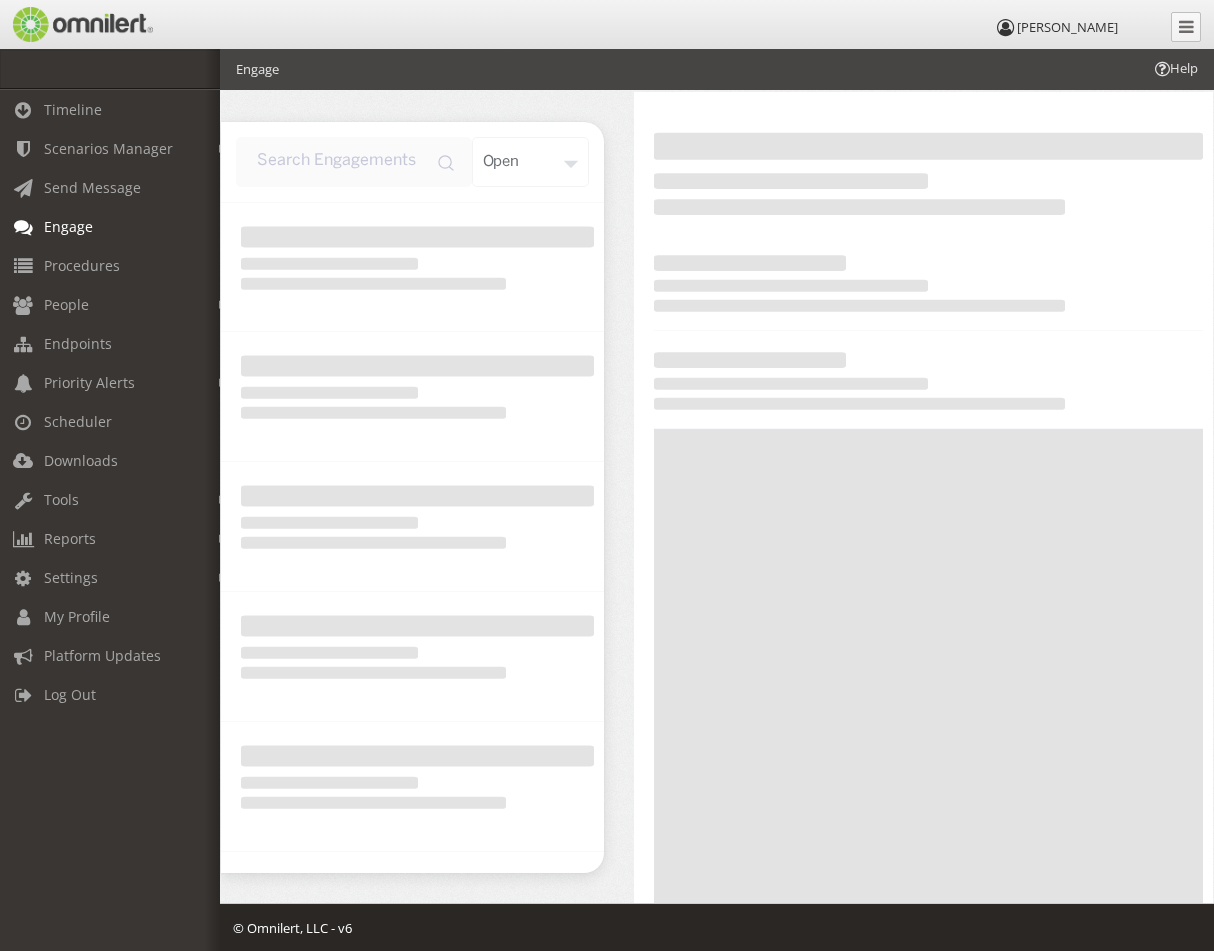 scroll, scrollTop: 0, scrollLeft: 0, axis: both 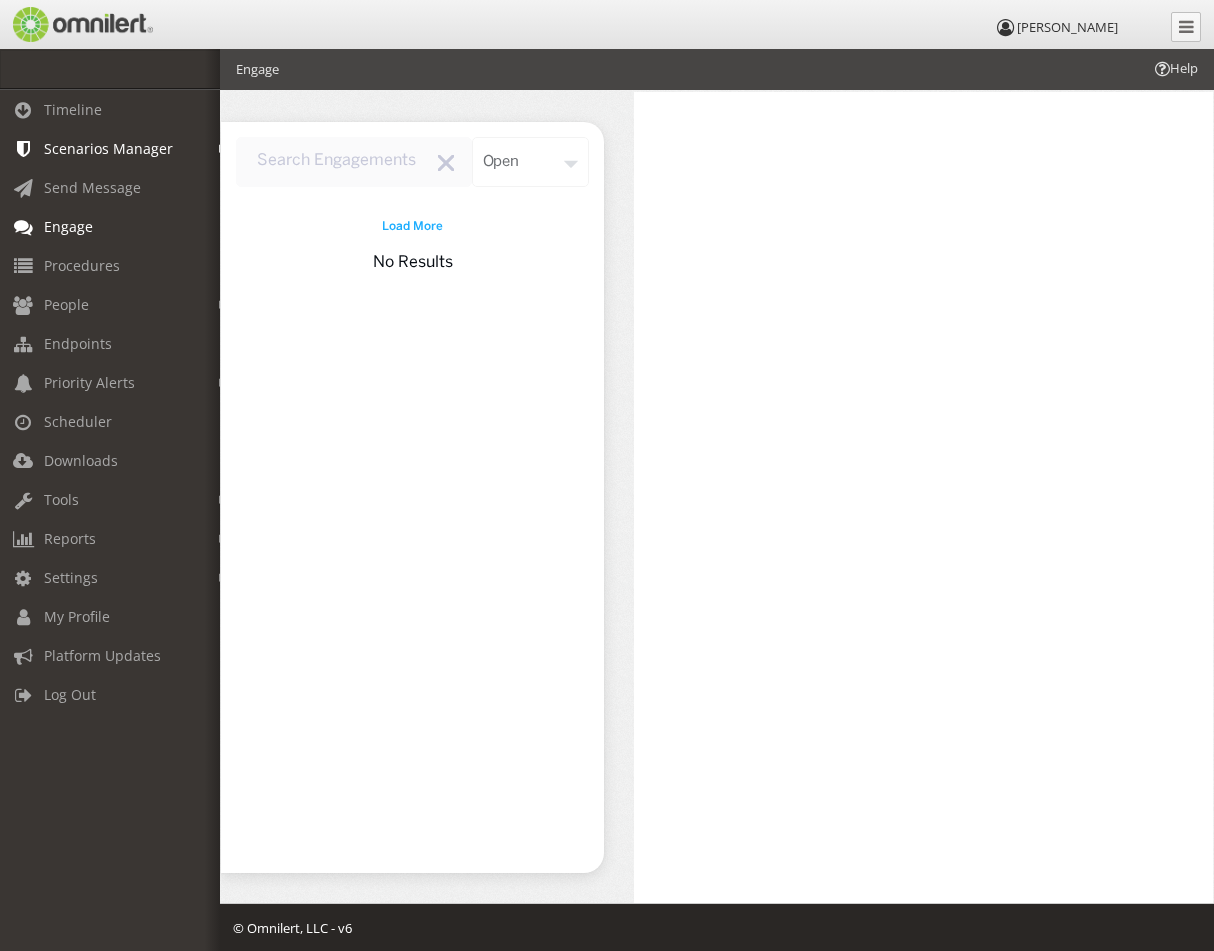 click on "Scenarios Manager" at bounding box center [108, 148] 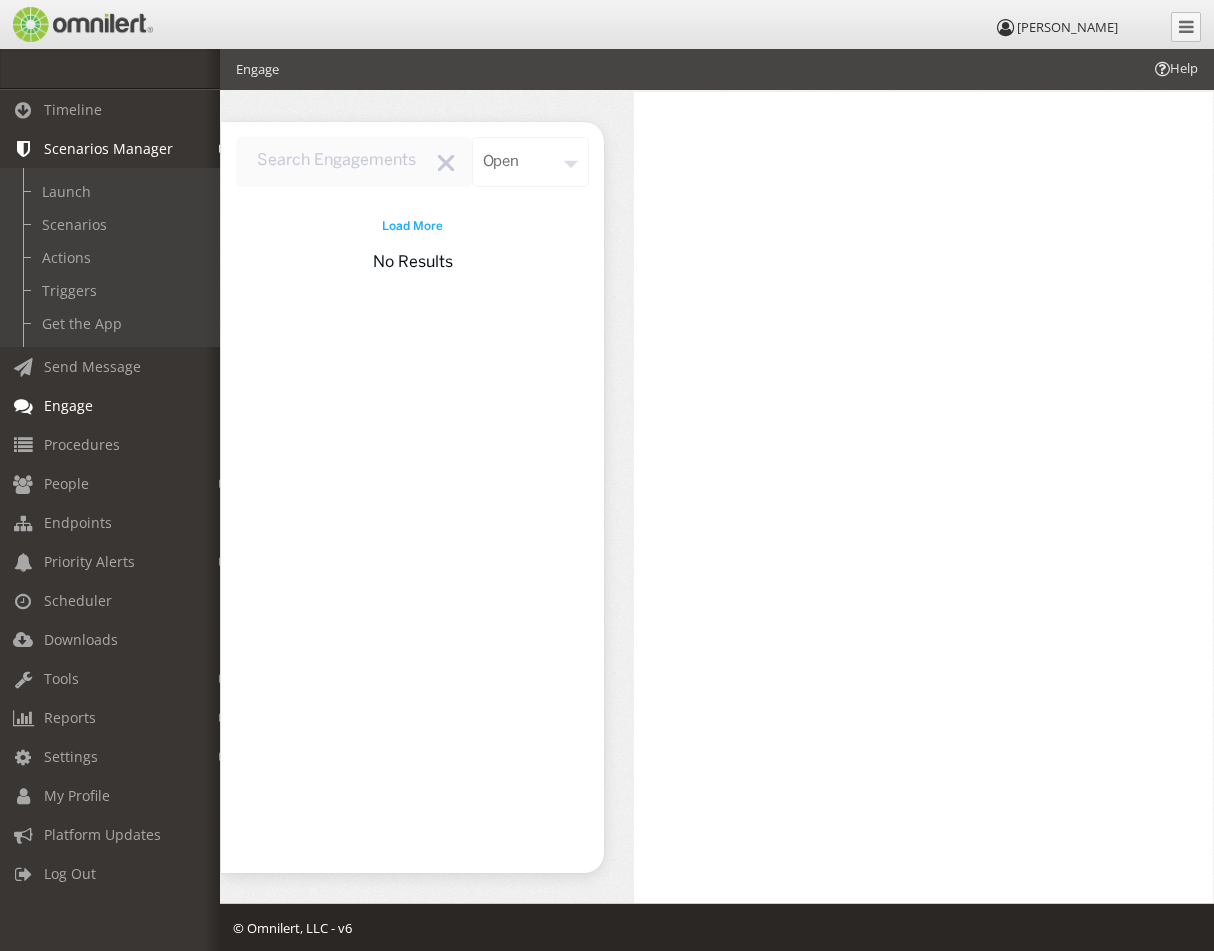 click on "Scenarios Manager" at bounding box center (108, 148) 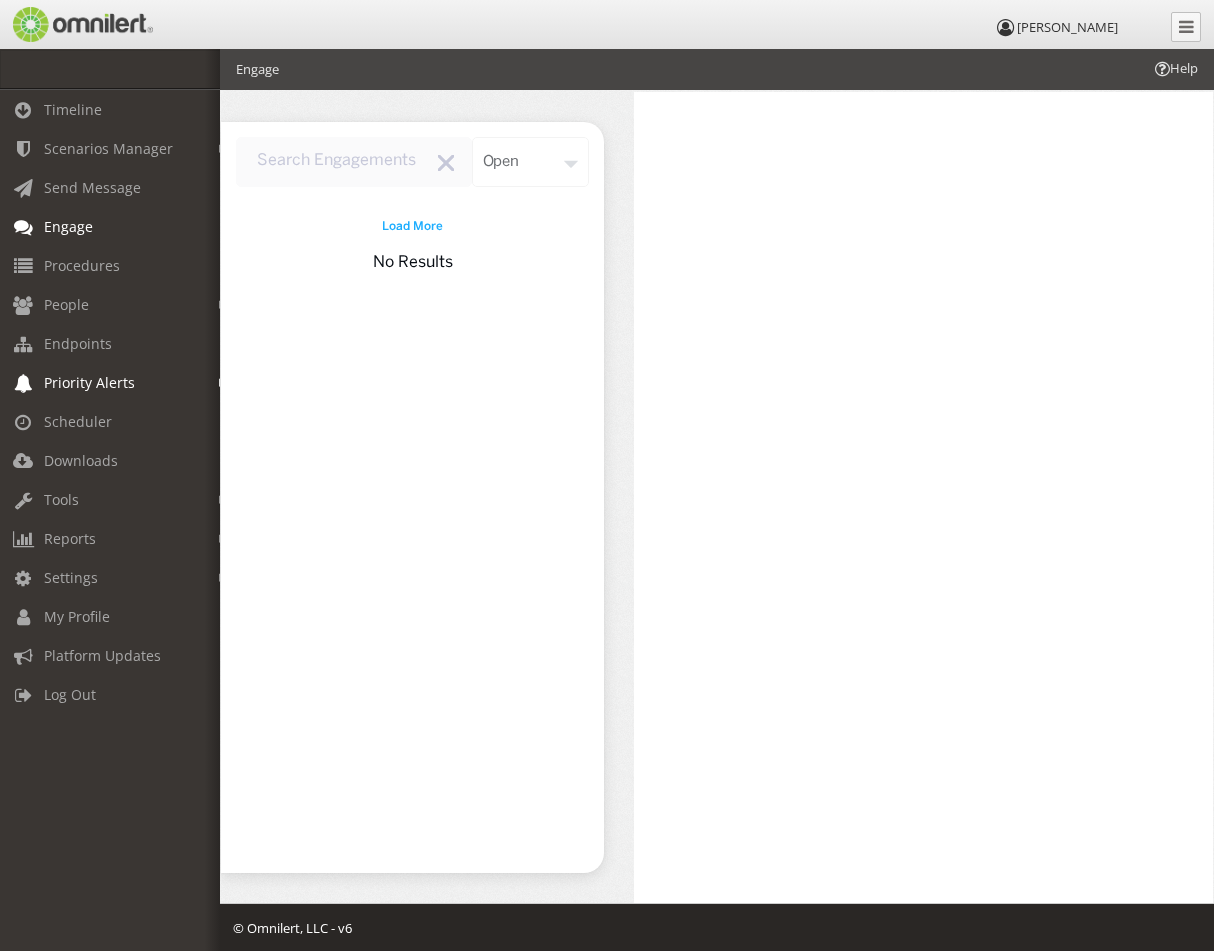 click on "Priority Alerts" at bounding box center [89, 382] 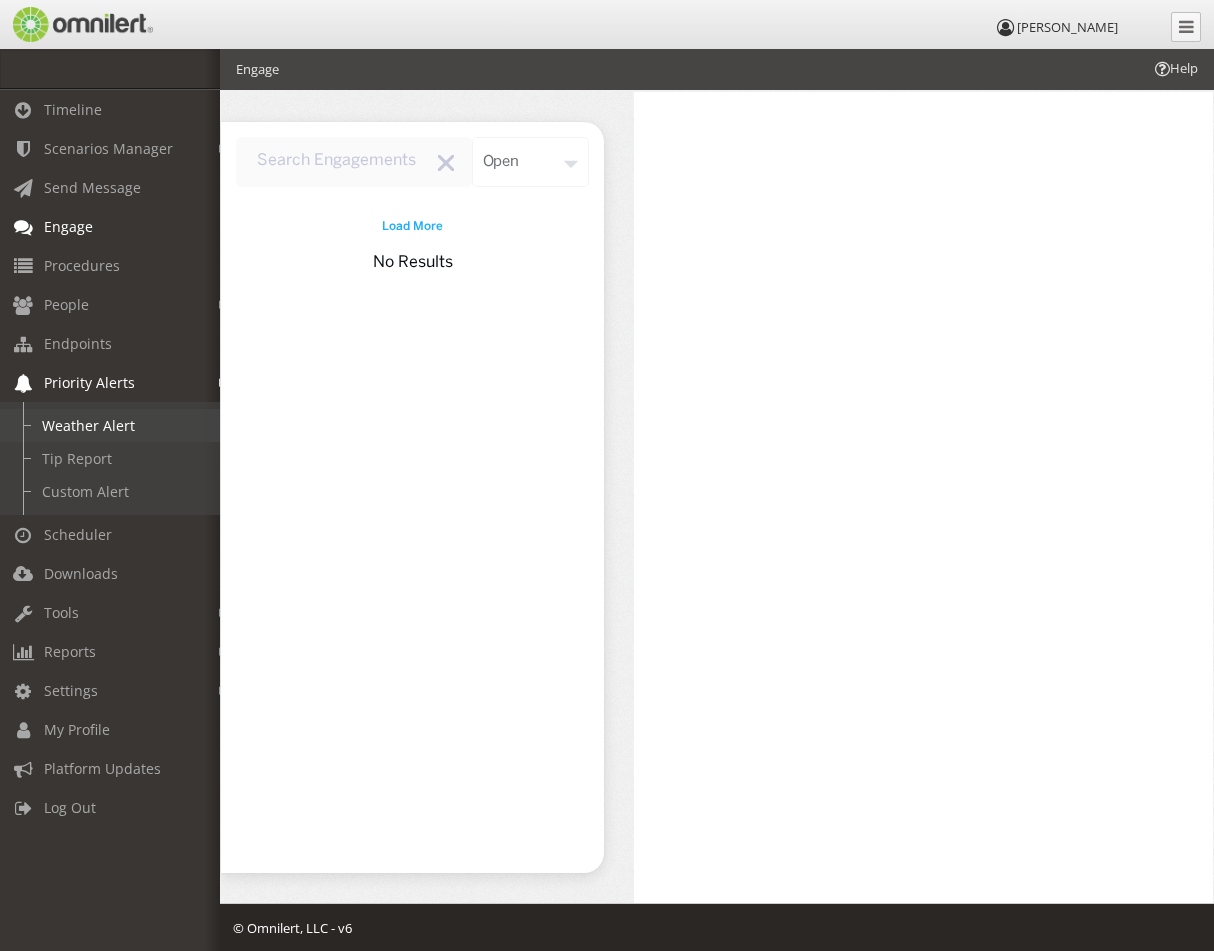 click on "Weather Alert" at bounding box center (119, 425) 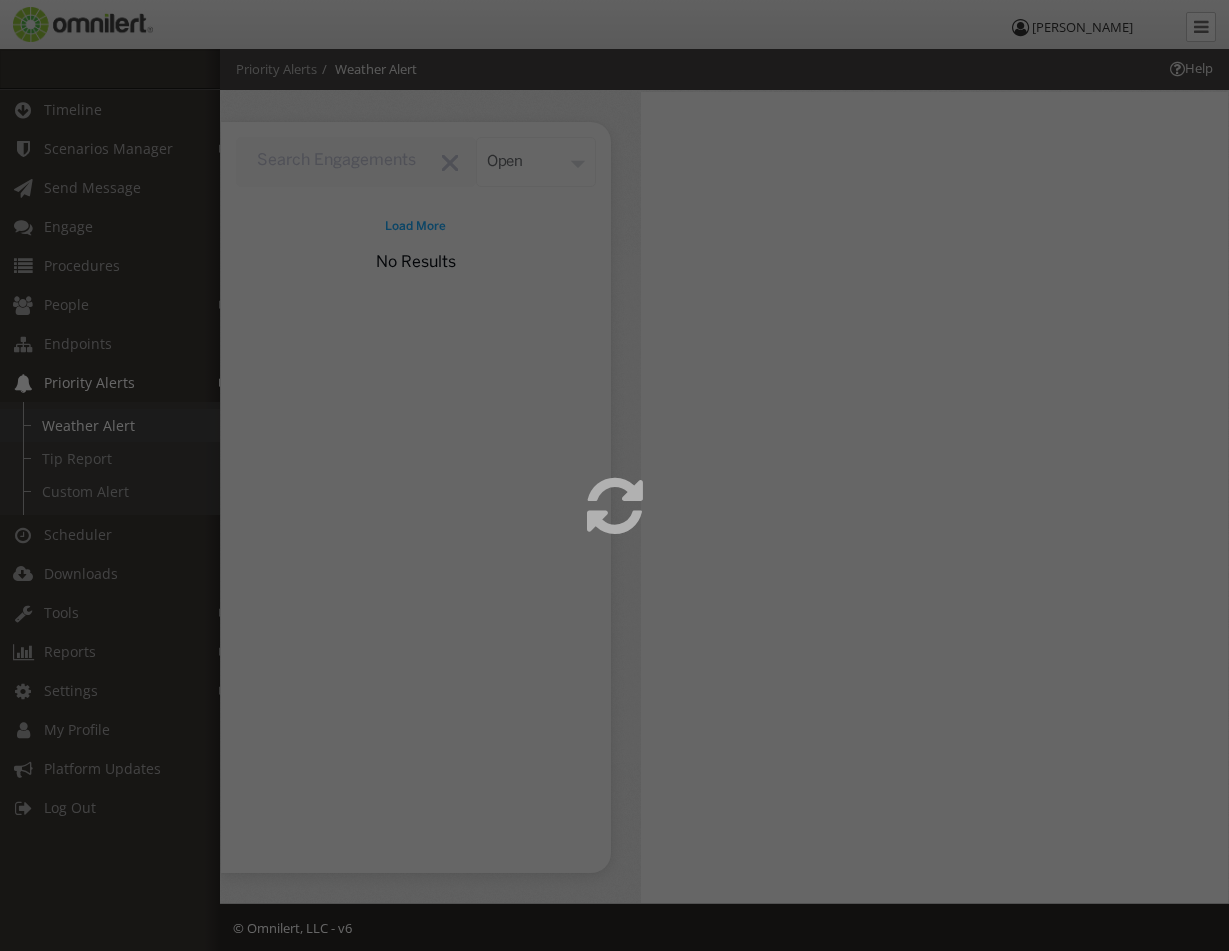 select 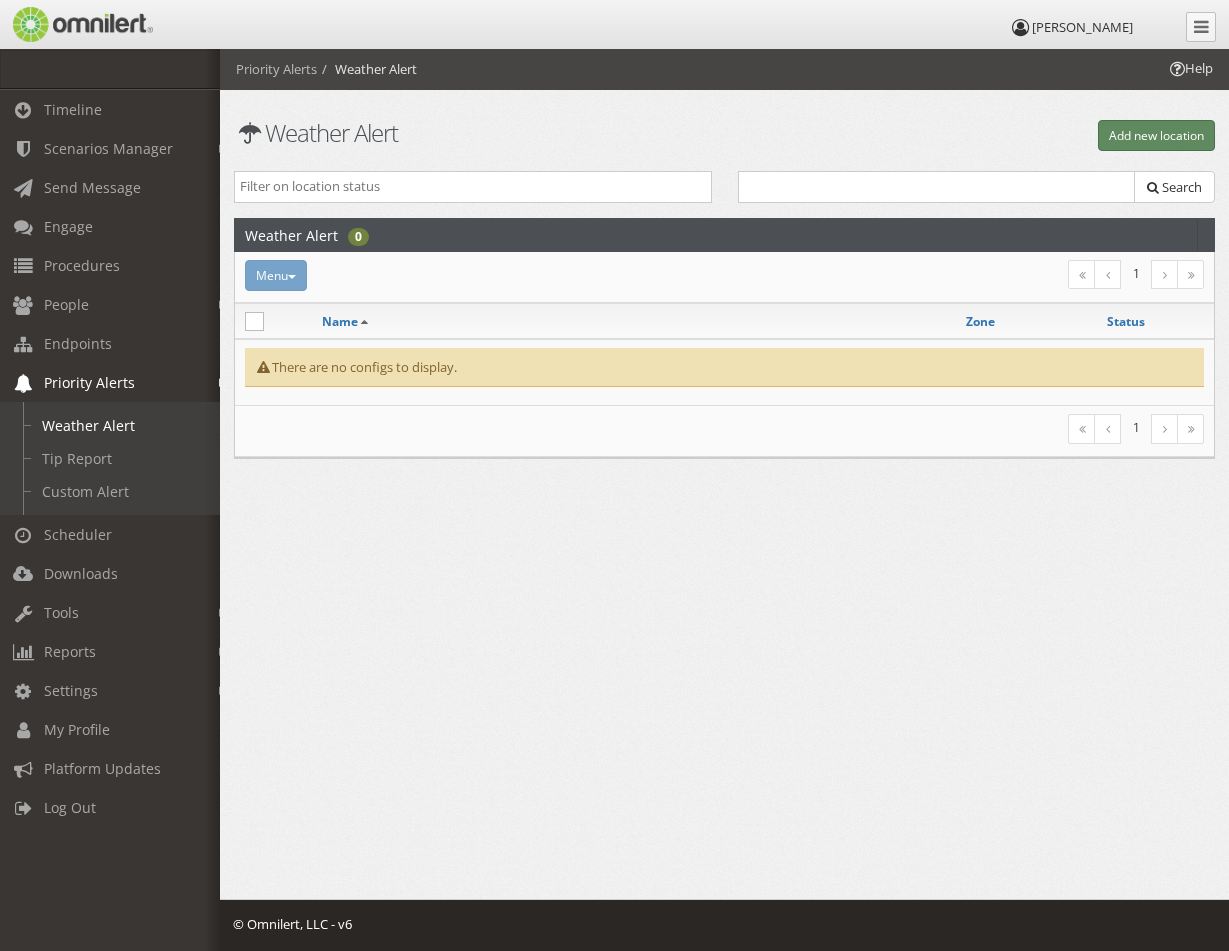 click on "Add new location" at bounding box center (1156, 135) 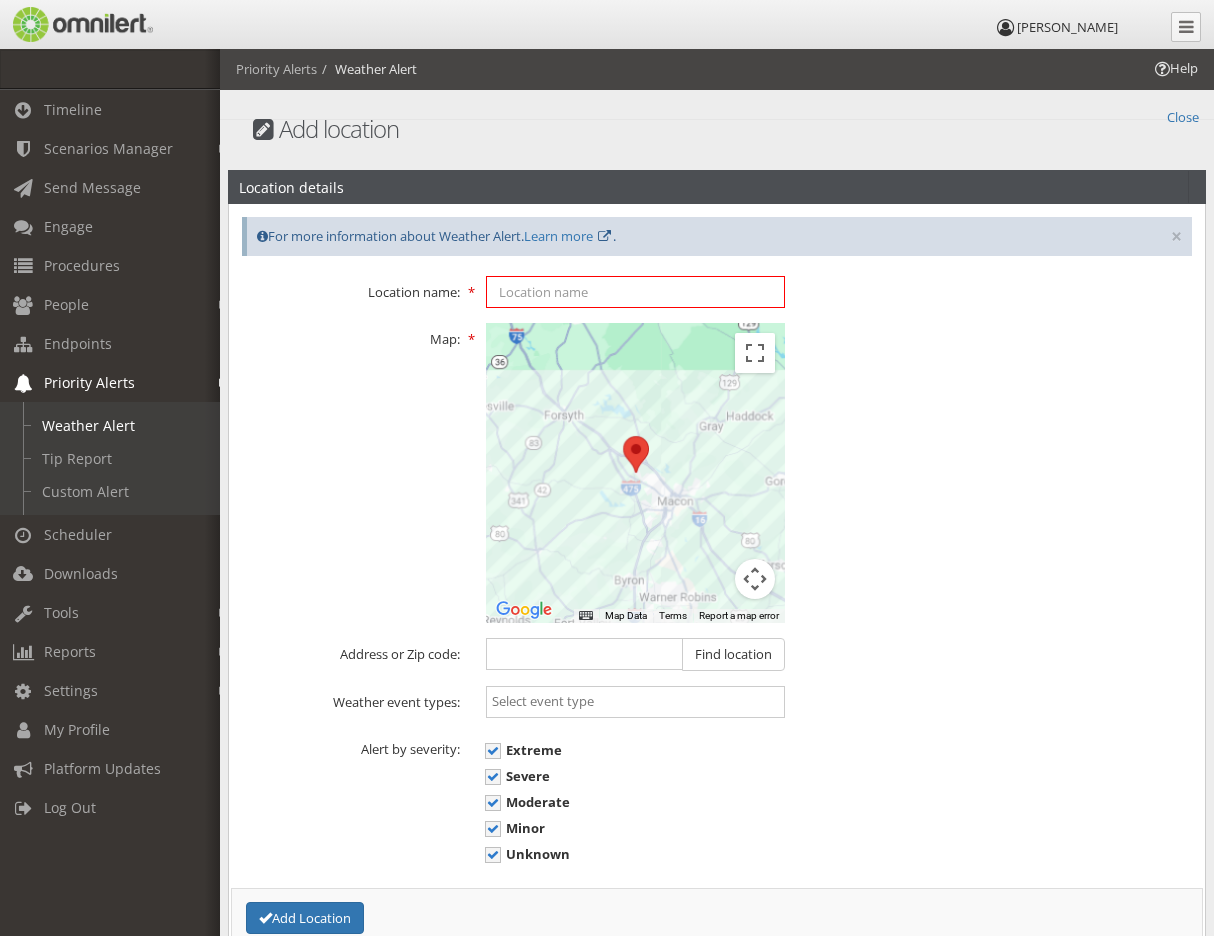 click at bounding box center (635, 292) 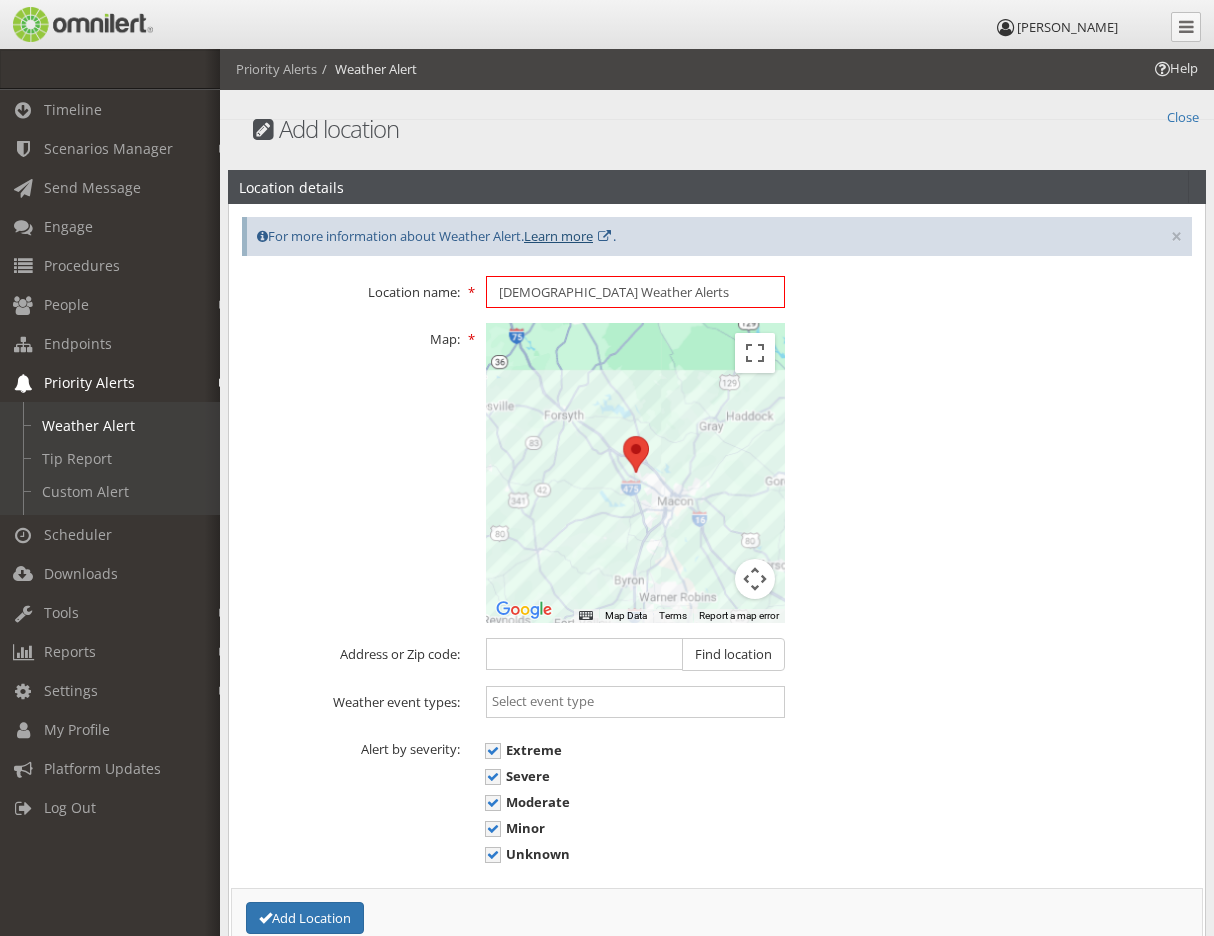 type on "[DEMOGRAPHIC_DATA] Weather Alerts" 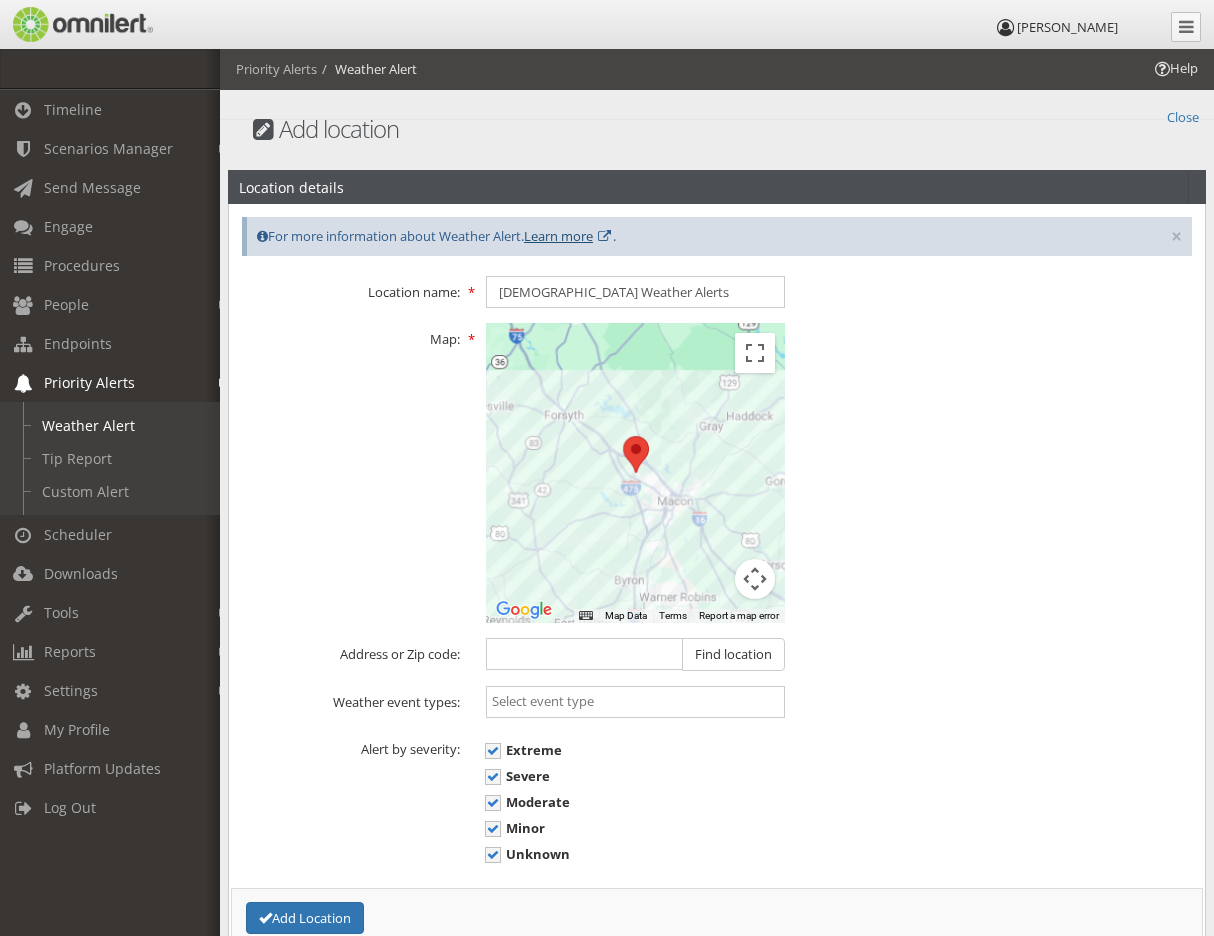click on "Learn more" at bounding box center (558, 236) 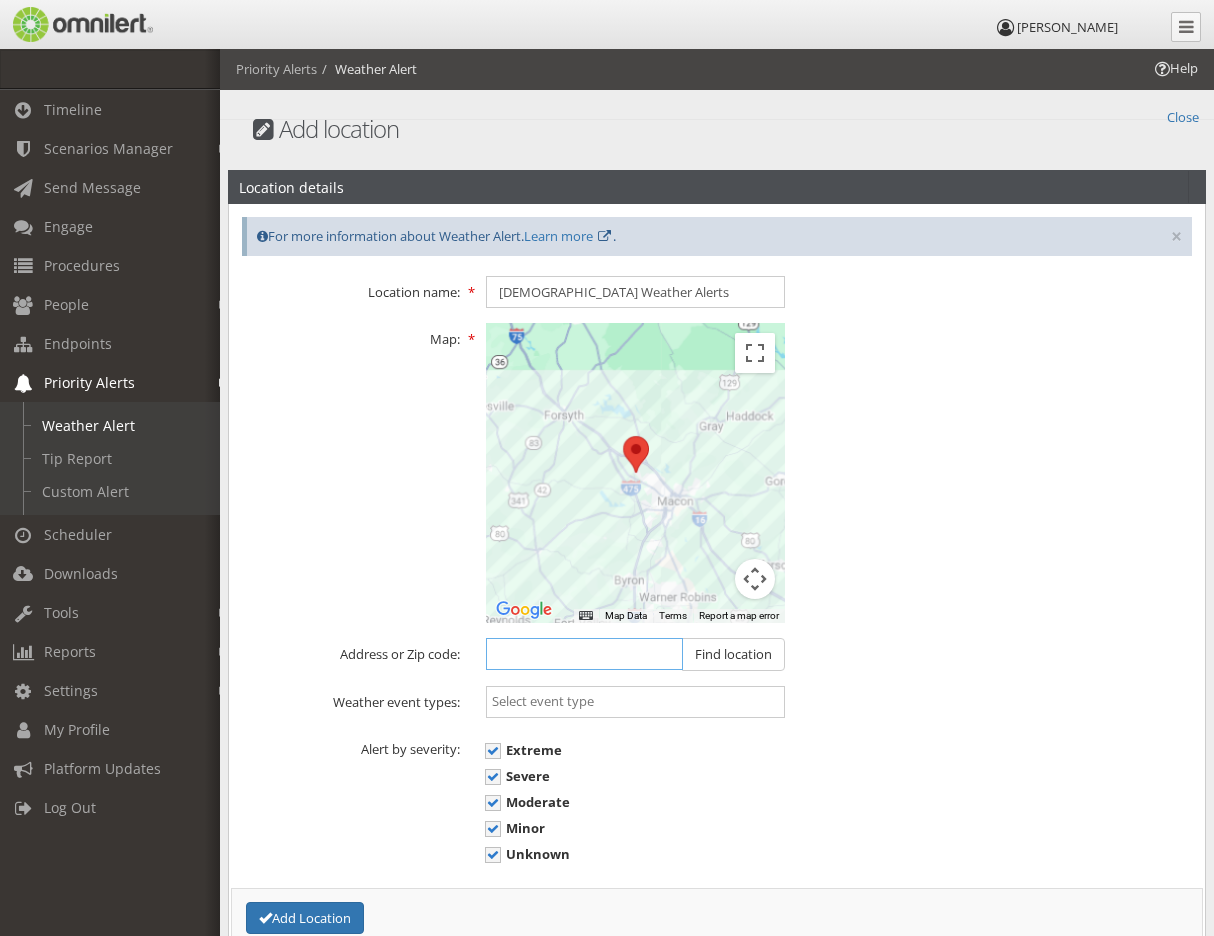 click at bounding box center [584, 654] 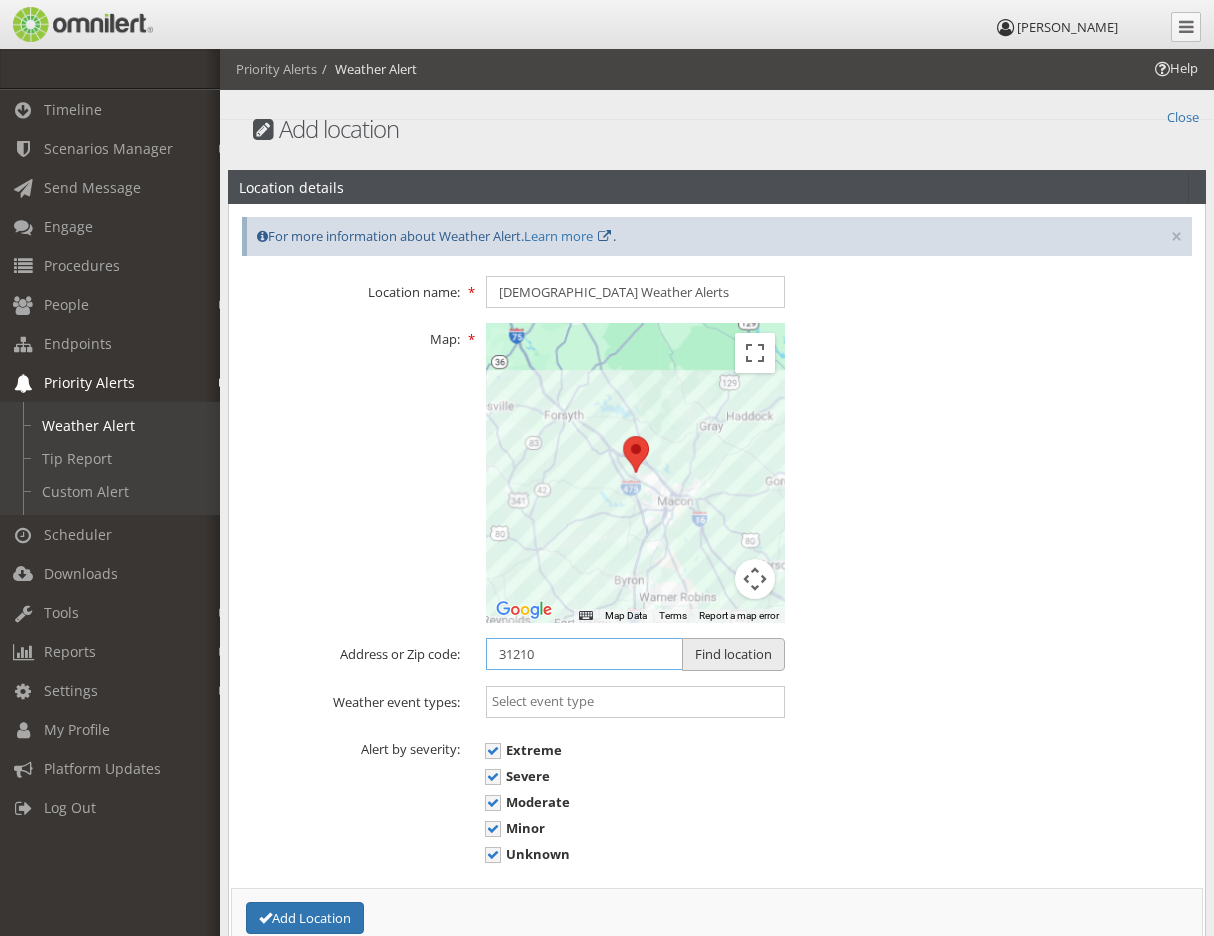 type on "31210" 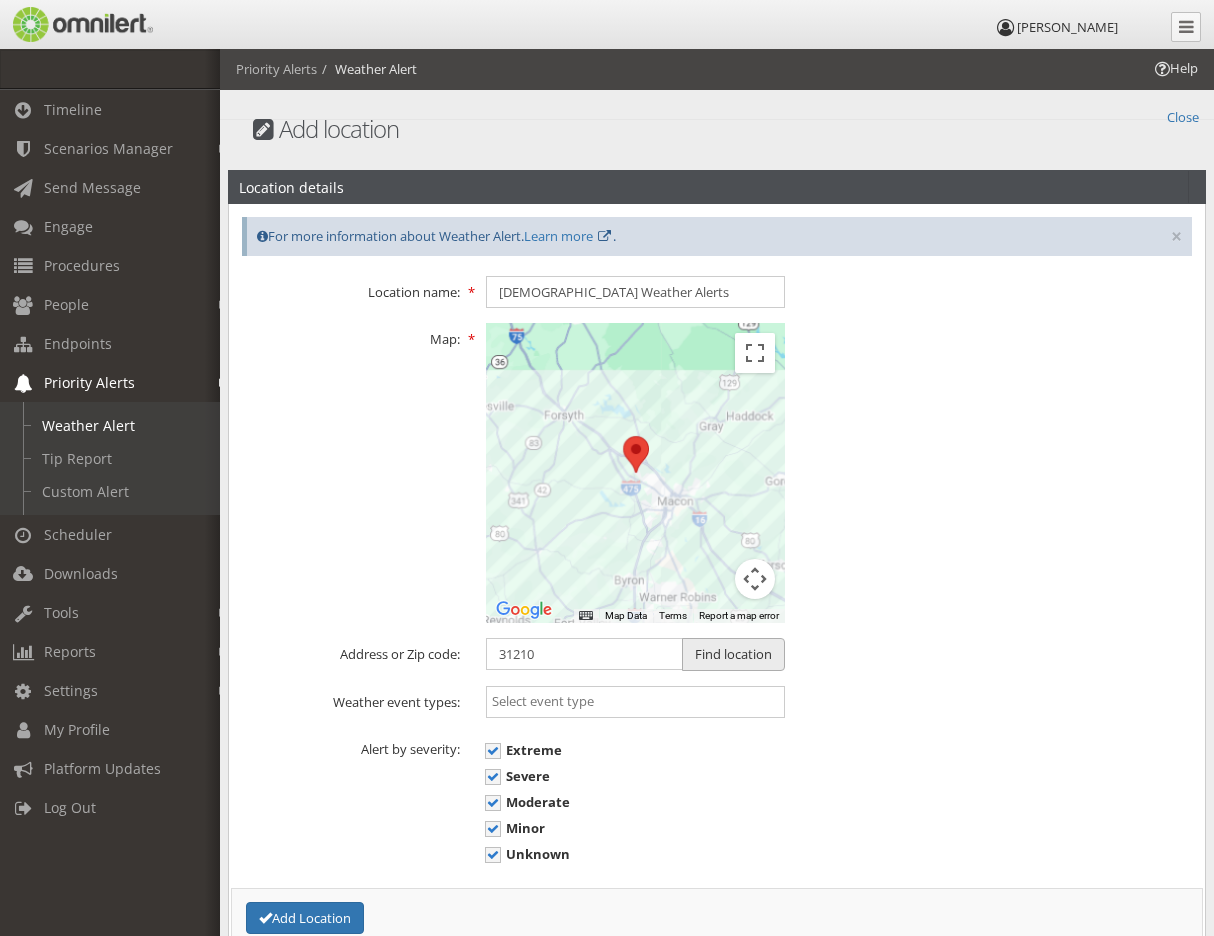 click on "Find location" at bounding box center (733, 654) 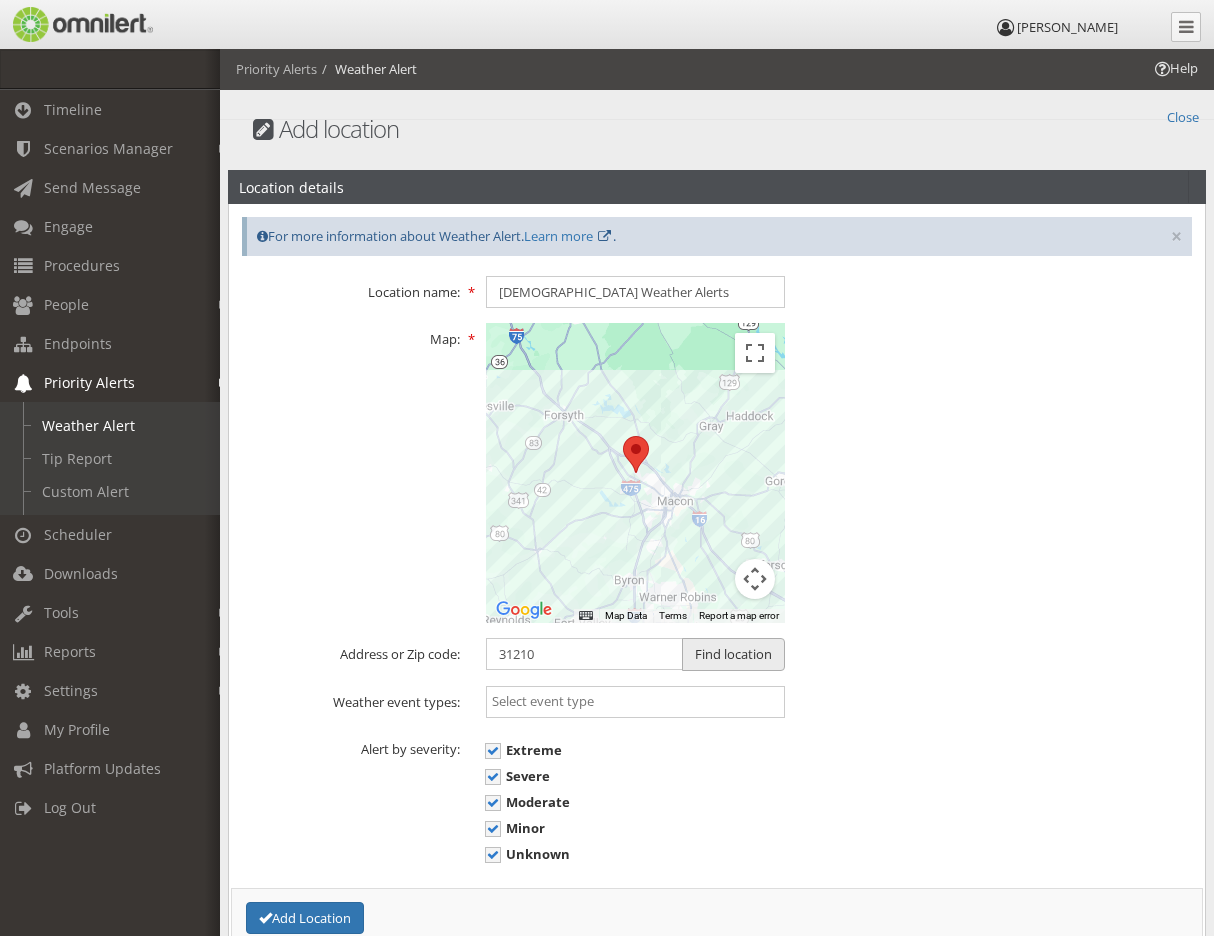 click on "Find location" at bounding box center [733, 654] 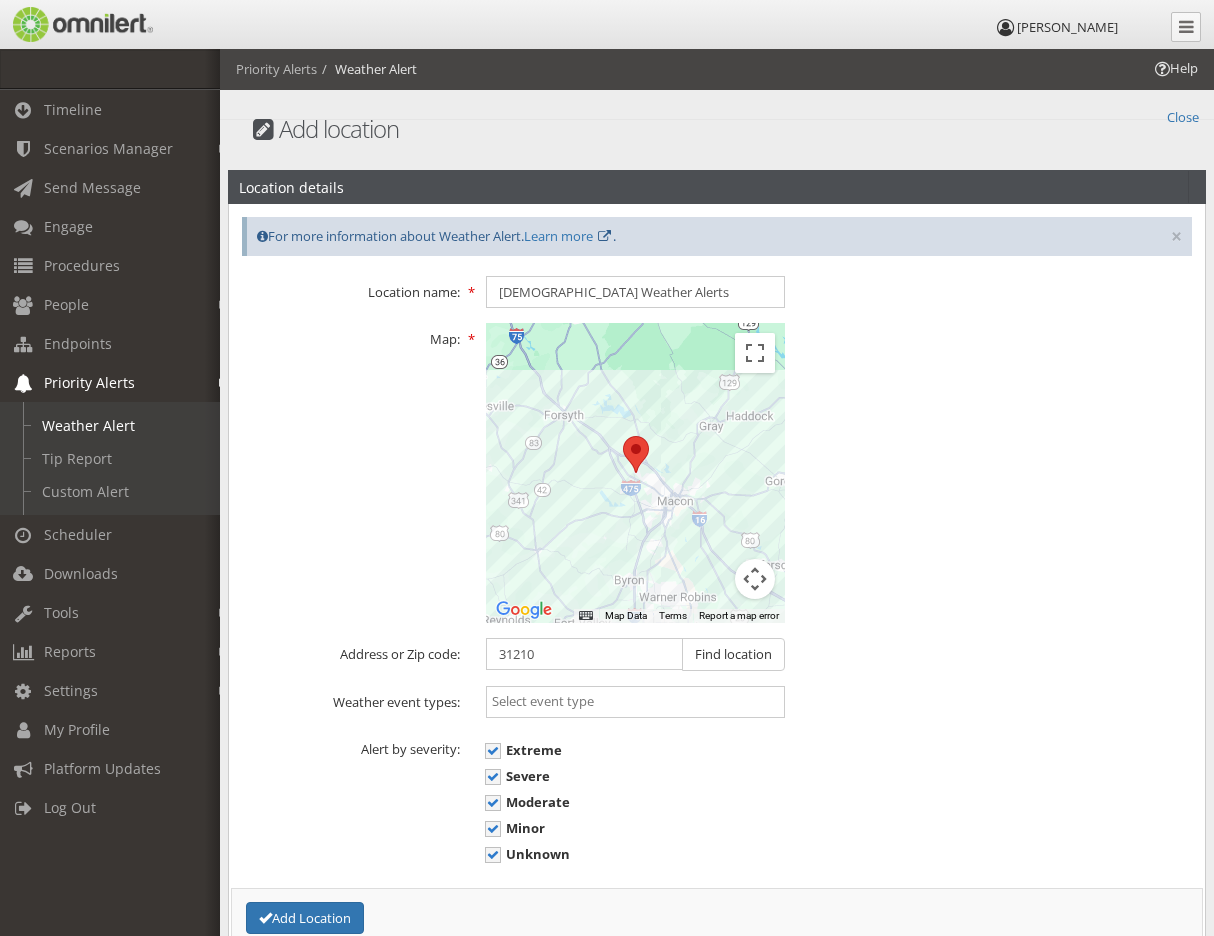 click at bounding box center [623, 436] 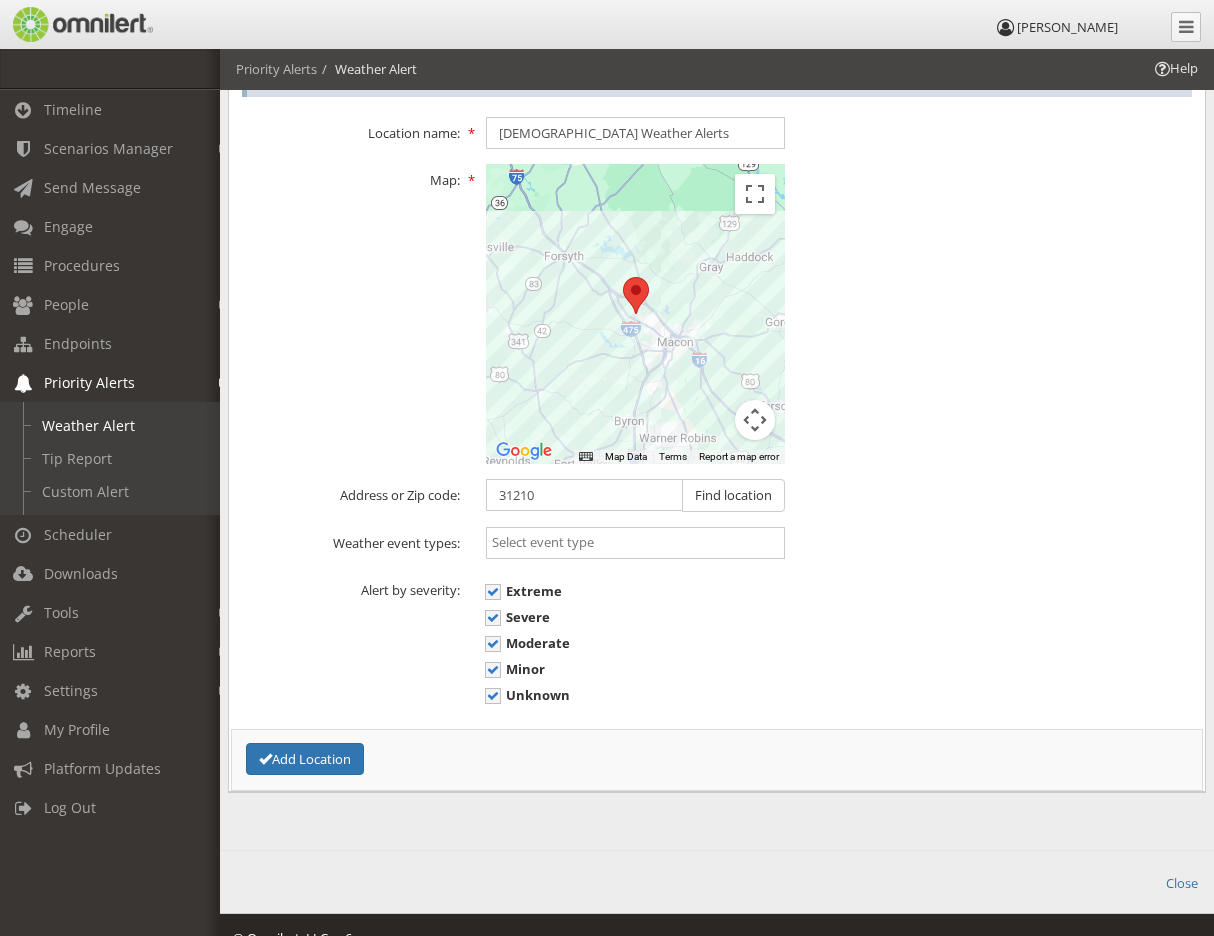 scroll, scrollTop: 188, scrollLeft: 0, axis: vertical 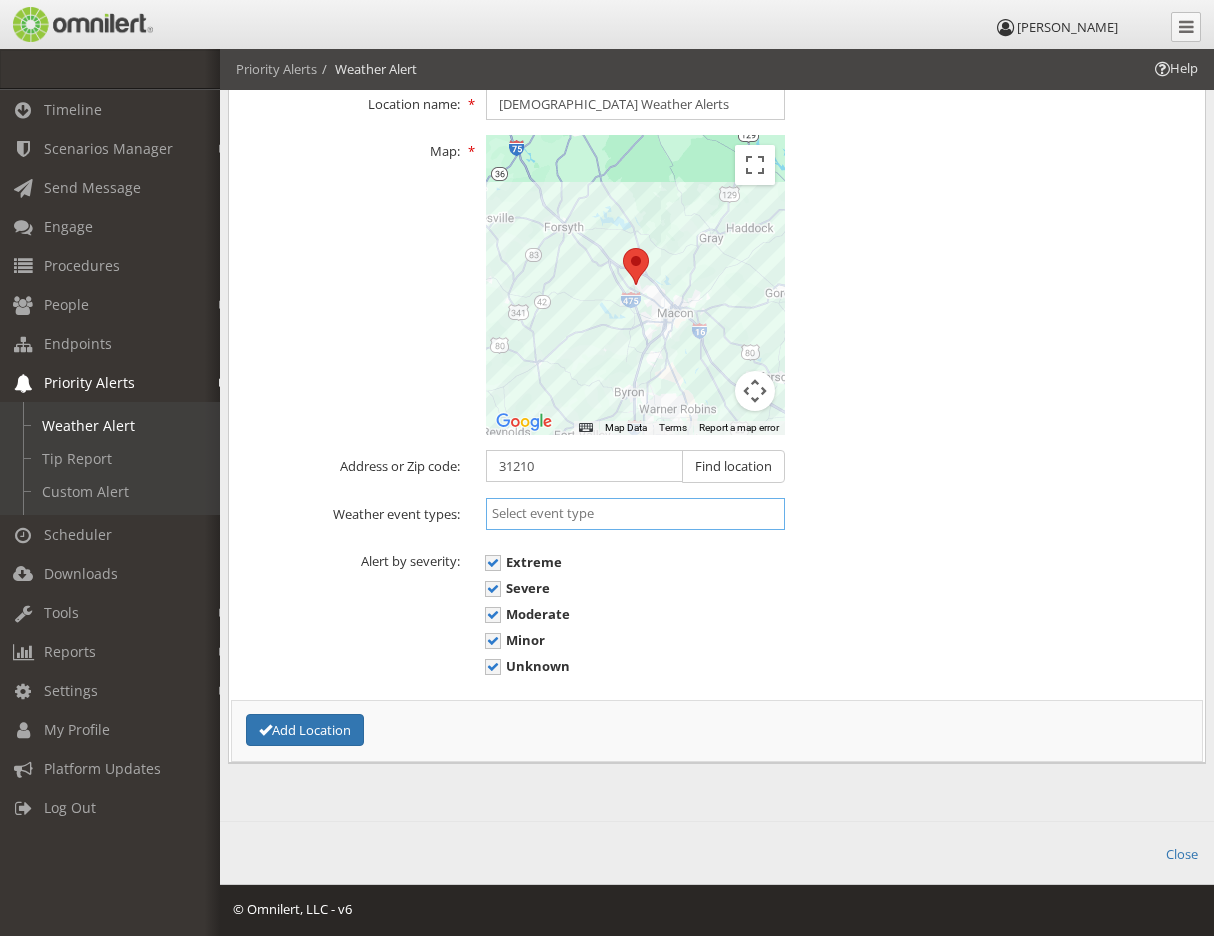click at bounding box center (635, 513) 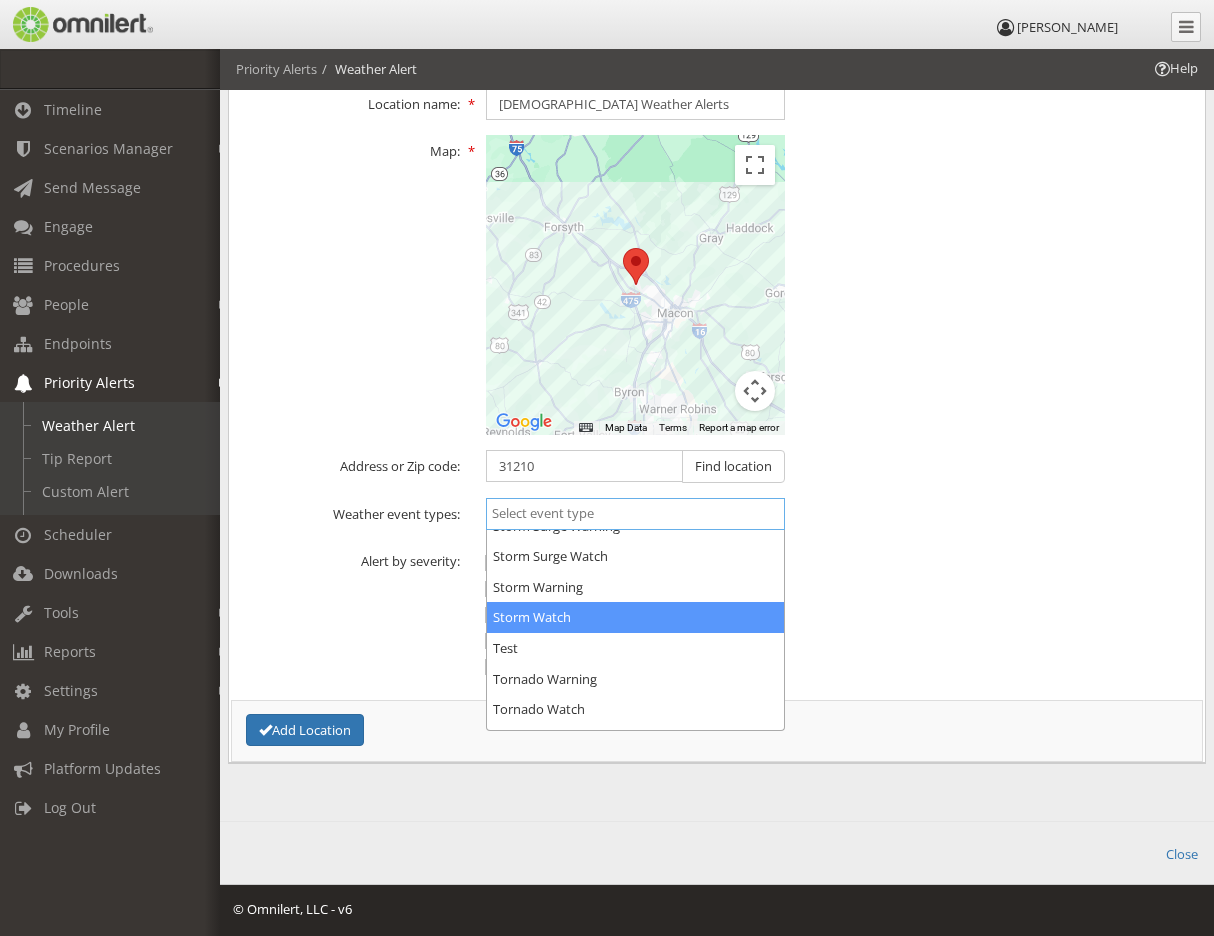 scroll, scrollTop: 2900, scrollLeft: 0, axis: vertical 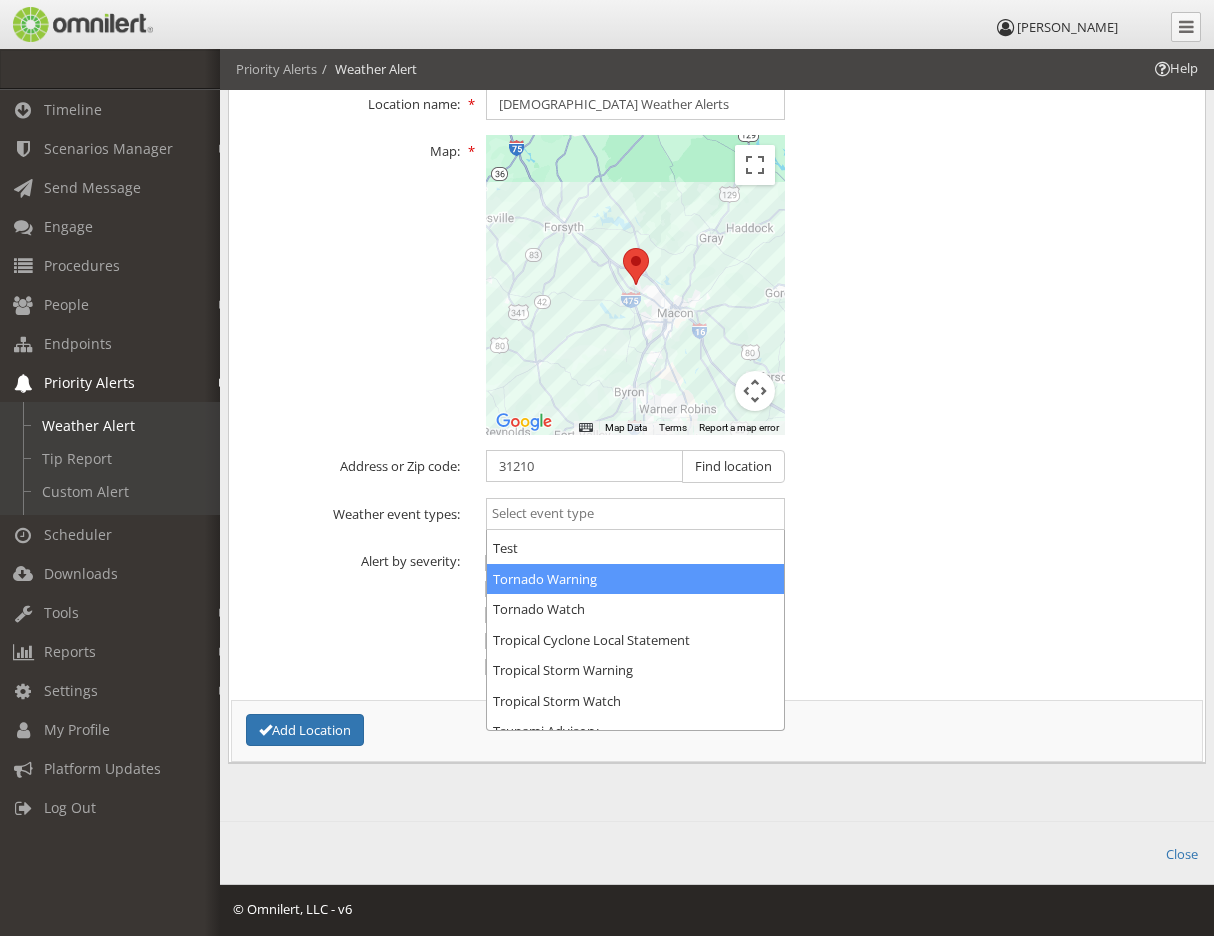 select on "Tornado Warning" 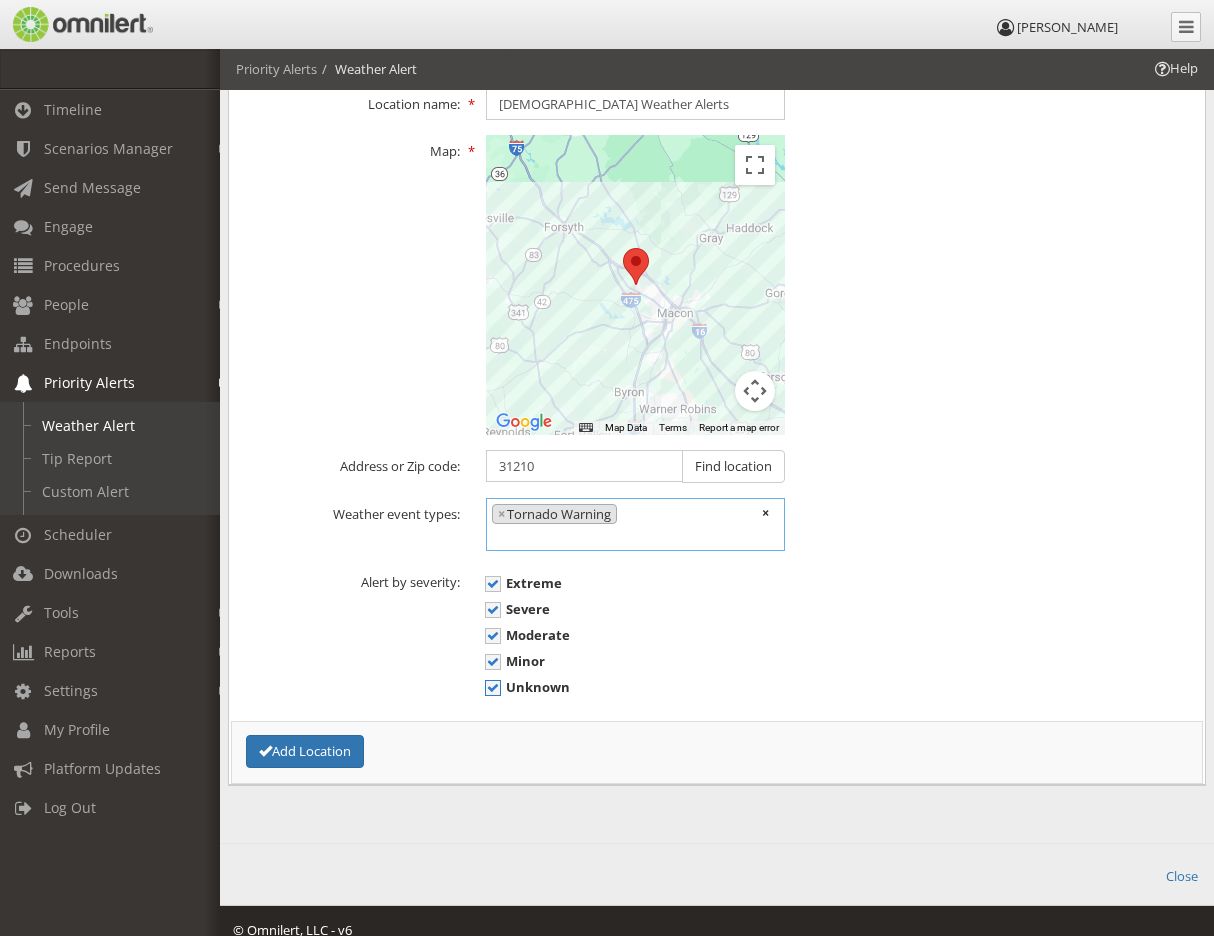 click on "Unknown" at bounding box center [527, 687] 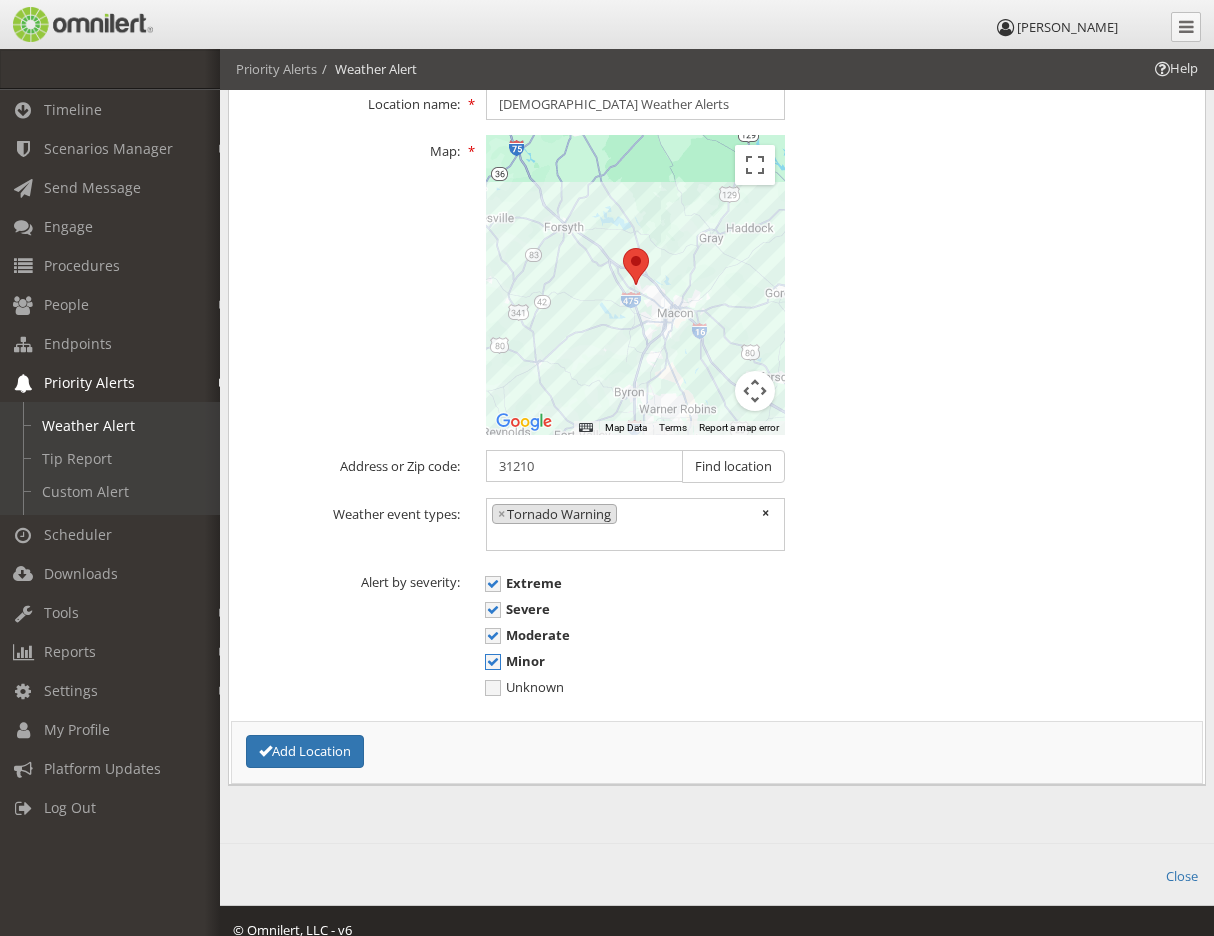 click on "Minor" at bounding box center [515, 661] 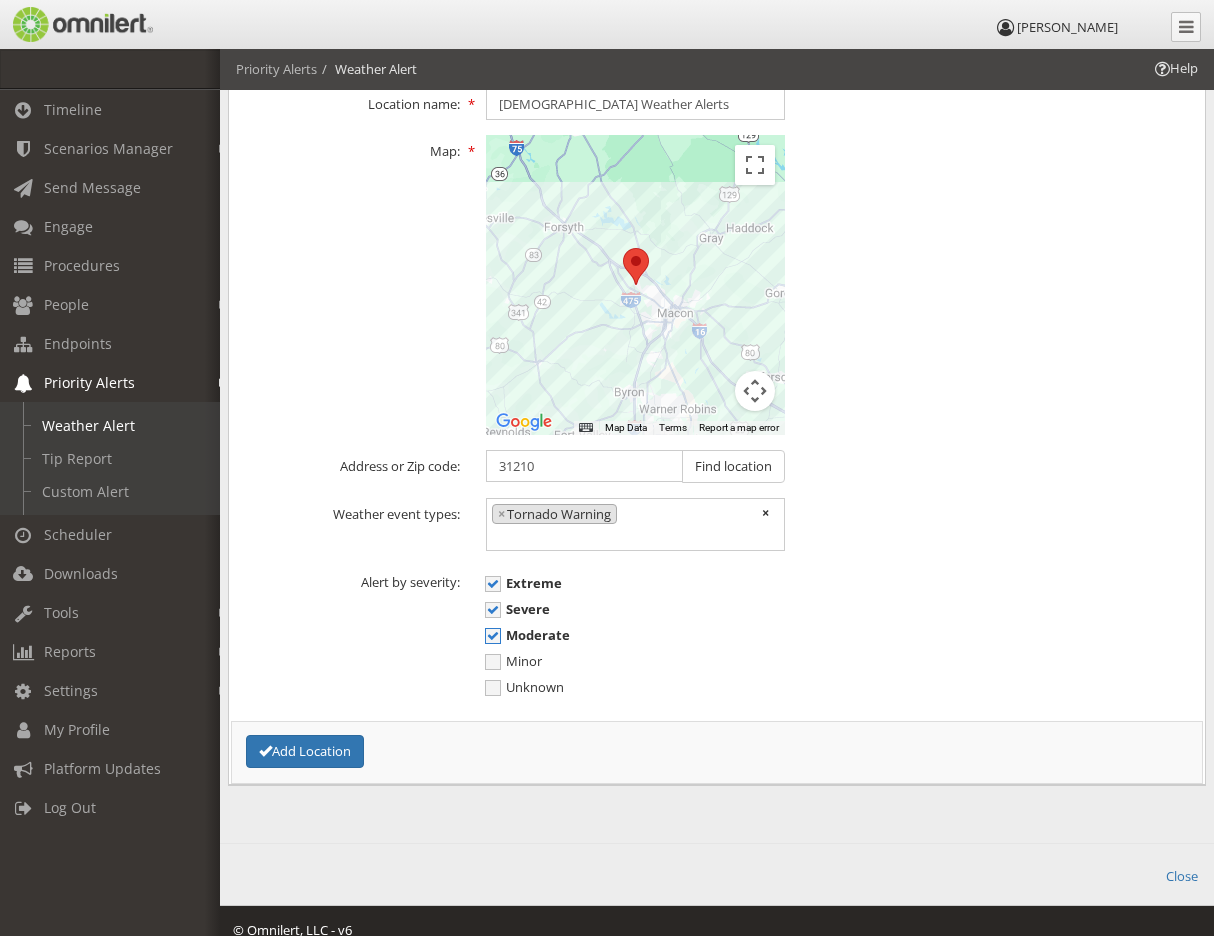 click on "Moderate" at bounding box center [527, 635] 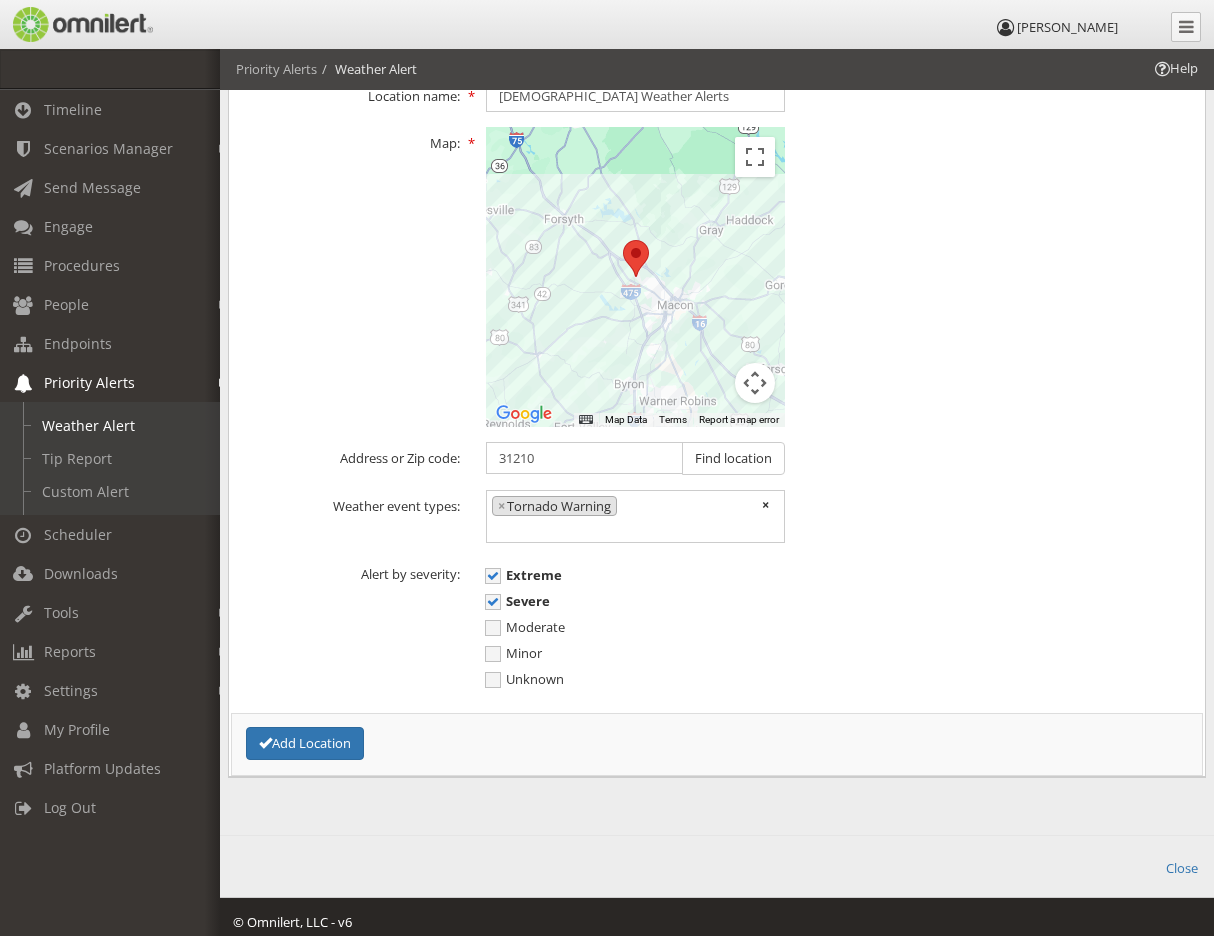 scroll, scrollTop: 209, scrollLeft: 0, axis: vertical 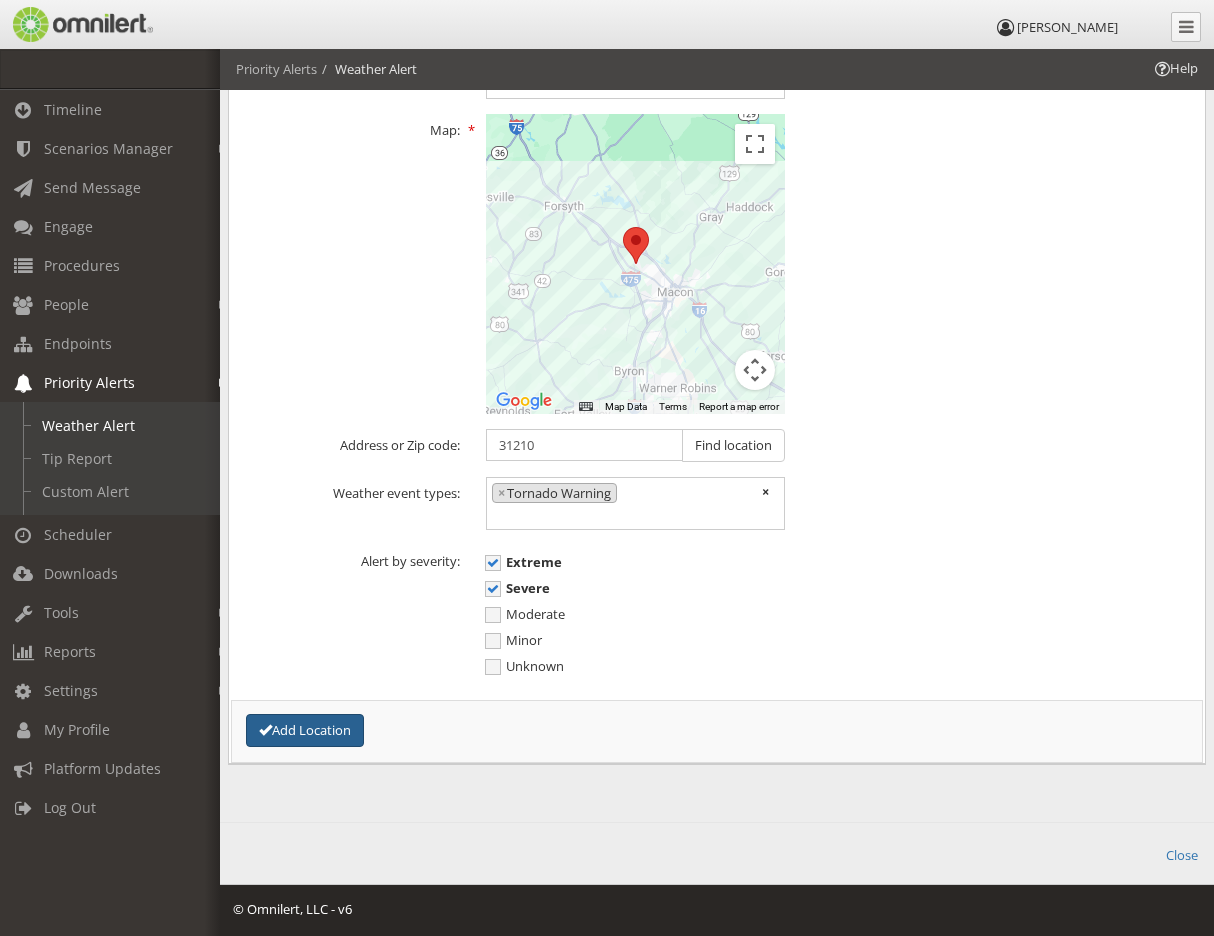 click on "Add Location" at bounding box center (305, 730) 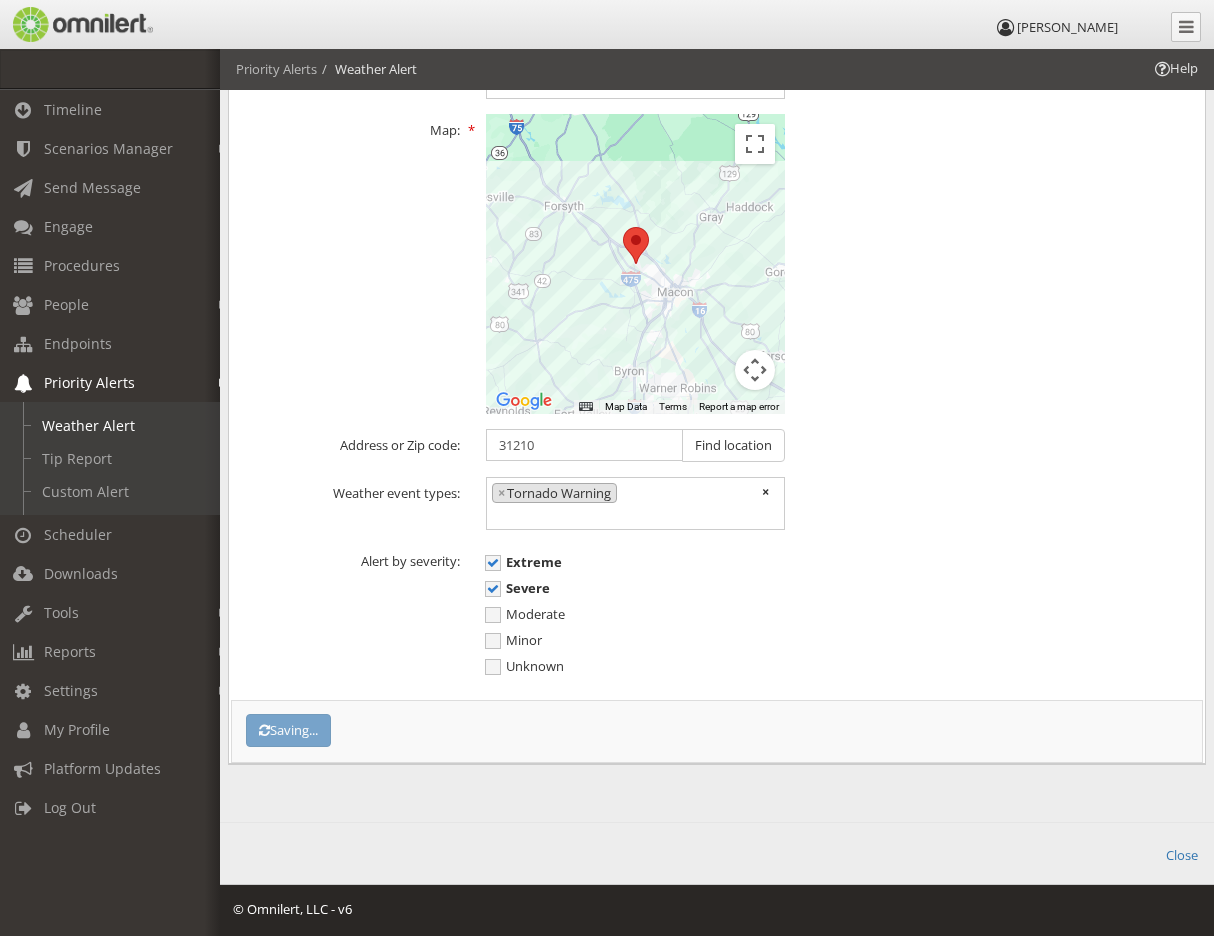 select 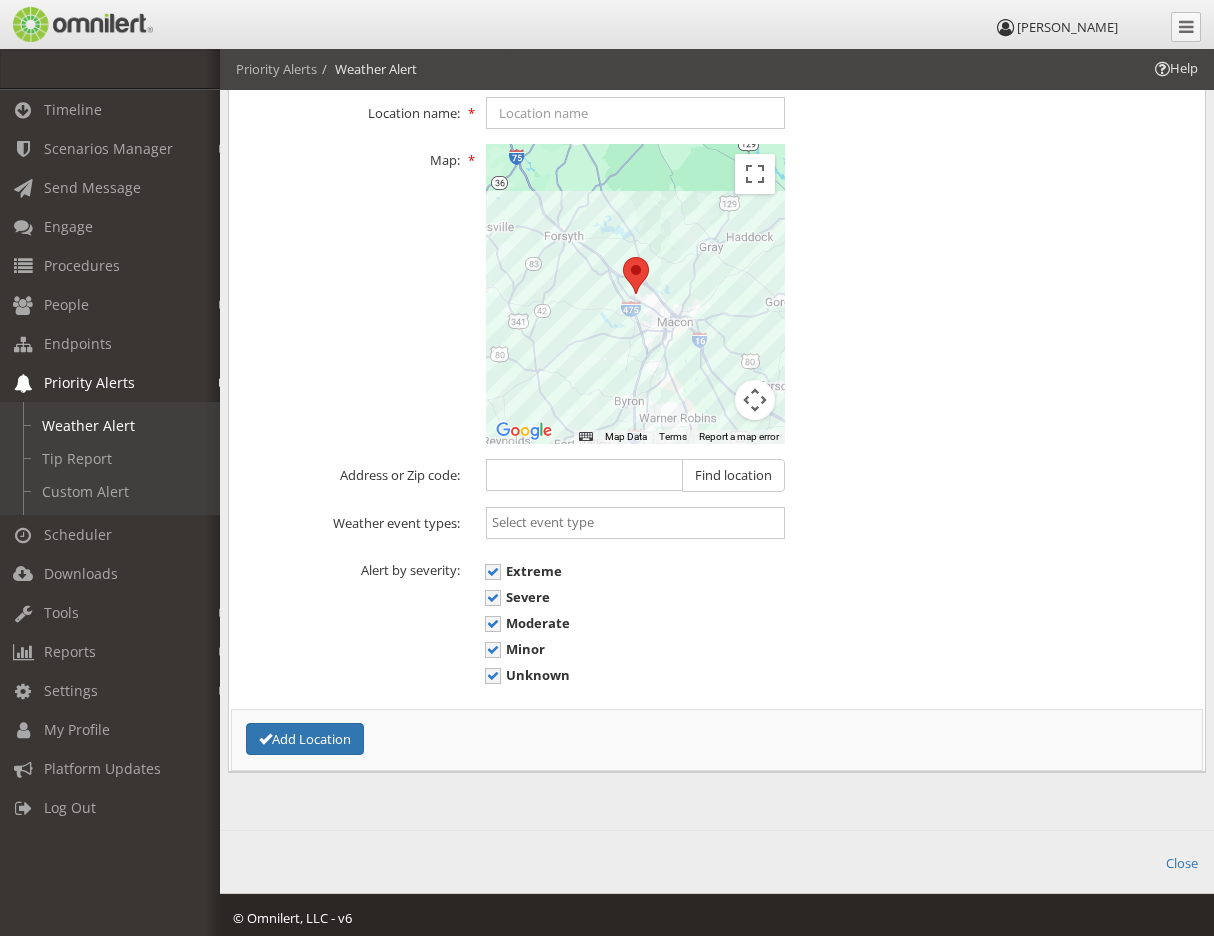 scroll, scrollTop: 188, scrollLeft: 0, axis: vertical 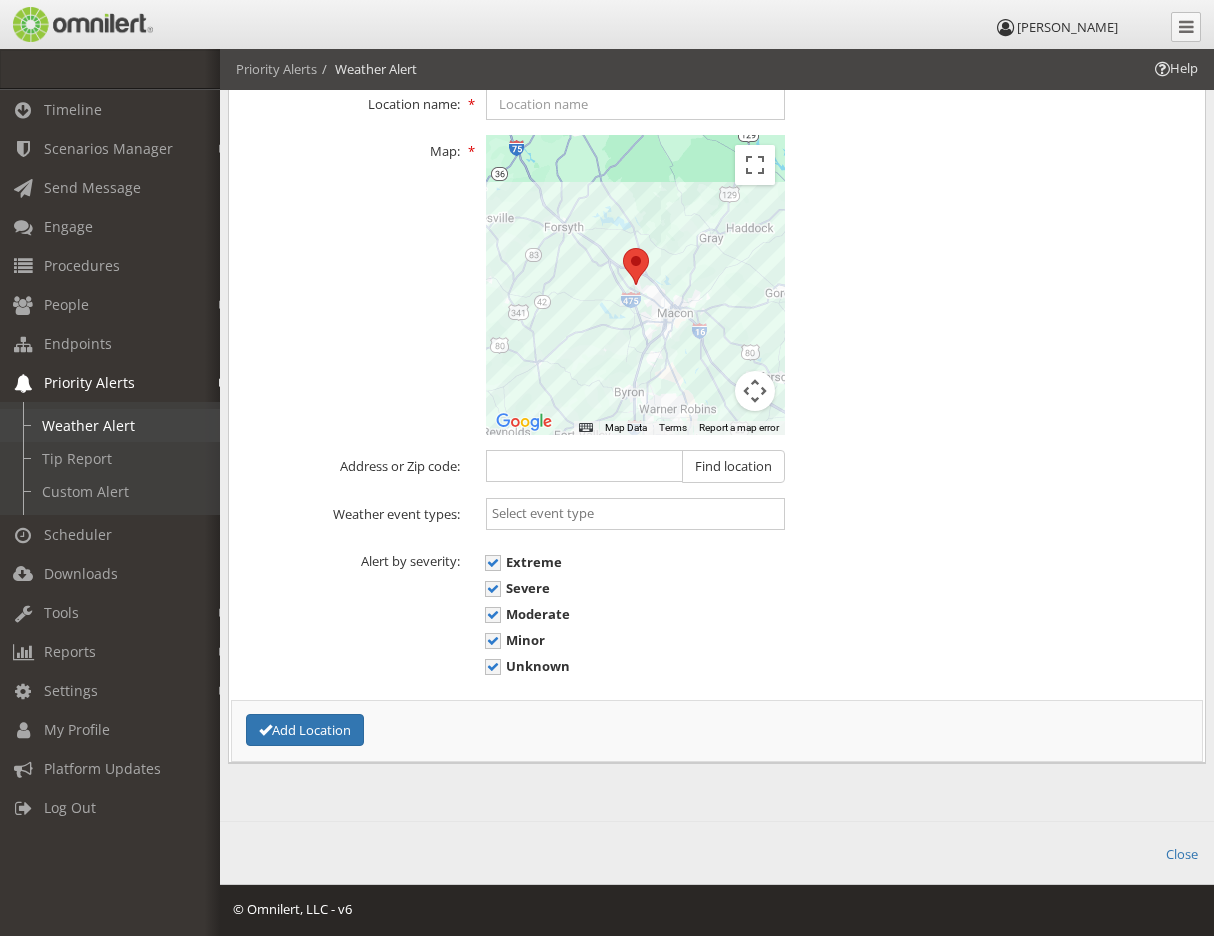 click on "Weather Alert" at bounding box center (119, 425) 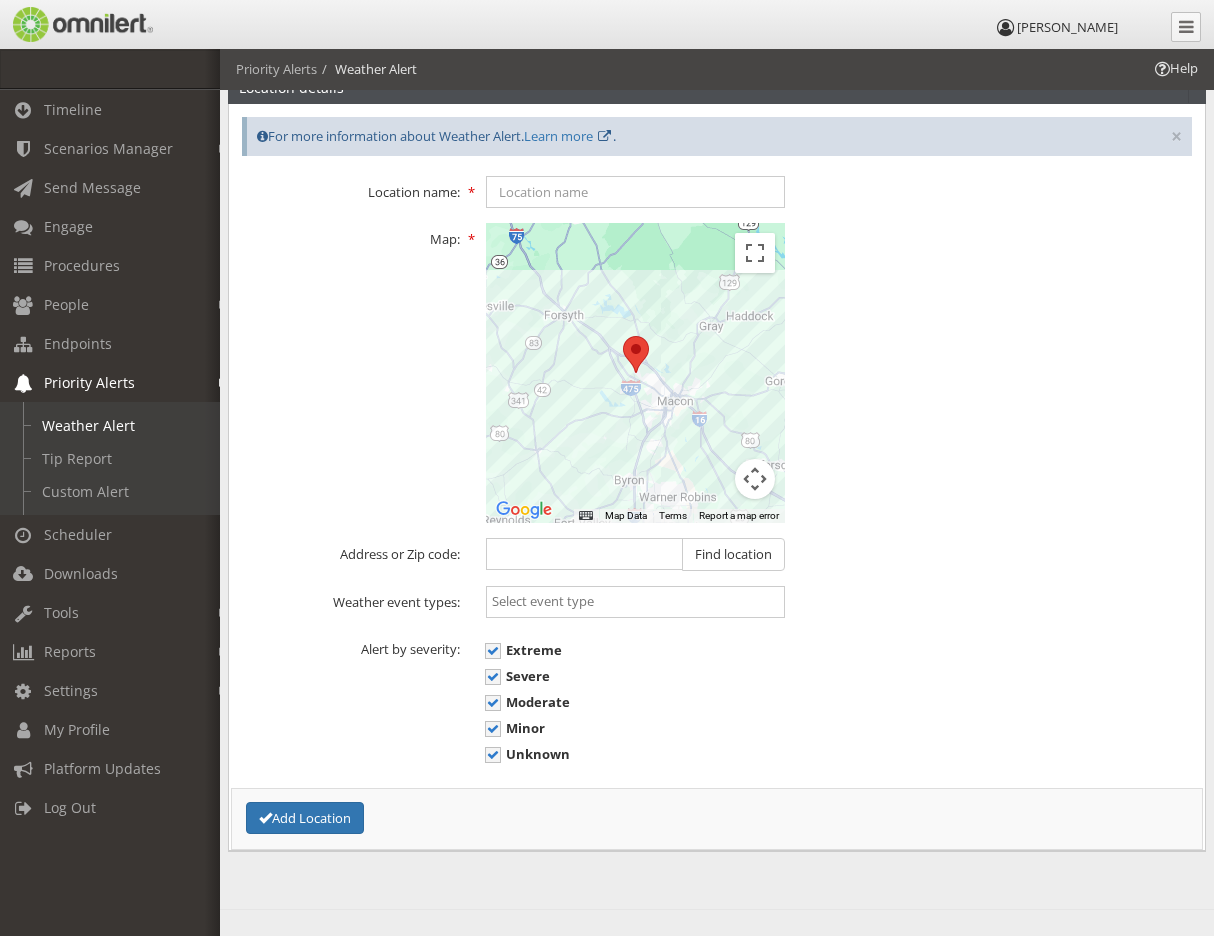 scroll, scrollTop: 188, scrollLeft: 0, axis: vertical 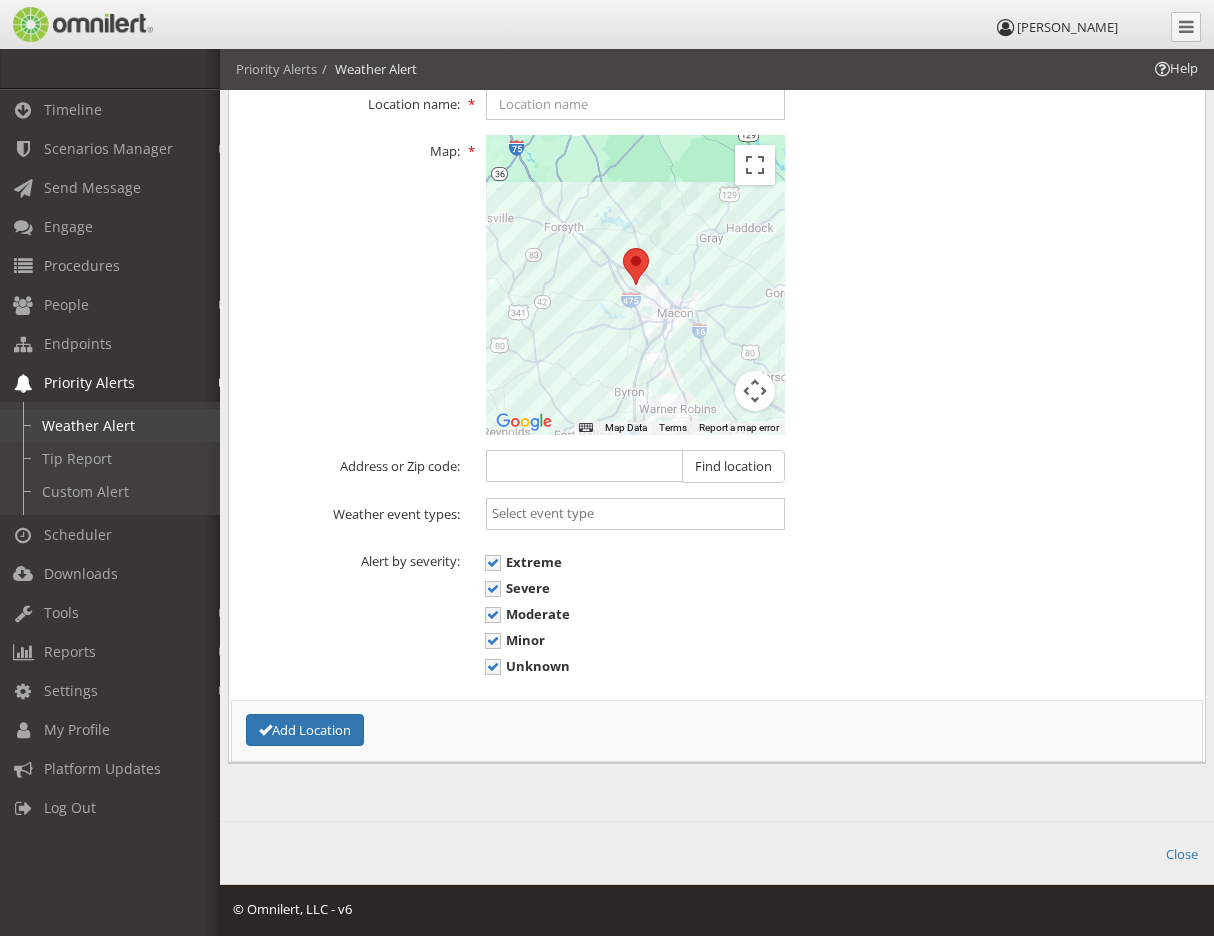 click on "Weather Alert" at bounding box center (119, 425) 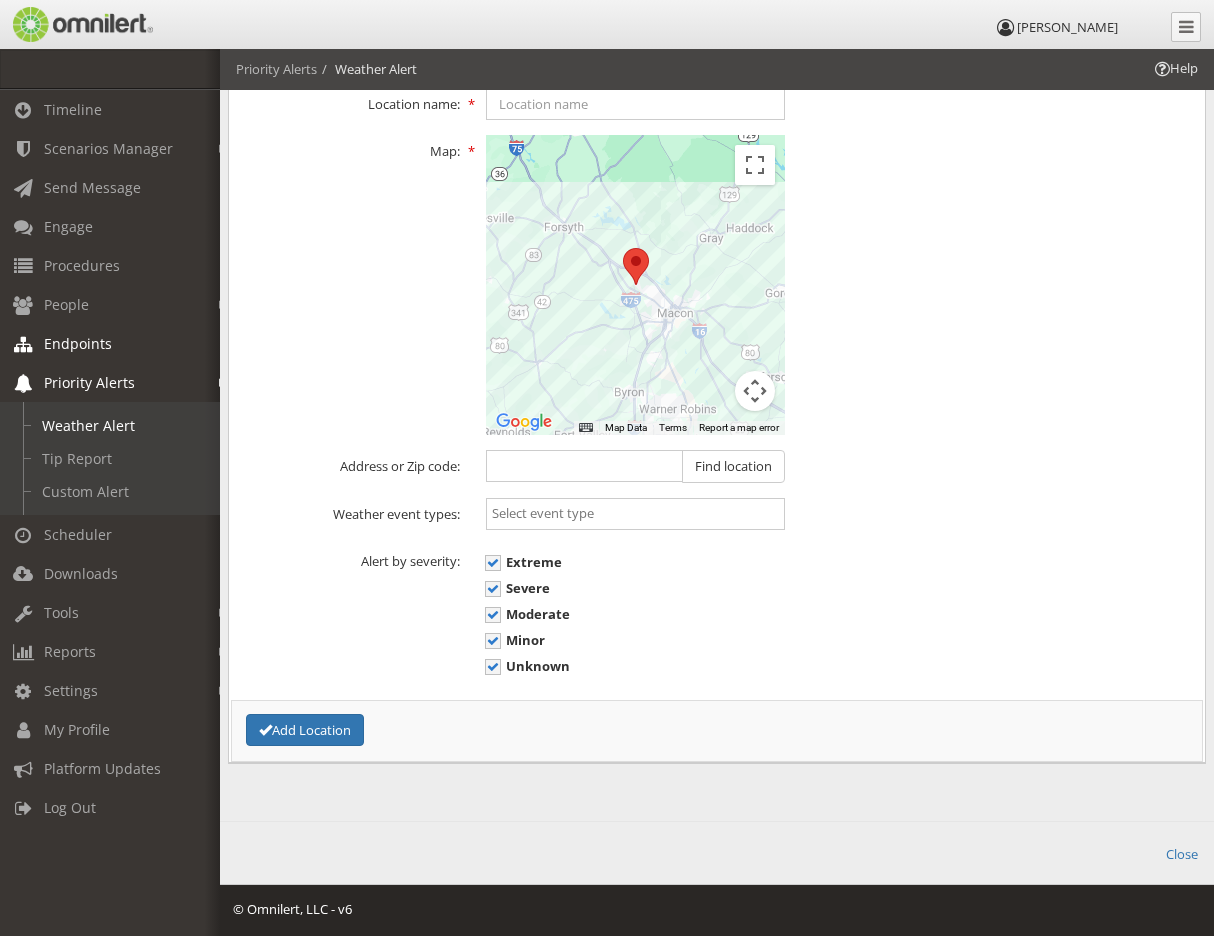click on "Endpoints" at bounding box center (78, 343) 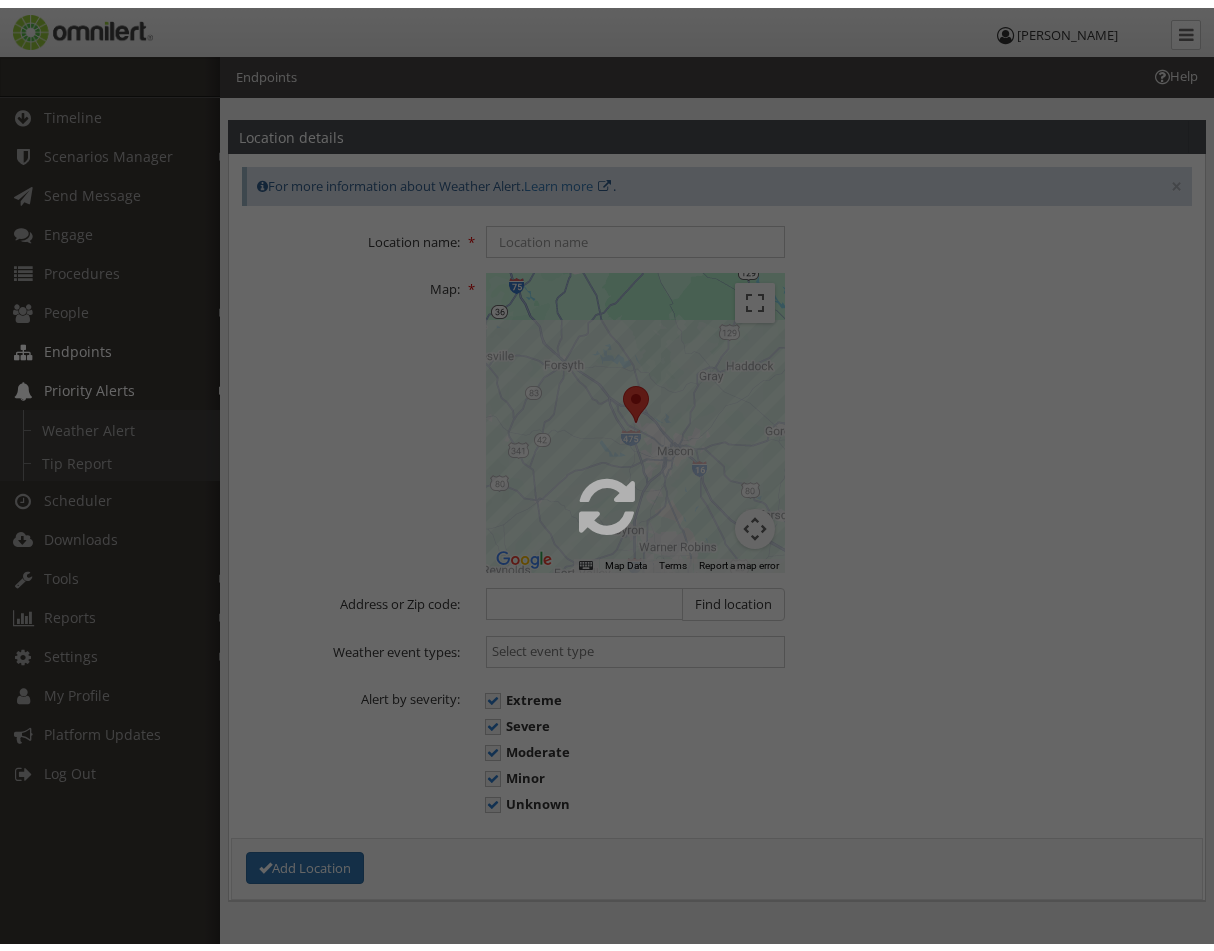 scroll, scrollTop: 0, scrollLeft: 0, axis: both 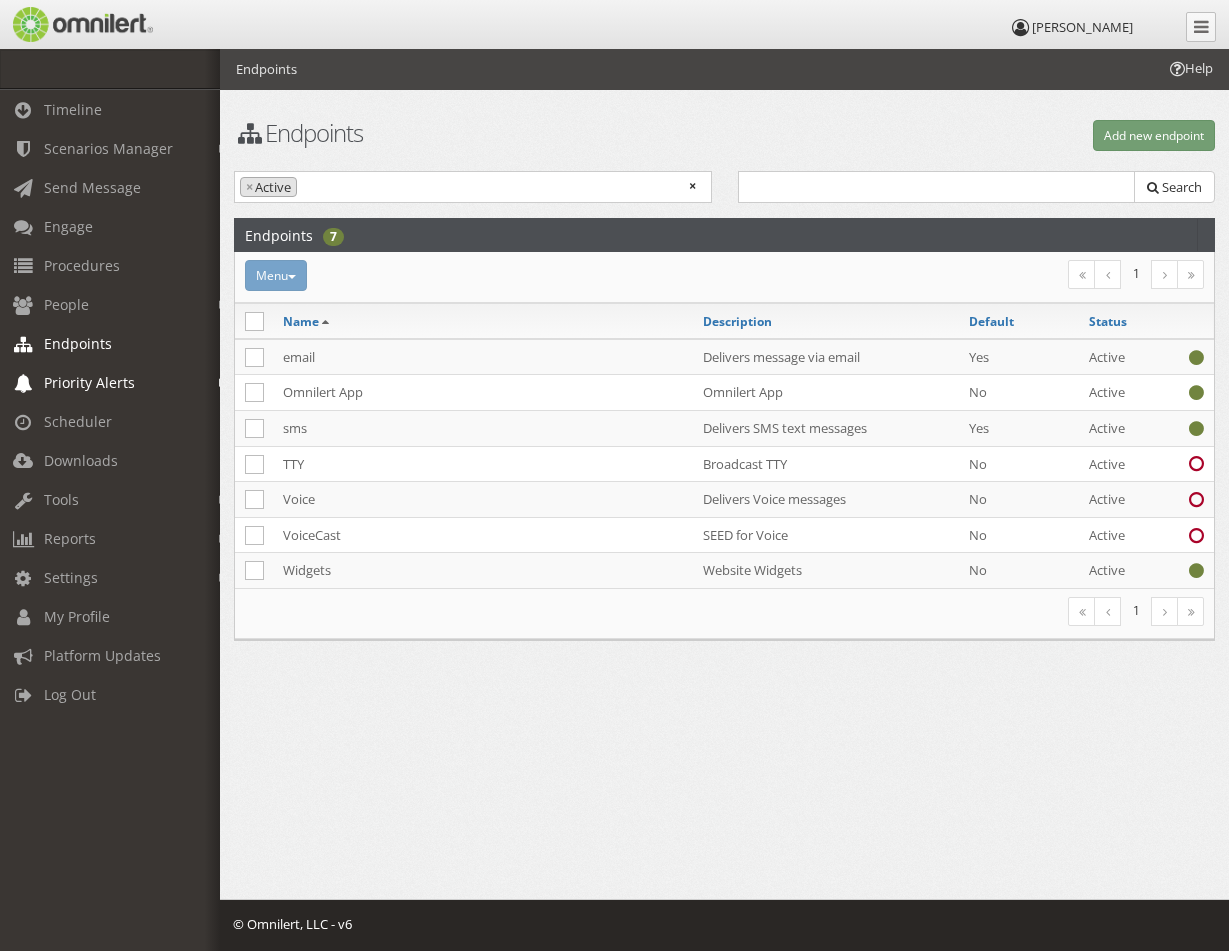 click on "Priority Alerts" at bounding box center [89, 382] 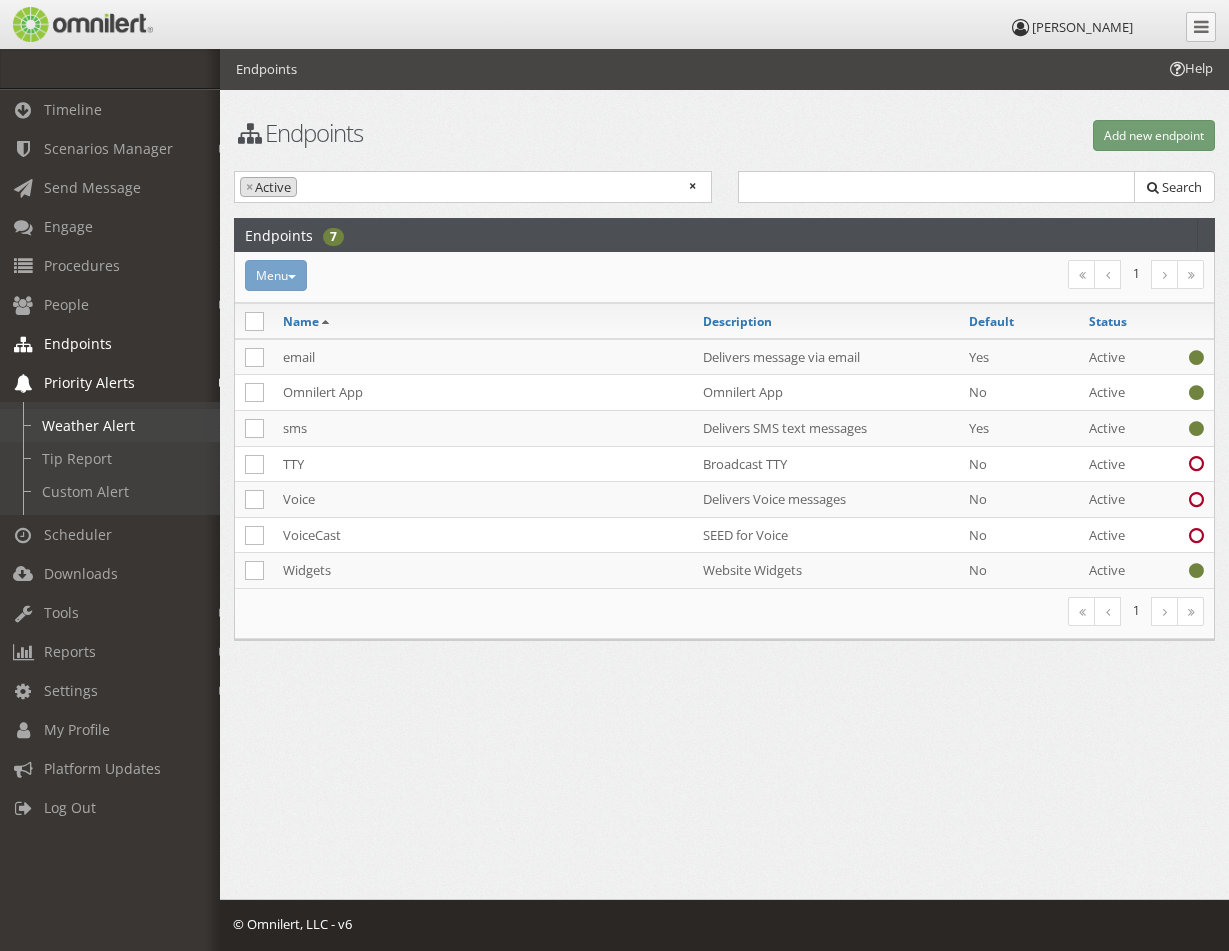 click on "Weather Alert" at bounding box center [119, 425] 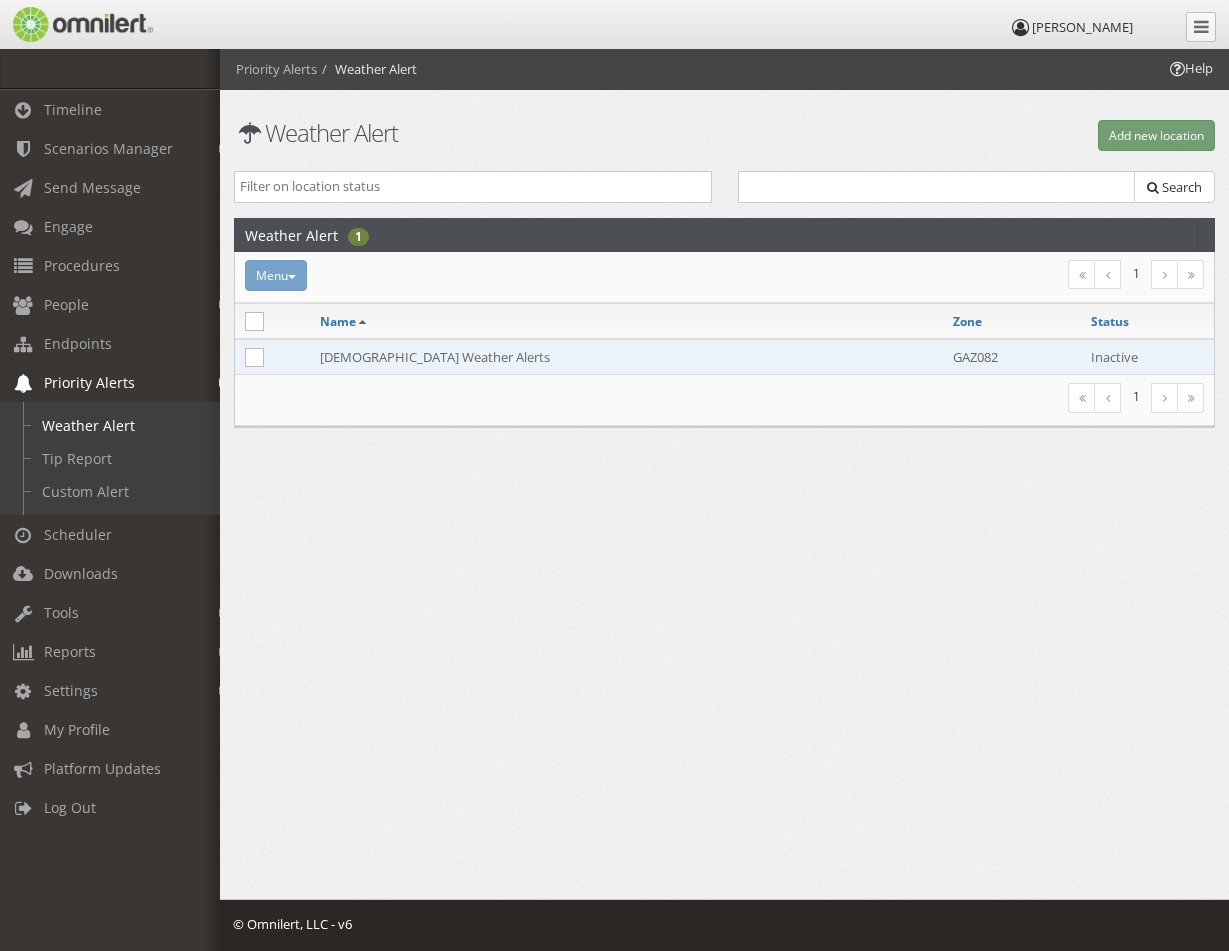 click on "[DEMOGRAPHIC_DATA] Weather Alerts" at bounding box center [626, 357] 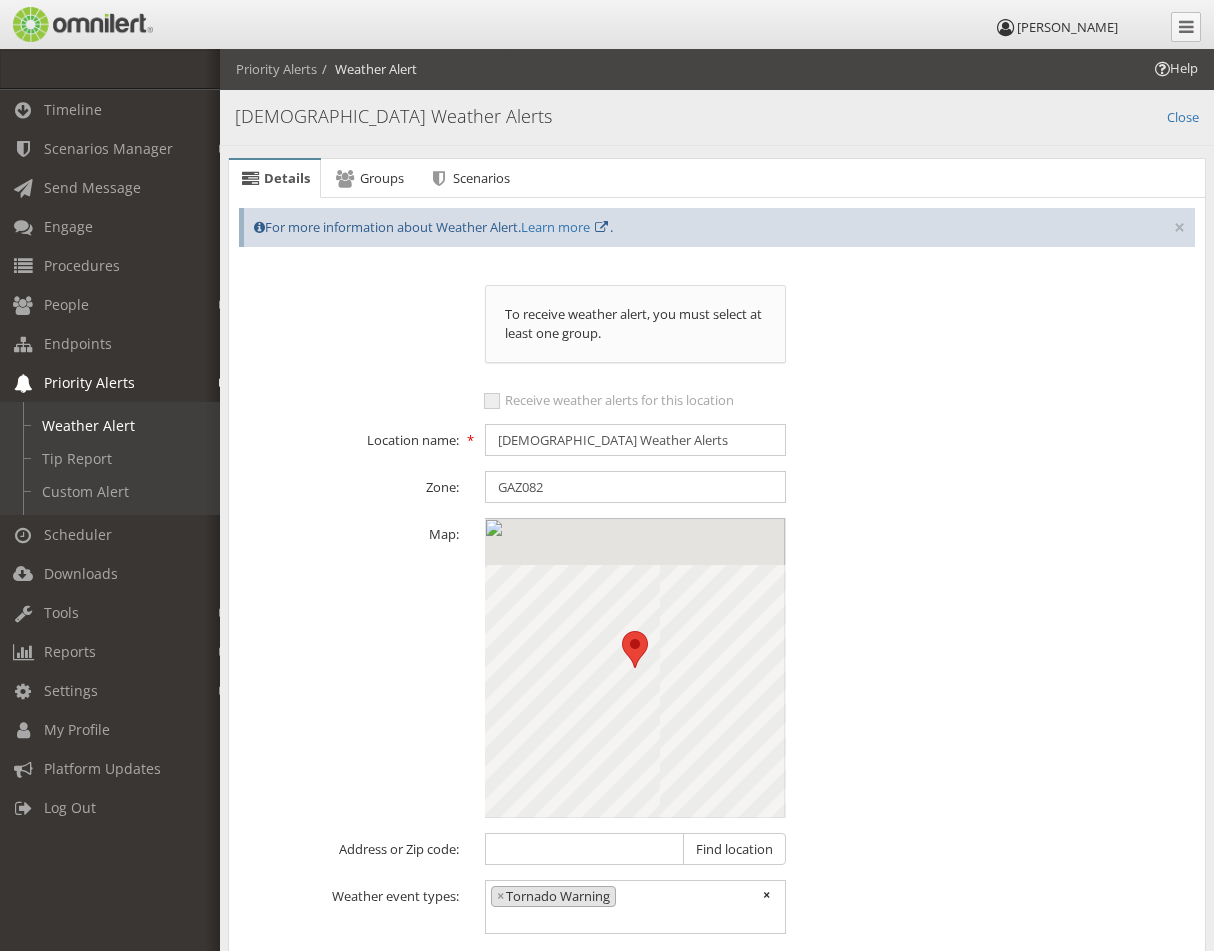 scroll, scrollTop: 1824, scrollLeft: 0, axis: vertical 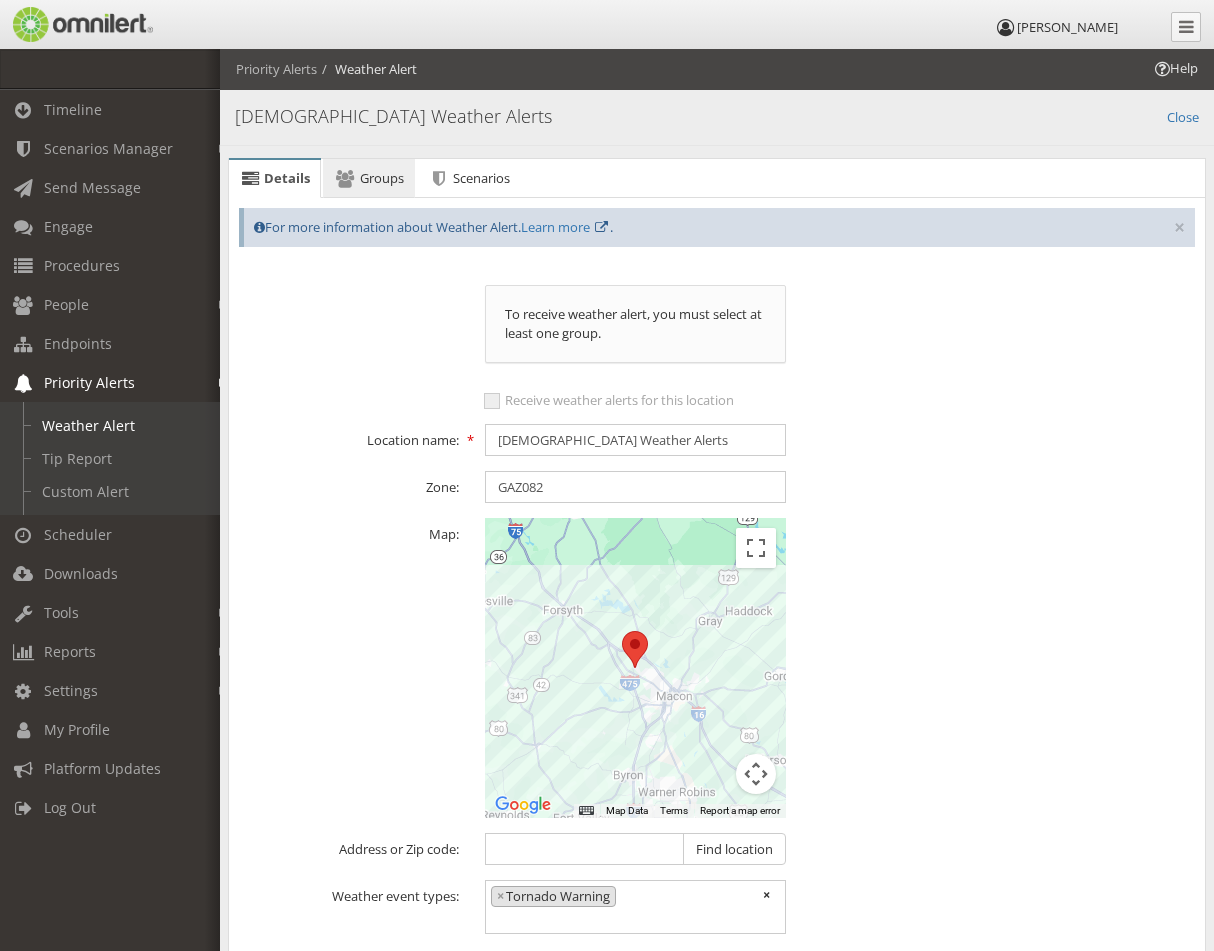 click at bounding box center (345, 178) 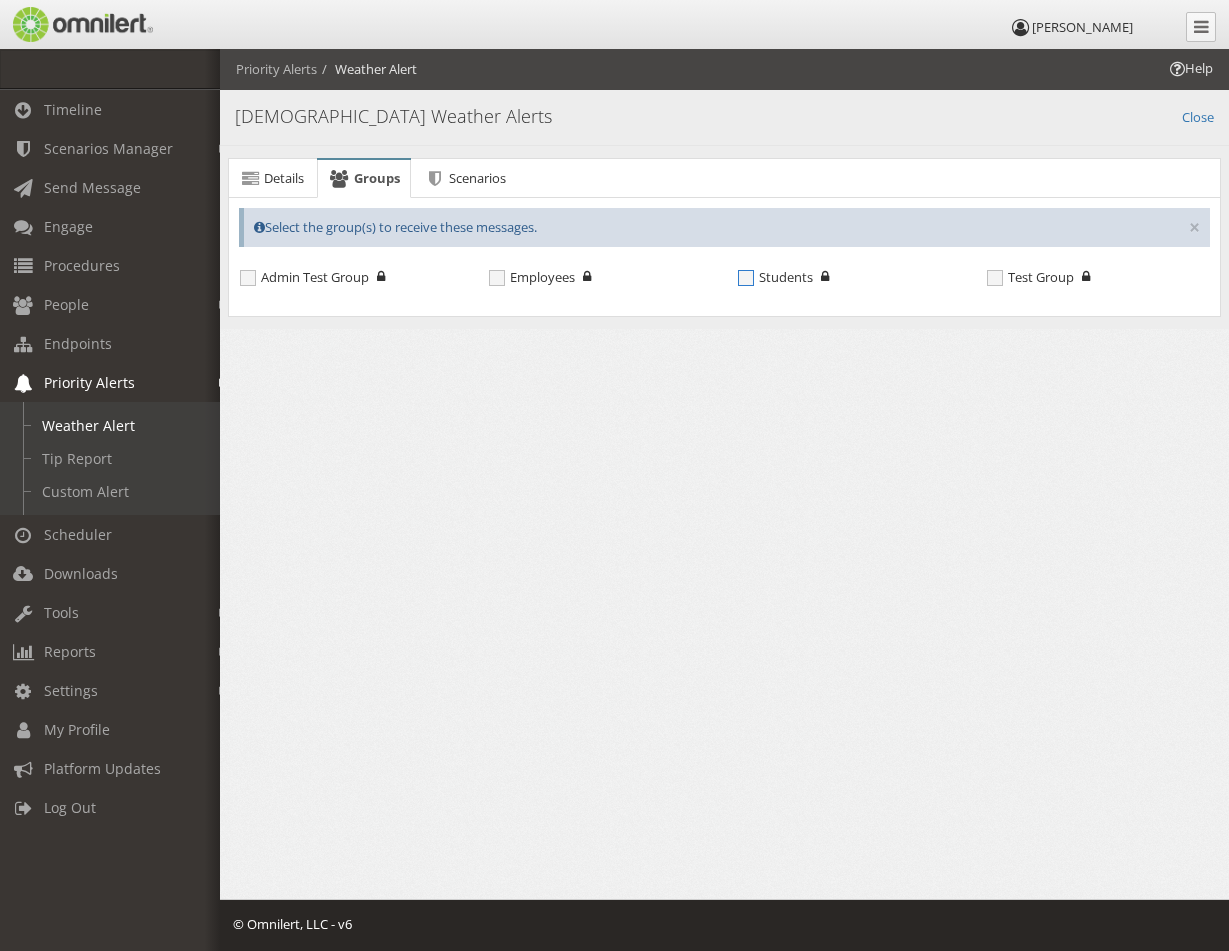 click on "Students" at bounding box center (775, 277) 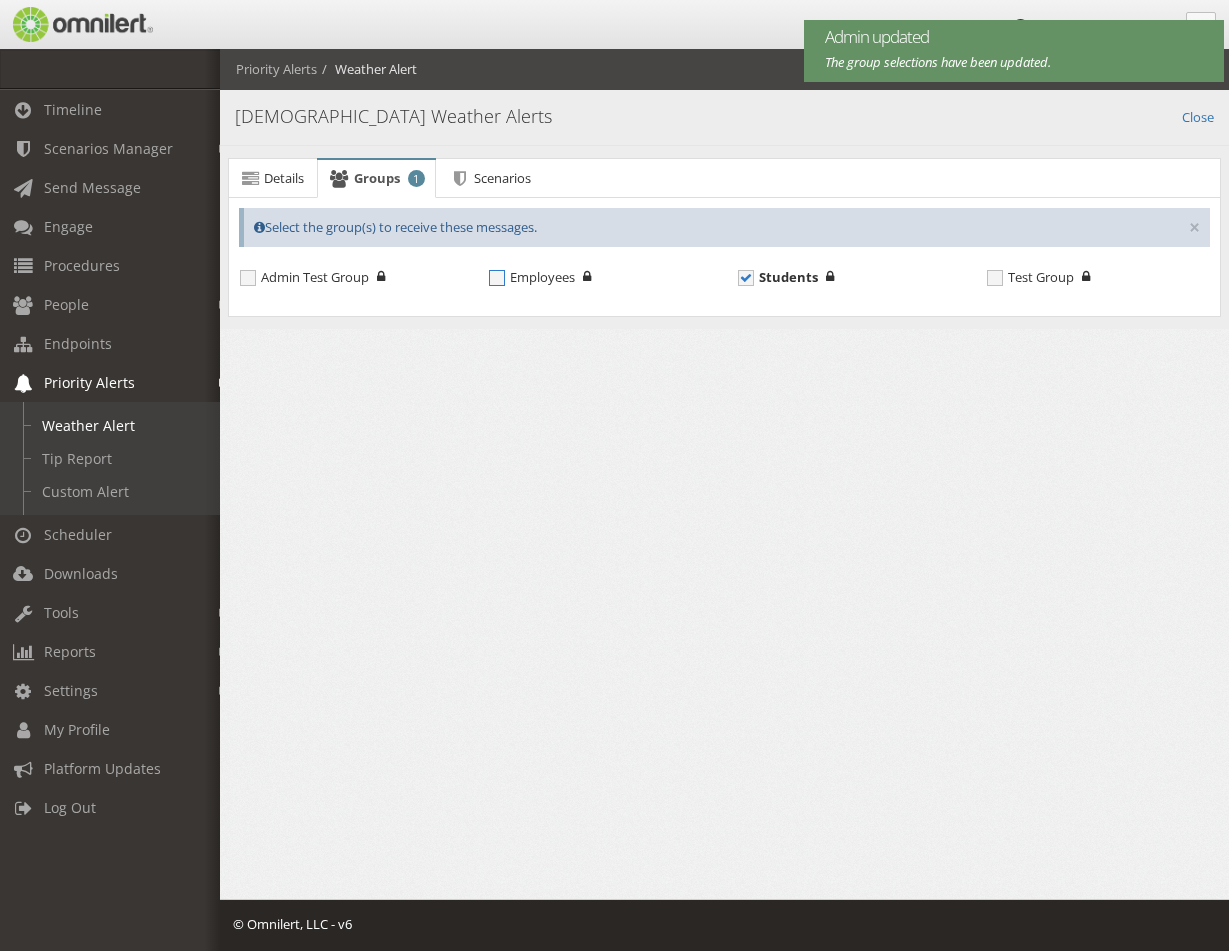 click on "Employees" at bounding box center (532, 277) 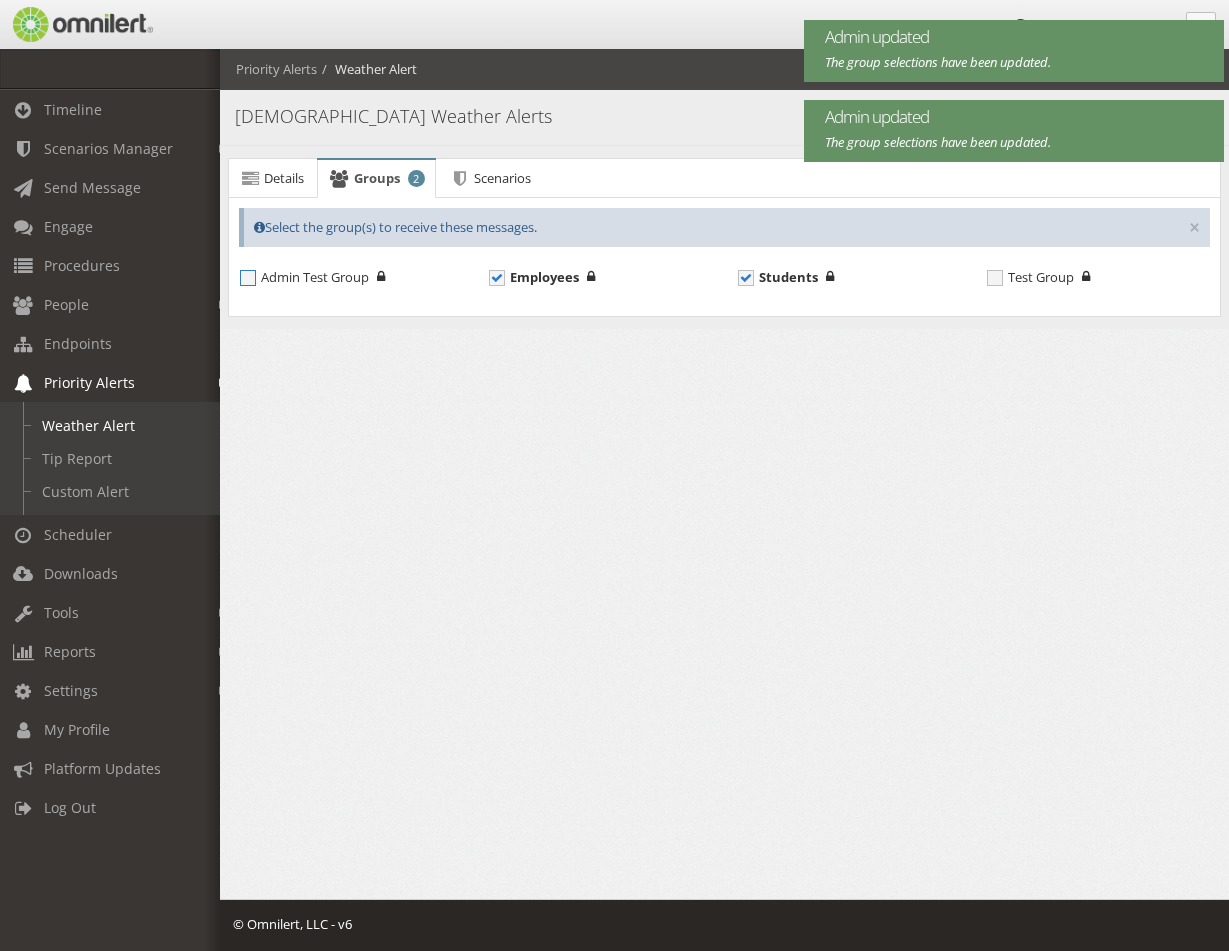 click on "Admin Test Group" at bounding box center [304, 277] 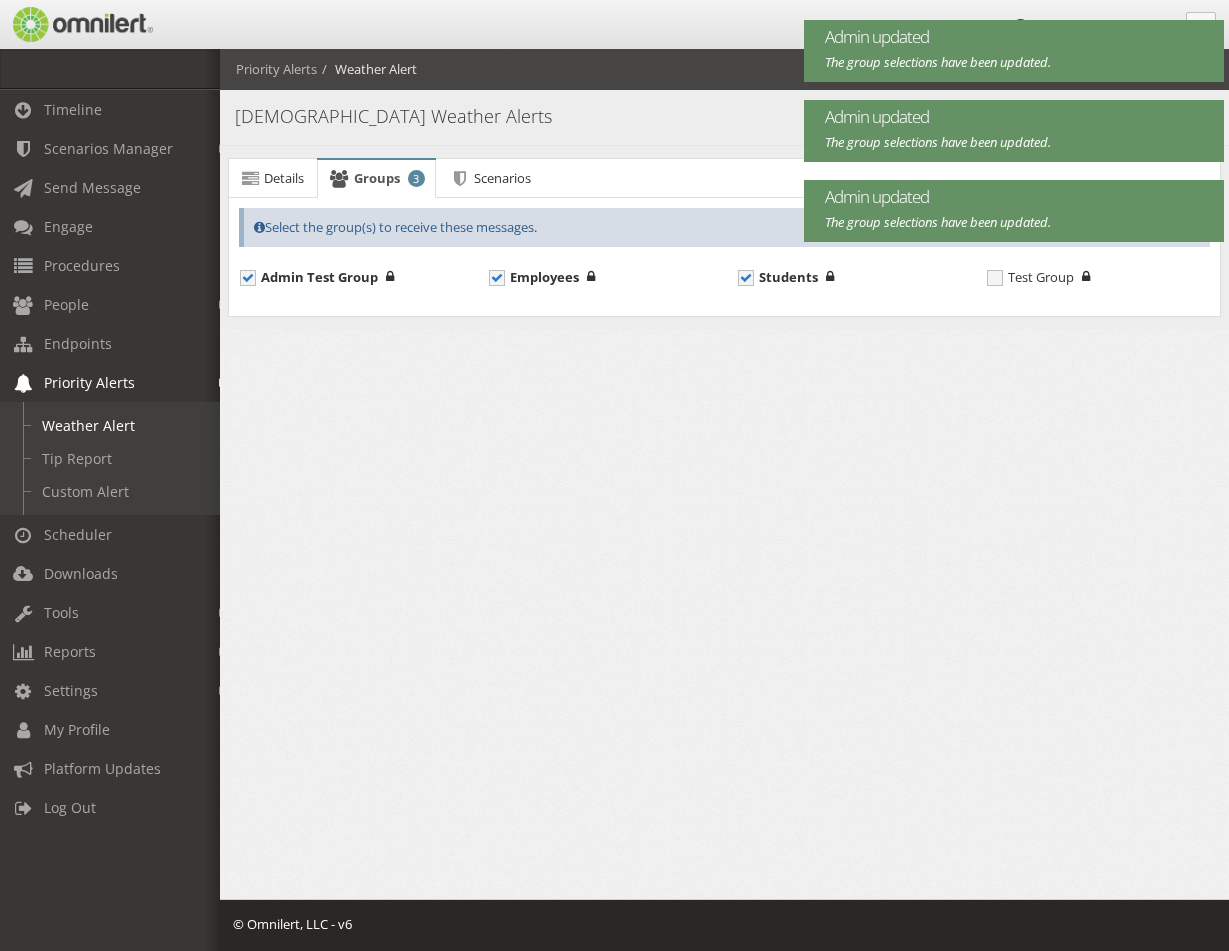 click on "[DEMOGRAPHIC_DATA] Weather Alerts" at bounding box center [724, 117] 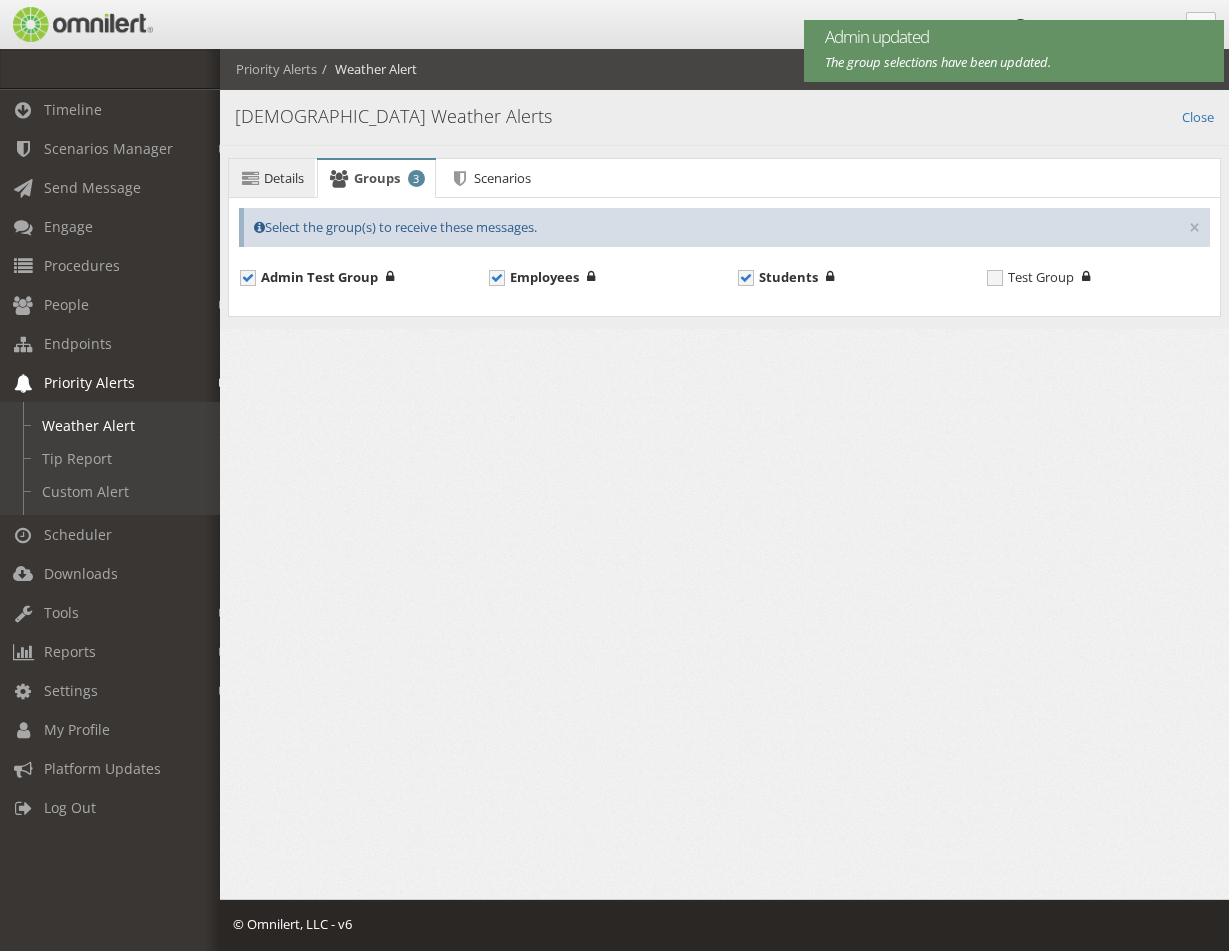 click on "Details" at bounding box center (284, 178) 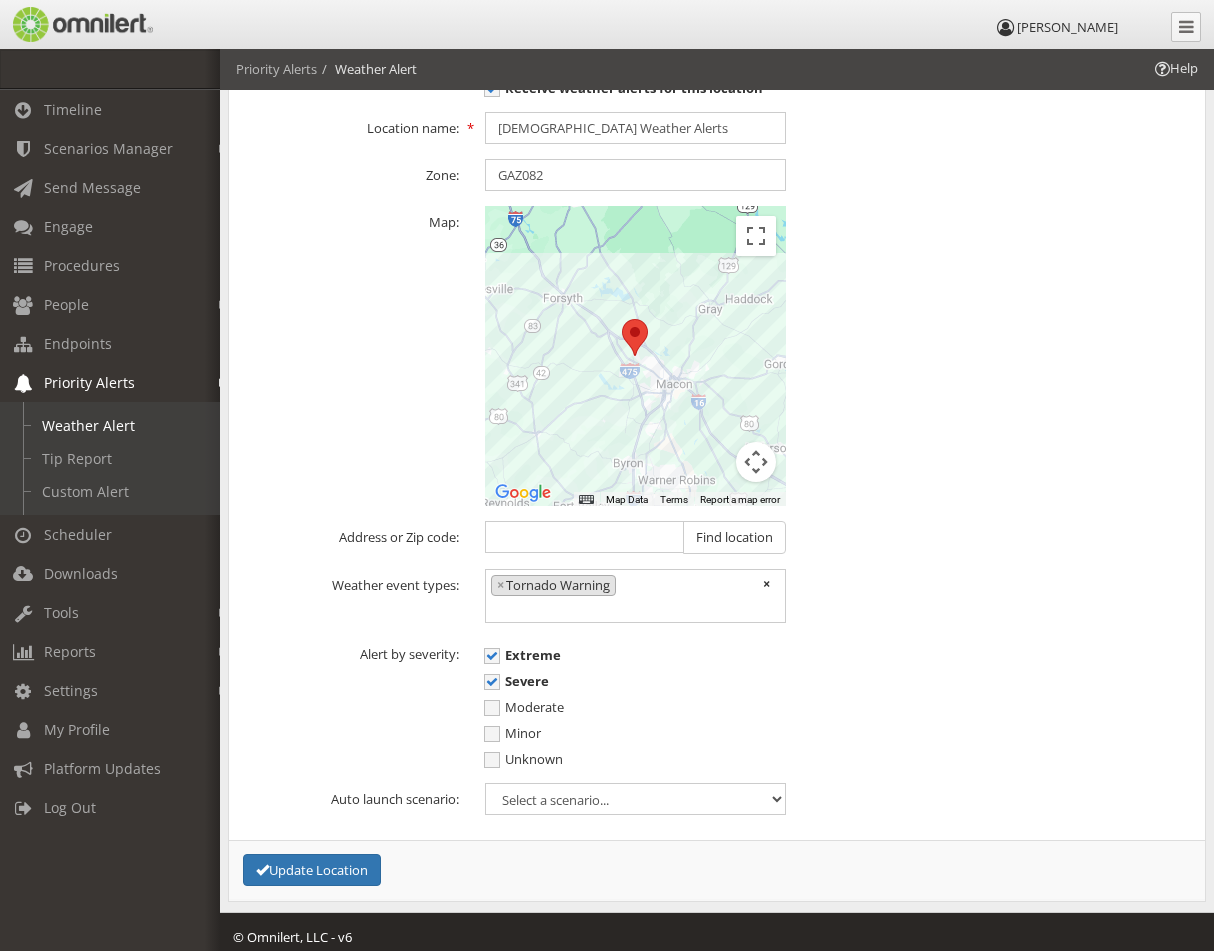 scroll, scrollTop: 227, scrollLeft: 0, axis: vertical 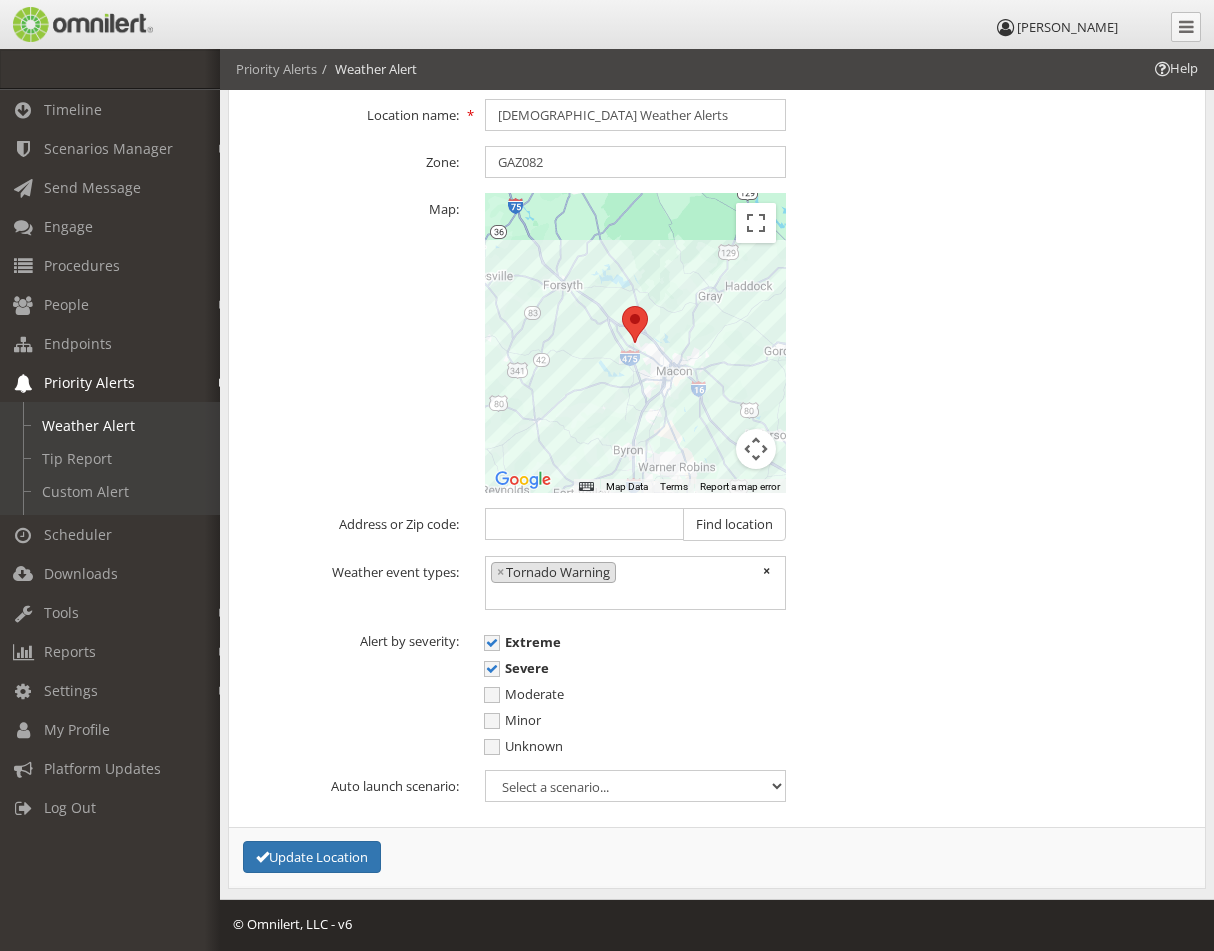 click on "× × Tornado Warning" at bounding box center (635, 580) 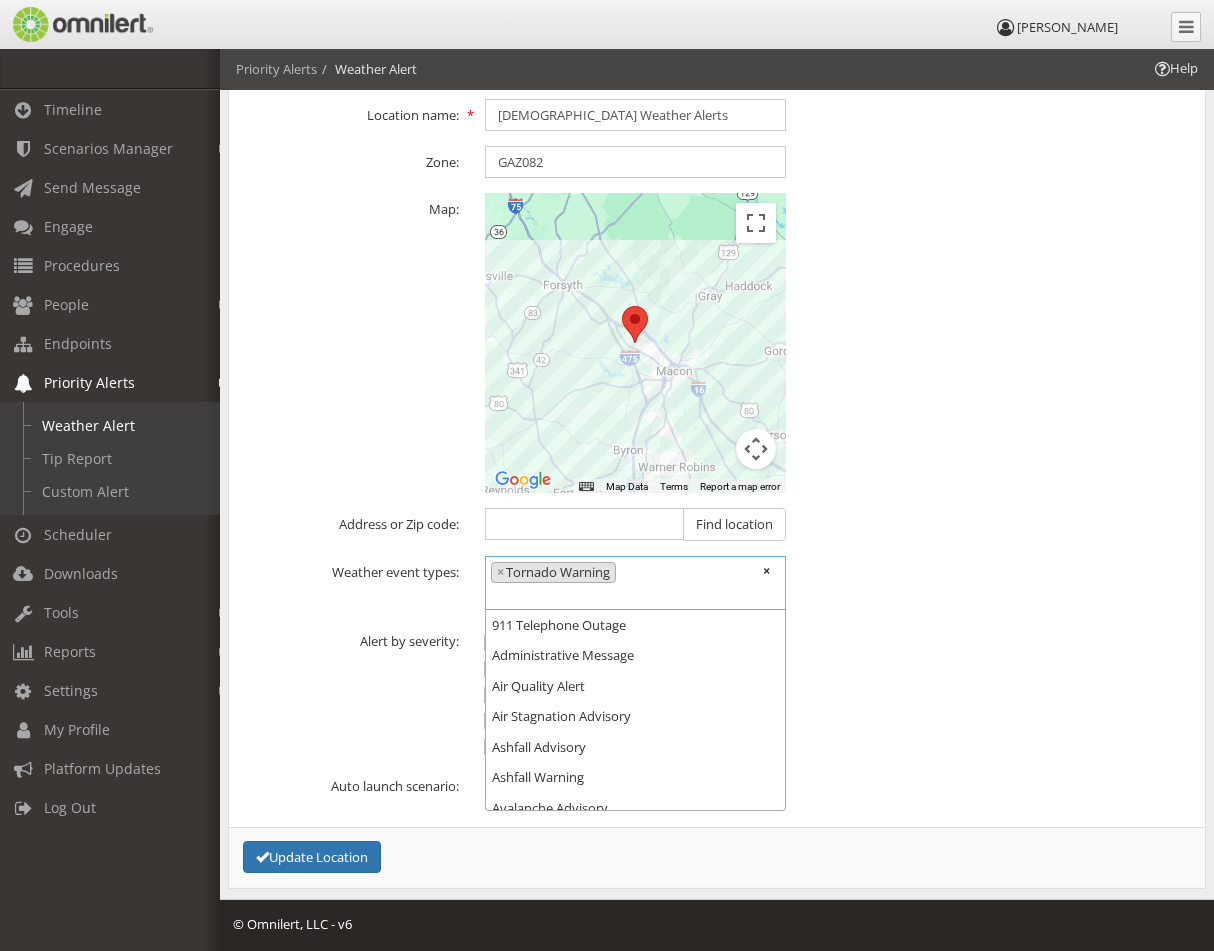scroll, scrollTop: 2873, scrollLeft: 0, axis: vertical 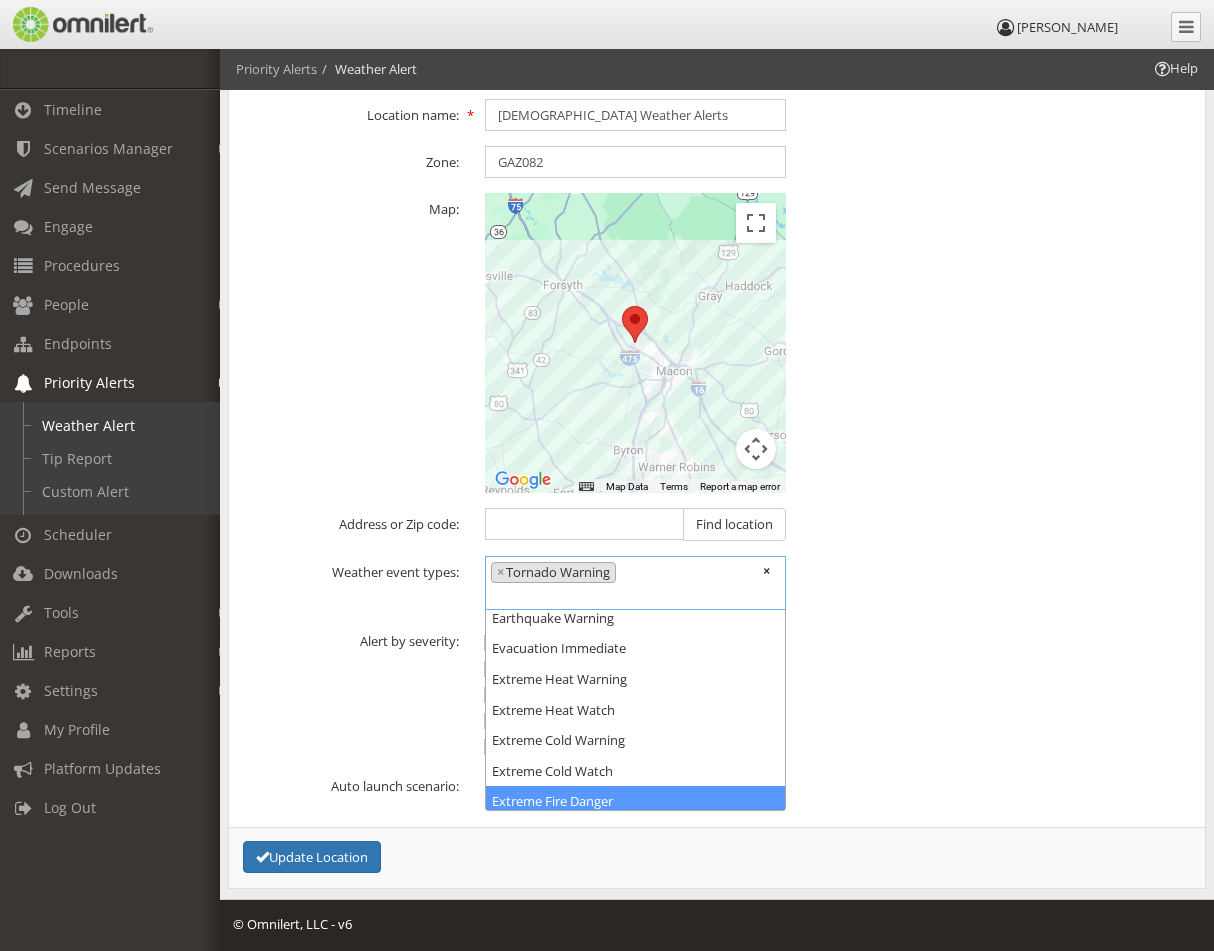 click on "Alert by severity:
Extreme
[GEOGRAPHIC_DATA]
Moderate
Minor
Unknown" at bounding box center (717, 690) 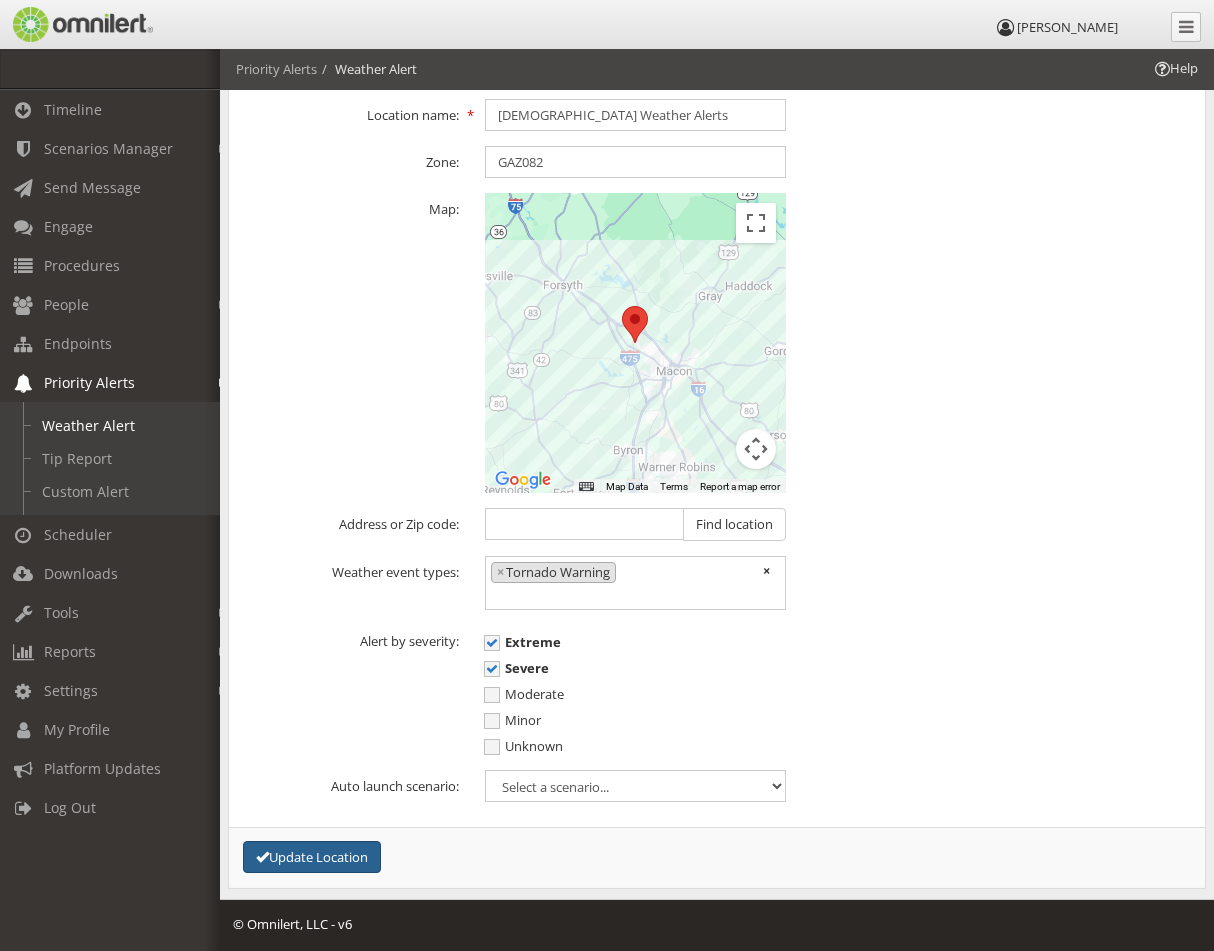 click on "Update Location" at bounding box center (312, 857) 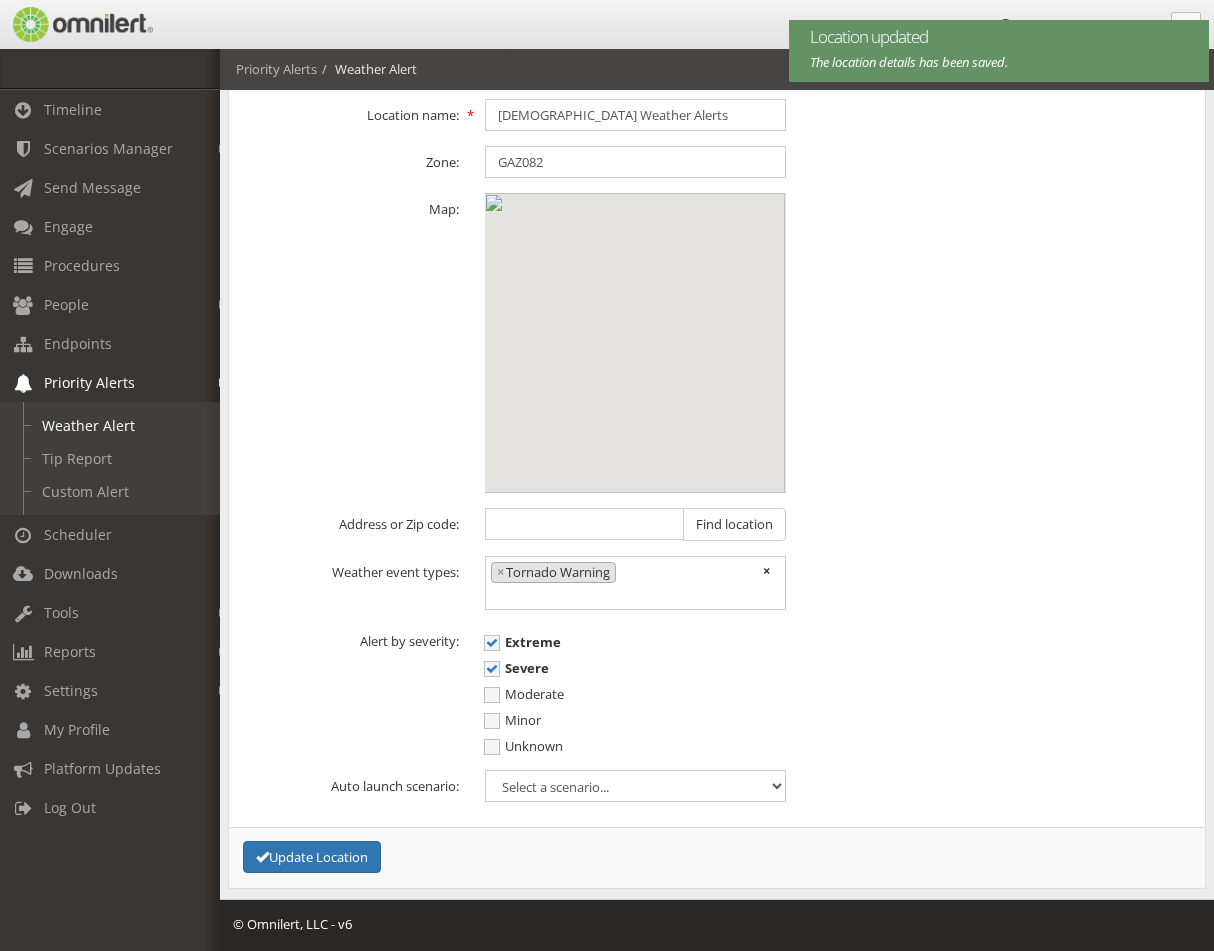scroll, scrollTop: 1824, scrollLeft: 0, axis: vertical 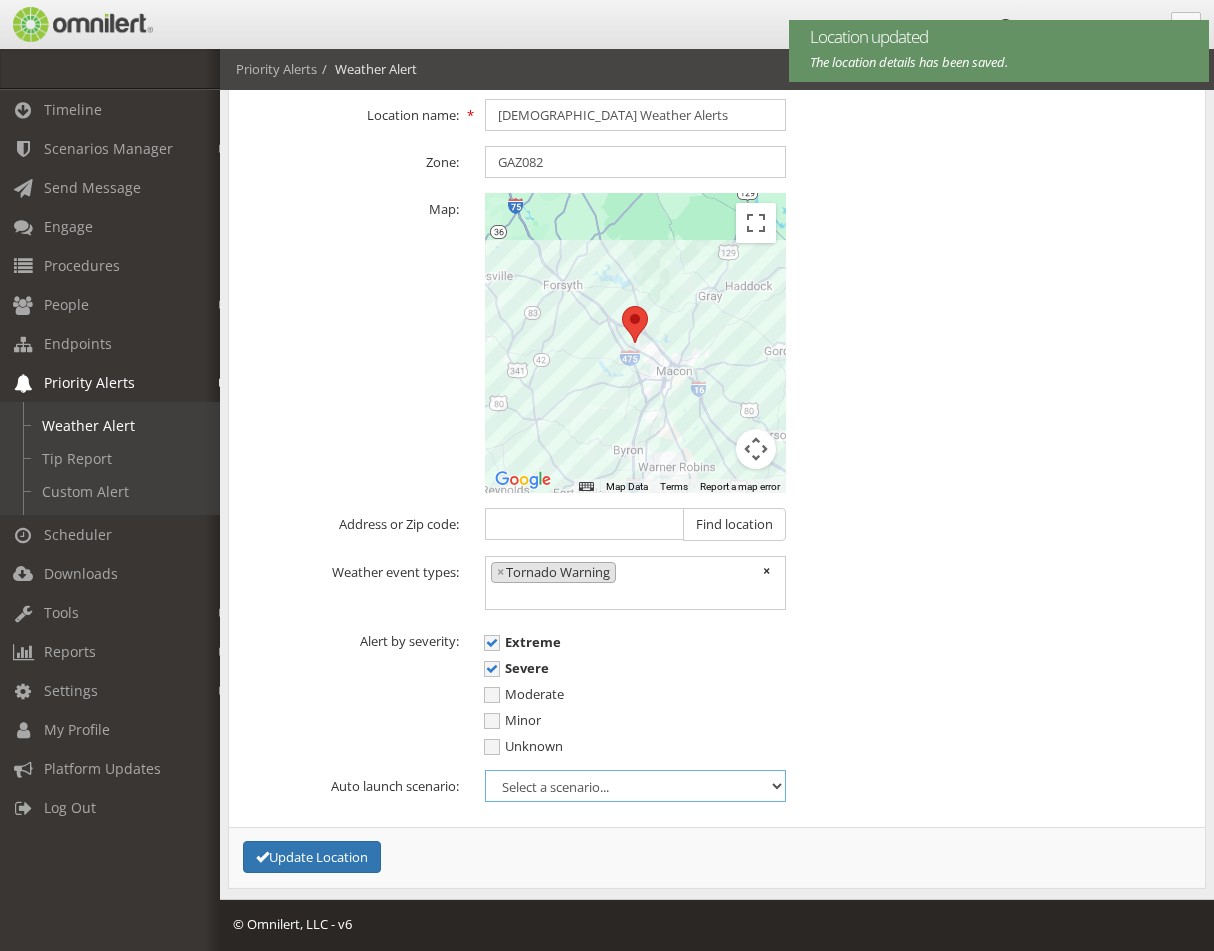 click on "Select a scenario...
Admin Test
Monthly Test : Email to Current Wesleyan
Wesleyan Weather Alert" at bounding box center (635, 786) 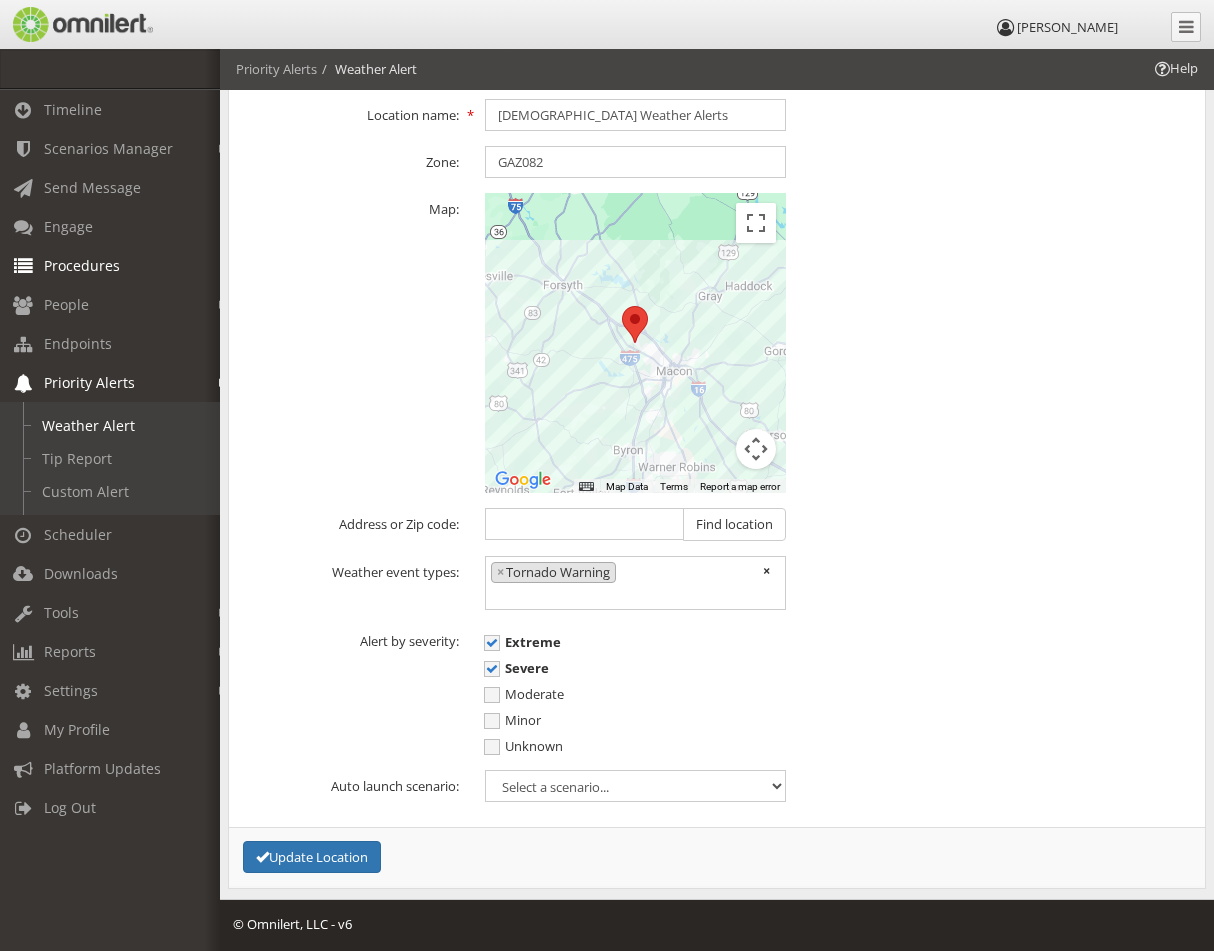 click on "Procedures" at bounding box center (82, 265) 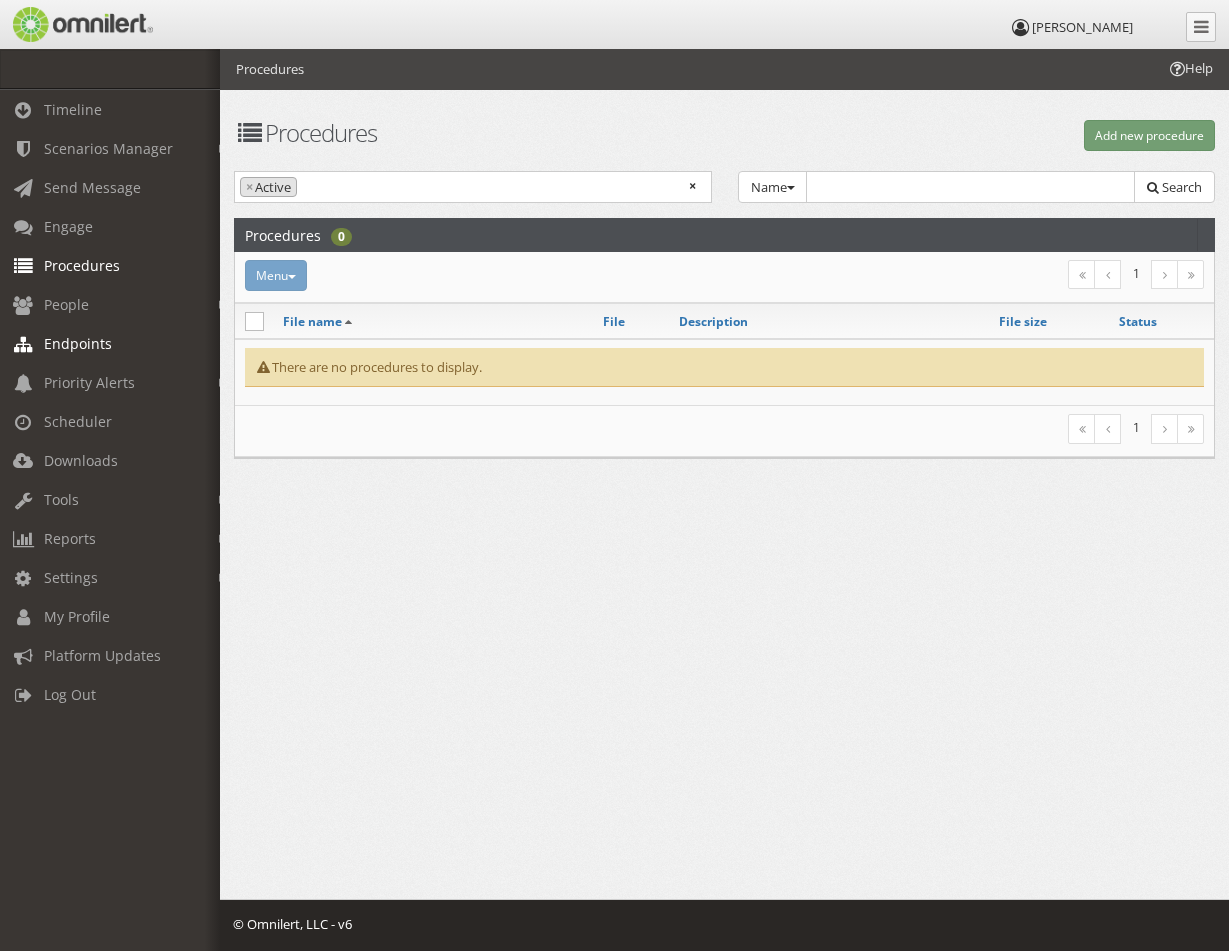 click on "Endpoints" at bounding box center [78, 343] 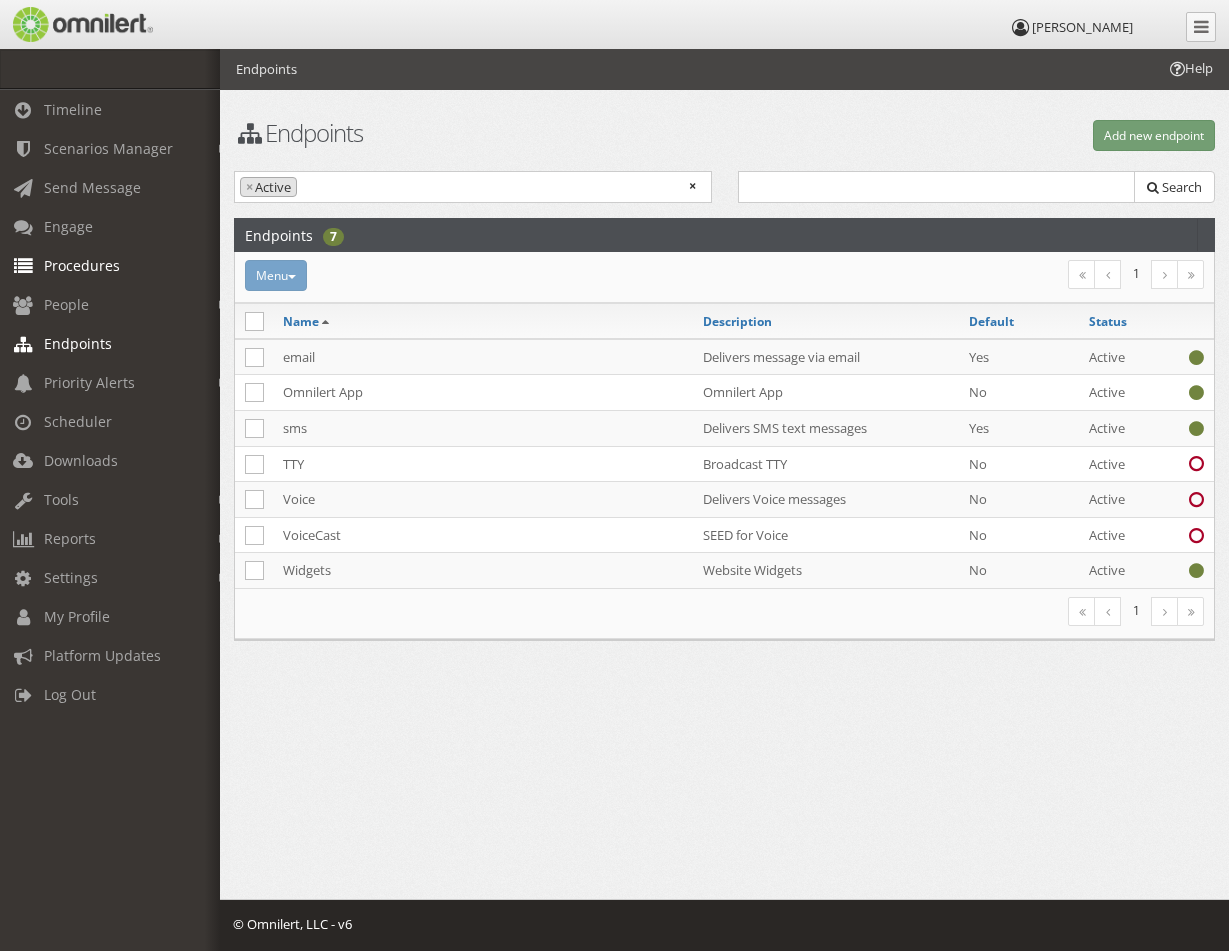 click on "Procedures" at bounding box center (82, 265) 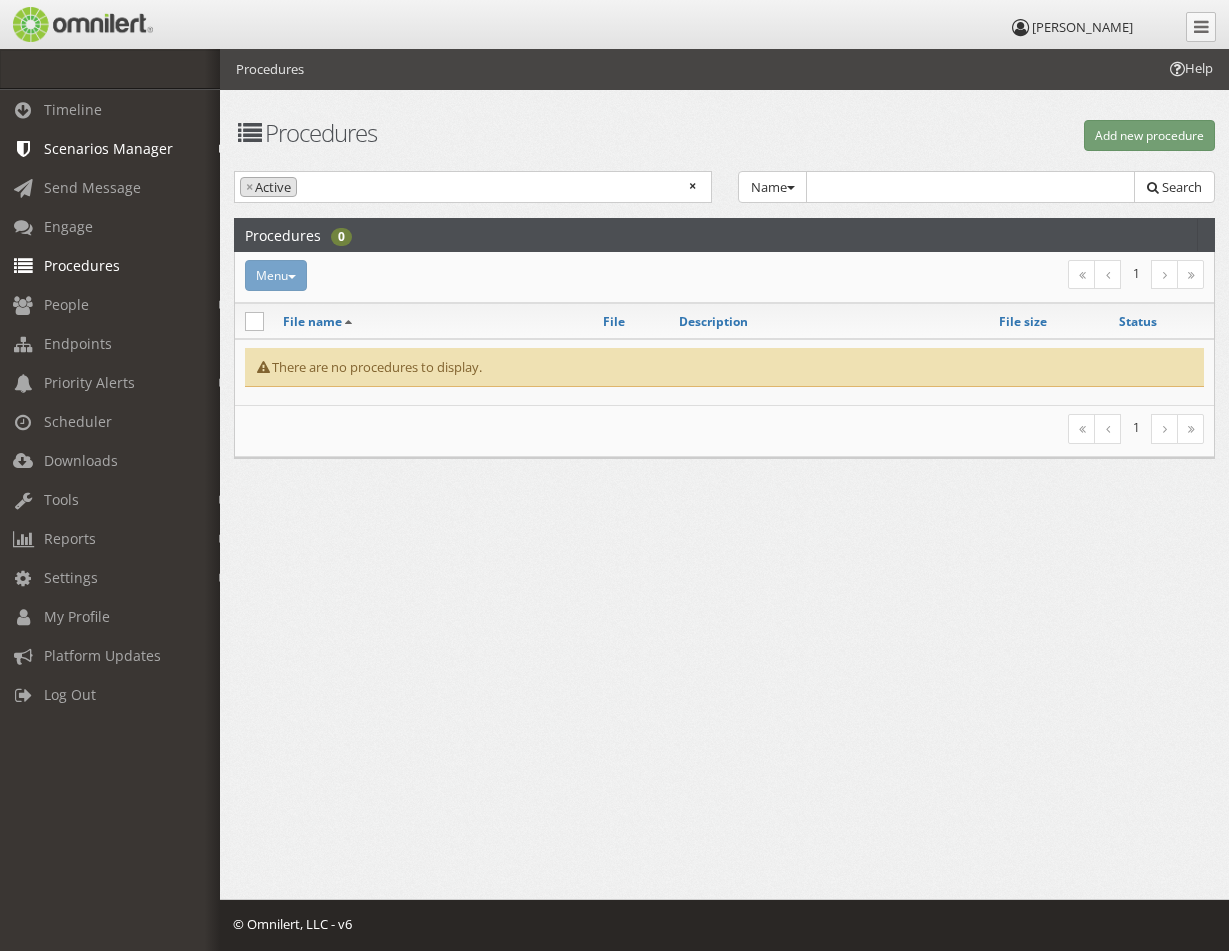 click on "Scenarios Manager" at bounding box center [108, 148] 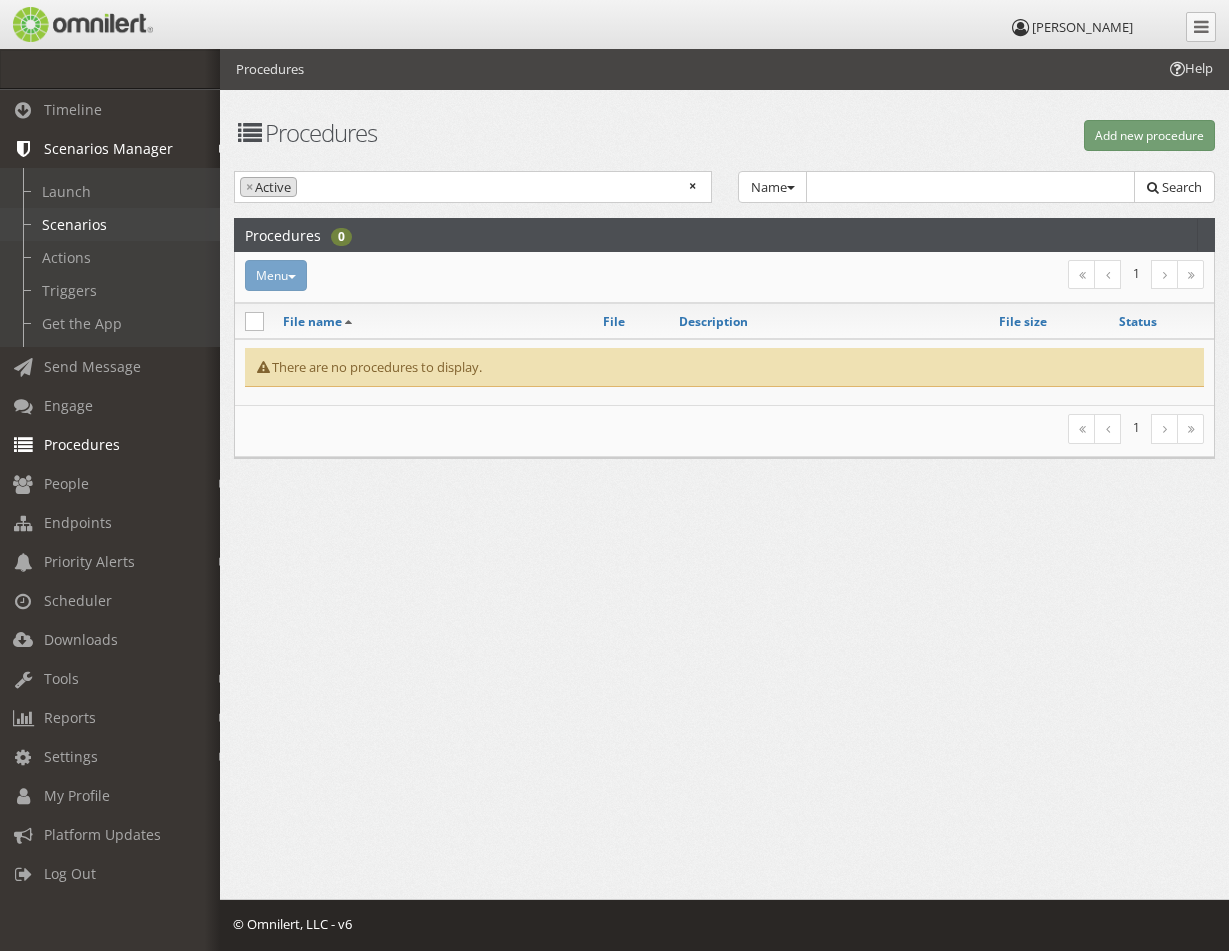 click on "Scenarios" at bounding box center [119, 224] 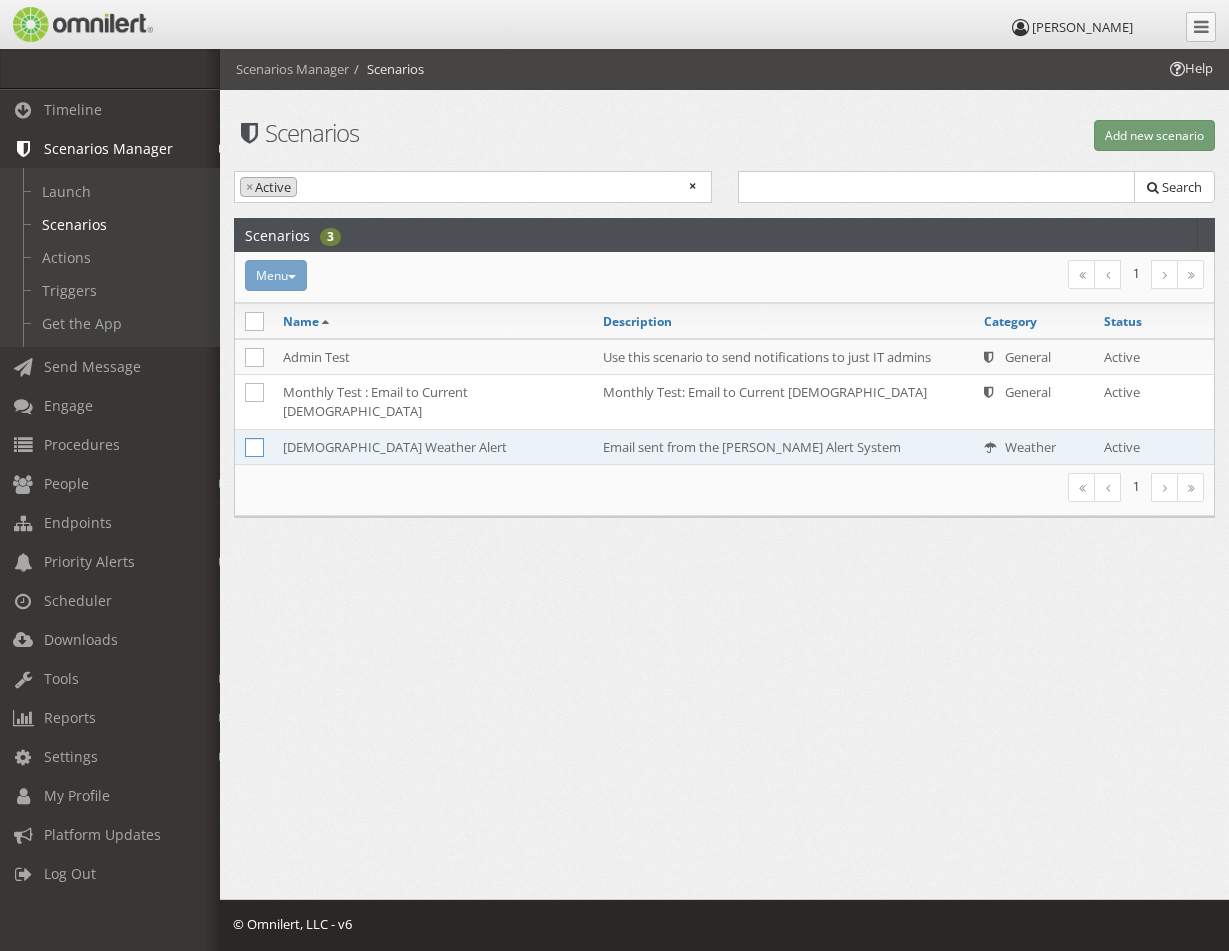 click at bounding box center [254, 447] 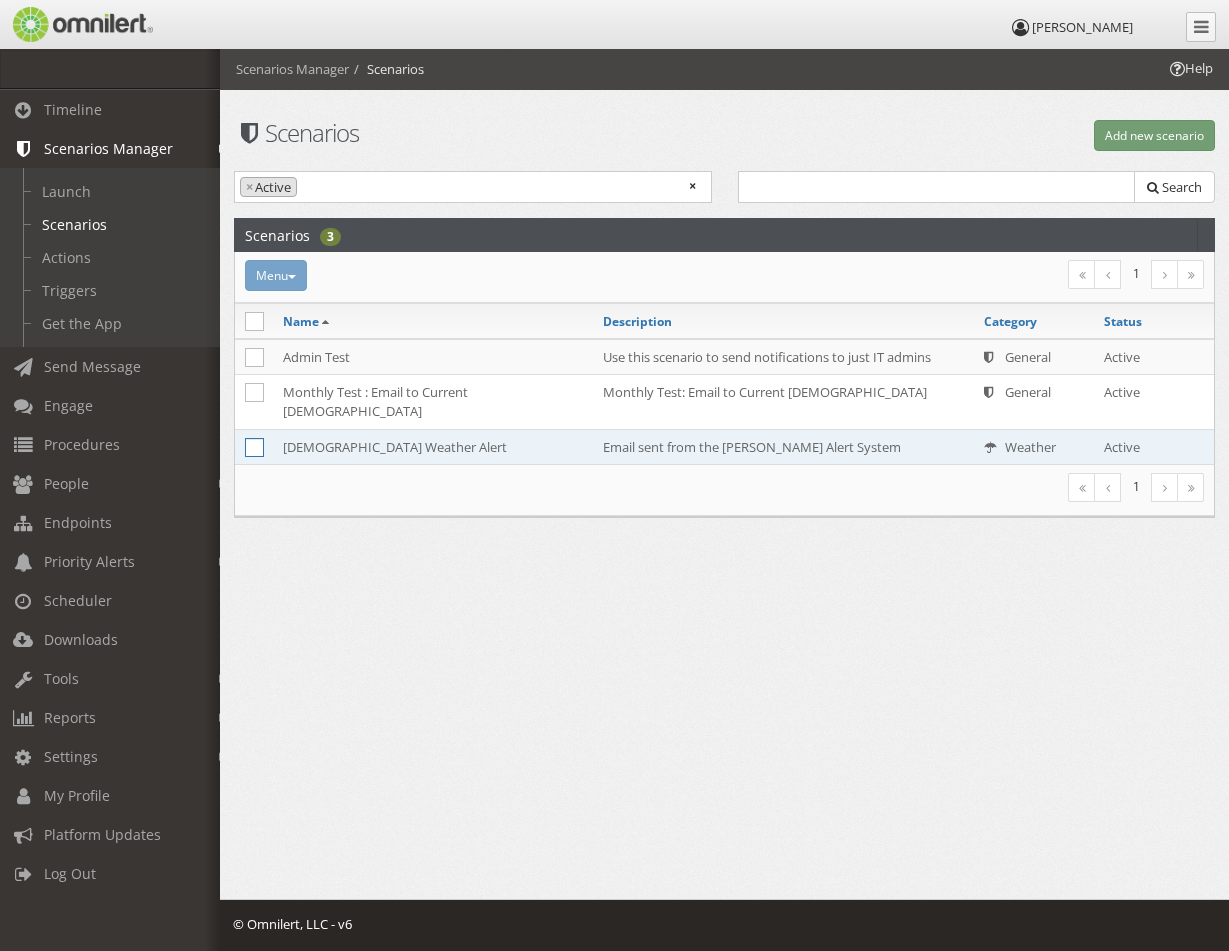 checkbox on "true" 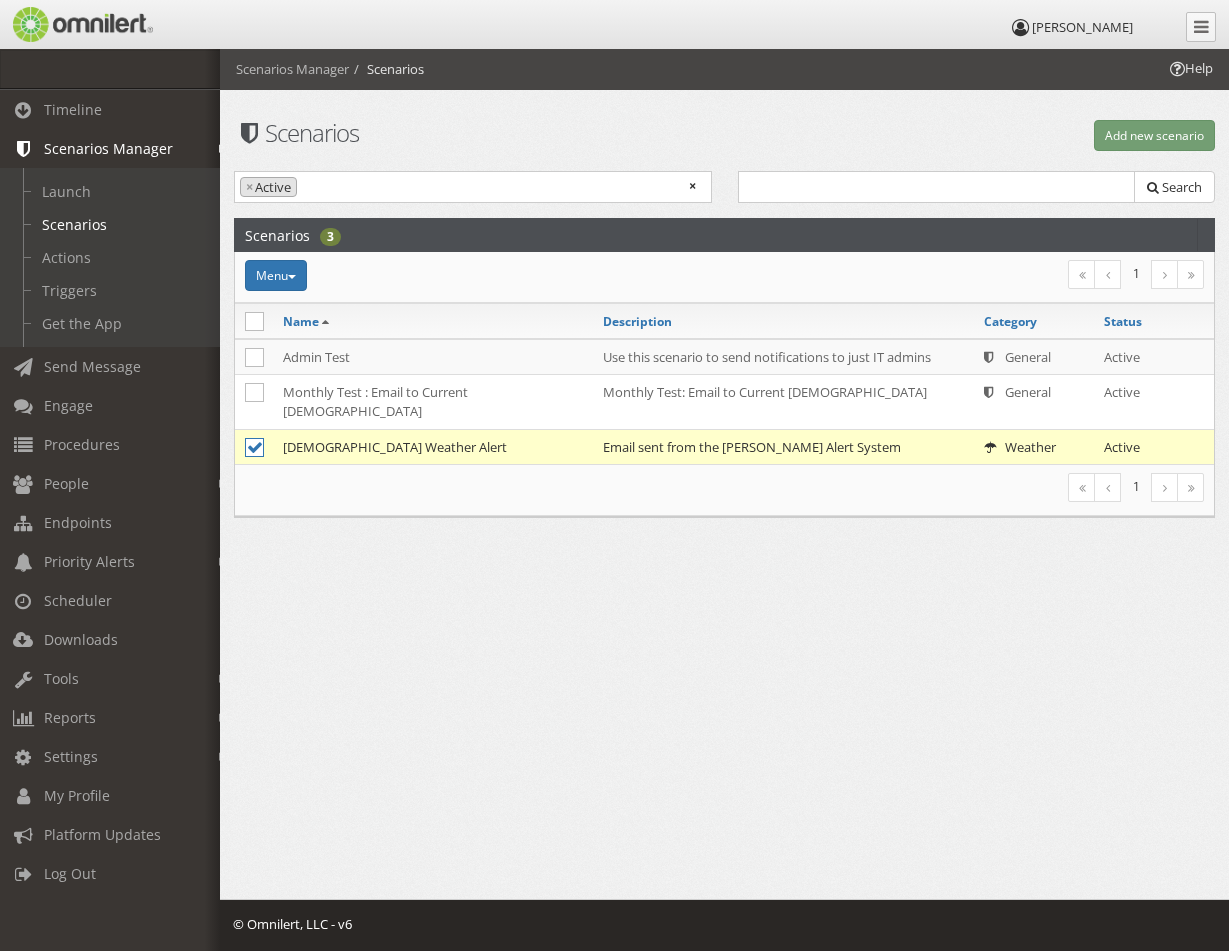 click on "[DEMOGRAPHIC_DATA] Weather Alert" at bounding box center (433, 446) 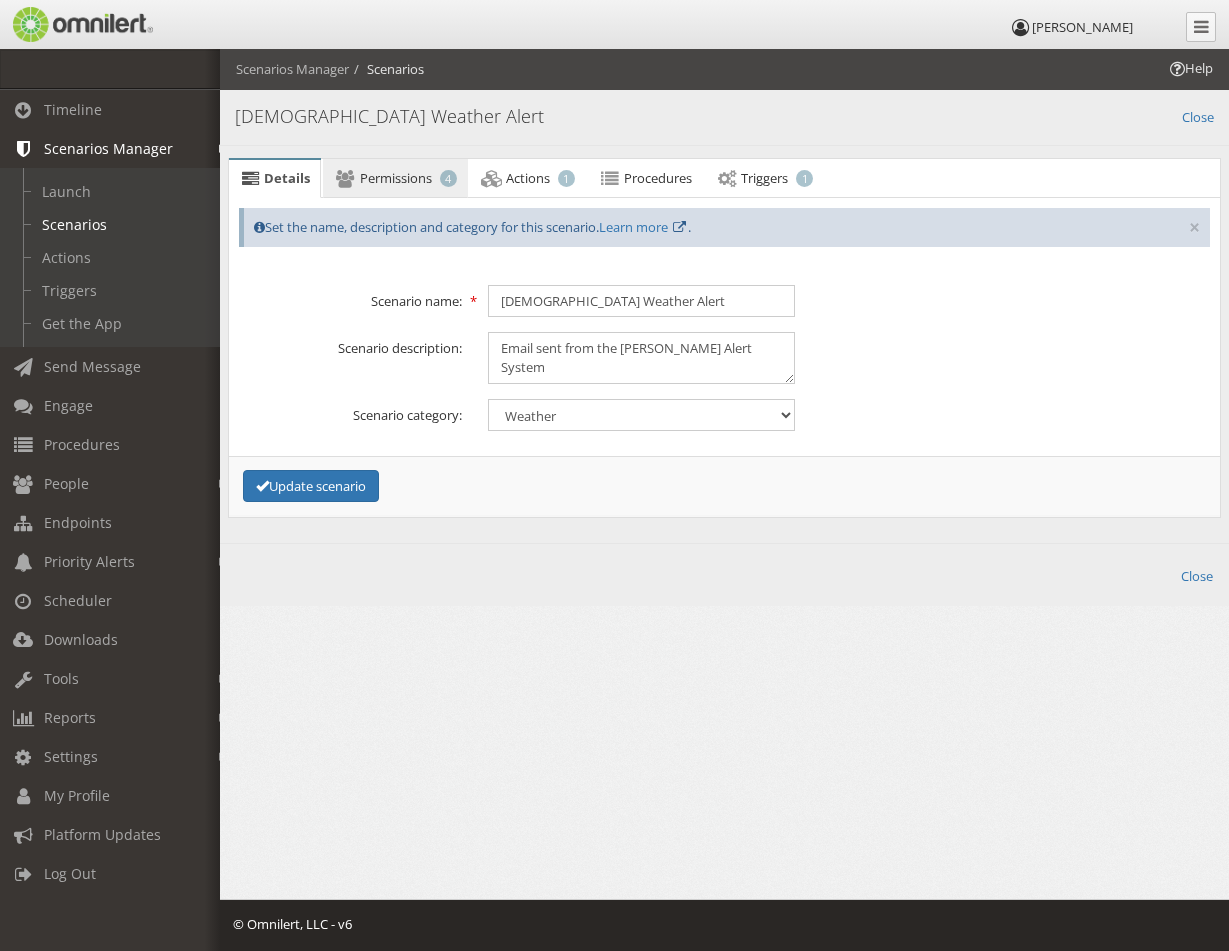 click on "Permissions   4" at bounding box center [395, 179] 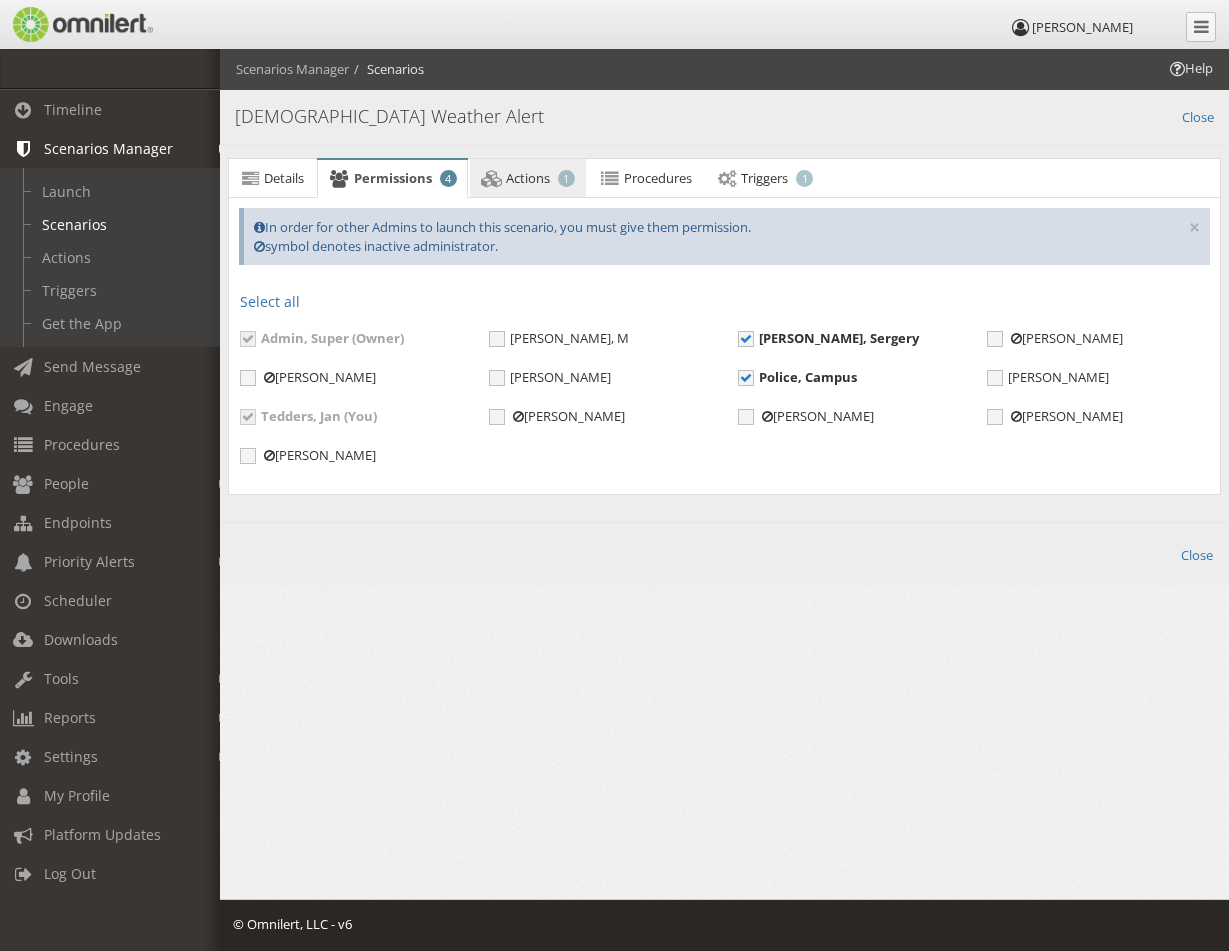 click on "Actions" at bounding box center [528, 178] 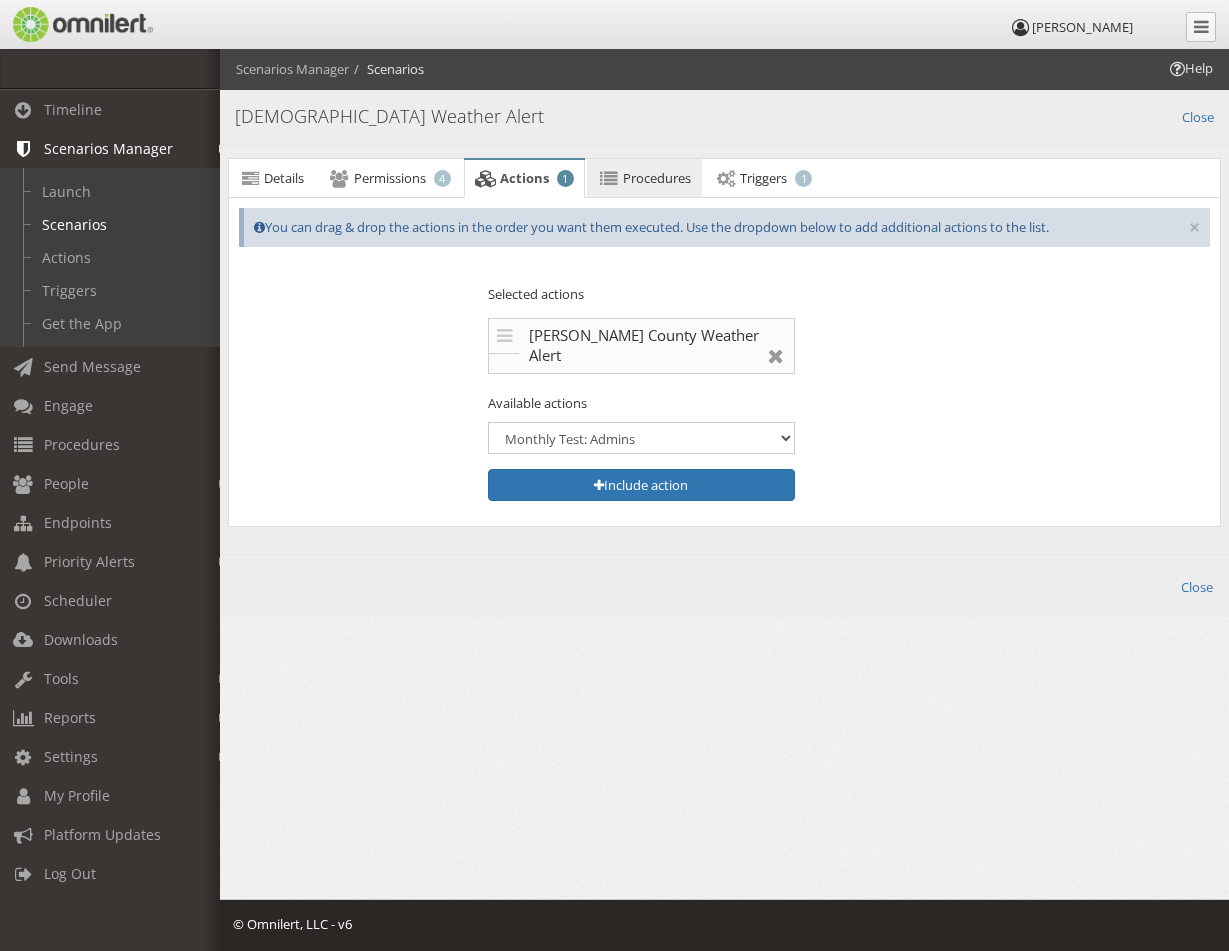 click on "Procedures" at bounding box center (657, 178) 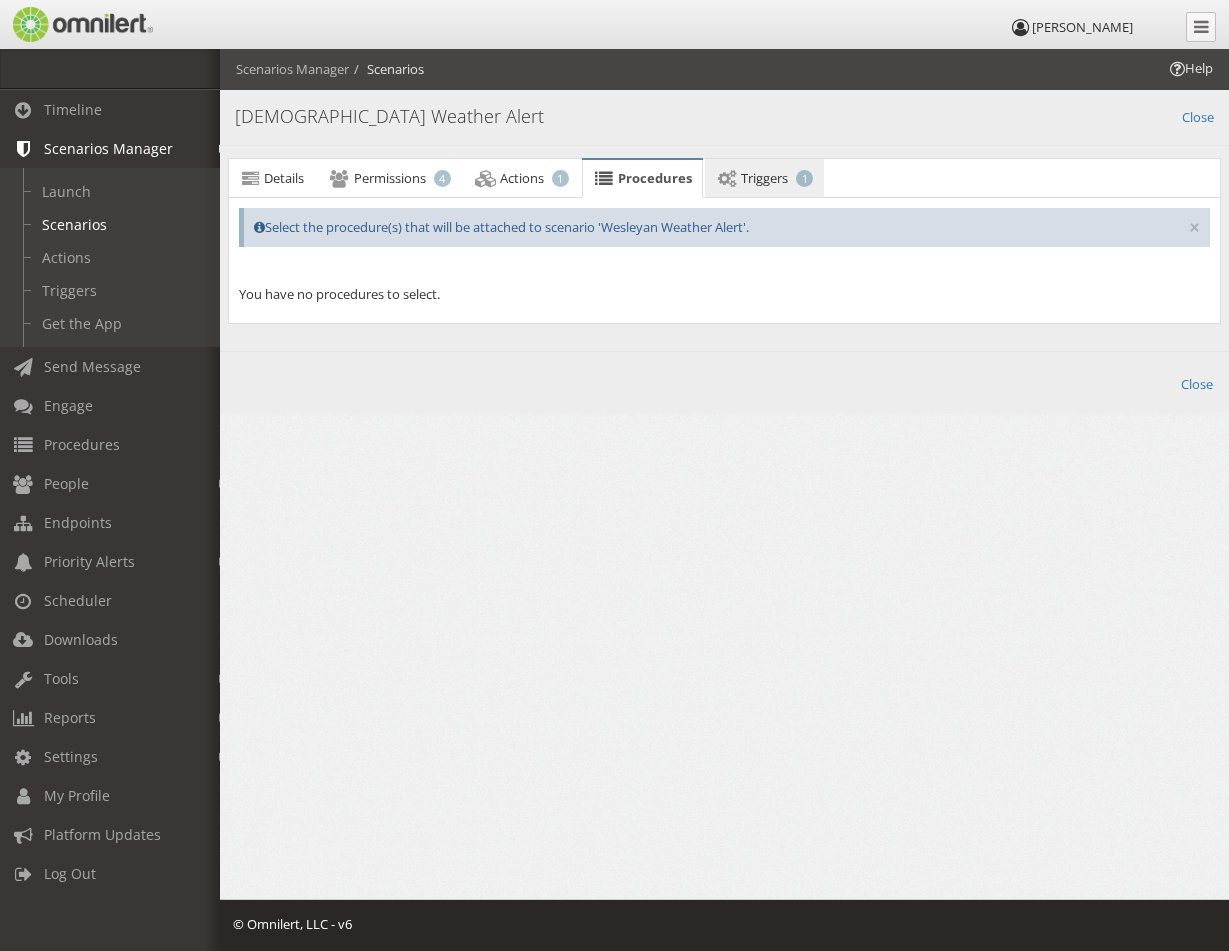 click on "Triggers" at bounding box center (764, 178) 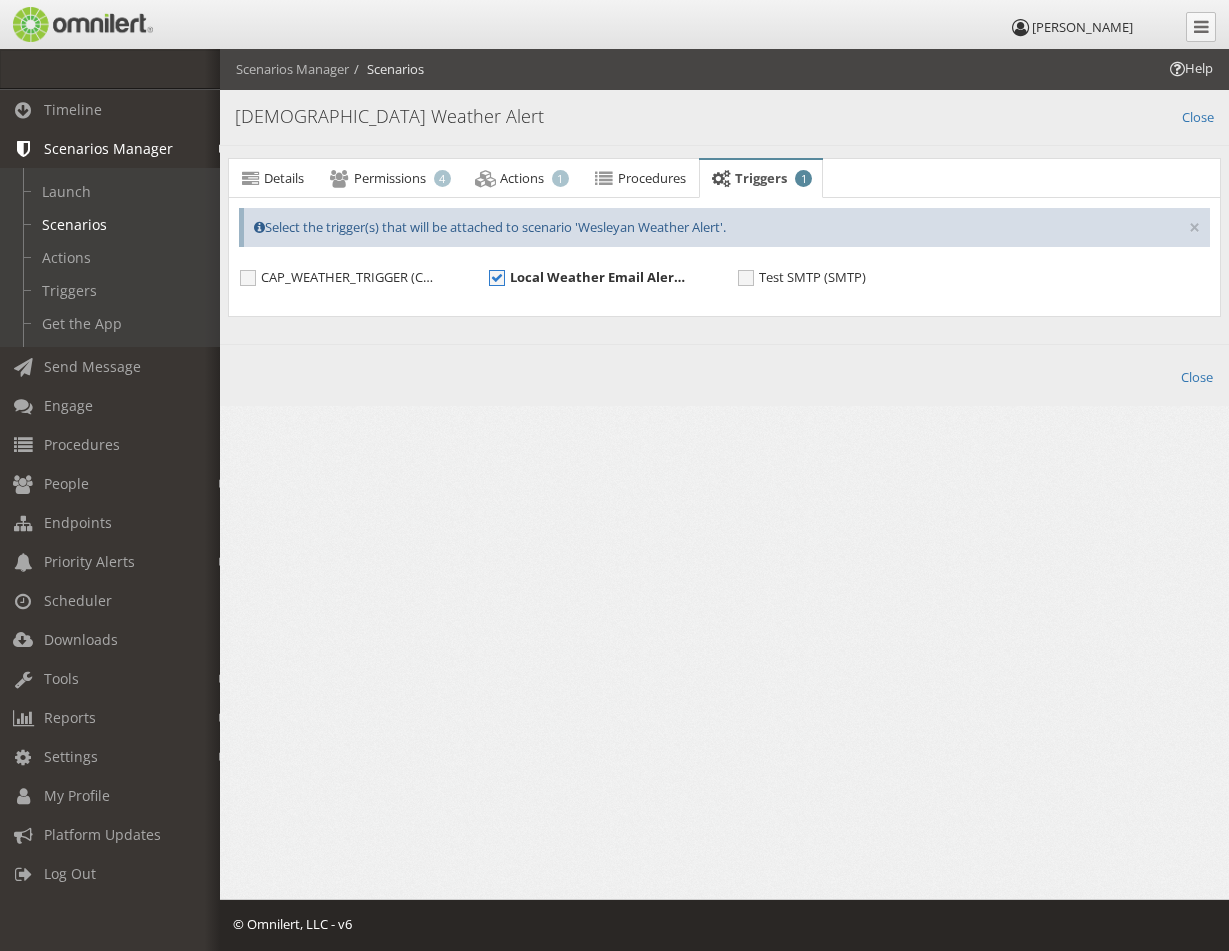 click on "Local Weather Email Alert  (SMTP)" at bounding box center [589, 277] 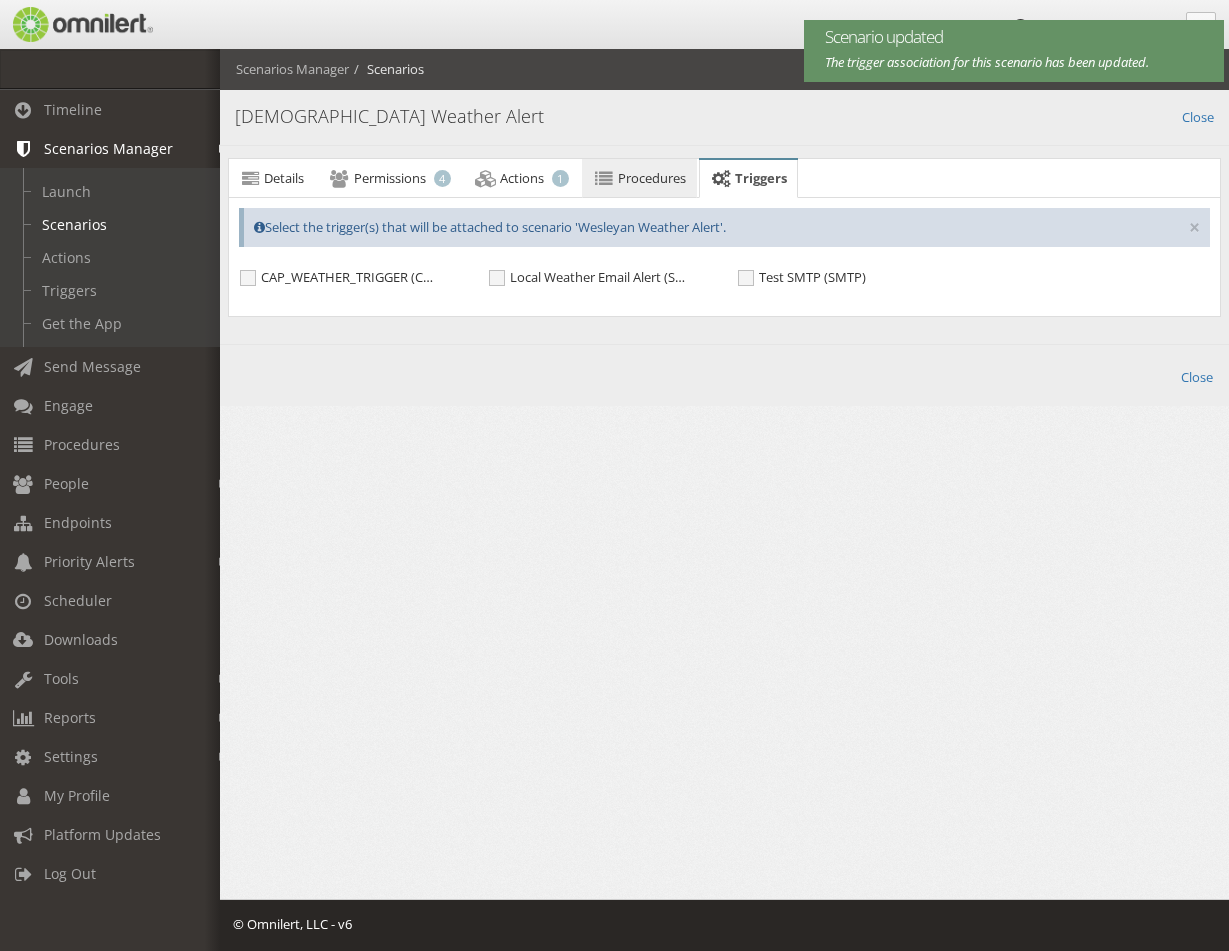 click on "Procedures" at bounding box center [652, 178] 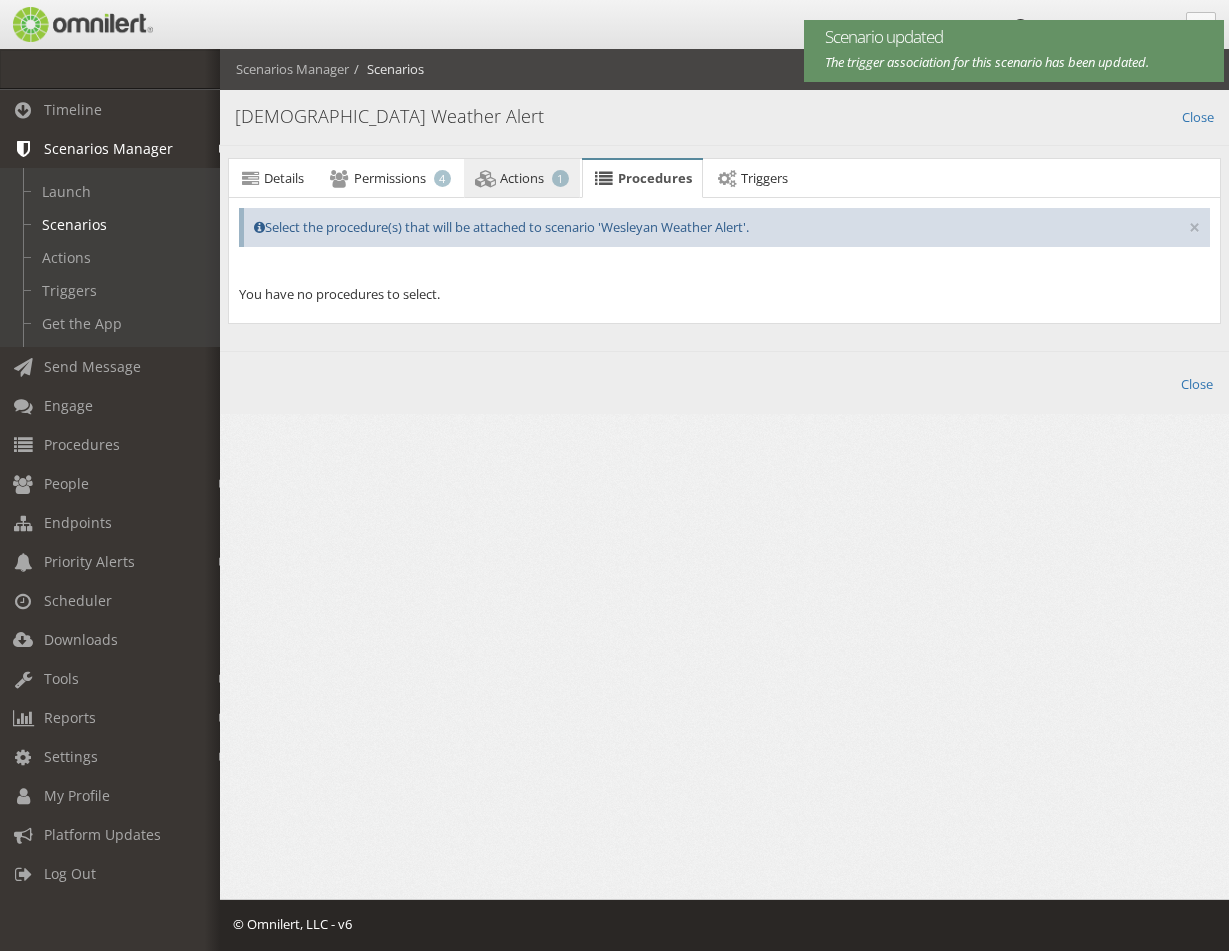 click on "Actions   1" at bounding box center [522, 179] 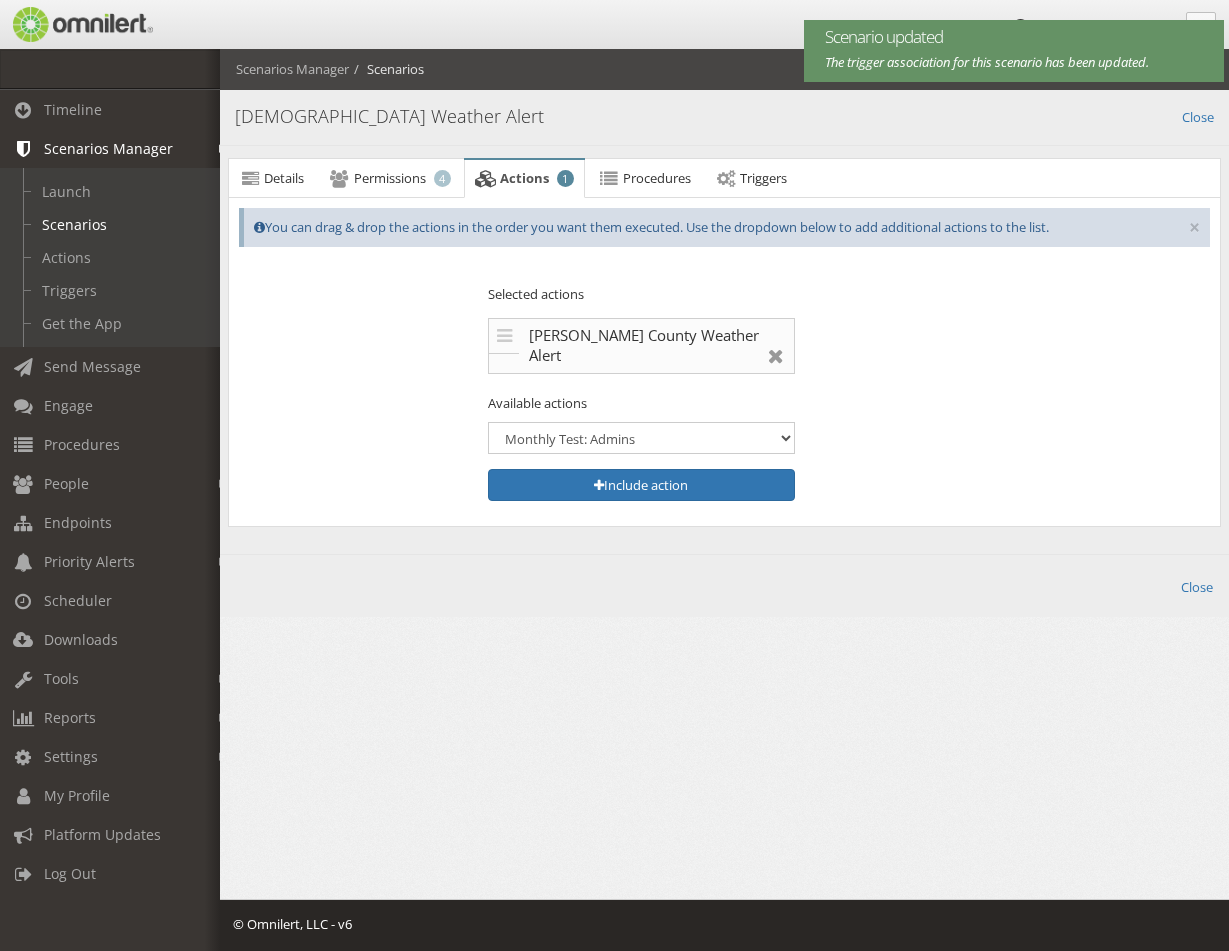 click at bounding box center [776, 356] 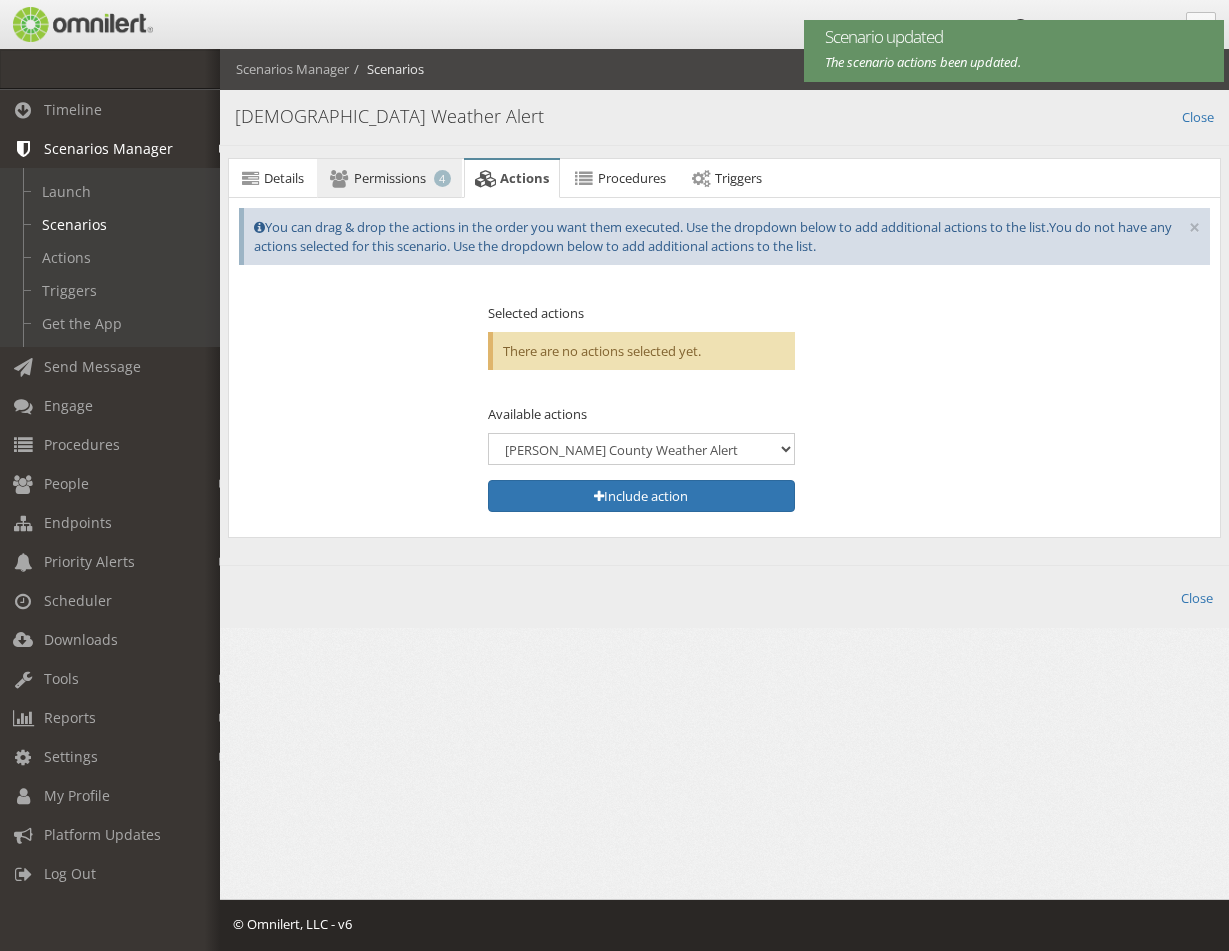 click on "Permissions" at bounding box center [390, 178] 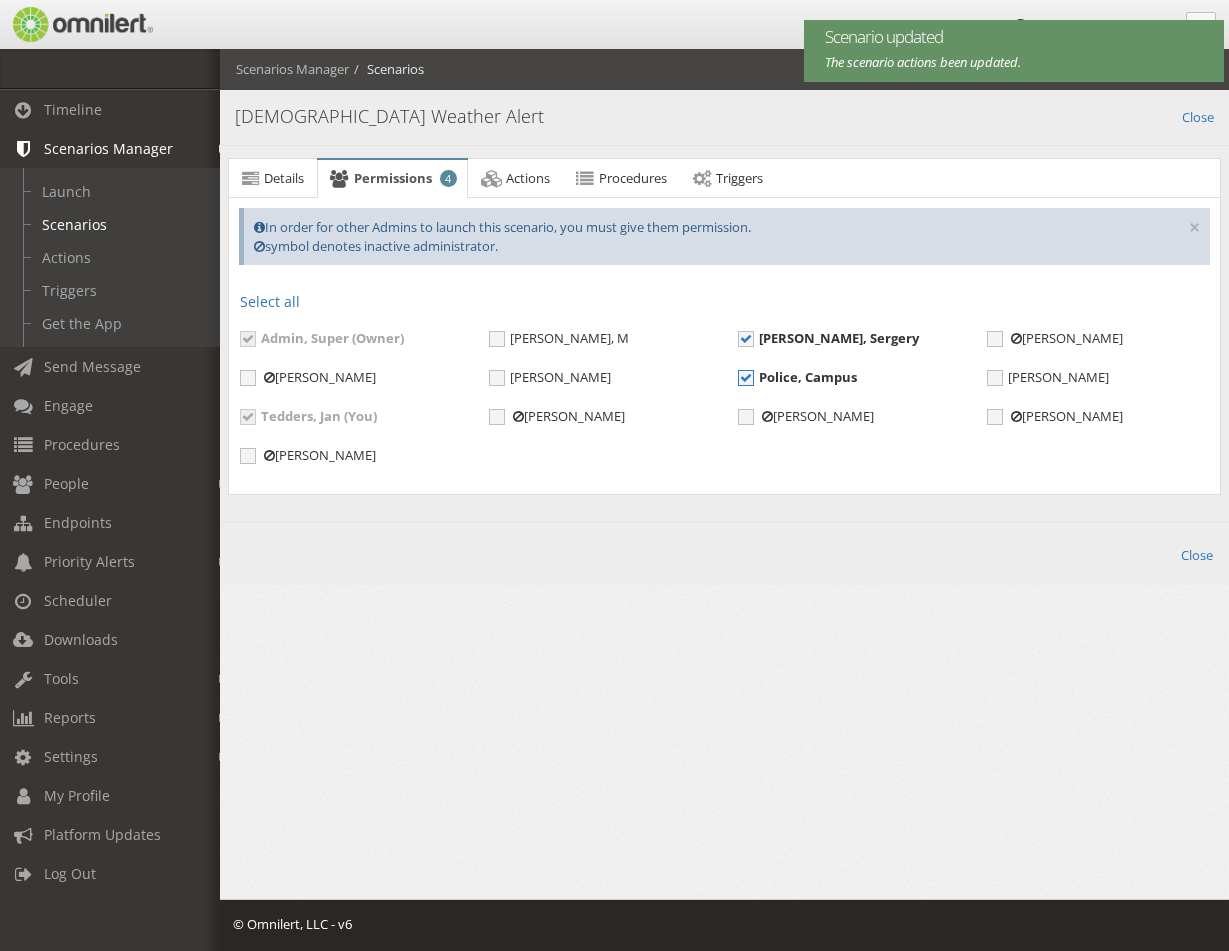 click on "Police, Campus" at bounding box center [797, 377] 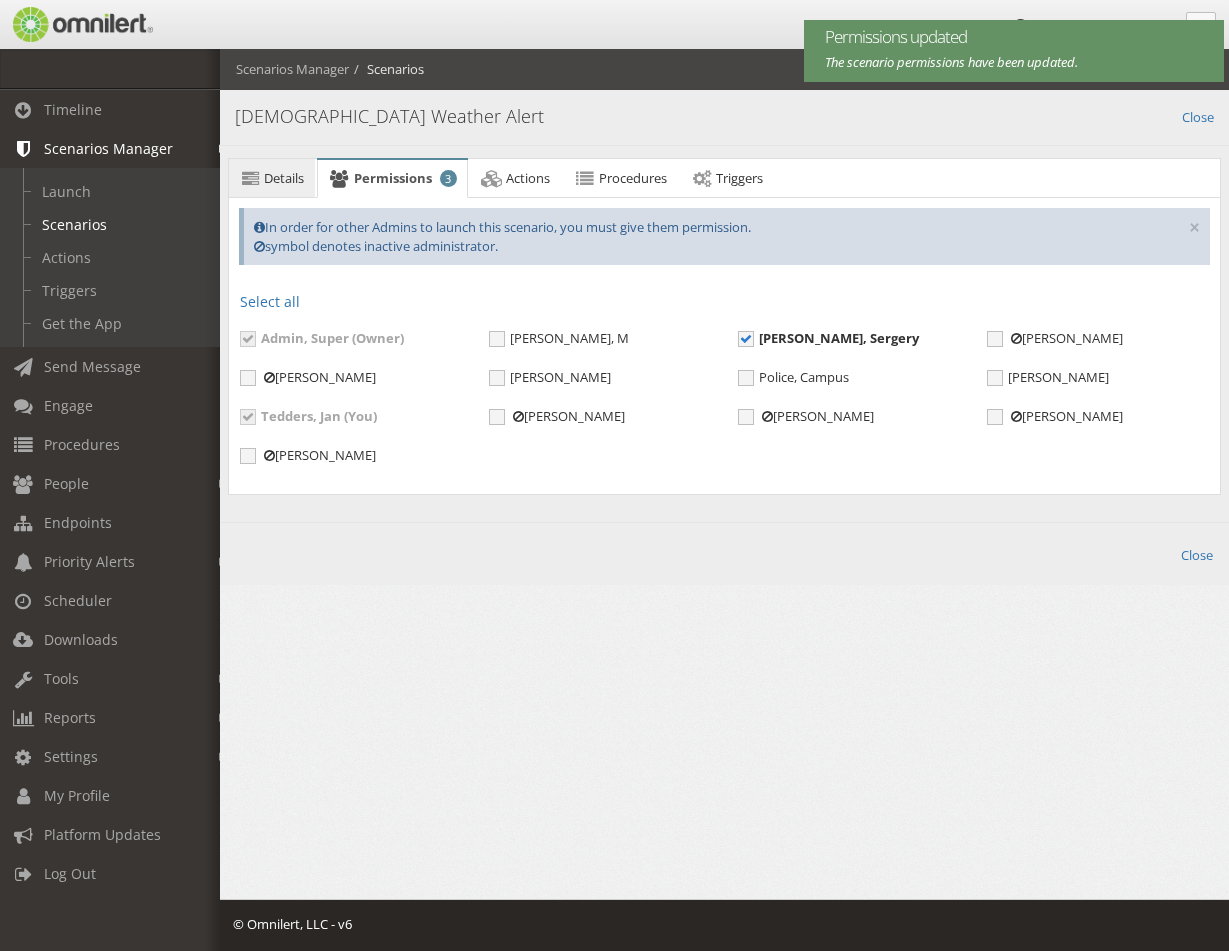 click on "Details" at bounding box center (284, 178) 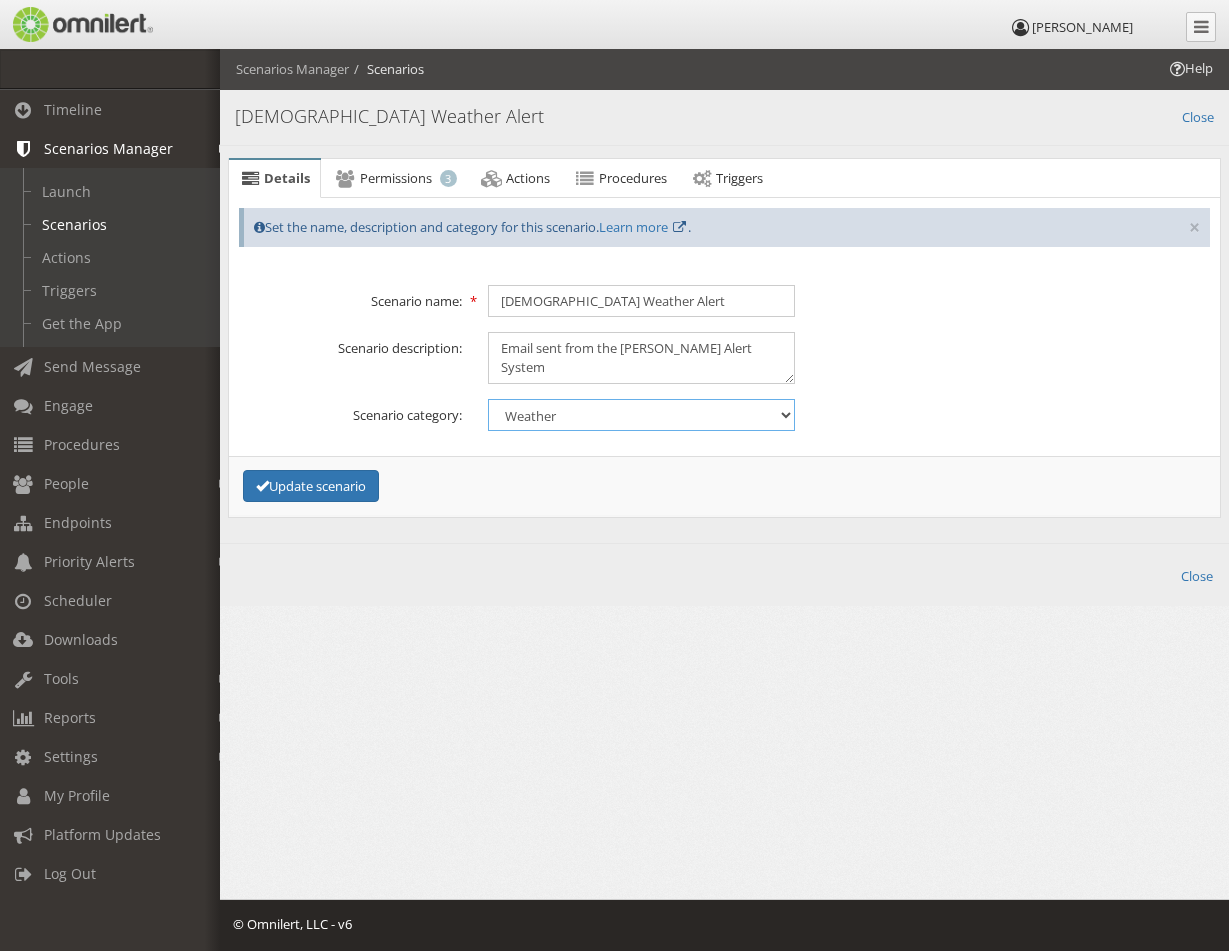 click on "General
Security
Tip report
Weather" at bounding box center (641, 415) 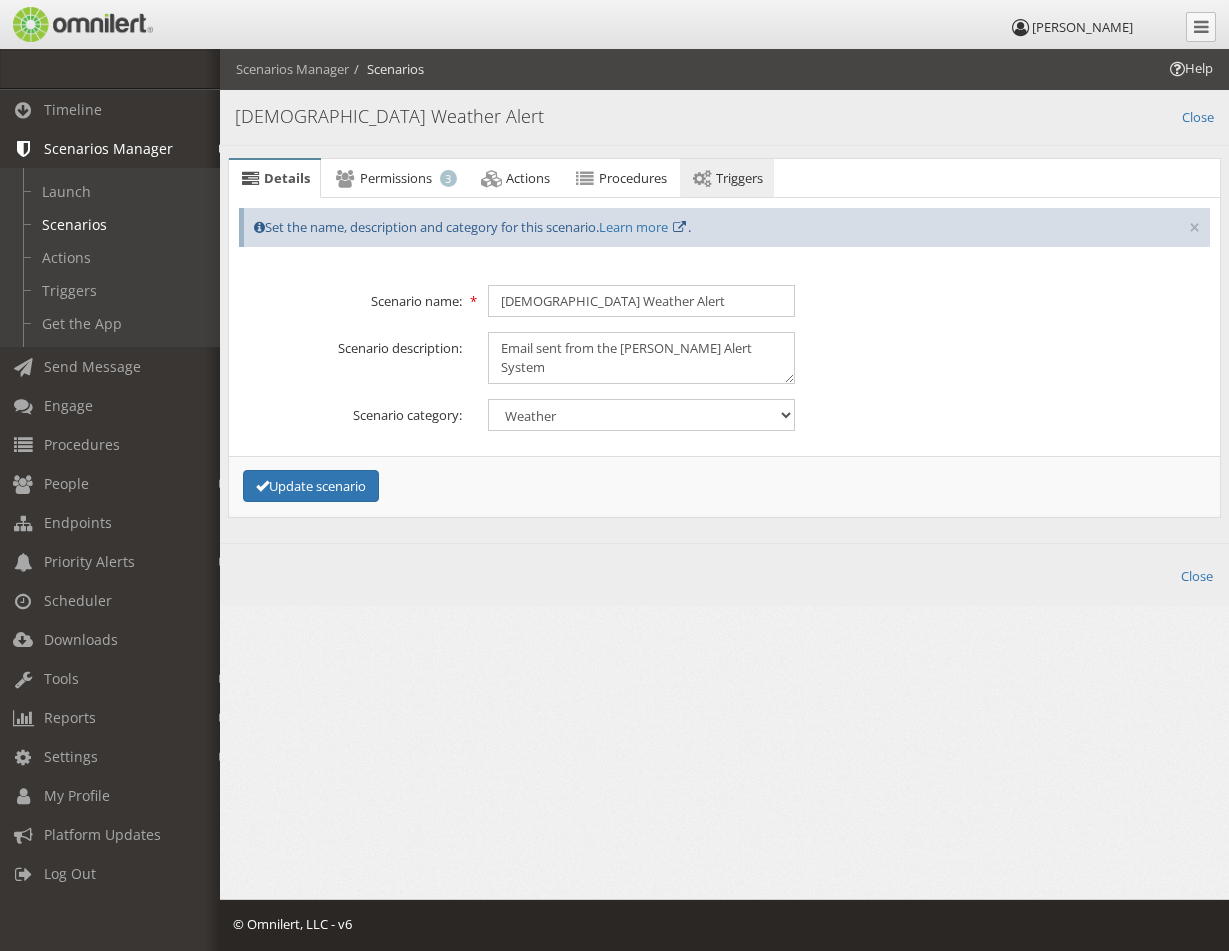 click on "Triggers" at bounding box center (739, 178) 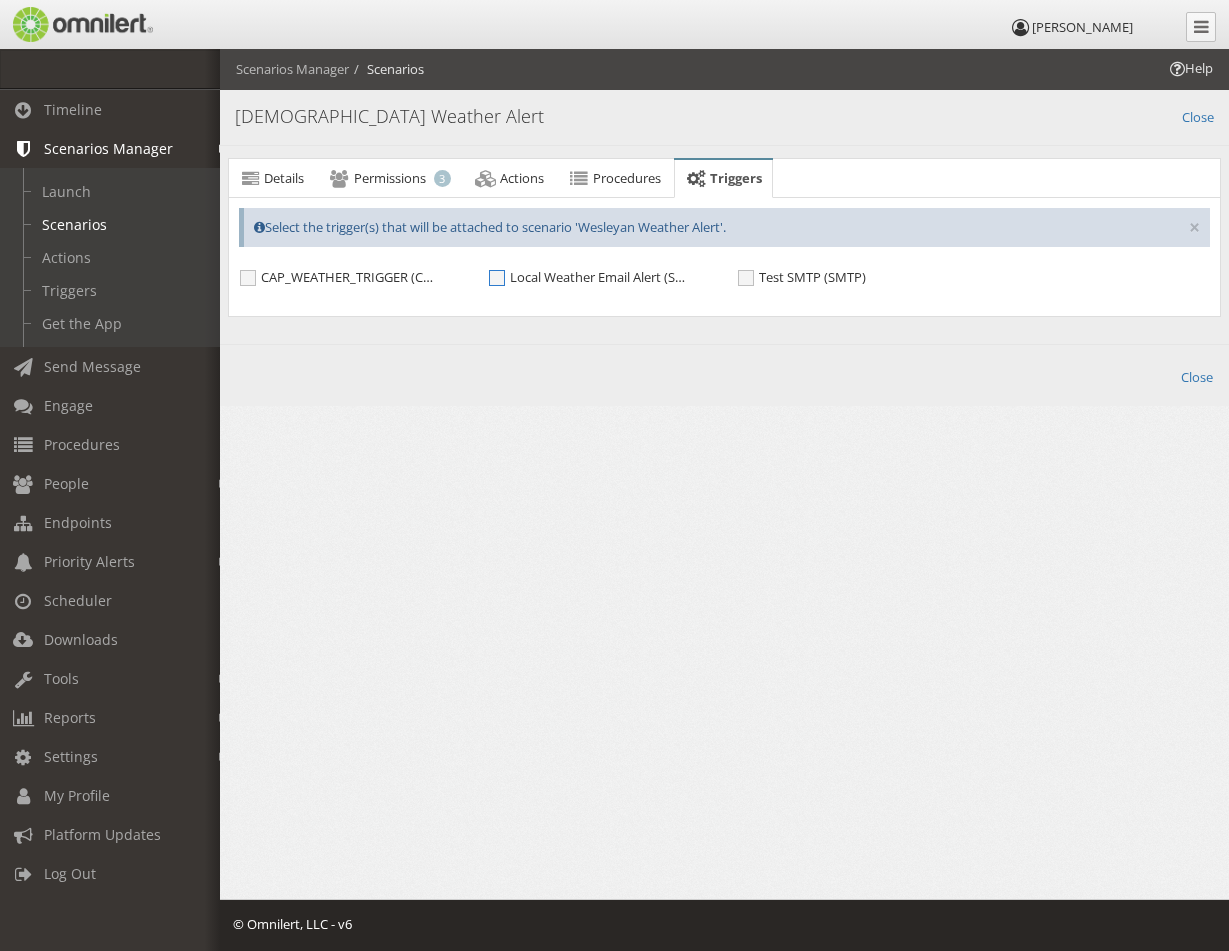 click on "Local Weather Email Alert  (SMTP)" at bounding box center (589, 277) 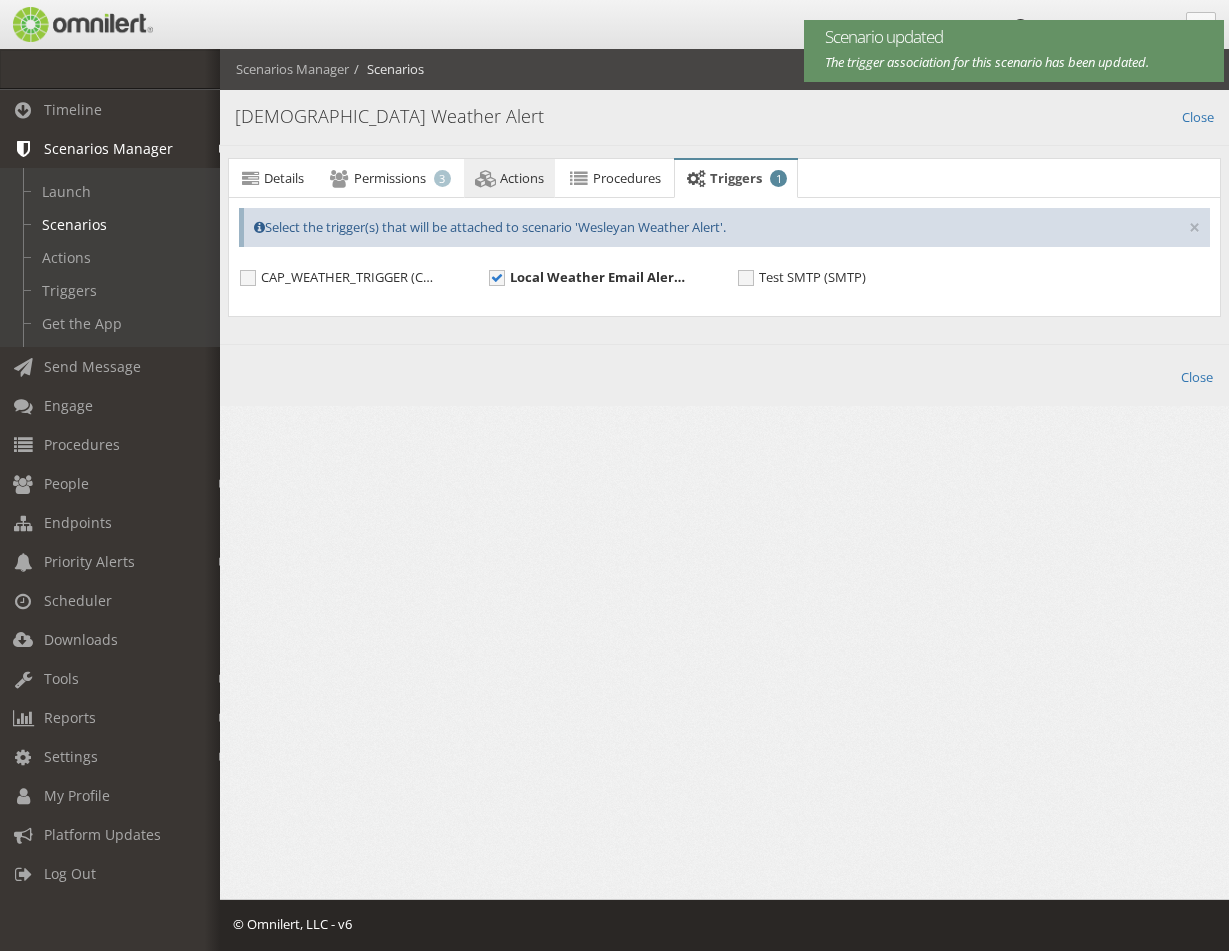 click on "Actions" at bounding box center (522, 178) 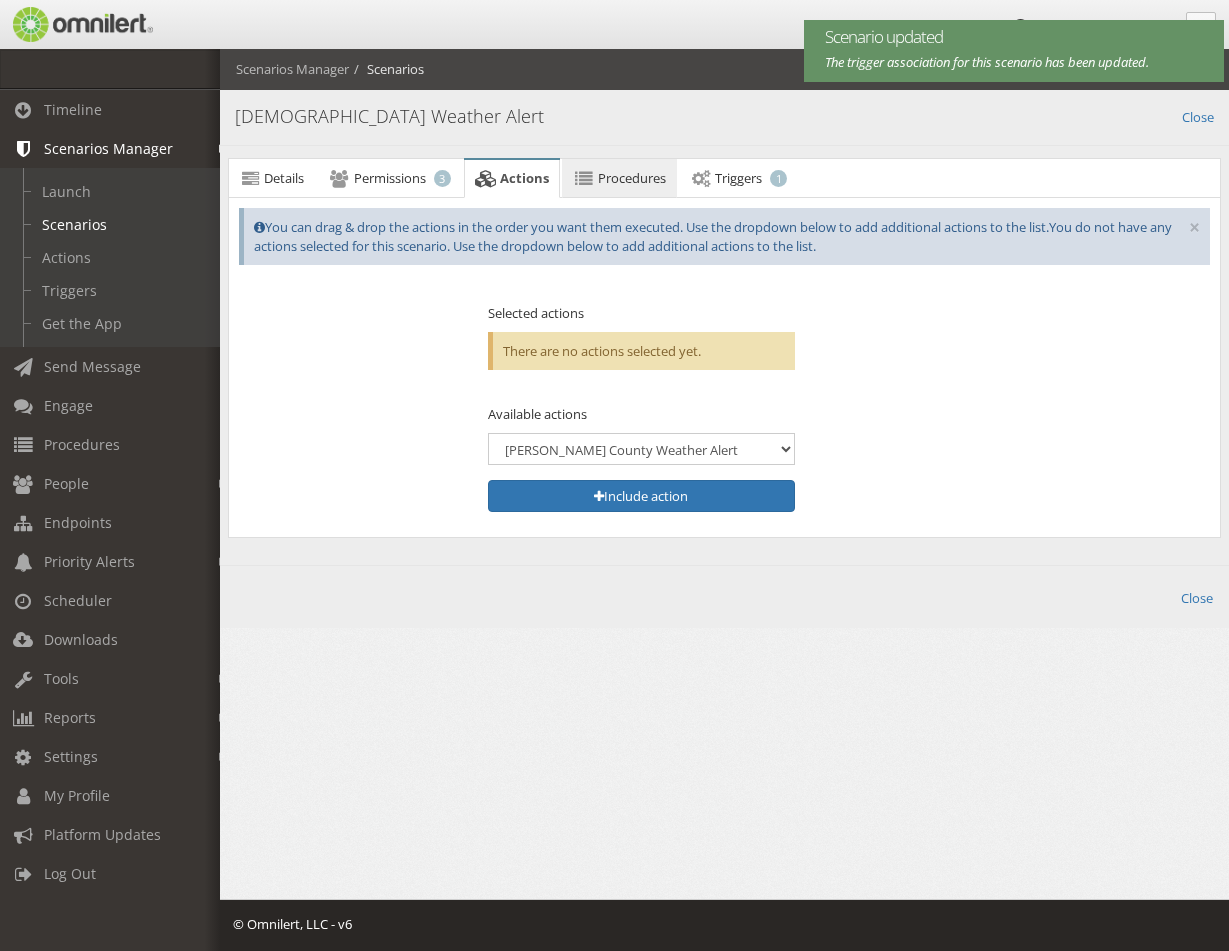 click on "Procedures" at bounding box center (632, 178) 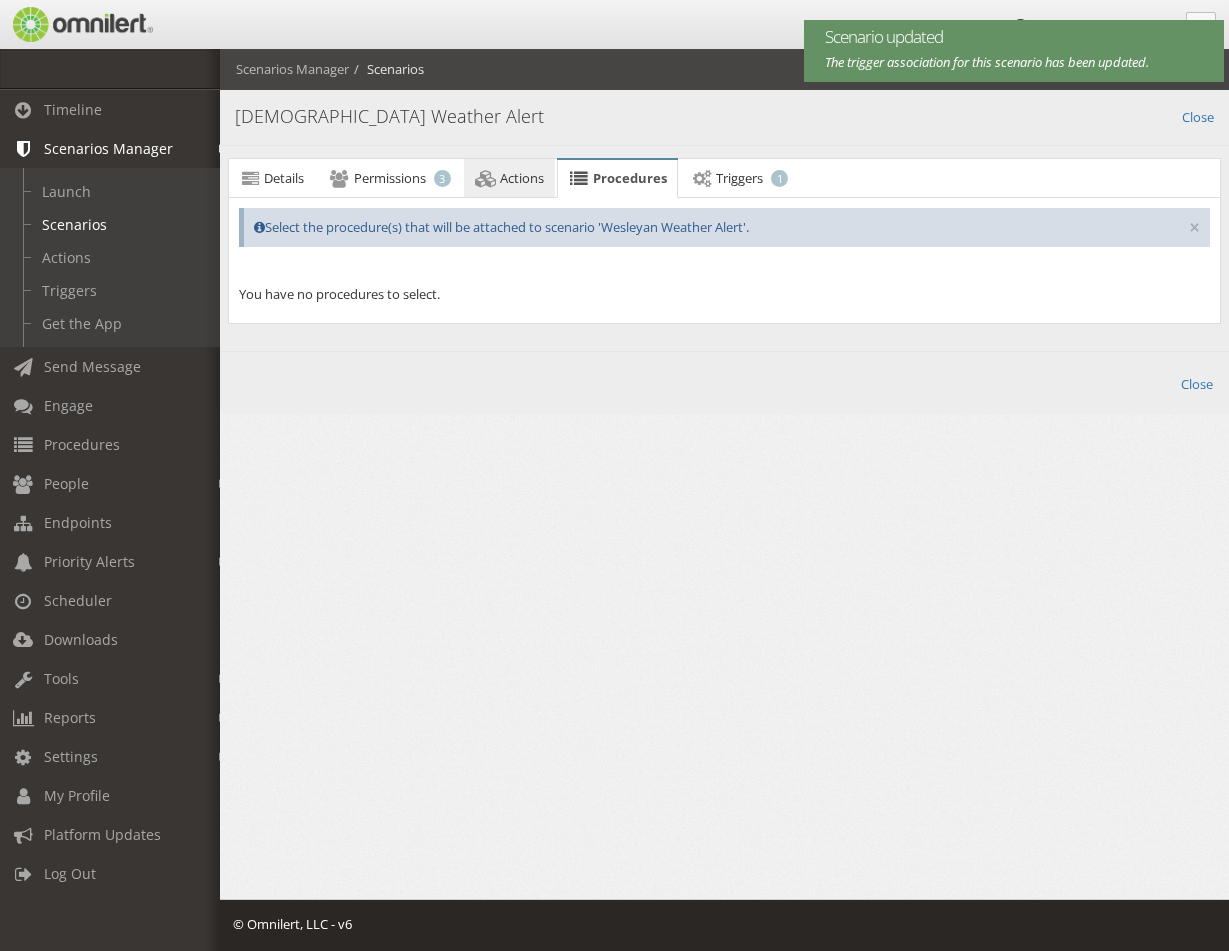 click on "Actions" at bounding box center [522, 178] 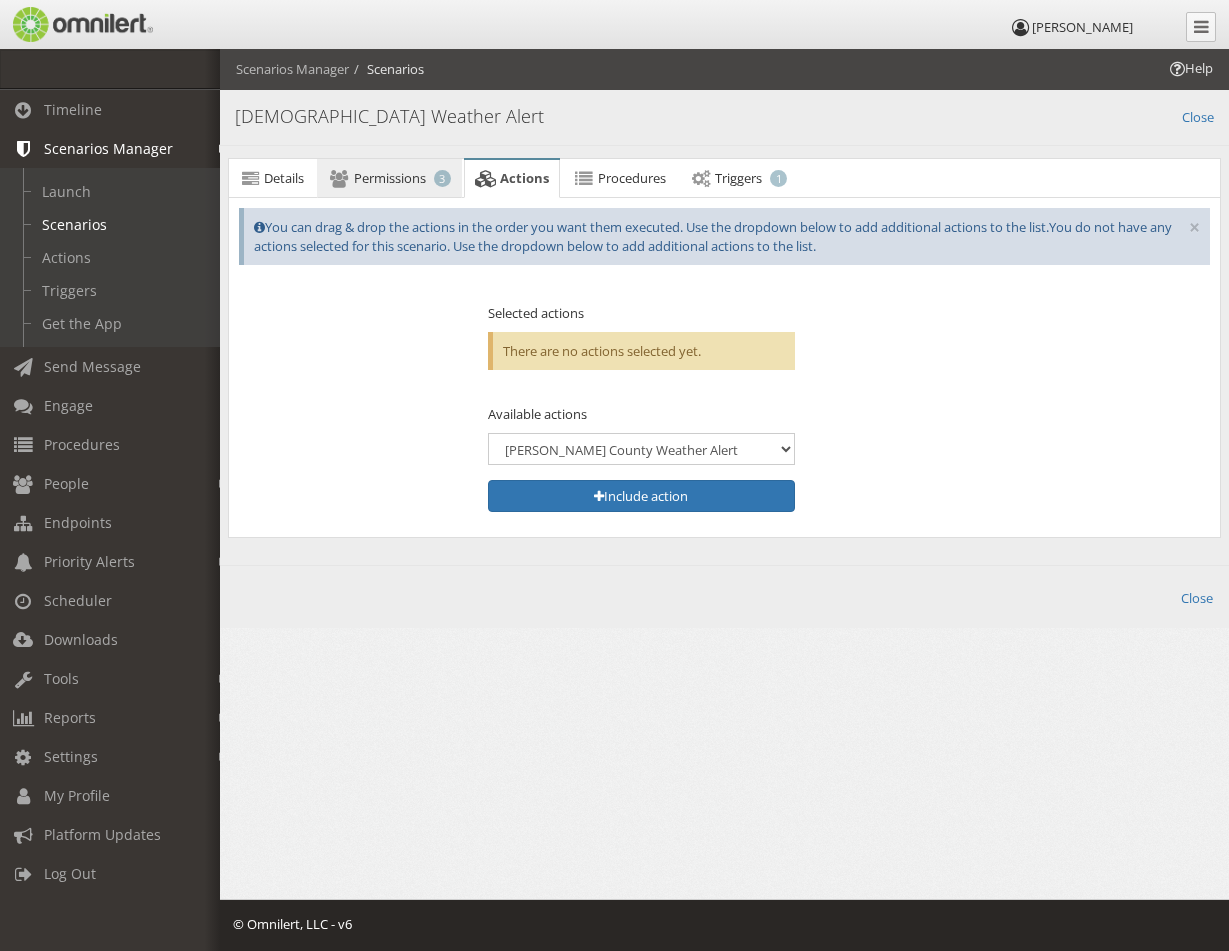 click on "Permissions" at bounding box center [390, 178] 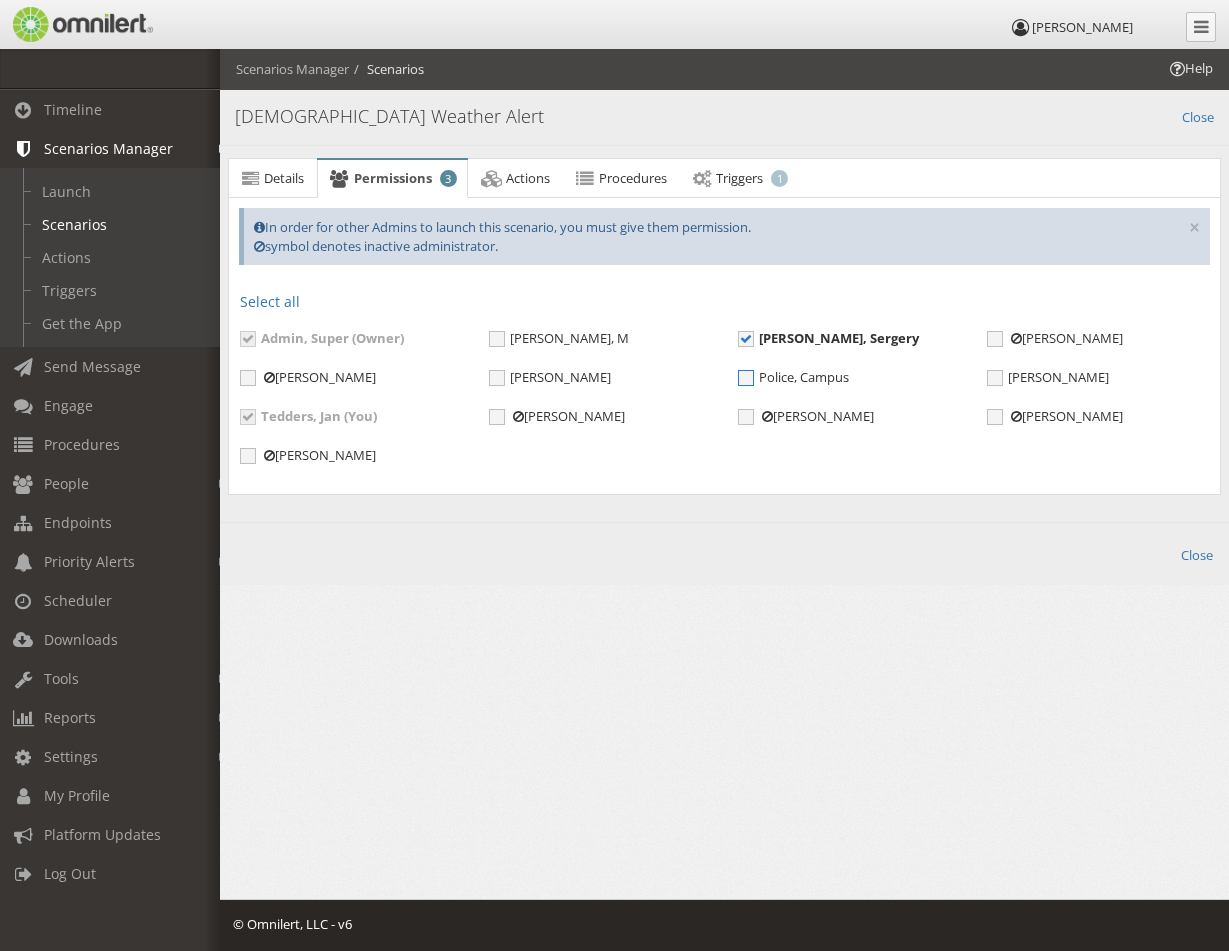 click on "Police, Campus" at bounding box center [793, 377] 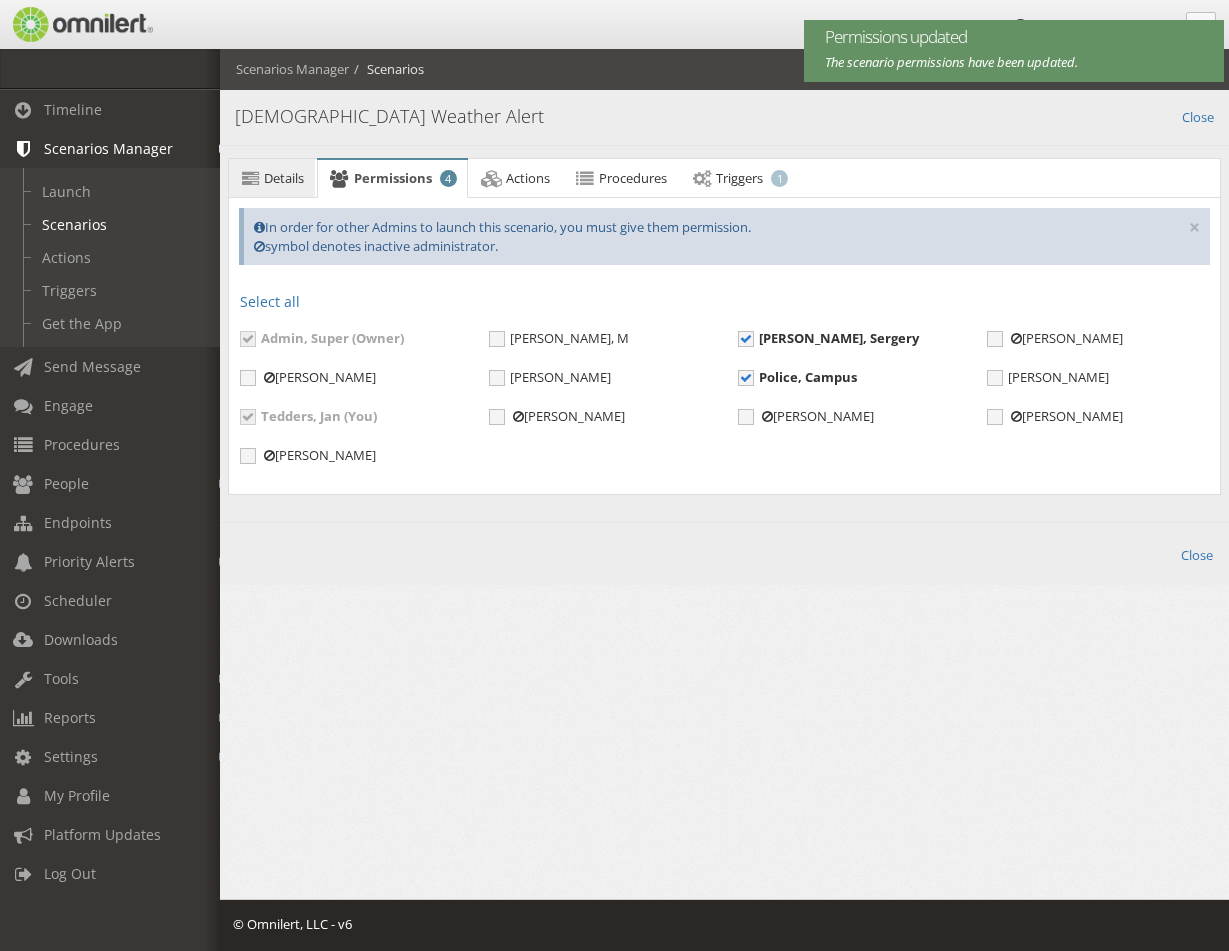 click on "Details" at bounding box center [284, 178] 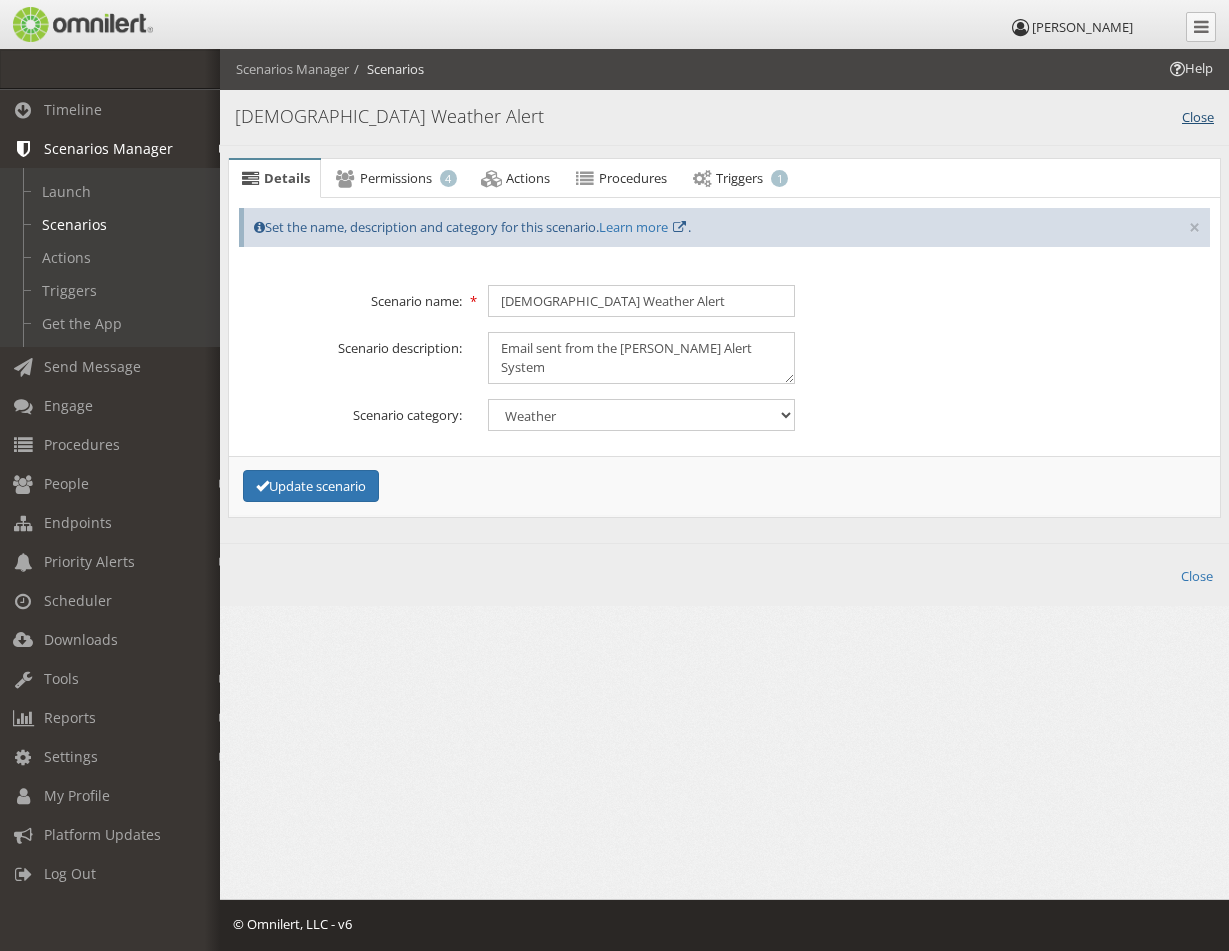 click on "Close" at bounding box center (1198, 115) 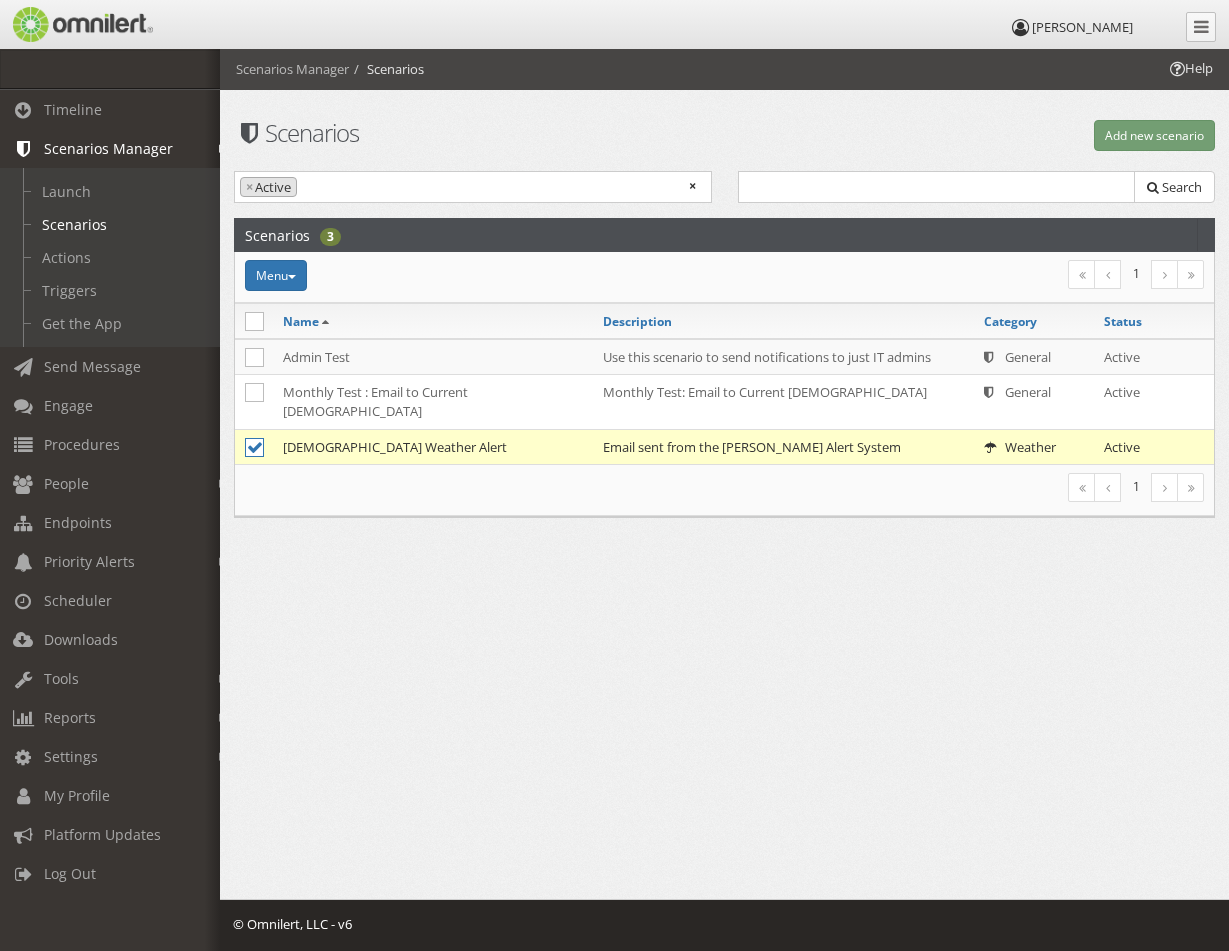 click on "Help
Scenarios Manager Scenarios
Scenarios
Add new scenario
Active
Inactive
× × Active
Search
Scenarios
3
Menu
Activate
Inactivate
Delete   1" at bounding box center [724, 329] 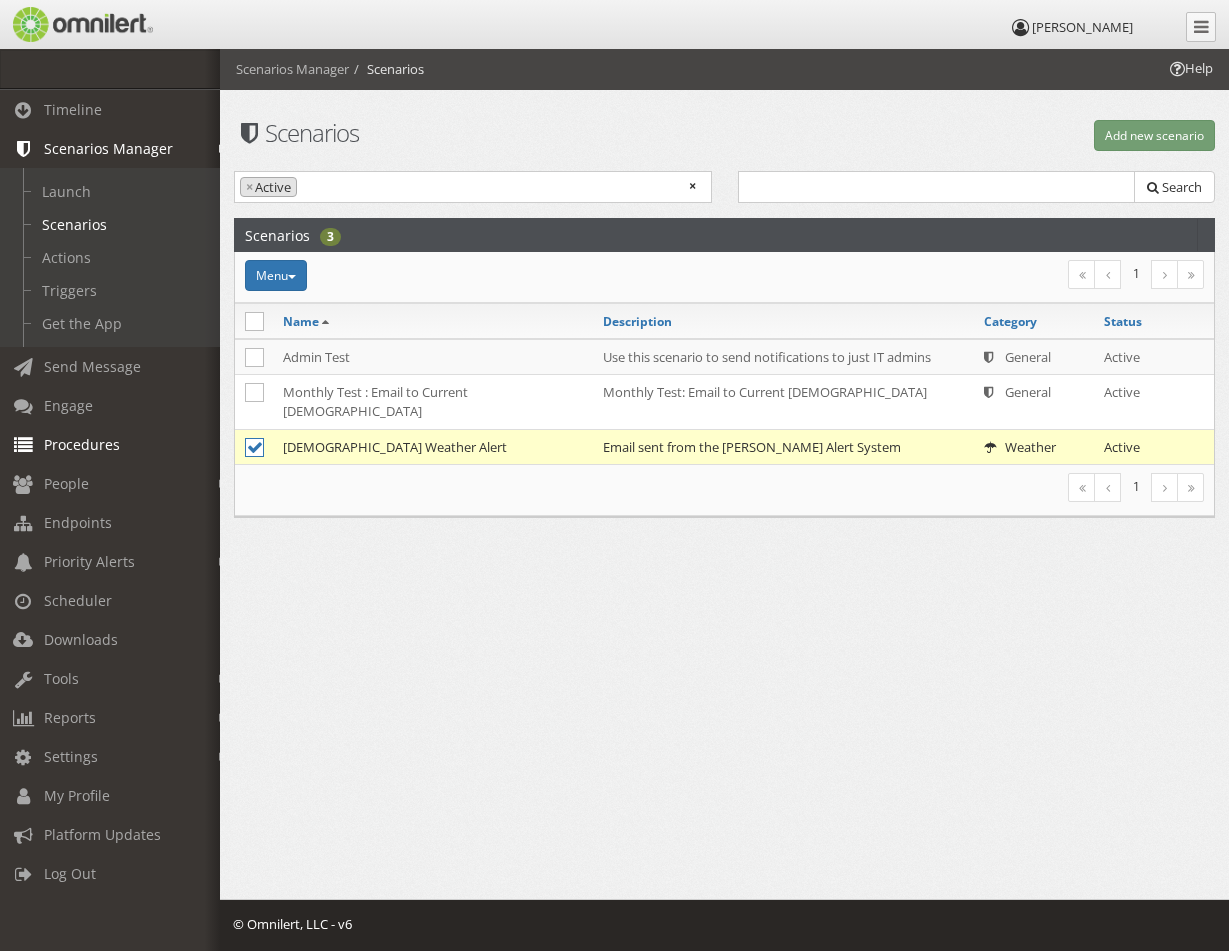 click on "Procedures" at bounding box center [82, 444] 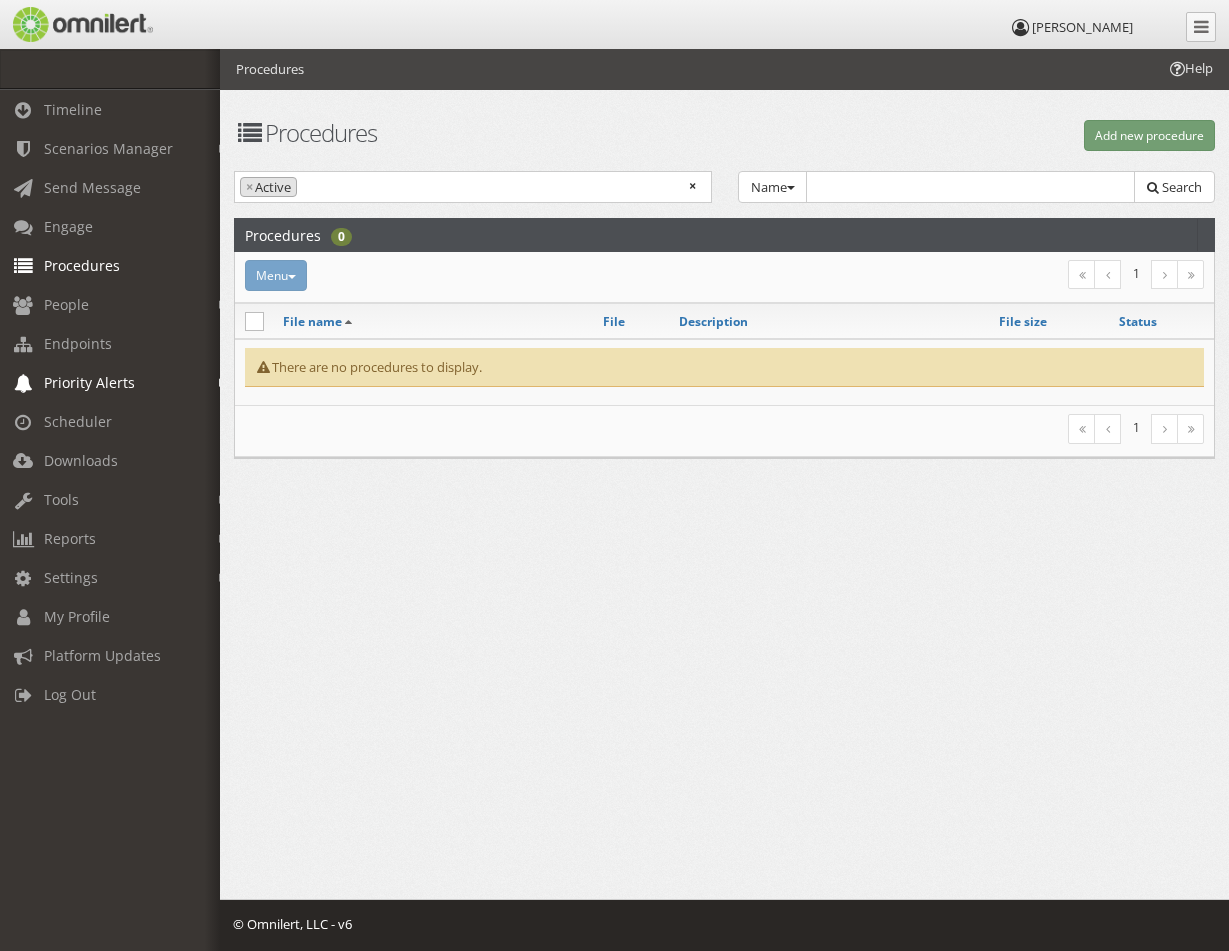 click on "Priority Alerts" at bounding box center [89, 382] 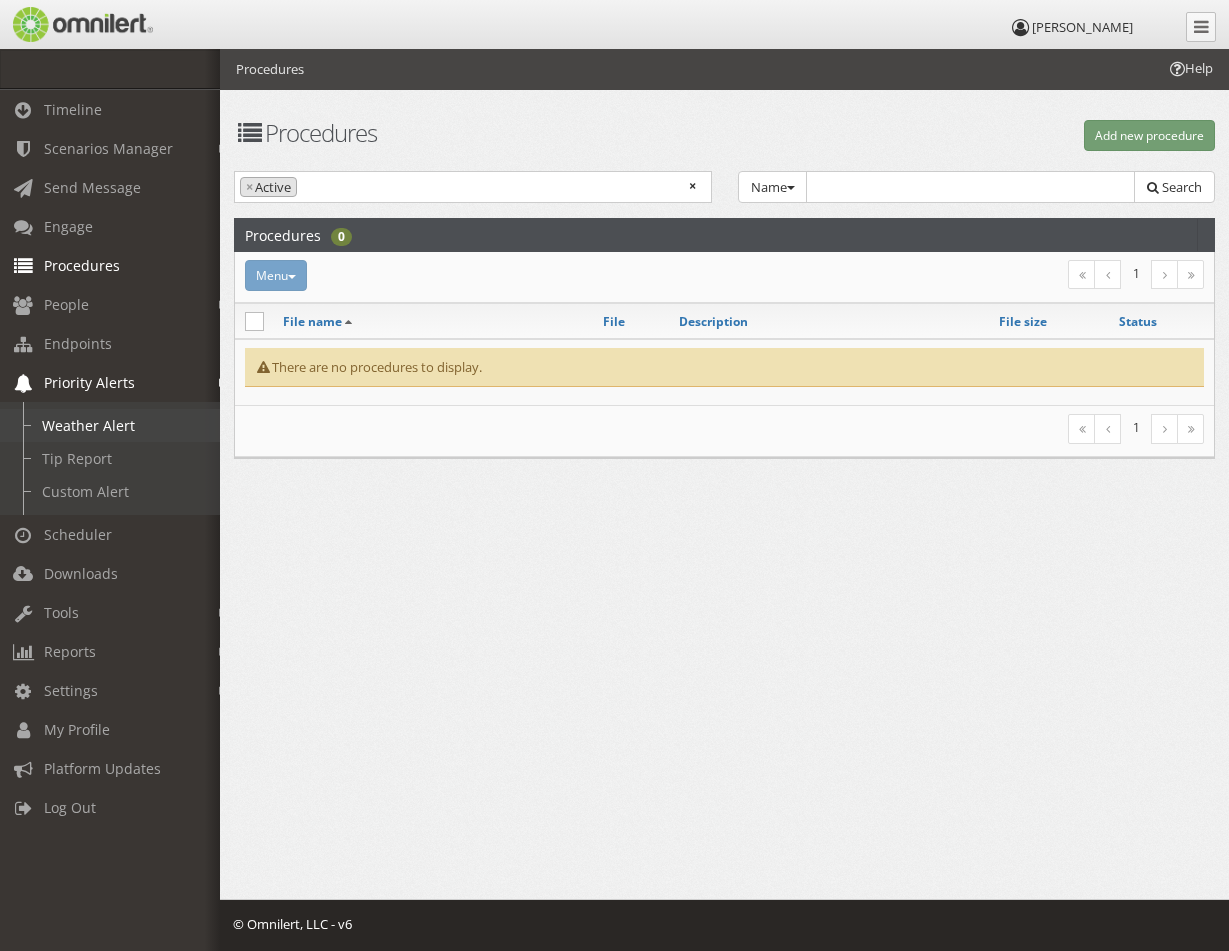 click on "Weather Alert" at bounding box center (119, 425) 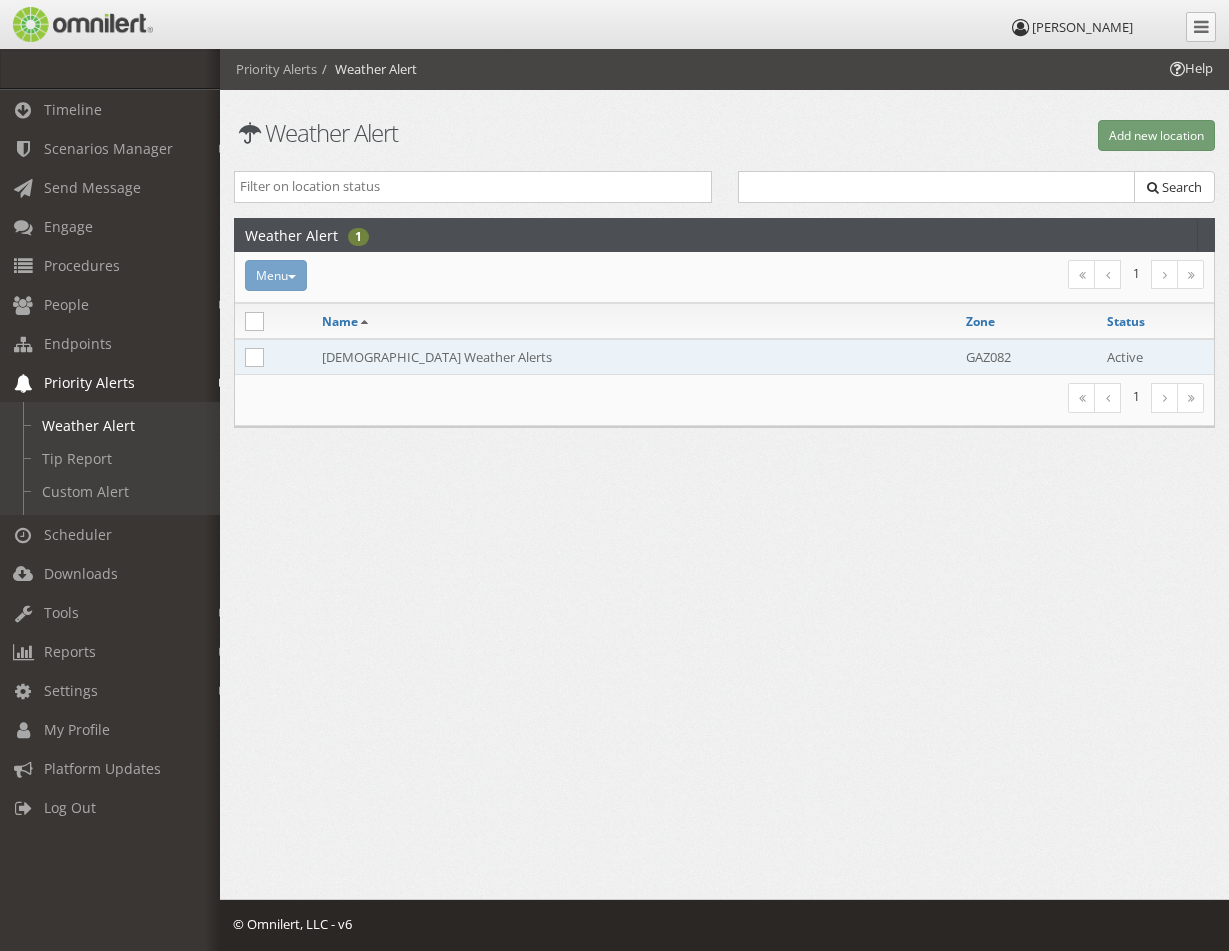 click on "[DEMOGRAPHIC_DATA] Weather Alerts" at bounding box center [634, 357] 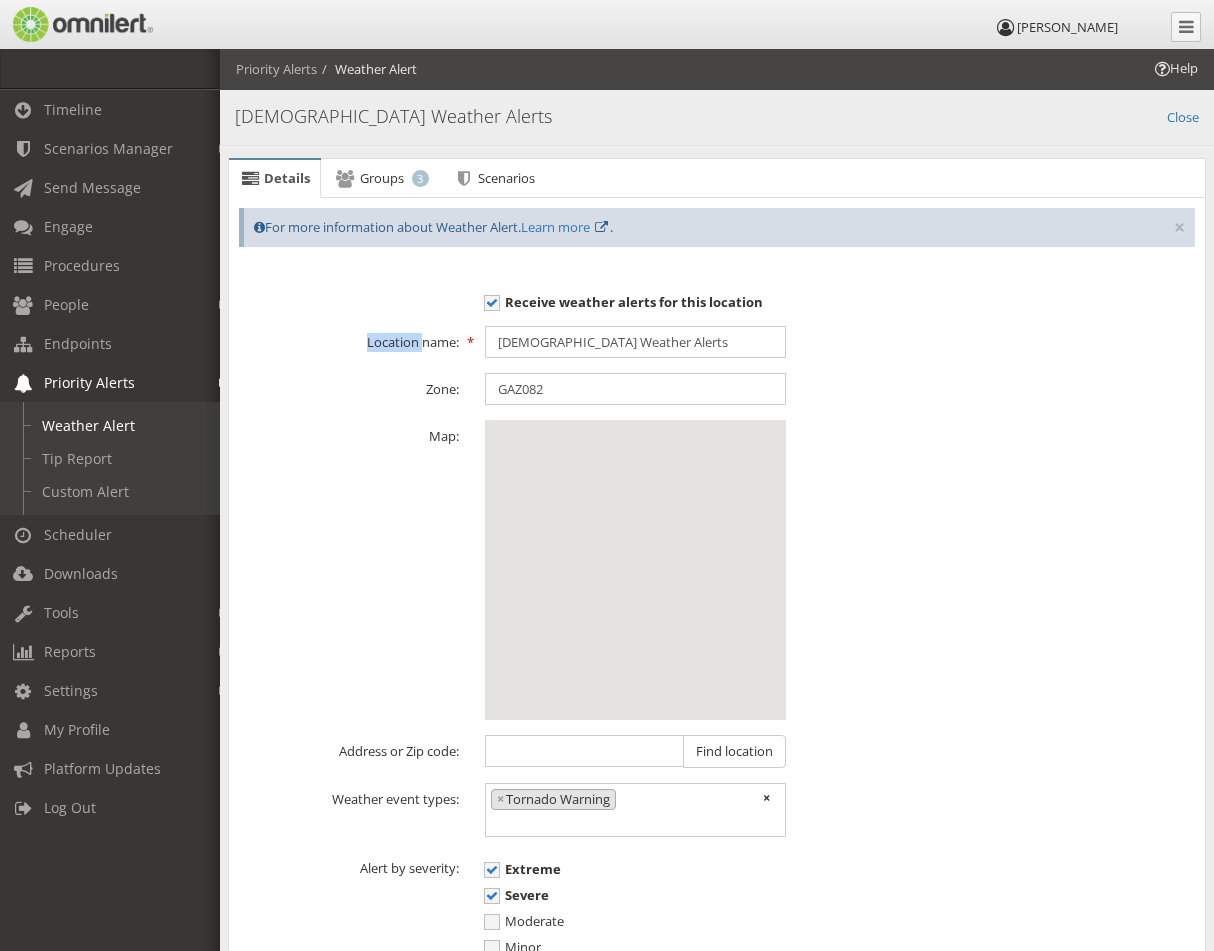 click on "Location name:
[DEMOGRAPHIC_DATA] Weather Alerts" at bounding box center (717, 342) 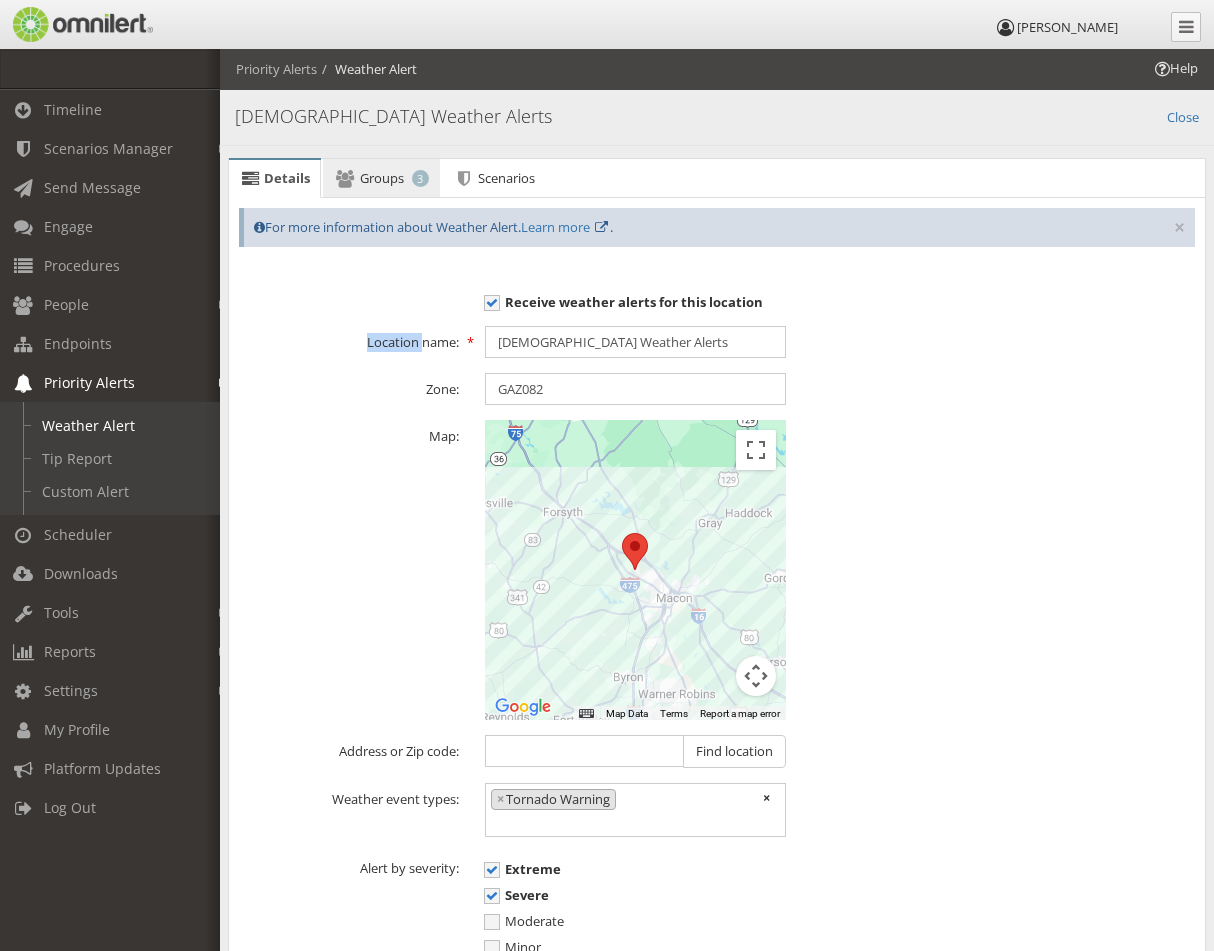 click on "Groups" at bounding box center (382, 178) 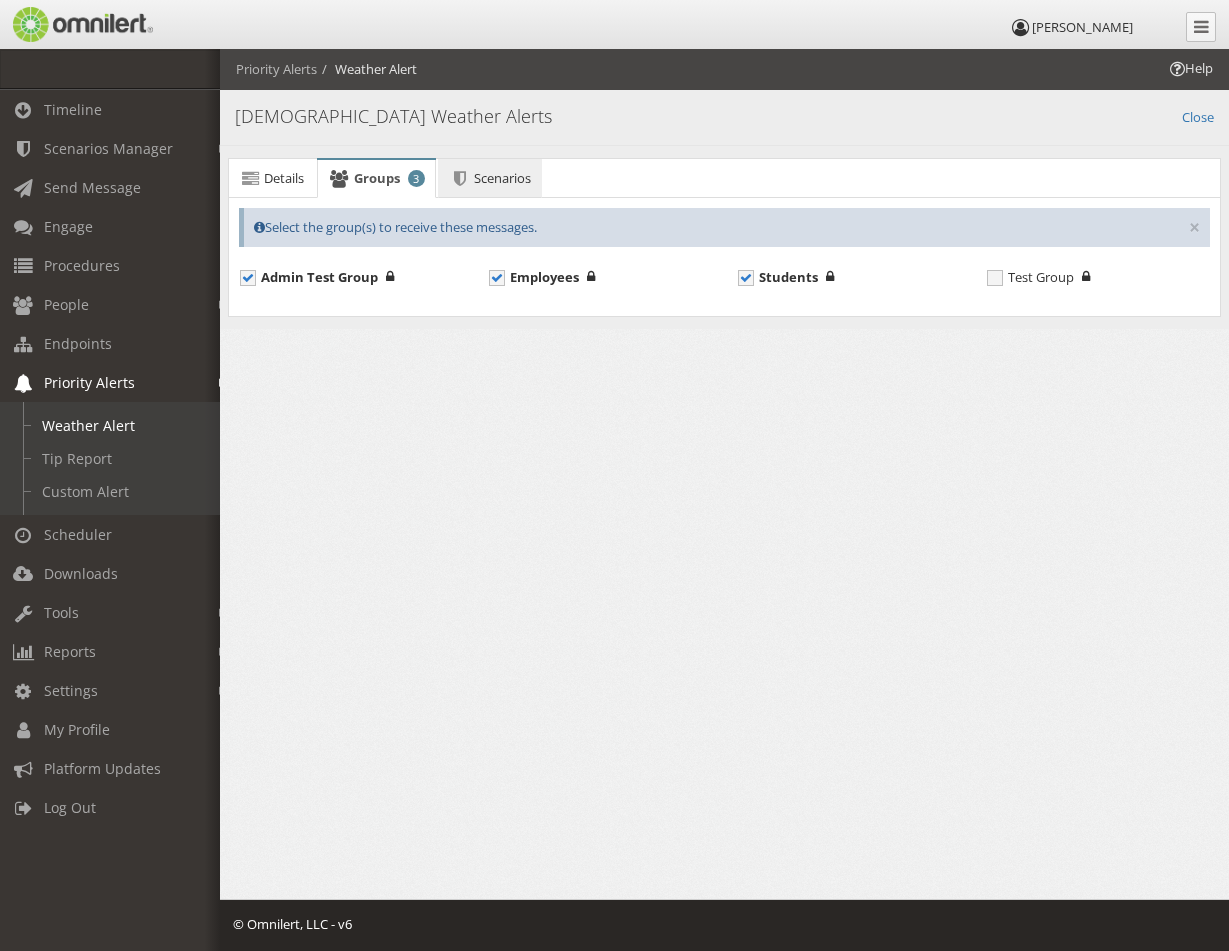 click on "Scenarios" at bounding box center [502, 178] 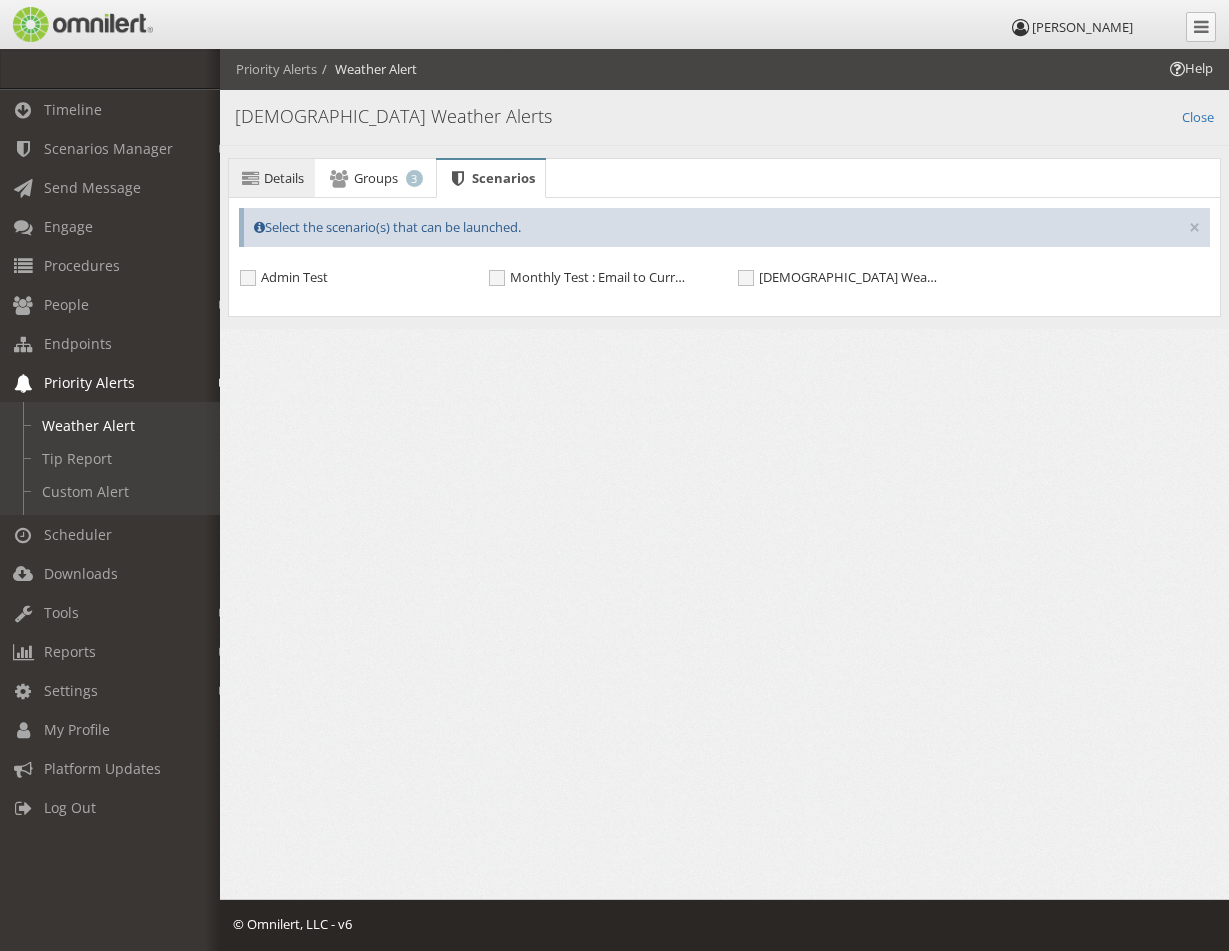 click on "Details" at bounding box center (284, 178) 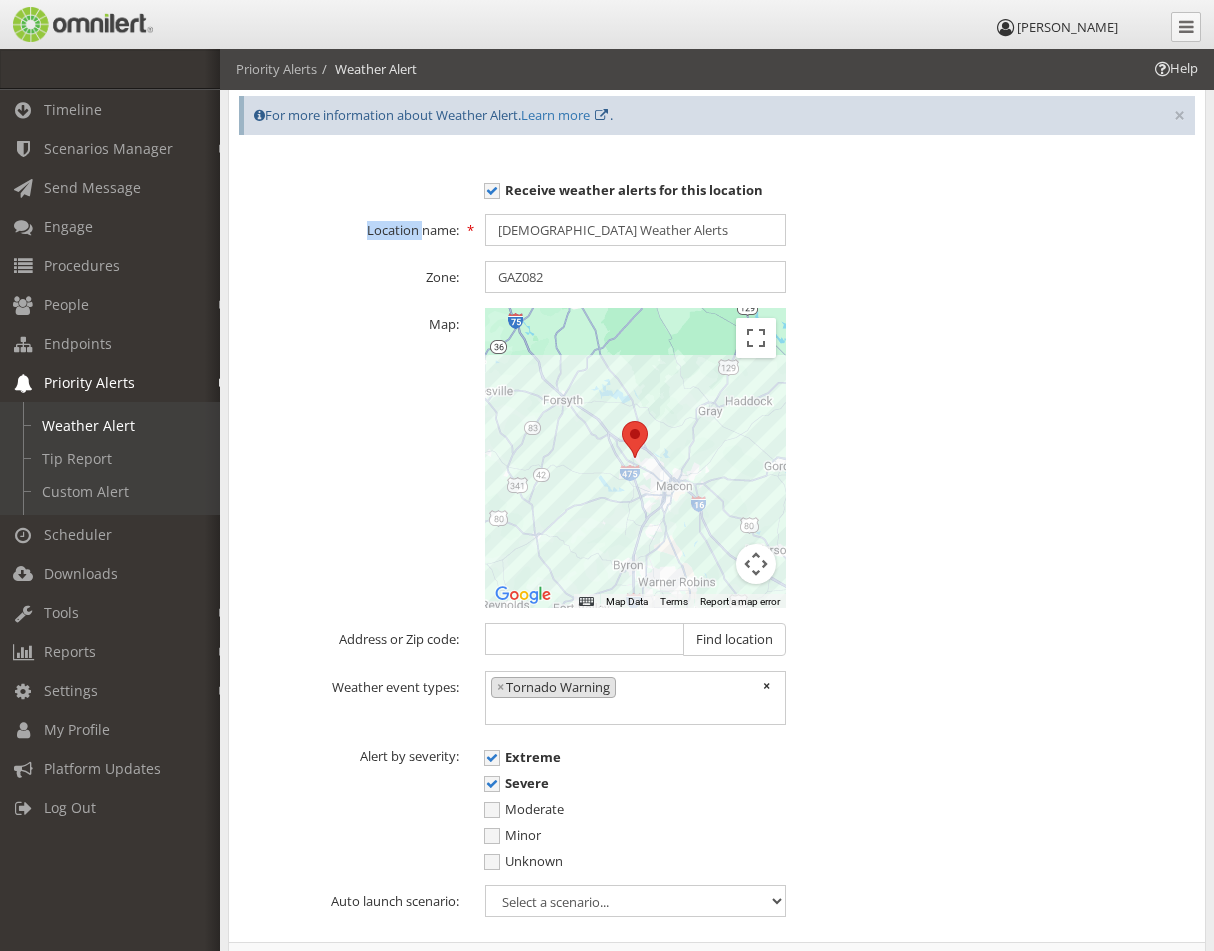 scroll, scrollTop: 0, scrollLeft: 0, axis: both 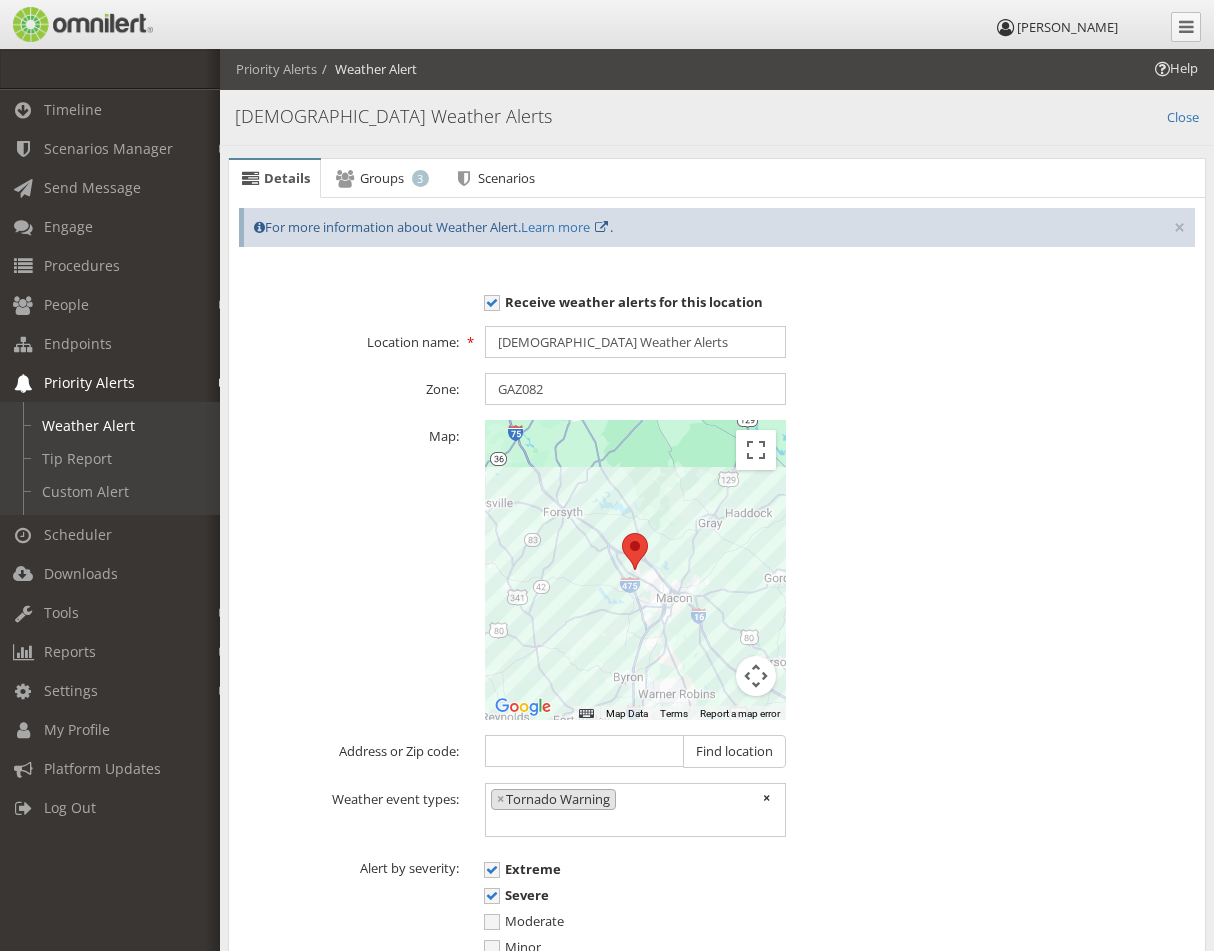 click on "Map:
← Move left → Move right ↑ Move up ↓ Move down + Zoom in - Zoom out Home Jump left by 75% End Jump right by 75% Page Up Jump up by 75% Page Down Jump down by 75% To navigate, press the arrow keys. Map Data Map data ©2025 Google Map data ©2025 Google 20 km  Click to toggle between metric and imperial units Terms Report a map error" at bounding box center (717, 570) 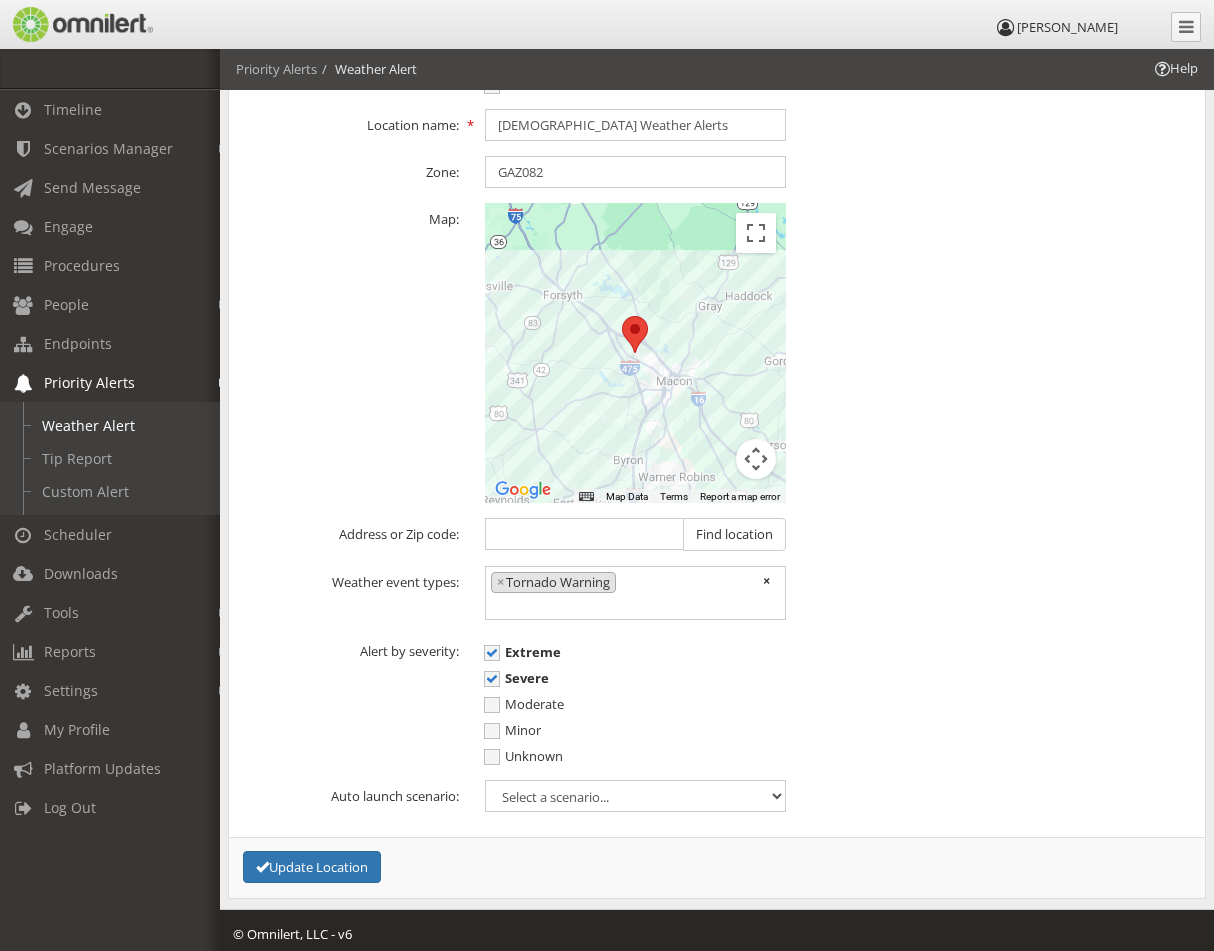 scroll, scrollTop: 227, scrollLeft: 0, axis: vertical 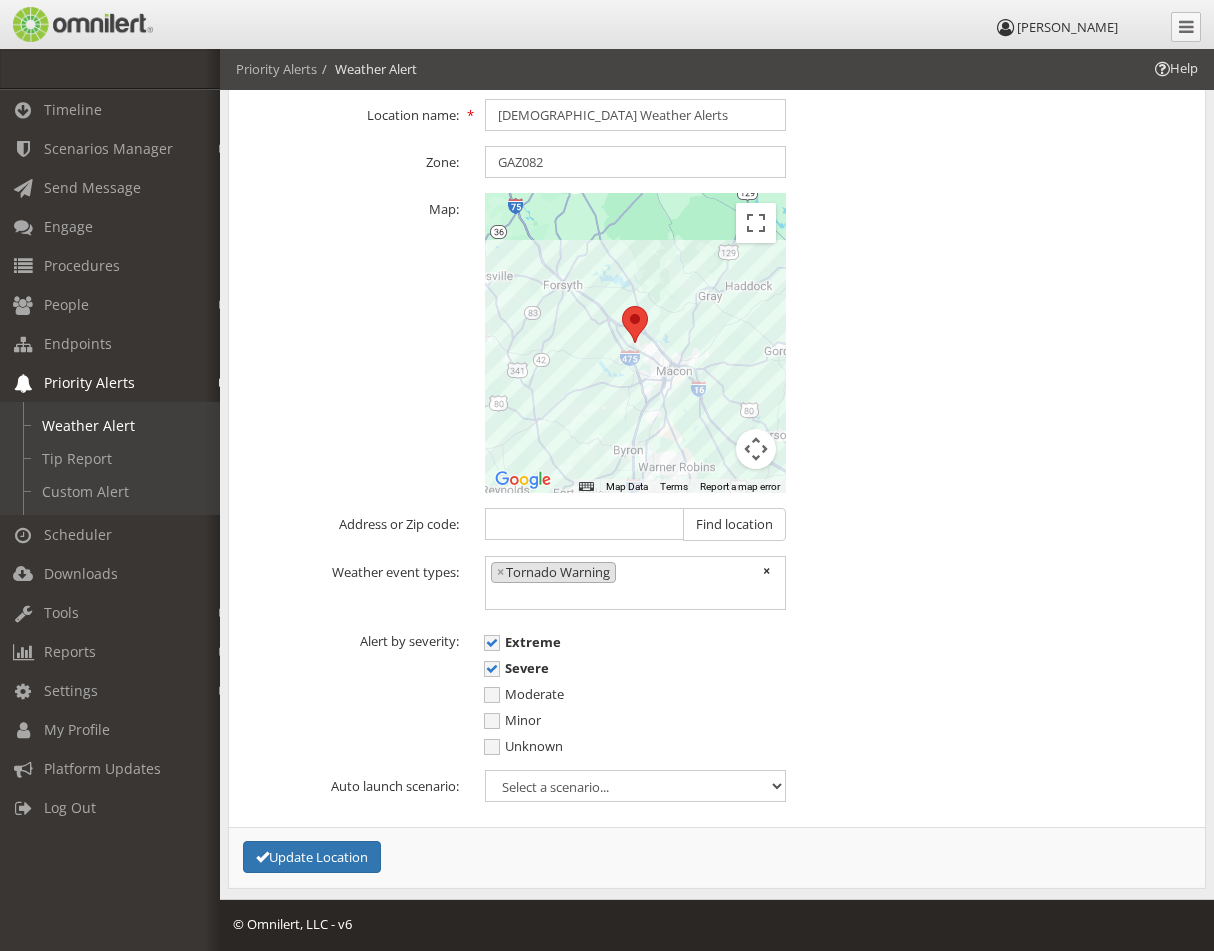 click at bounding box center (756, 449) 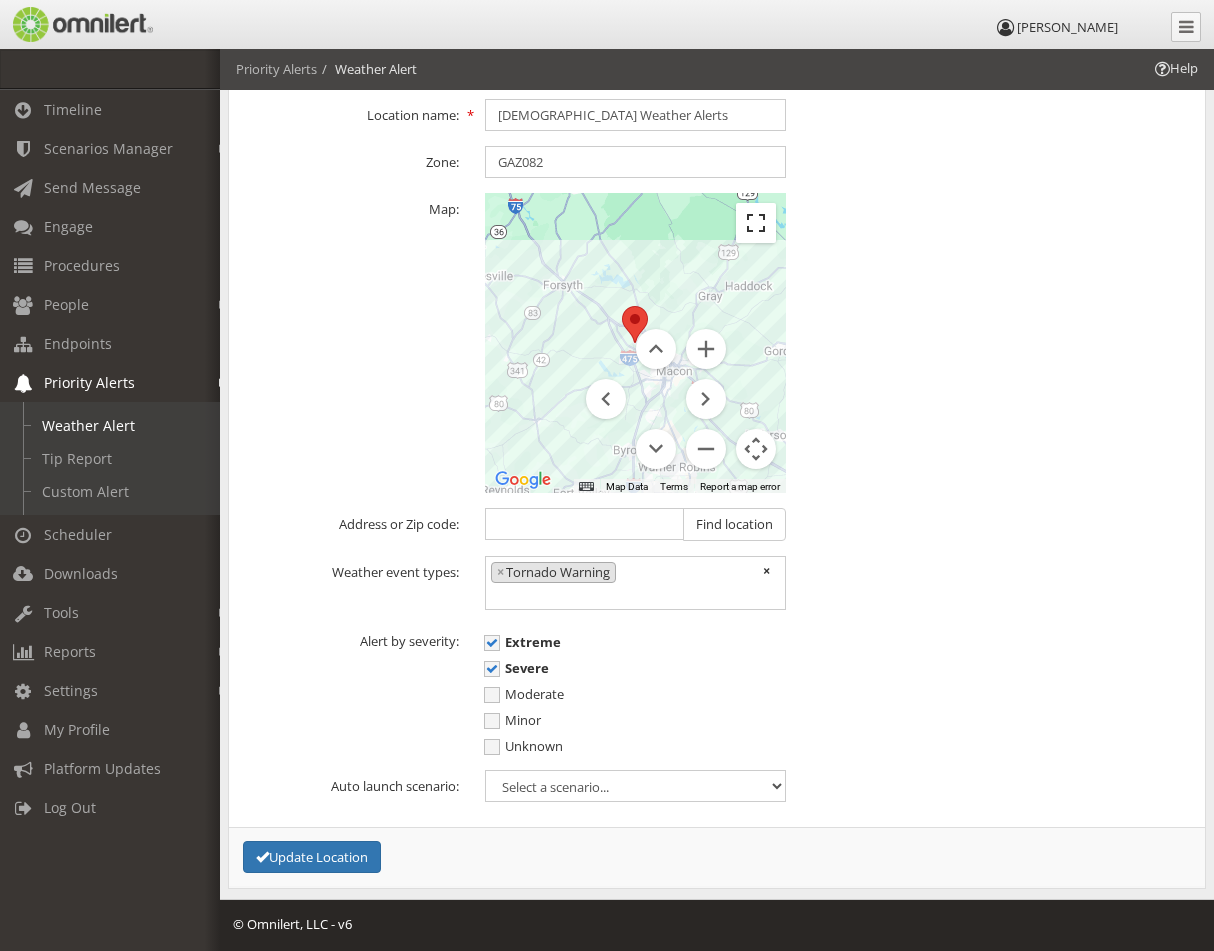 click at bounding box center [756, 223] 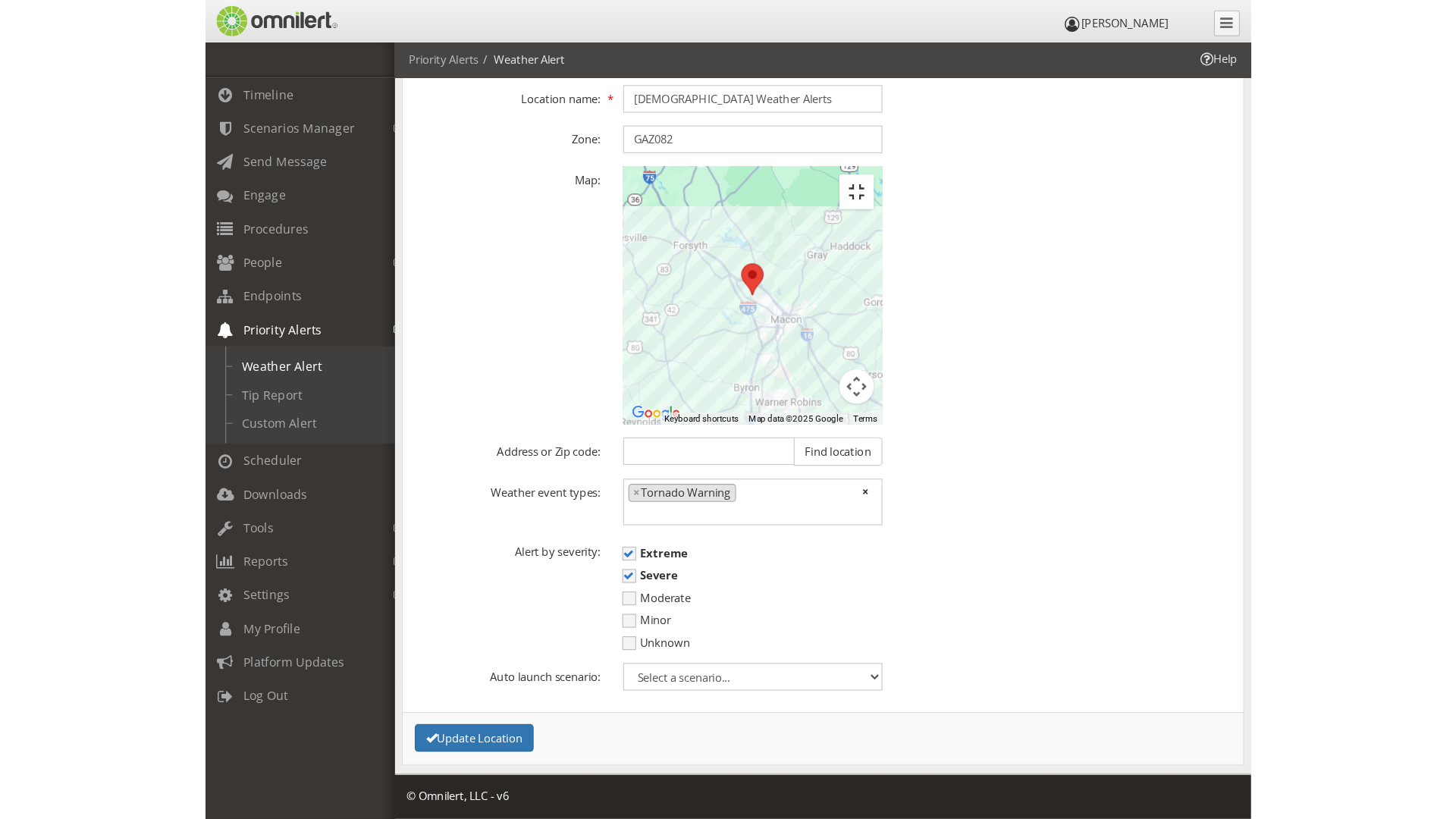 scroll, scrollTop: 58, scrollLeft: 0, axis: vertical 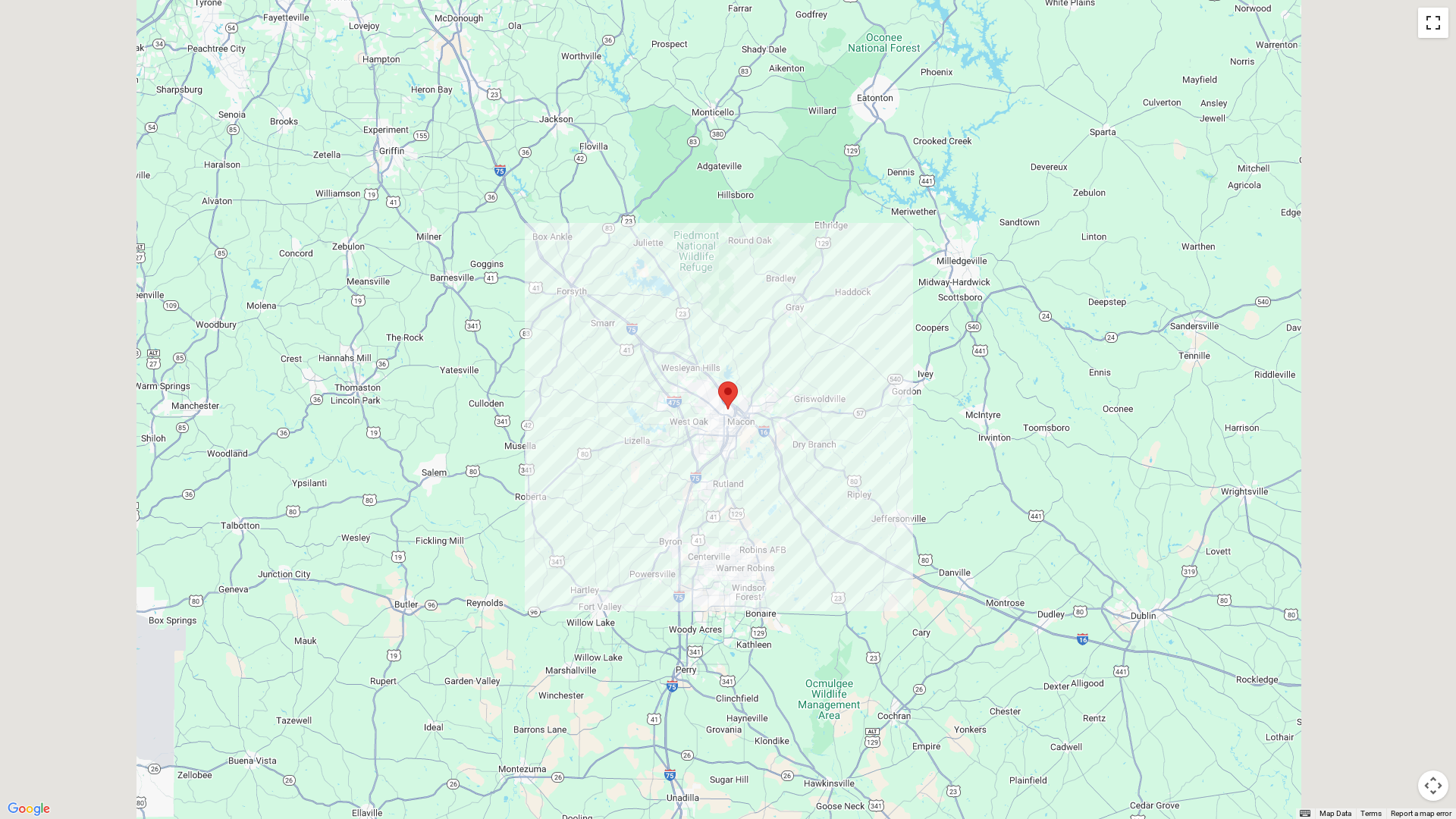 type 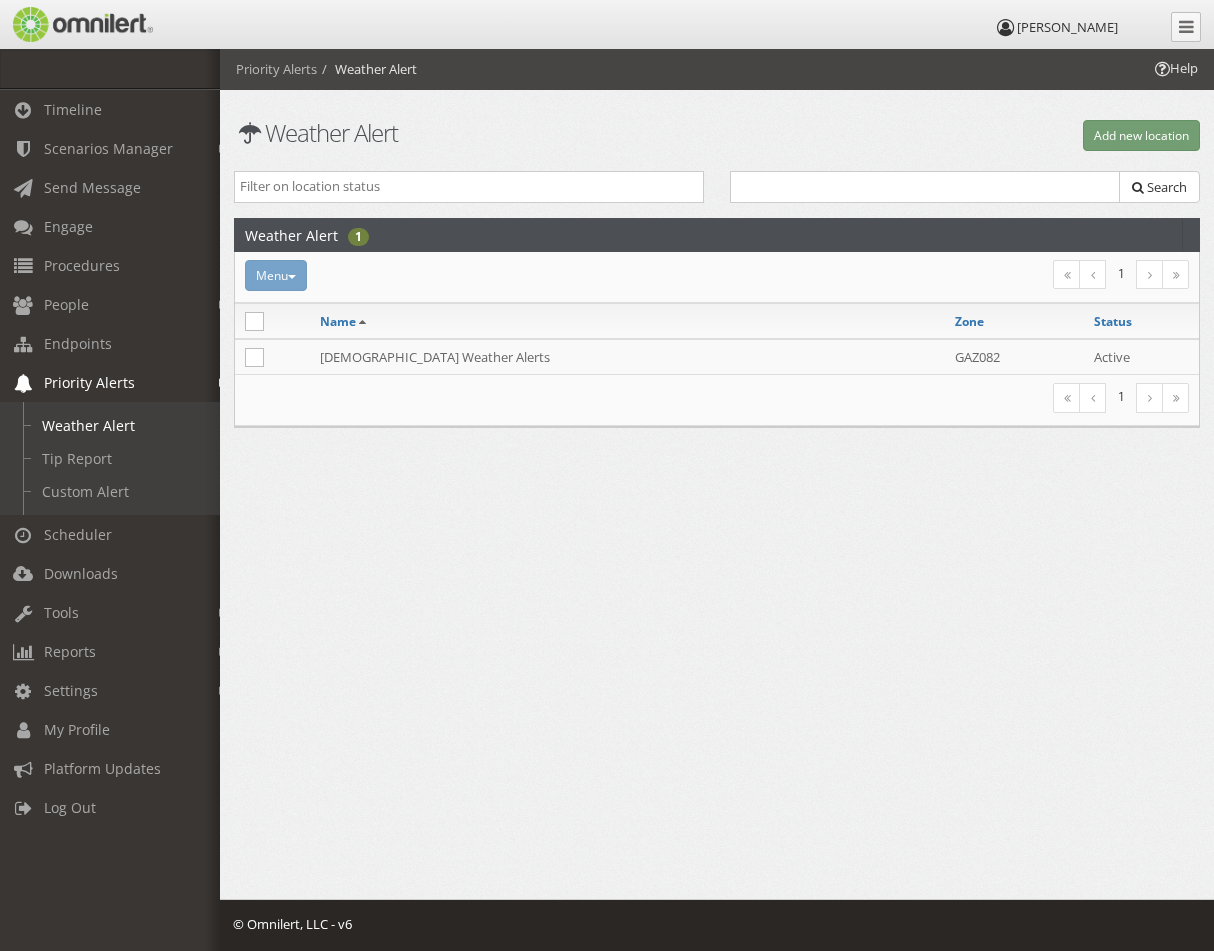 scroll, scrollTop: 0, scrollLeft: 0, axis: both 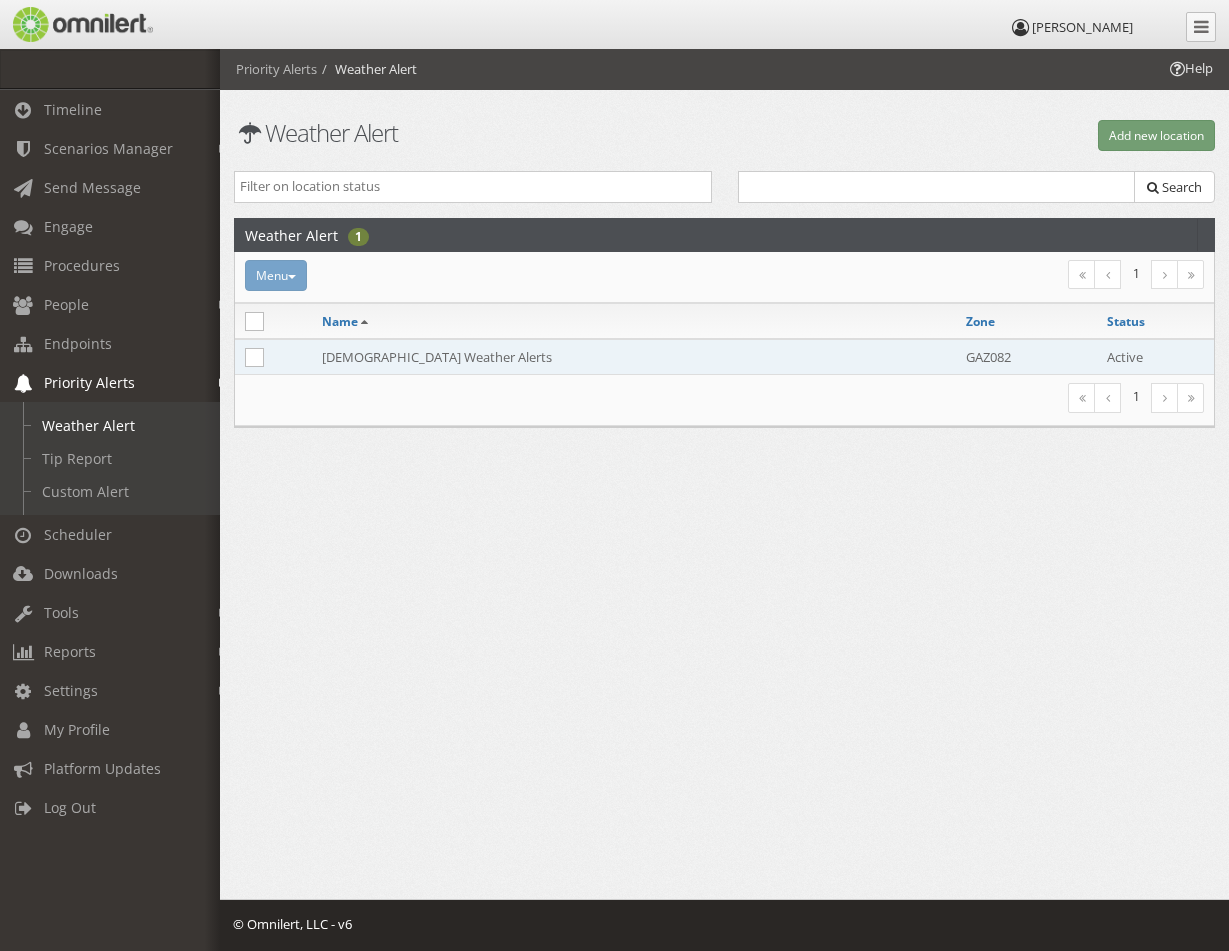 click on "[DEMOGRAPHIC_DATA] Weather Alerts" at bounding box center (634, 357) 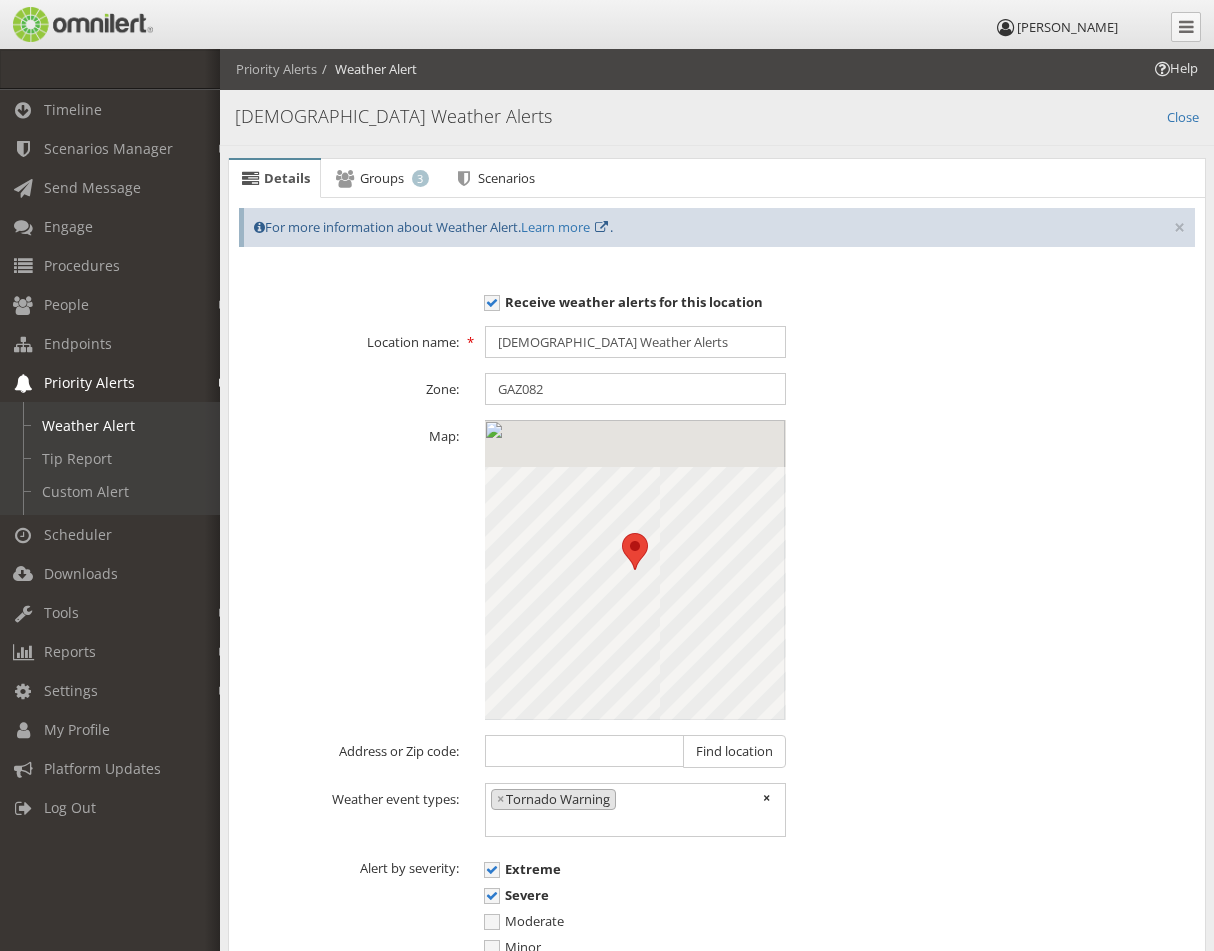 scroll, scrollTop: 1824, scrollLeft: 0, axis: vertical 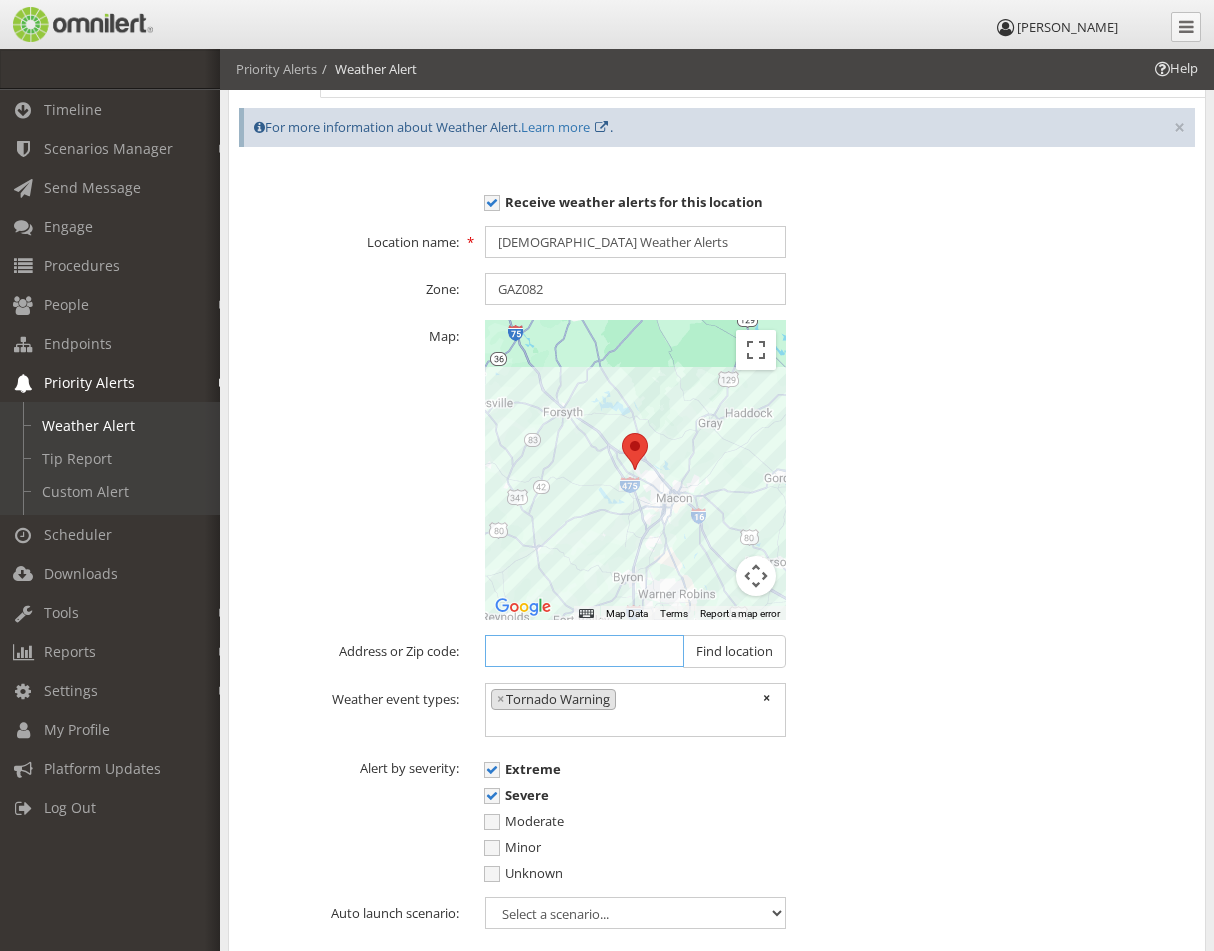 click at bounding box center (584, 651) 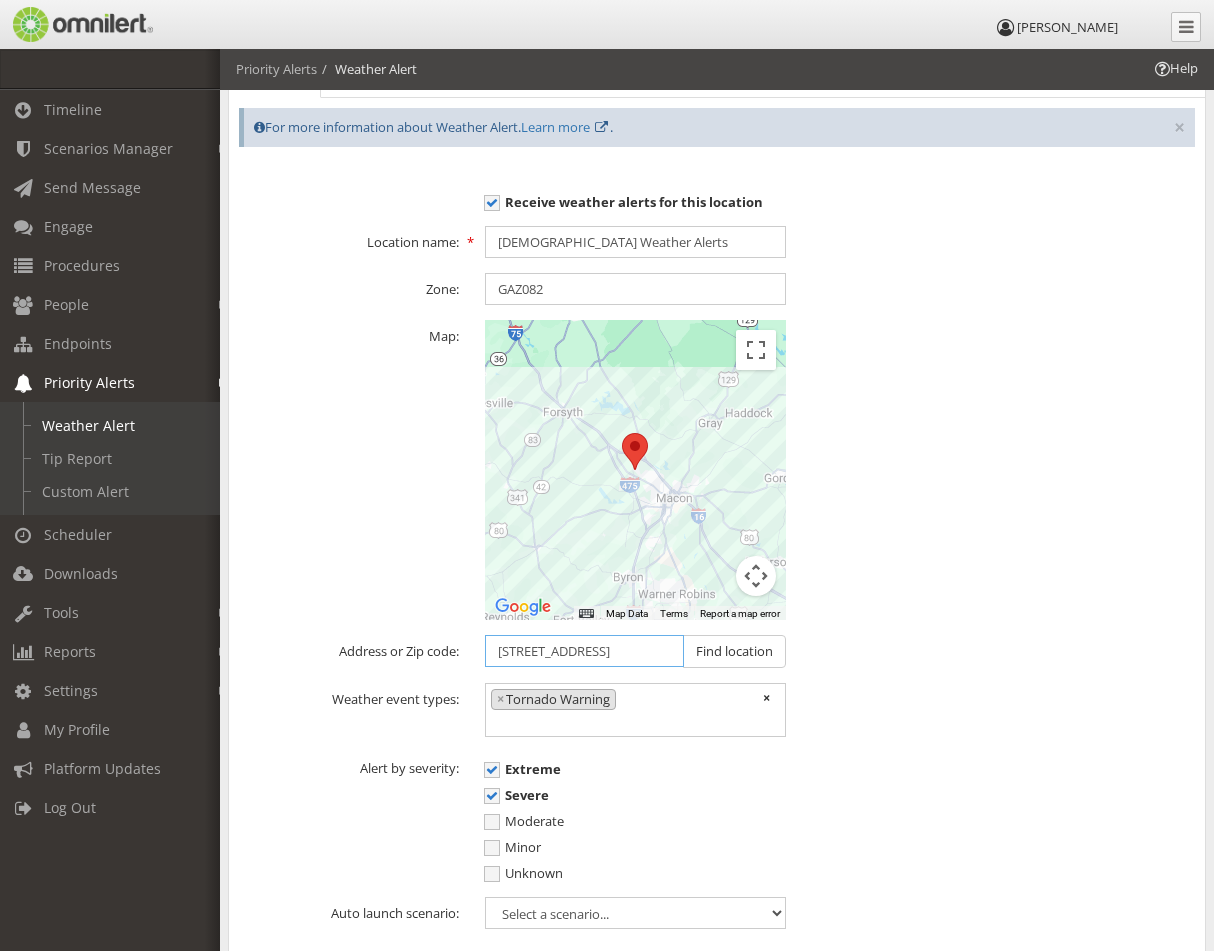 scroll, scrollTop: 0, scrollLeft: 48, axis: horizontal 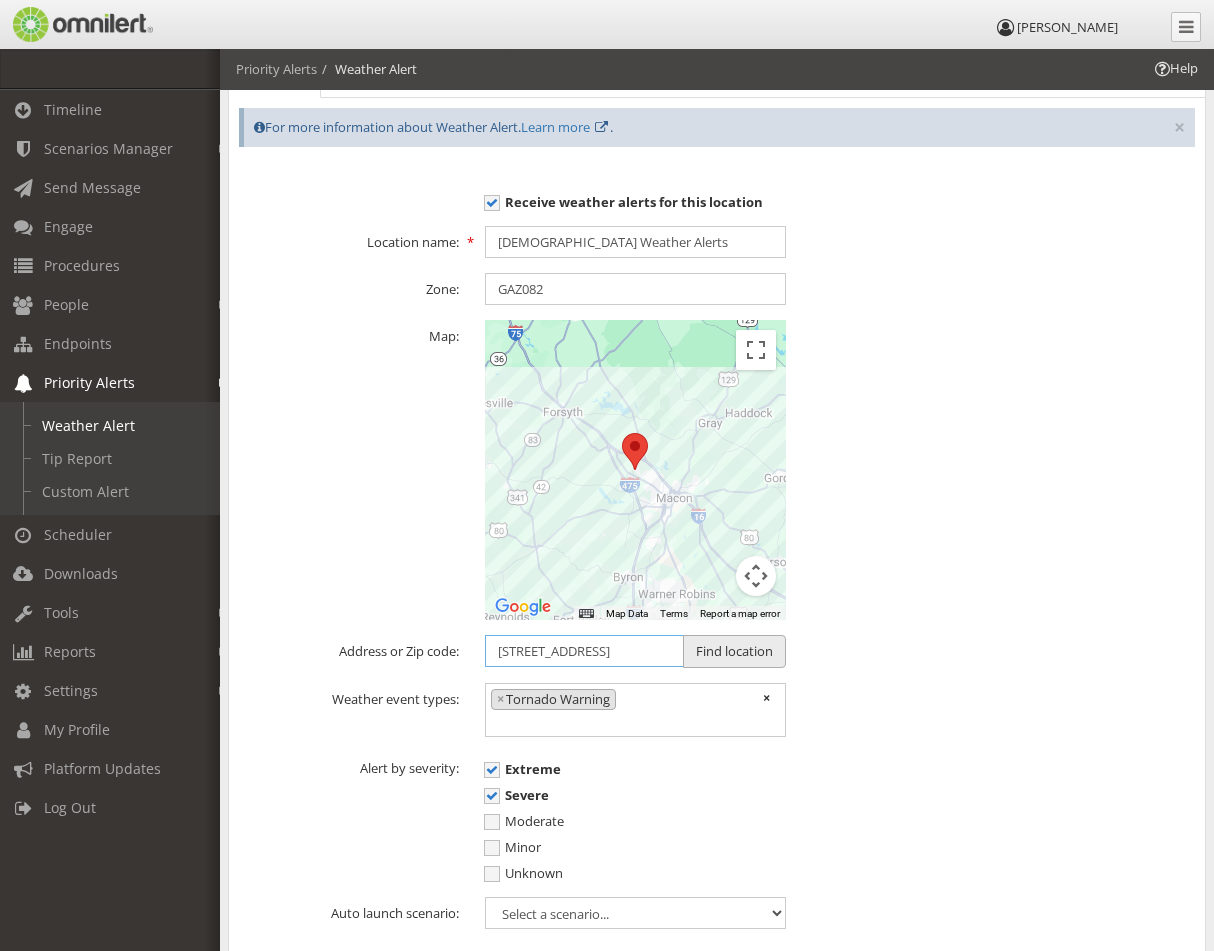 type on "[STREET_ADDRESS]" 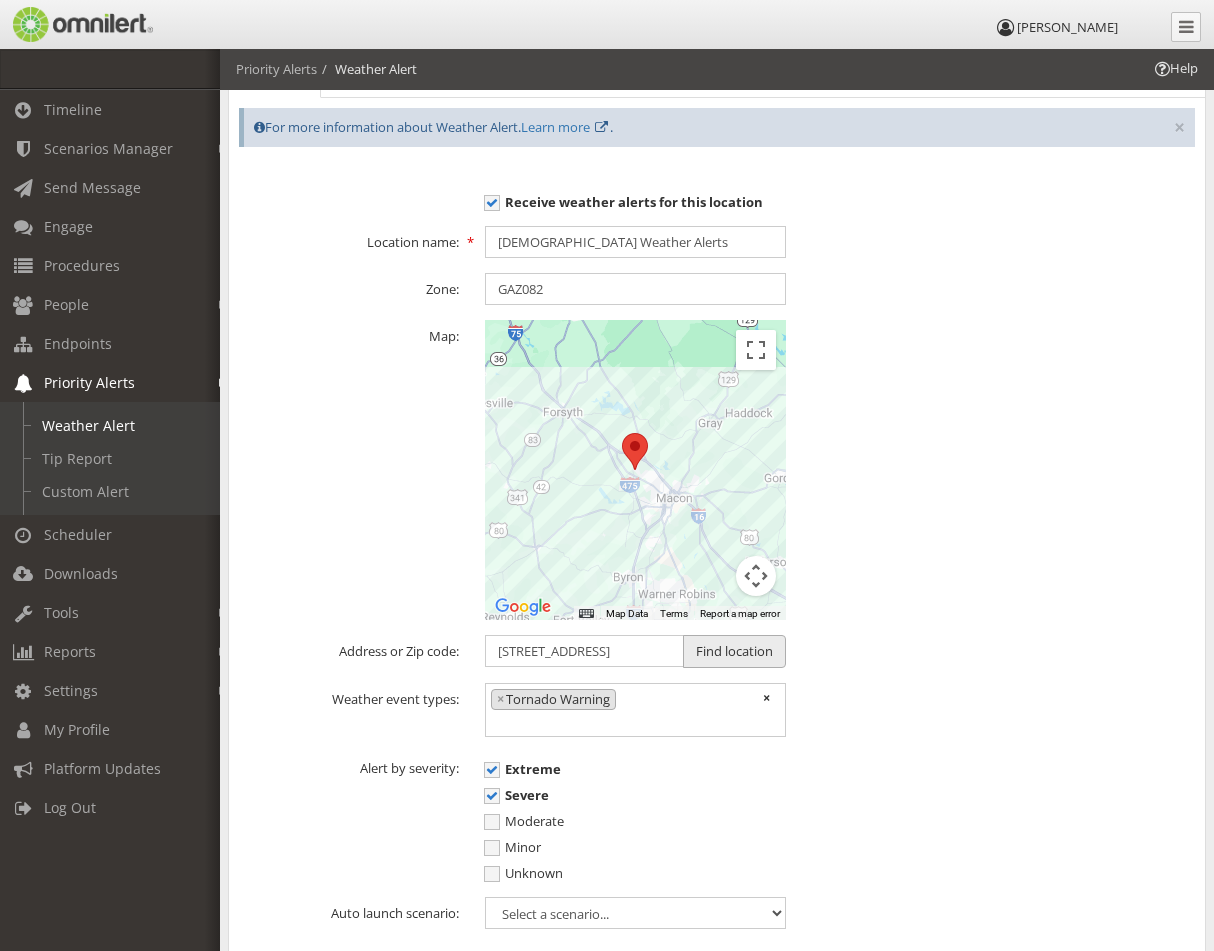 click on "Find location" at bounding box center [734, 651] 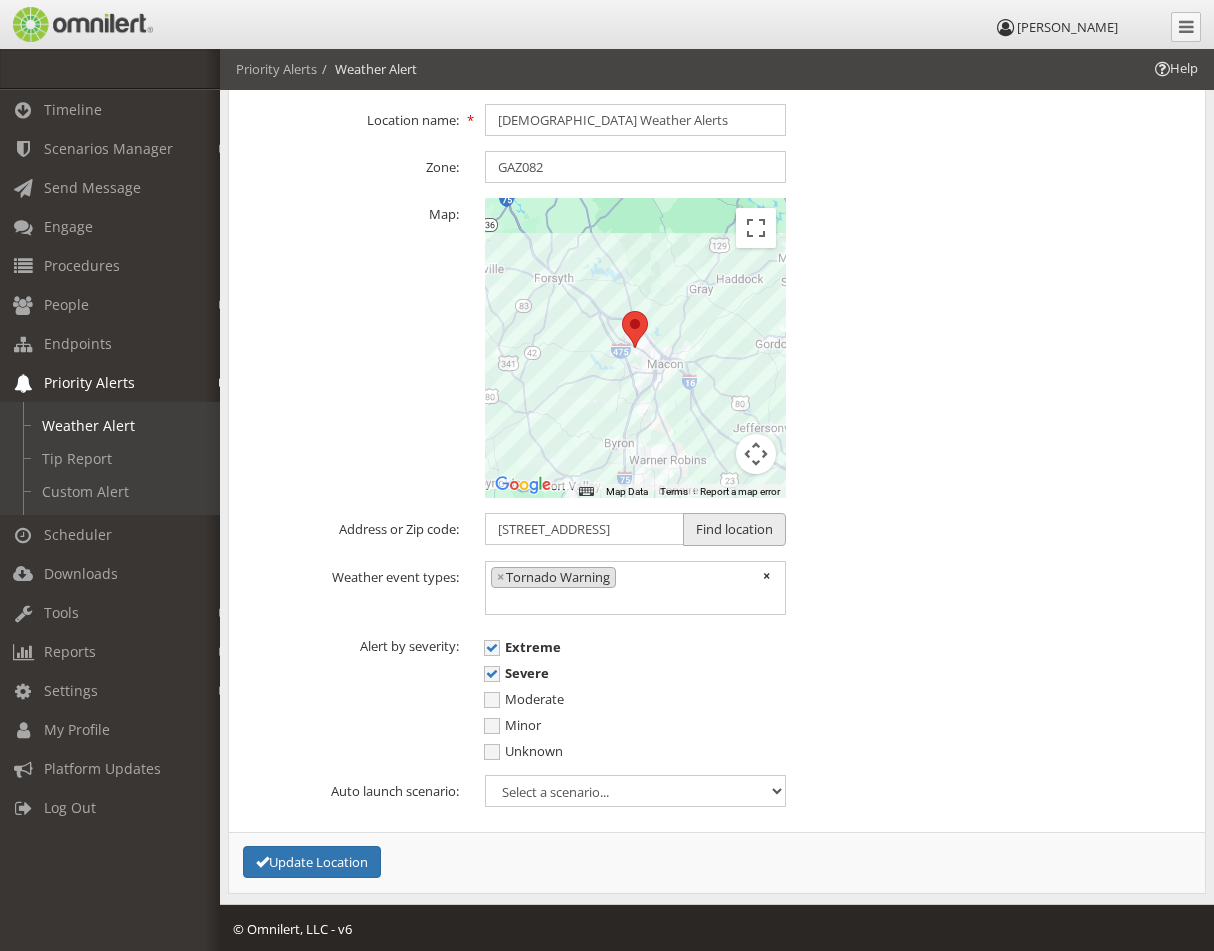 scroll, scrollTop: 227, scrollLeft: 0, axis: vertical 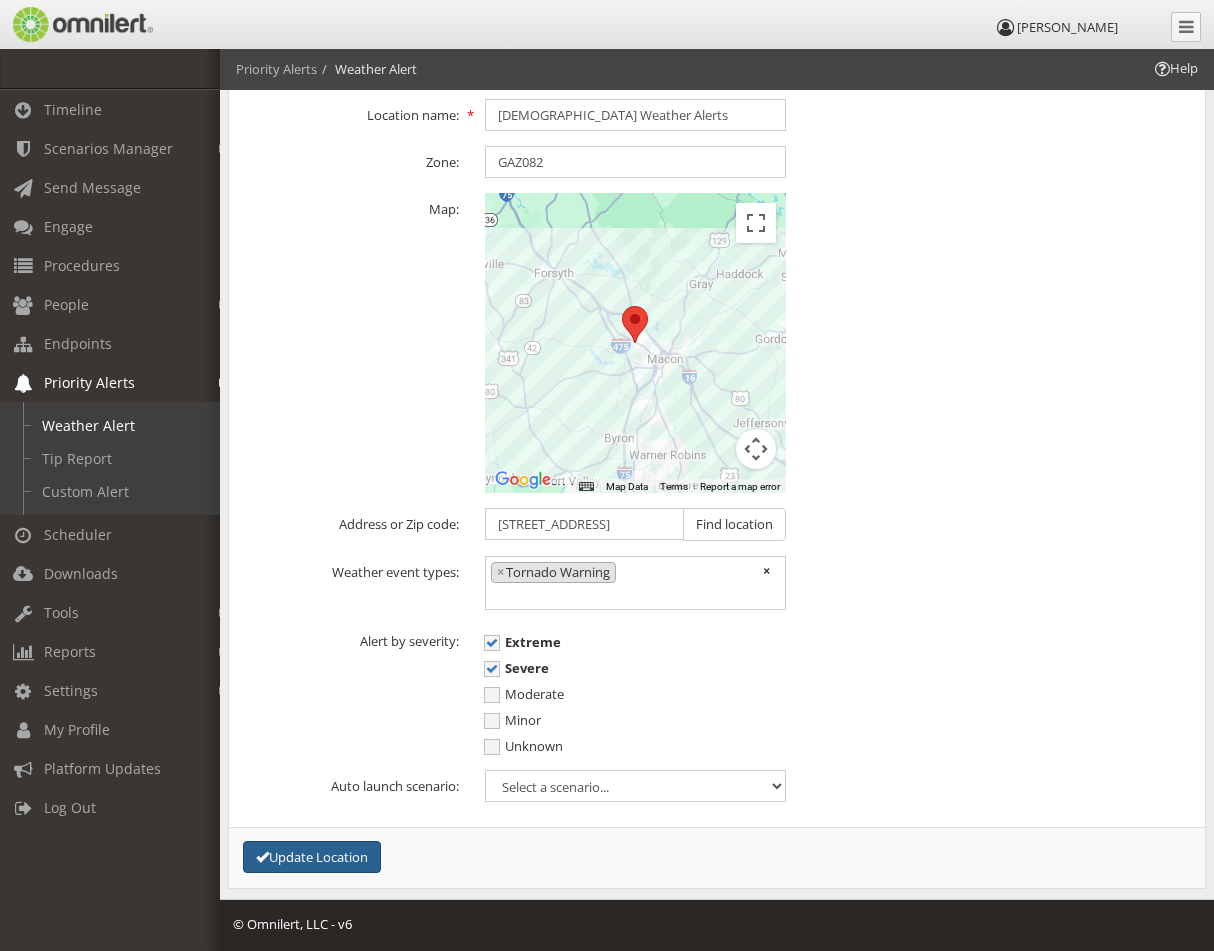 click on "Update Location" at bounding box center (312, 857) 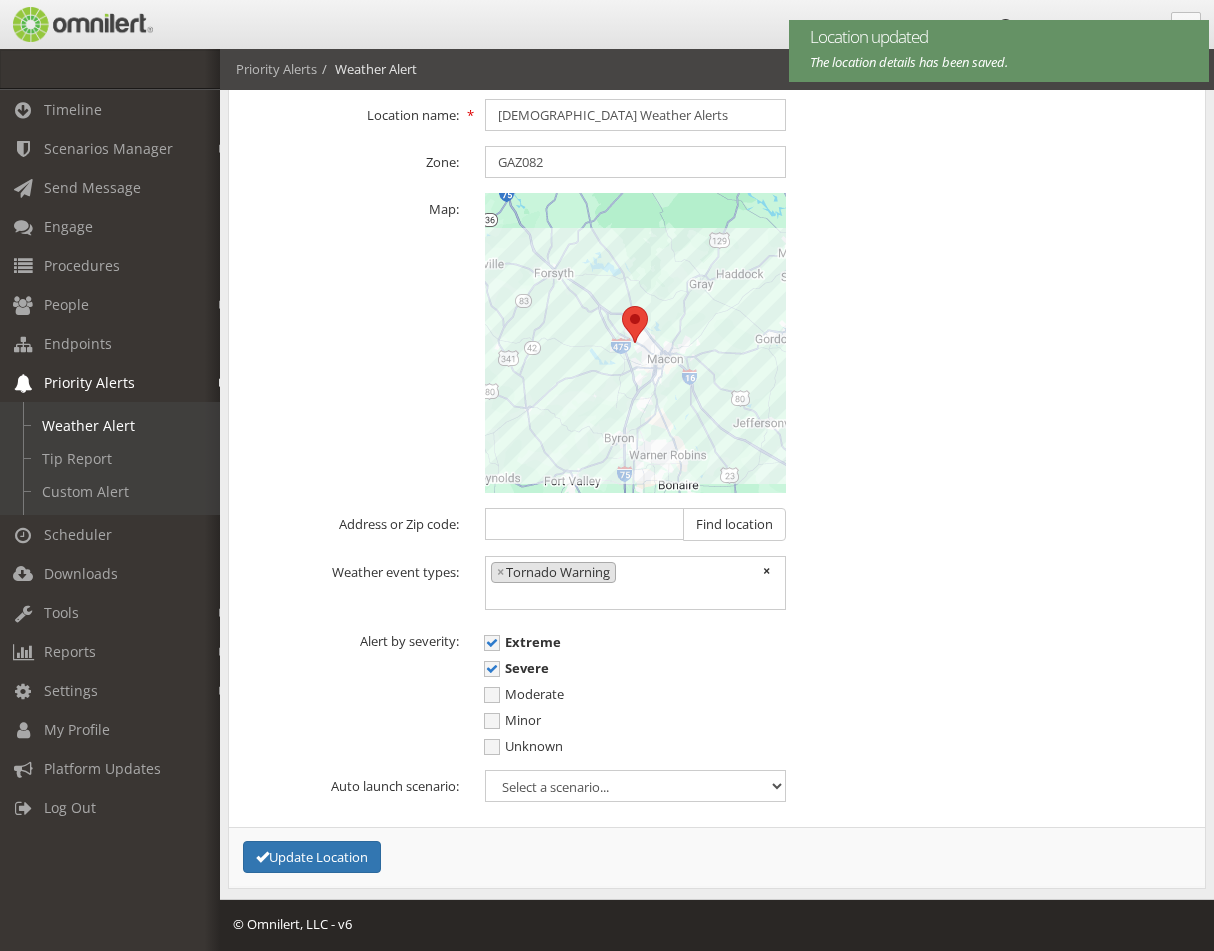 scroll, scrollTop: 1824, scrollLeft: 0, axis: vertical 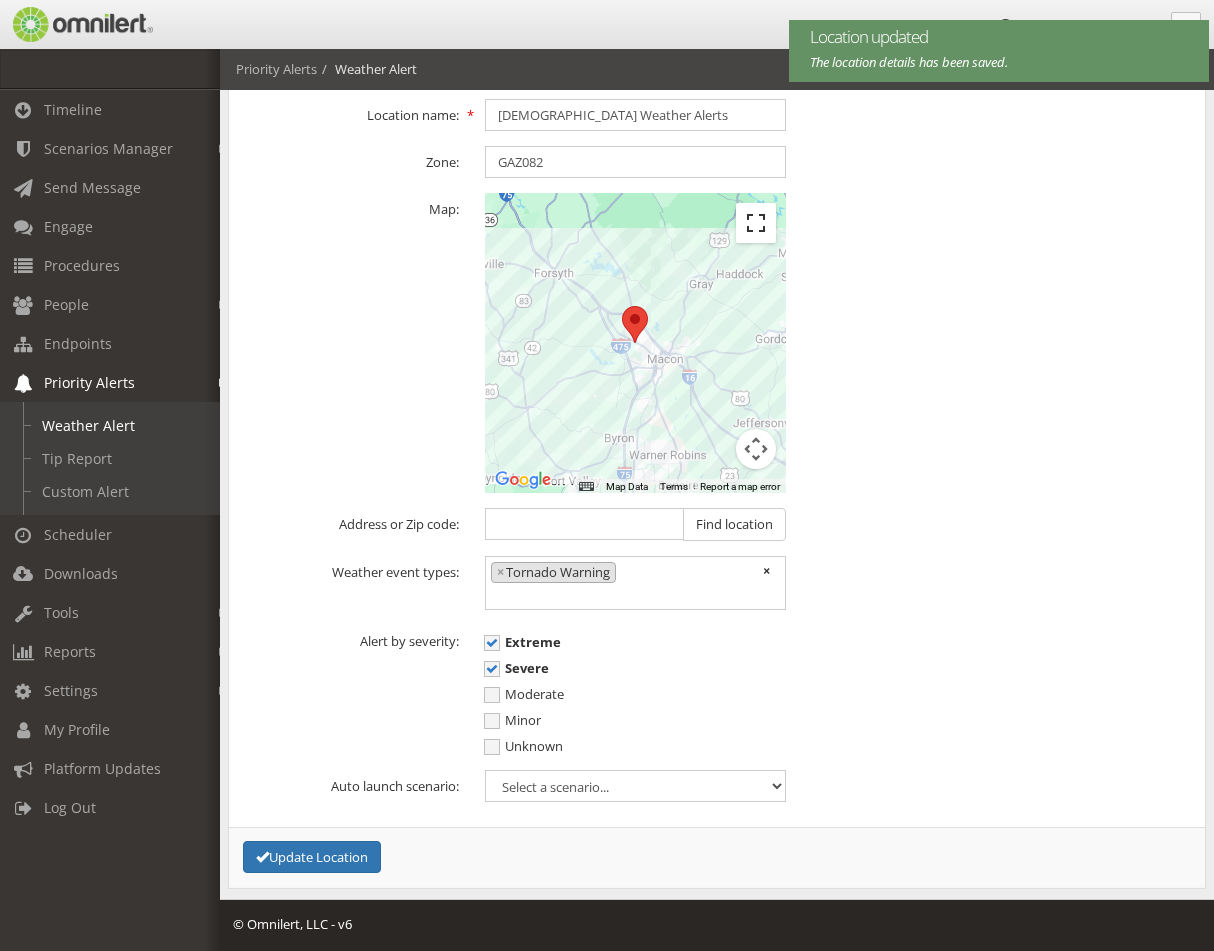click at bounding box center [756, 223] 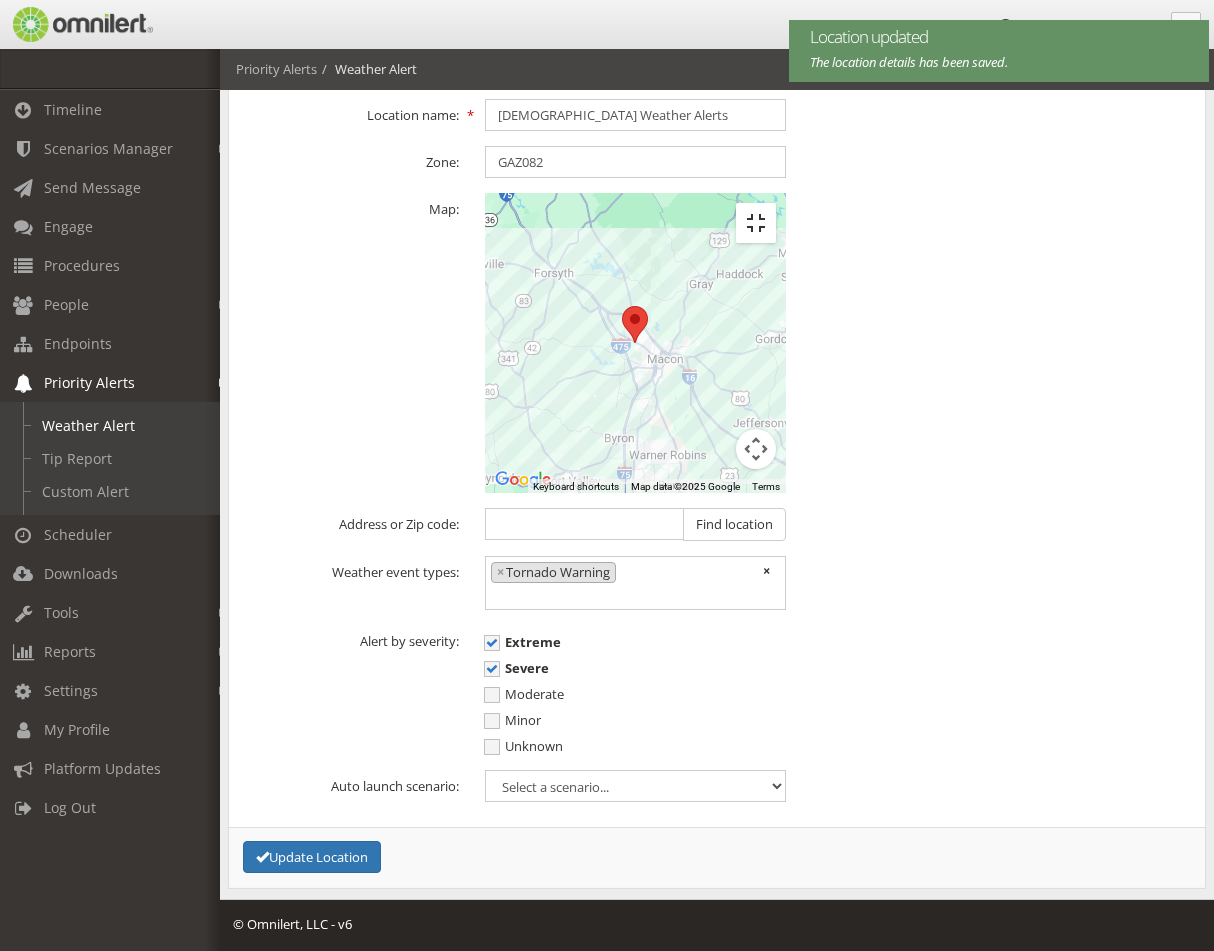 scroll, scrollTop: 77, scrollLeft: 0, axis: vertical 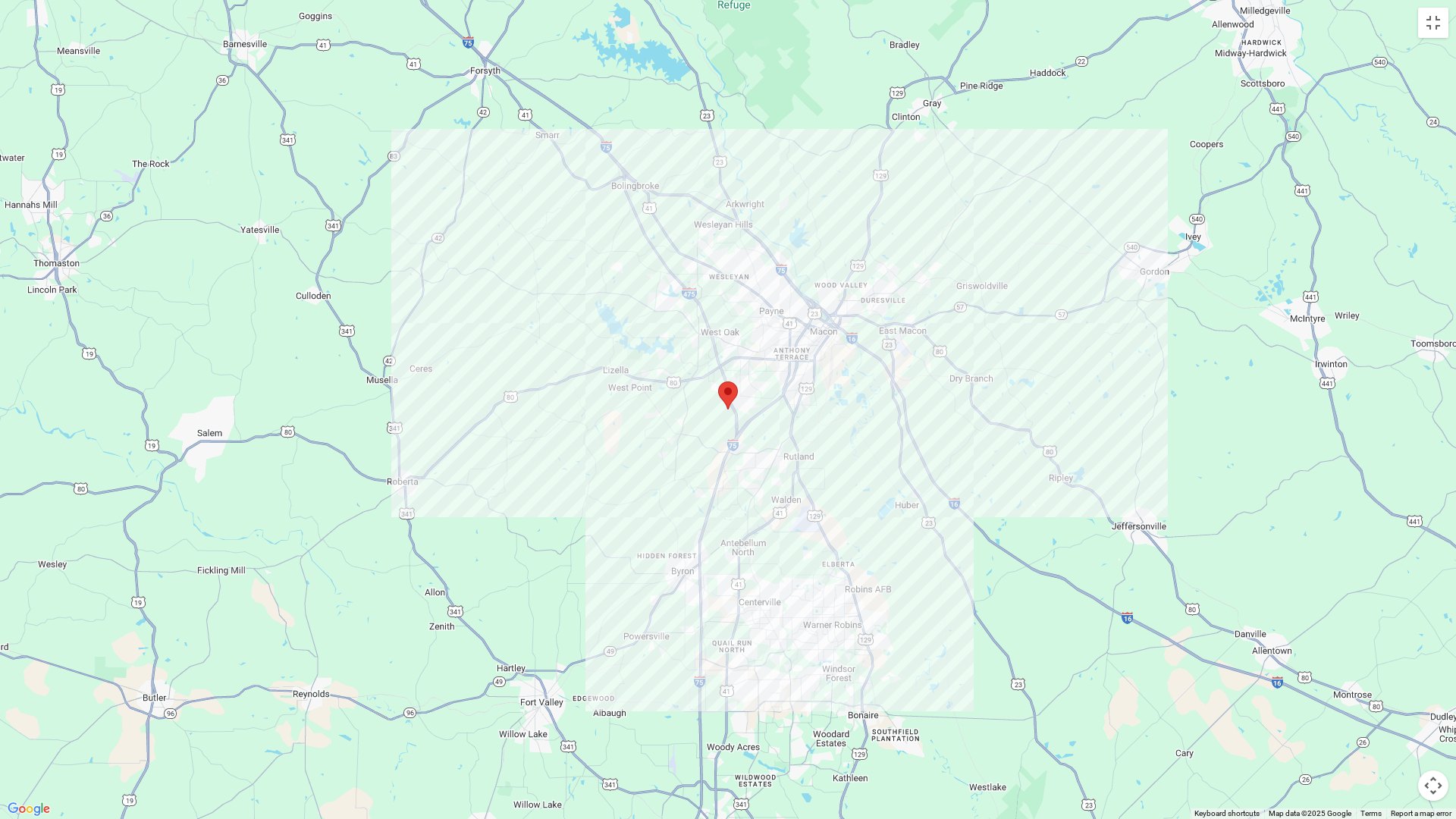 click on "To navigate, press the arrow keys." at bounding box center [728, 410] 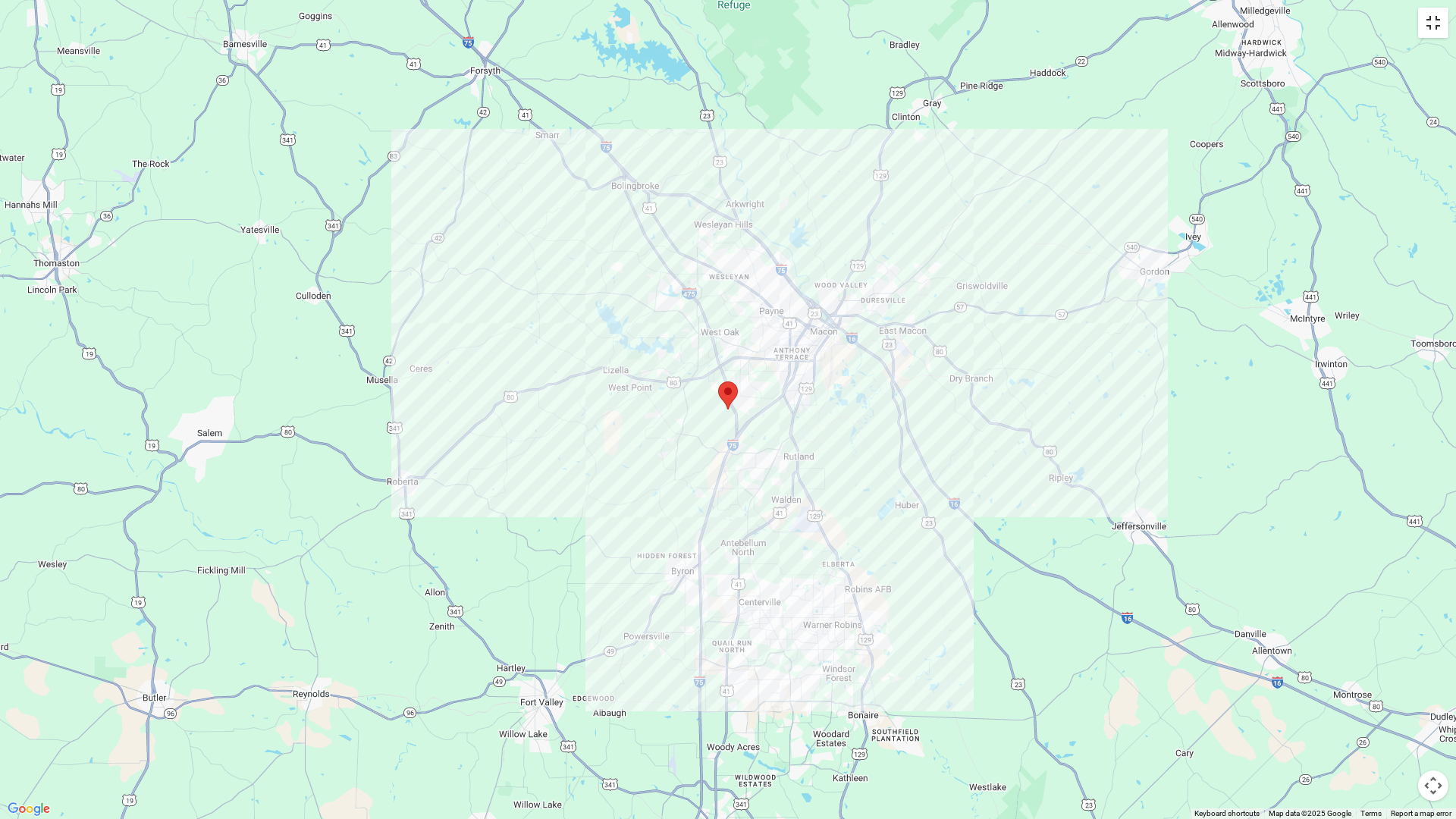 click at bounding box center [1433, 23] 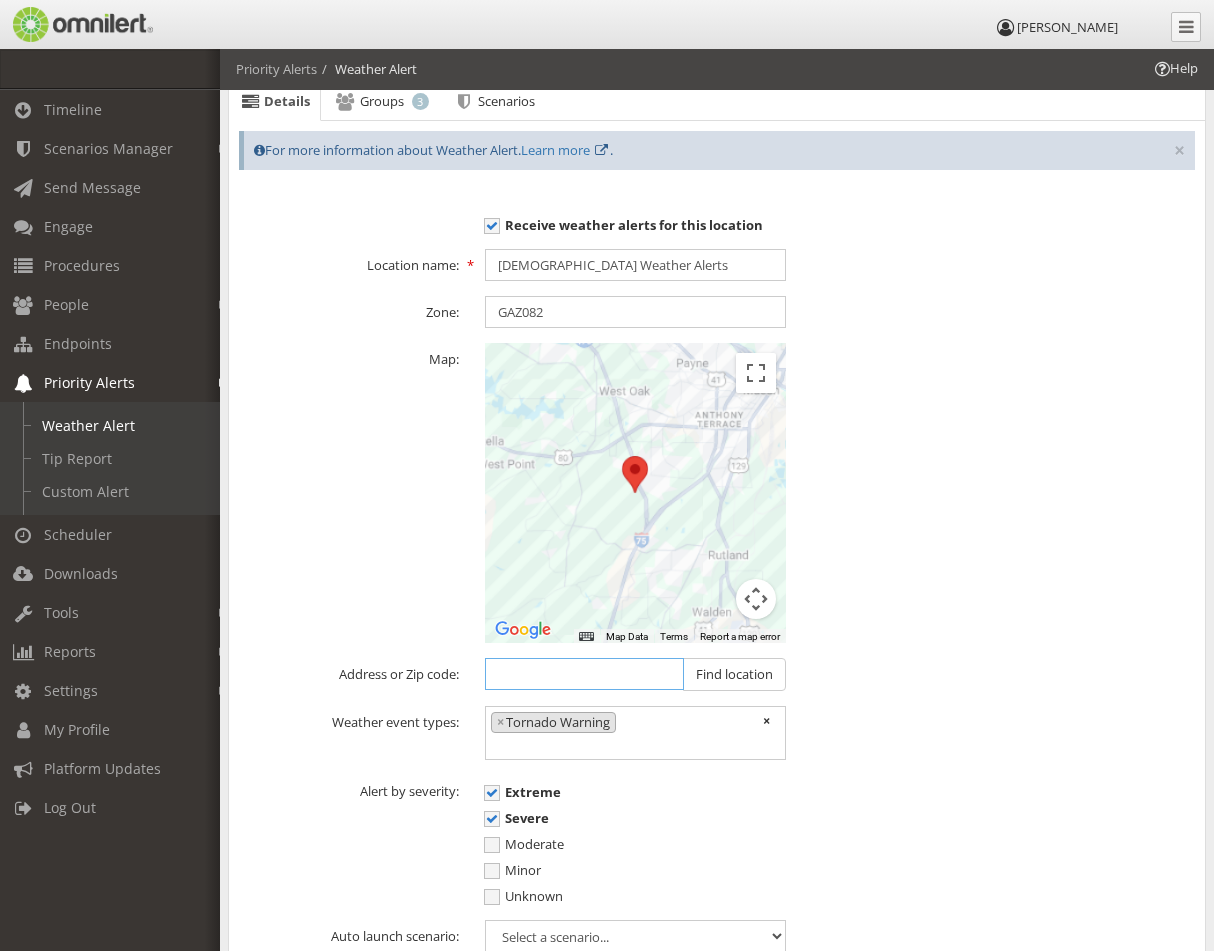 click at bounding box center [584, 674] 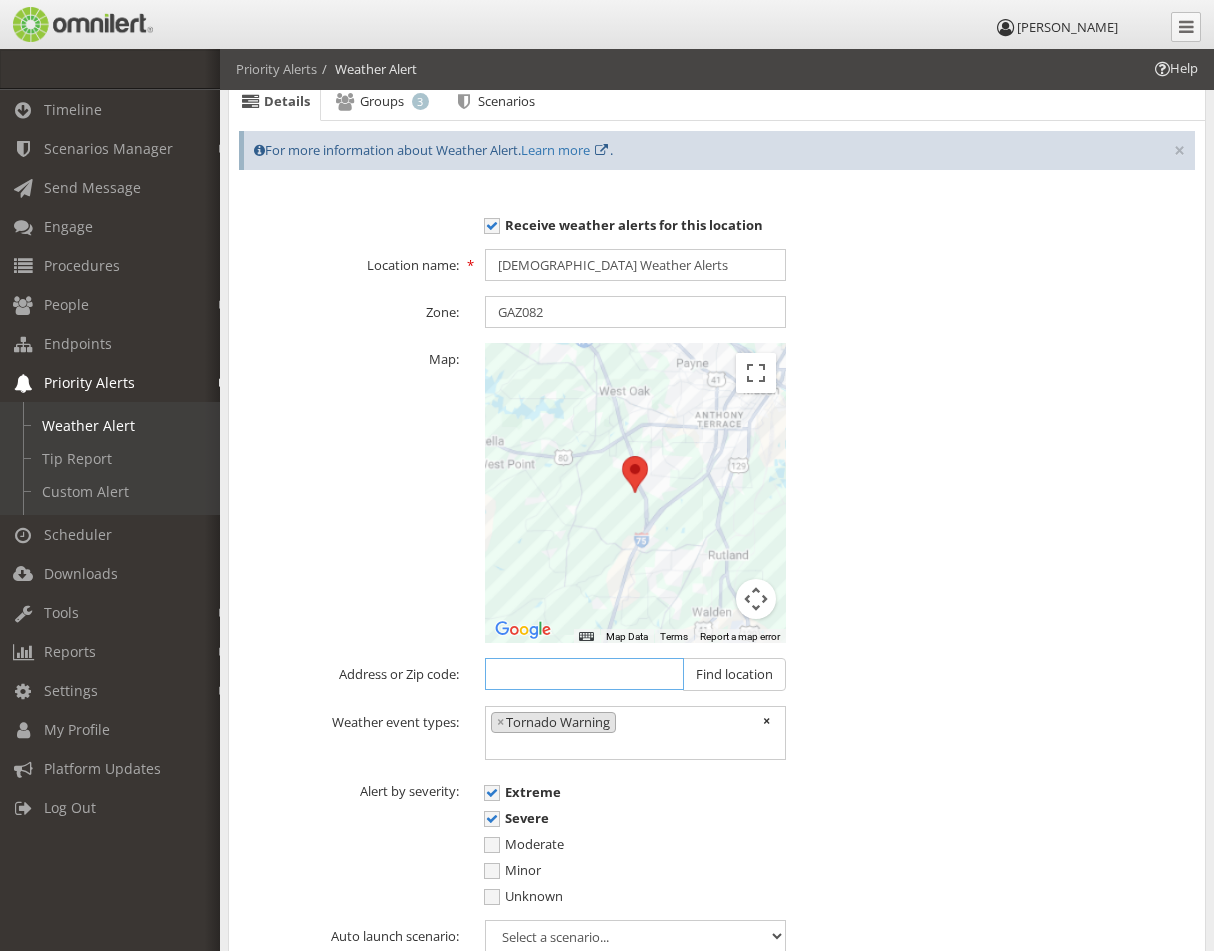 type on "[STREET_ADDRESS]" 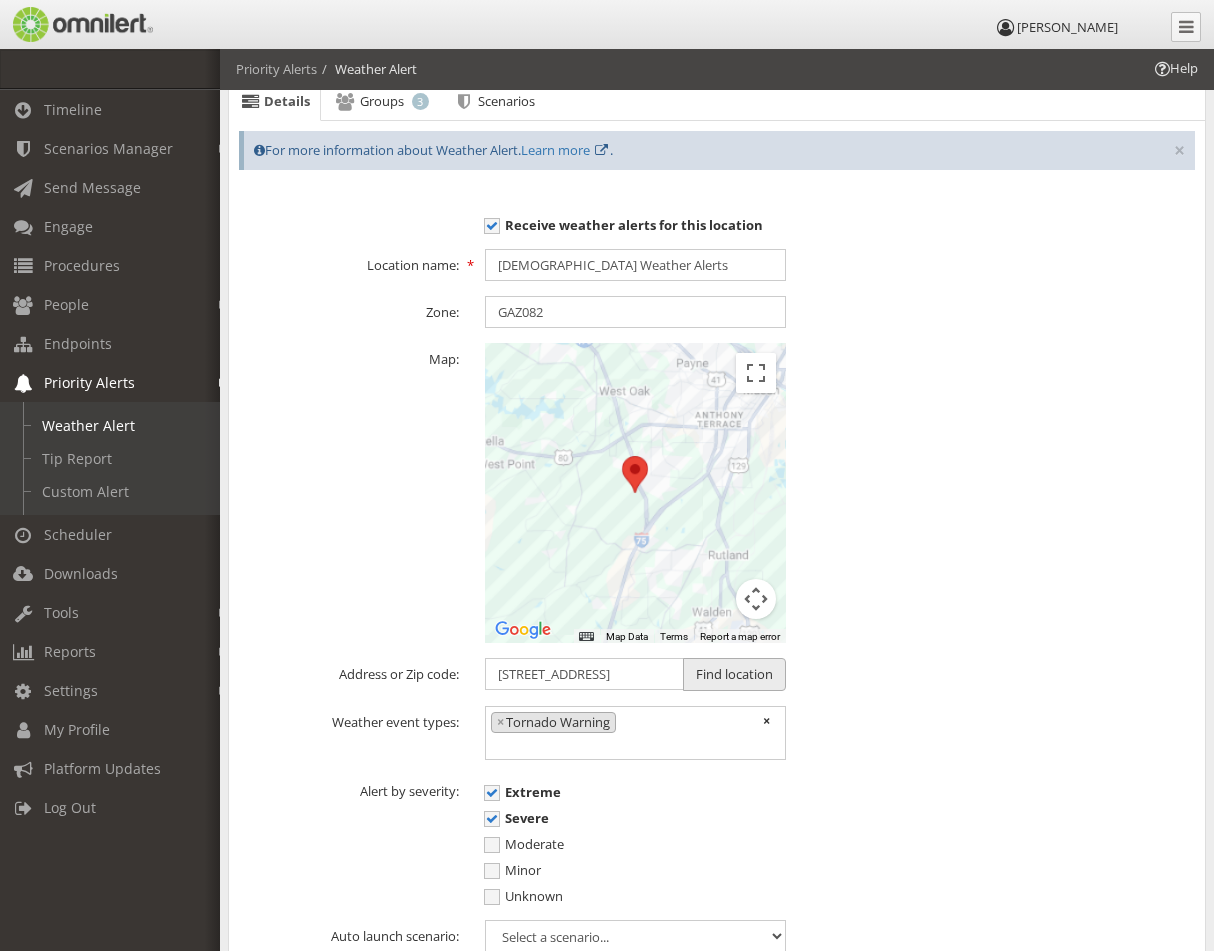 type 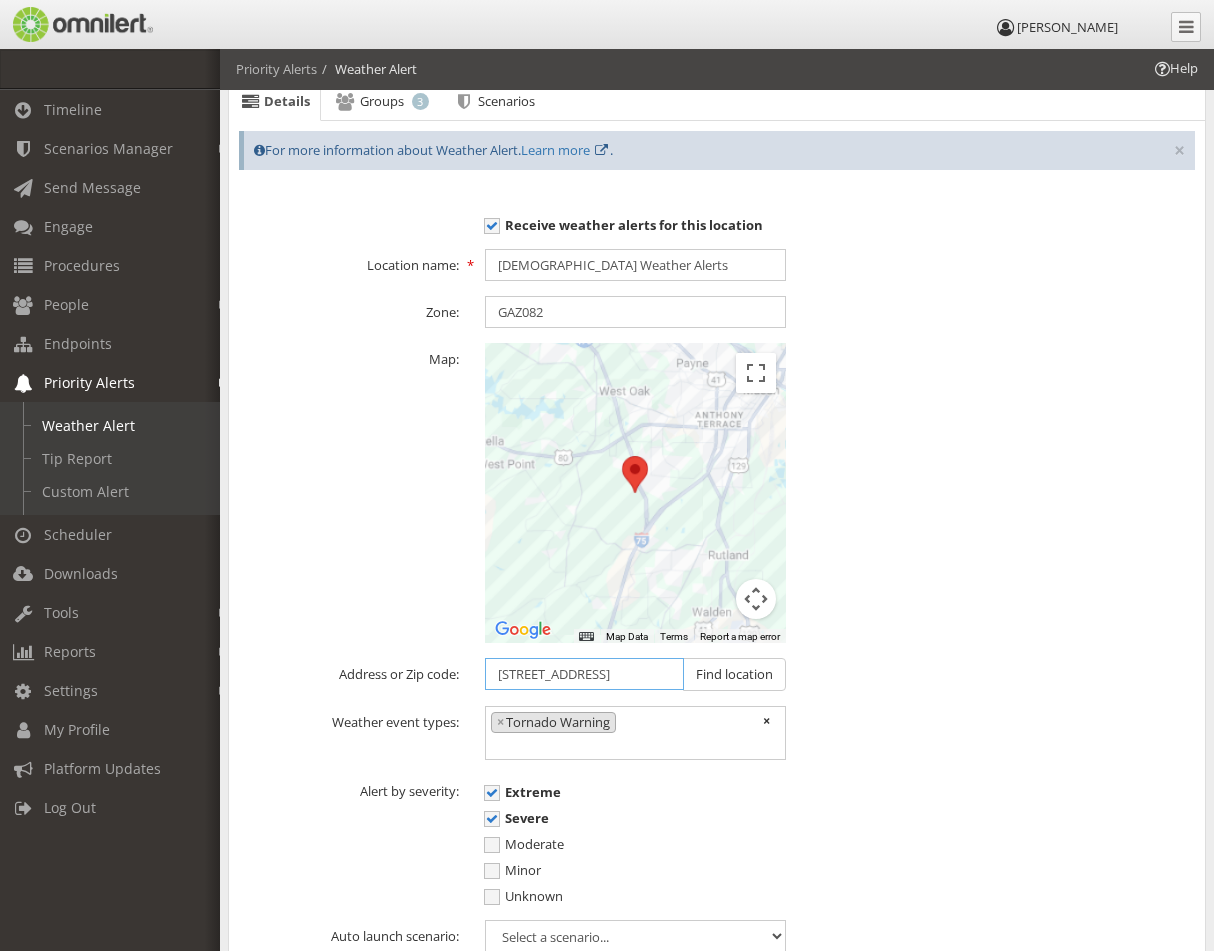scroll, scrollTop: 0, scrollLeft: 48, axis: horizontal 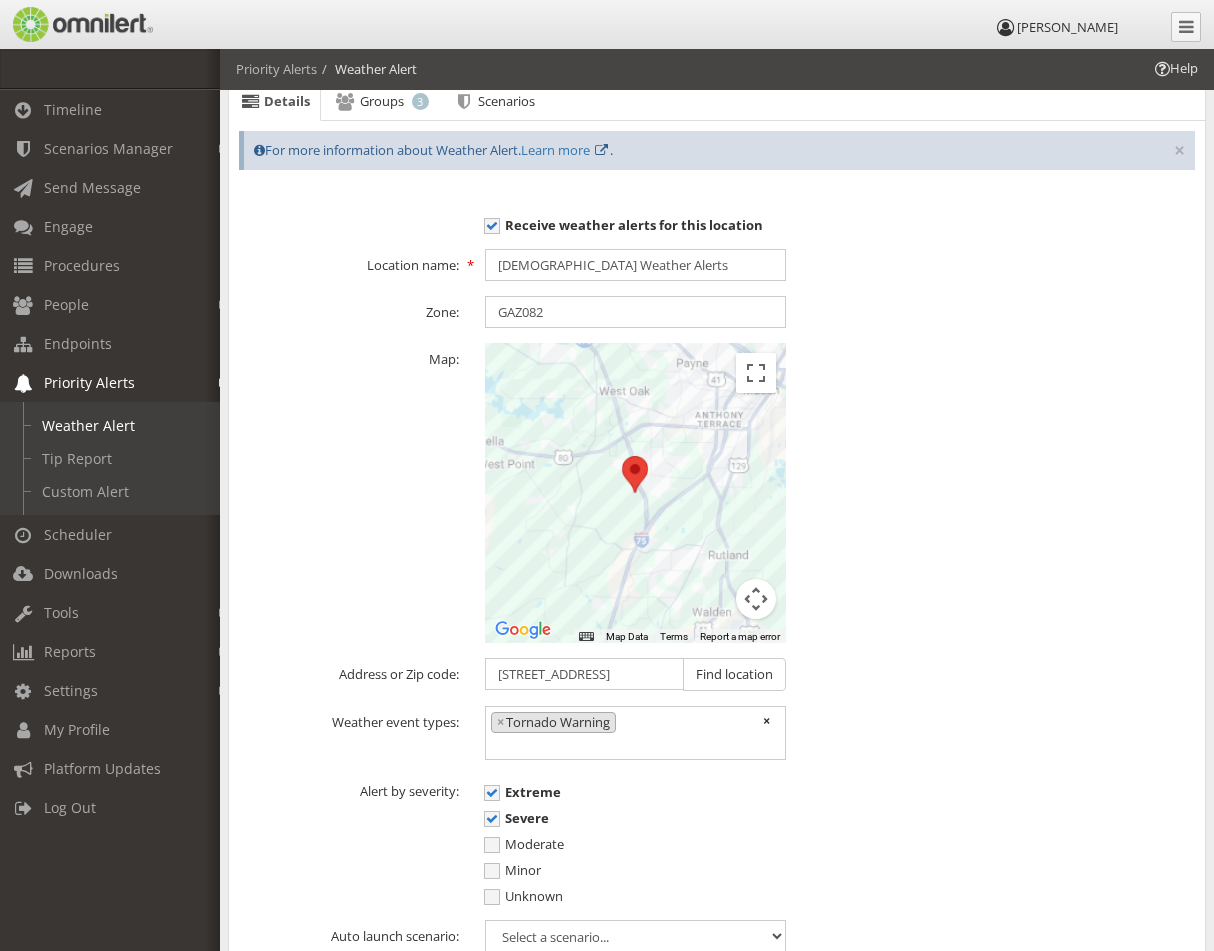 click on "To navigate, press the arrow keys." at bounding box center (635, 493) 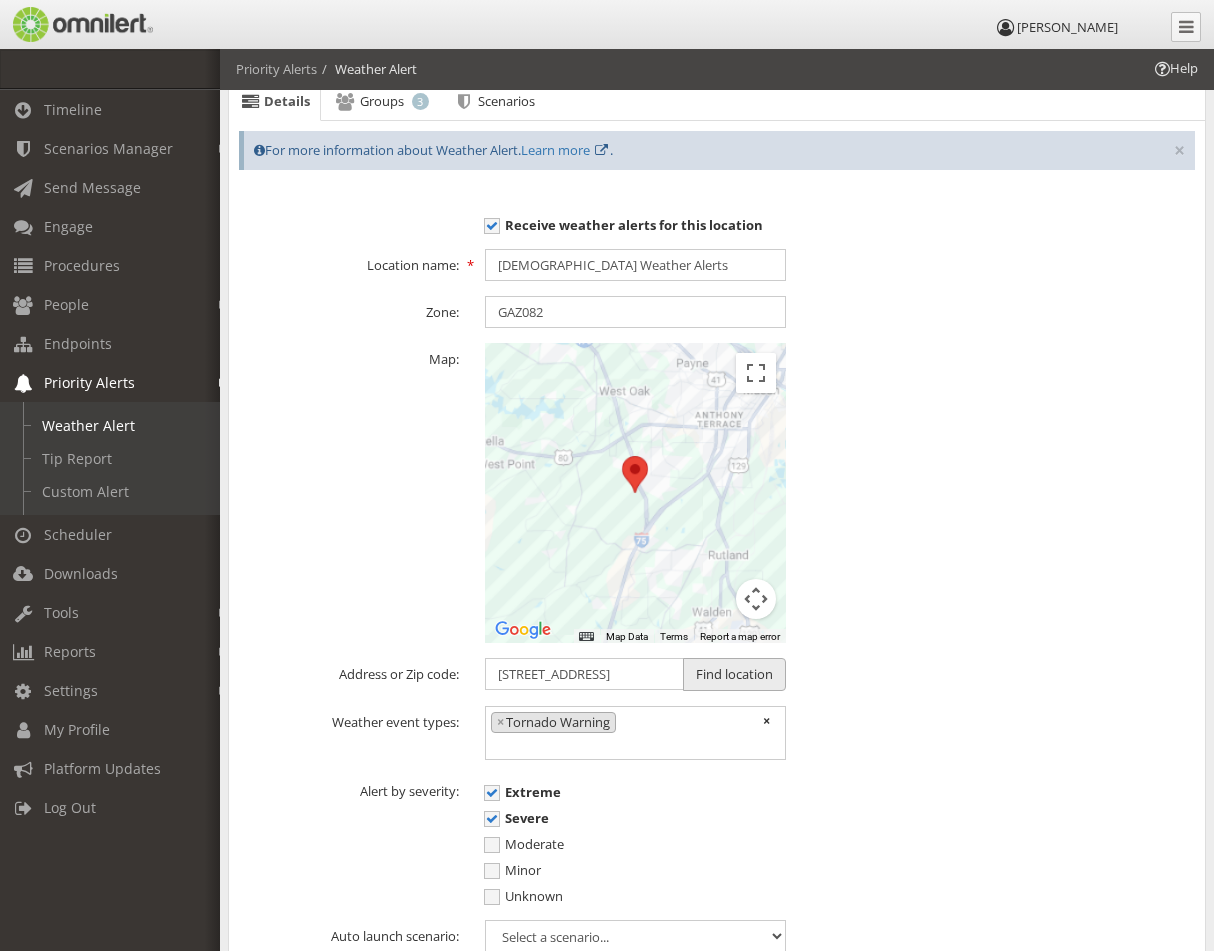 click on "Find location" at bounding box center [734, 674] 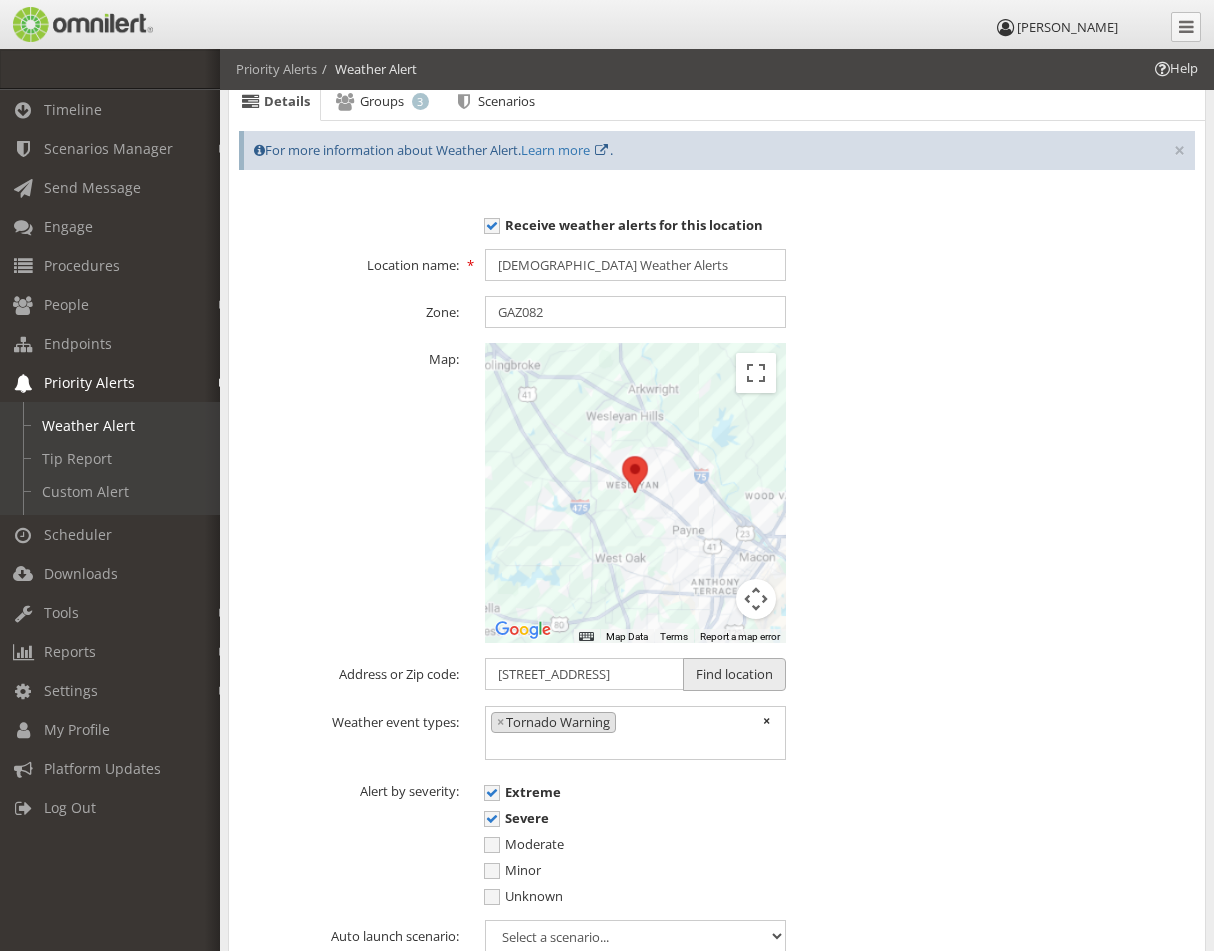scroll, scrollTop: 227, scrollLeft: 0, axis: vertical 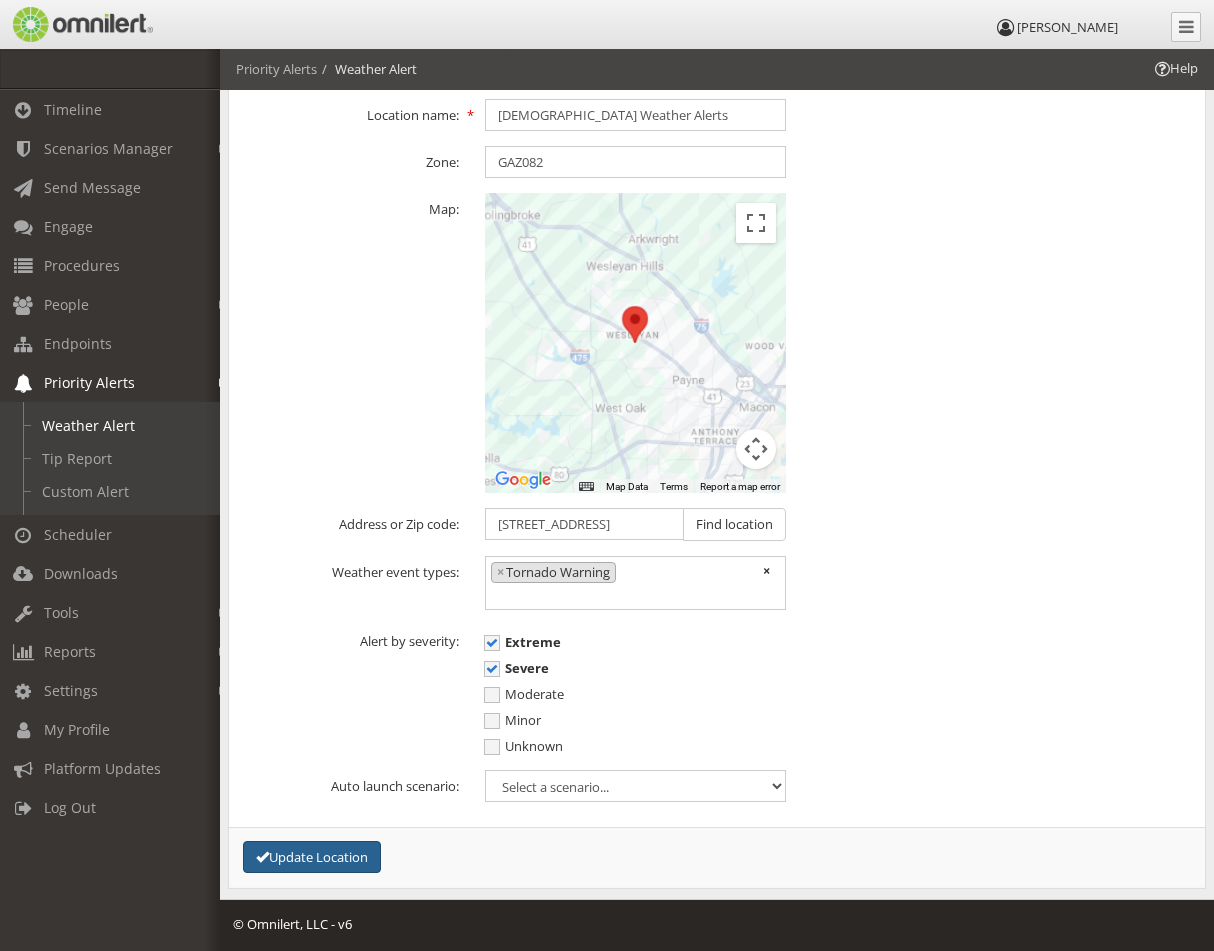 click on "Update Location" at bounding box center (312, 857) 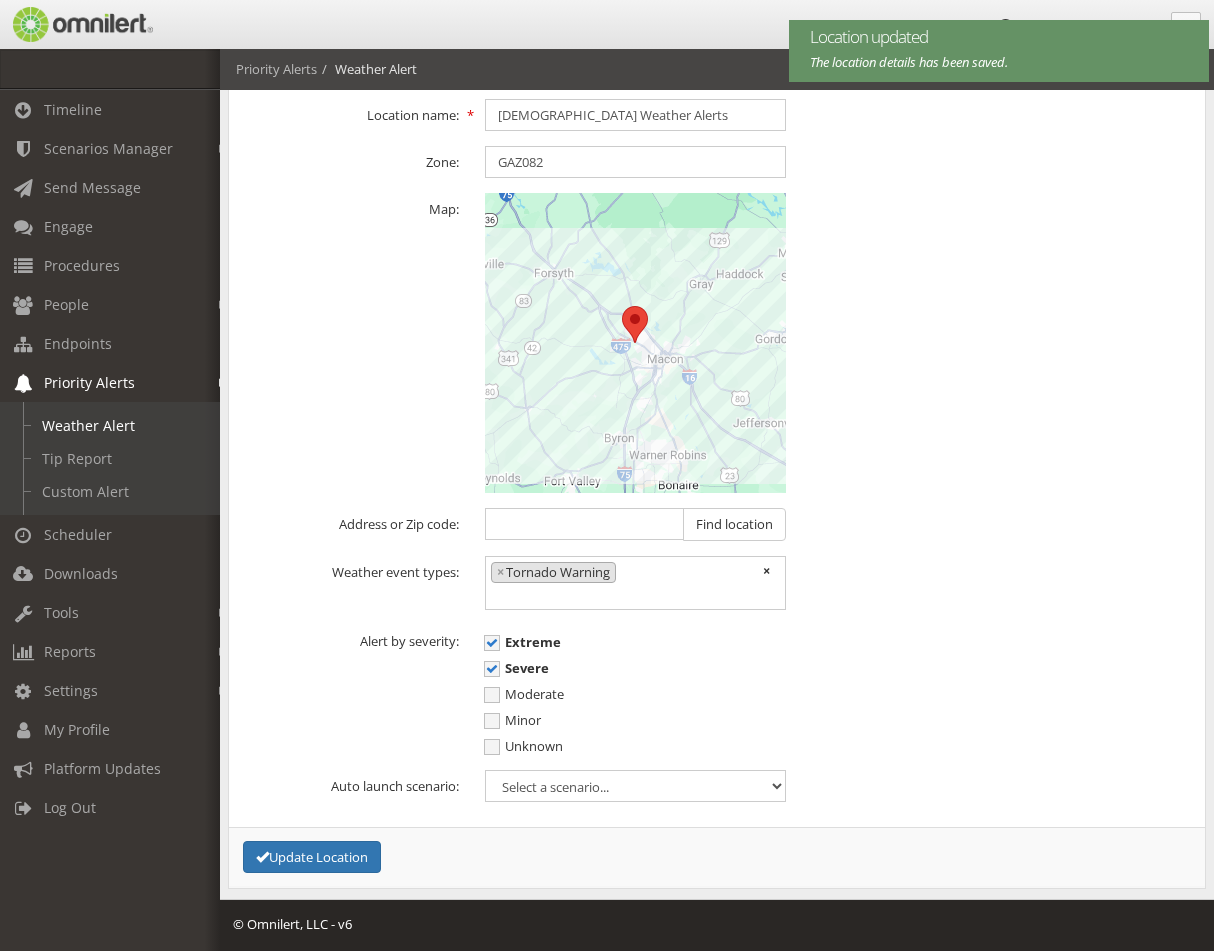 scroll, scrollTop: 1824, scrollLeft: 0, axis: vertical 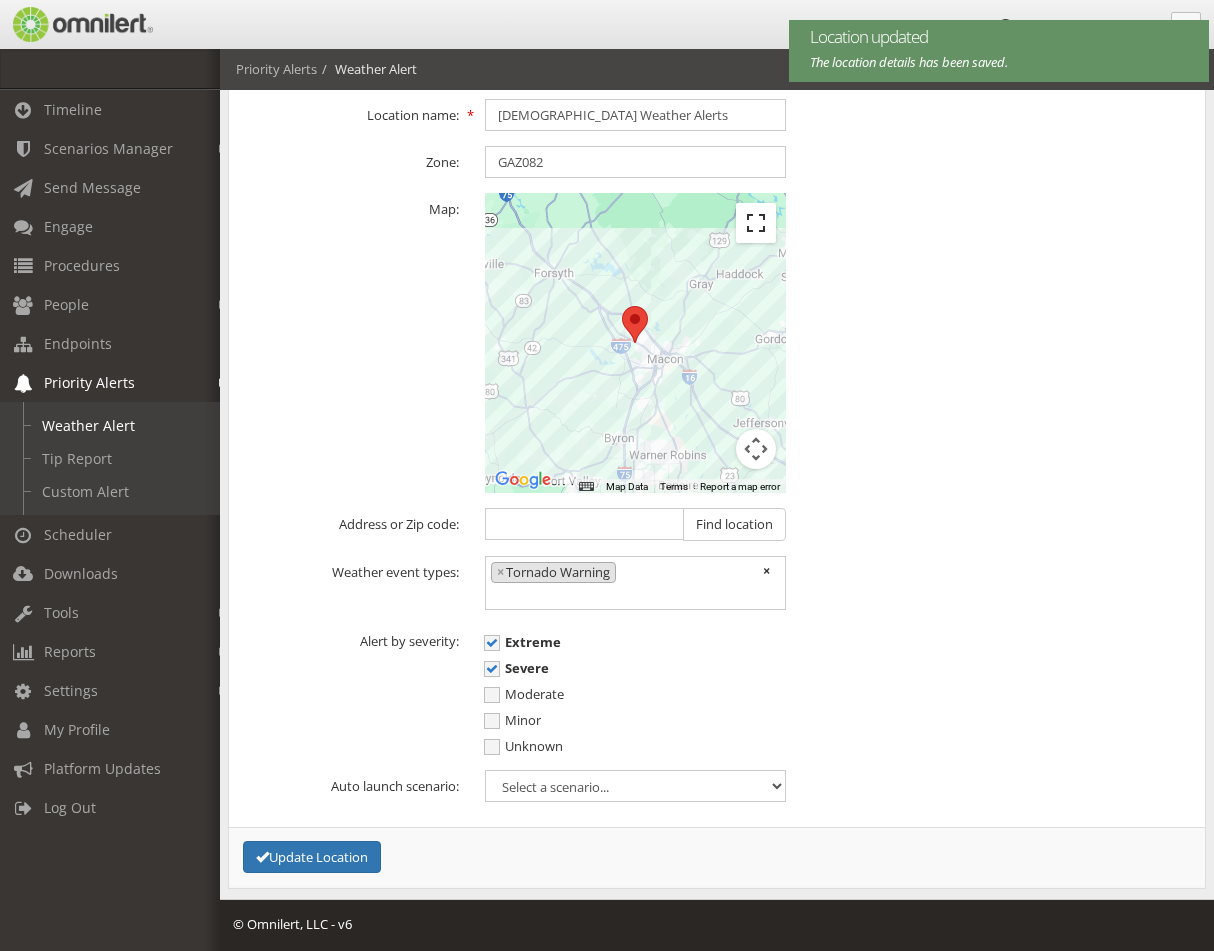 drag, startPoint x: 760, startPoint y: 220, endPoint x: 893, endPoint y: 390, distance: 215.84485 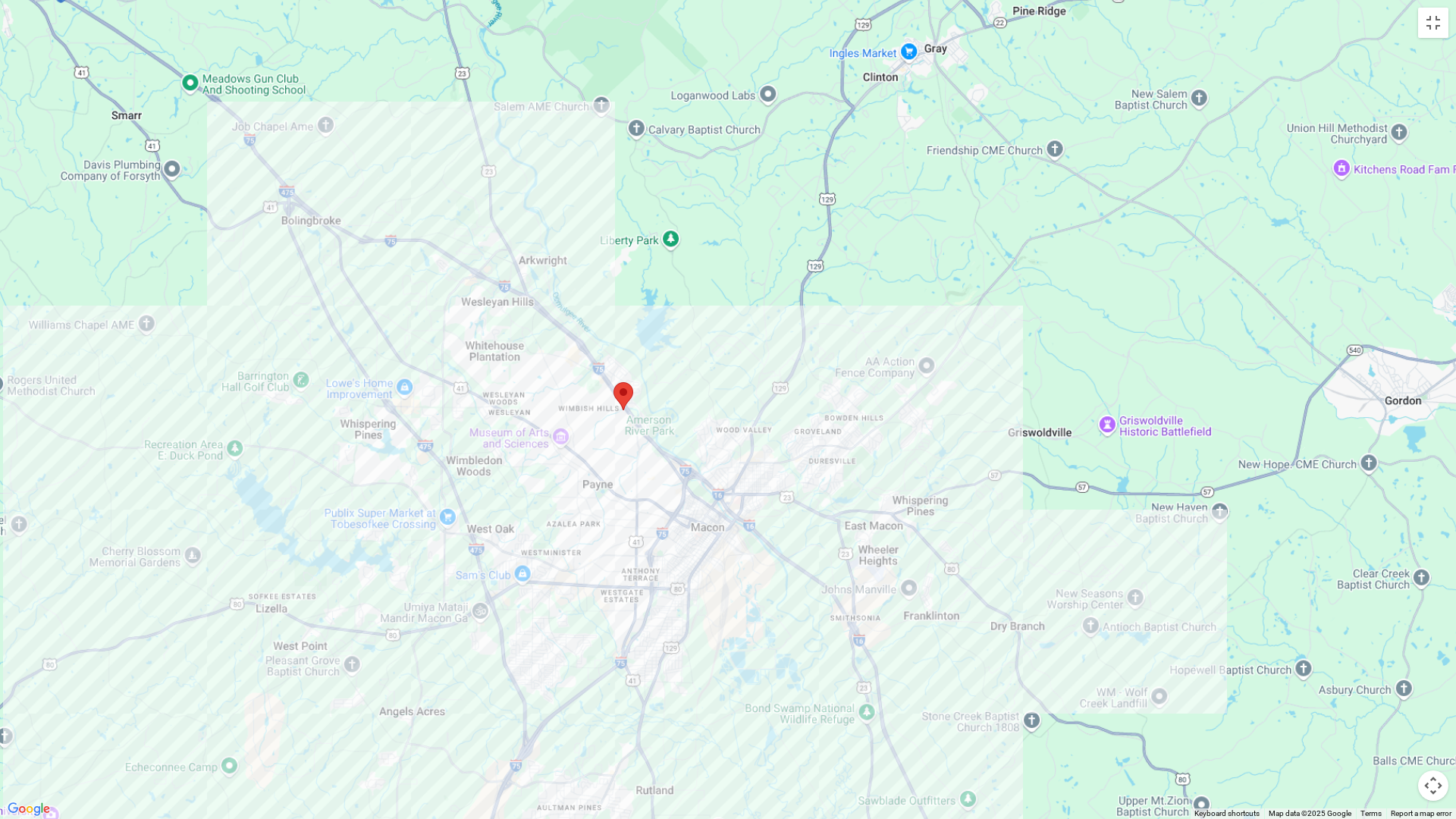 click on "To navigate, press the arrow keys." at bounding box center [728, 410] 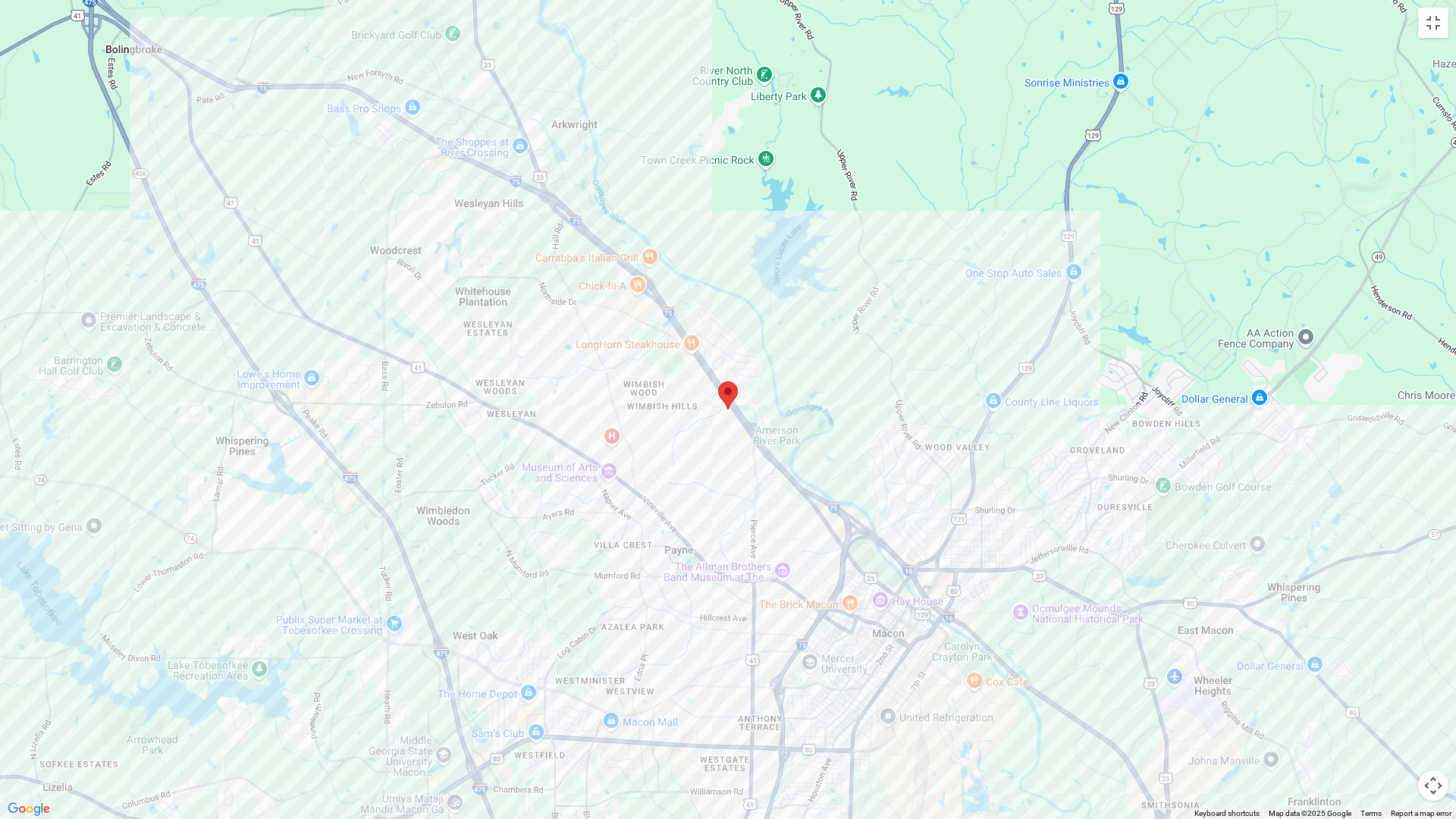click on "To navigate, press the arrow keys." at bounding box center [728, 410] 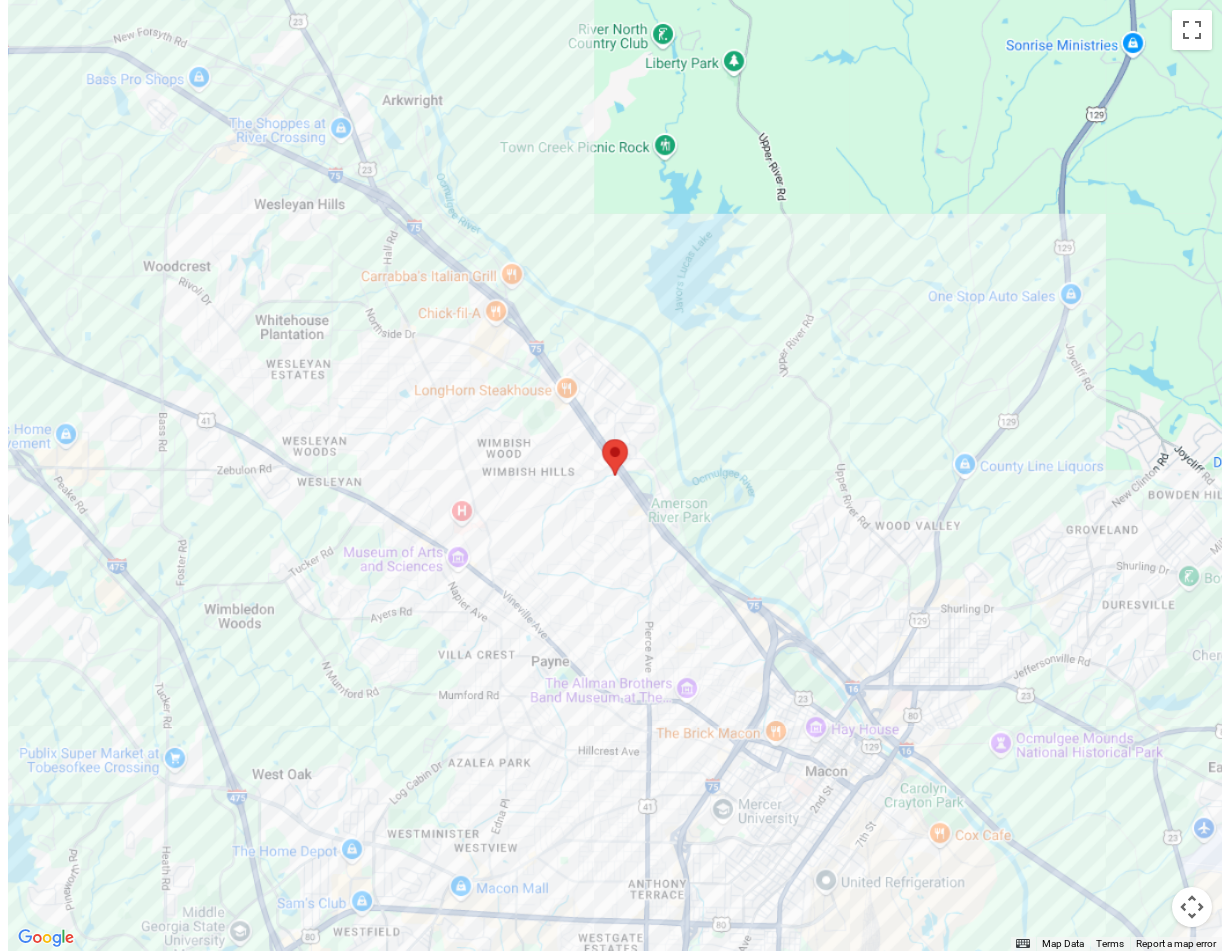 scroll, scrollTop: 0, scrollLeft: 0, axis: both 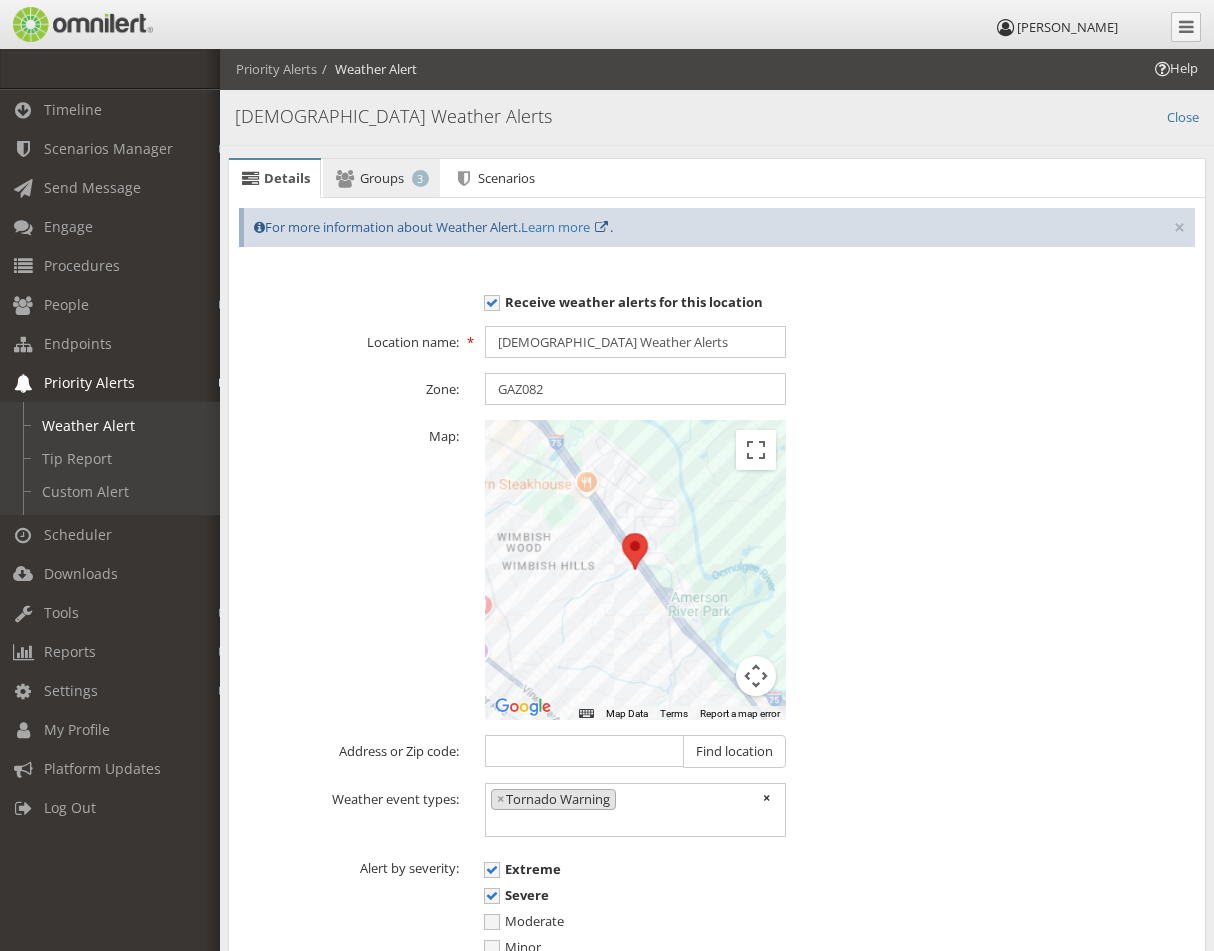 click on "Groups" at bounding box center (382, 178) 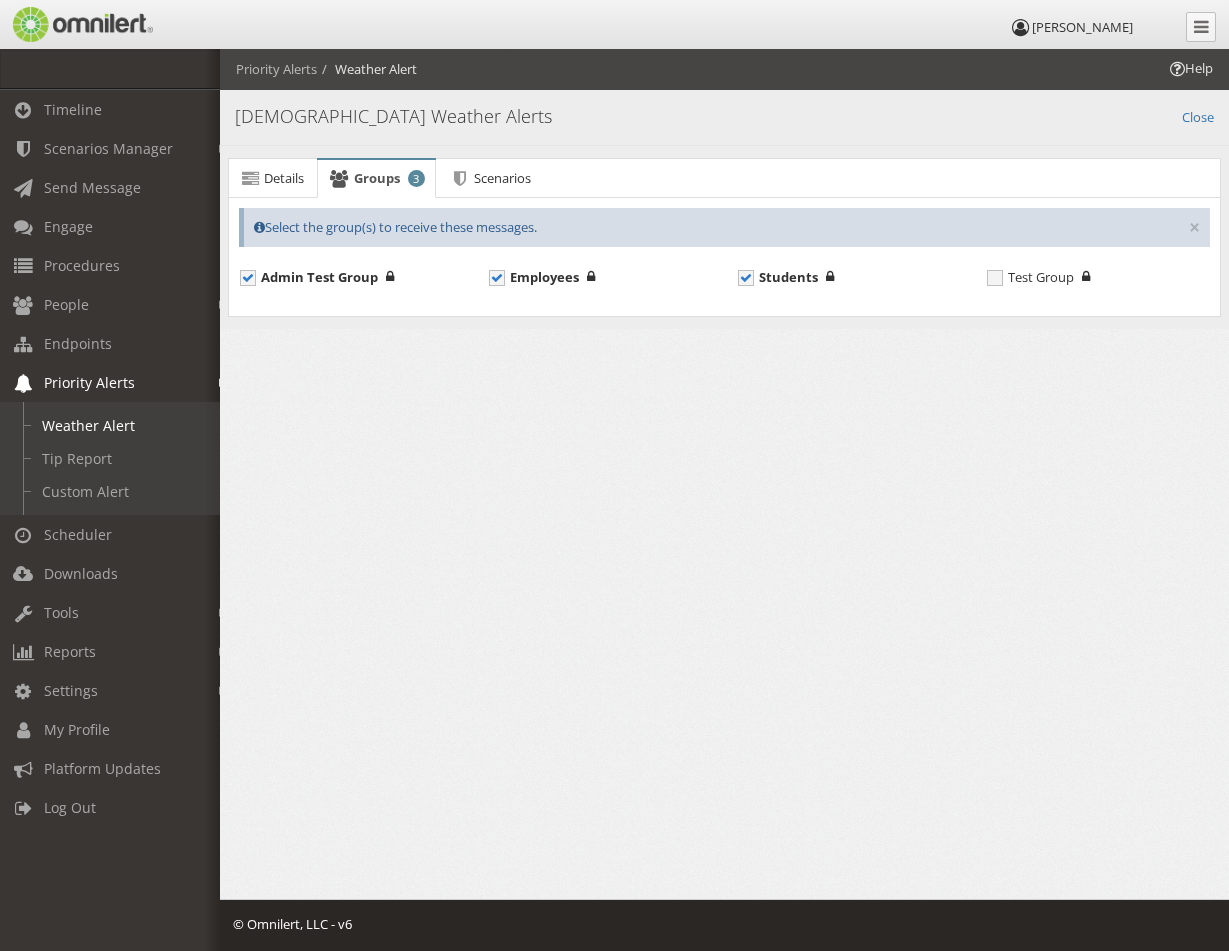 click on "Help" at bounding box center (1190, 68) 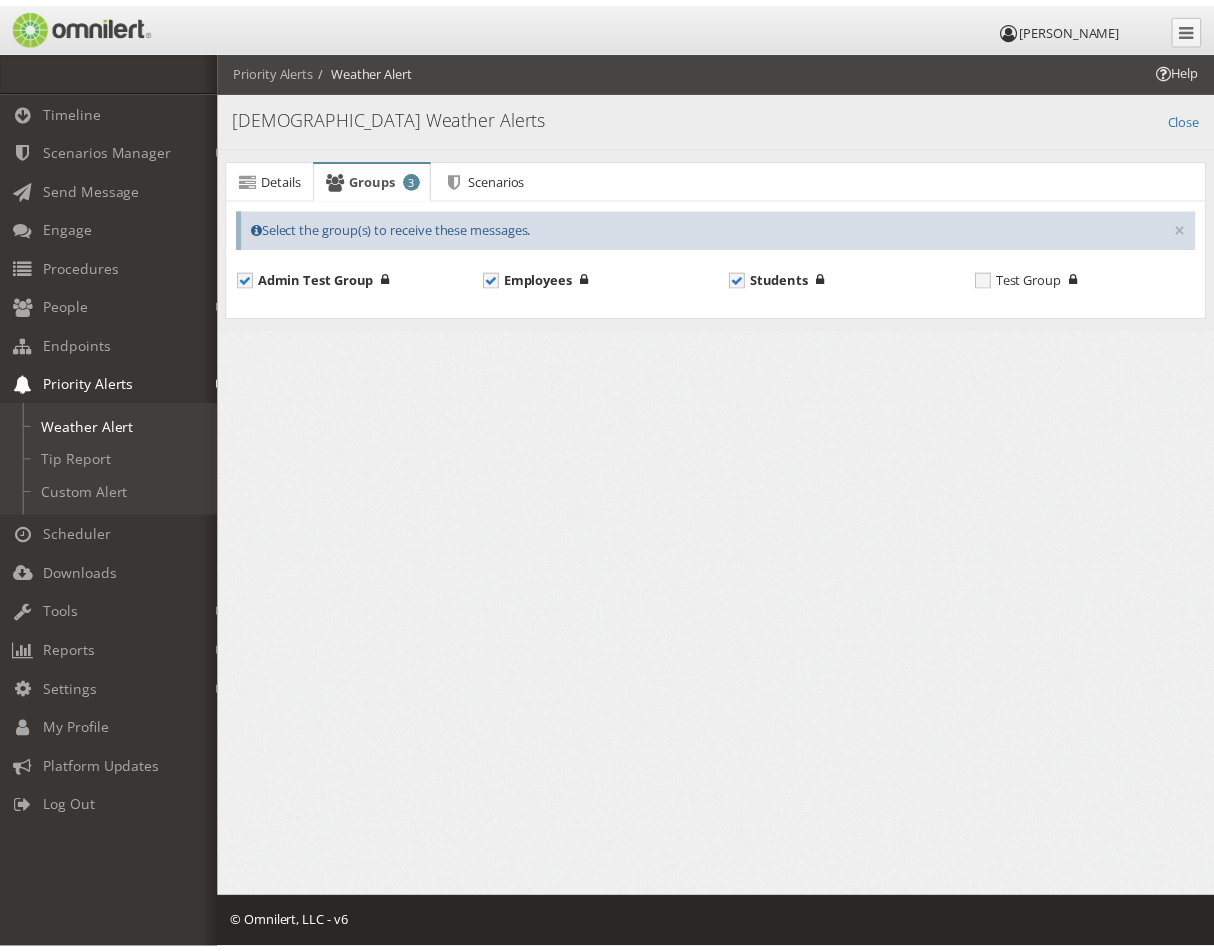 scroll, scrollTop: 0, scrollLeft: 0, axis: both 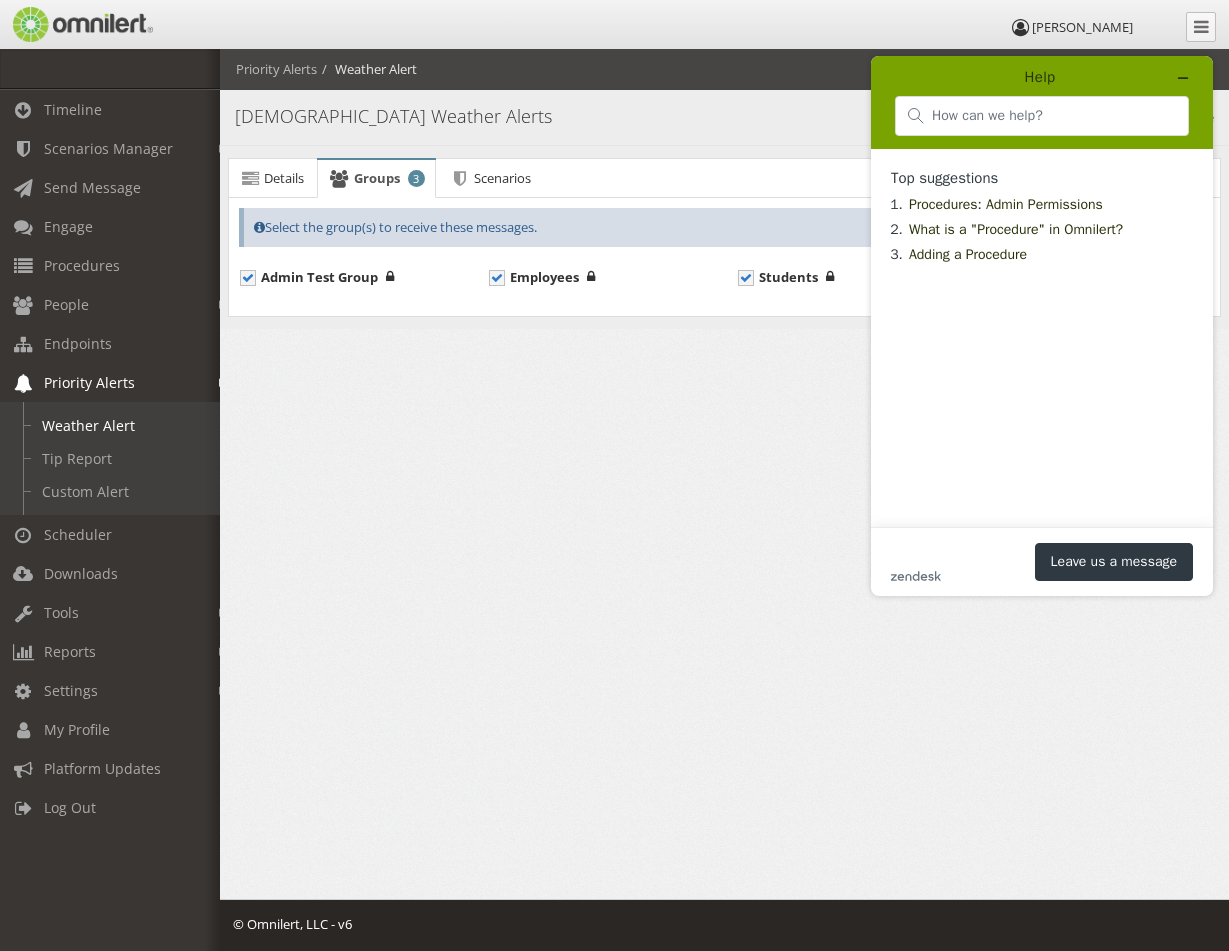 click on "Help
Priority Alerts Weather Alert" at bounding box center (724, 69) 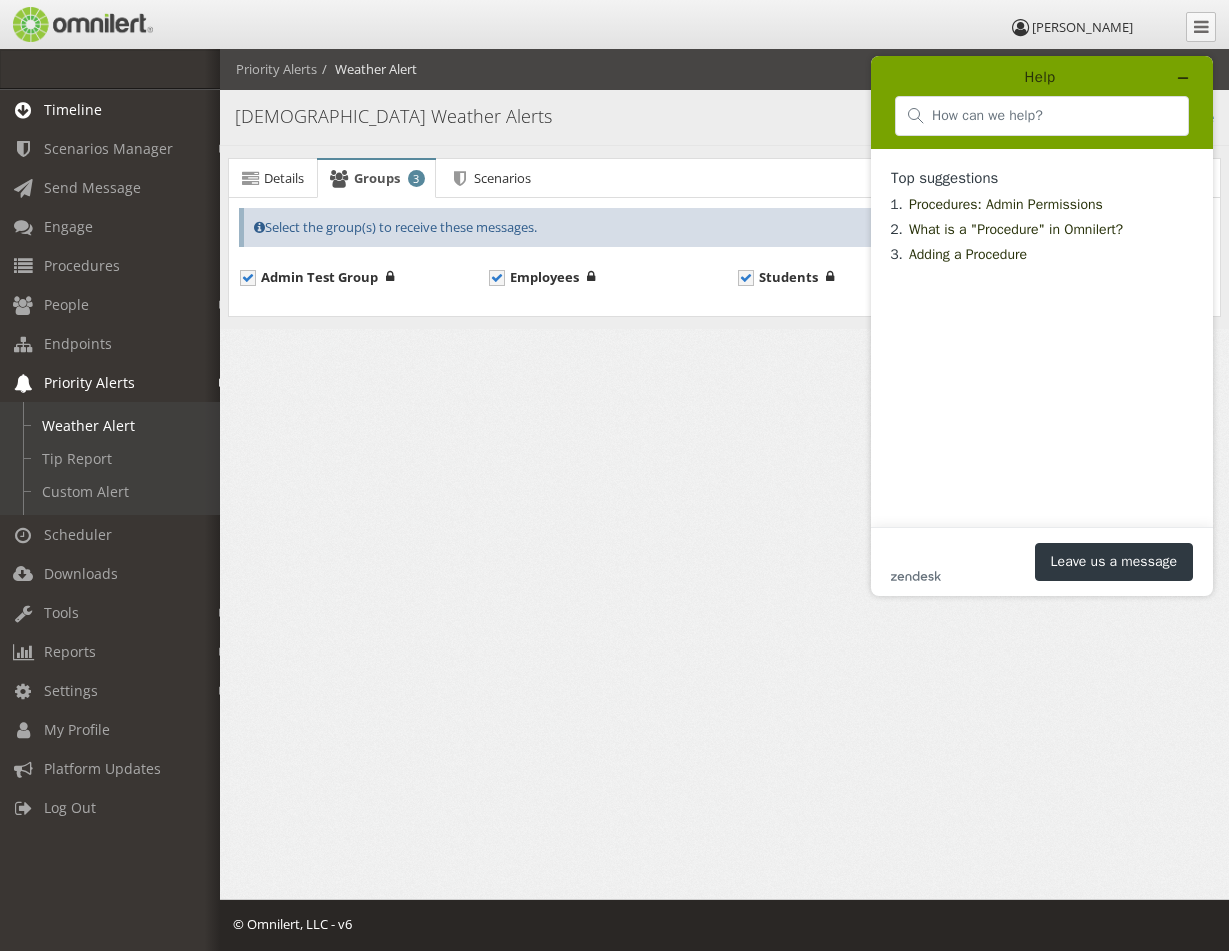 click on "Timeline" at bounding box center [119, 109] 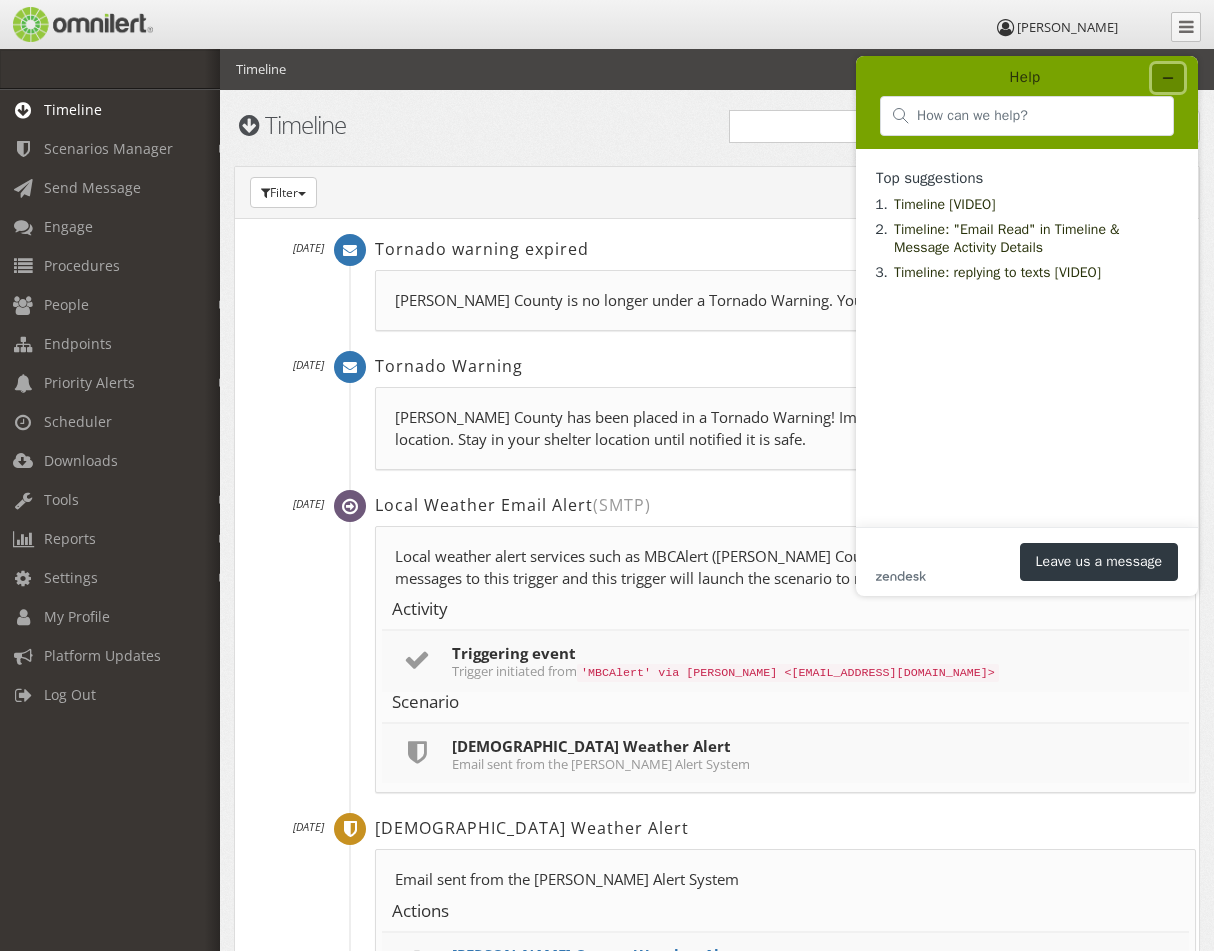 click 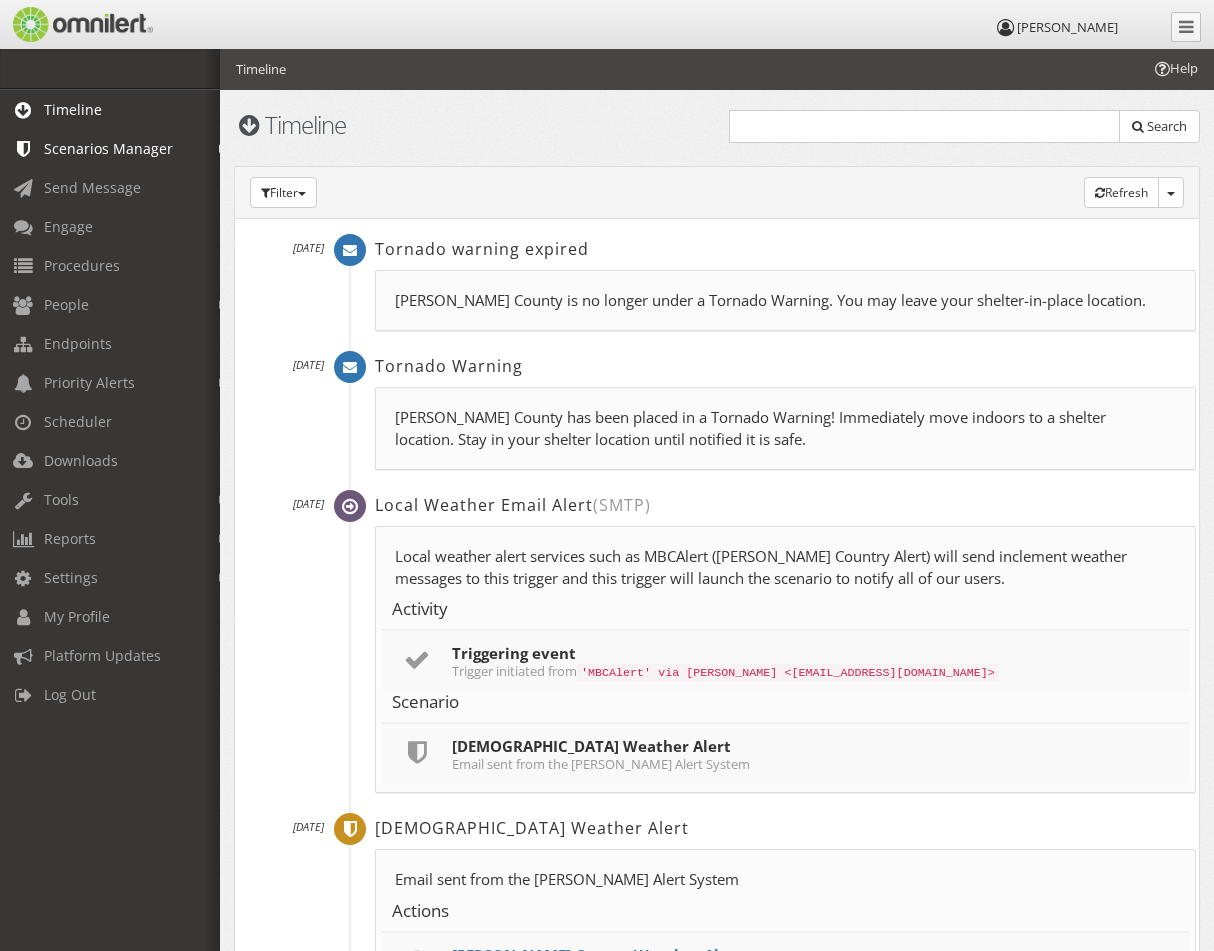click on "Scenarios Manager" at bounding box center [108, 148] 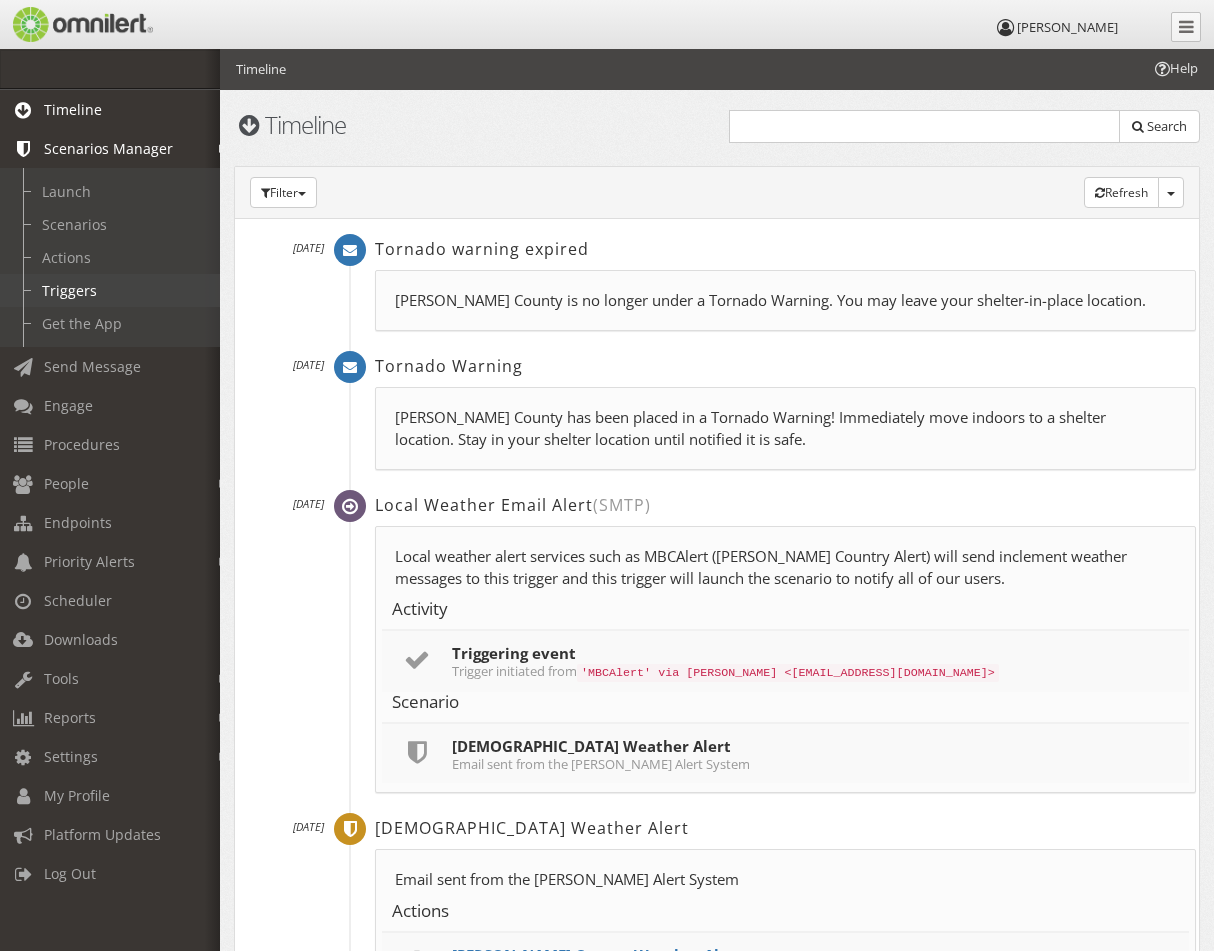 click on "Triggers" at bounding box center [119, 290] 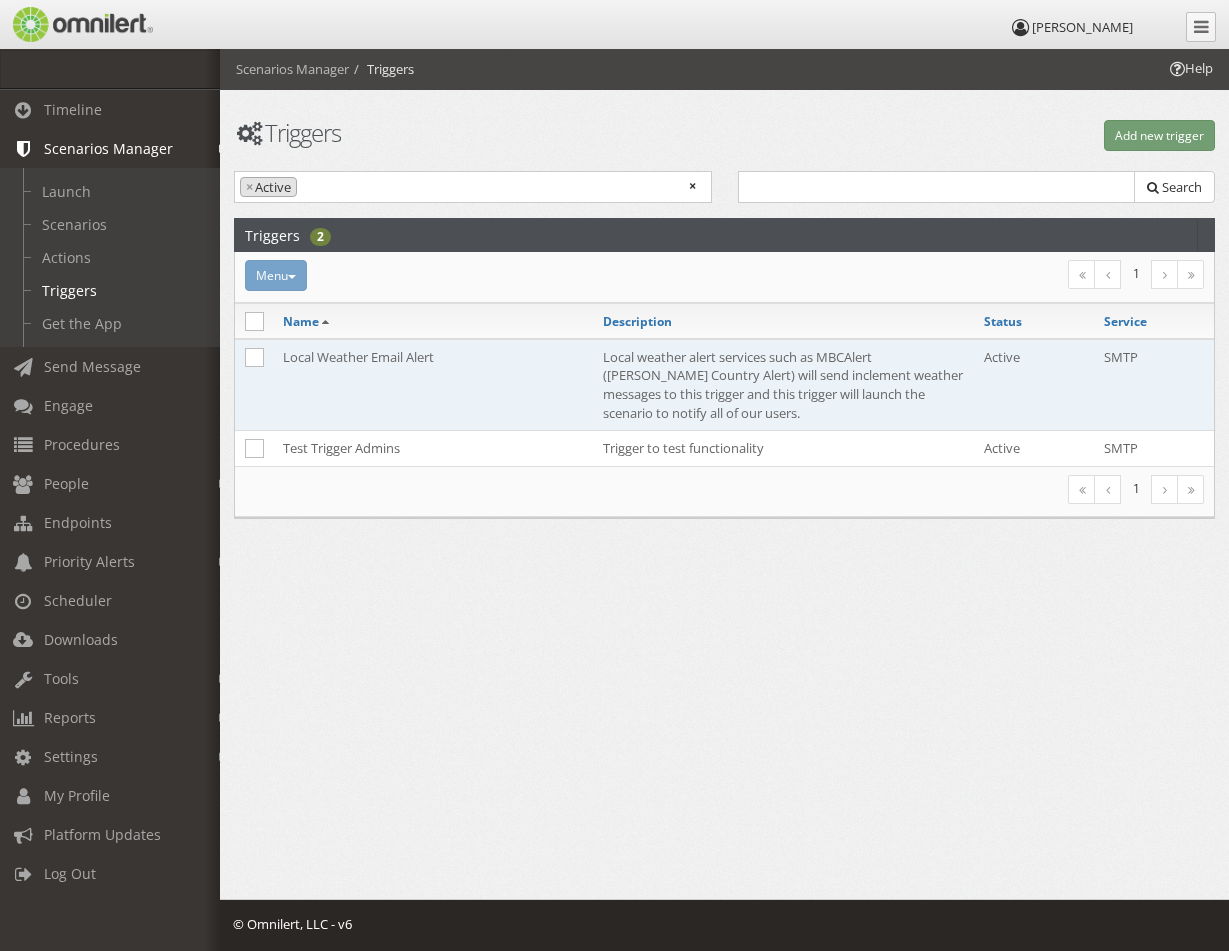 click on "Local Weather Email Alert" at bounding box center (433, 385) 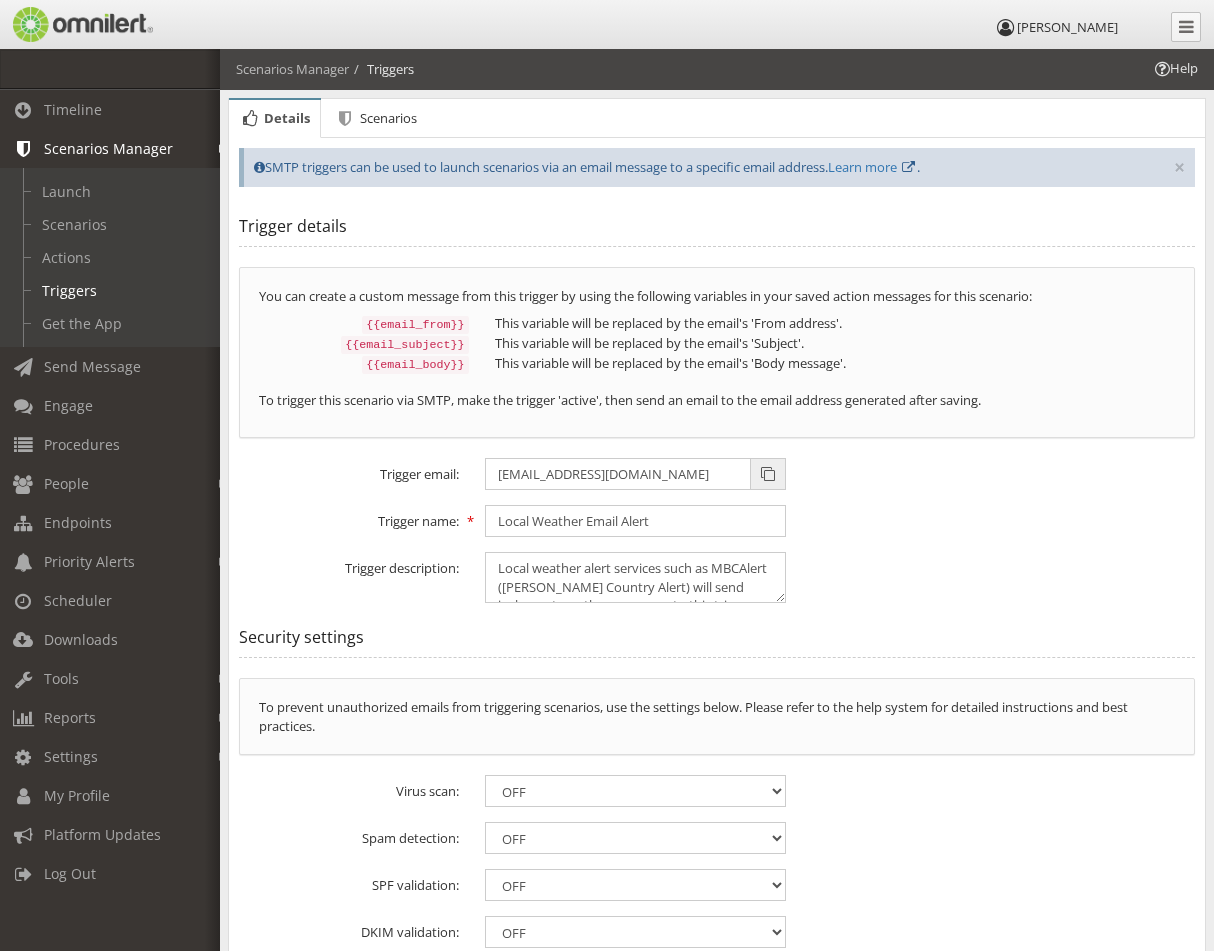scroll, scrollTop: 0, scrollLeft: 0, axis: both 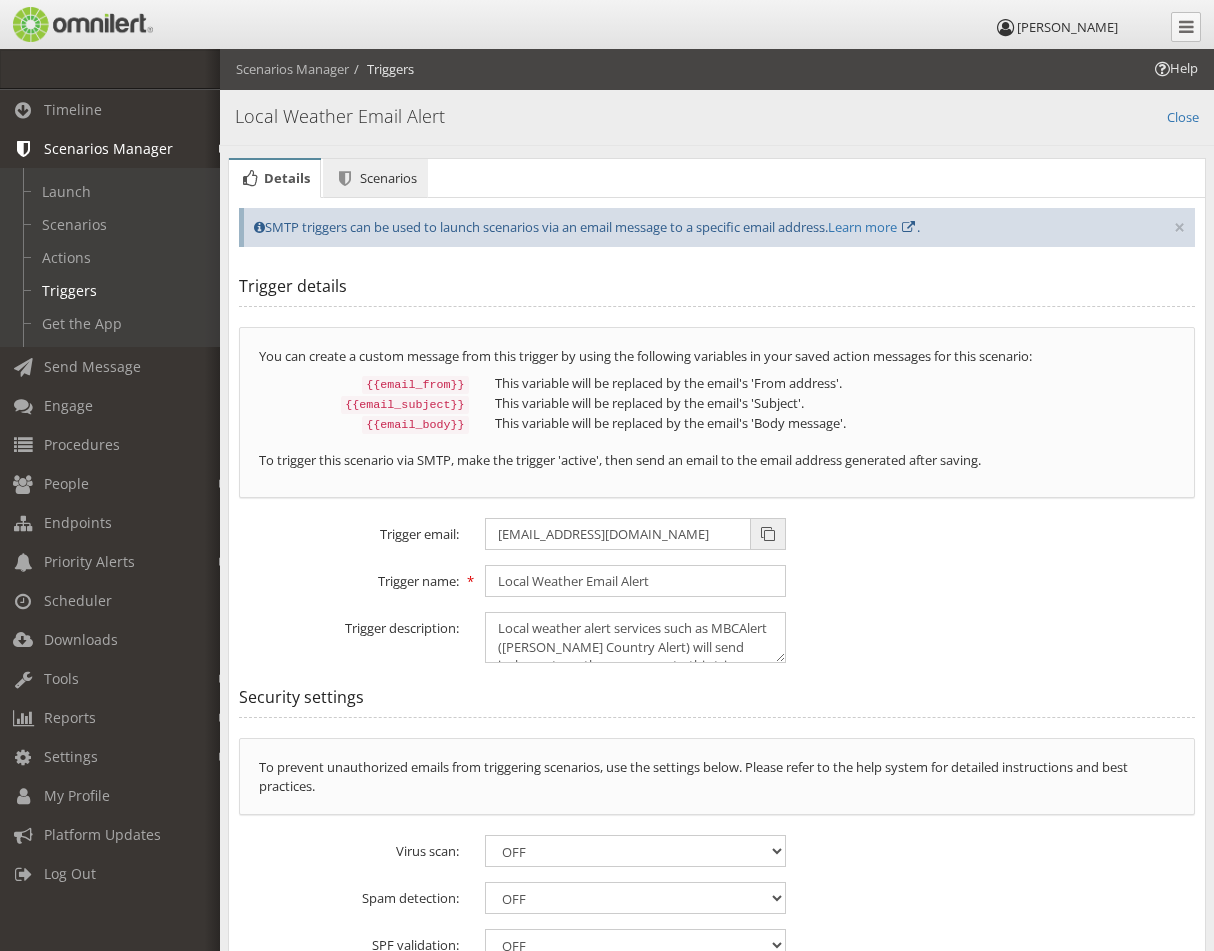 click on "Scenarios" at bounding box center [388, 178] 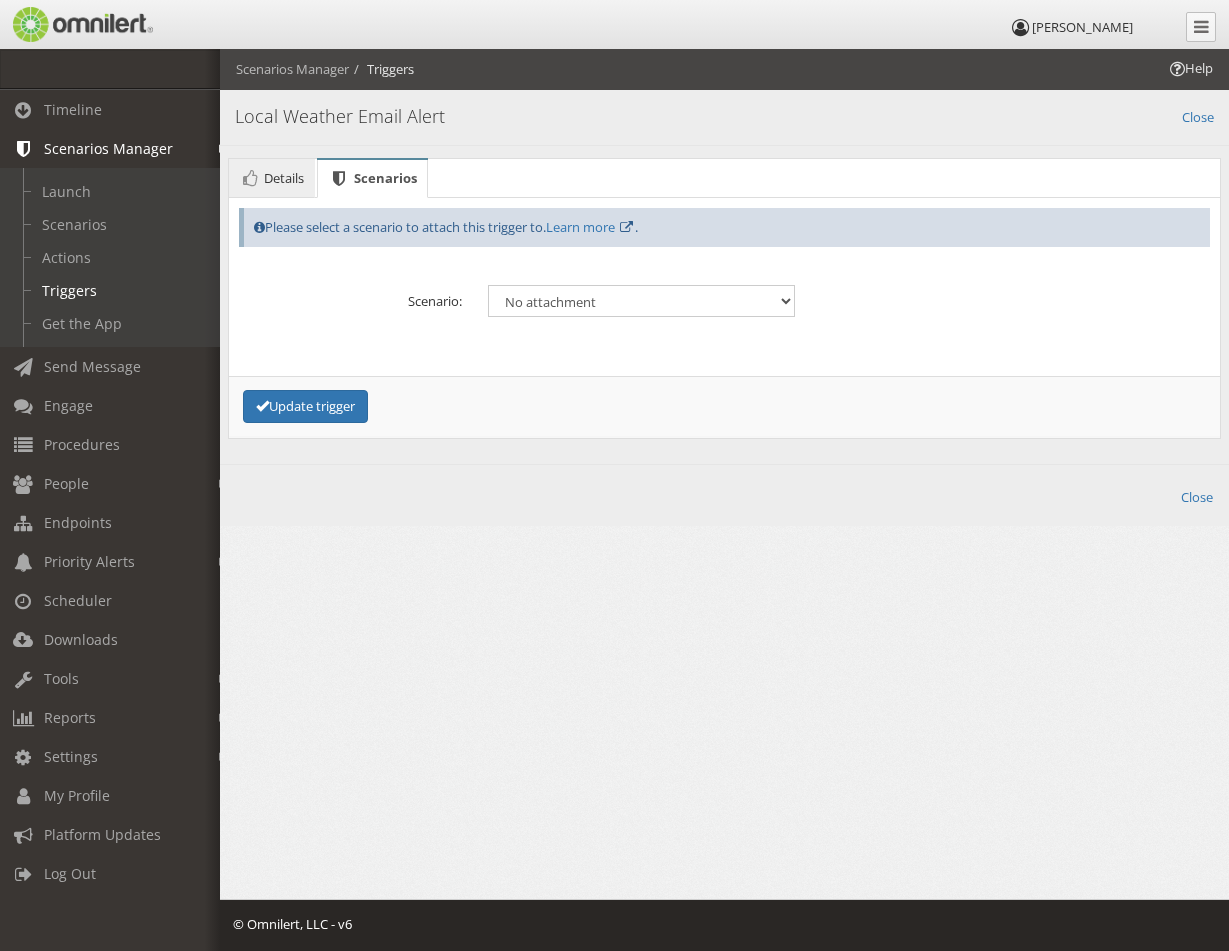 click on "Details" at bounding box center [284, 178] 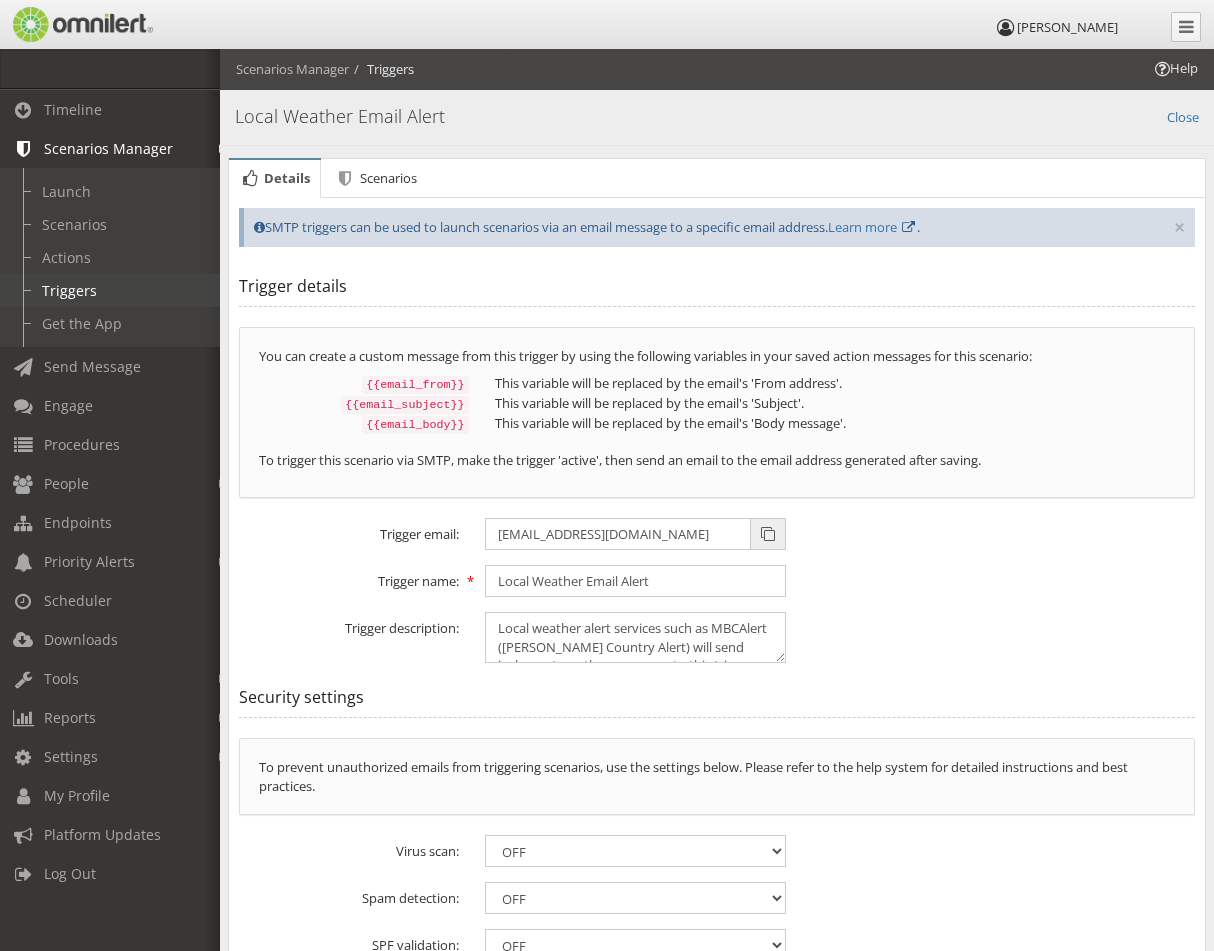 click on "Triggers" at bounding box center (119, 290) 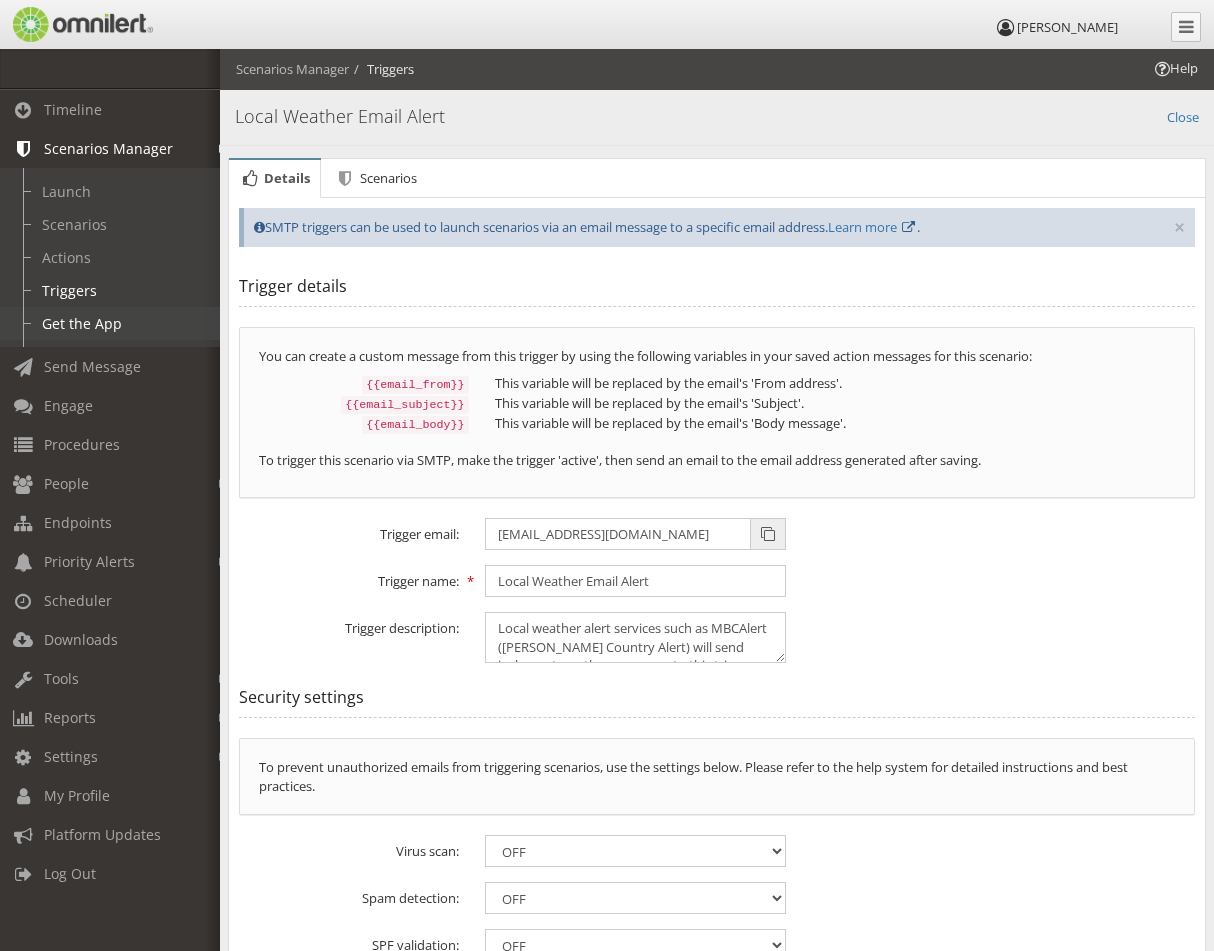 click on "Get the App" at bounding box center [119, 323] 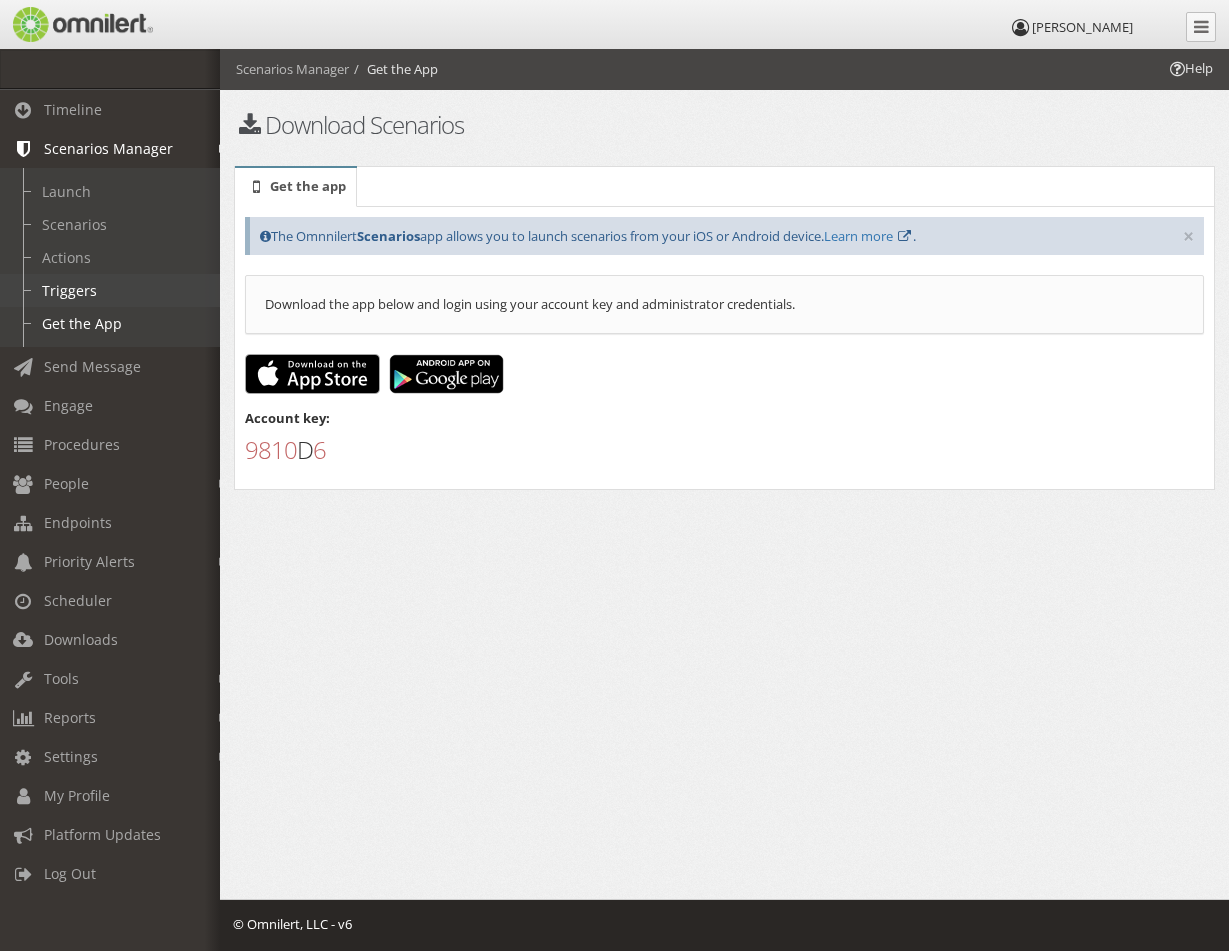 click on "Triggers" at bounding box center (119, 290) 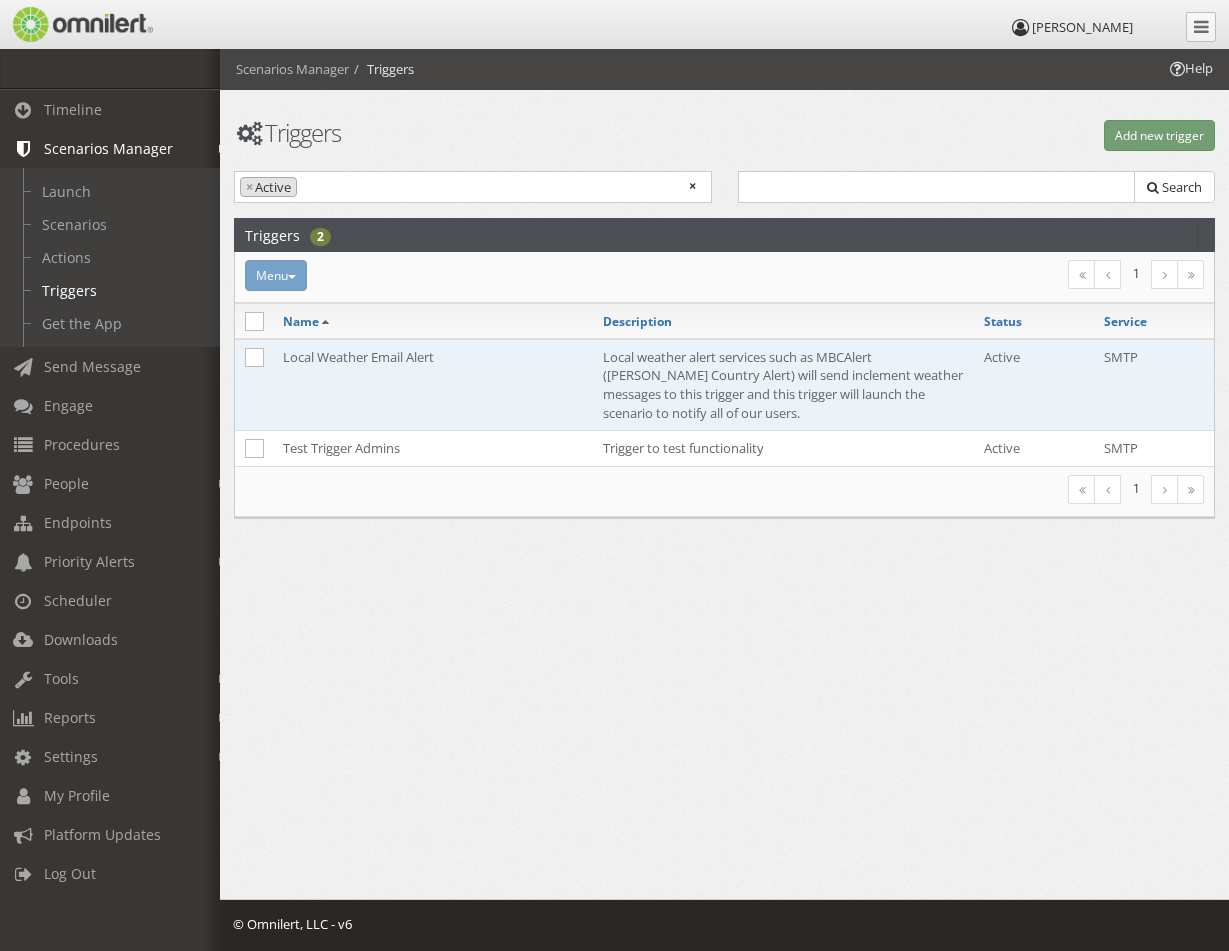 click on "Active" at bounding box center (1034, 385) 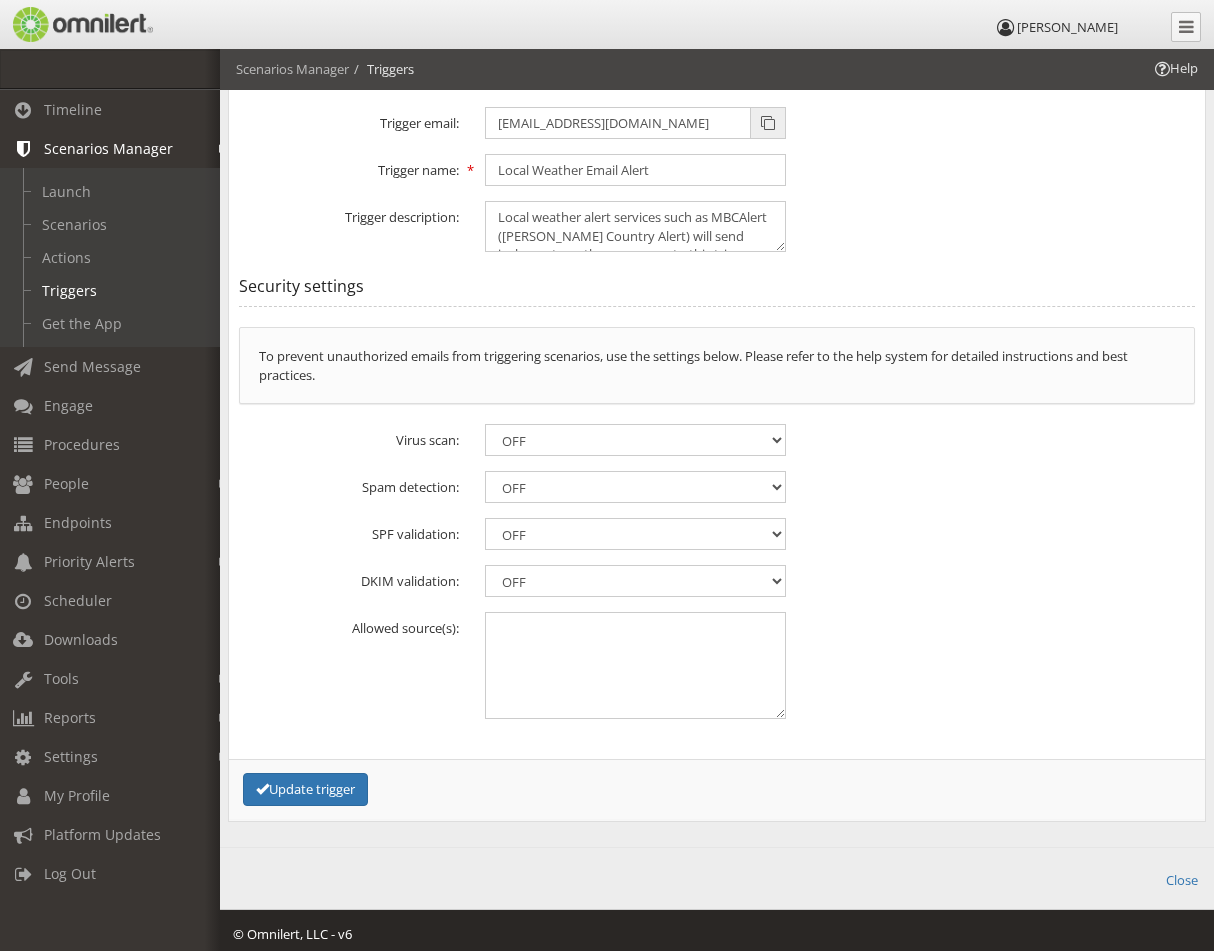 scroll, scrollTop: 419, scrollLeft: 0, axis: vertical 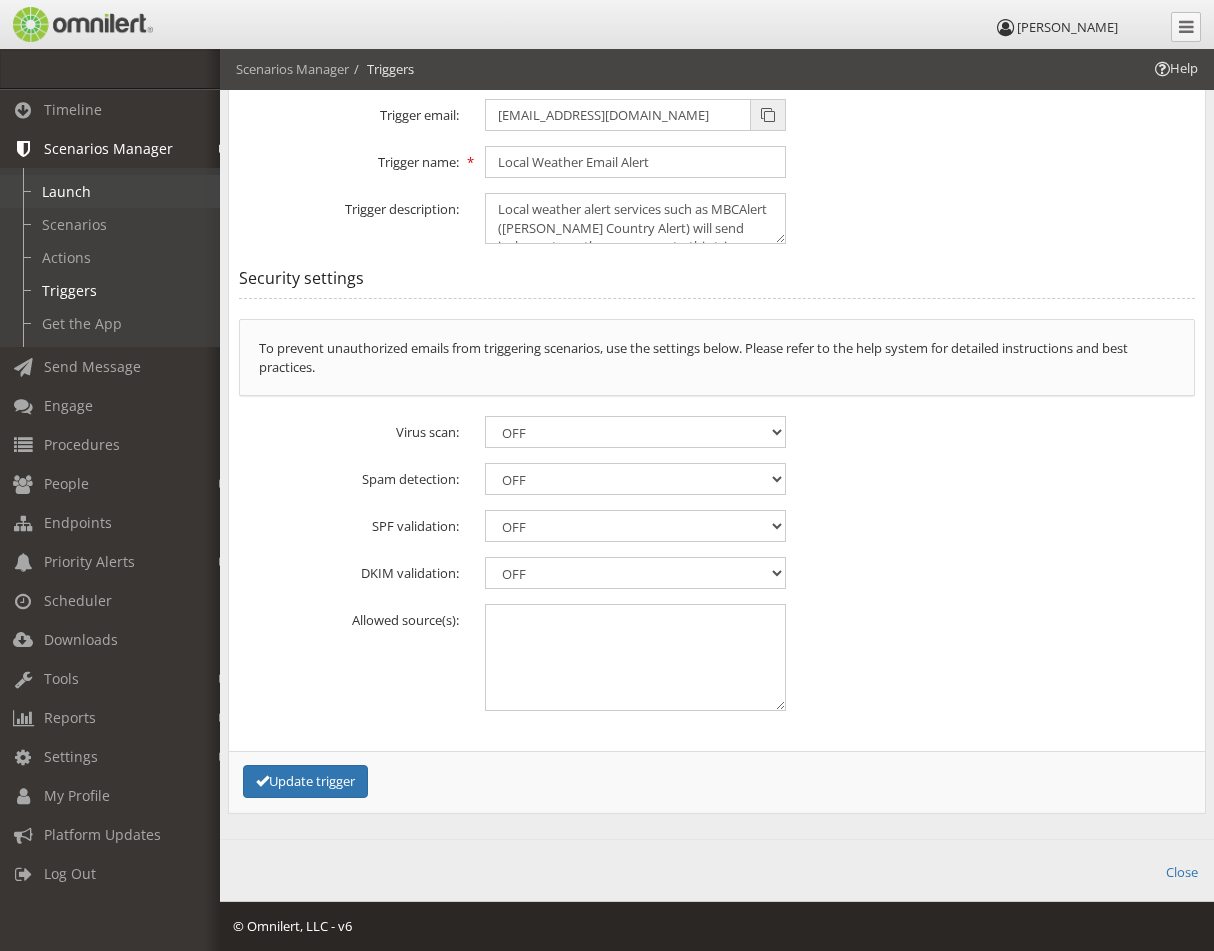 click on "Launch" at bounding box center (119, 191) 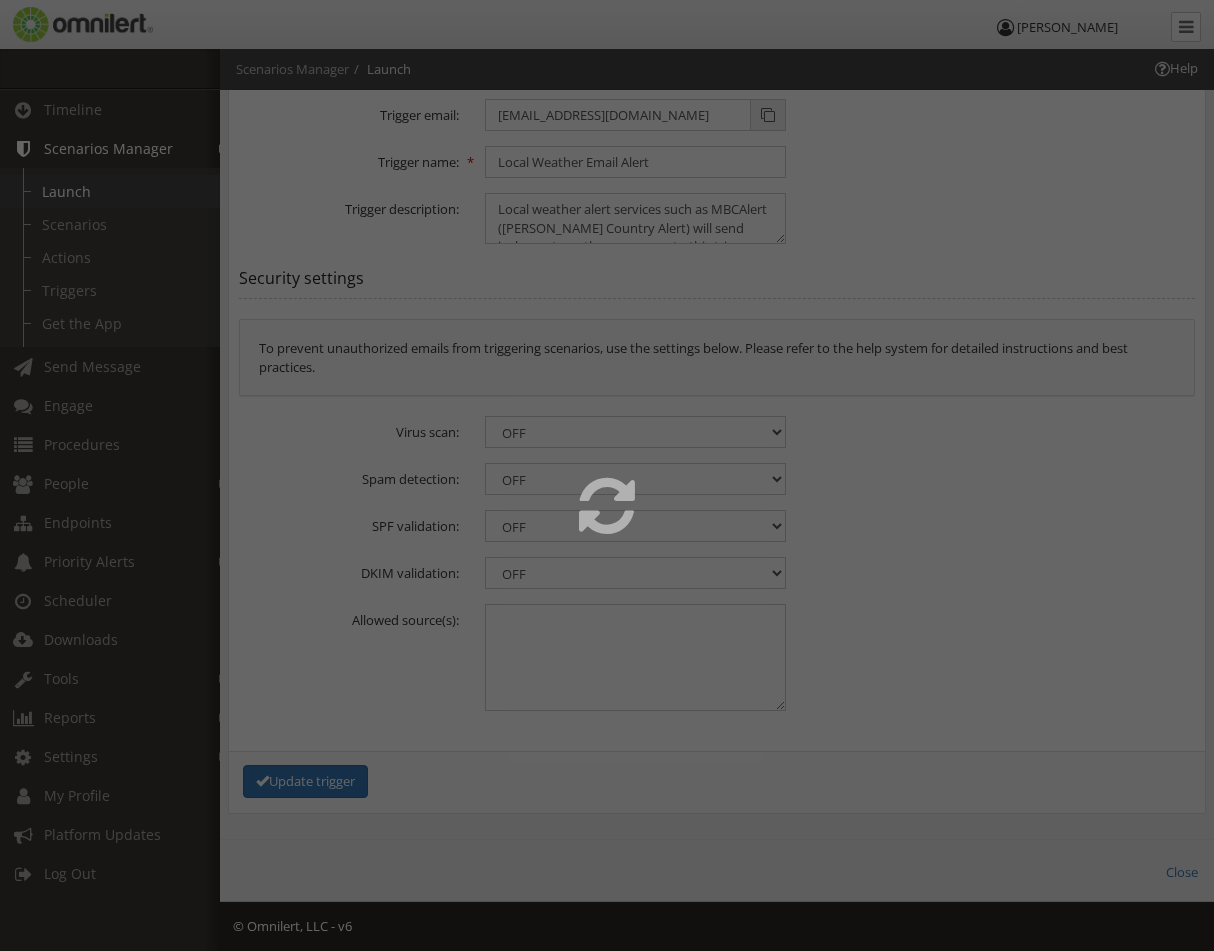 scroll, scrollTop: 0, scrollLeft: 0, axis: both 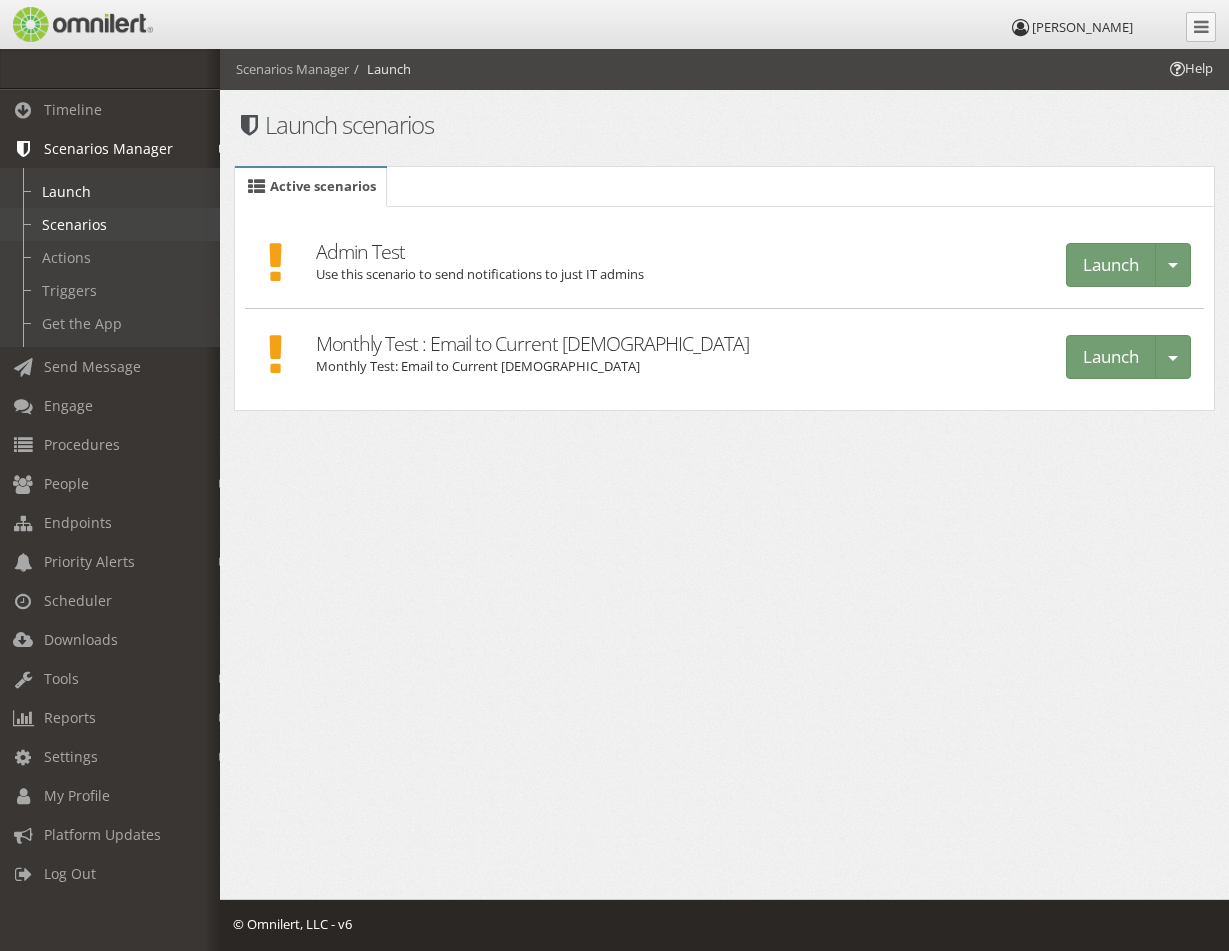 click on "Scenarios" at bounding box center [119, 224] 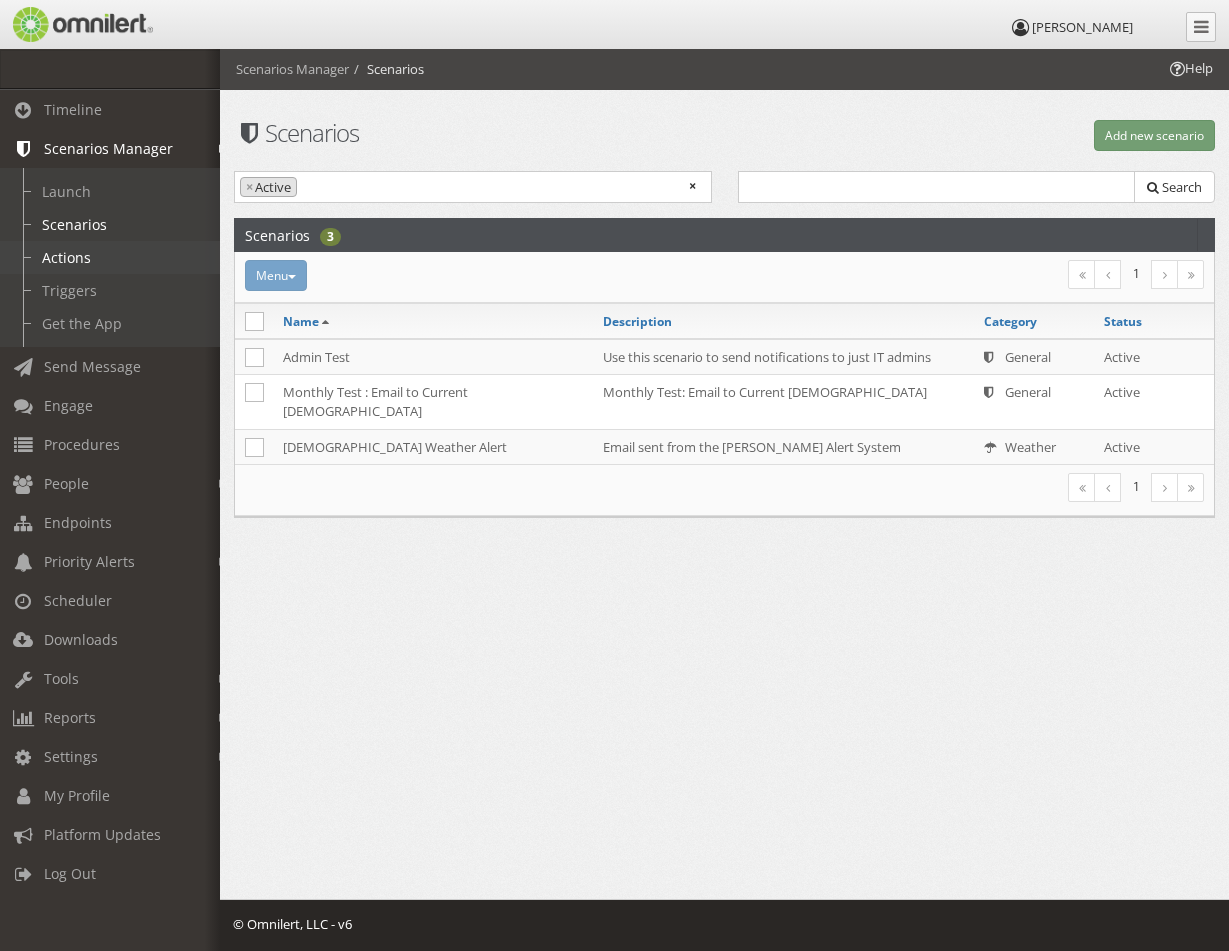click on "Actions" at bounding box center (119, 257) 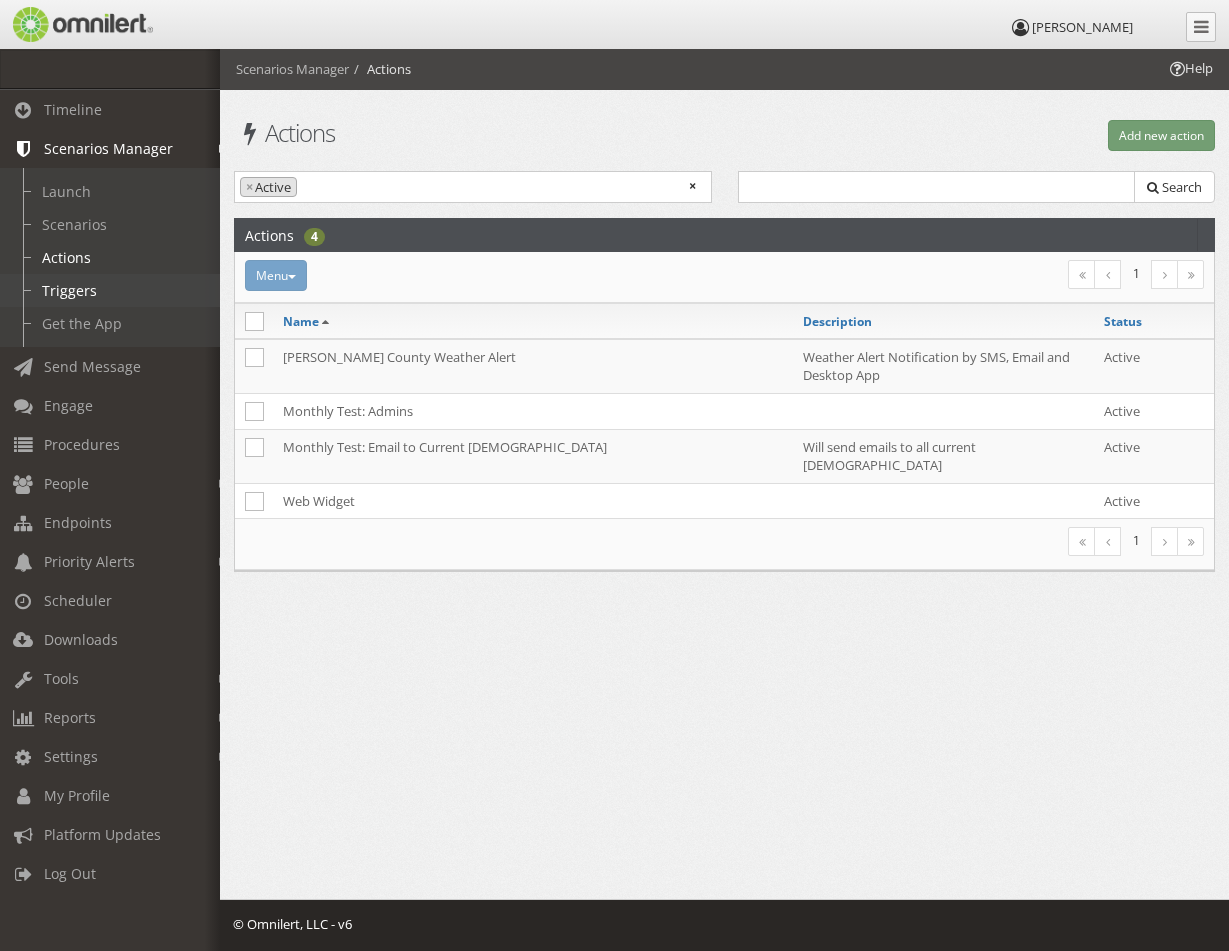 click on "Triggers" at bounding box center [119, 290] 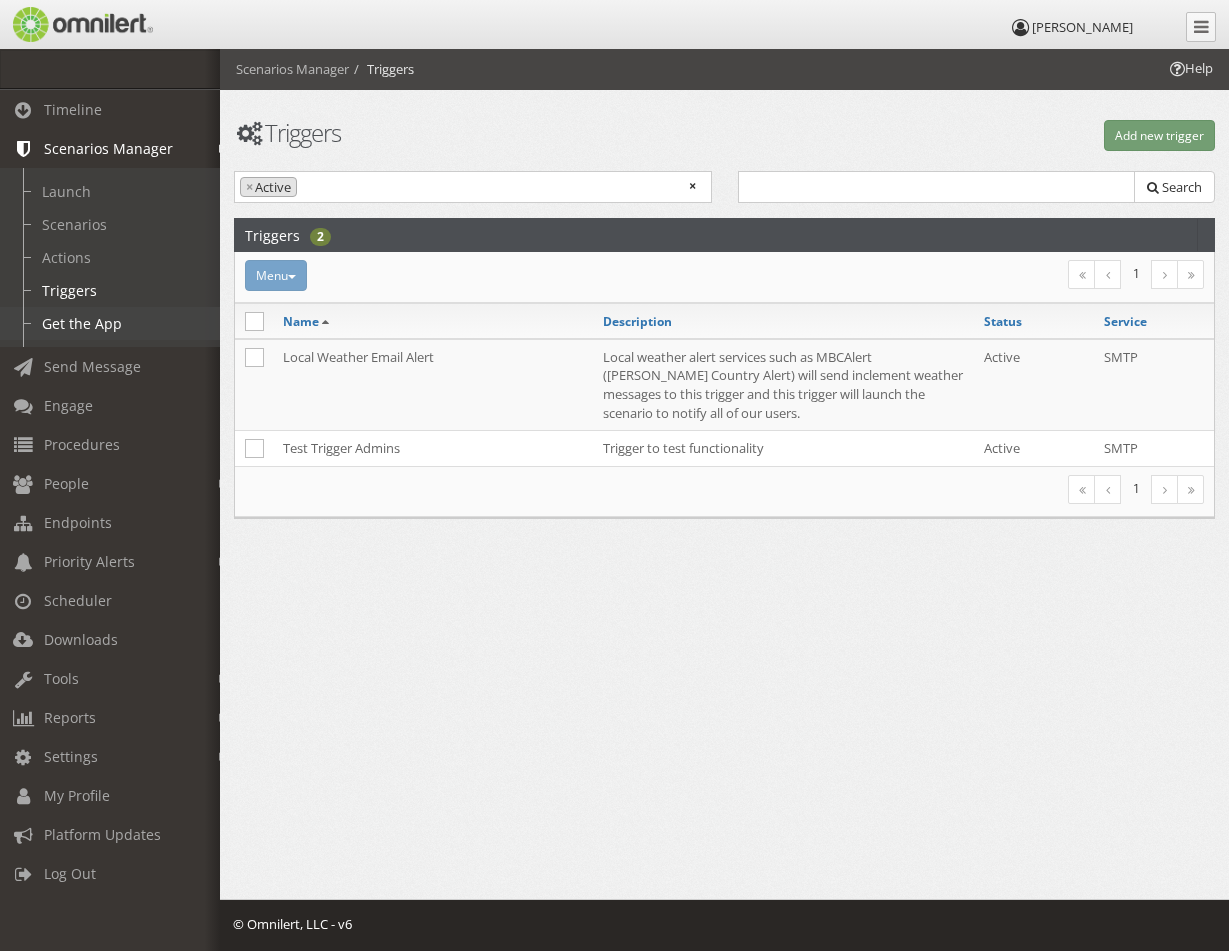 click on "Get the App" at bounding box center [119, 323] 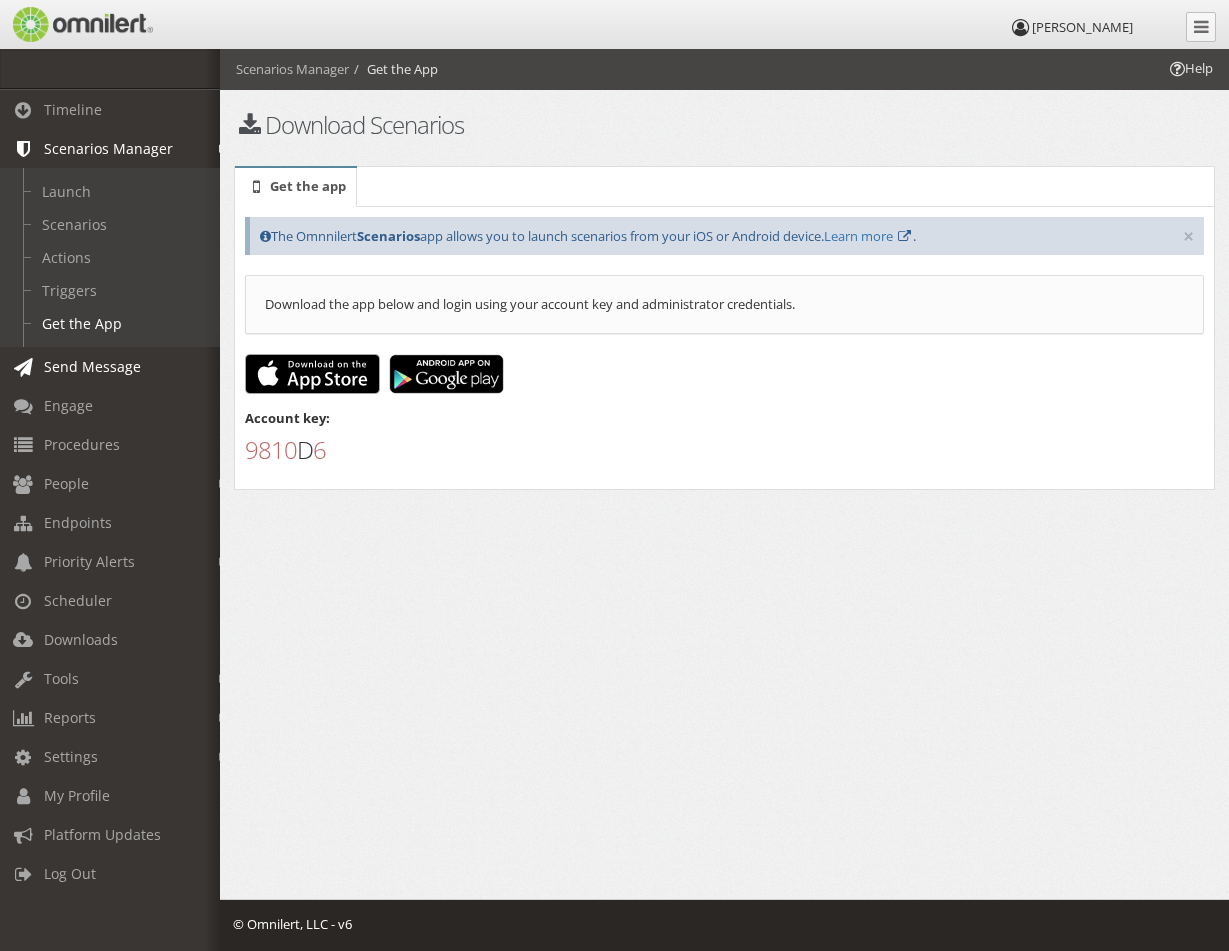 click on "Send Message" at bounding box center (92, 366) 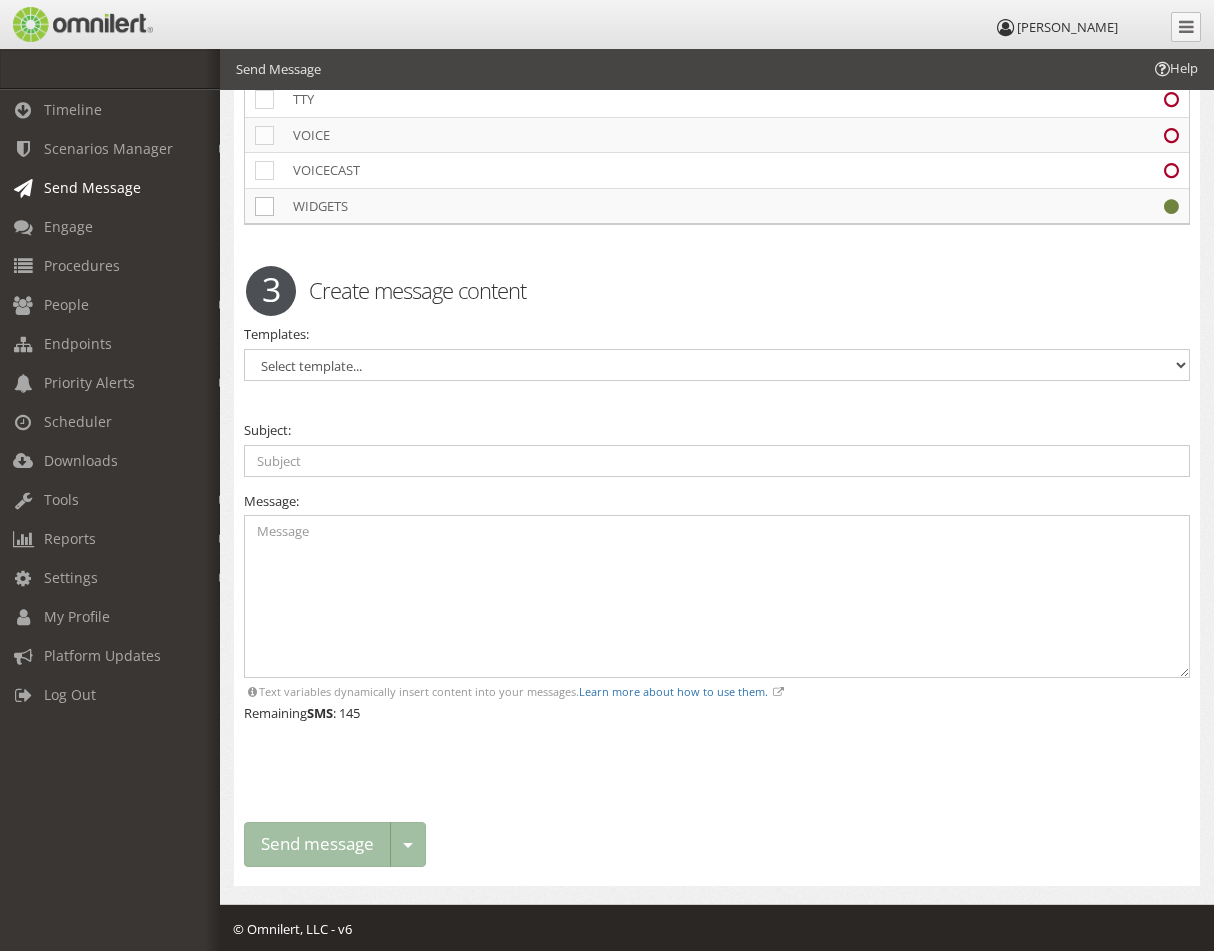 scroll, scrollTop: 728, scrollLeft: 0, axis: vertical 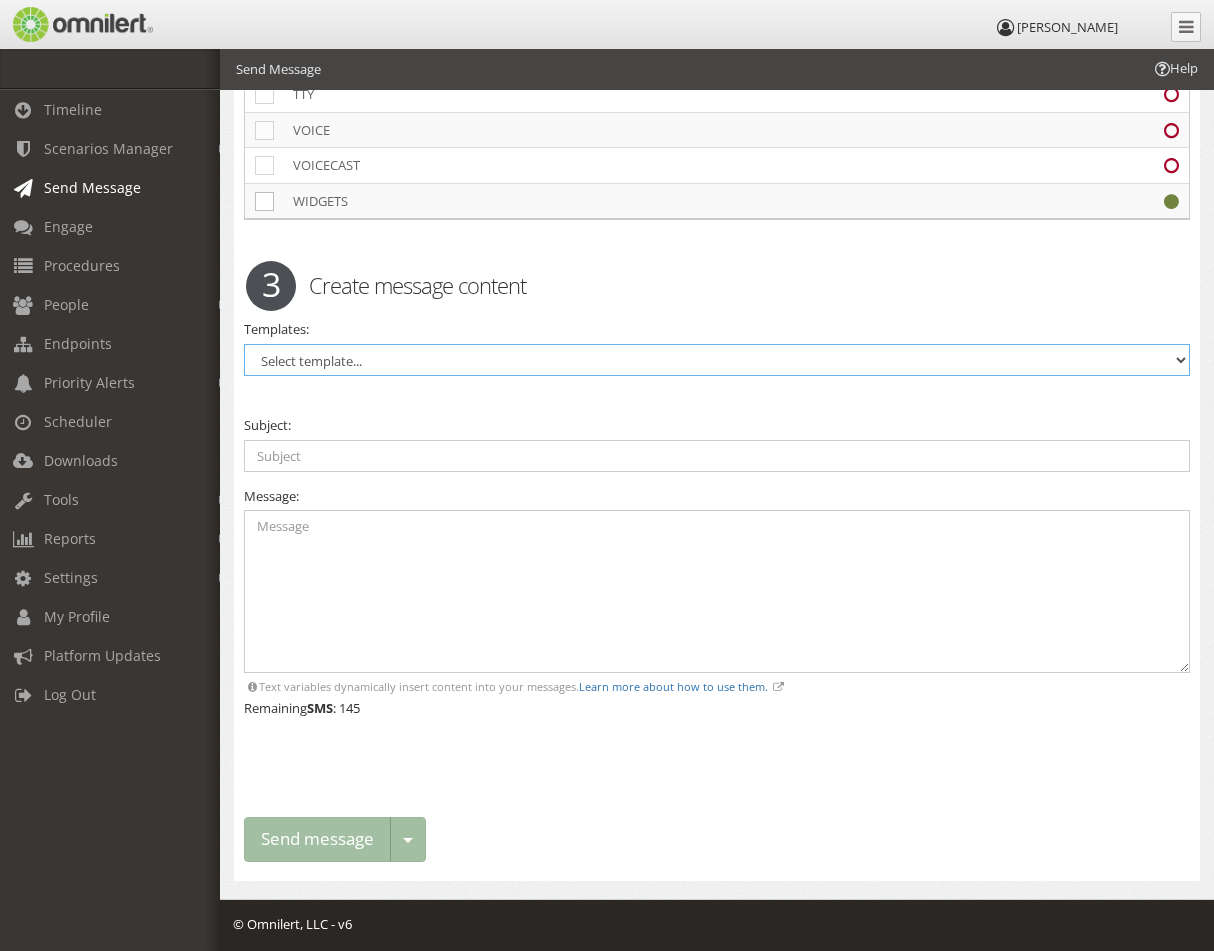 click on "Select template...
WC - Active Shooter
WC - BOMB FOUND
WC - Bomb Threat
WC - Campus Closed
WC - EXPLOSION
WC - Fire
WC - Hazardous Materials
WC - Network Outage
WC - Power Outage
WC - Special Event on Campus
WC - Suspicious Person
WC - Tornado Warning
WC - Unknown Situation
WC -All Clear
WC -General Security Alert
WC -Weather Alert All Clear" at bounding box center (717, 360) 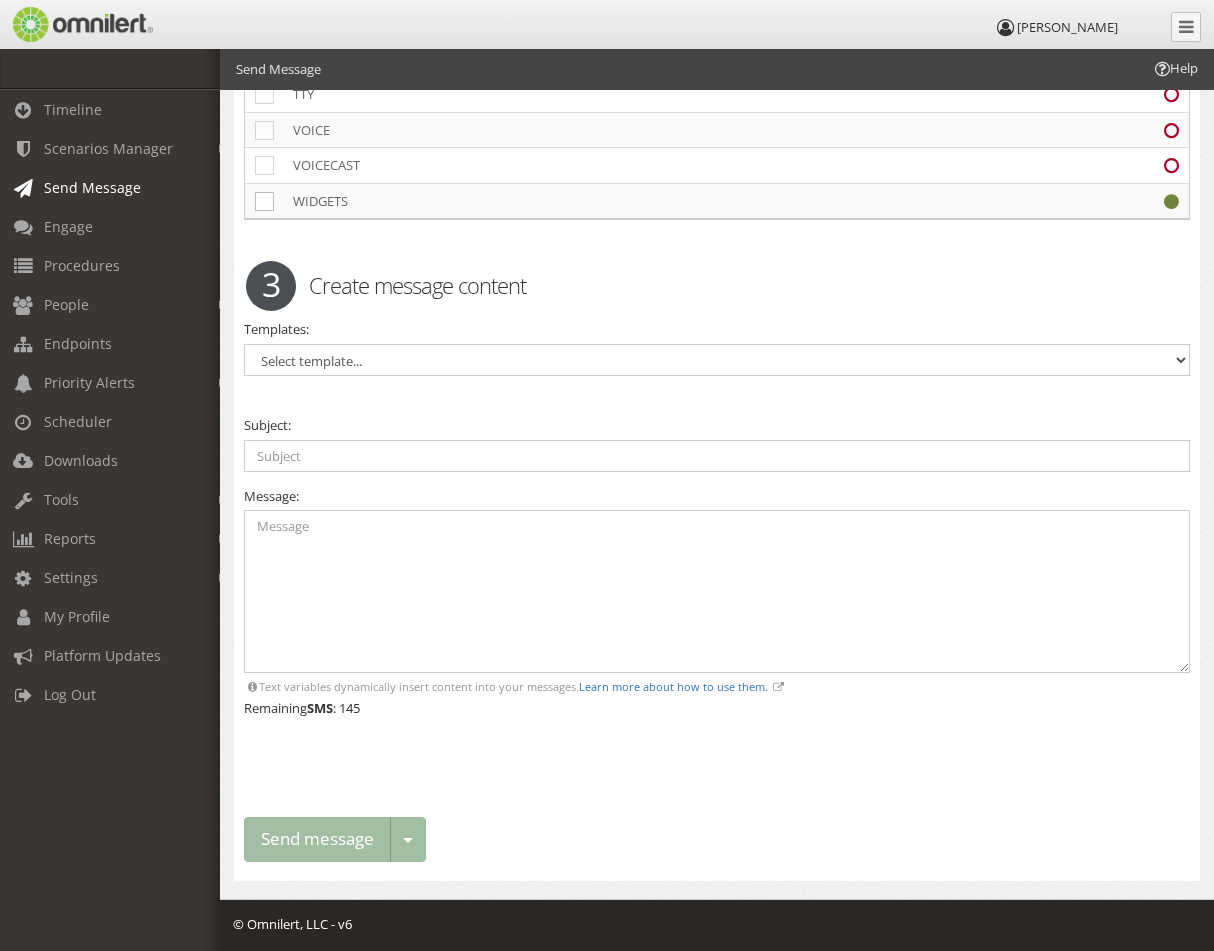 click on "Create message content" at bounding box center [717, 285] 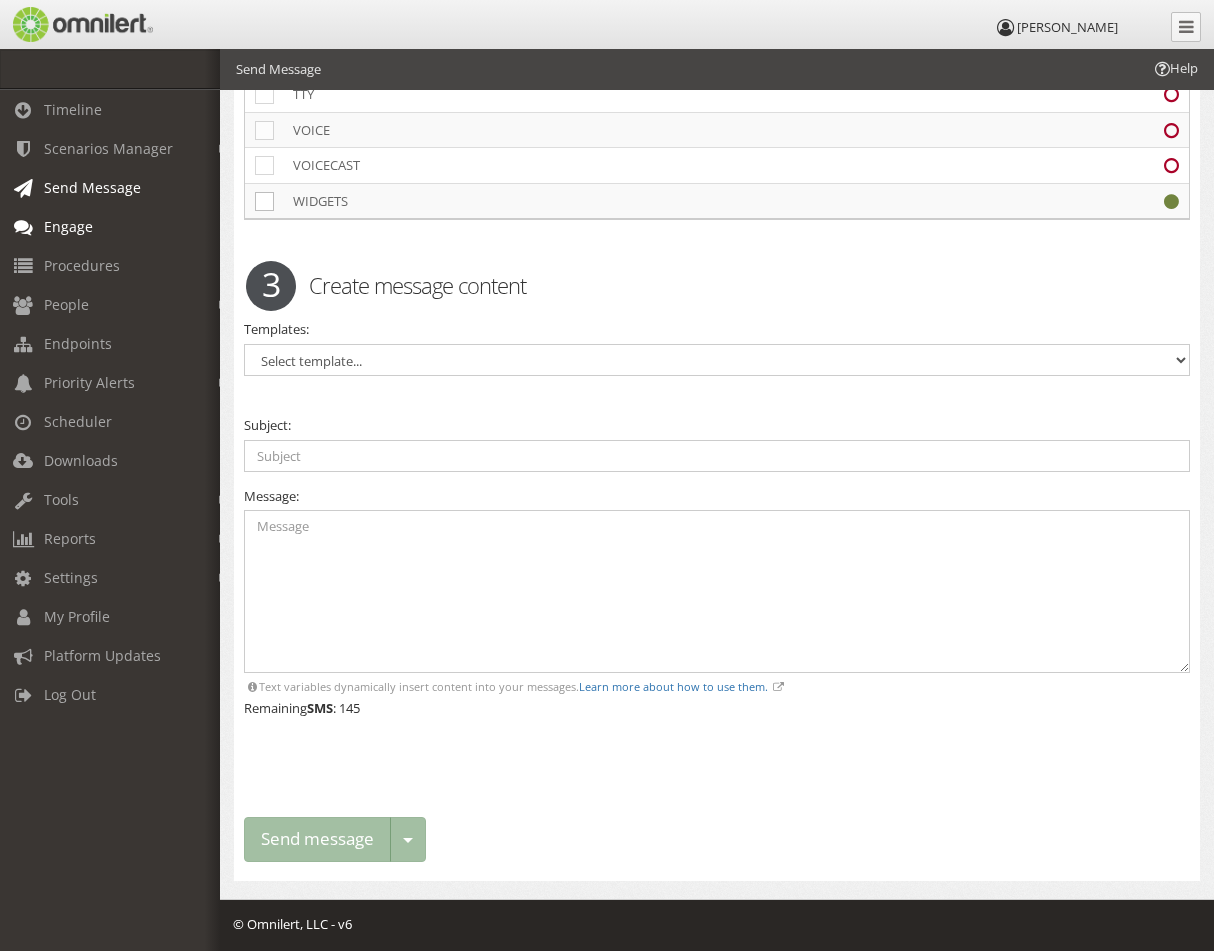 click on "Engage" at bounding box center [68, 226] 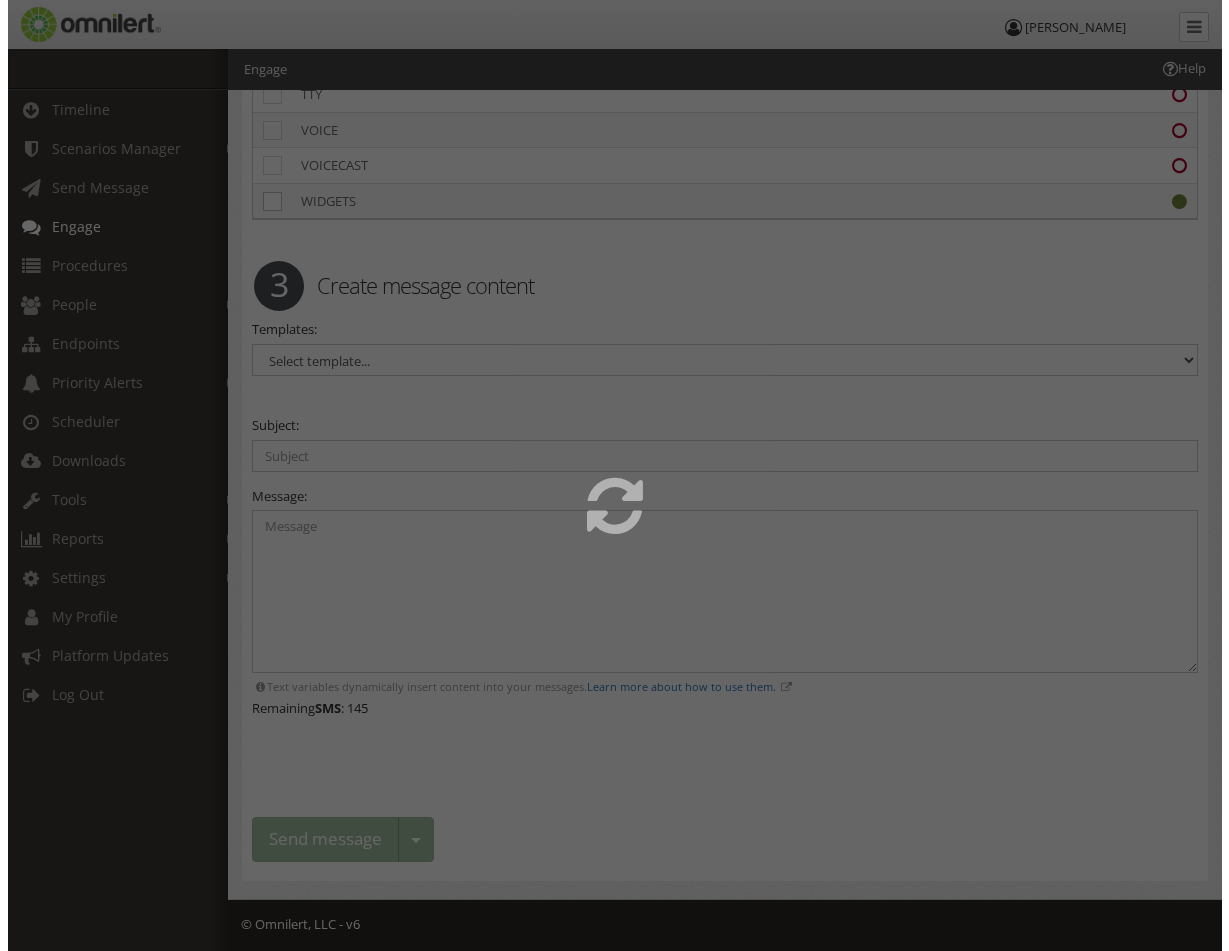 scroll, scrollTop: 0, scrollLeft: 0, axis: both 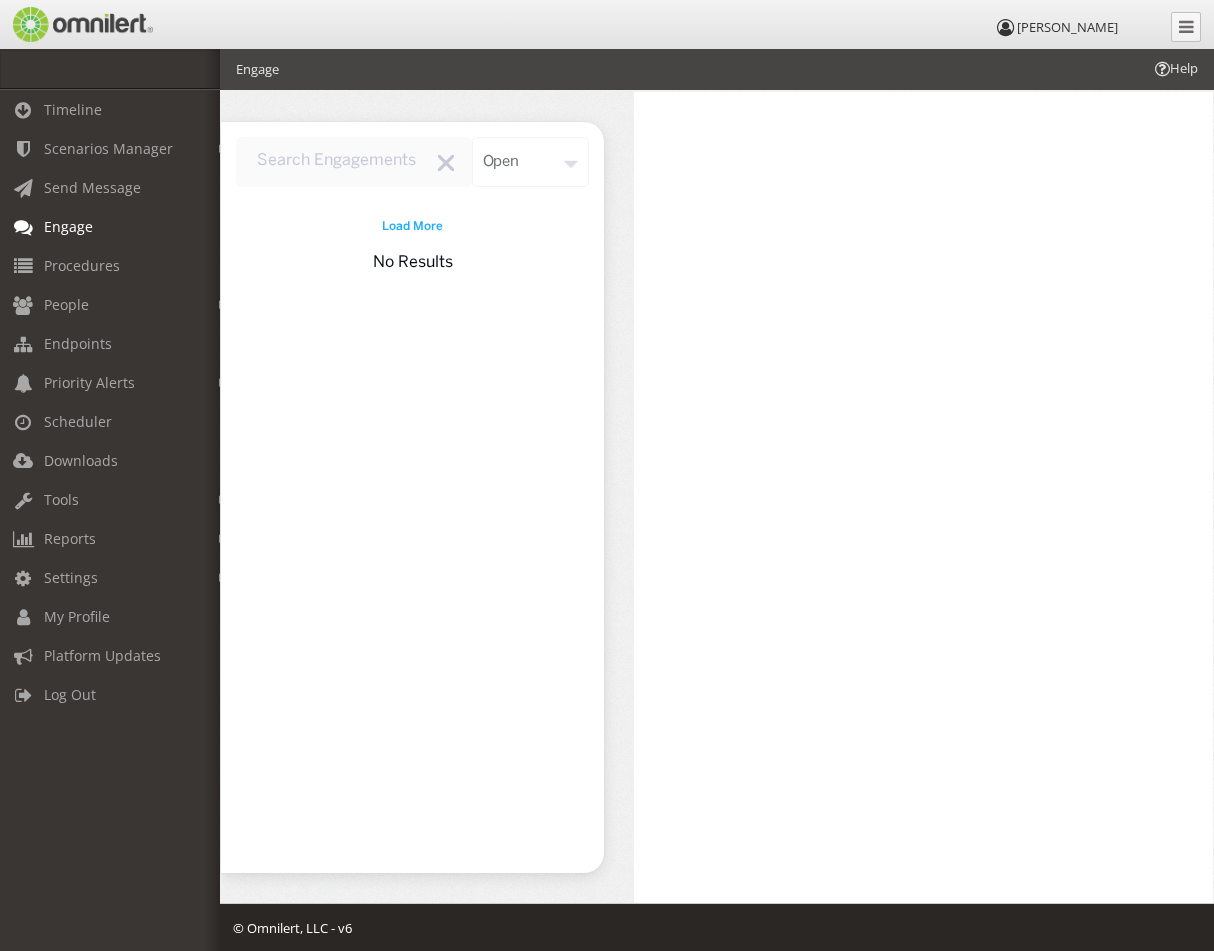 click on "open" at bounding box center (531, 162) 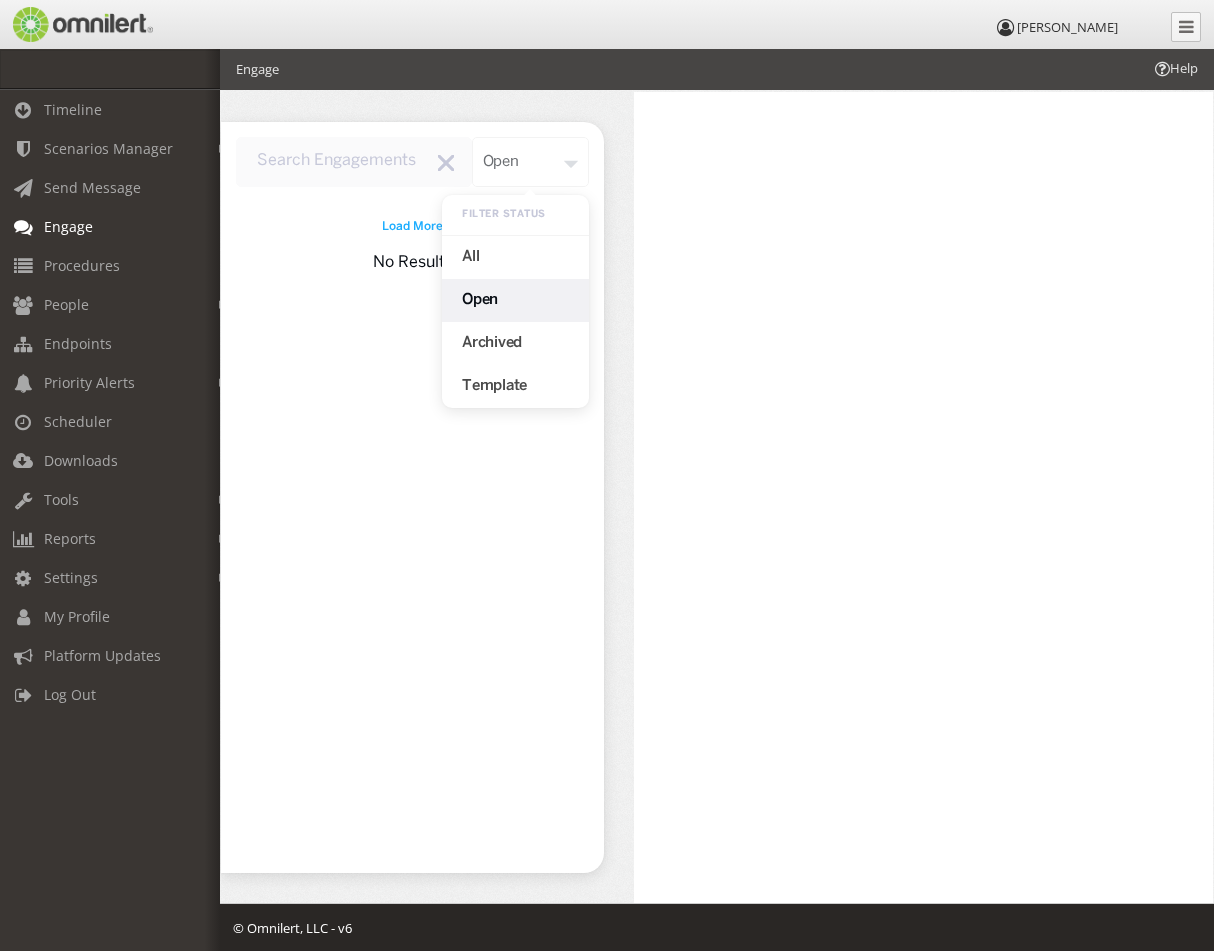 click on "open" at bounding box center [531, 162] 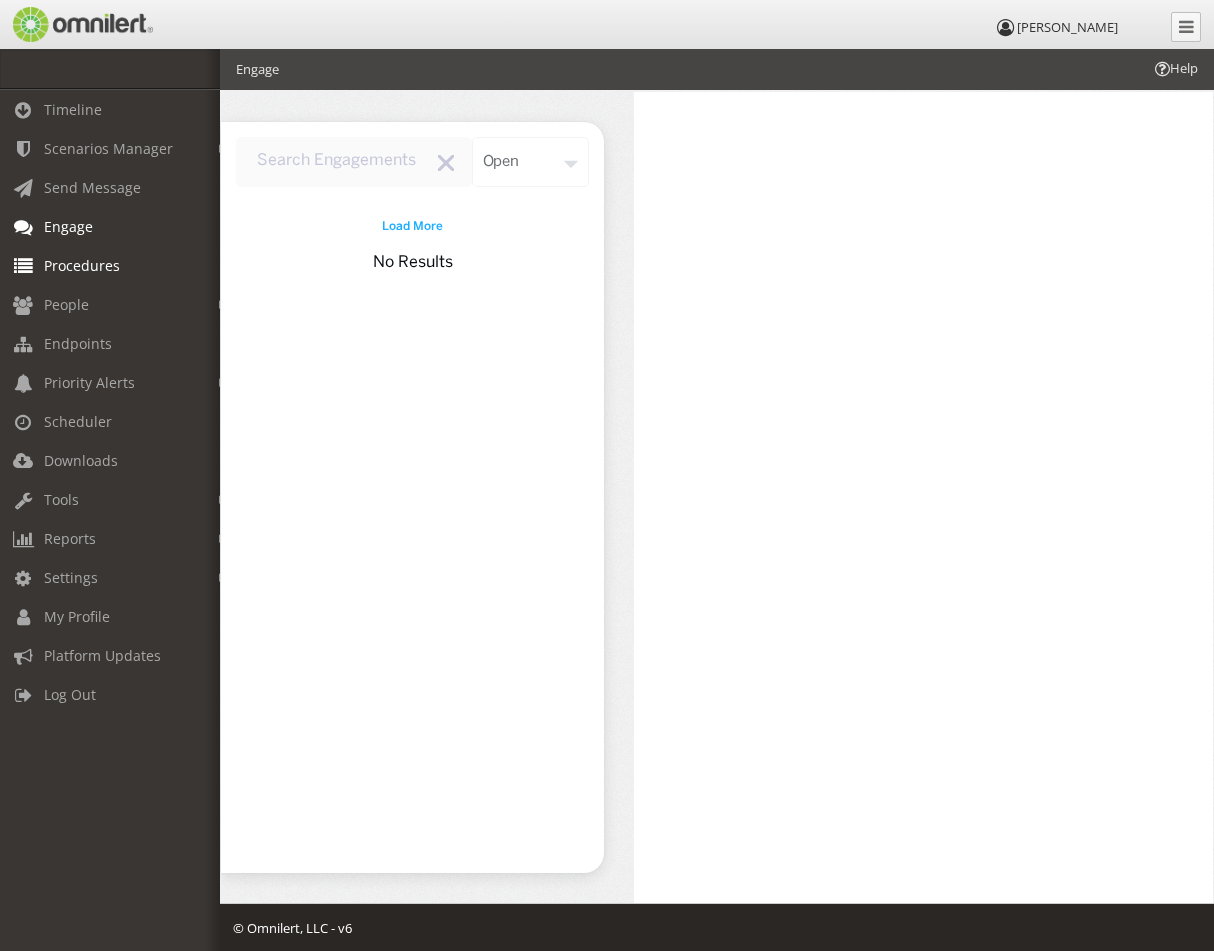 click on "Procedures" at bounding box center [82, 265] 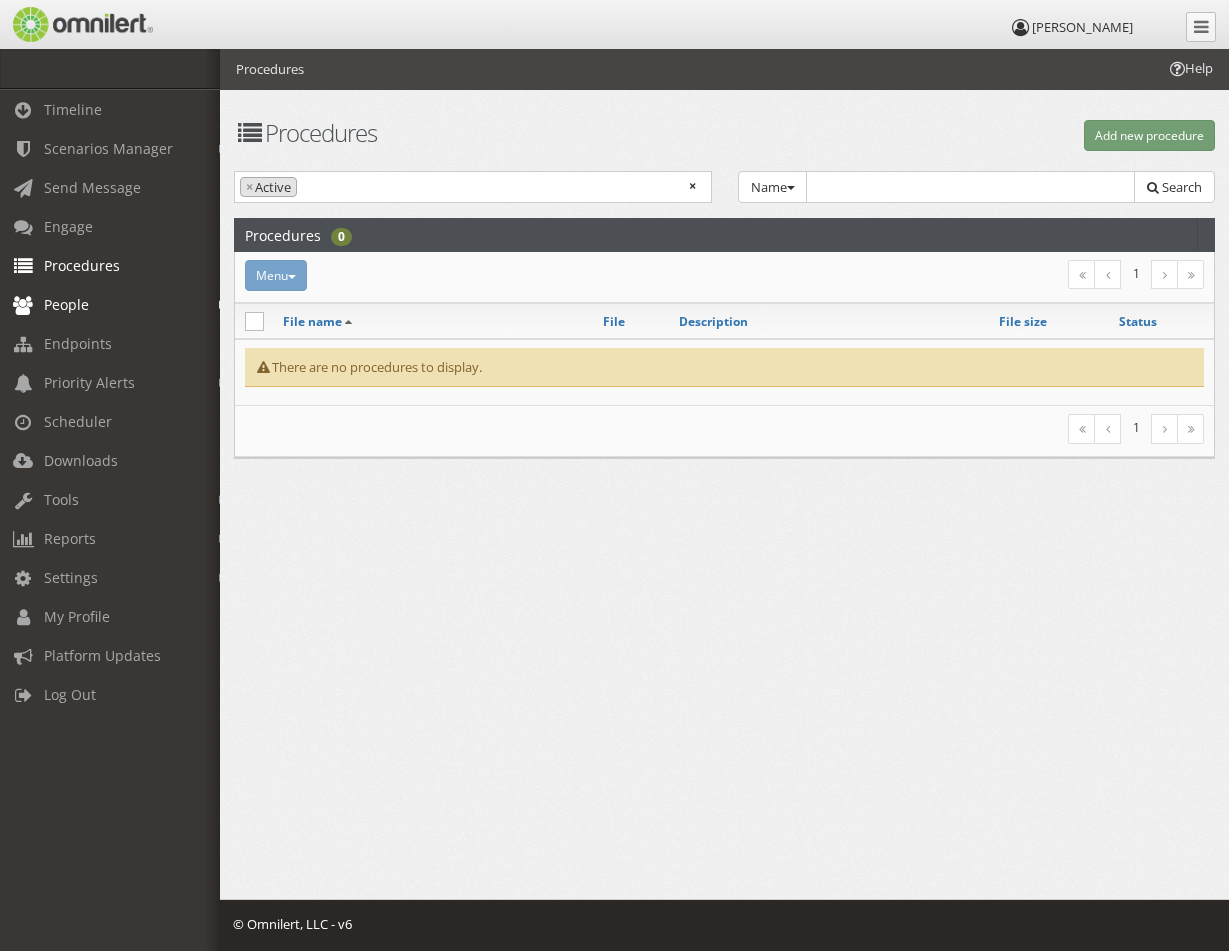 click on "People" at bounding box center (66, 304) 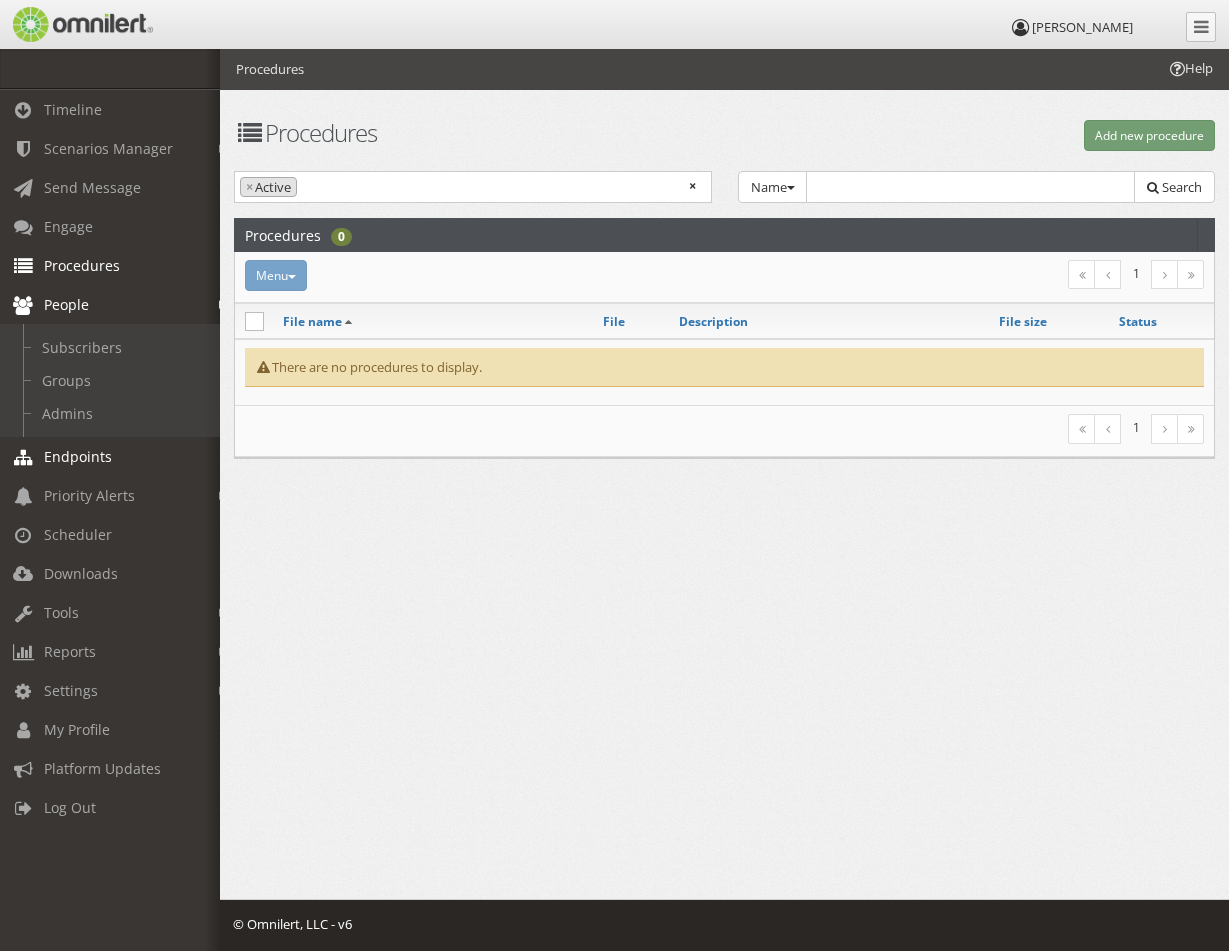 click on "Endpoints" at bounding box center (78, 456) 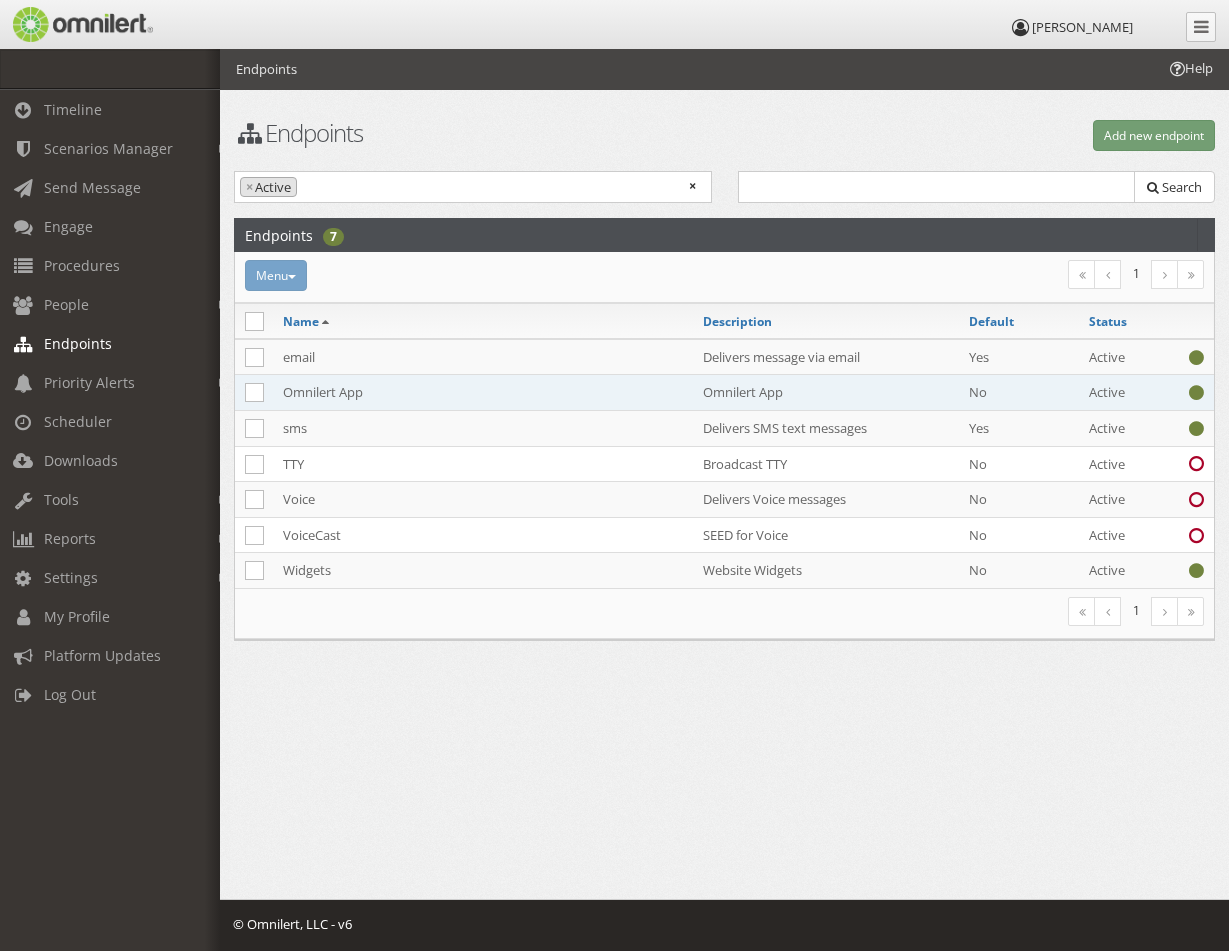 click on "Omnilert App" at bounding box center (483, 393) 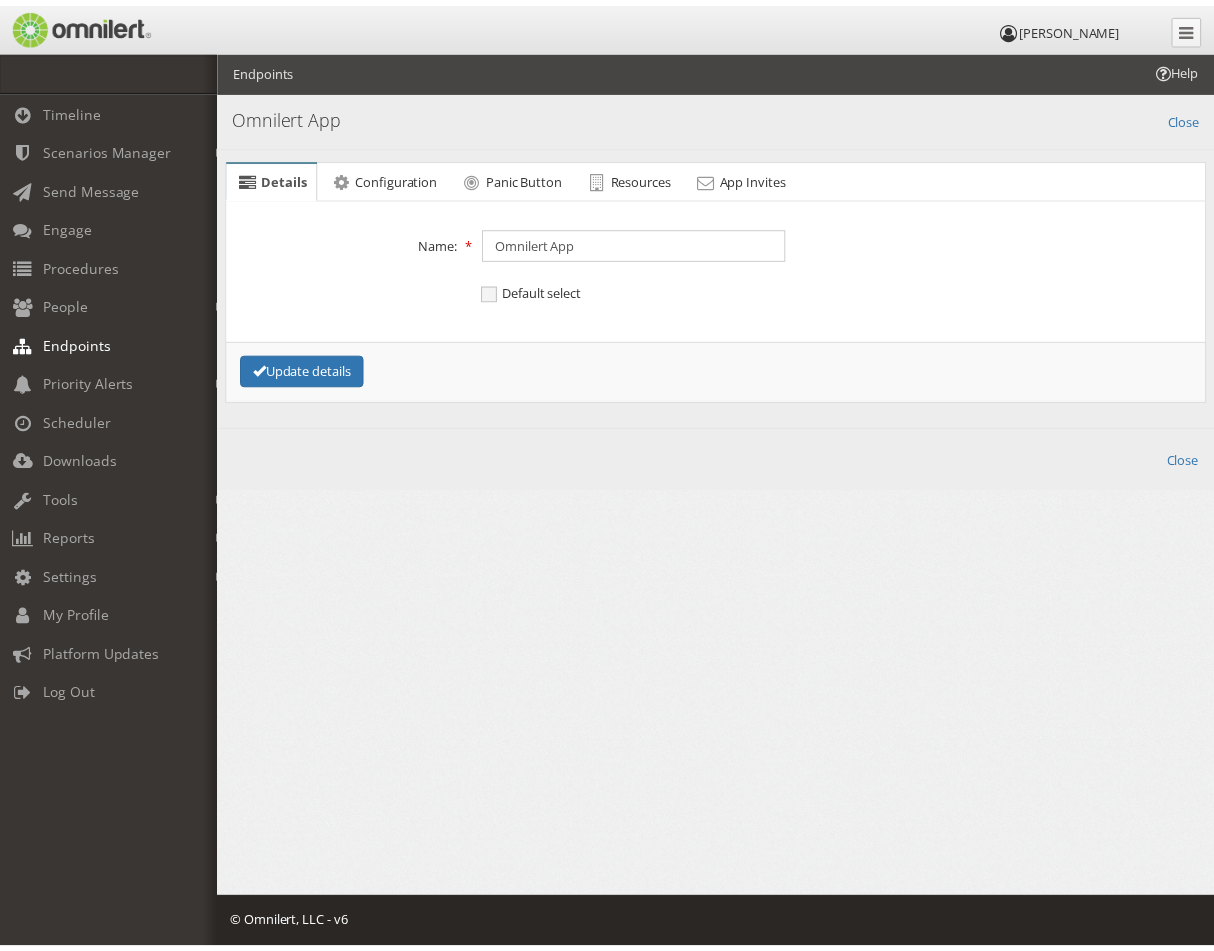 scroll, scrollTop: 0, scrollLeft: 0, axis: both 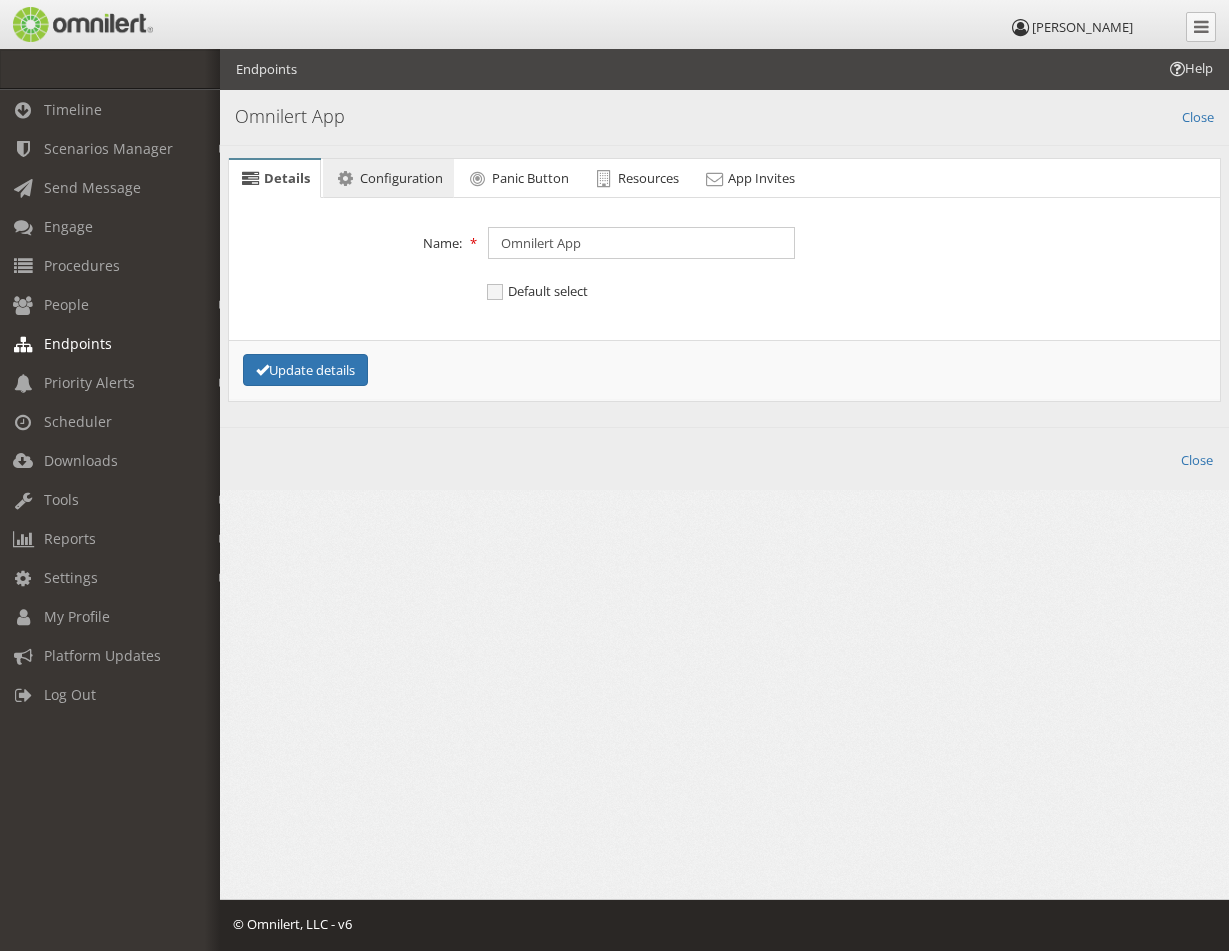 click on "Configuration" at bounding box center (401, 178) 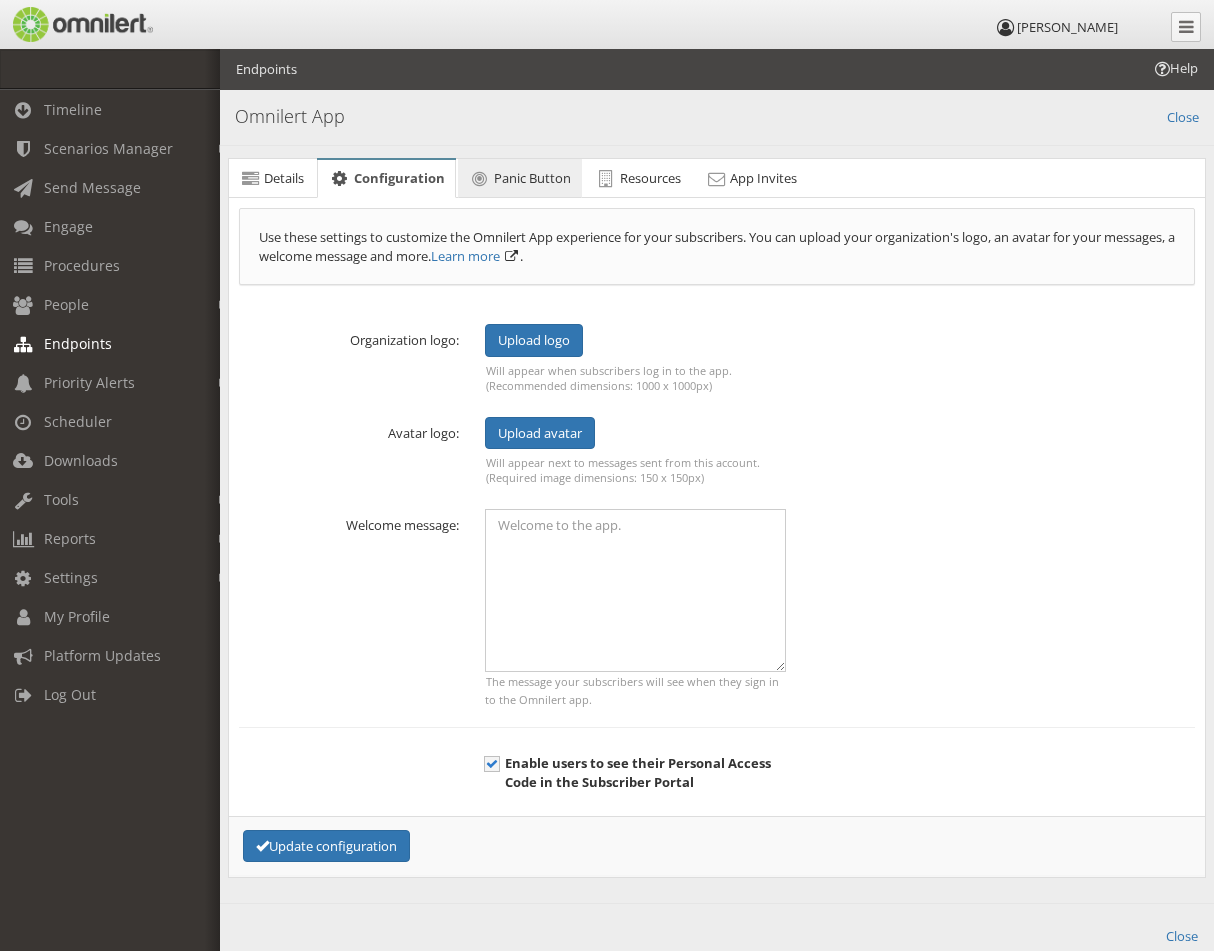 click on "Panic Button" at bounding box center (532, 178) 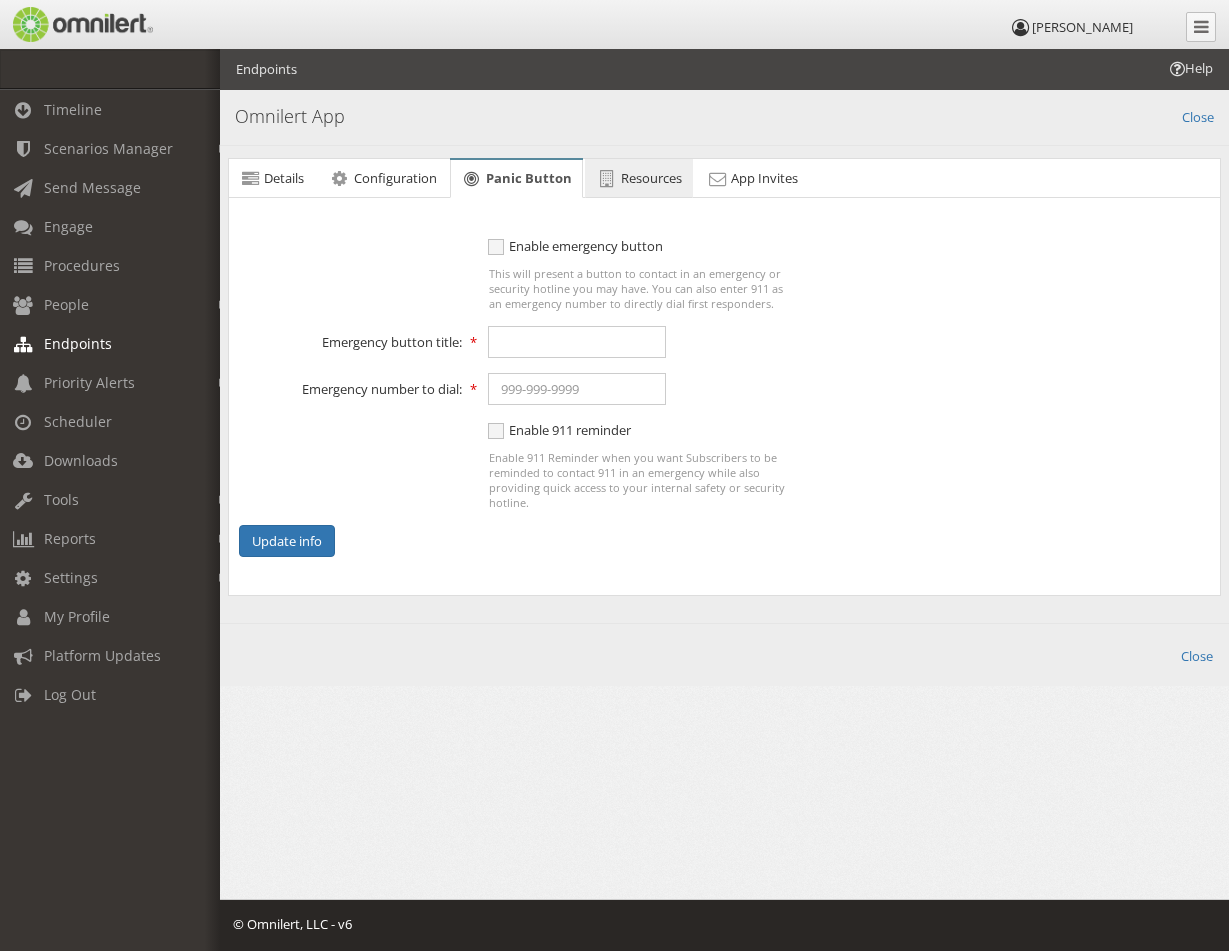 click on "Resources" at bounding box center (651, 178) 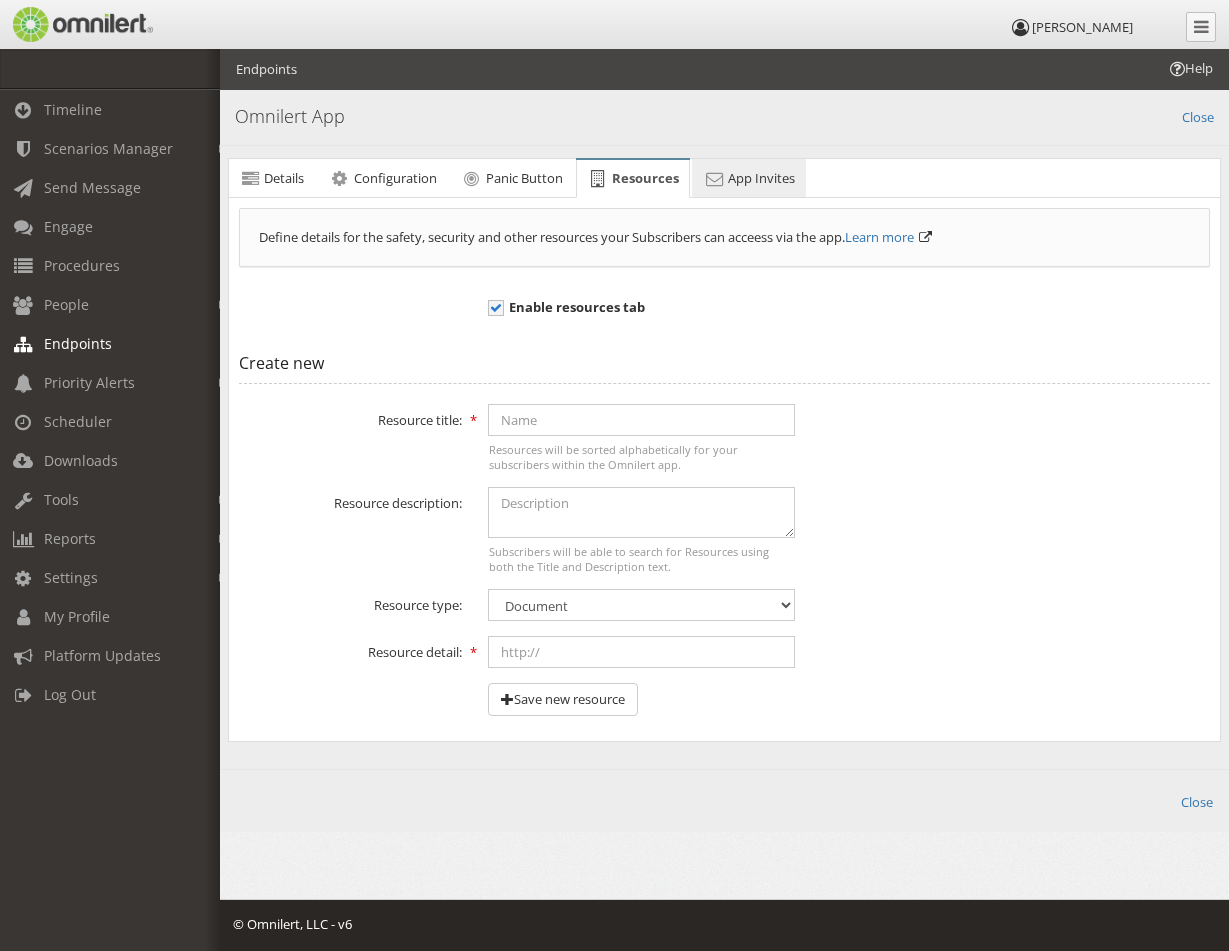 click on "App Invites" at bounding box center [761, 178] 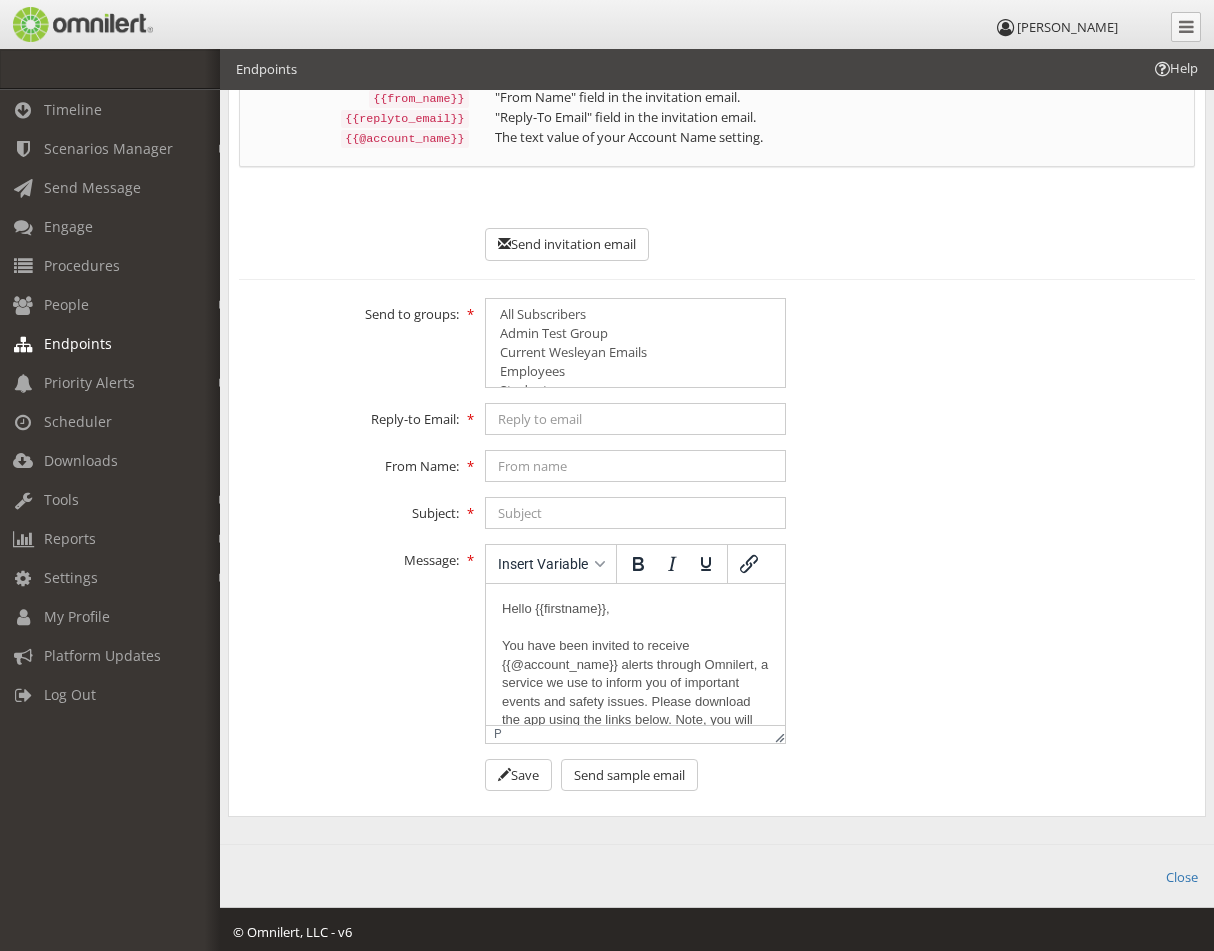 scroll, scrollTop: 377, scrollLeft: 0, axis: vertical 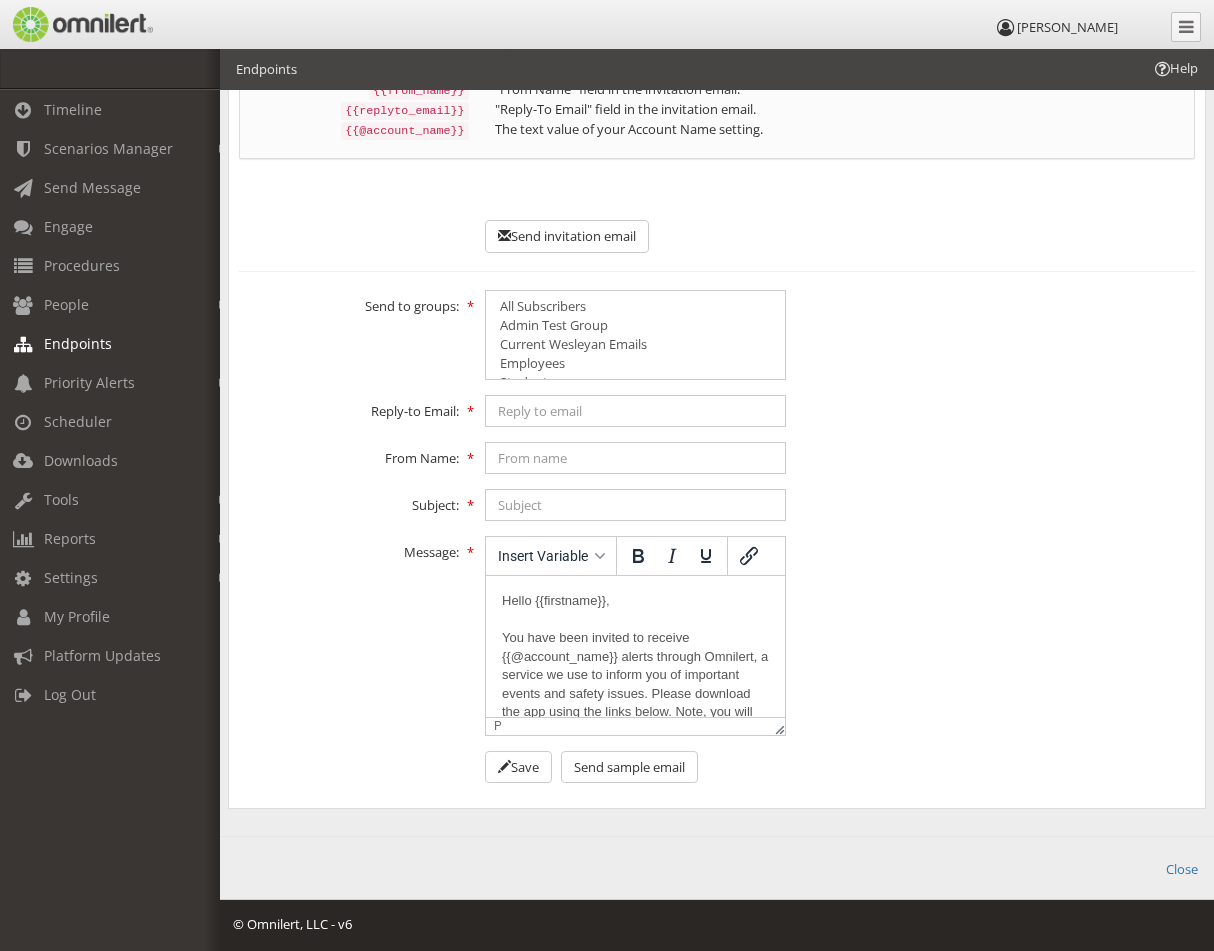 drag, startPoint x: 774, startPoint y: 610, endPoint x: 1257, endPoint y: 1119, distance: 701.6908 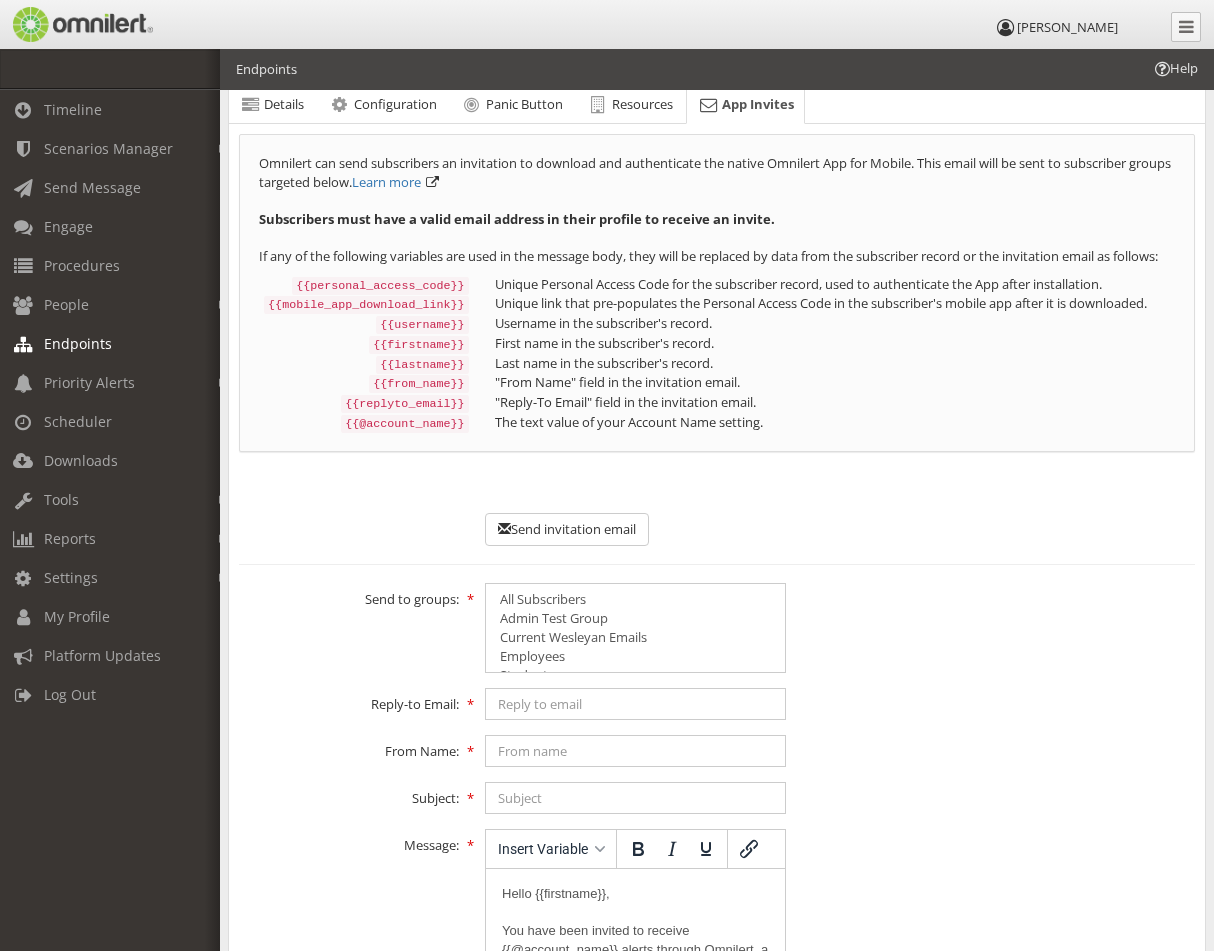 scroll, scrollTop: 377, scrollLeft: 0, axis: vertical 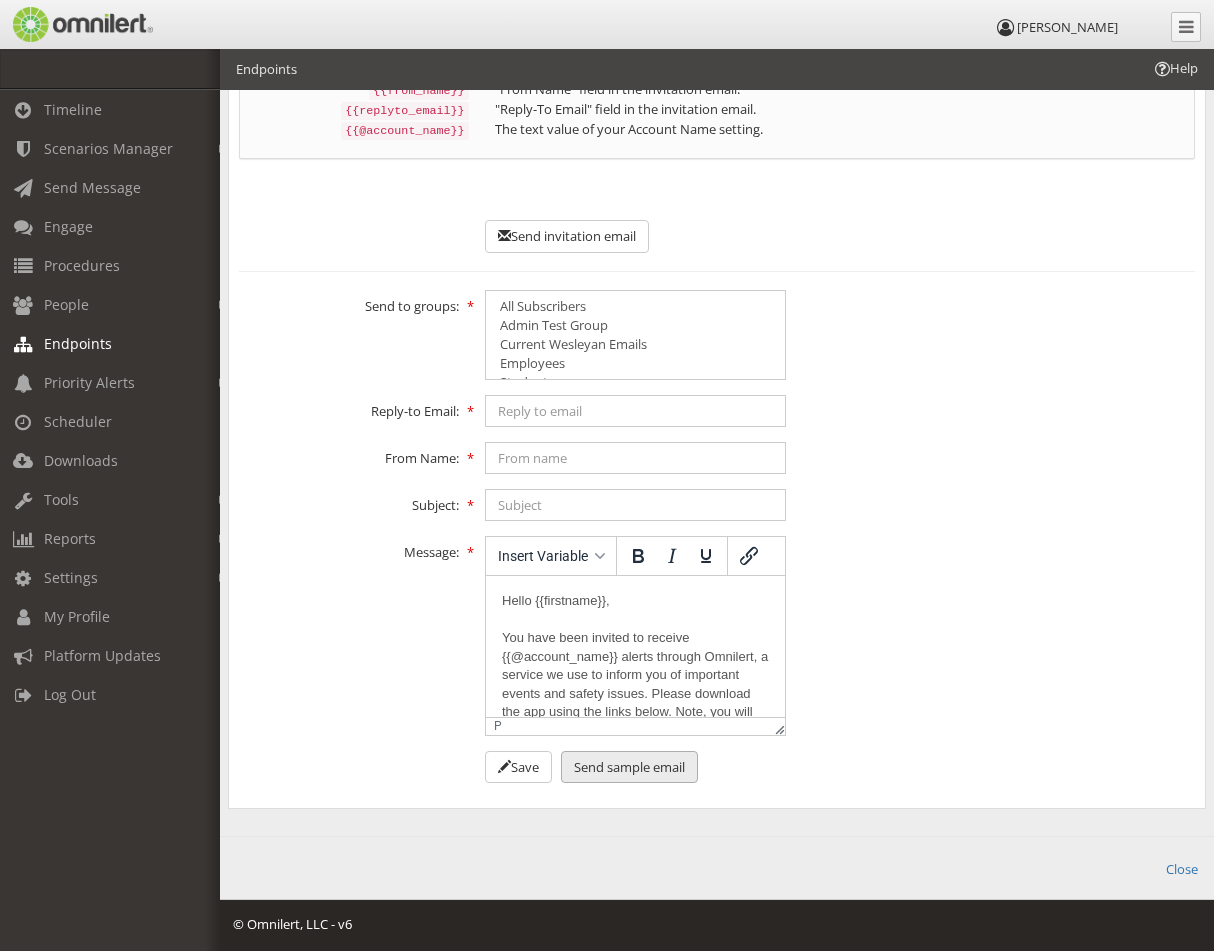 click on "Send sample email" at bounding box center (629, 767) 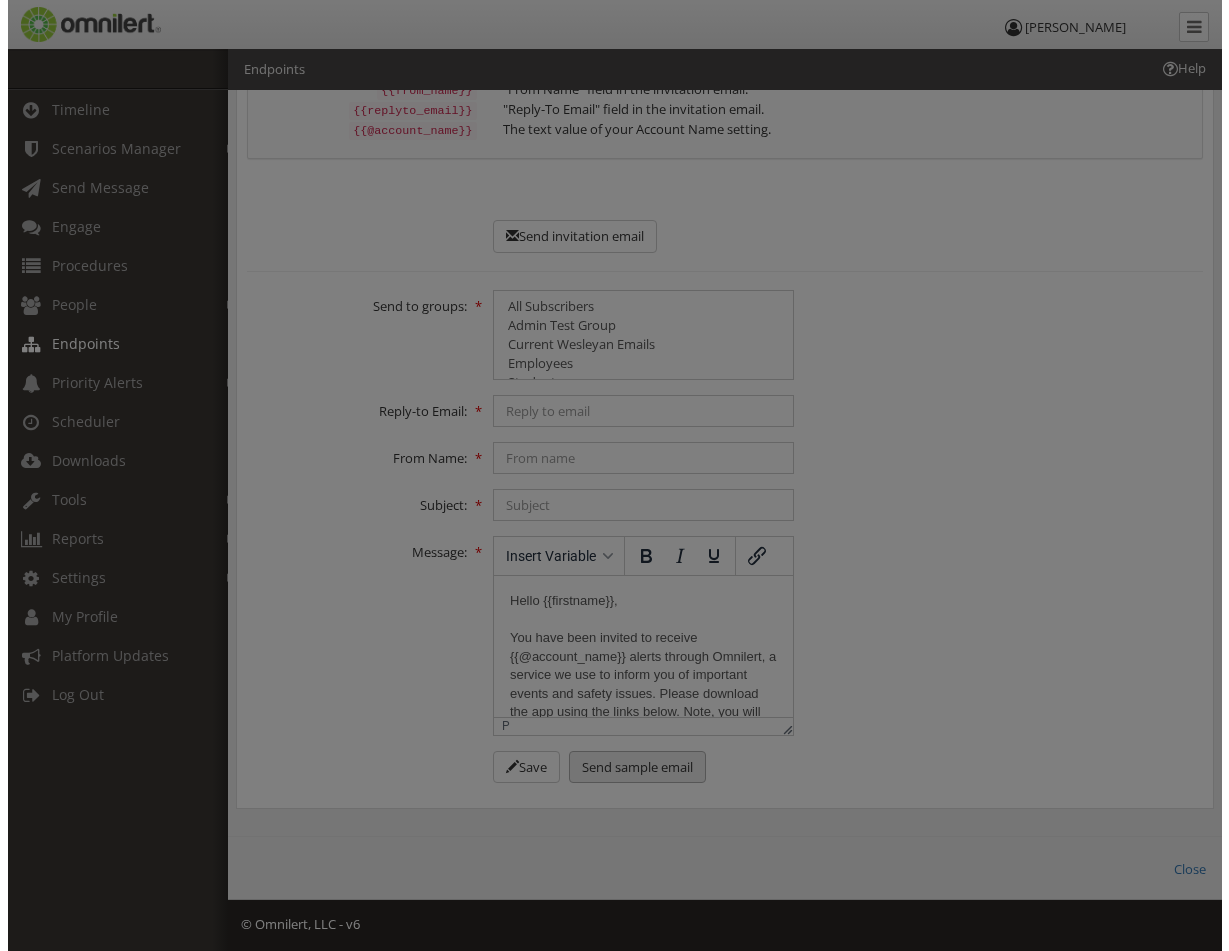 scroll, scrollTop: 359, scrollLeft: 0, axis: vertical 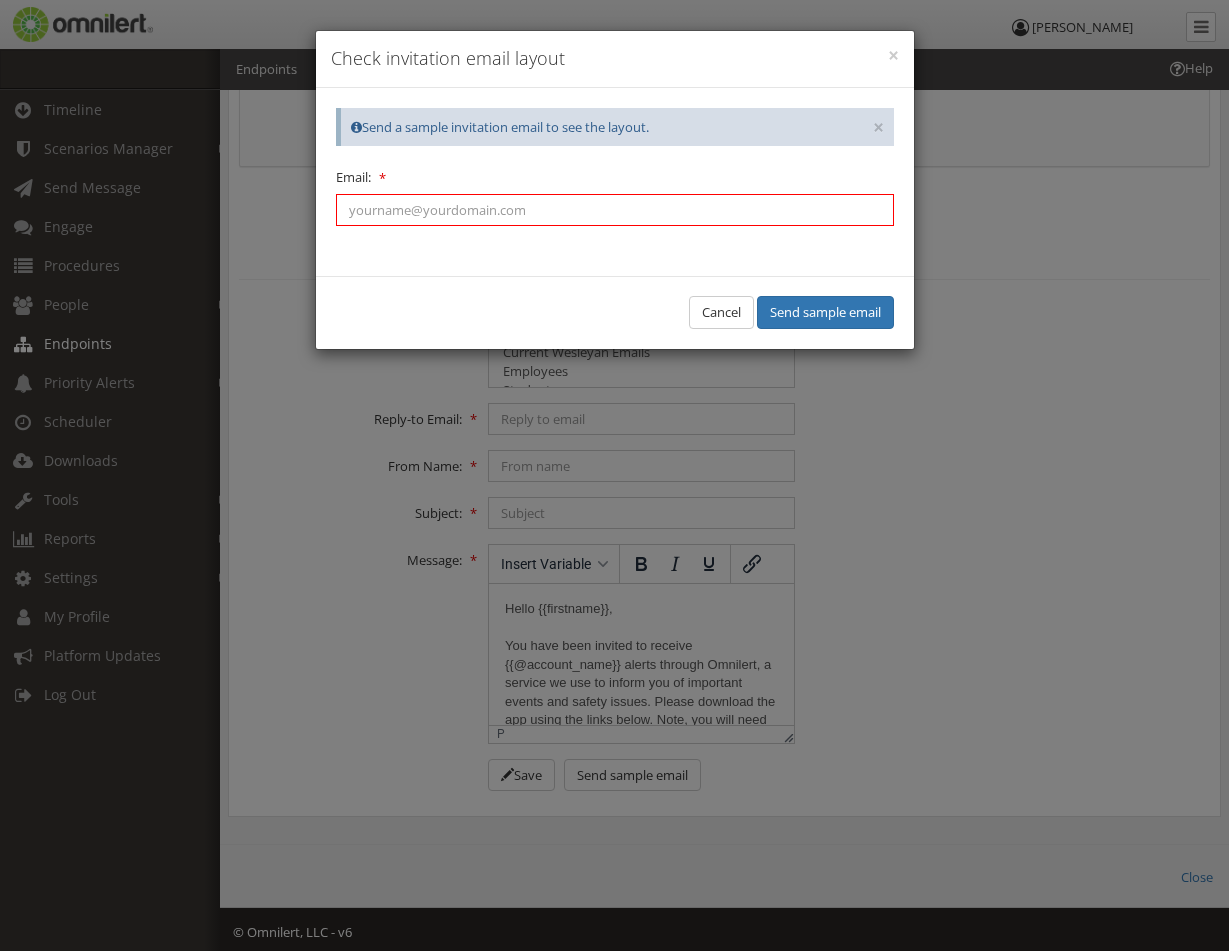 click at bounding box center [615, 210] 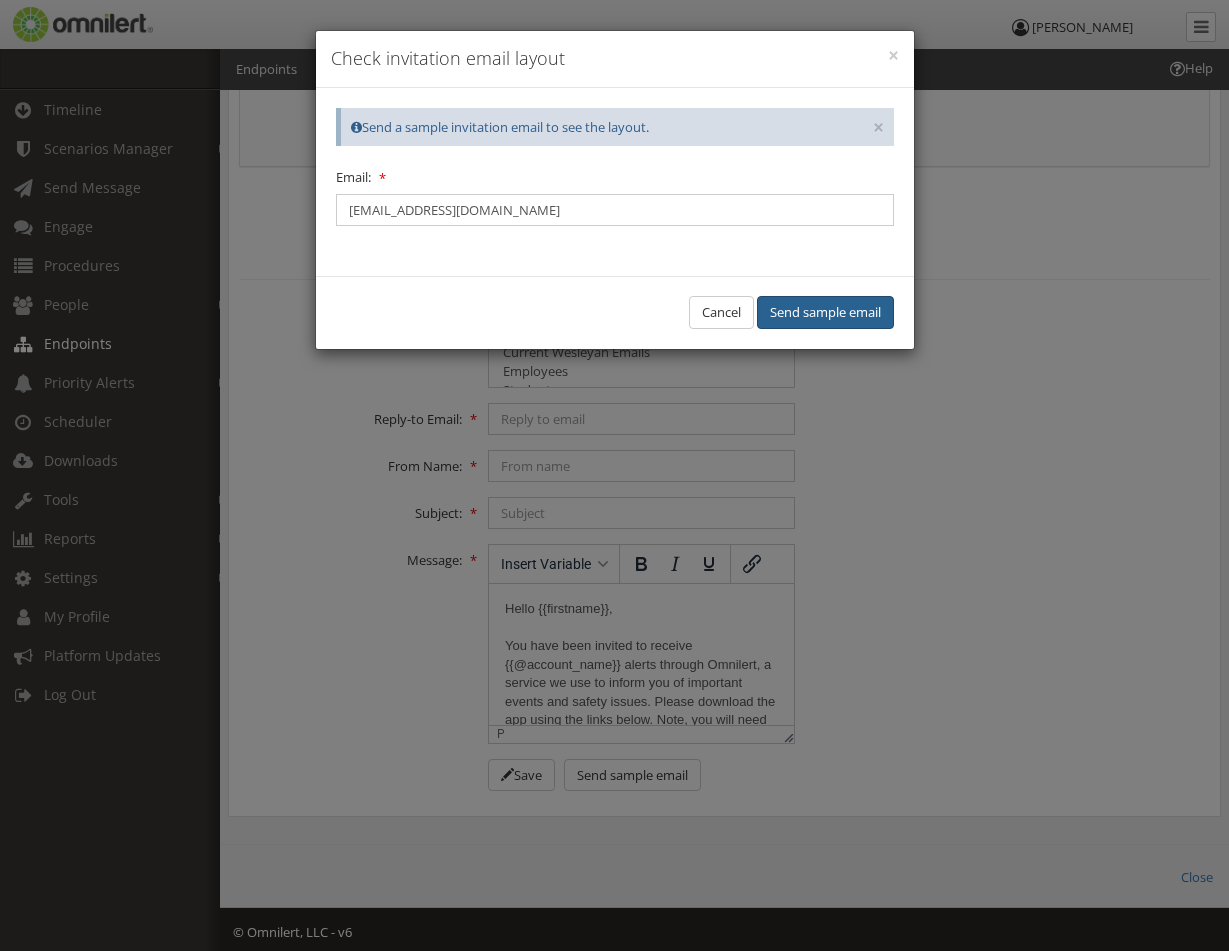 click on "Send sample email" at bounding box center [825, 312] 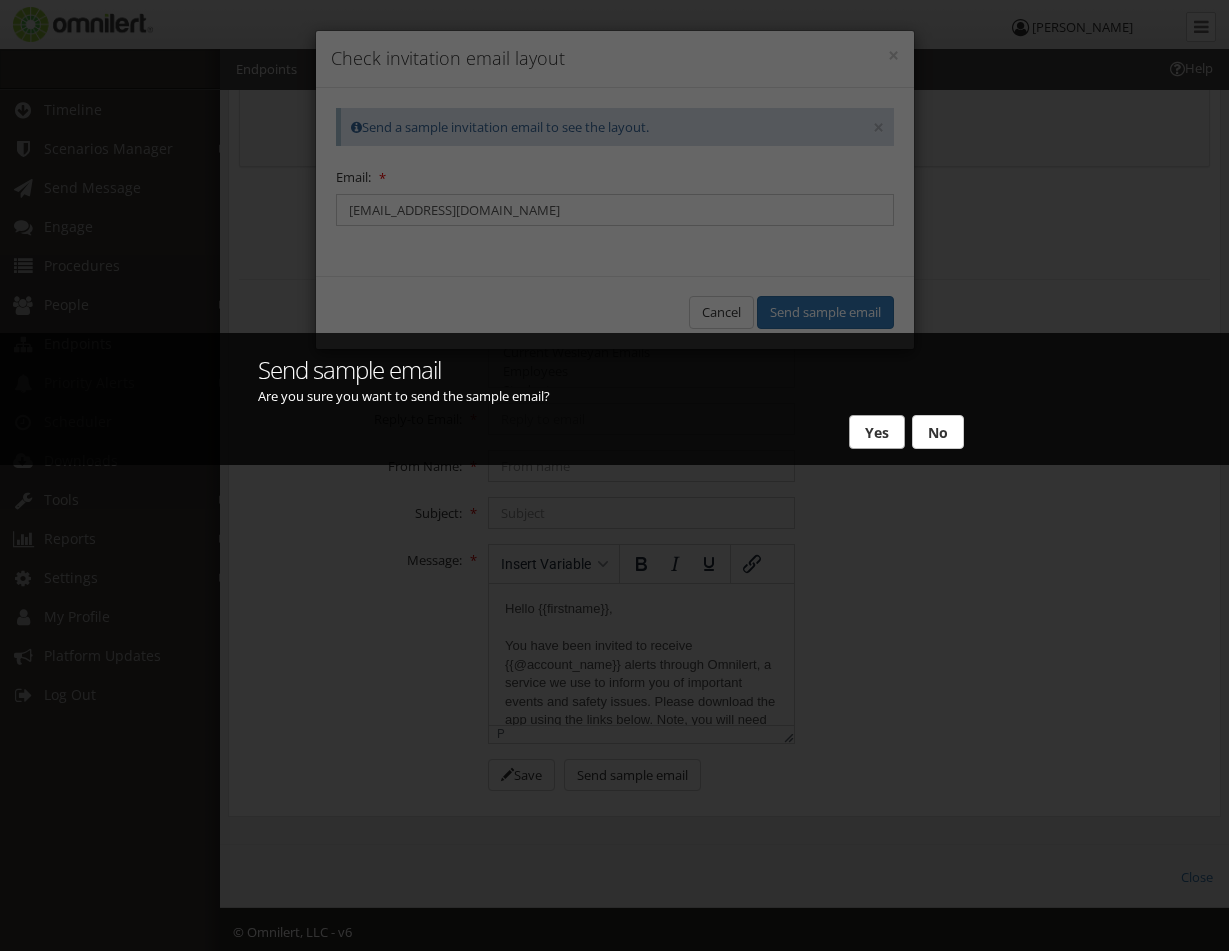click on "Yes" at bounding box center (877, 432) 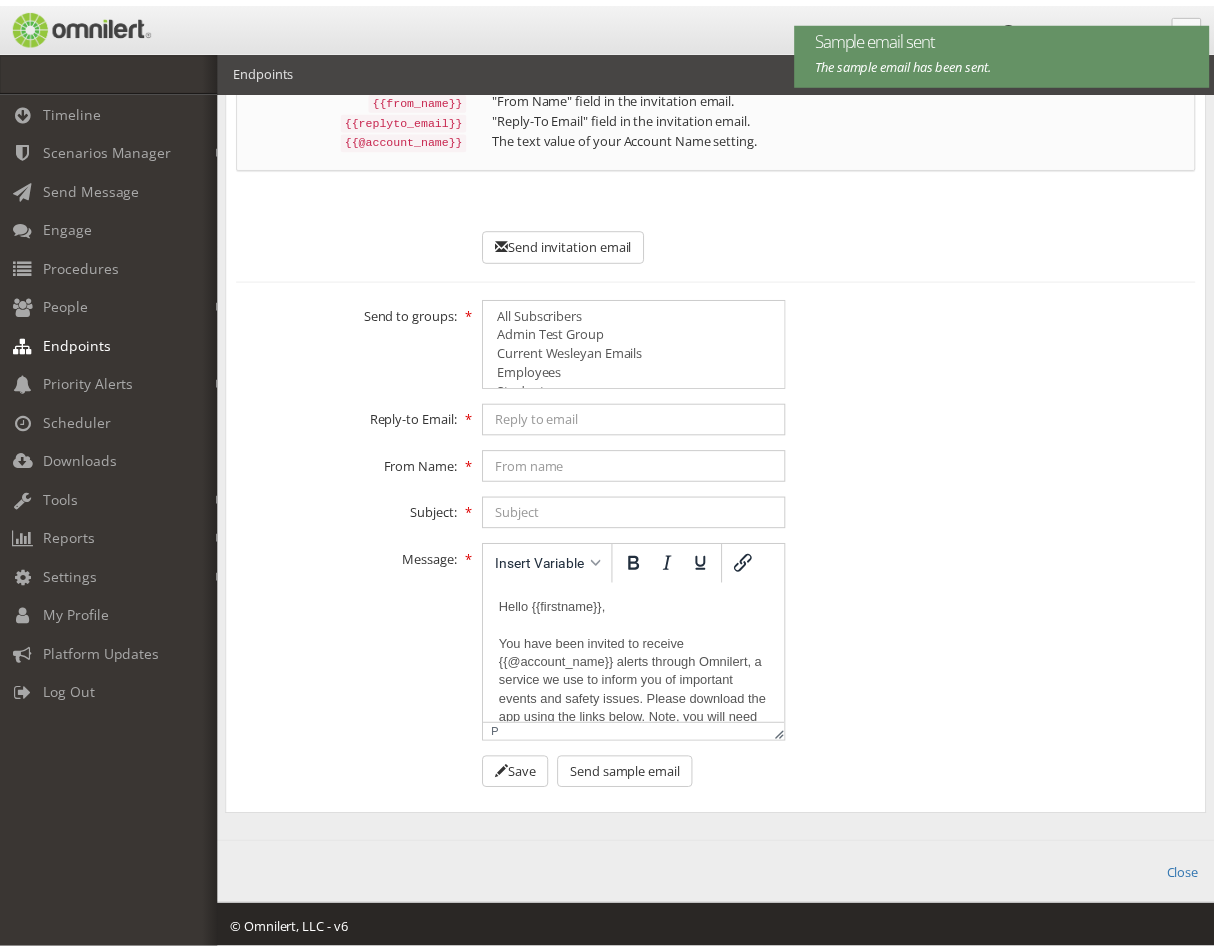 scroll, scrollTop: 377, scrollLeft: 0, axis: vertical 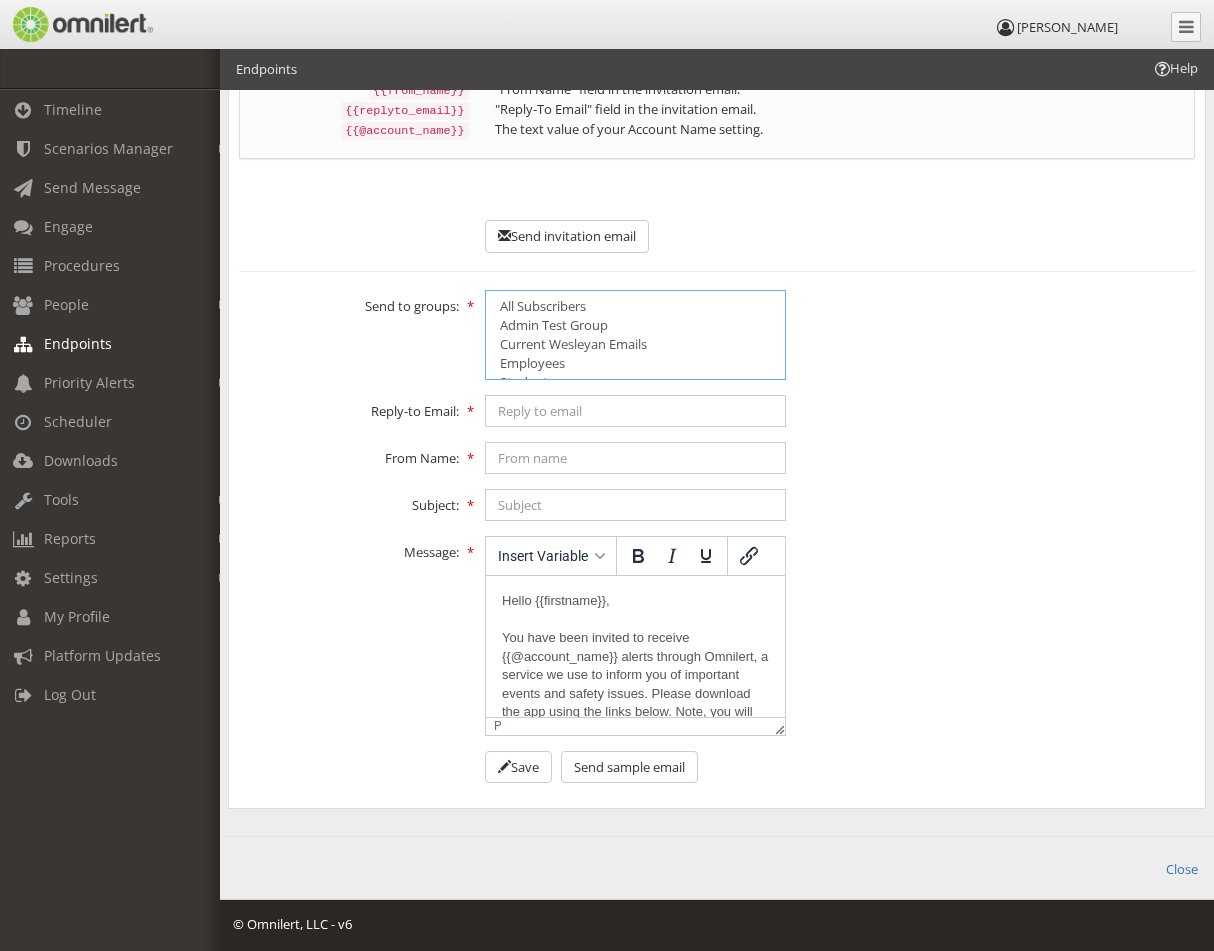 select on "3028965" 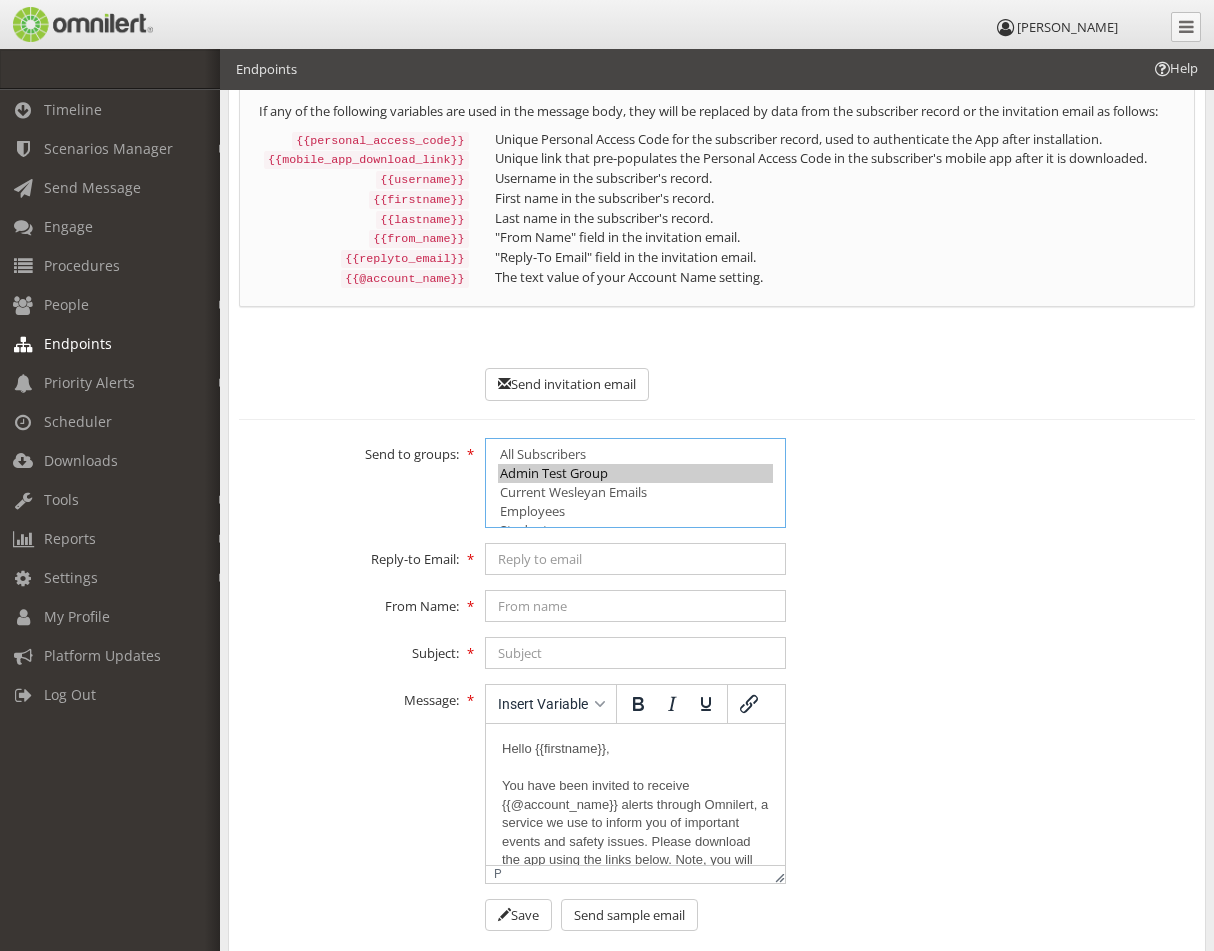 scroll, scrollTop: 0, scrollLeft: 0, axis: both 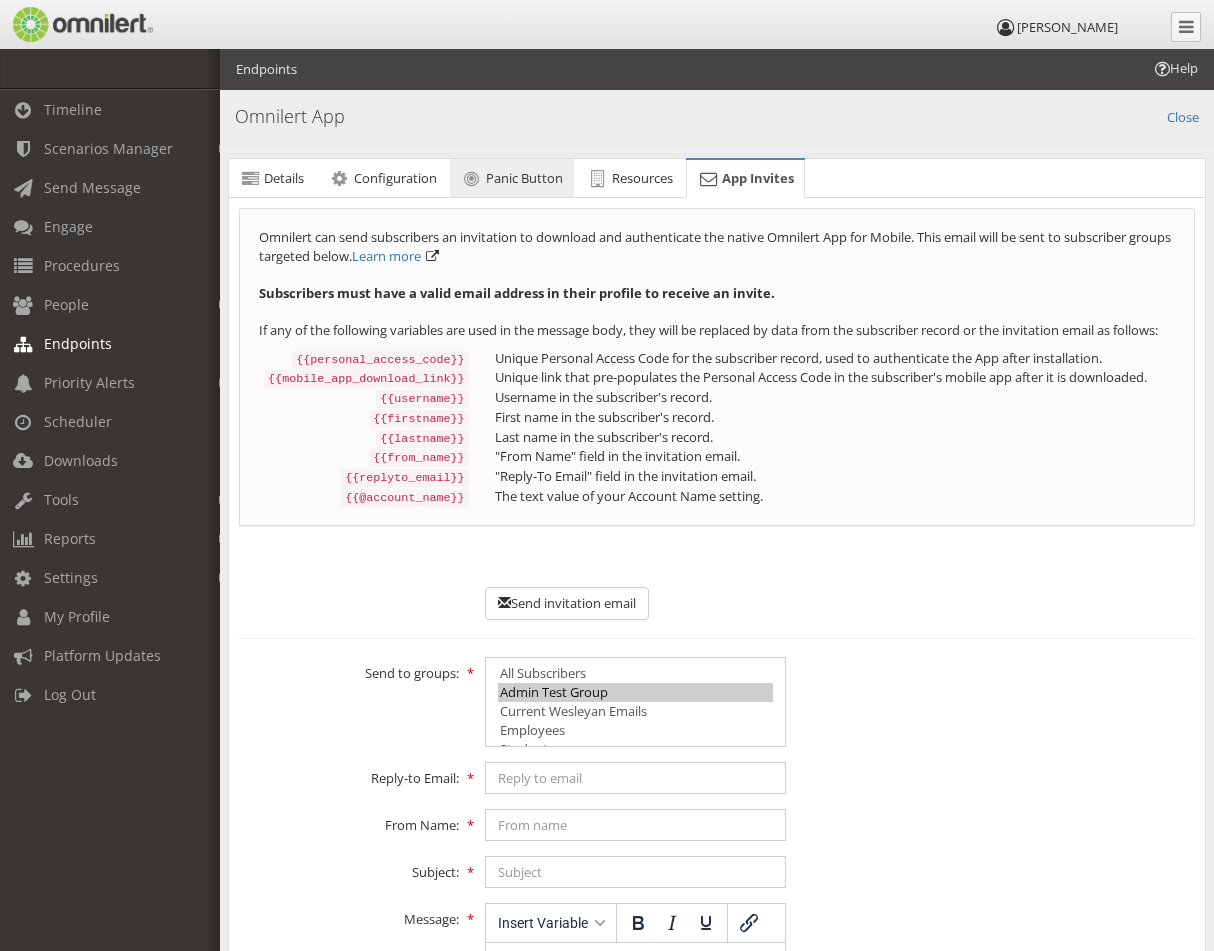 click on "Panic Button" at bounding box center [512, 179] 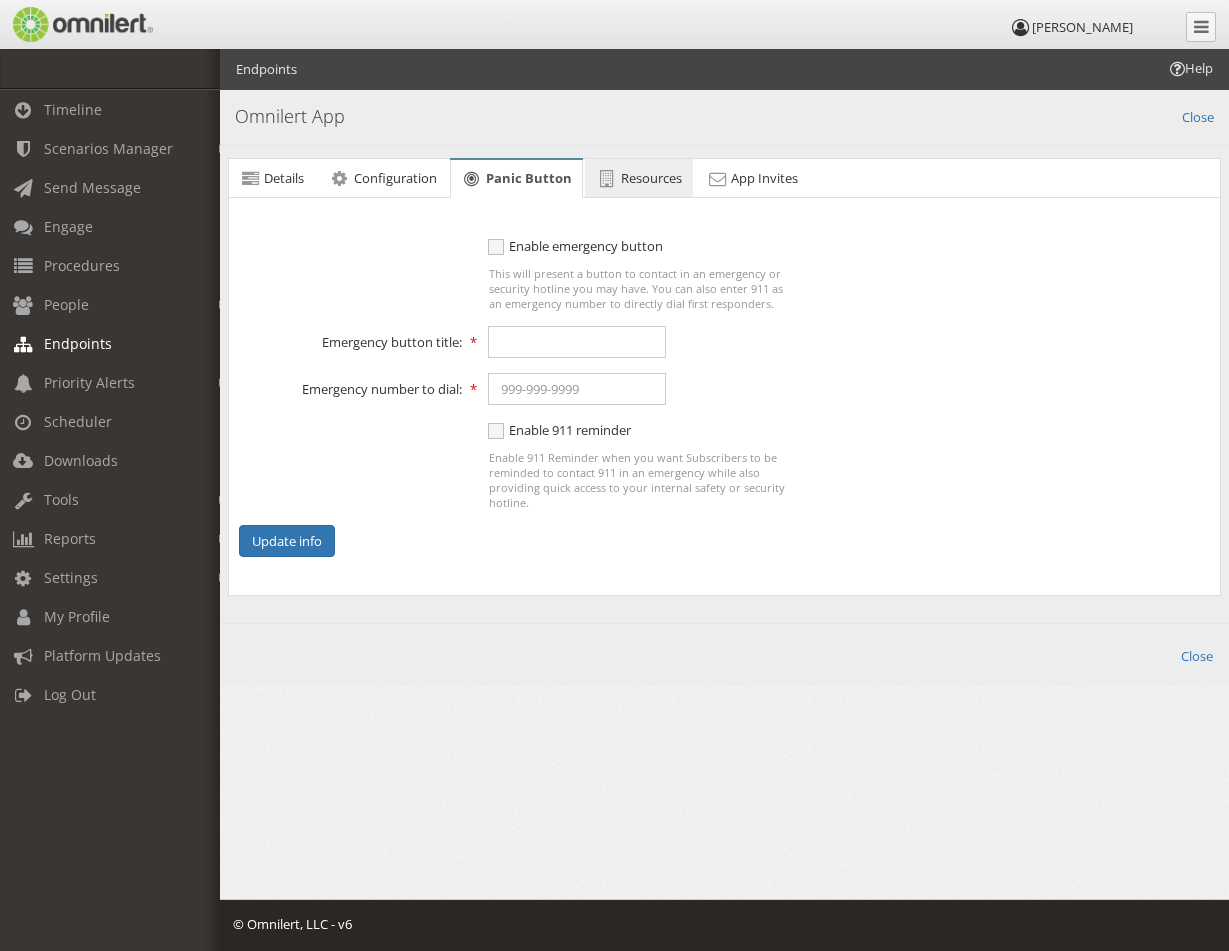 click on "Resources" at bounding box center [651, 178] 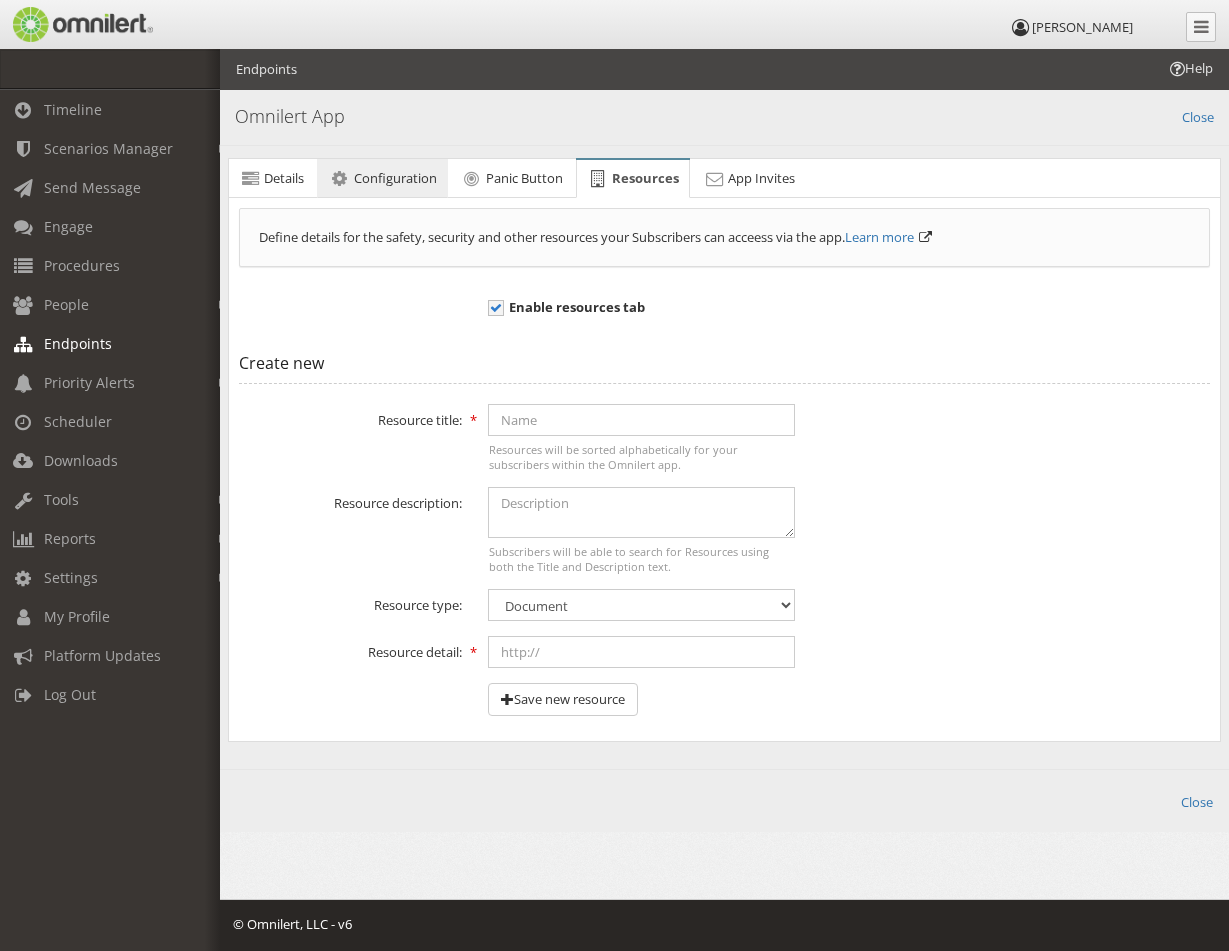 click on "Configuration" at bounding box center (395, 178) 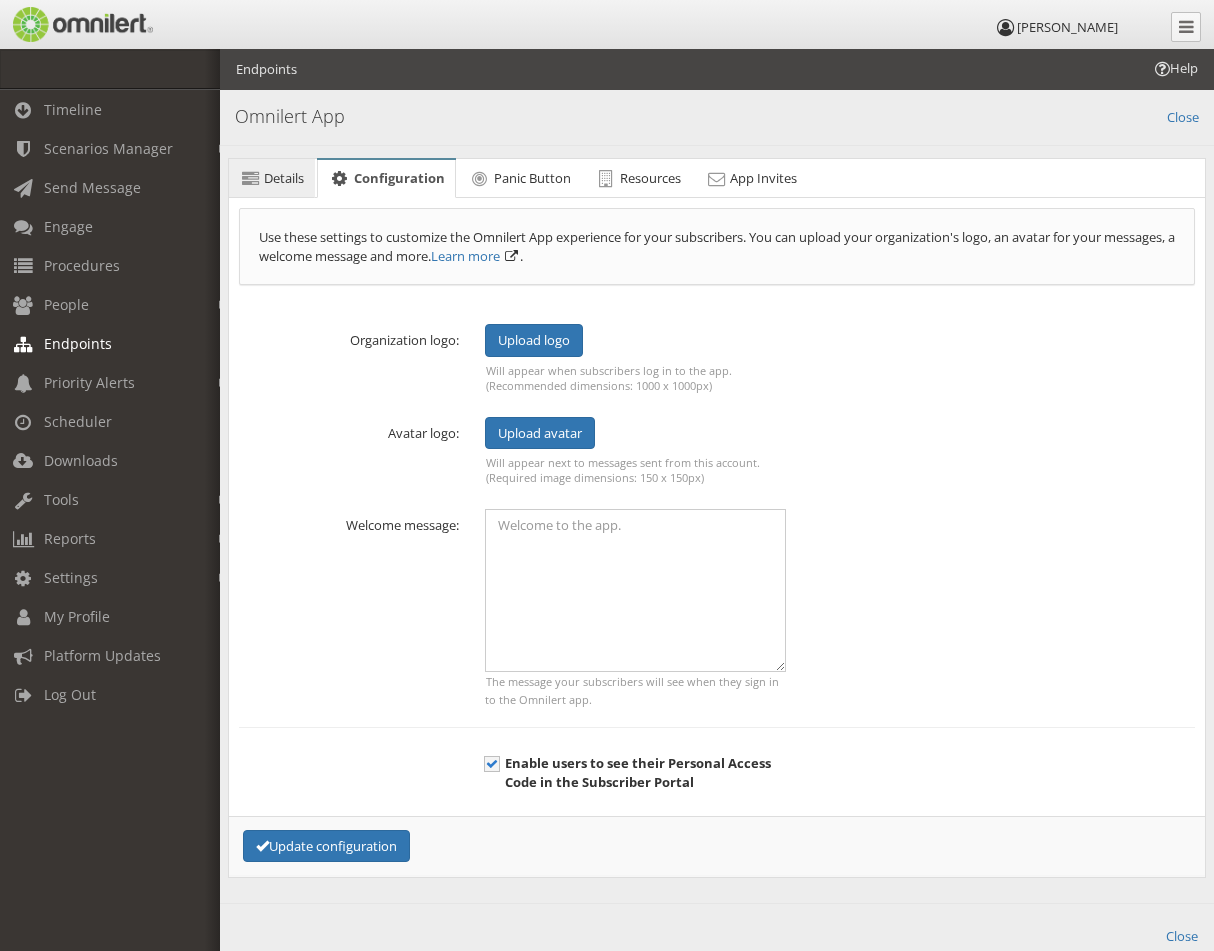 click on "Details" at bounding box center (284, 178) 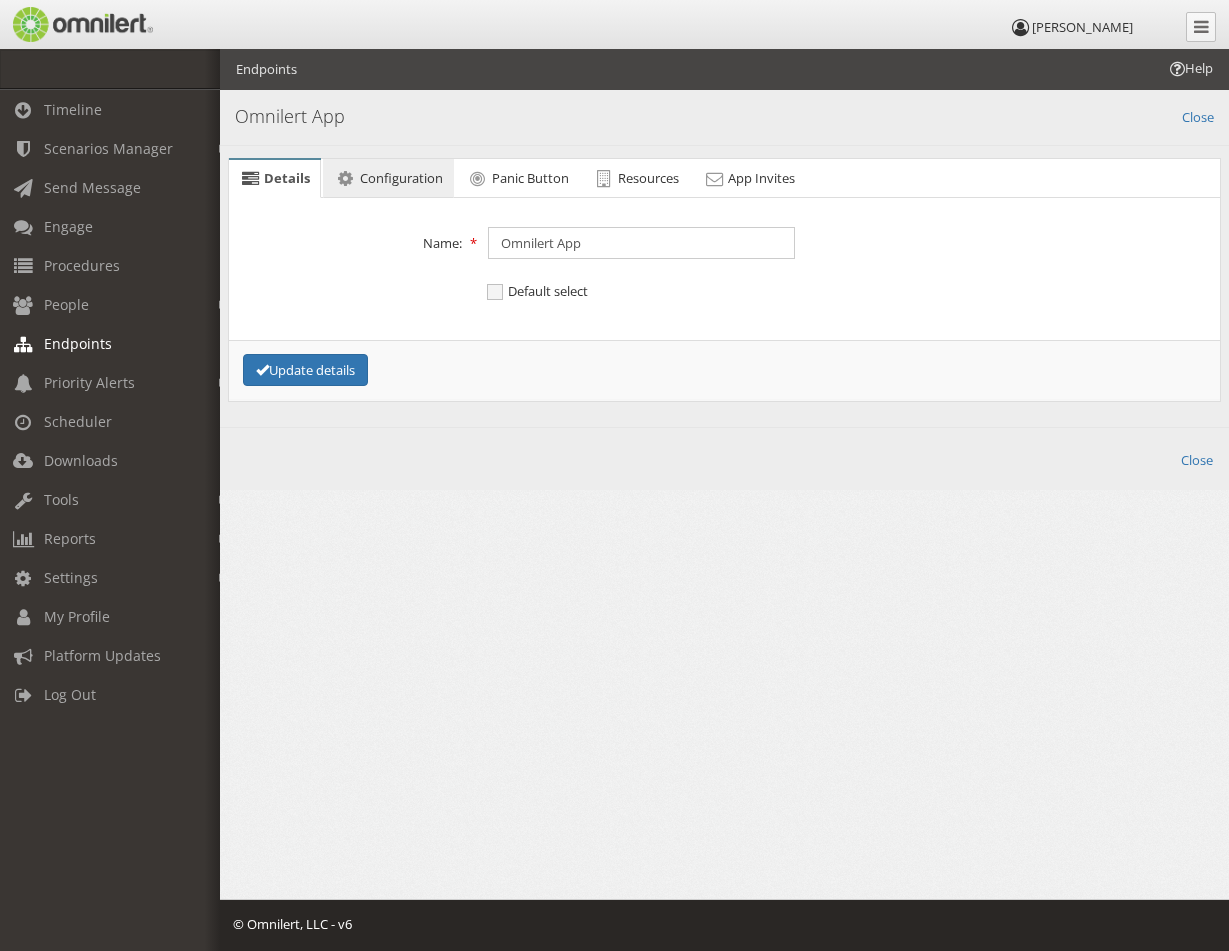 click on "Configuration" at bounding box center [388, 179] 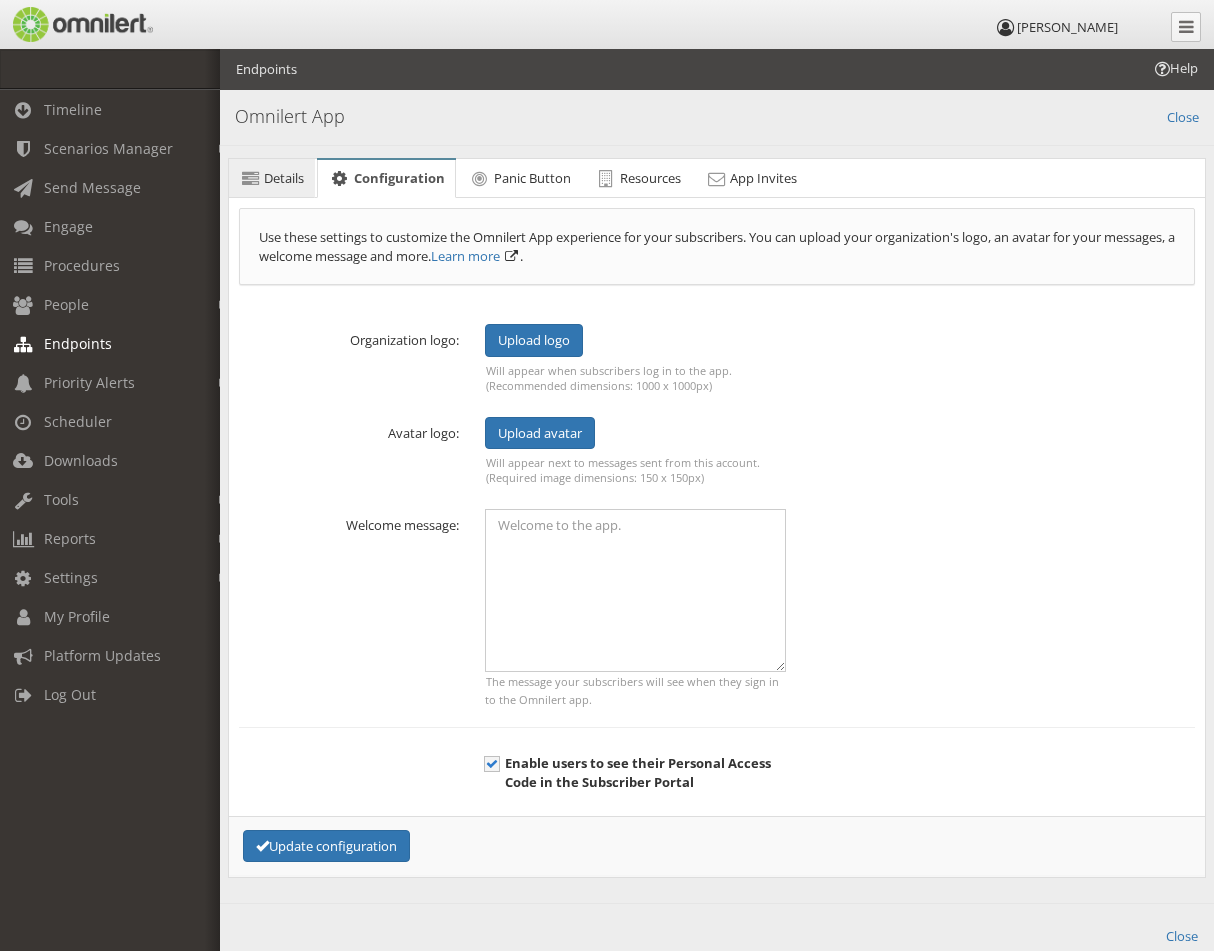 click at bounding box center [250, 178] 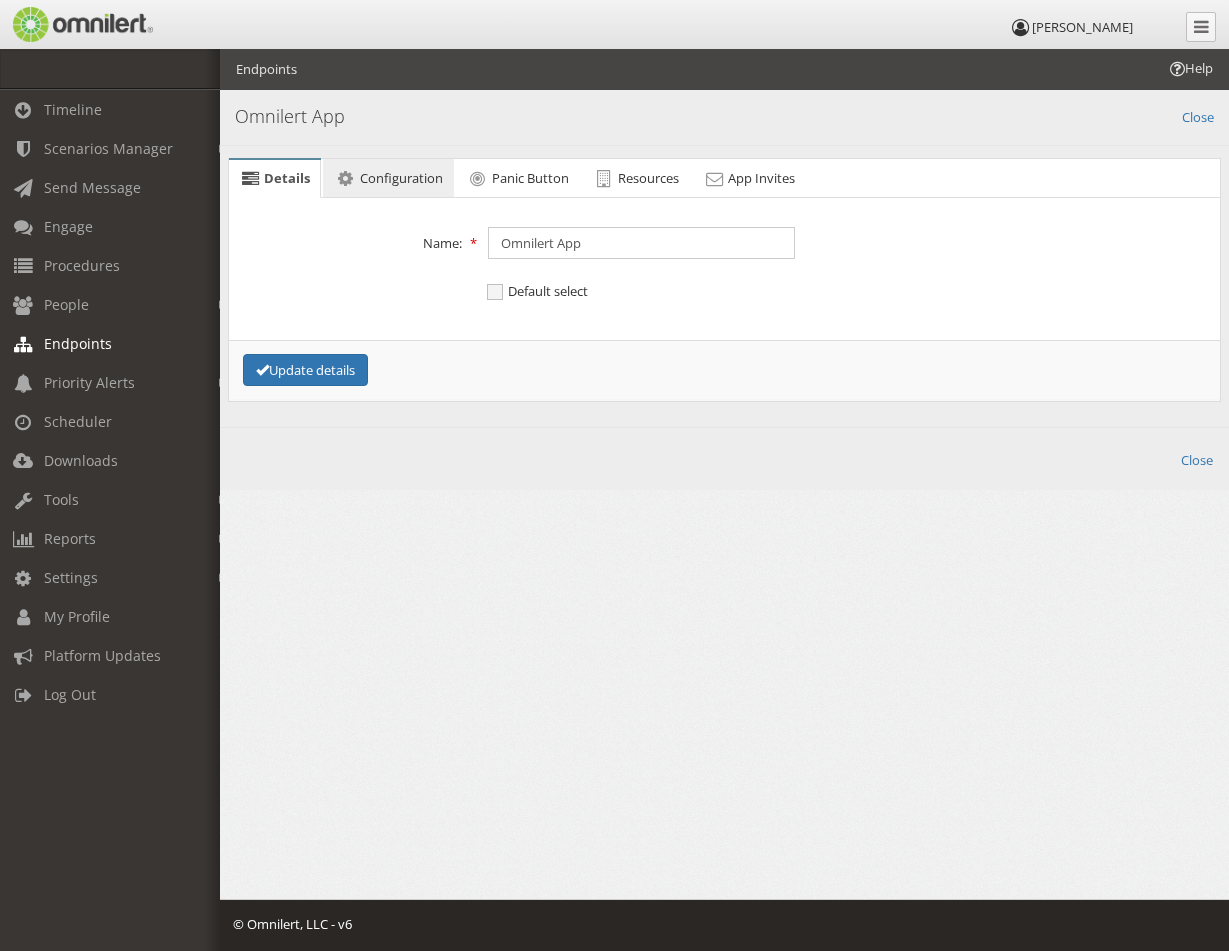 click on "Configuration" at bounding box center (401, 178) 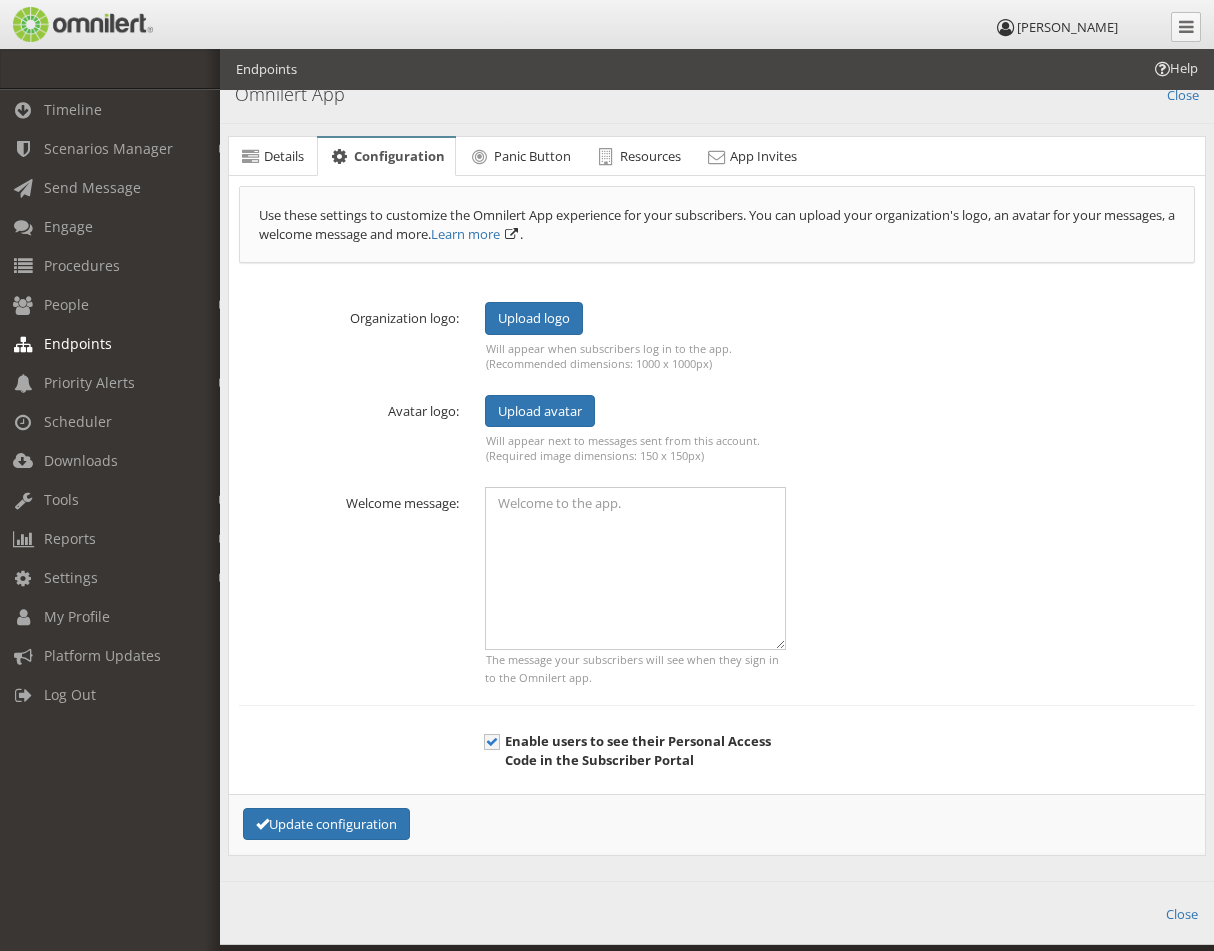 scroll, scrollTop: 0, scrollLeft: 0, axis: both 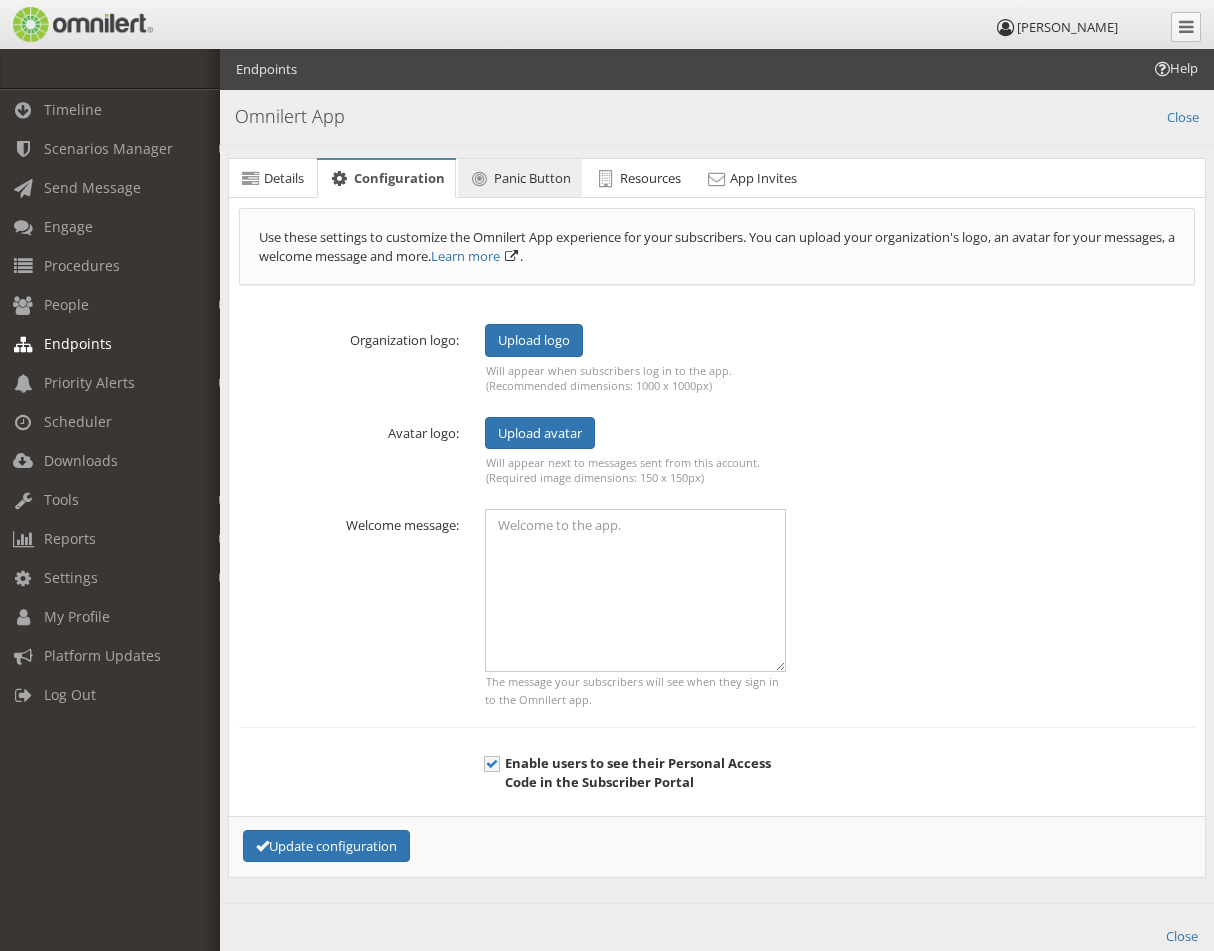 click on "Panic Button" at bounding box center [532, 178] 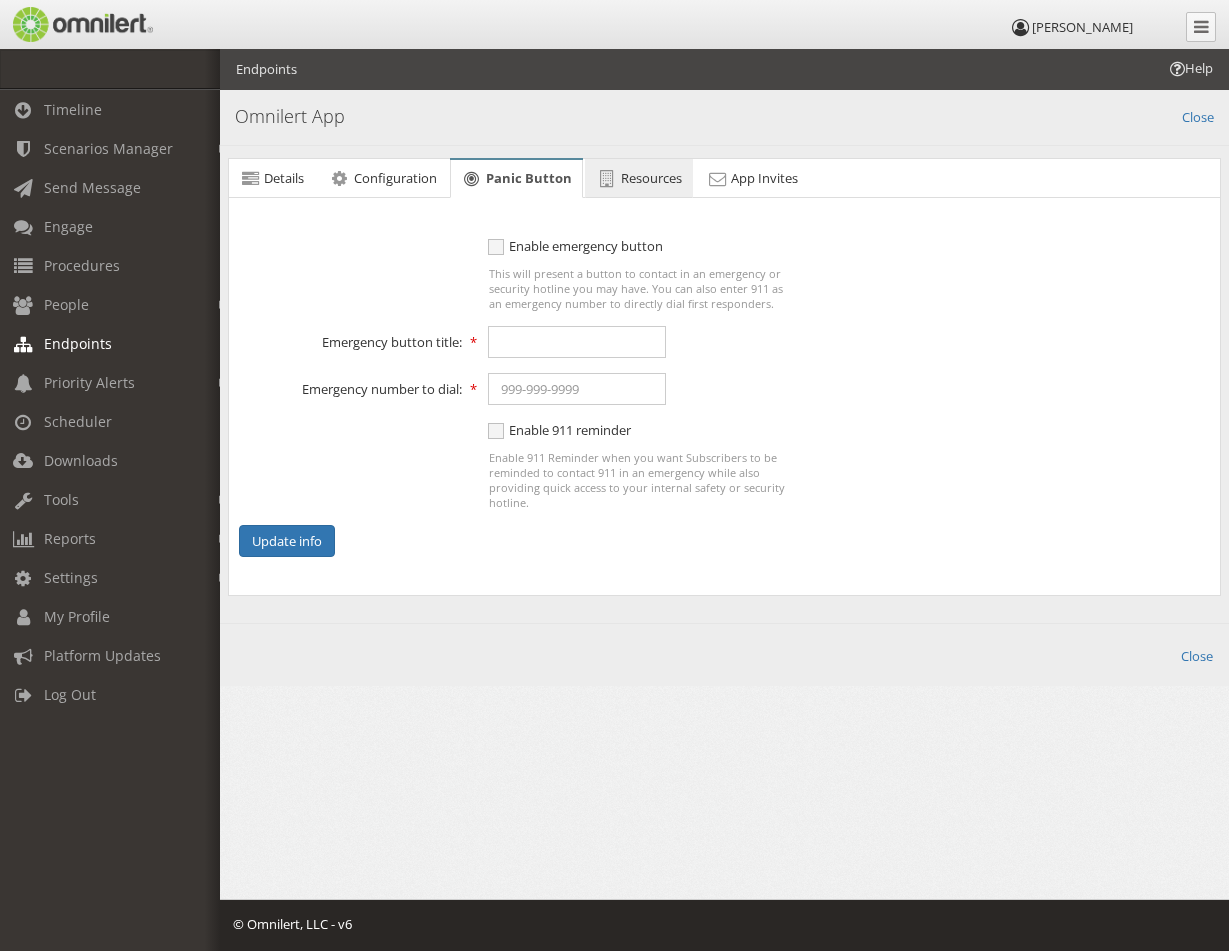 click on "Resources" at bounding box center (651, 178) 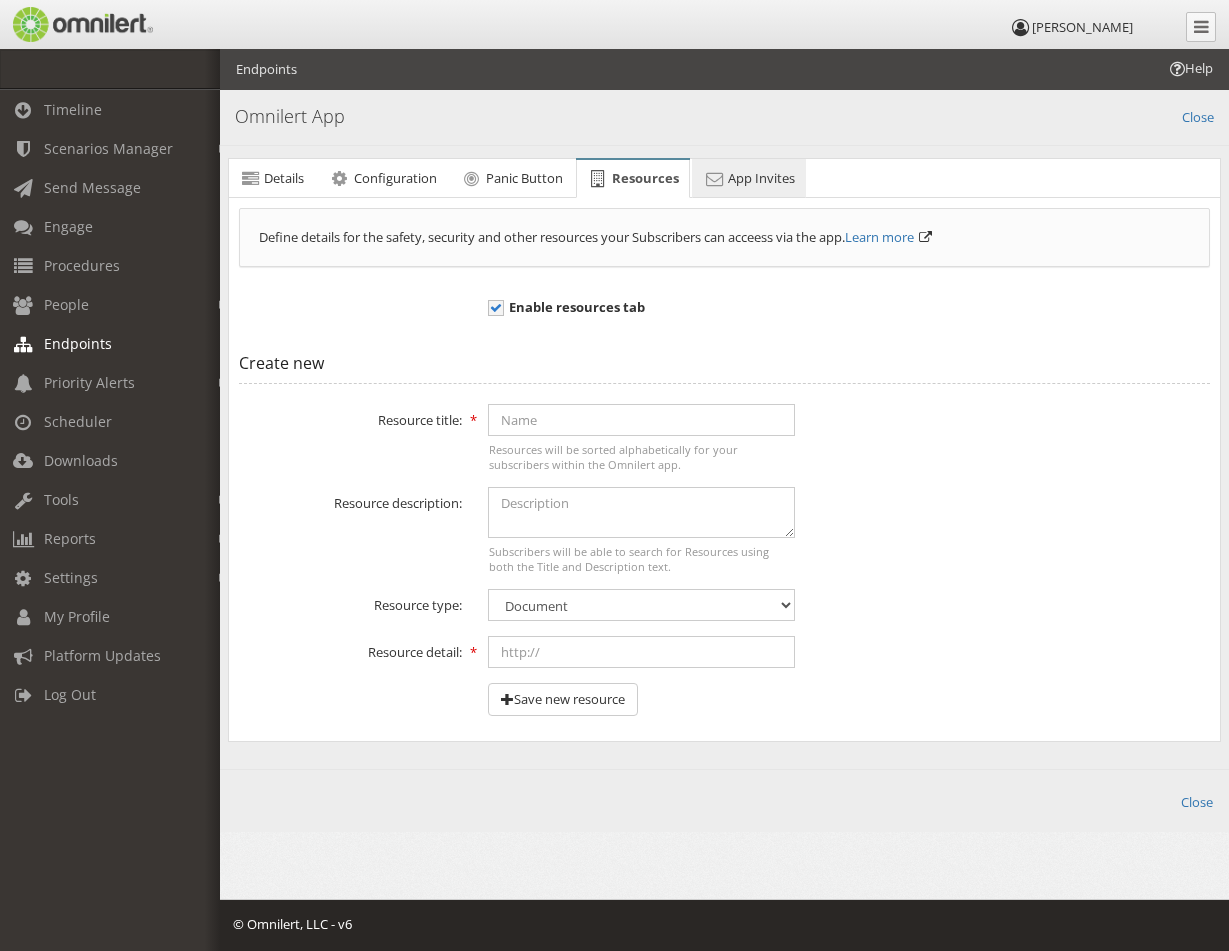 click on "App Invites" at bounding box center [761, 178] 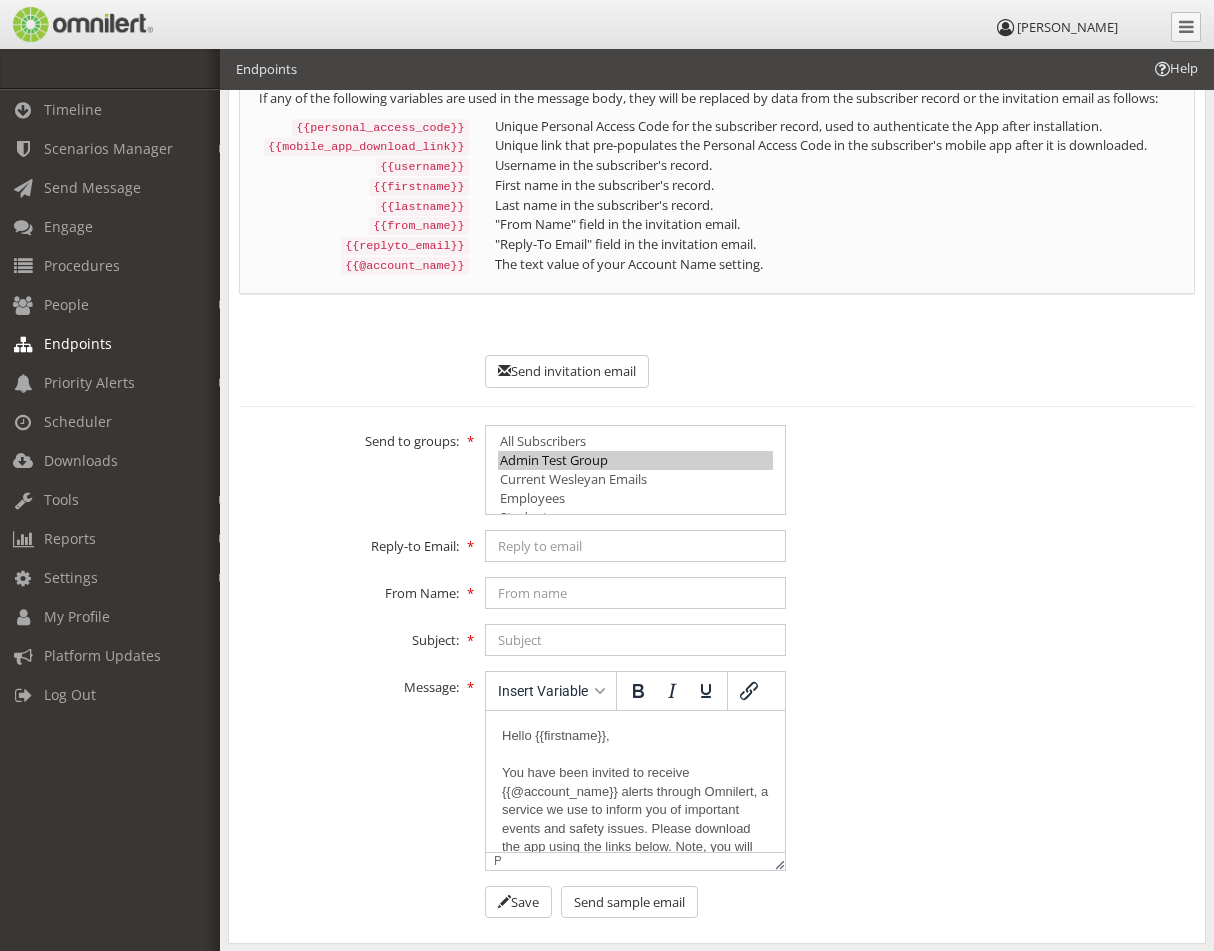 scroll, scrollTop: 200, scrollLeft: 0, axis: vertical 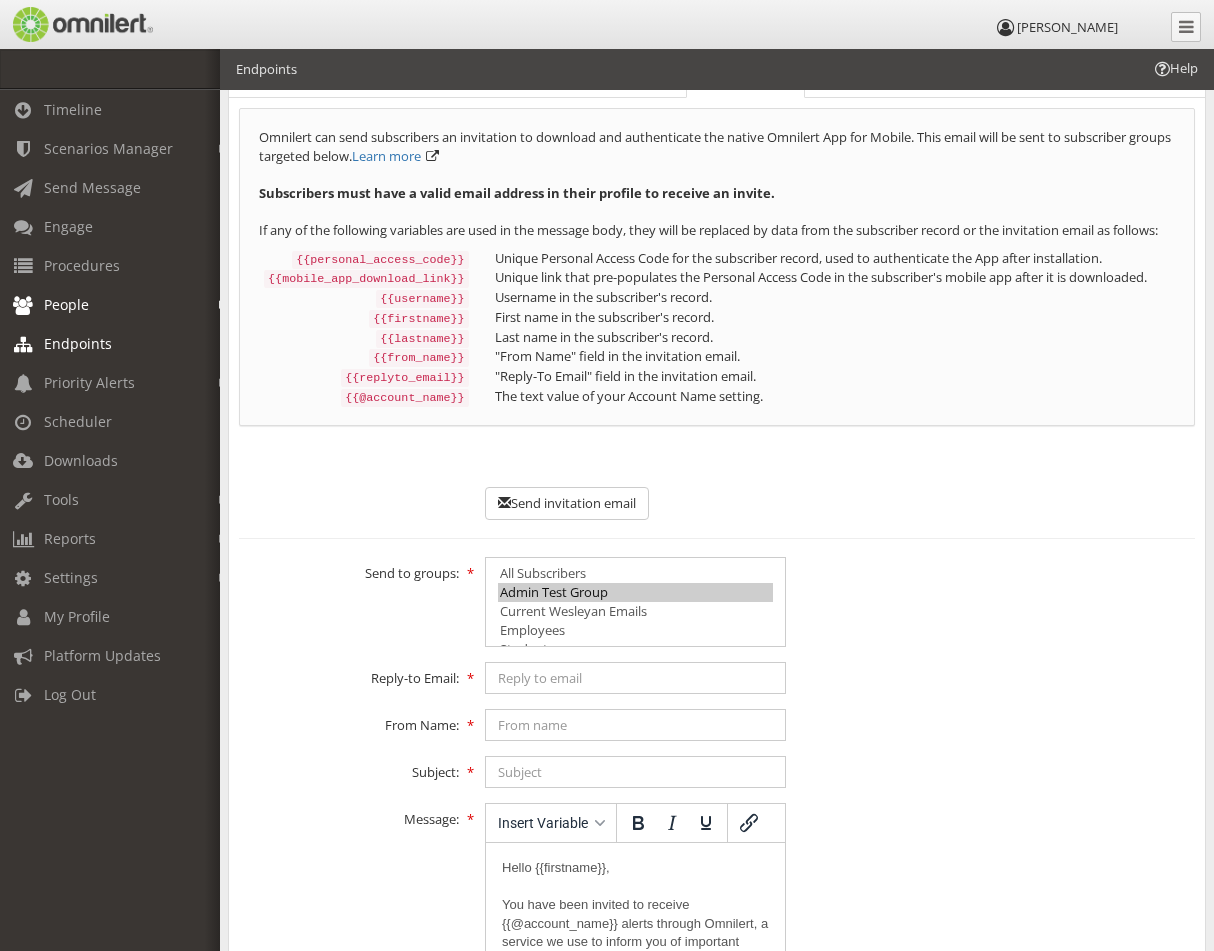 click on "People" at bounding box center (66, 304) 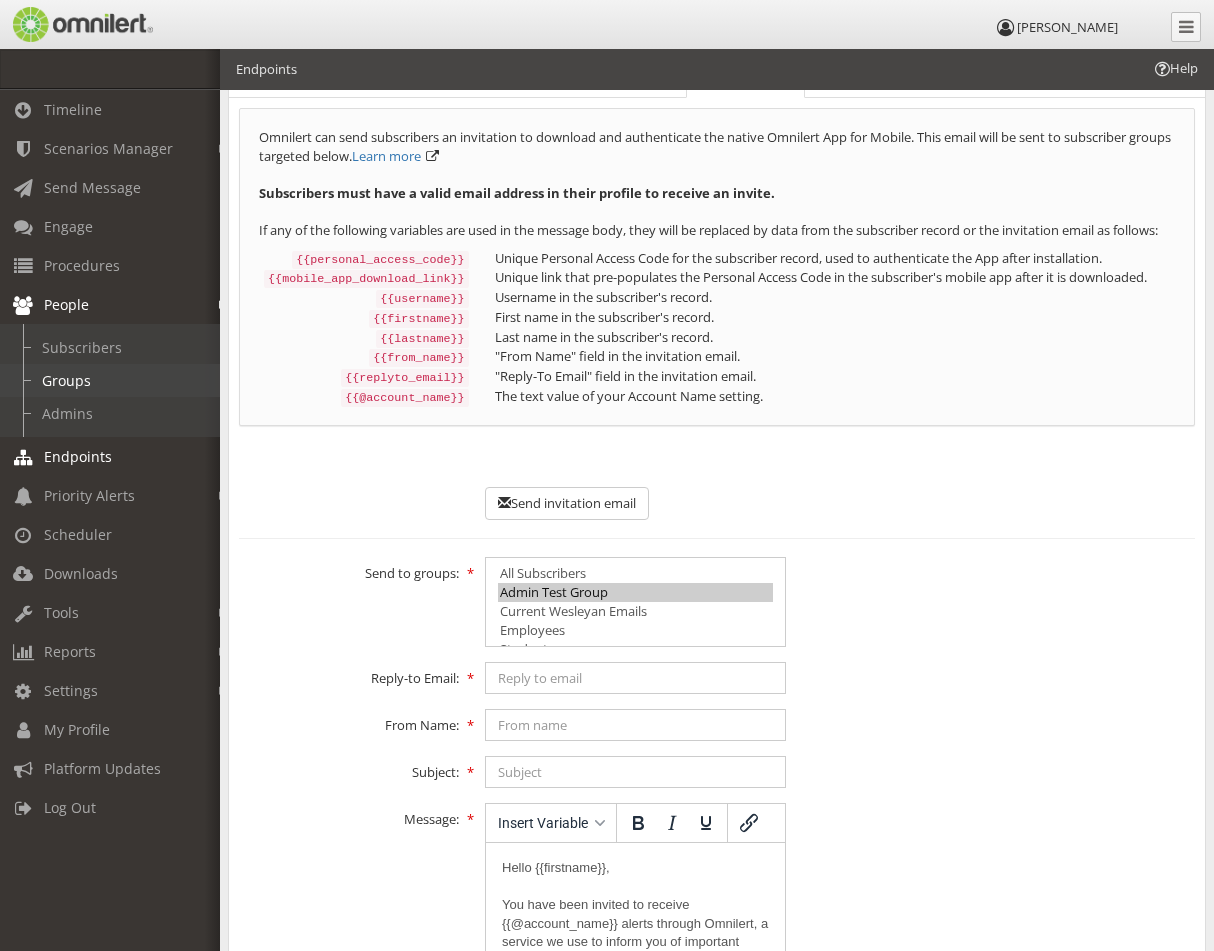 click on "Groups" at bounding box center (119, 380) 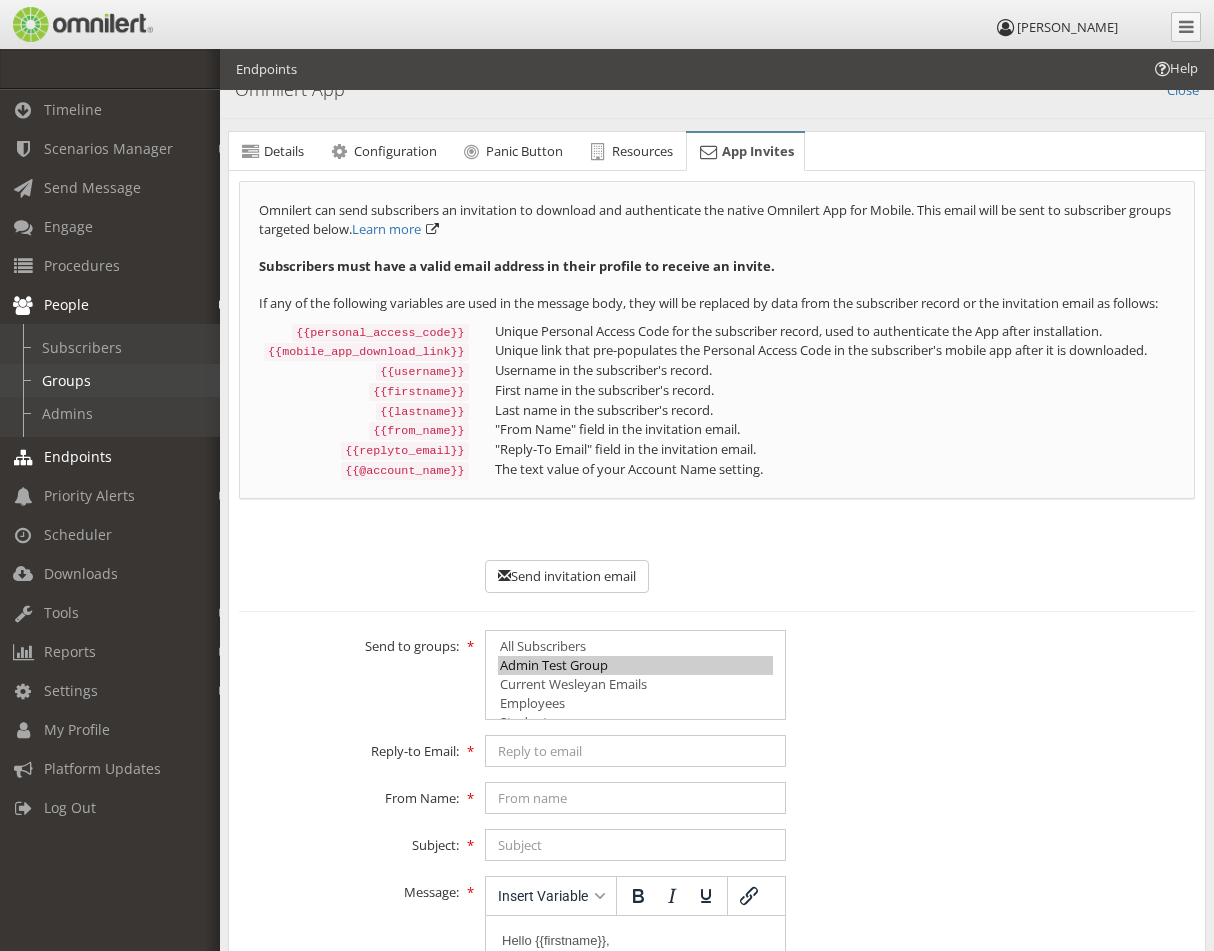 select 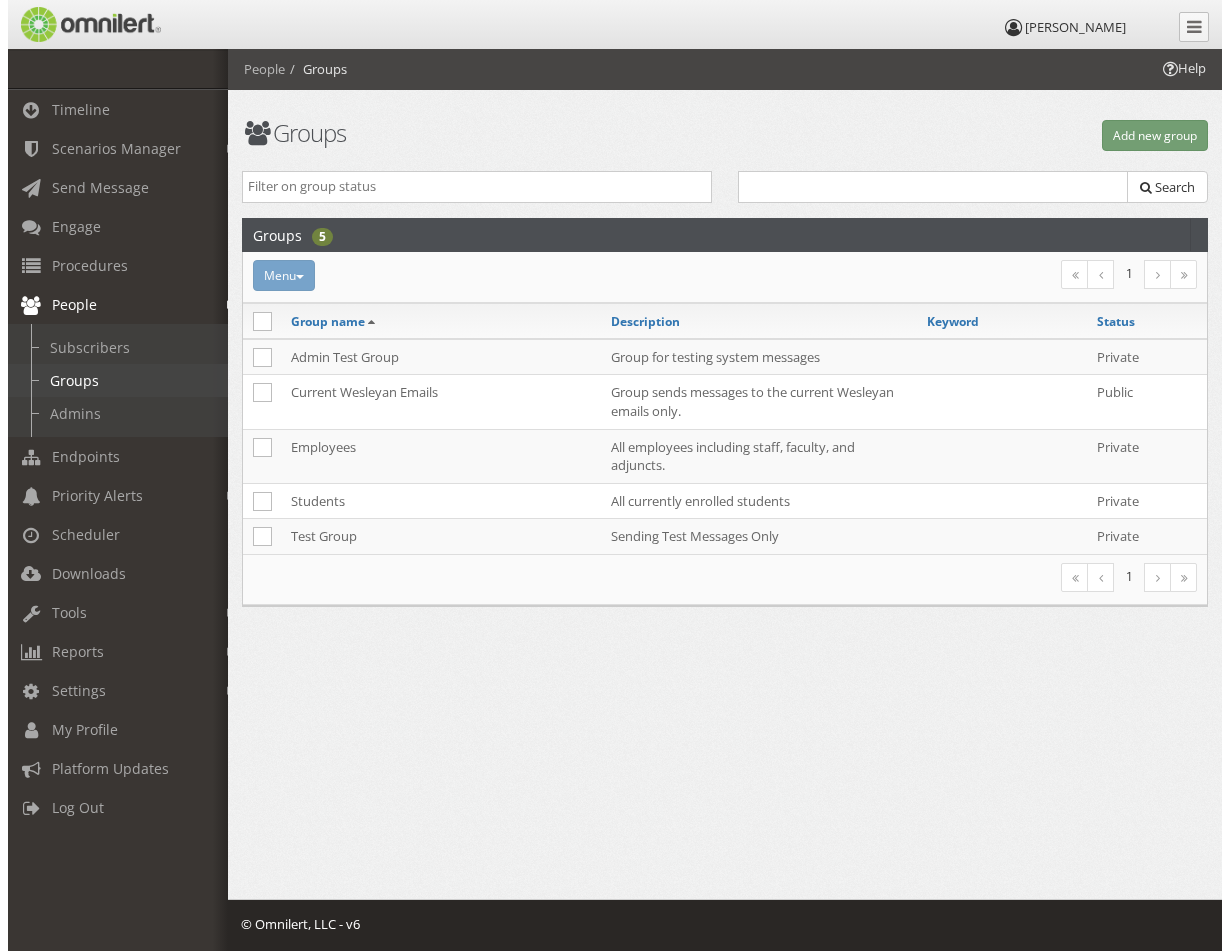 scroll, scrollTop: 0, scrollLeft: 0, axis: both 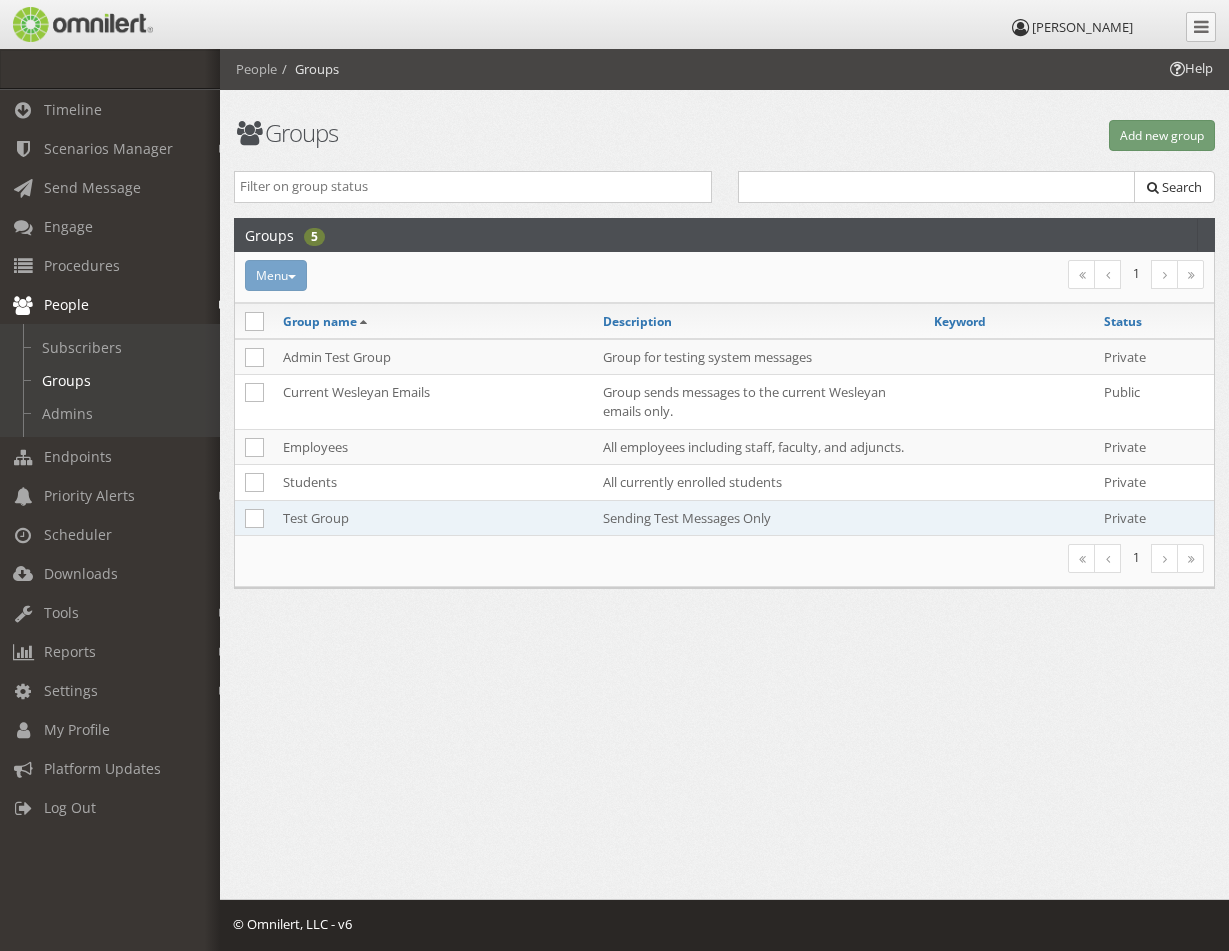 click on "Test Group" at bounding box center (433, 517) 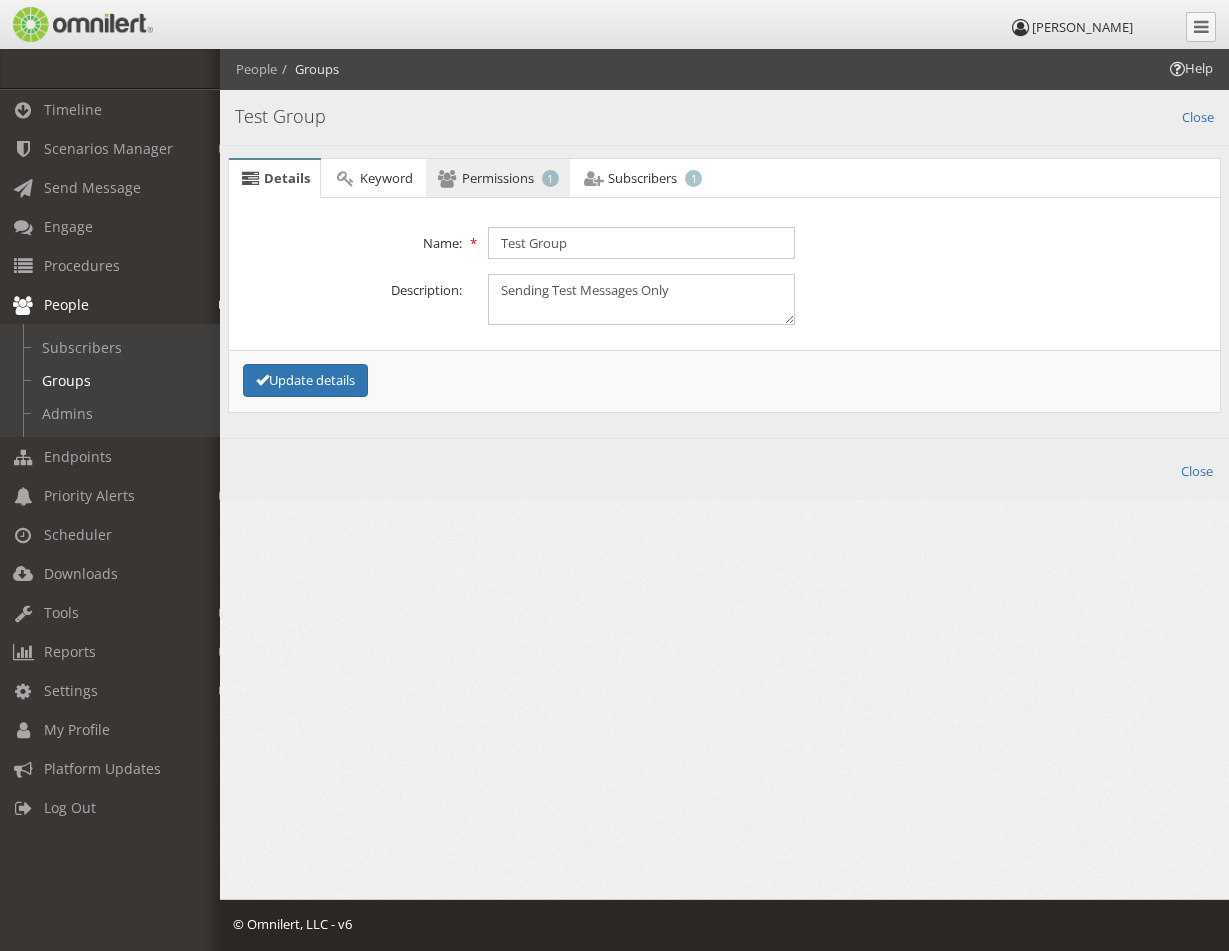 click on "Permissions" at bounding box center [498, 178] 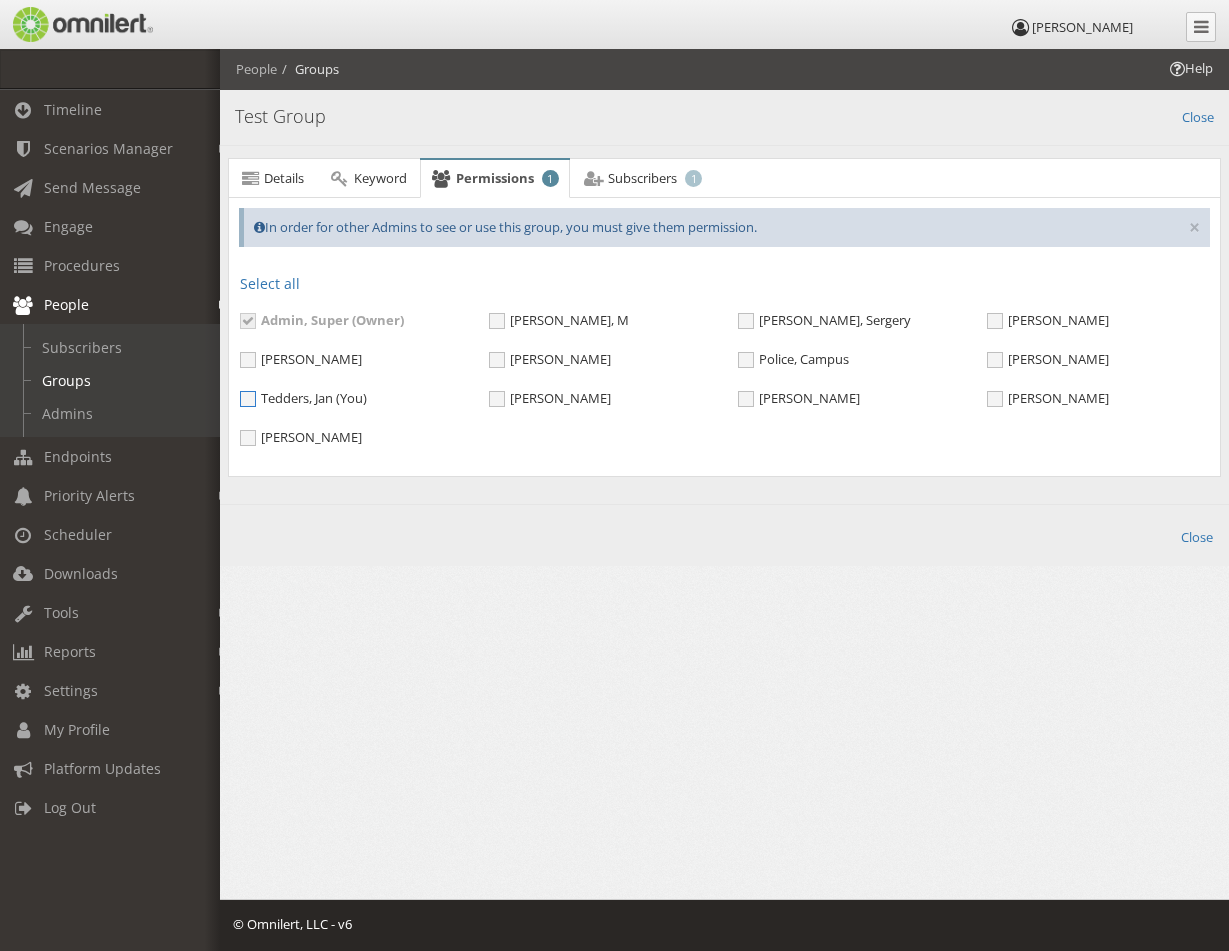 click on "Tedders, Jan
(You)" at bounding box center (303, 398) 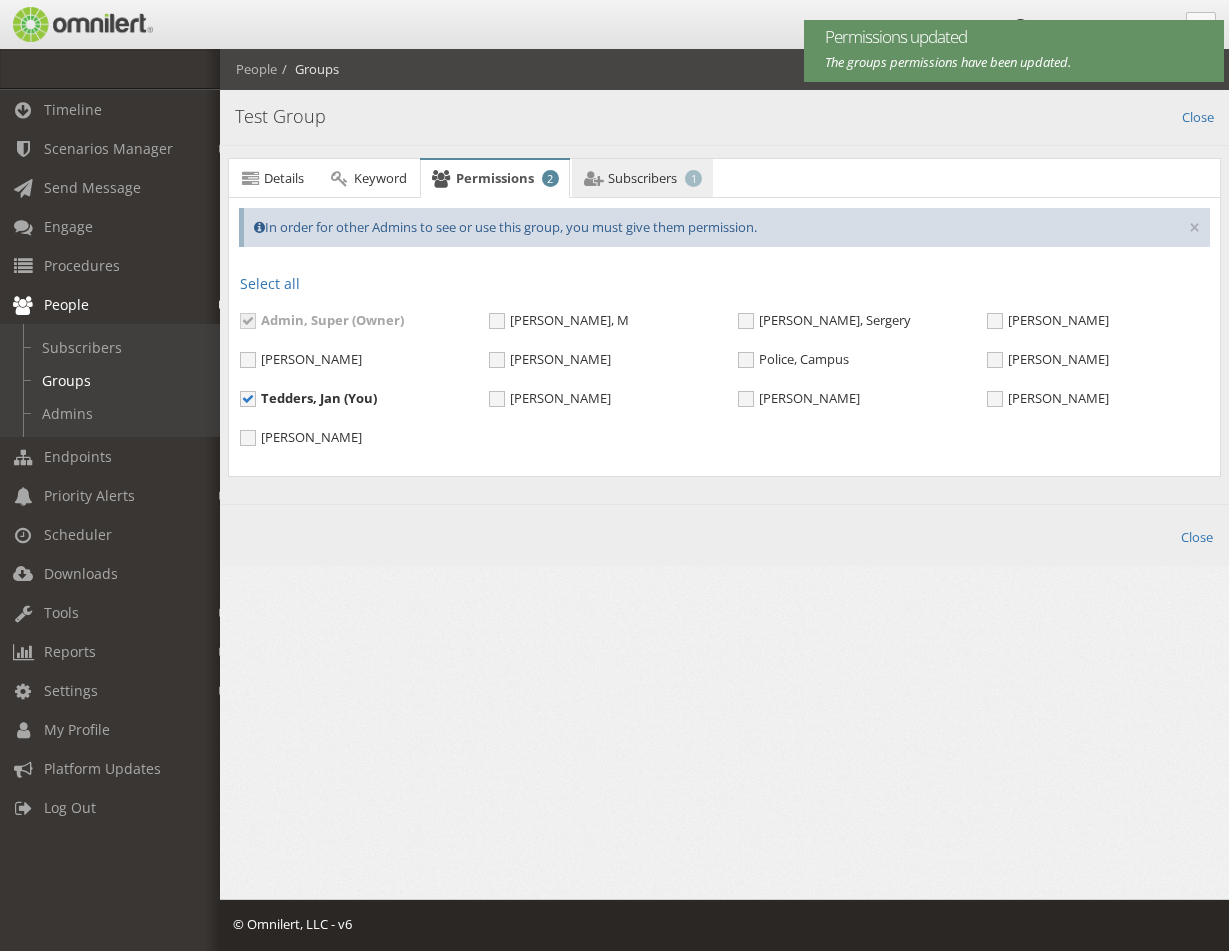 click on "Subscribers" at bounding box center [642, 178] 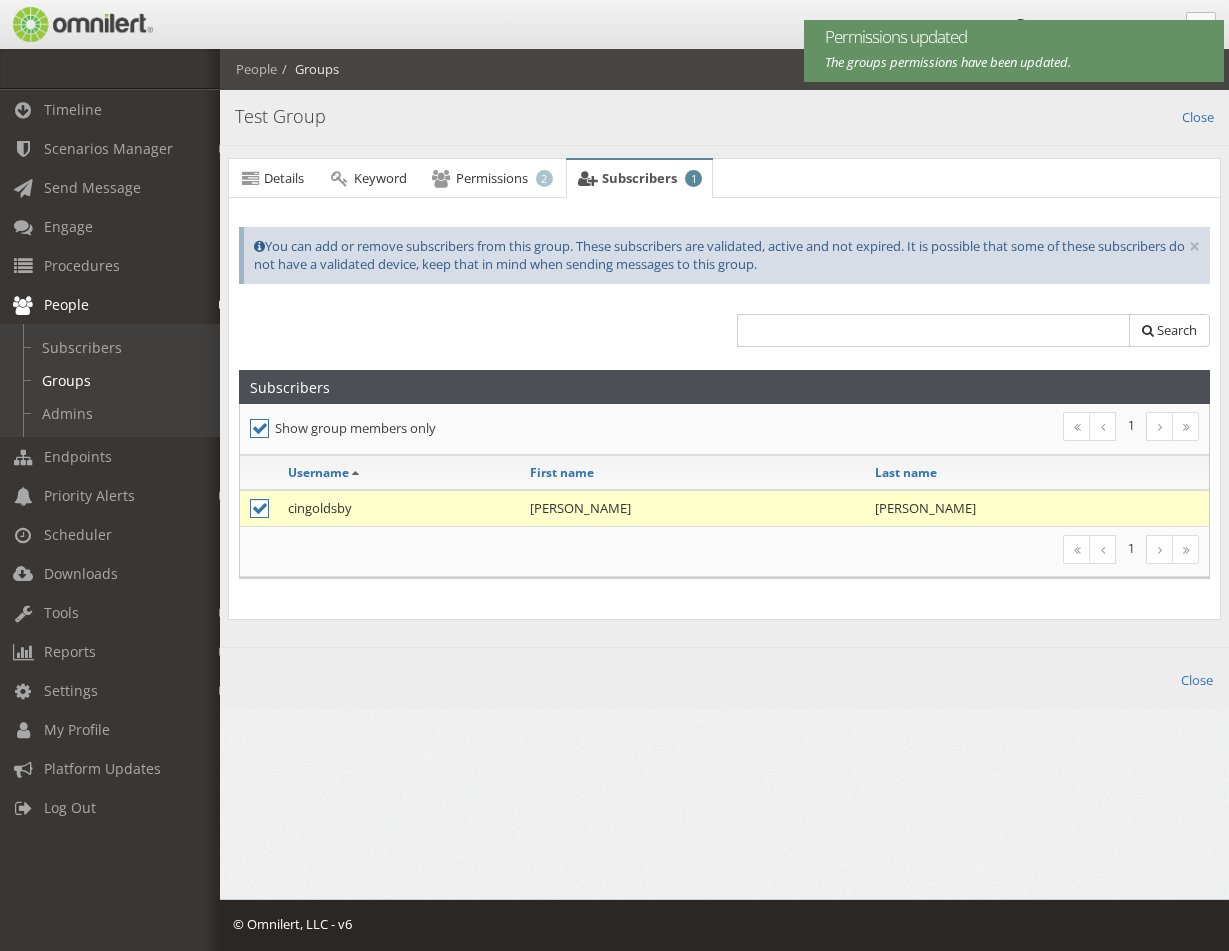click at bounding box center (259, 508) 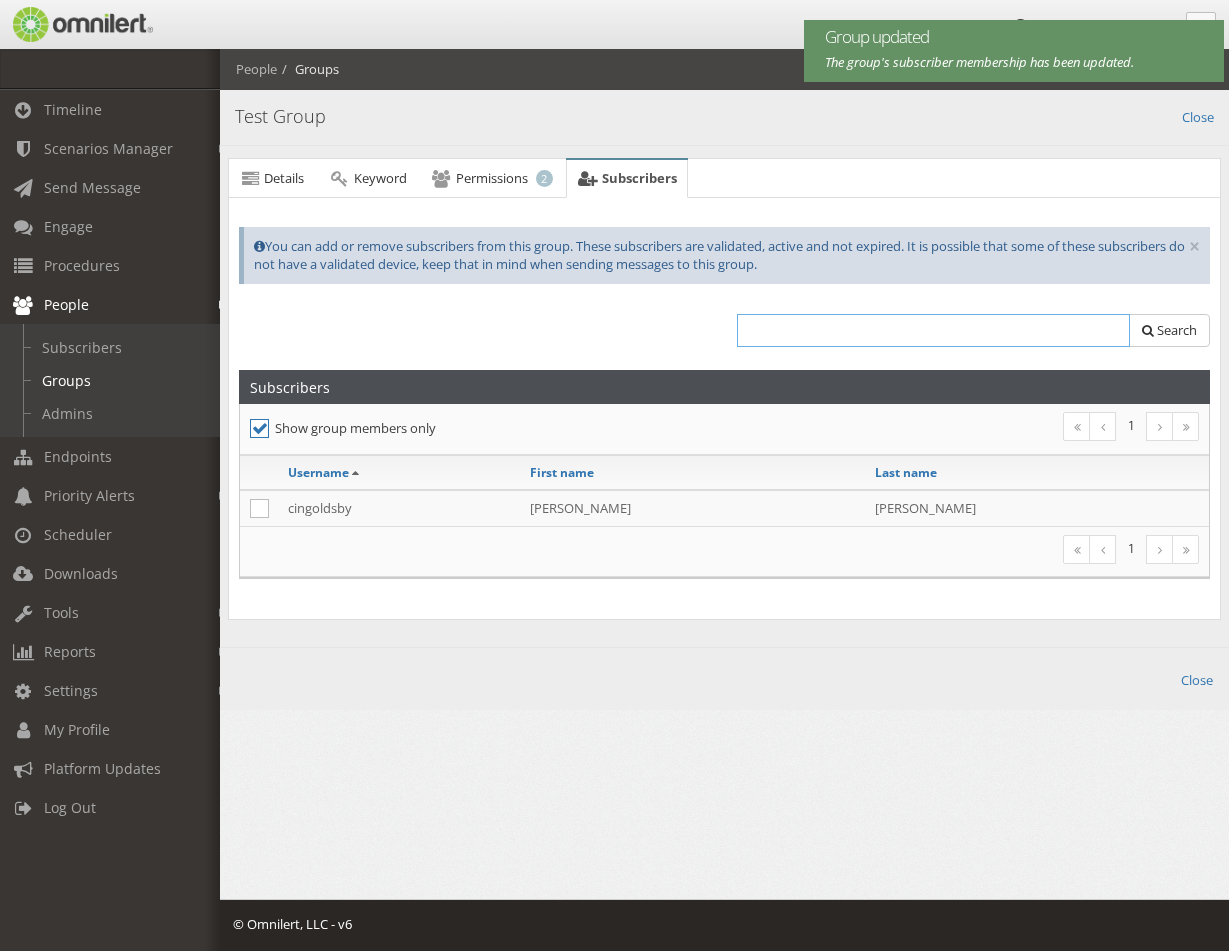click at bounding box center [934, 330] 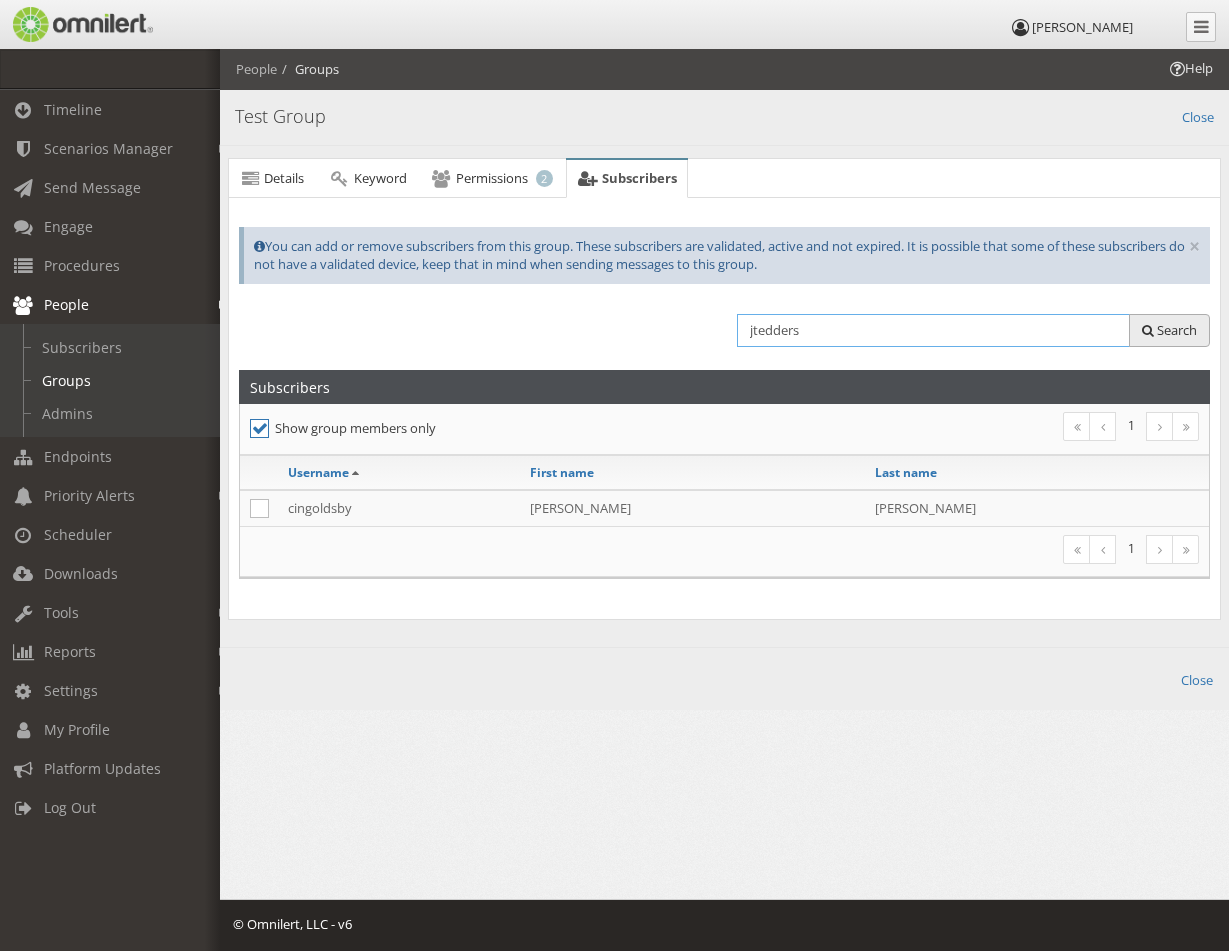 type on "jtedders" 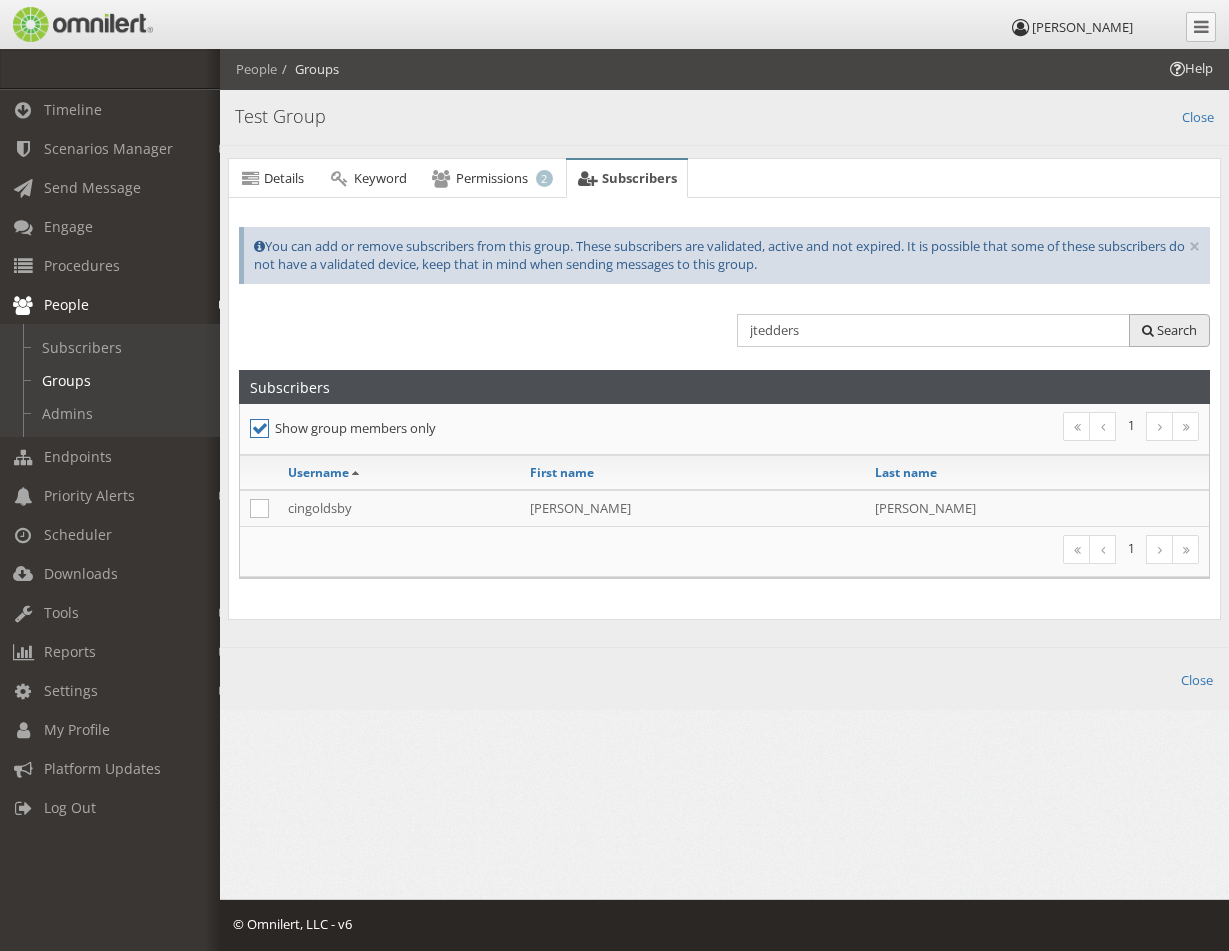 click on "Search" at bounding box center [1177, 330] 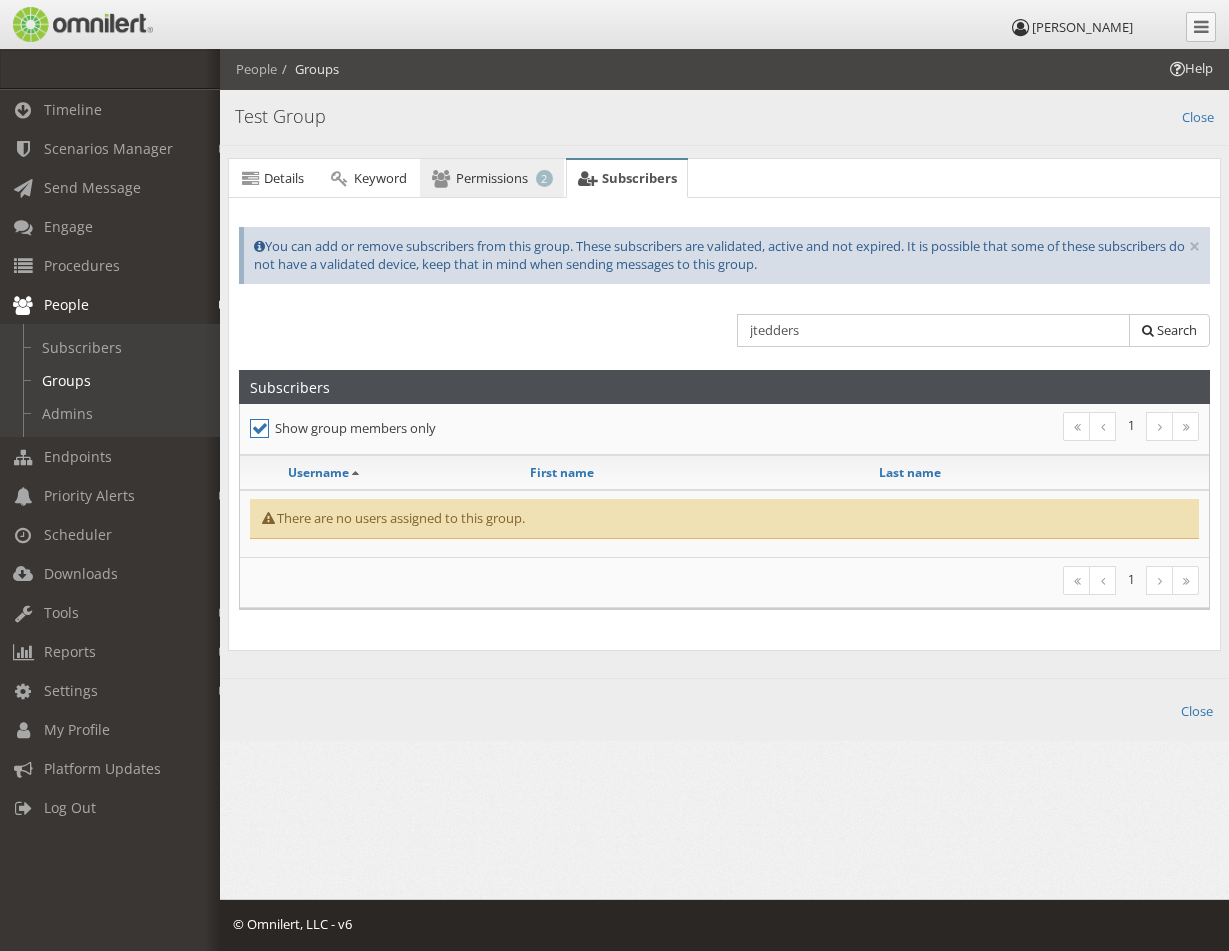 click on "Permissions" at bounding box center [492, 178] 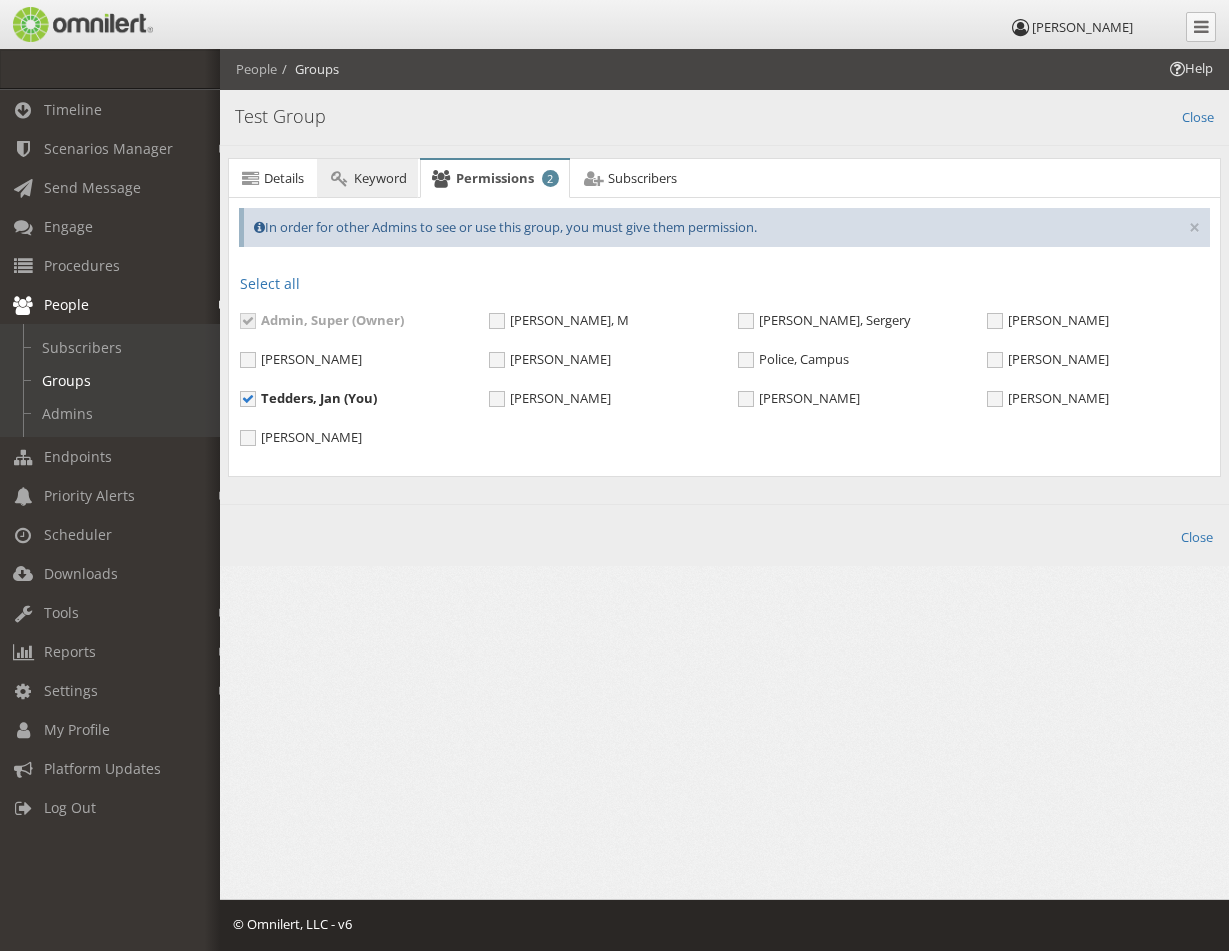 click on "Keyword" at bounding box center (380, 178) 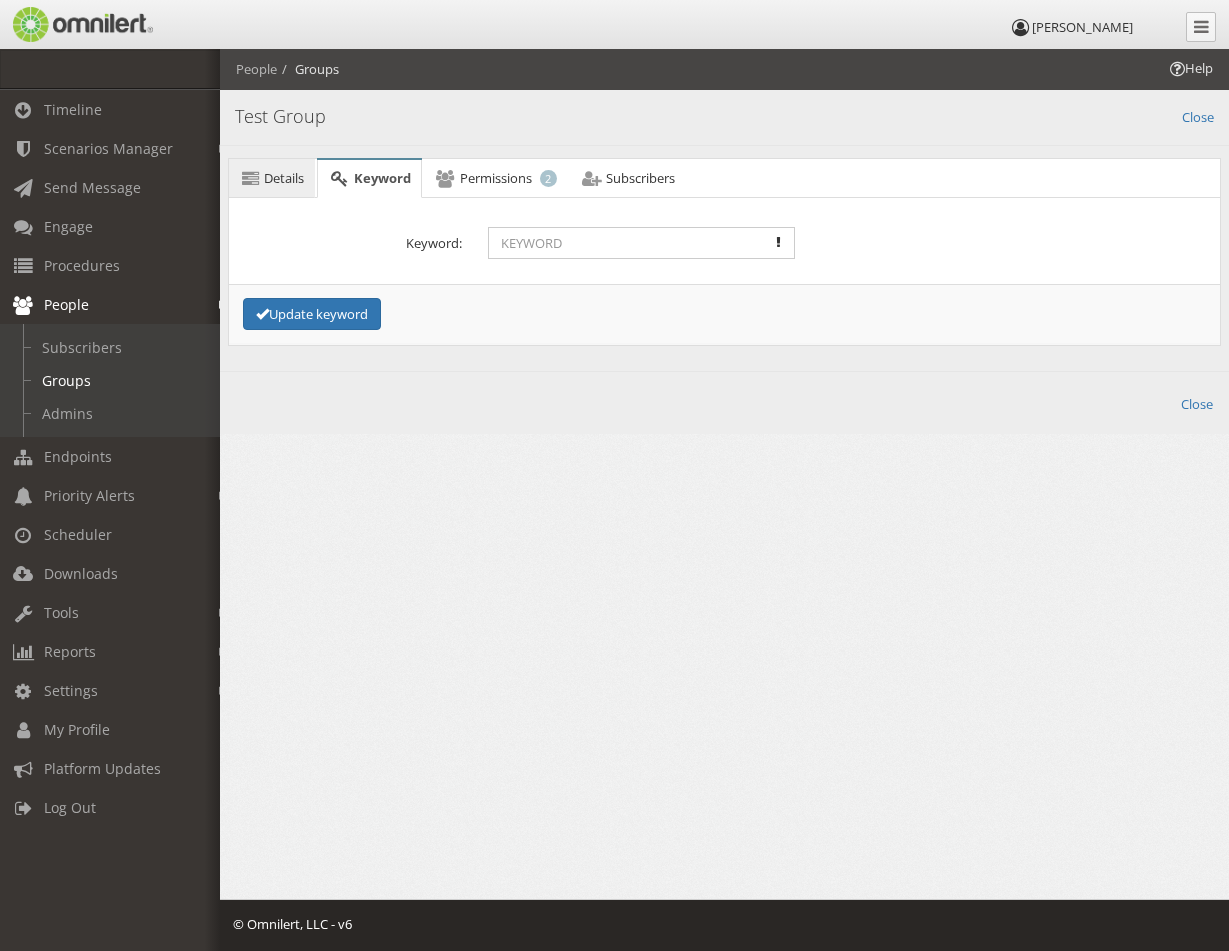 click on "Details" at bounding box center [284, 178] 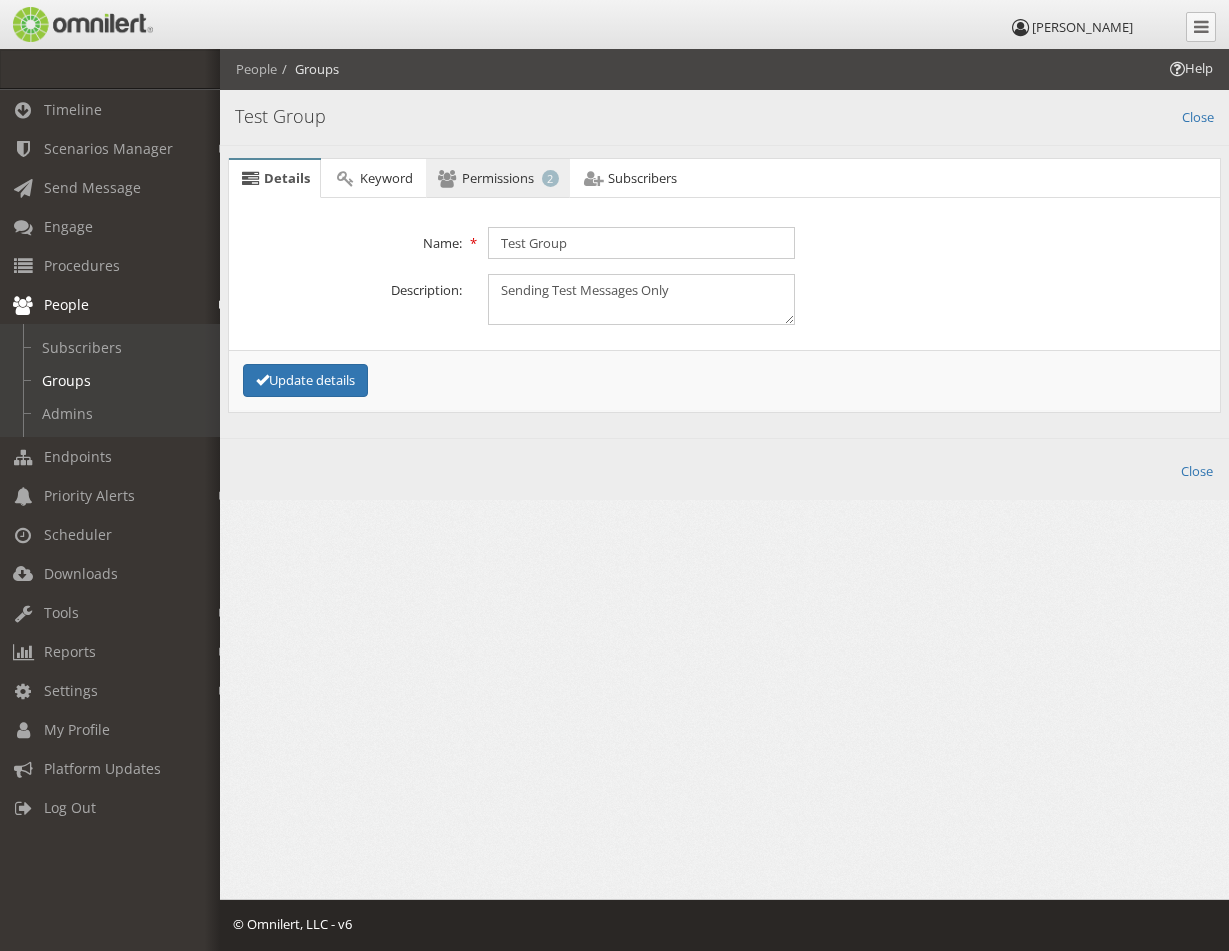 click at bounding box center [448, 178] 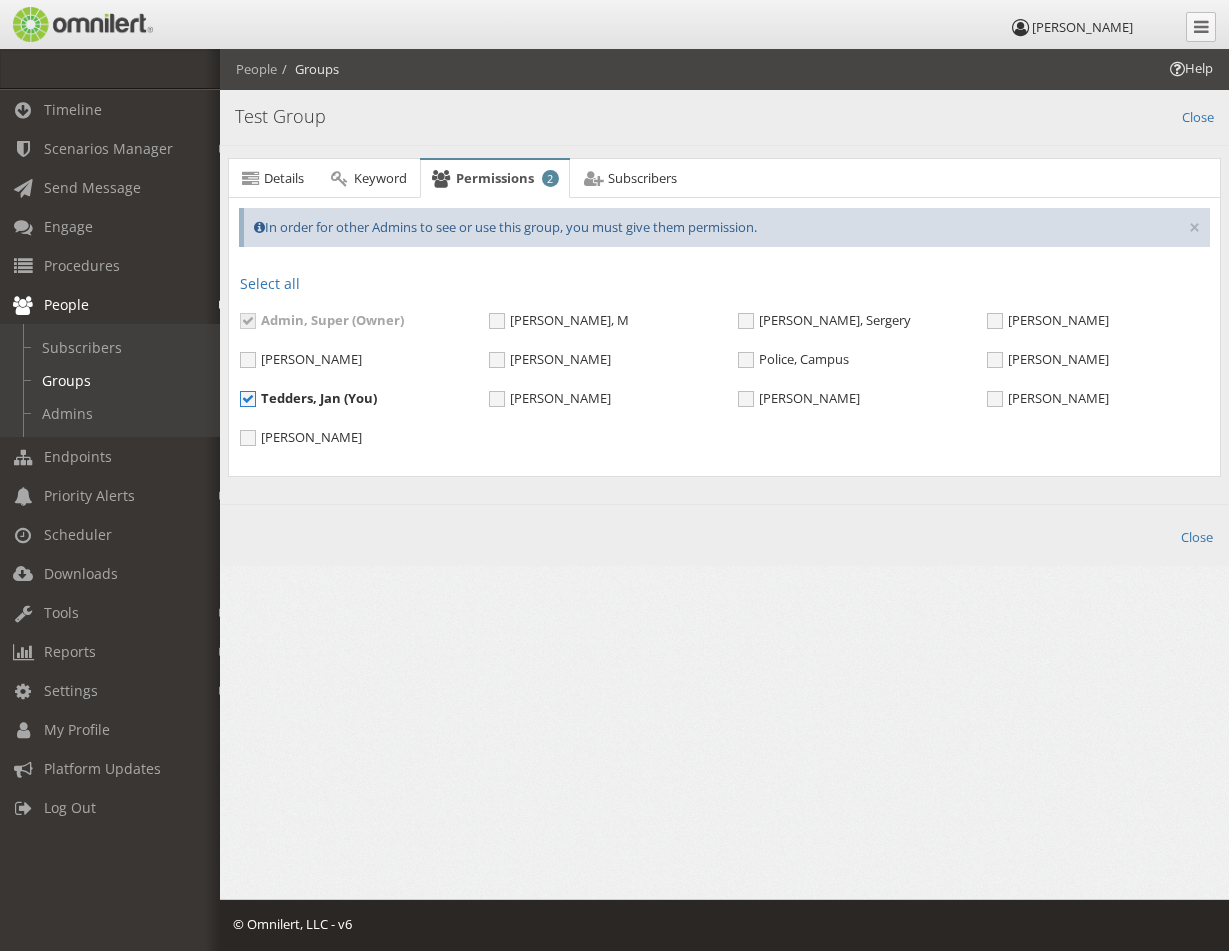 click on "Tedders, Jan
(You)" at bounding box center [308, 398] 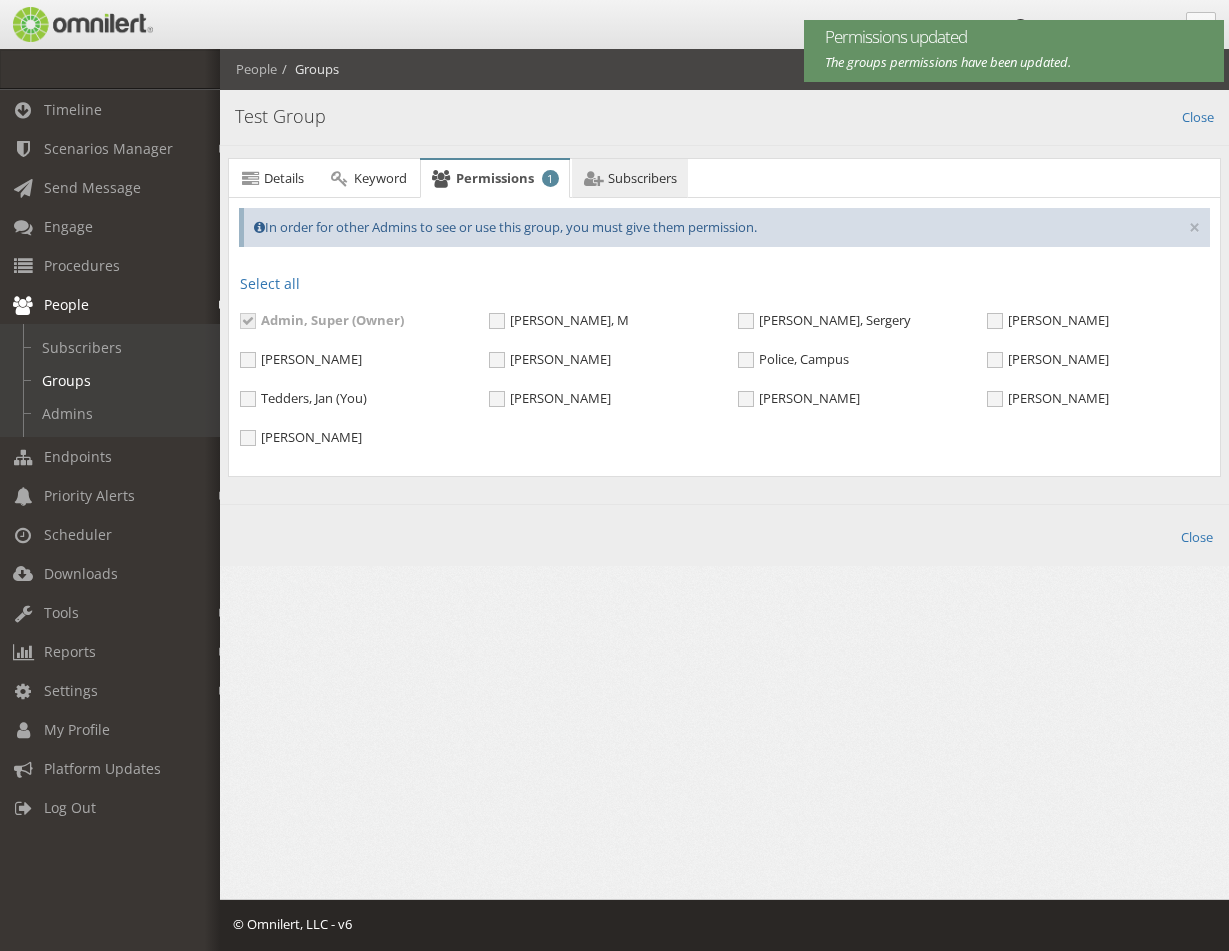 click on "Subscribers" at bounding box center (630, 179) 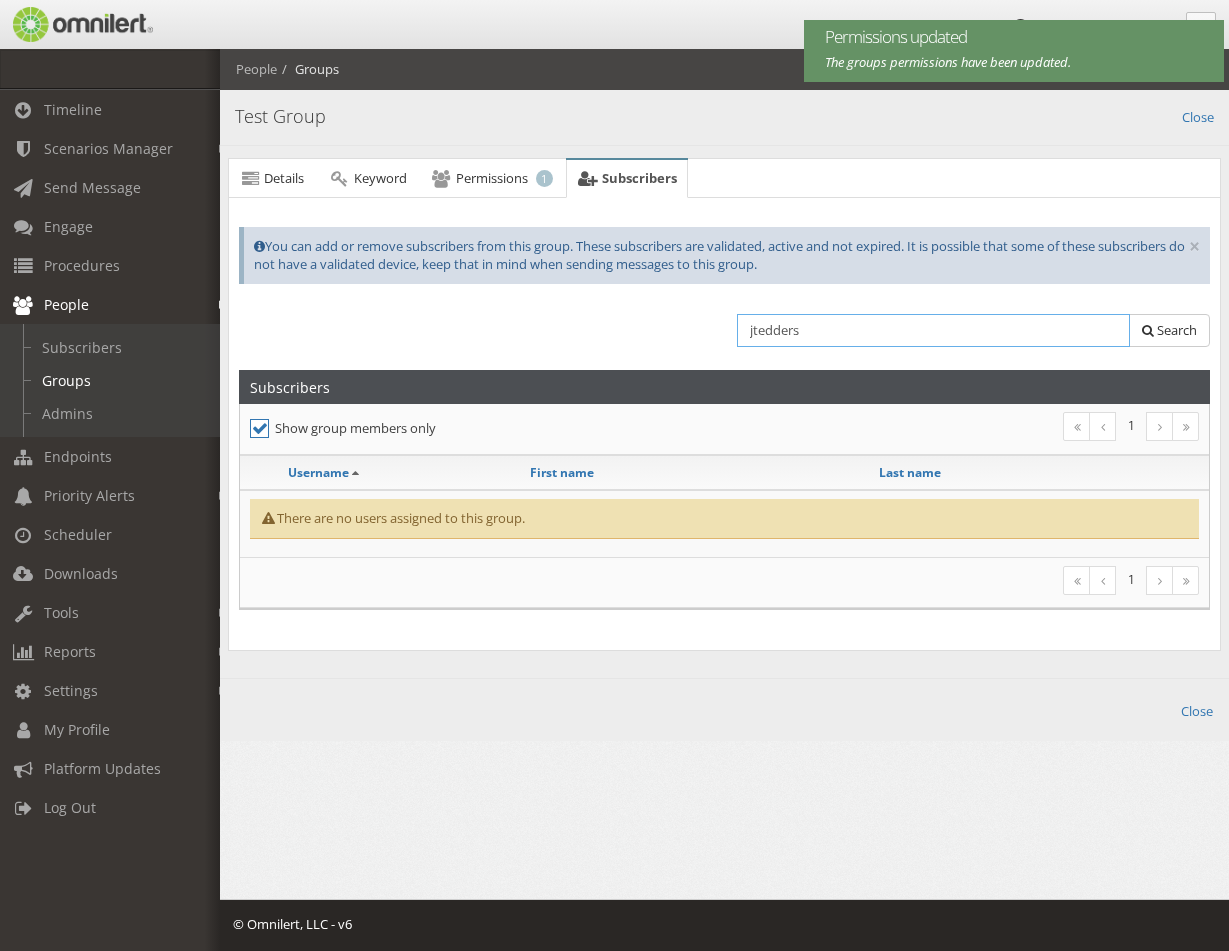 drag, startPoint x: 919, startPoint y: 330, endPoint x: 576, endPoint y: 299, distance: 344.39804 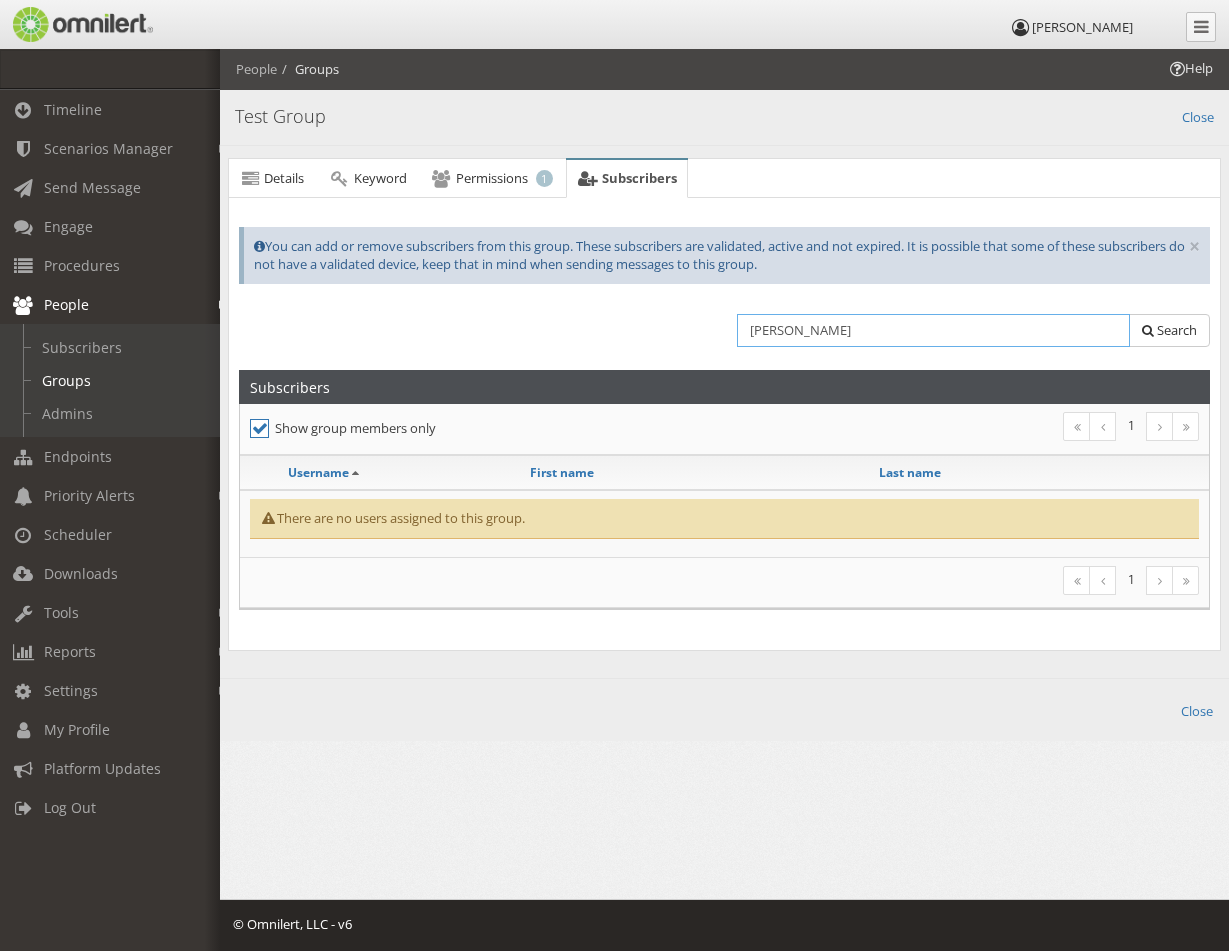 type on "tedders" 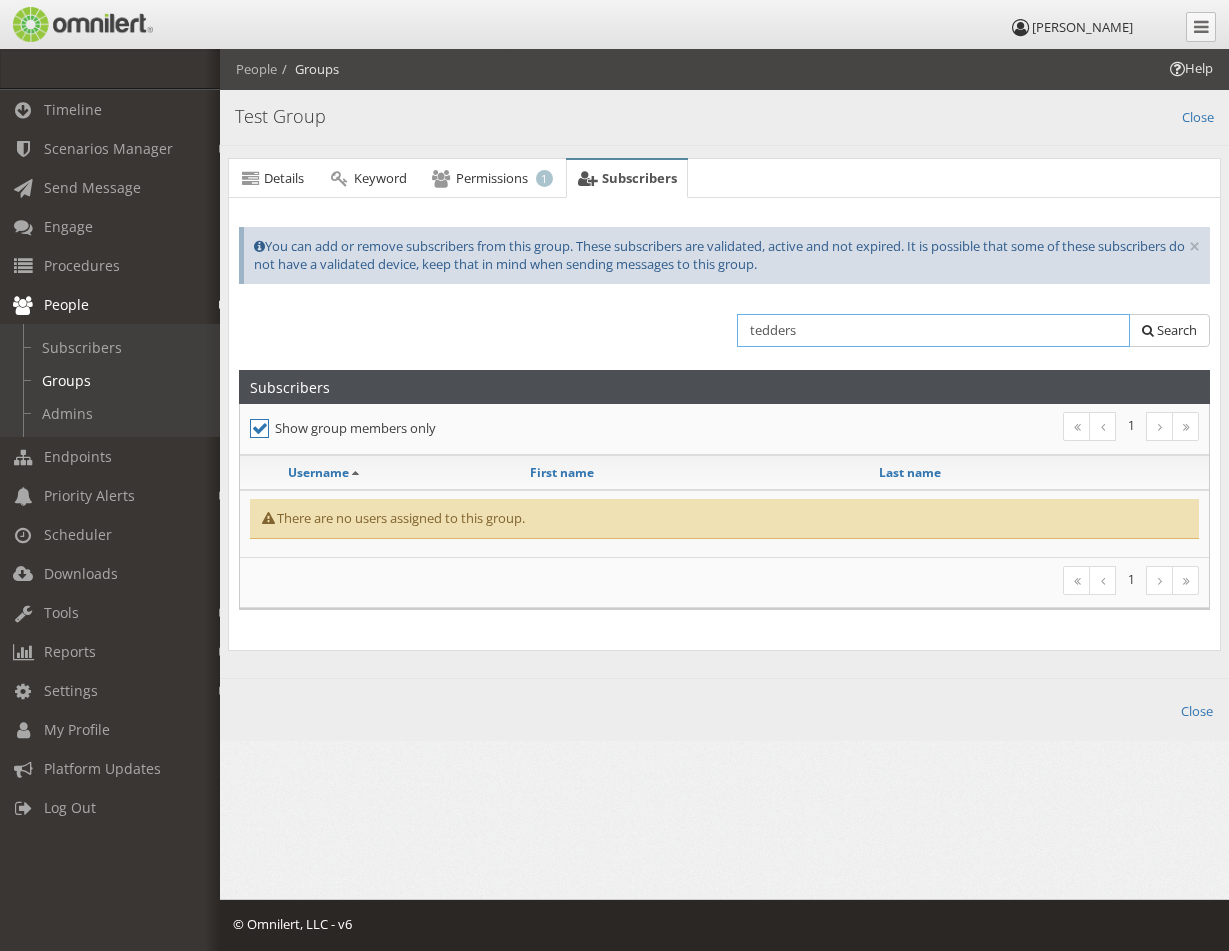 drag, startPoint x: 950, startPoint y: 332, endPoint x: 343, endPoint y: 221, distance: 617.0656 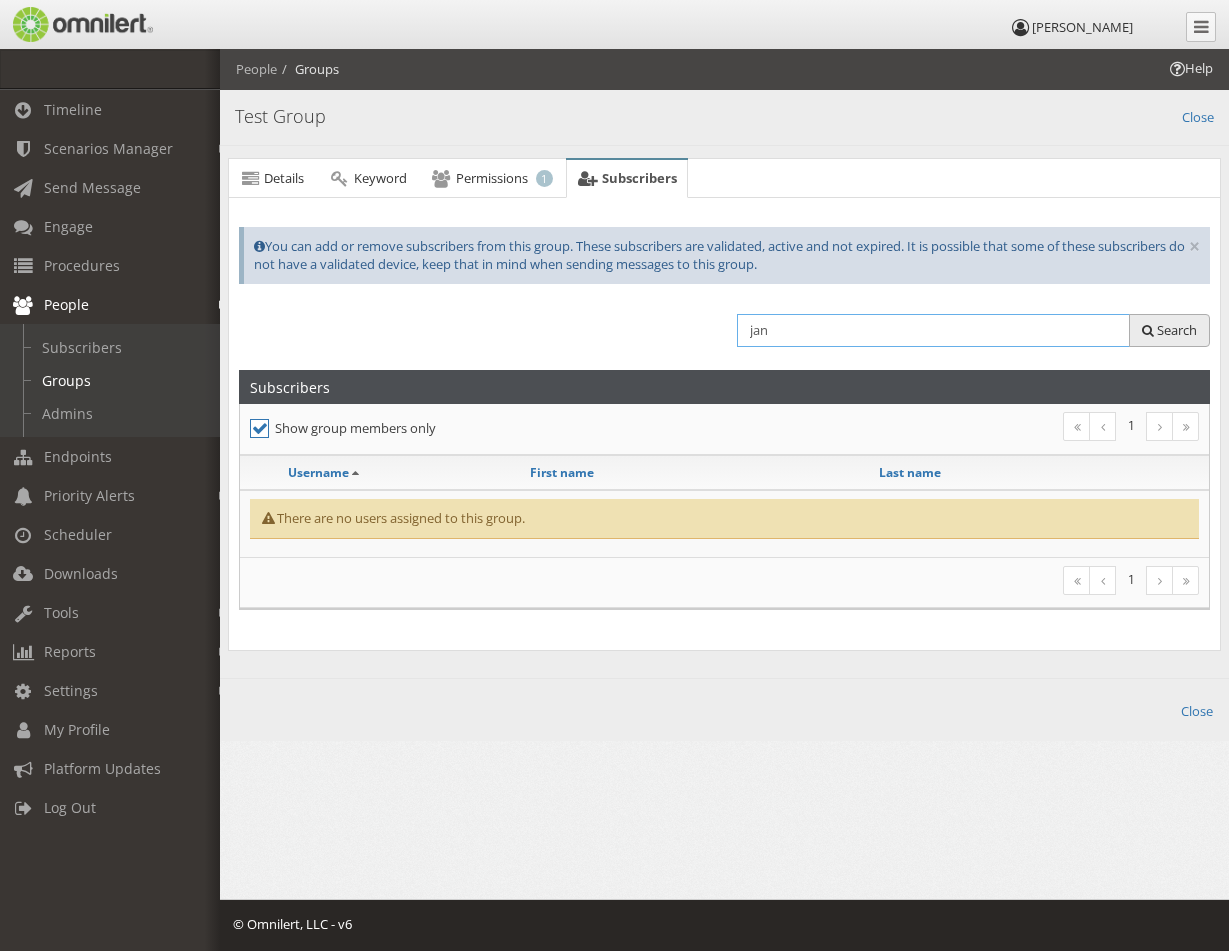 type on "jan" 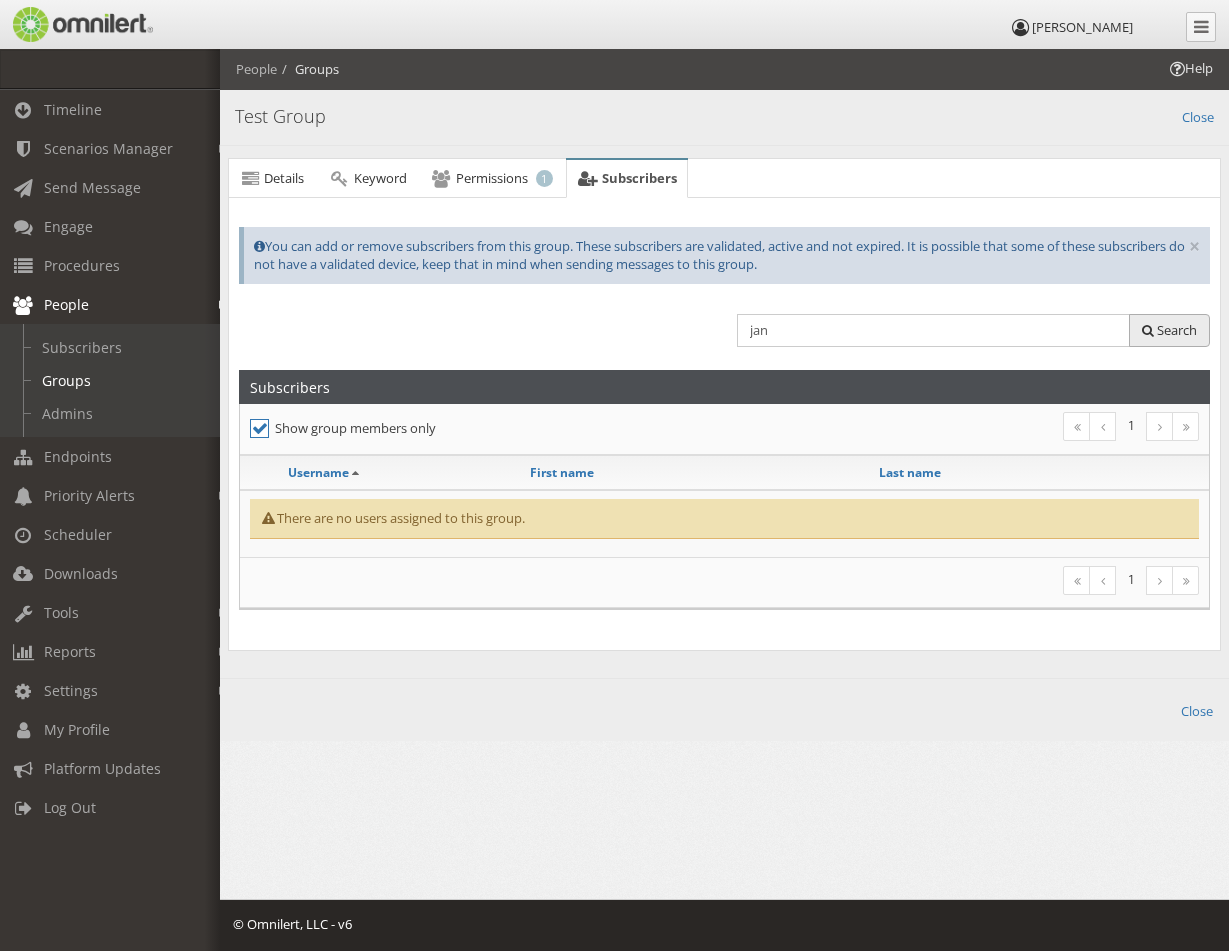 click on "Search" at bounding box center (1177, 330) 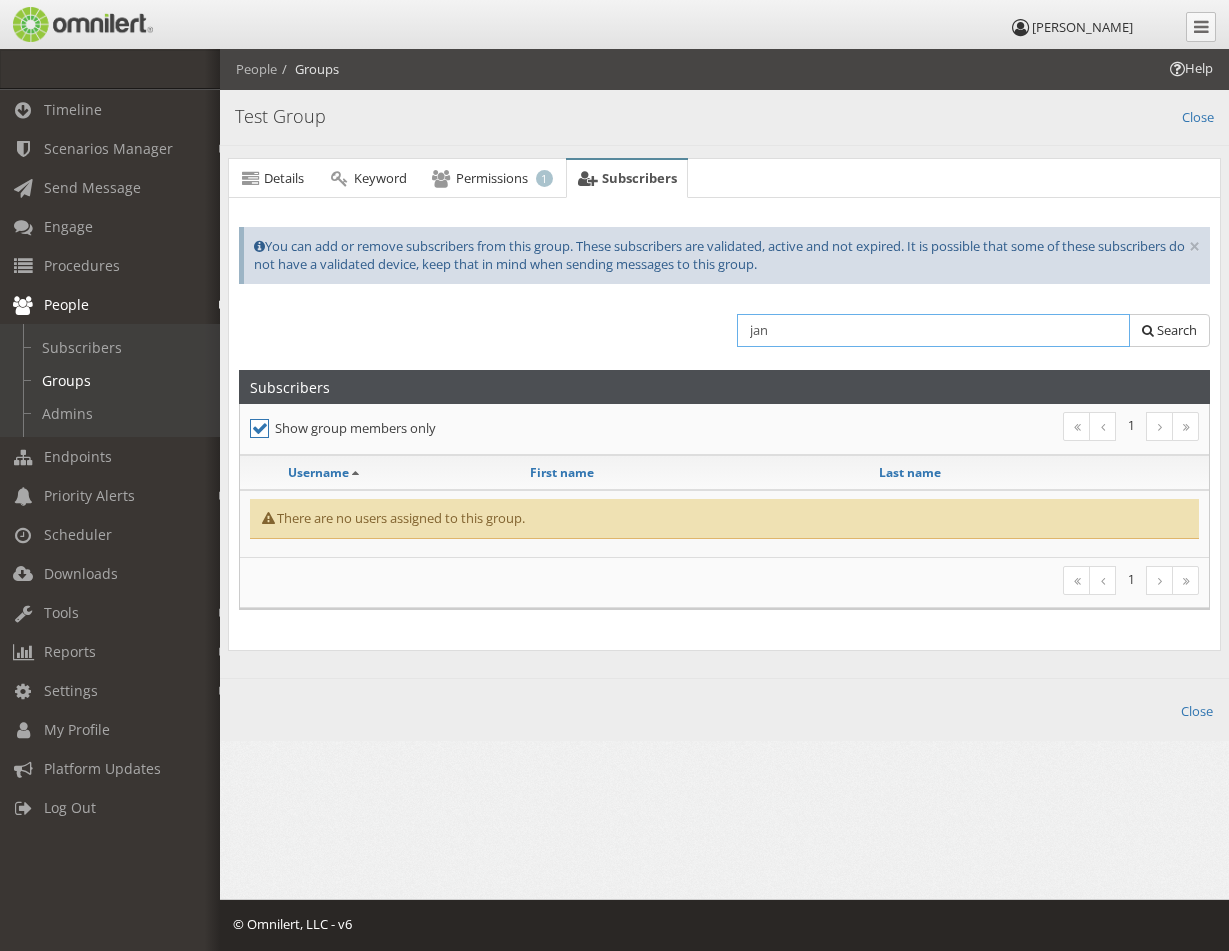 drag, startPoint x: 905, startPoint y: 340, endPoint x: 429, endPoint y: 295, distance: 478.12238 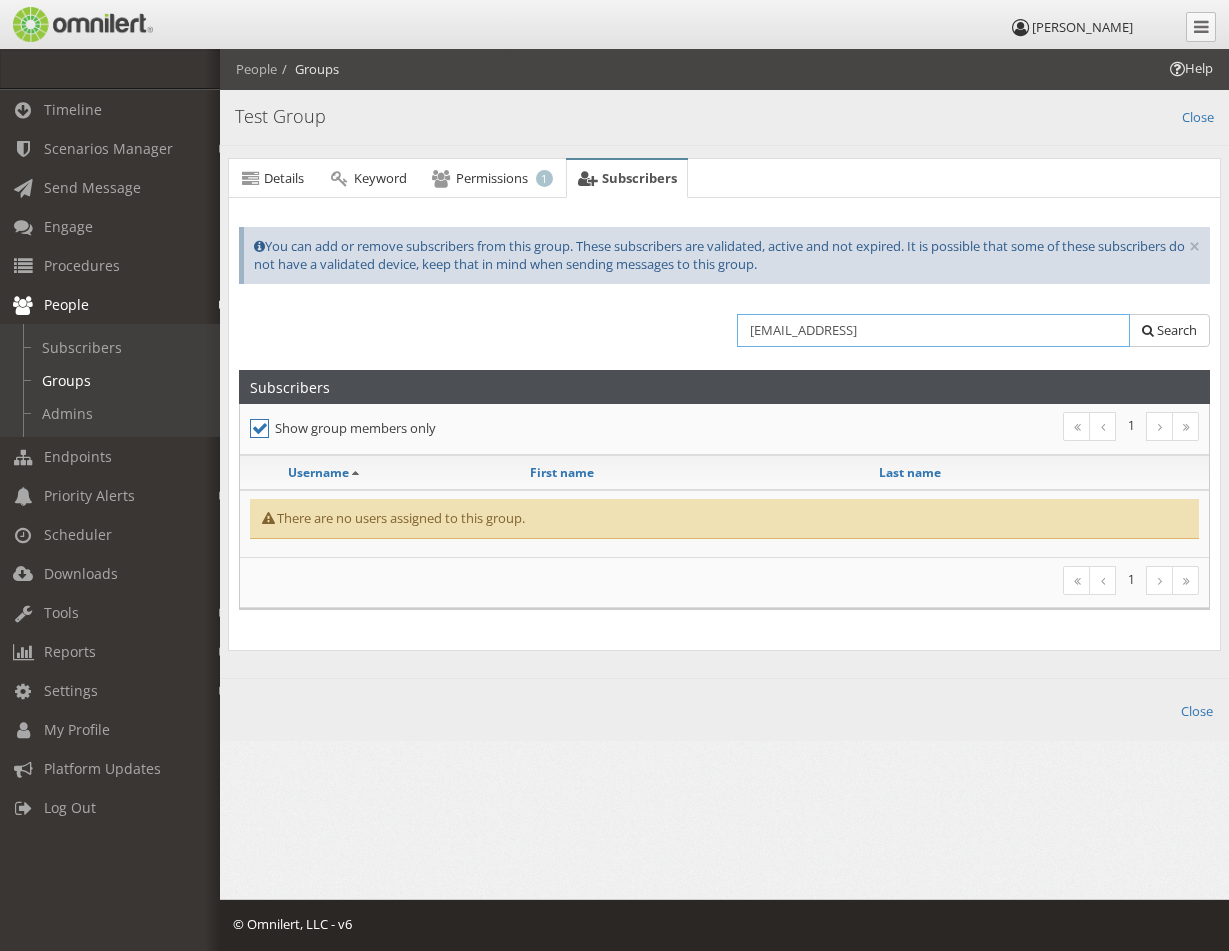 type on "[EMAIL_ADDRESS][DOMAIN_NAME]" 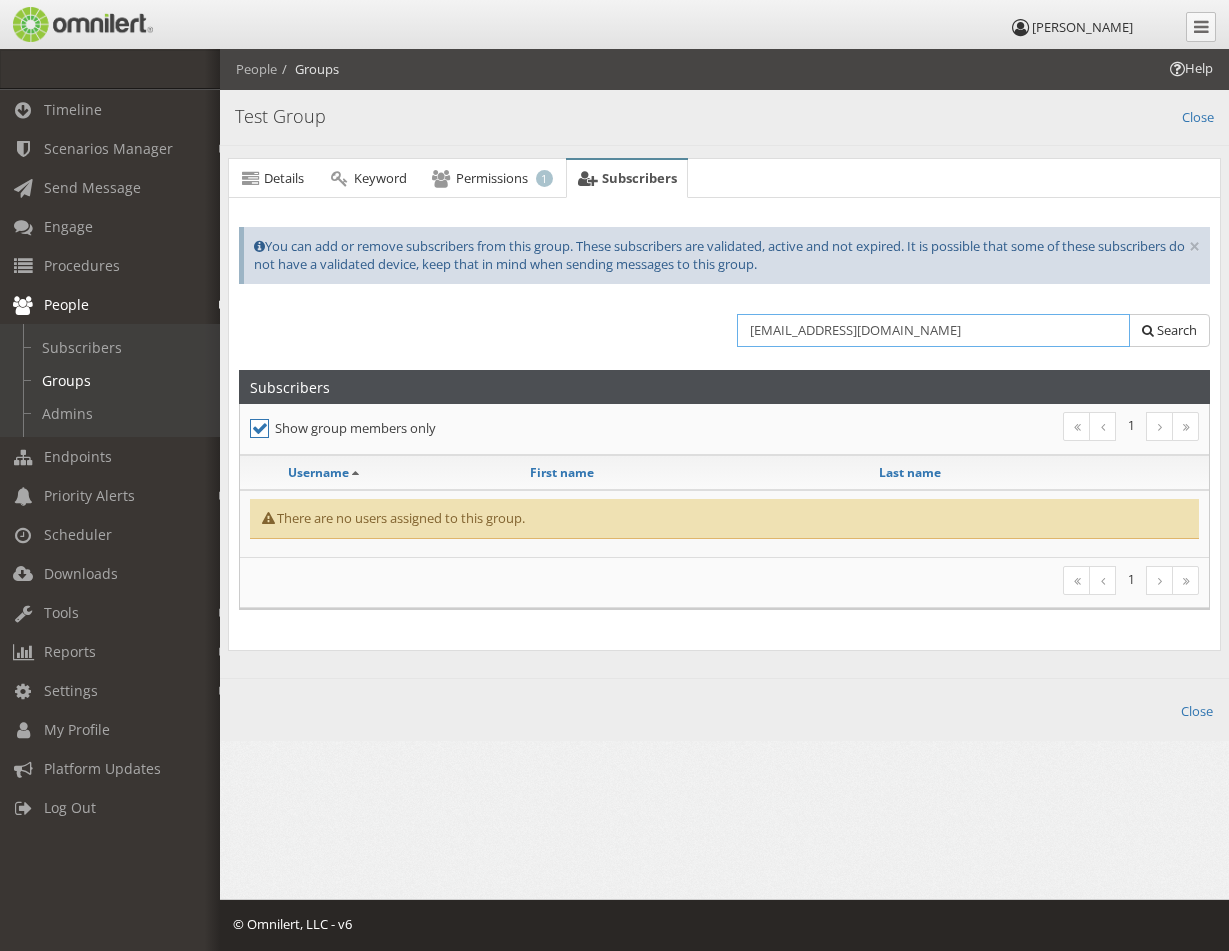 drag, startPoint x: 987, startPoint y: 333, endPoint x: 460, endPoint y: 291, distance: 528.67096 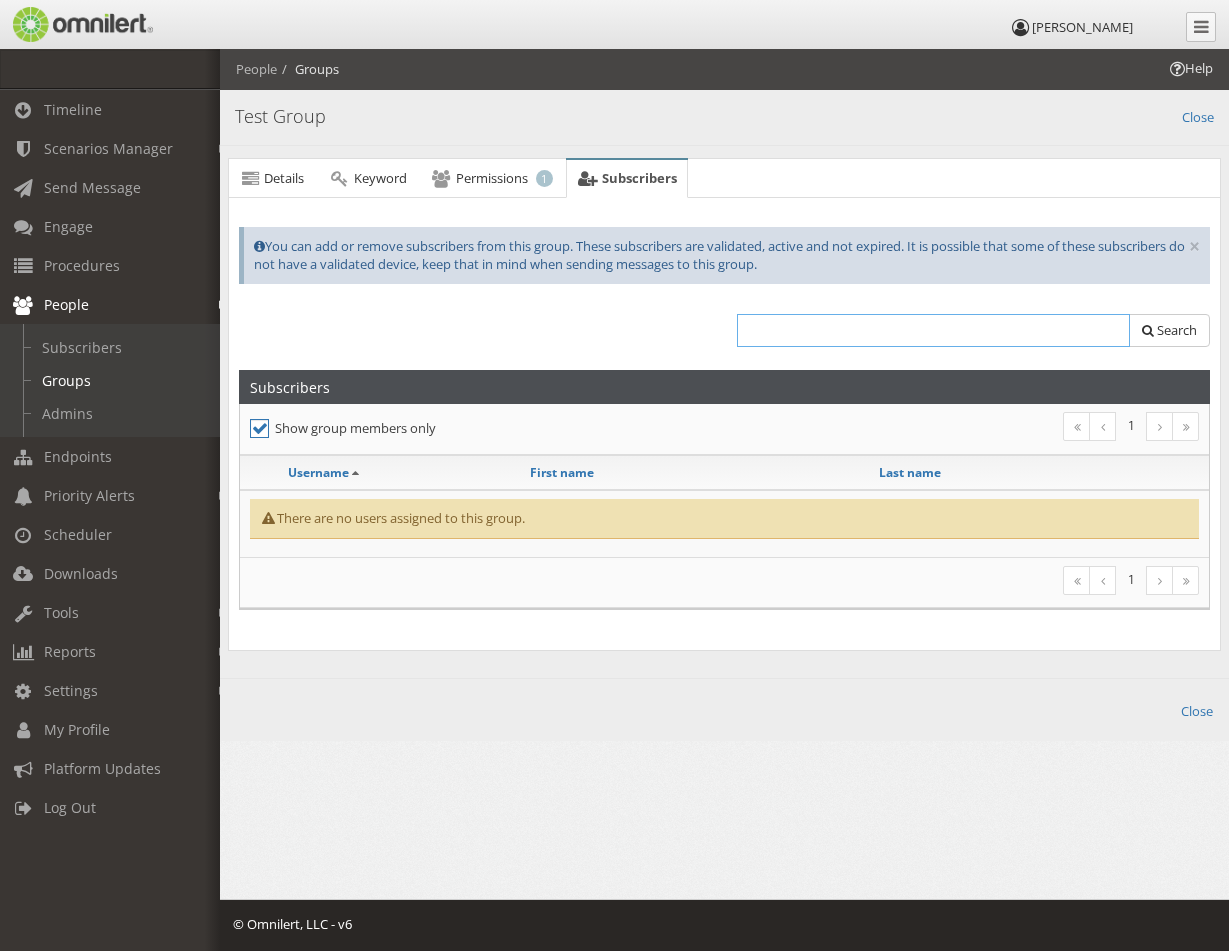 type 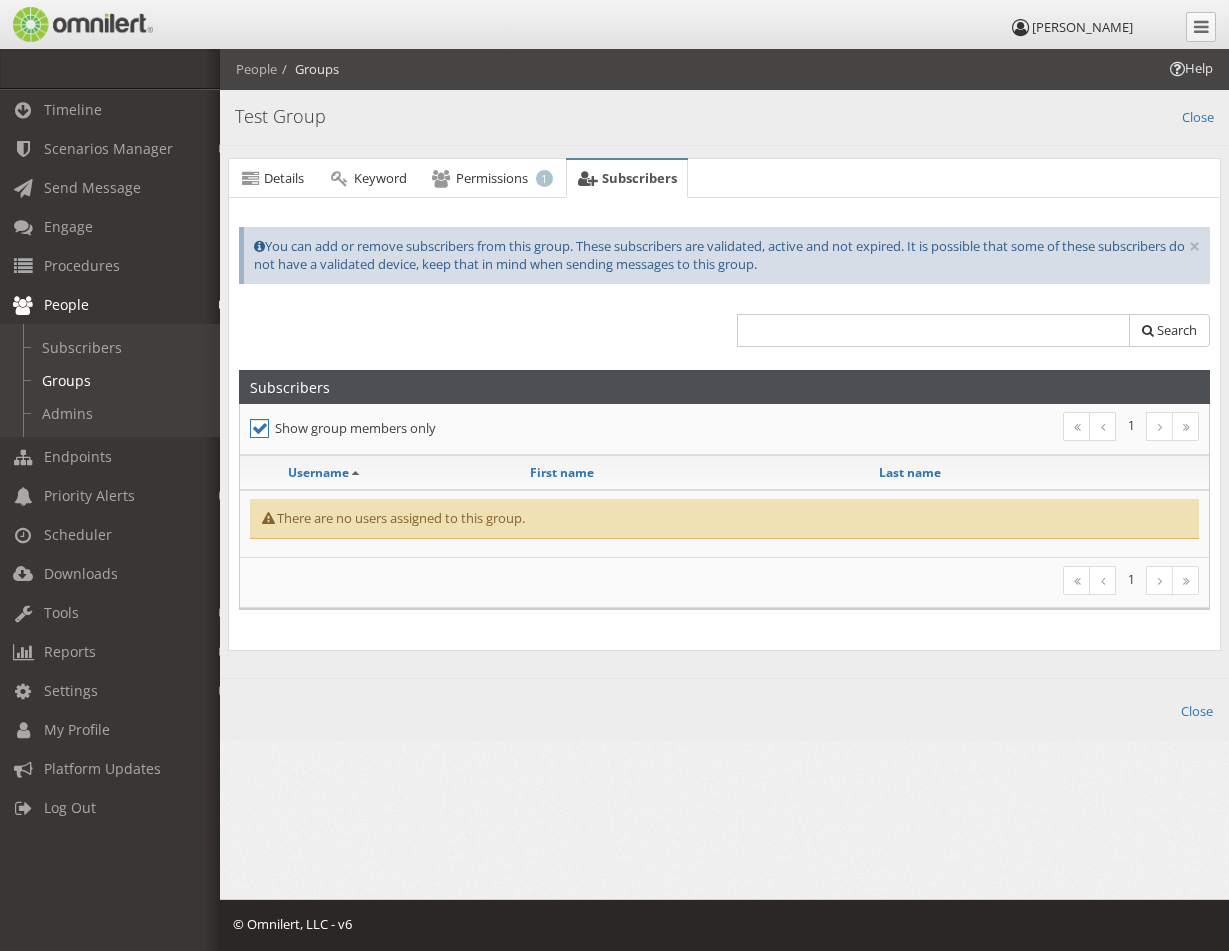 click at bounding box center [259, 428] 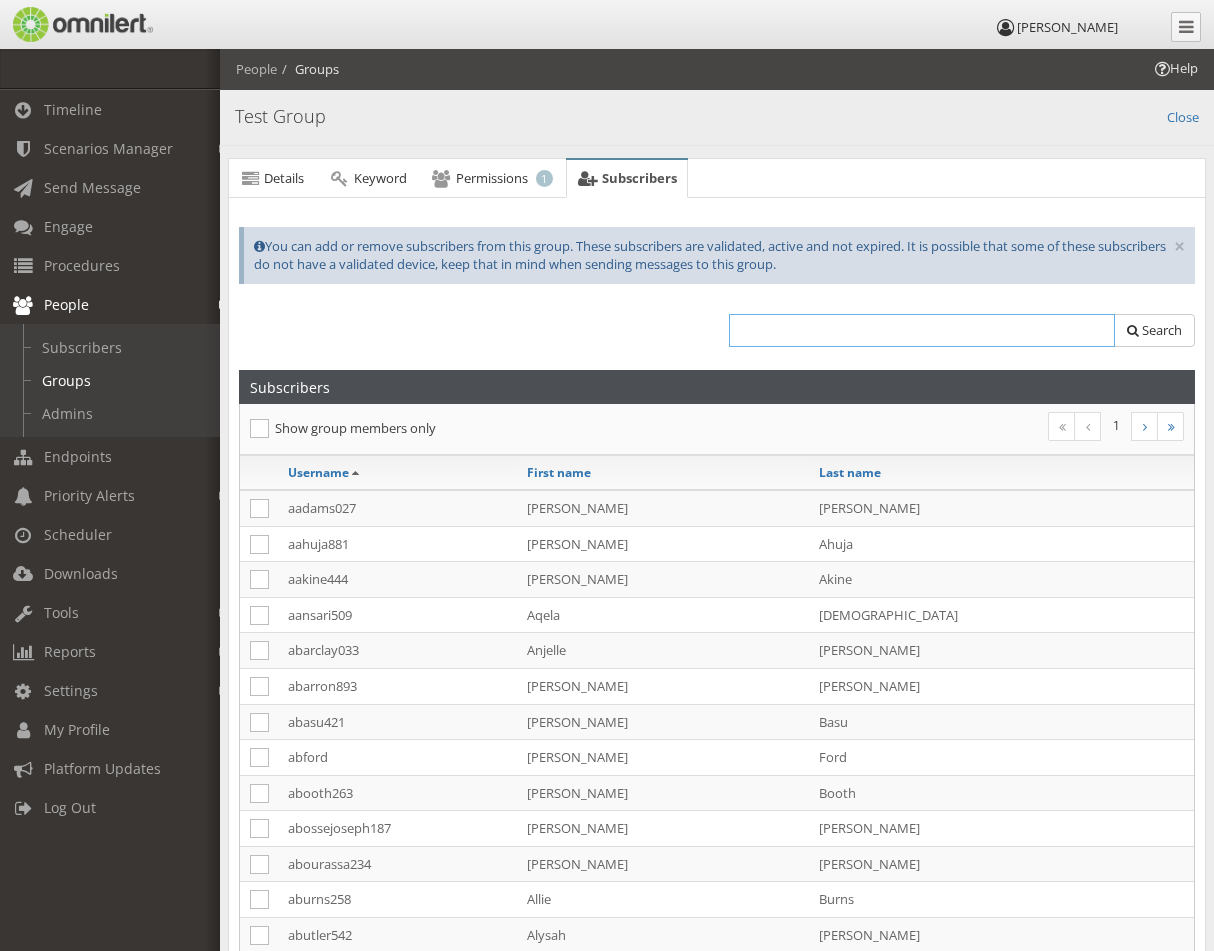click at bounding box center [922, 330] 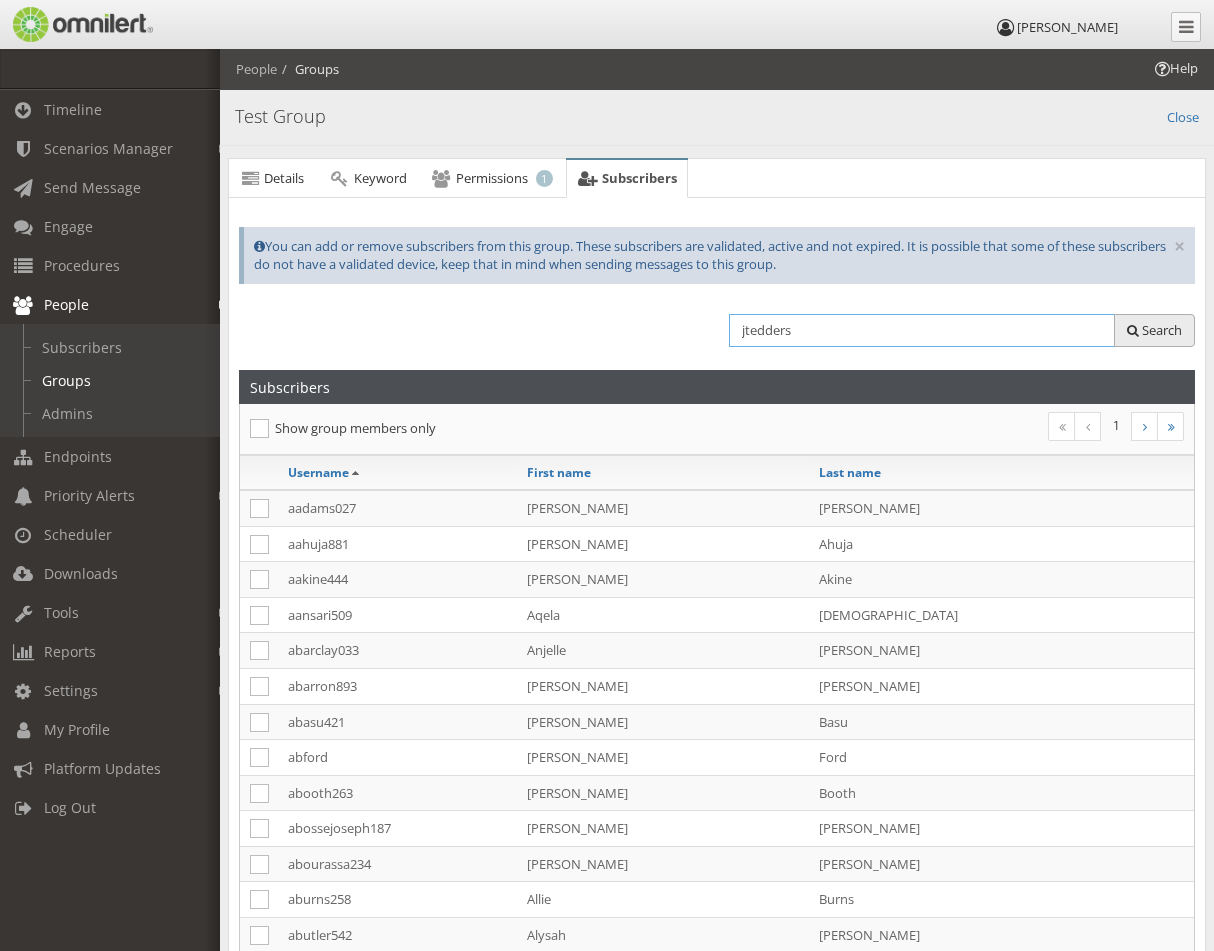 type on "jtedders" 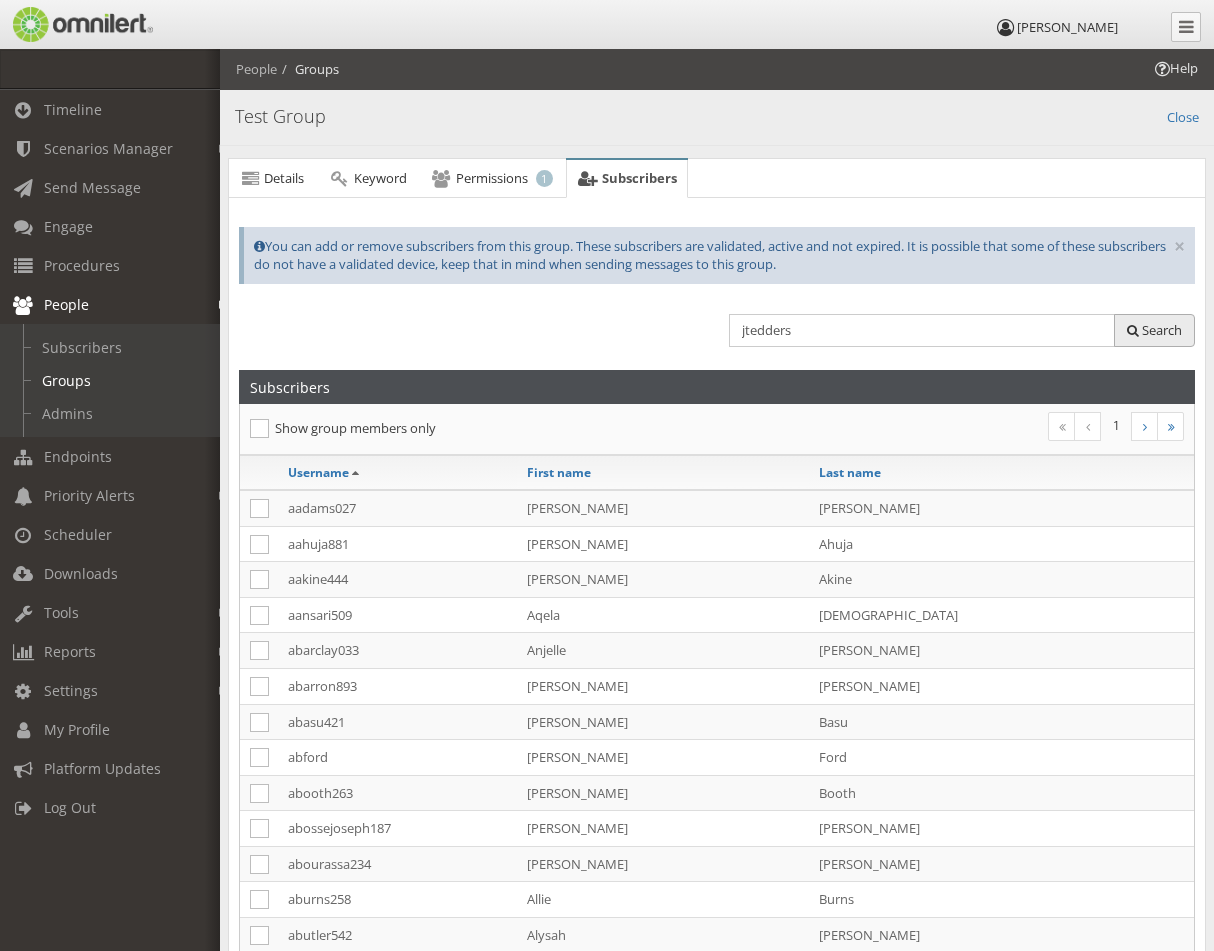 click on "Search" at bounding box center [1162, 330] 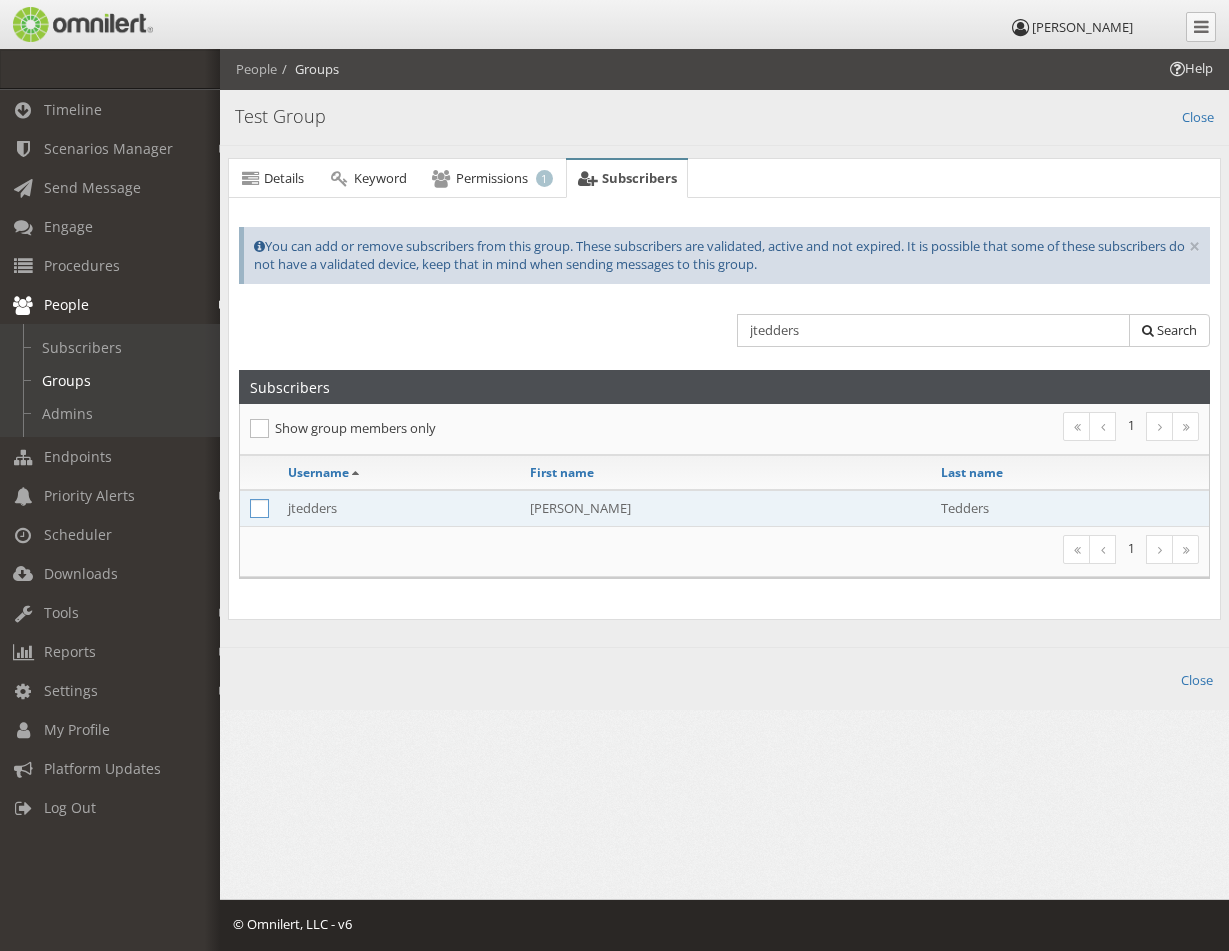 click at bounding box center [259, 508] 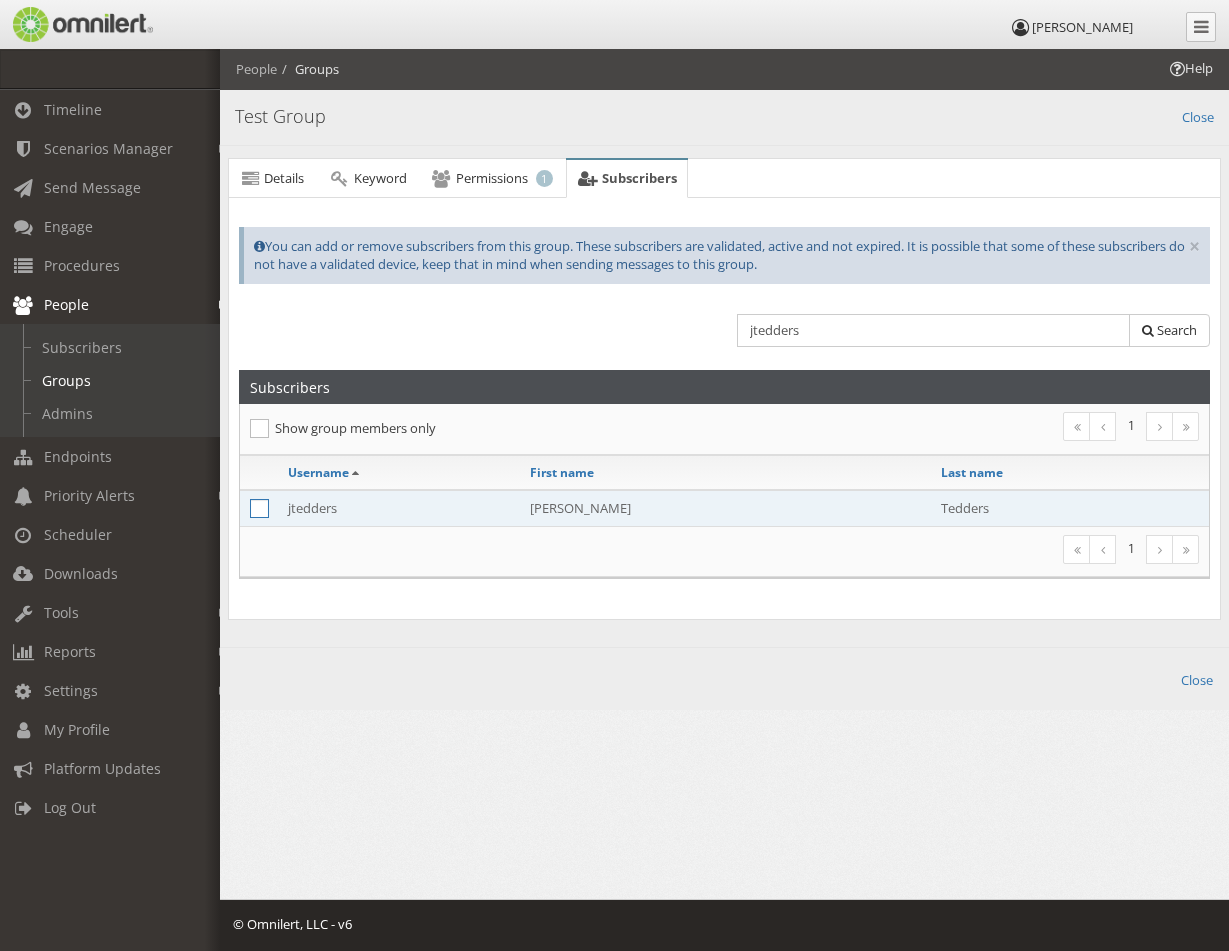 checkbox on "true" 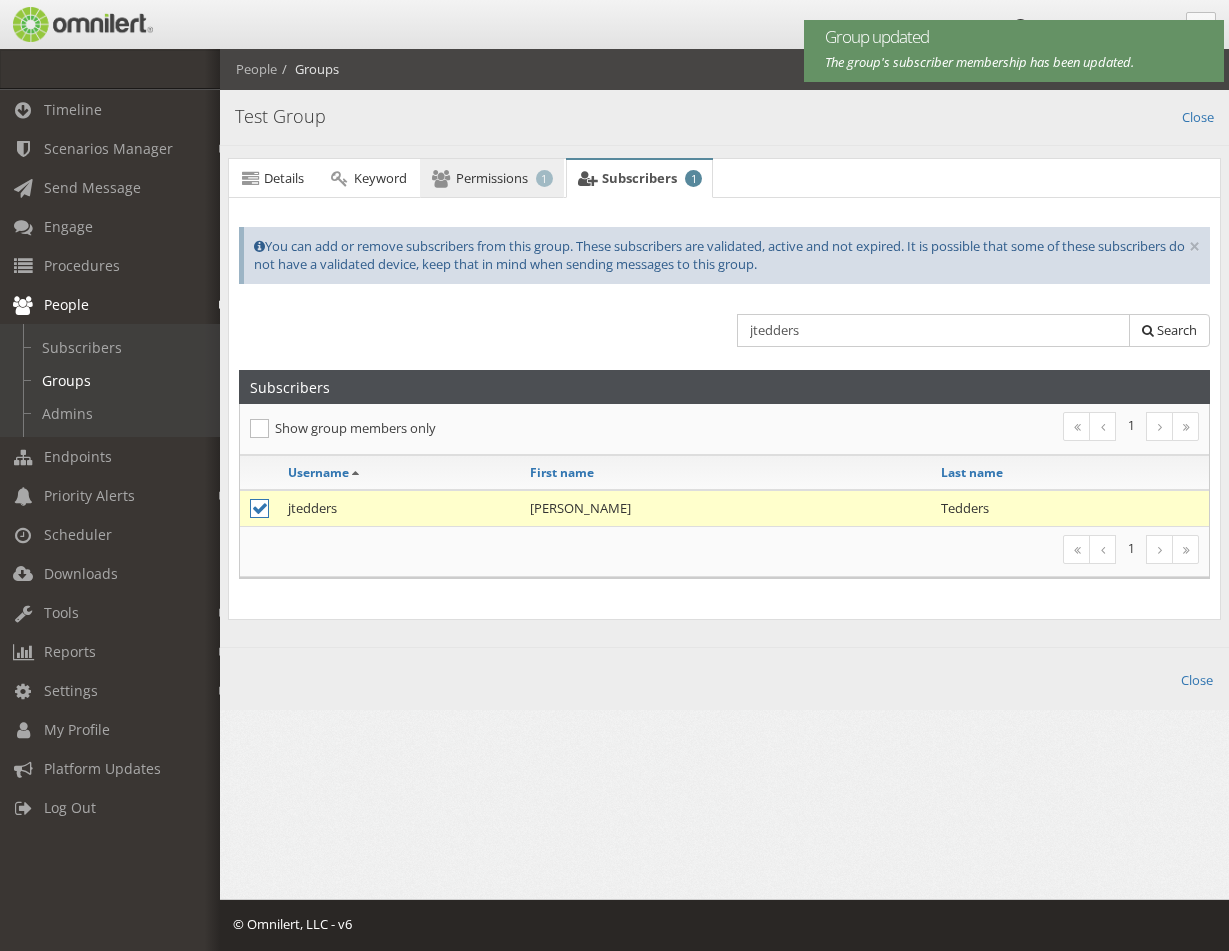 click on "Permissions" at bounding box center (492, 178) 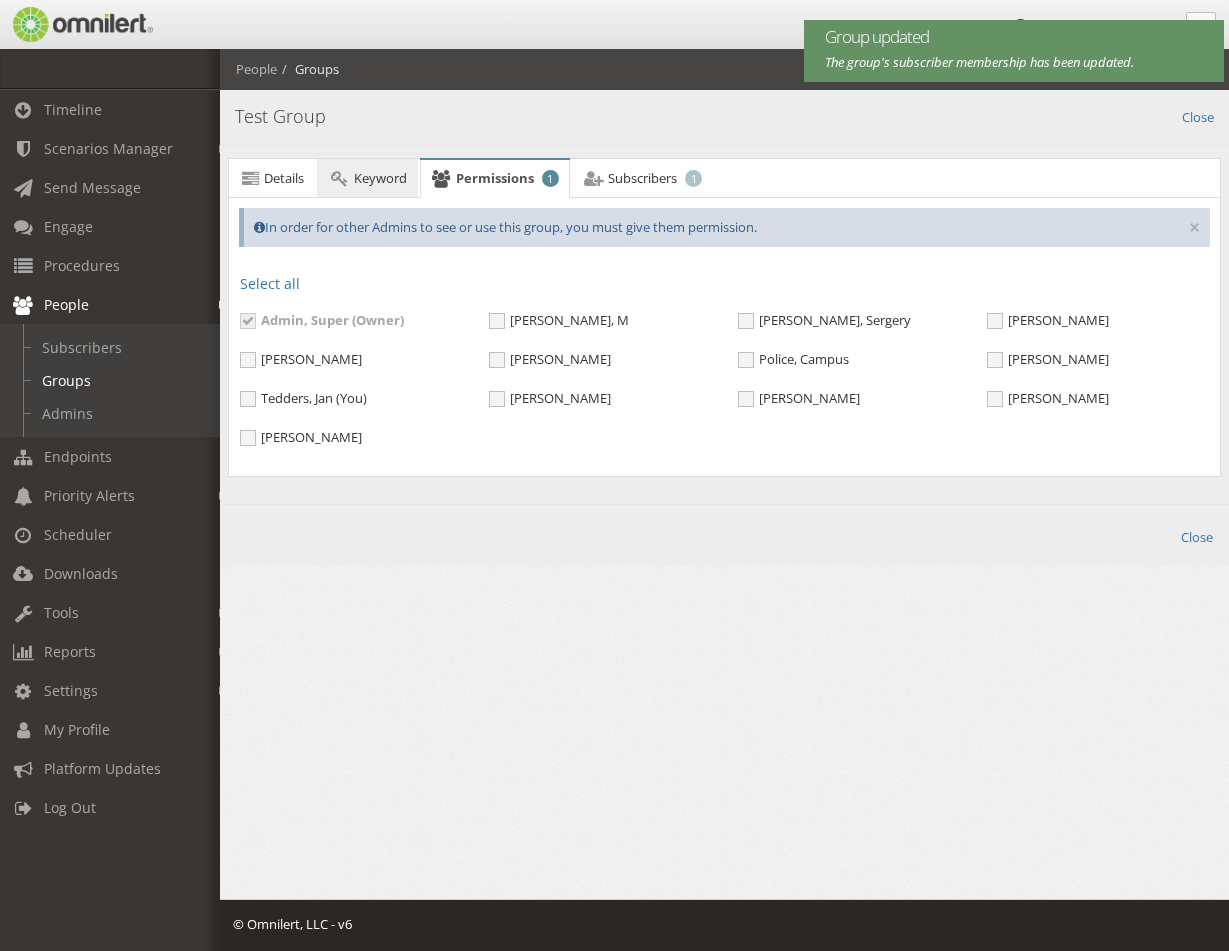 click on "Keyword" at bounding box center [380, 178] 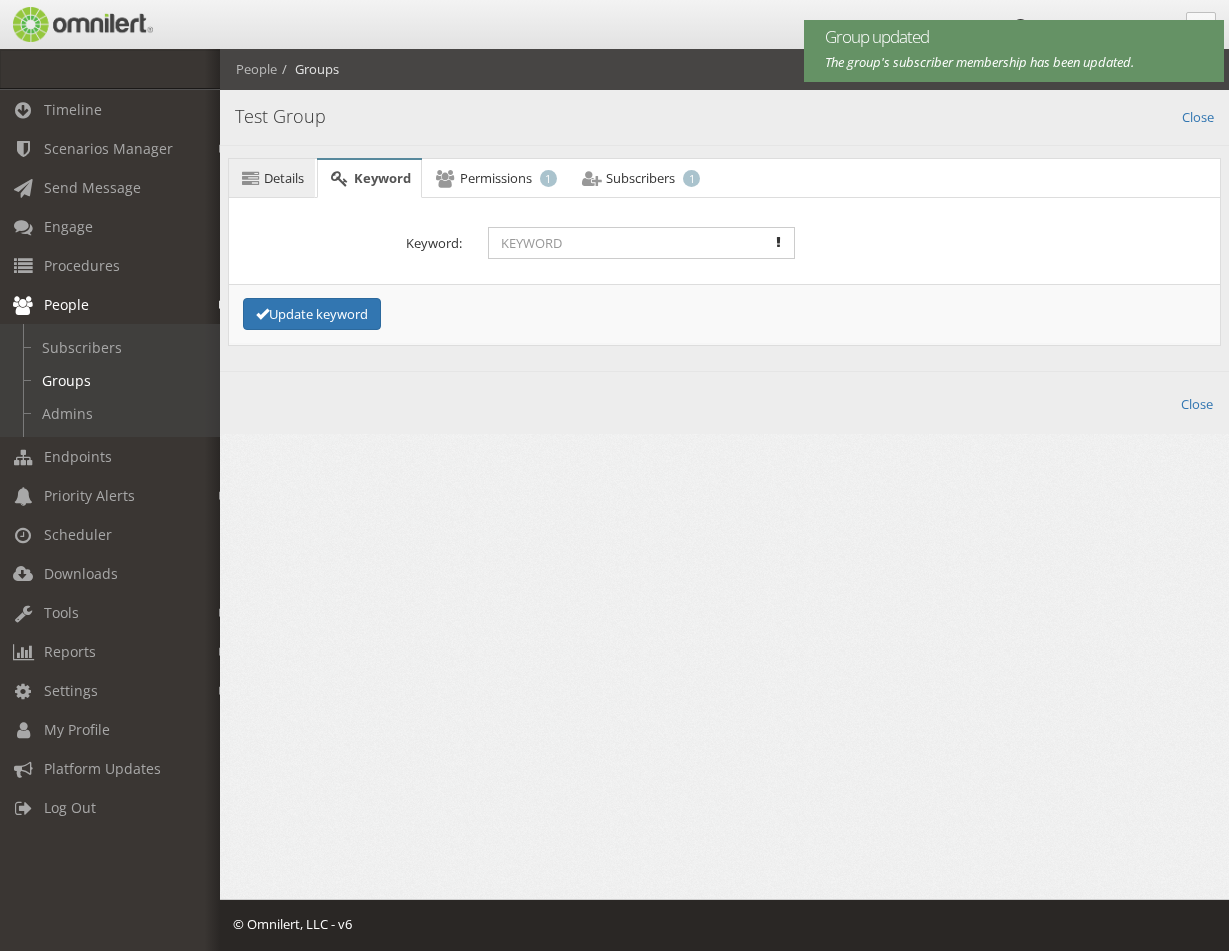 click on "Details" at bounding box center [284, 178] 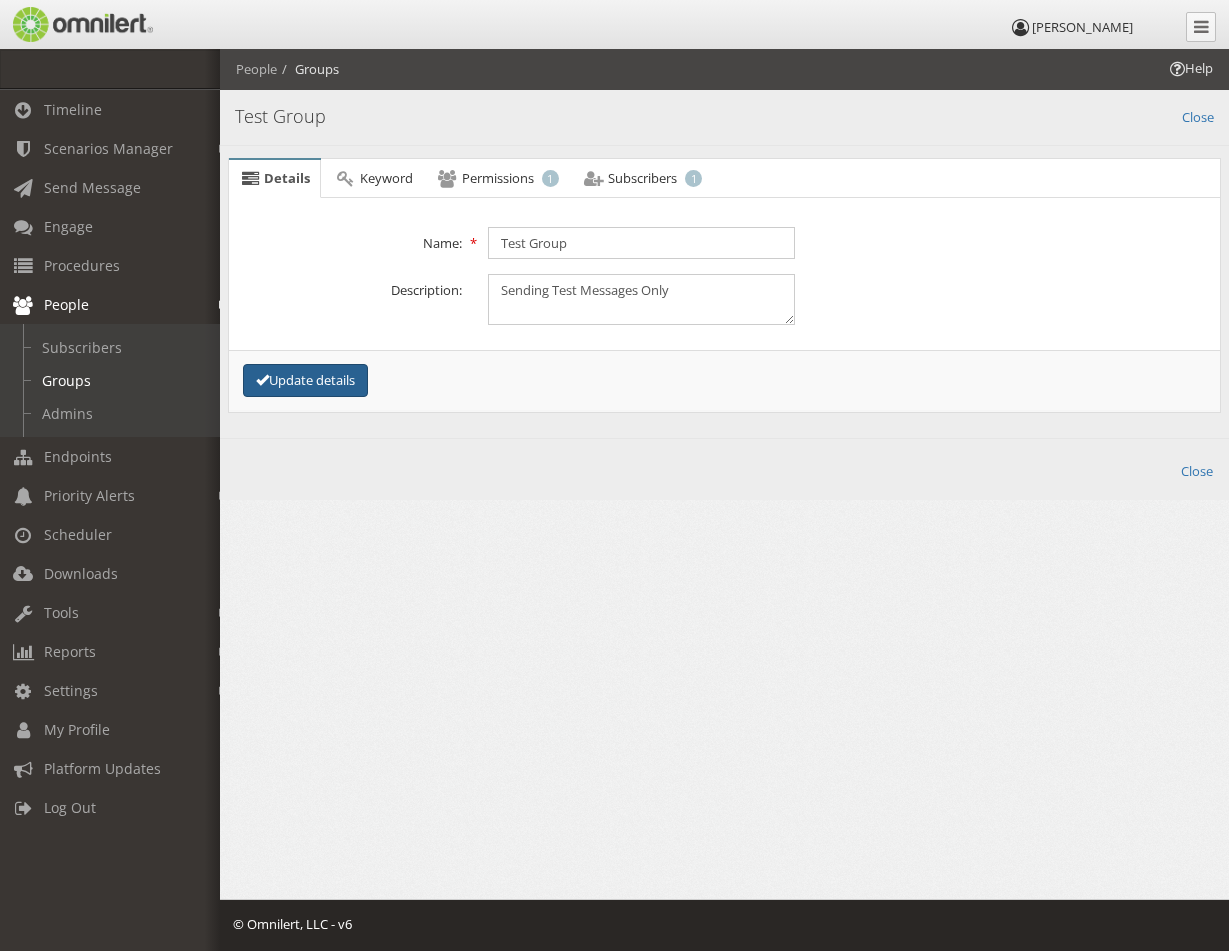 click on "Update details" at bounding box center [305, 380] 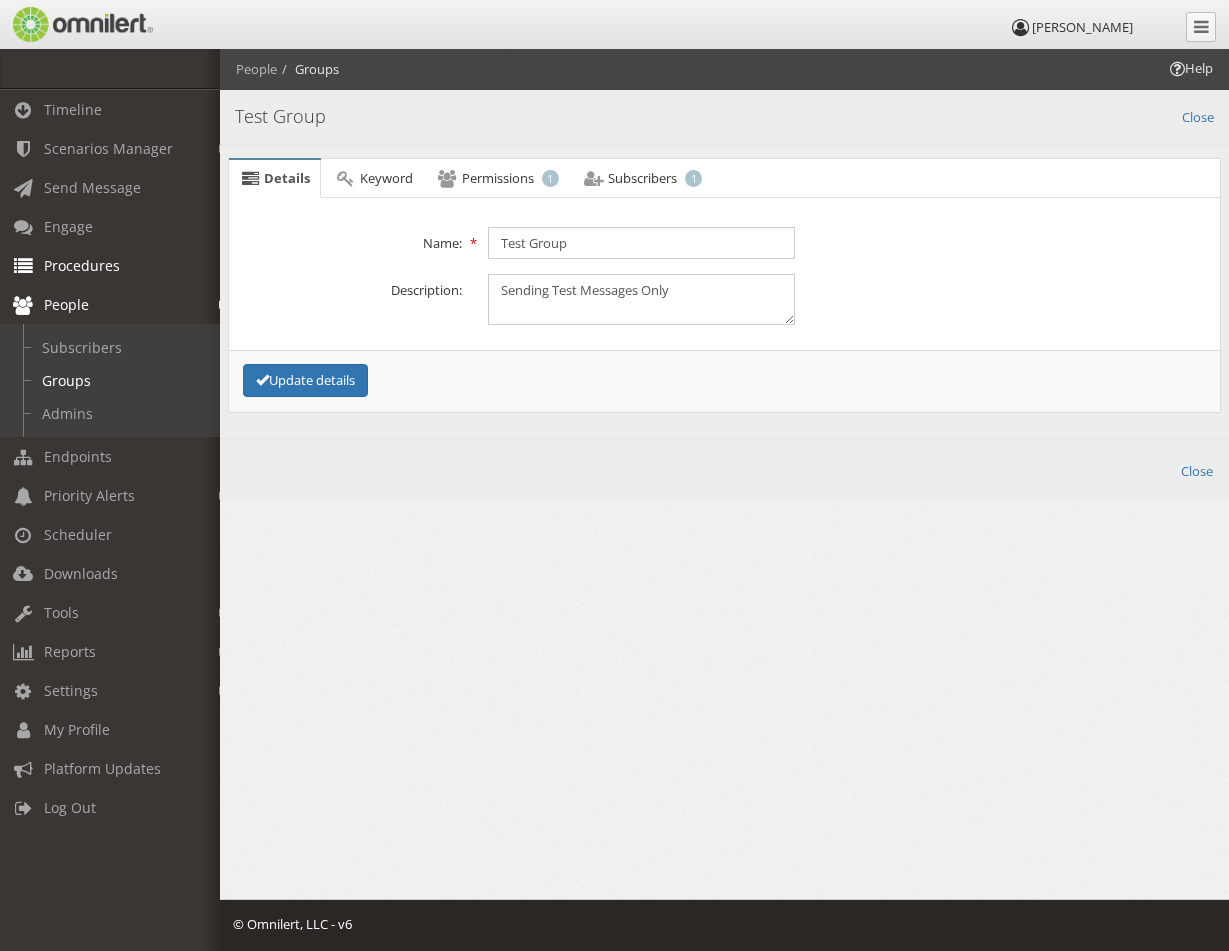 click on "Procedures" at bounding box center [82, 265] 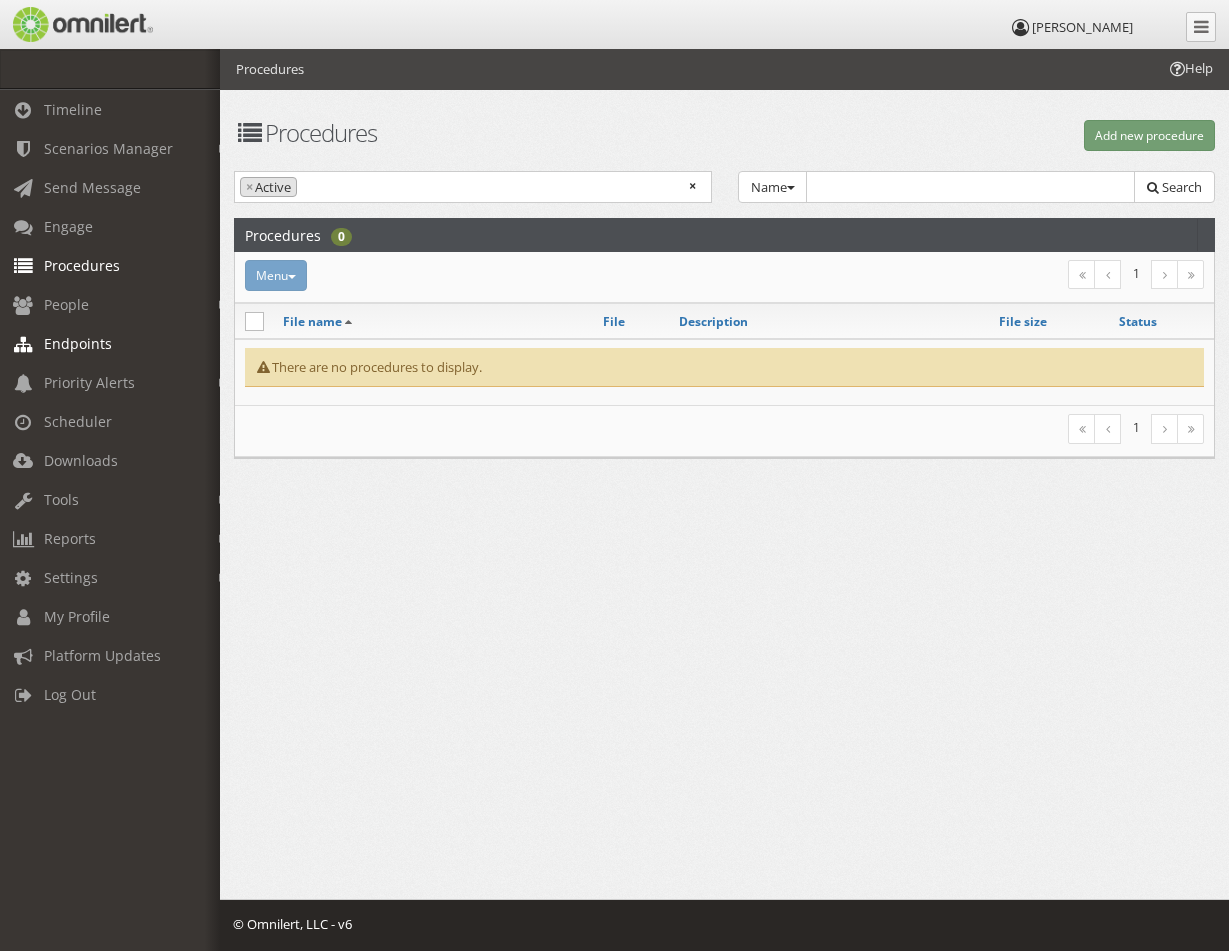 click on "Endpoints" at bounding box center [78, 343] 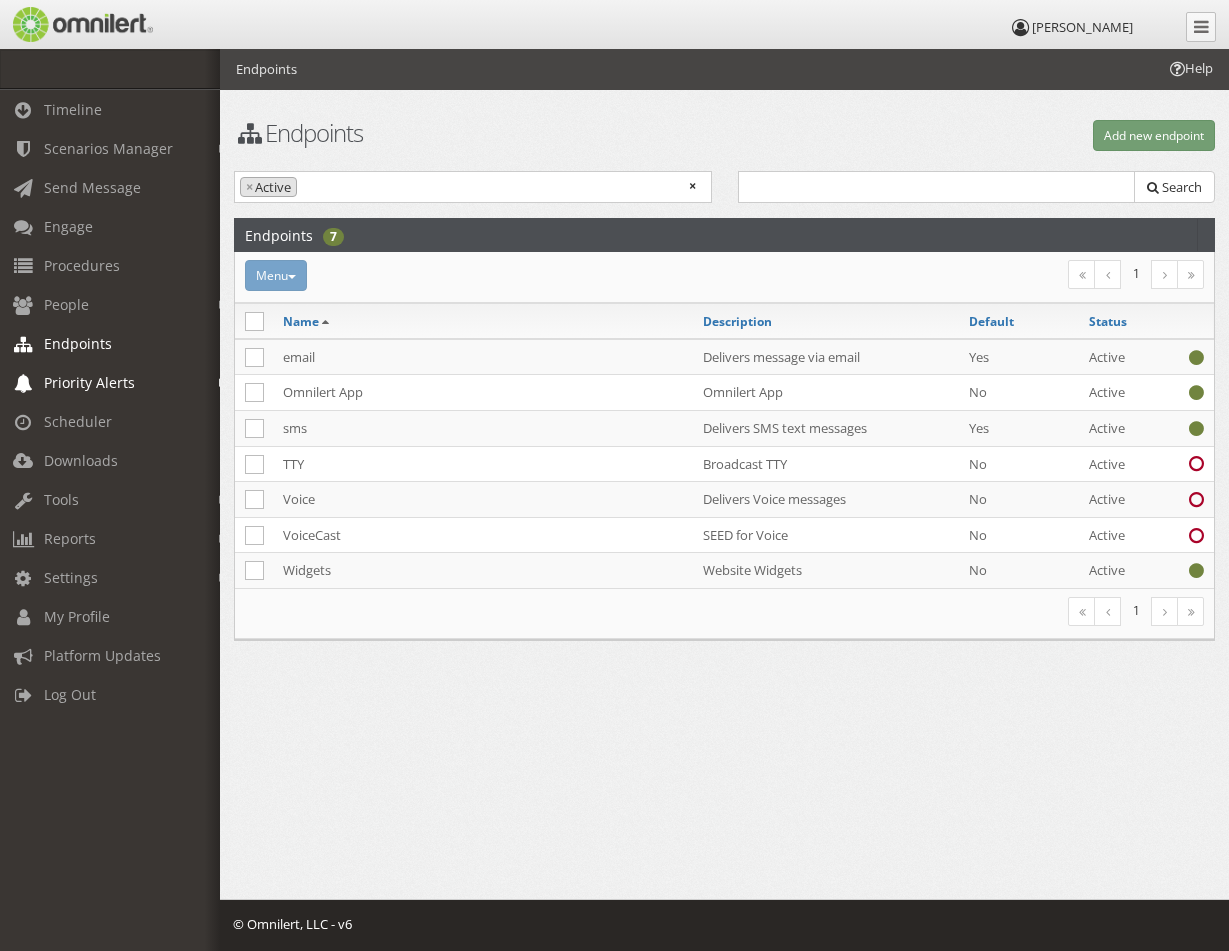 click on "Priority Alerts" at bounding box center [89, 382] 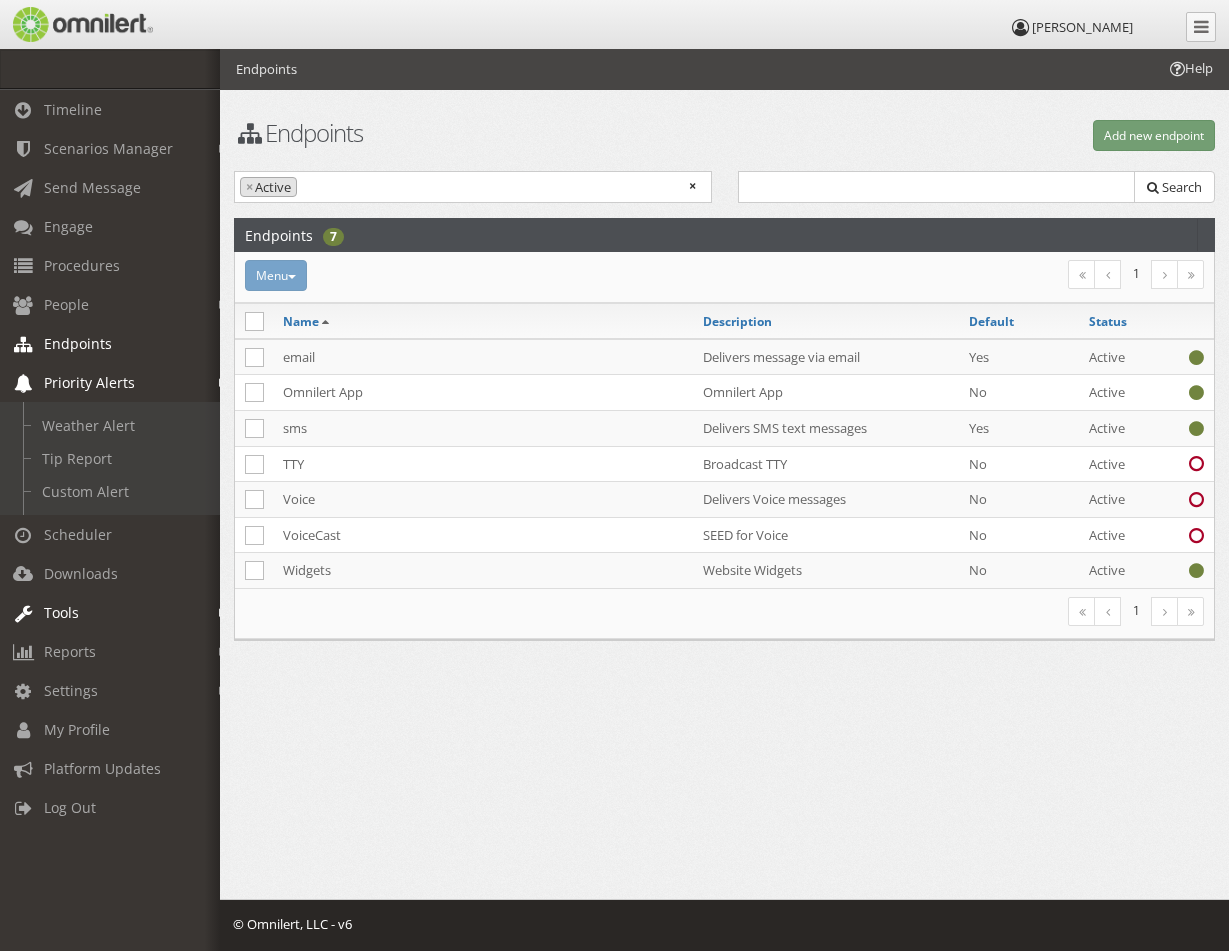 click on "Tools" at bounding box center (61, 612) 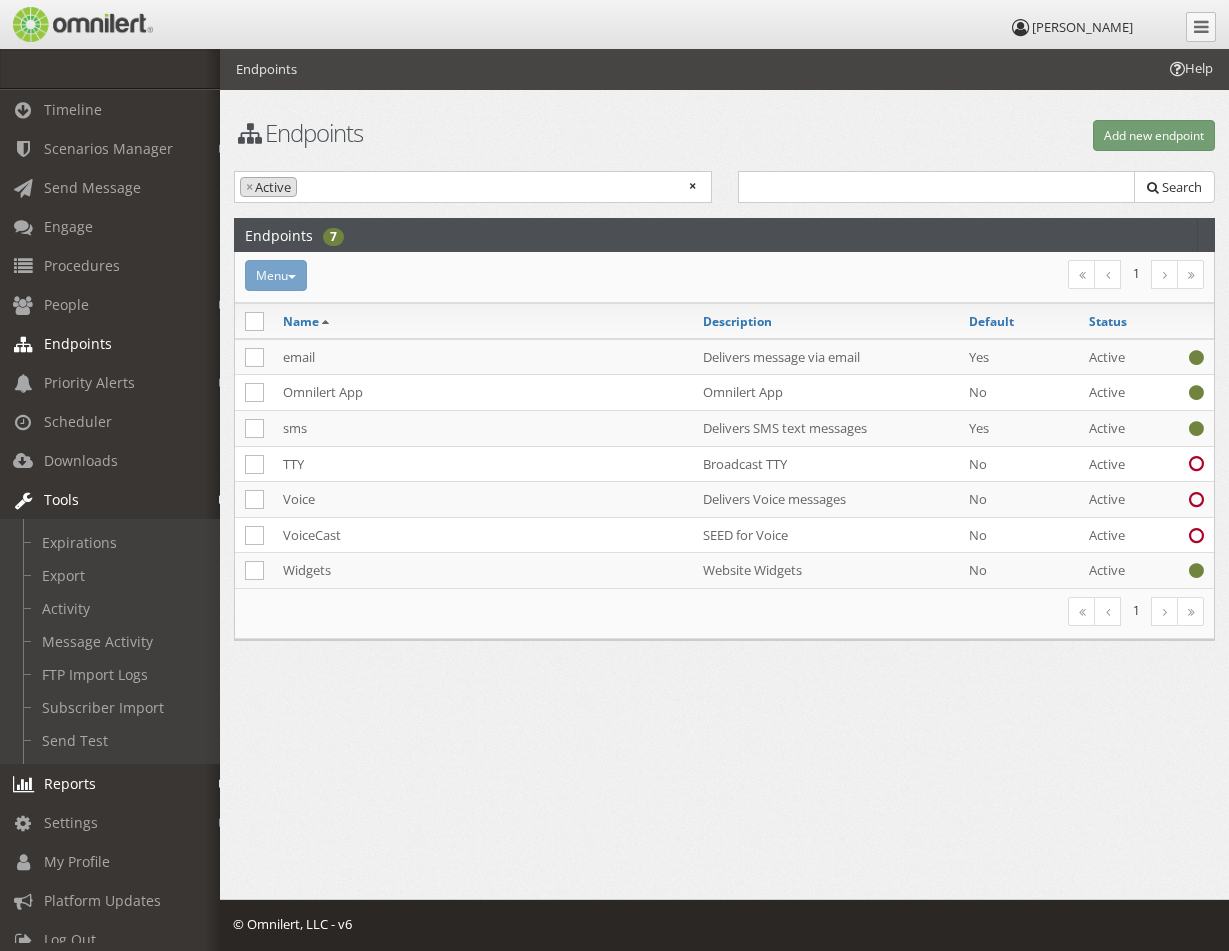 scroll, scrollTop: 31, scrollLeft: 0, axis: vertical 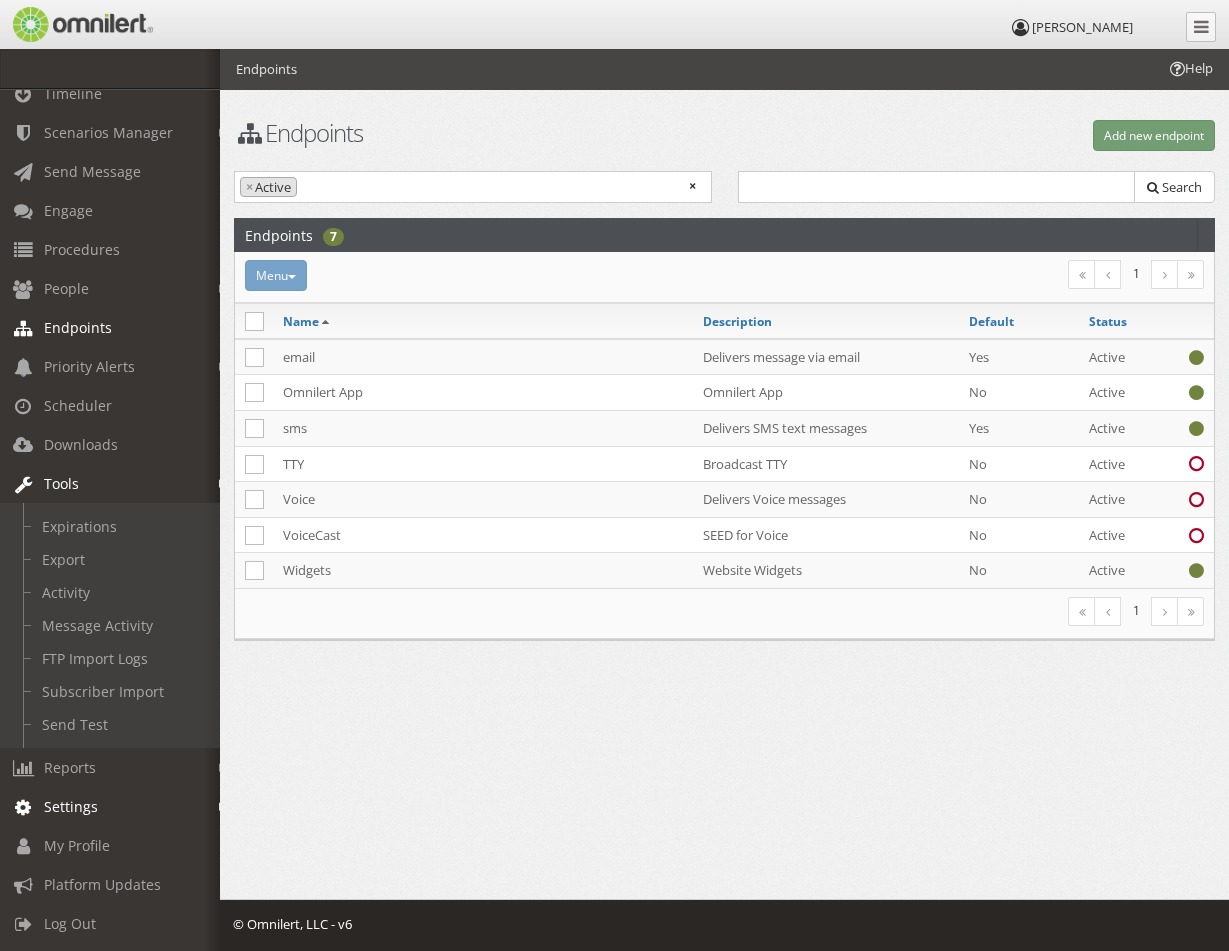 click on "Settings" at bounding box center (71, 806) 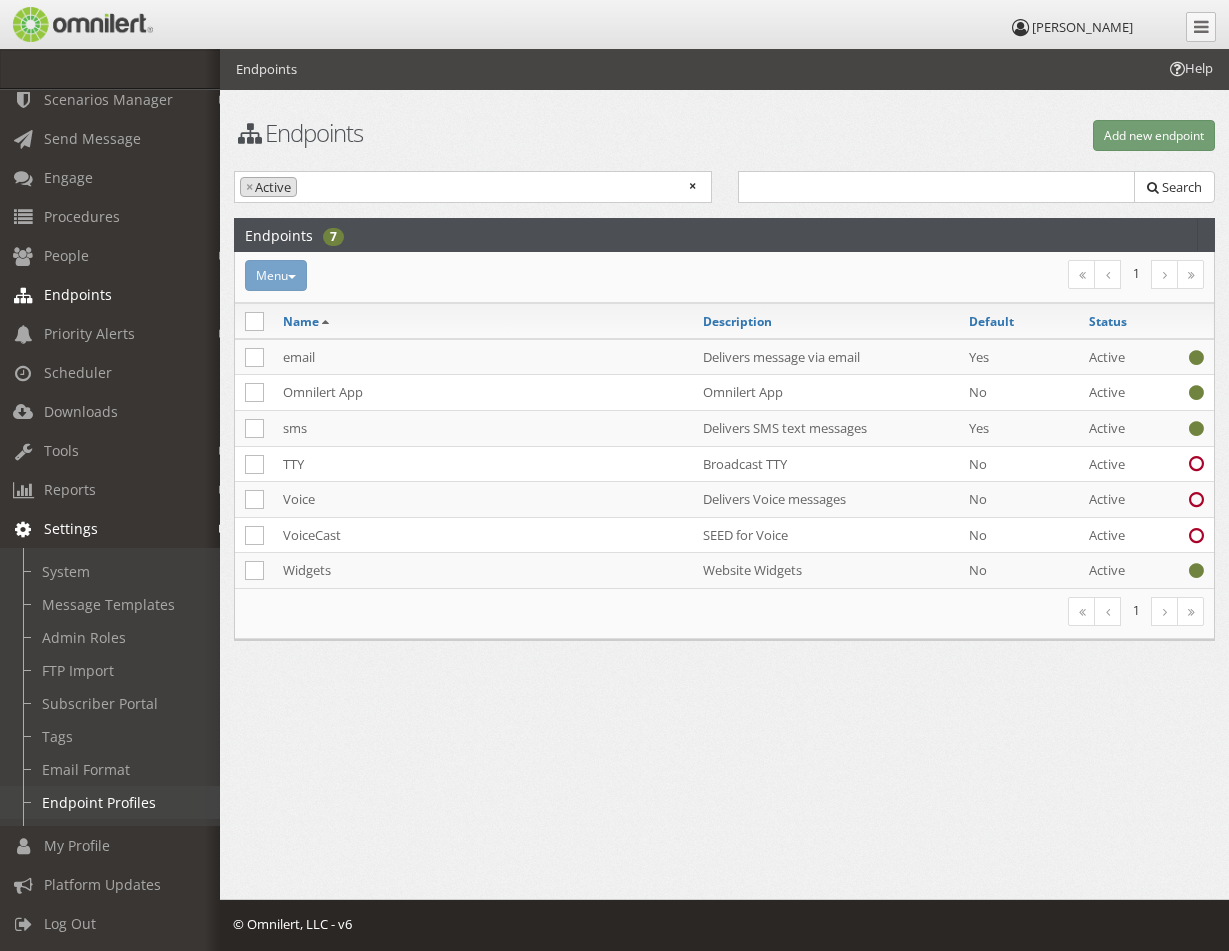 scroll, scrollTop: 64, scrollLeft: 0, axis: vertical 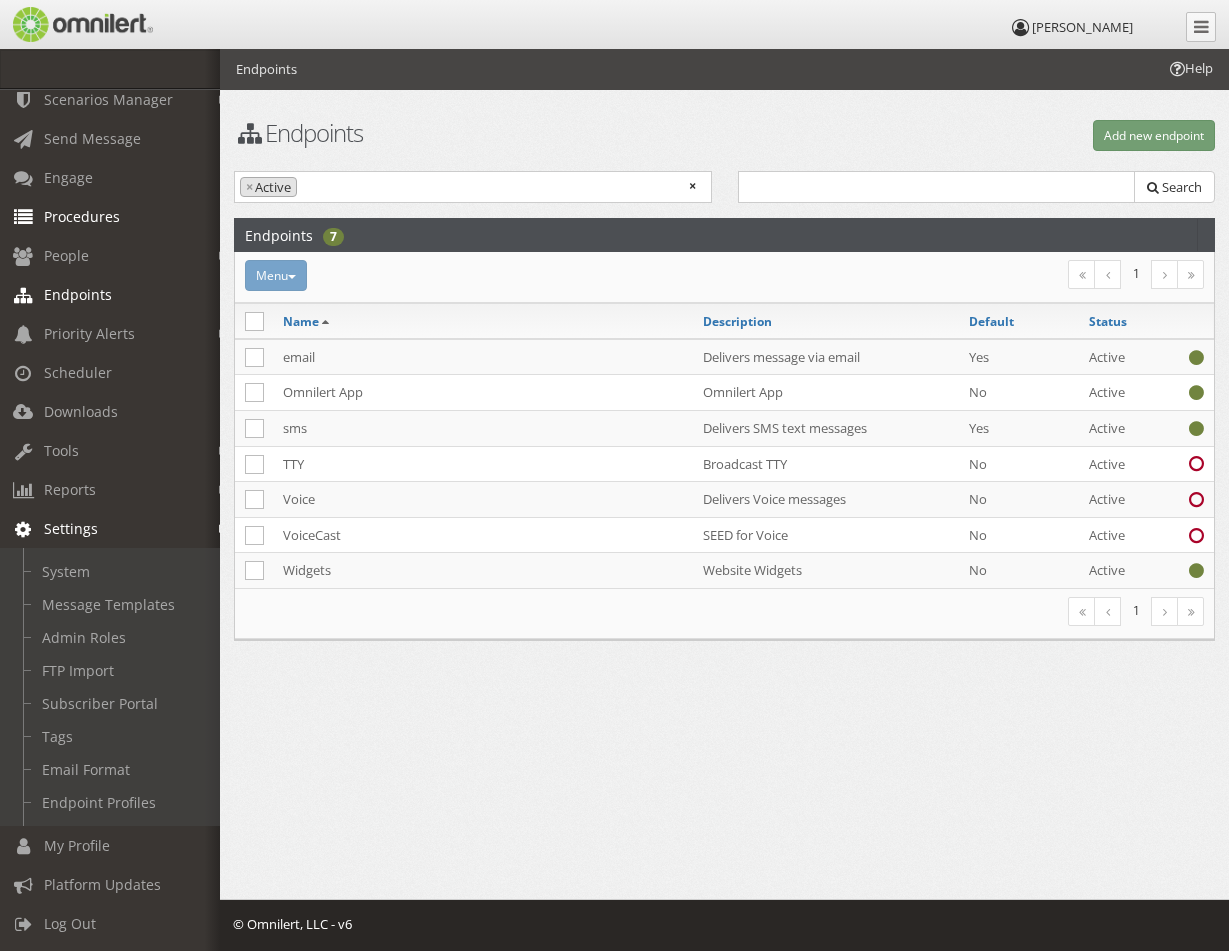 click on "Procedures" at bounding box center [119, 216] 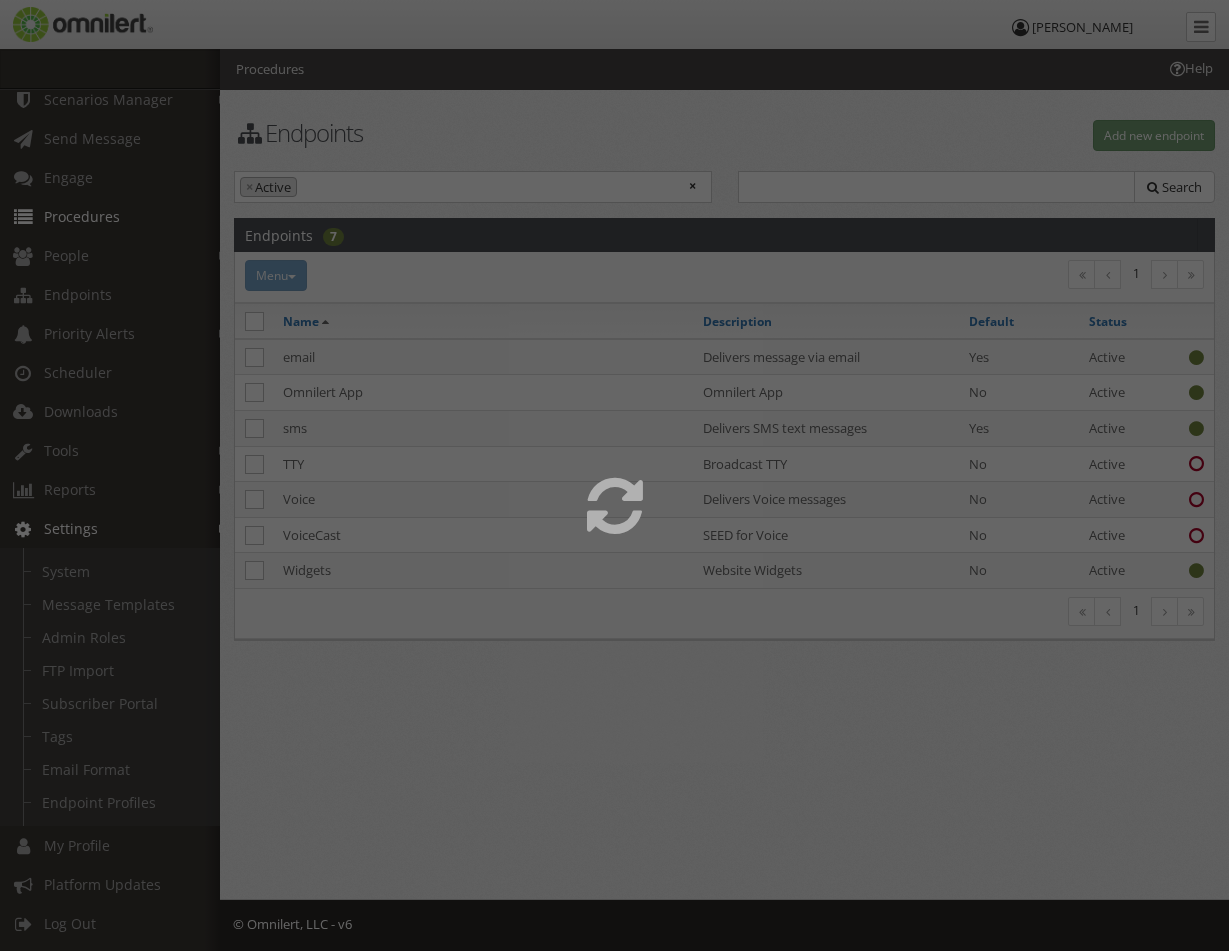 scroll, scrollTop: 0, scrollLeft: 0, axis: both 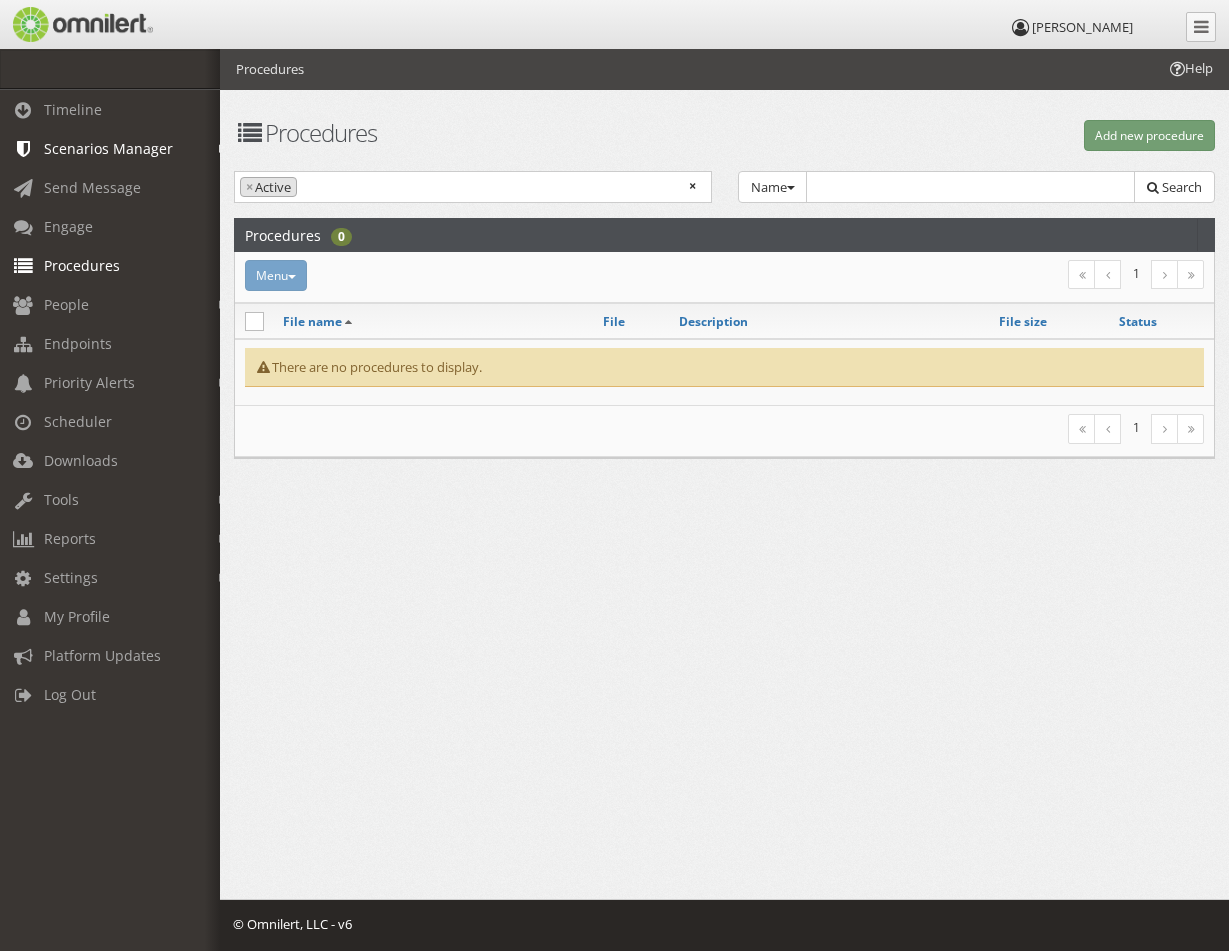 click on "Scenarios Manager" at bounding box center [108, 148] 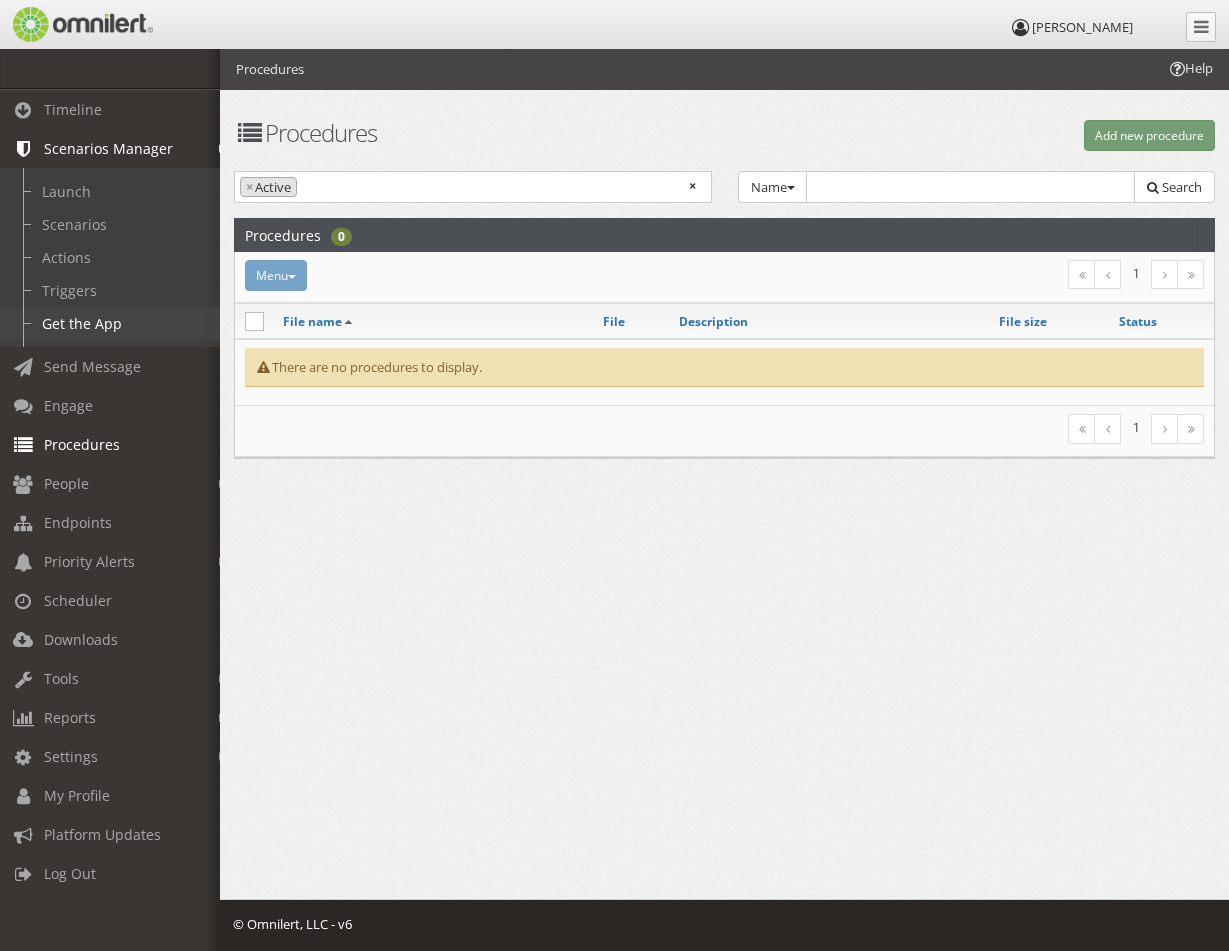 click on "Get the App" at bounding box center [119, 323] 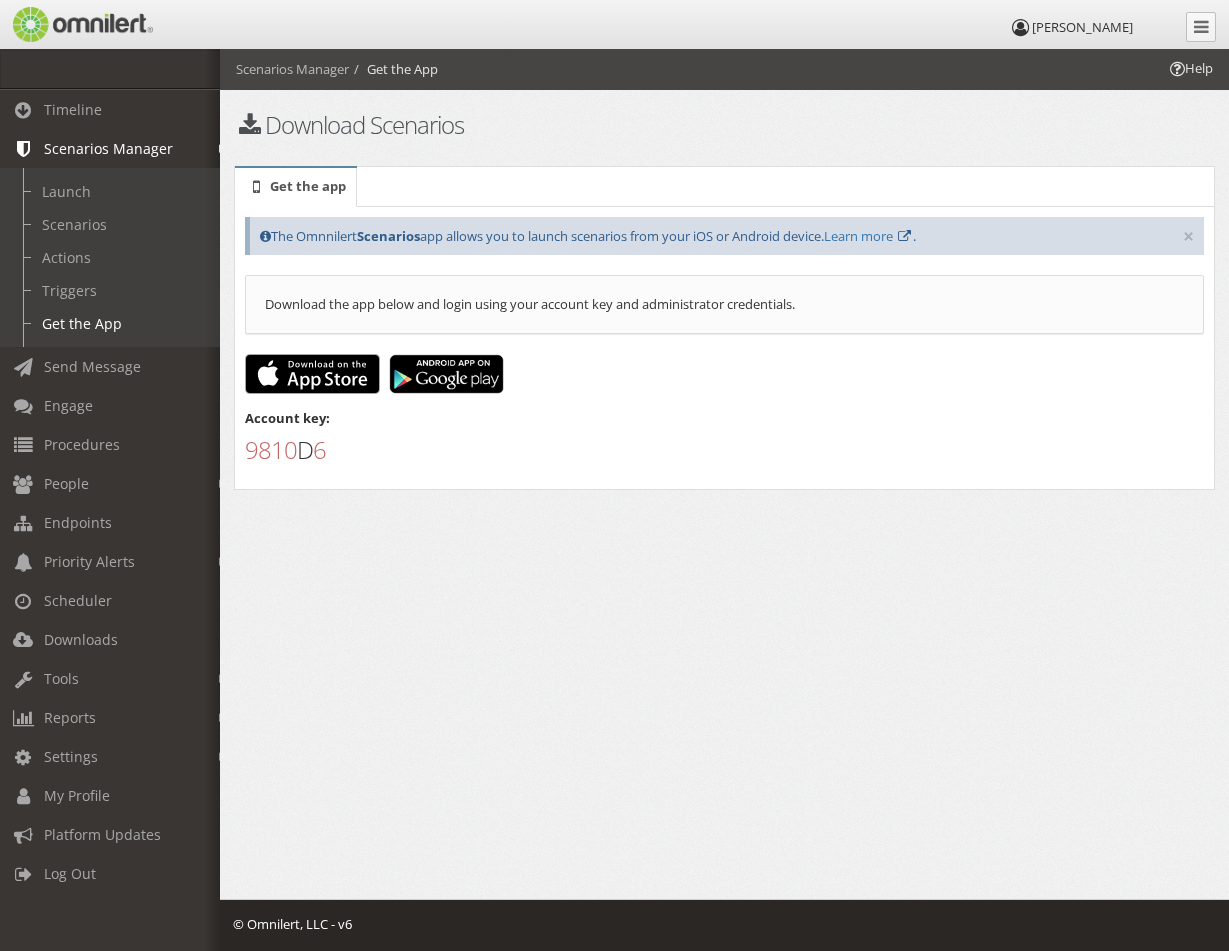 click on "Scenarios Manager" at bounding box center [119, 148] 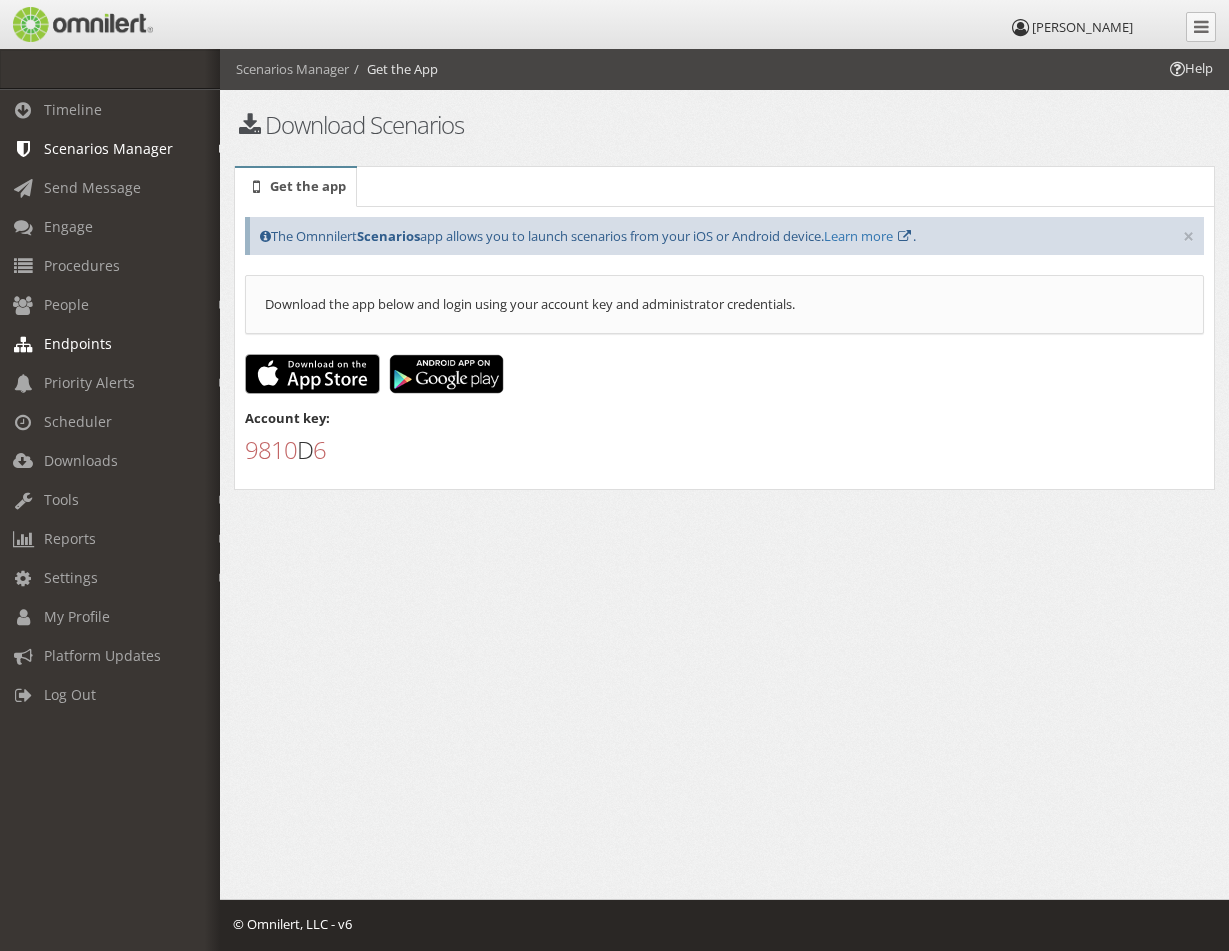 click on "Endpoints" at bounding box center [78, 343] 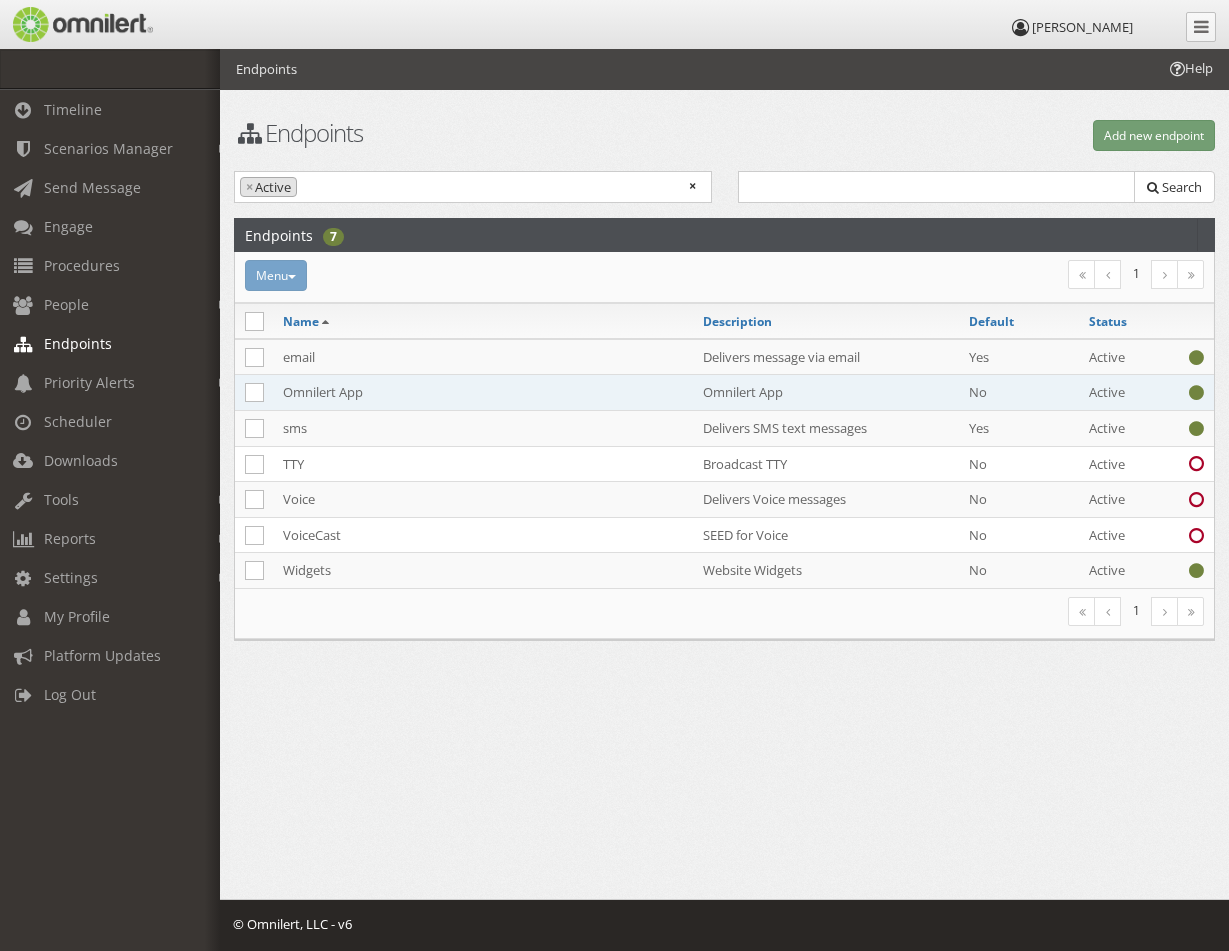 click on "Omnilert App" at bounding box center [483, 393] 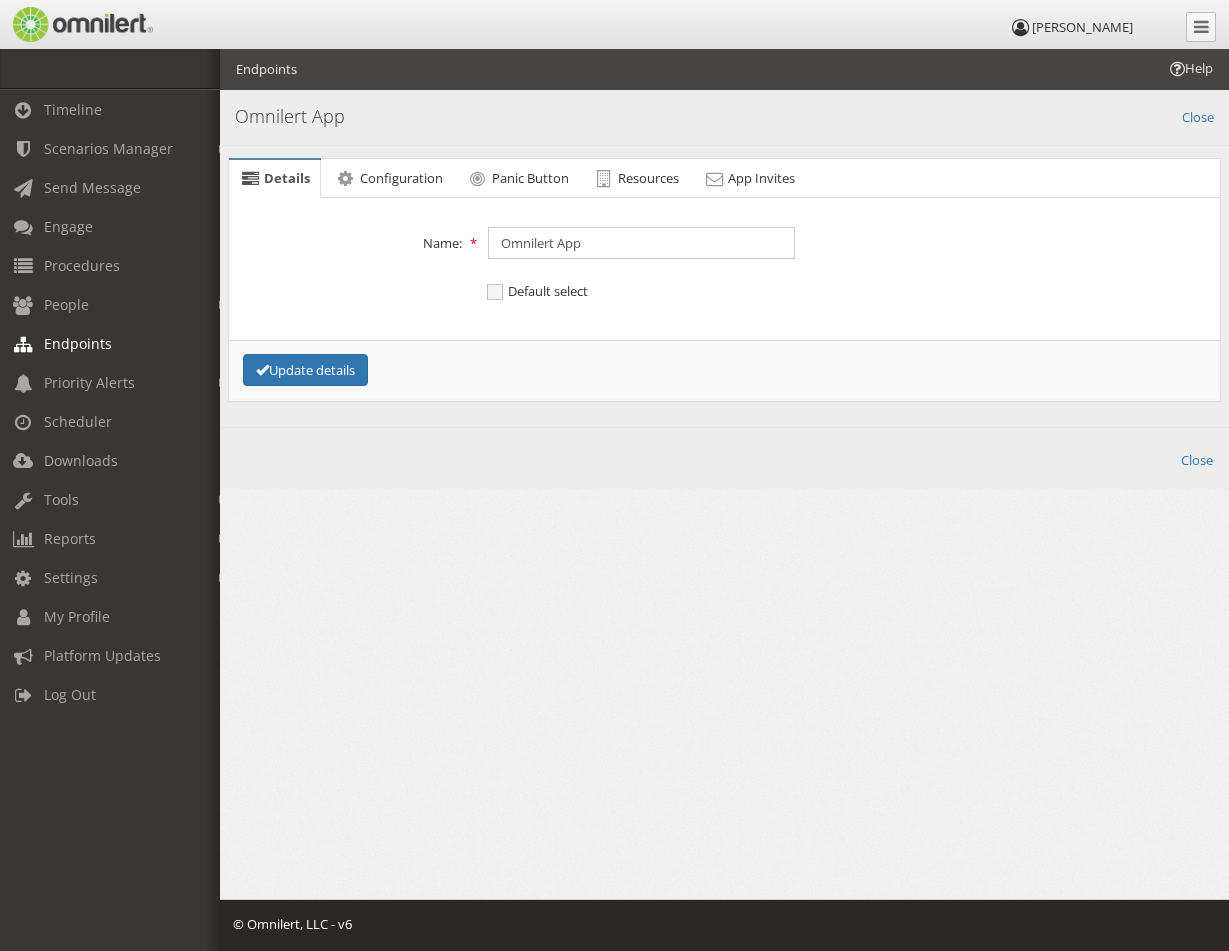 scroll, scrollTop: 0, scrollLeft: 0, axis: both 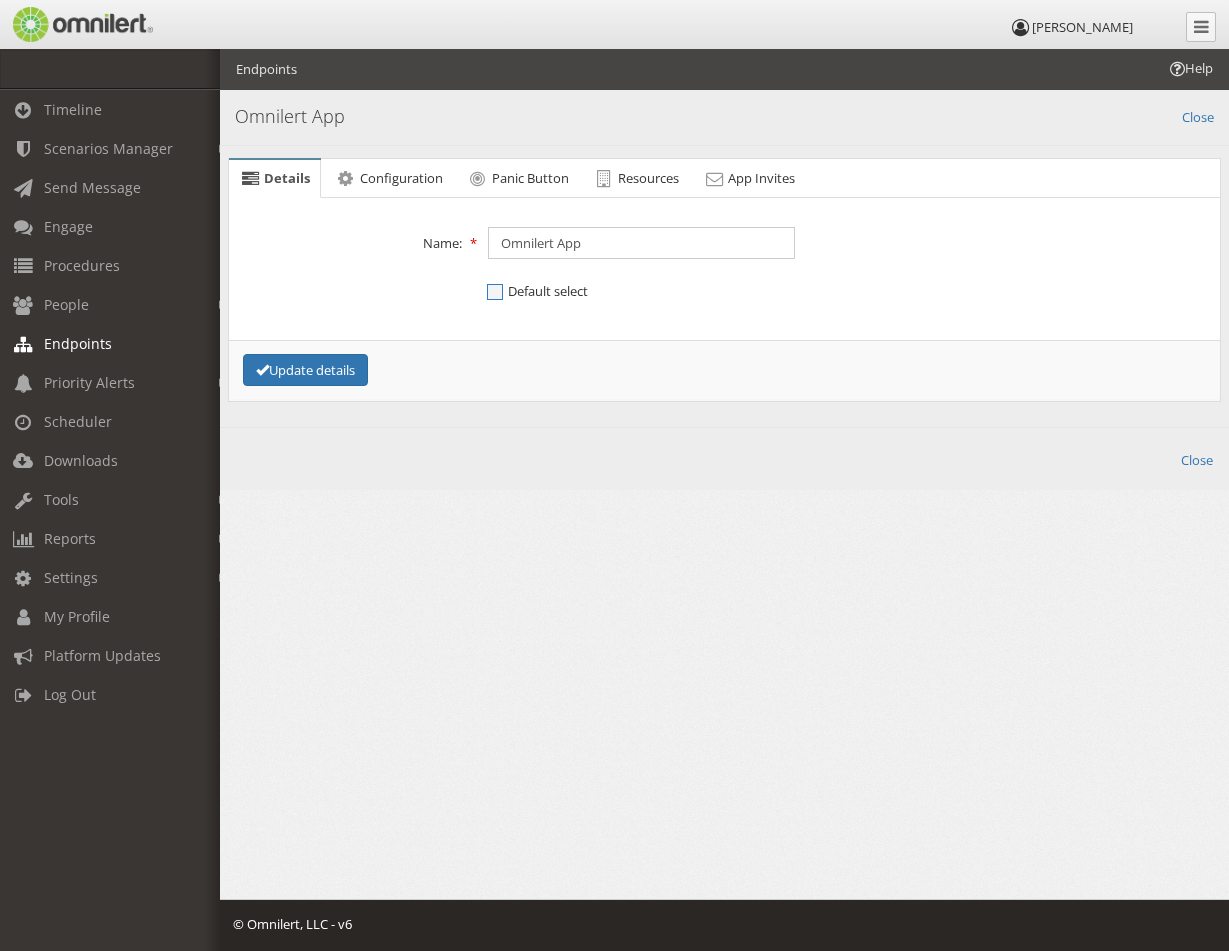 click on "Default select" at bounding box center [537, 291] 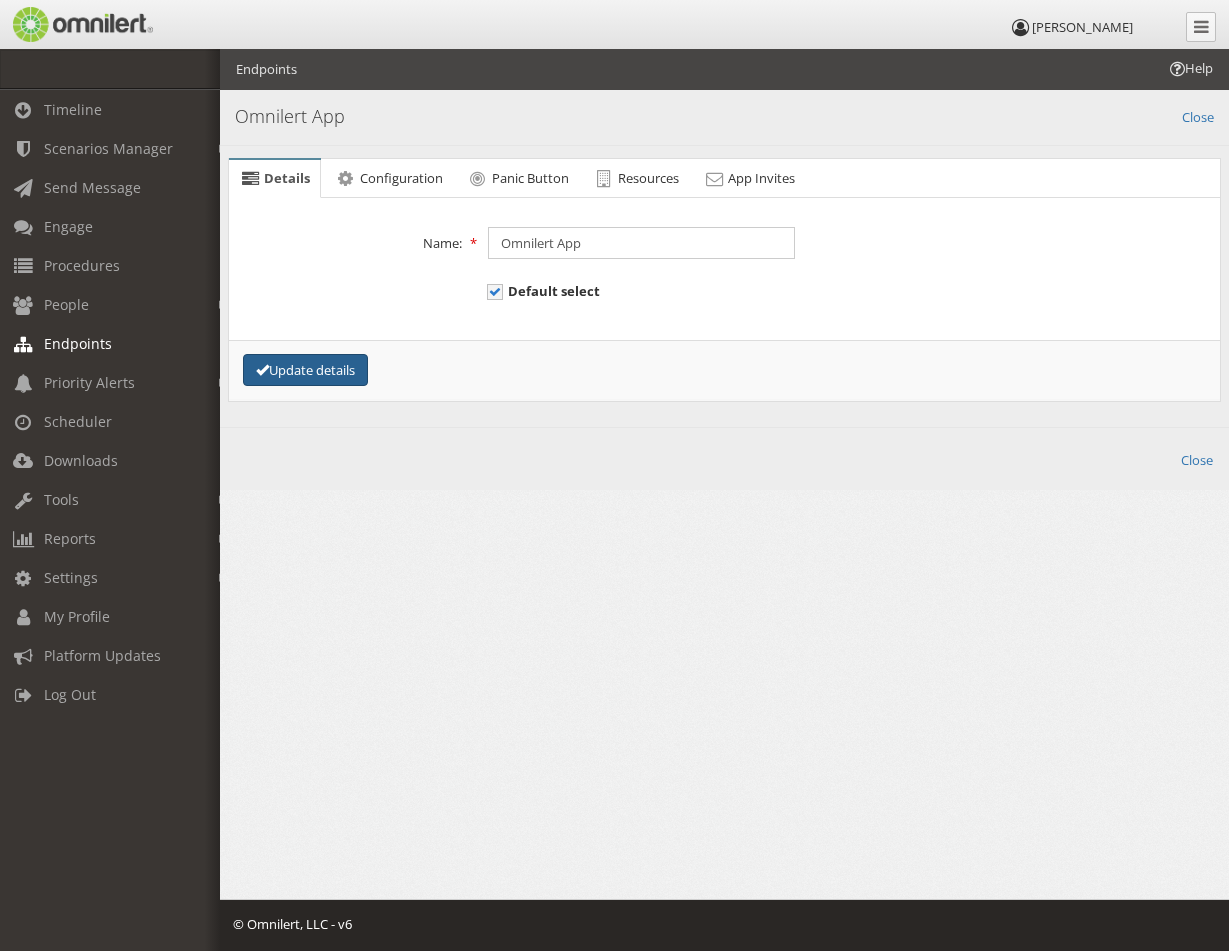 click on "Update details" at bounding box center [305, 370] 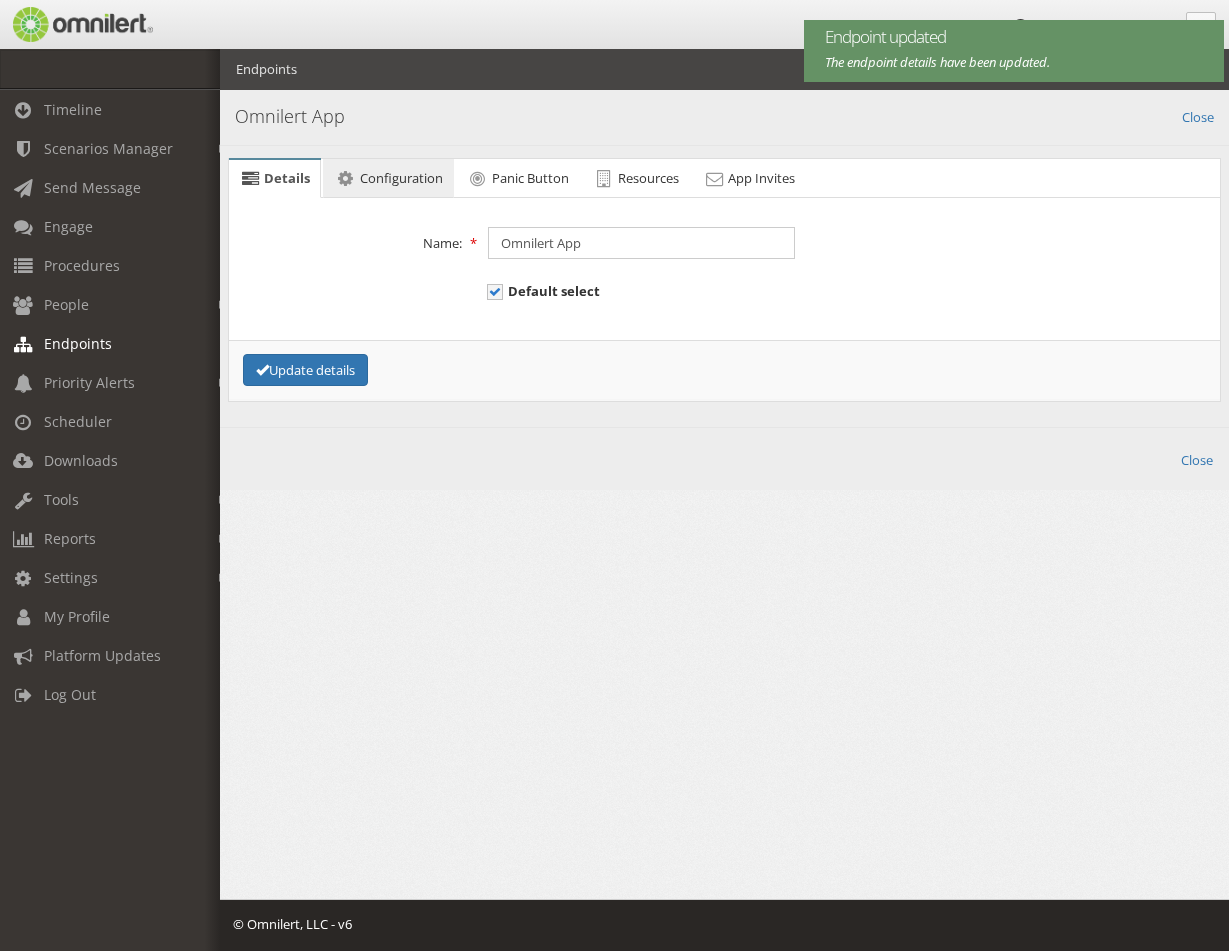 scroll, scrollTop: 0, scrollLeft: 0, axis: both 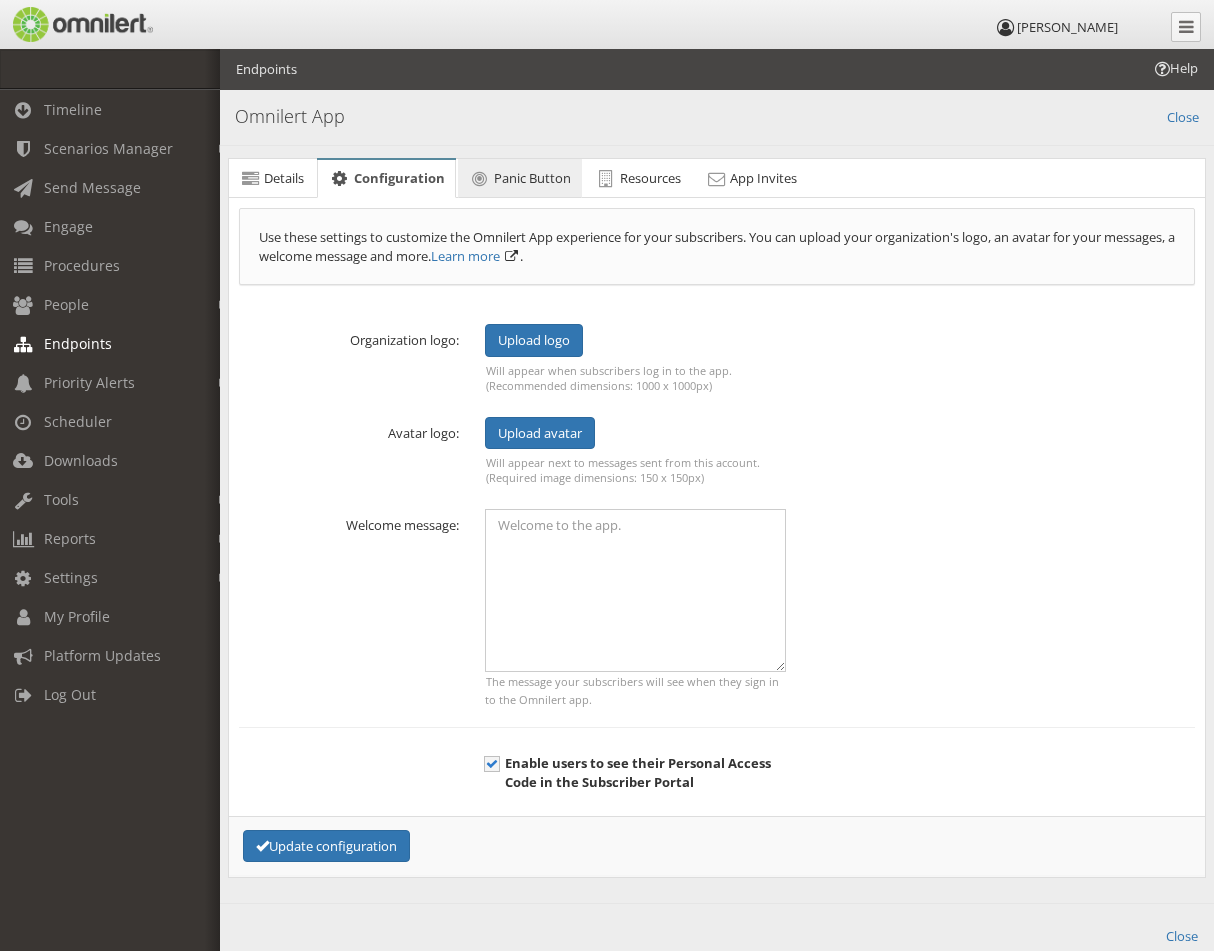 click on "Panic Button" at bounding box center (532, 178) 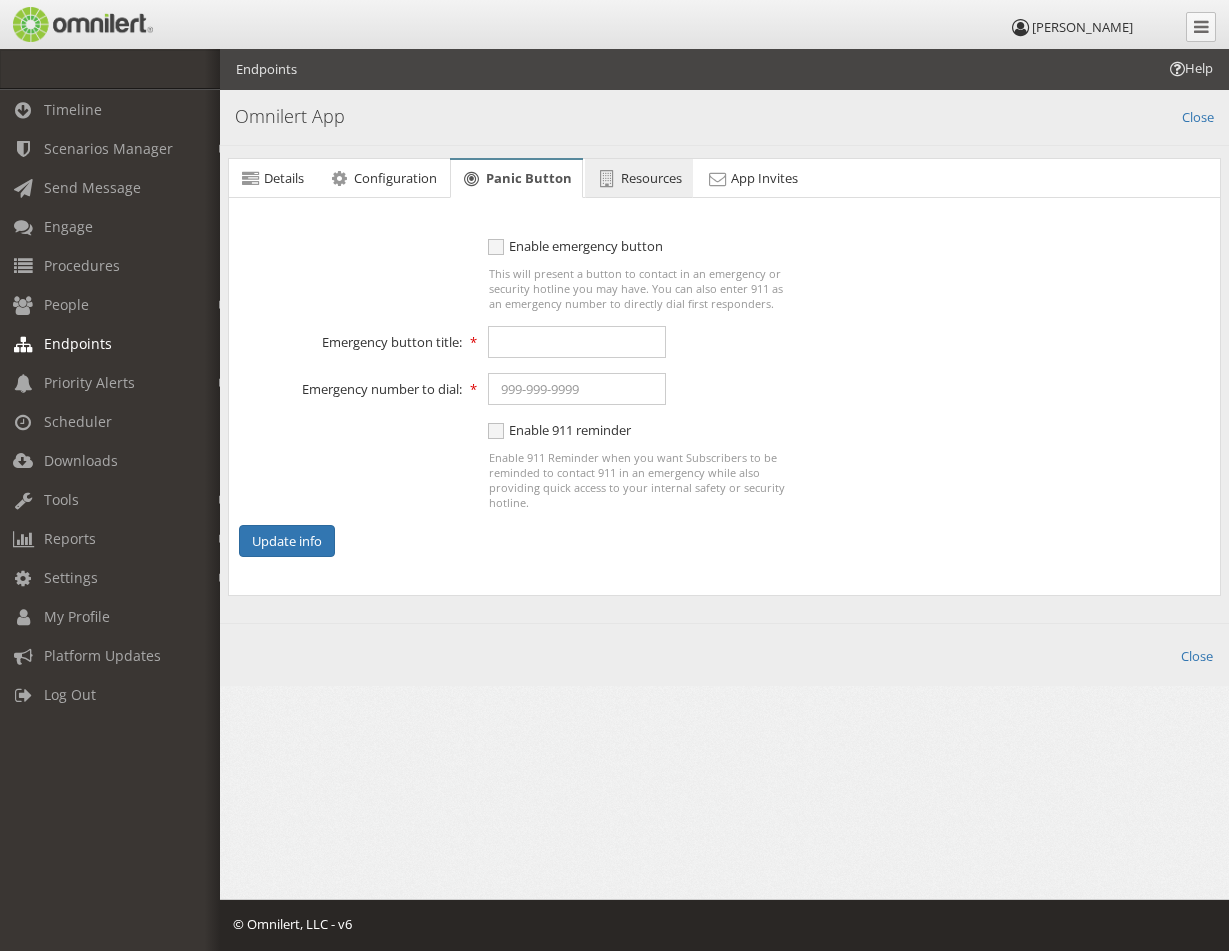 click on "Resources" at bounding box center (651, 178) 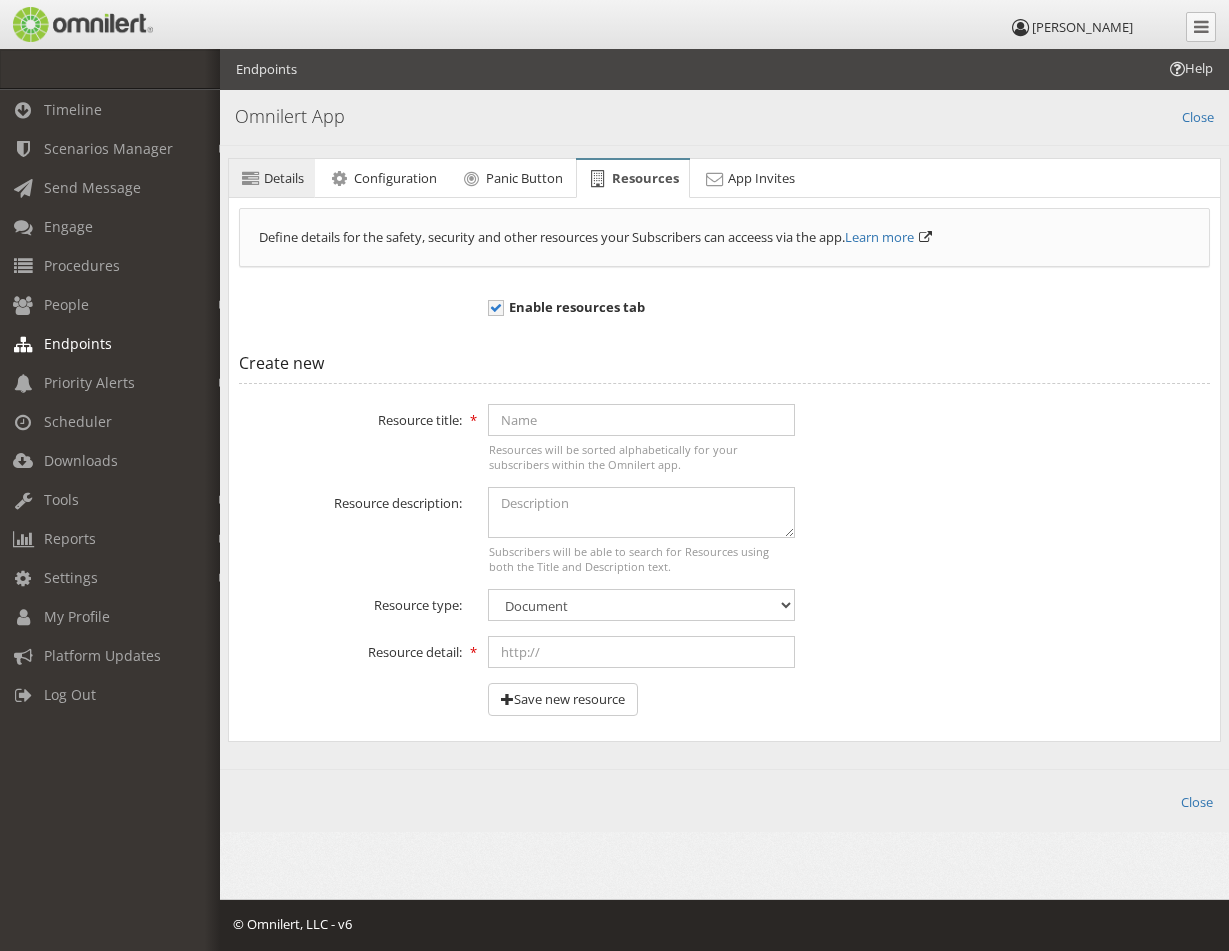 click at bounding box center [250, 178] 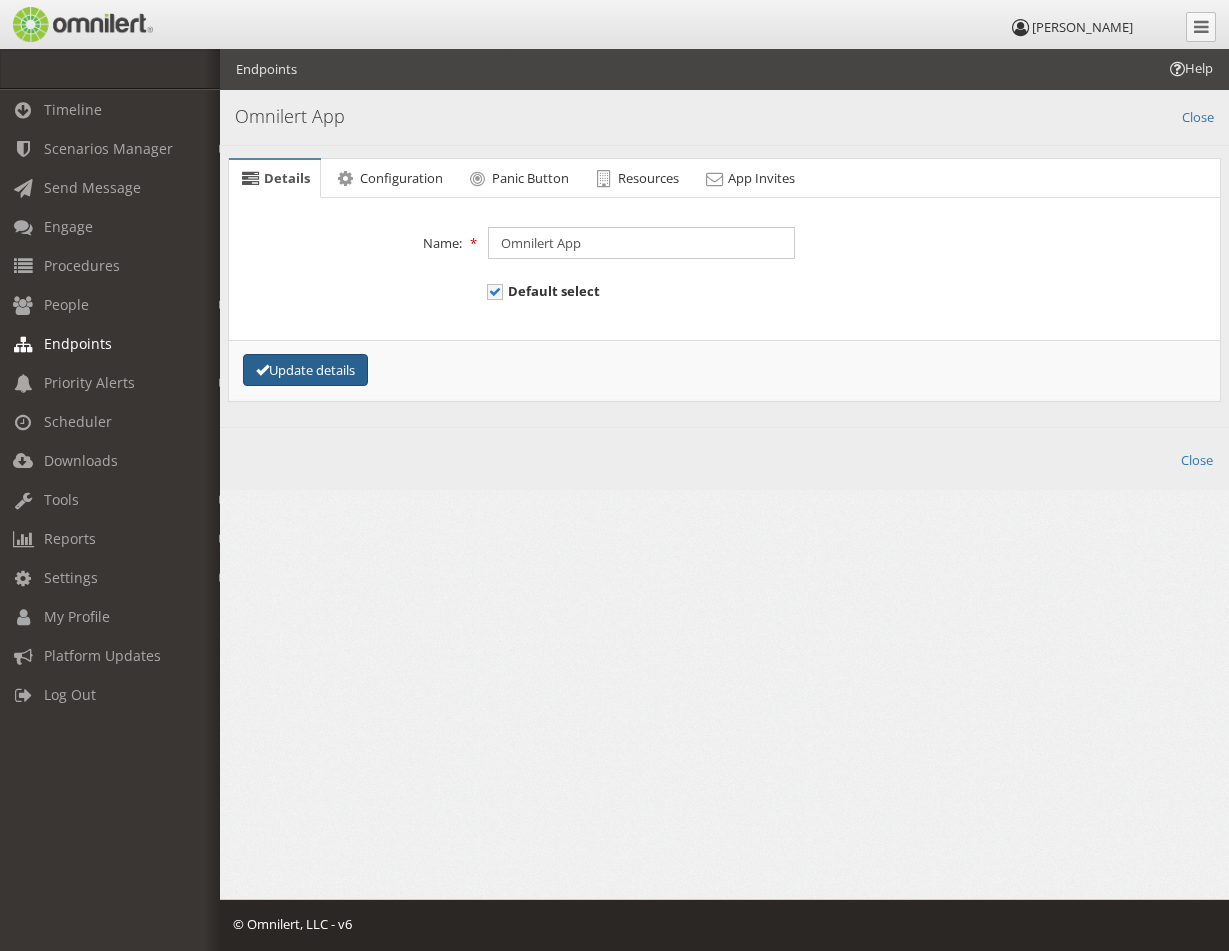 click on "Update details" at bounding box center (305, 370) 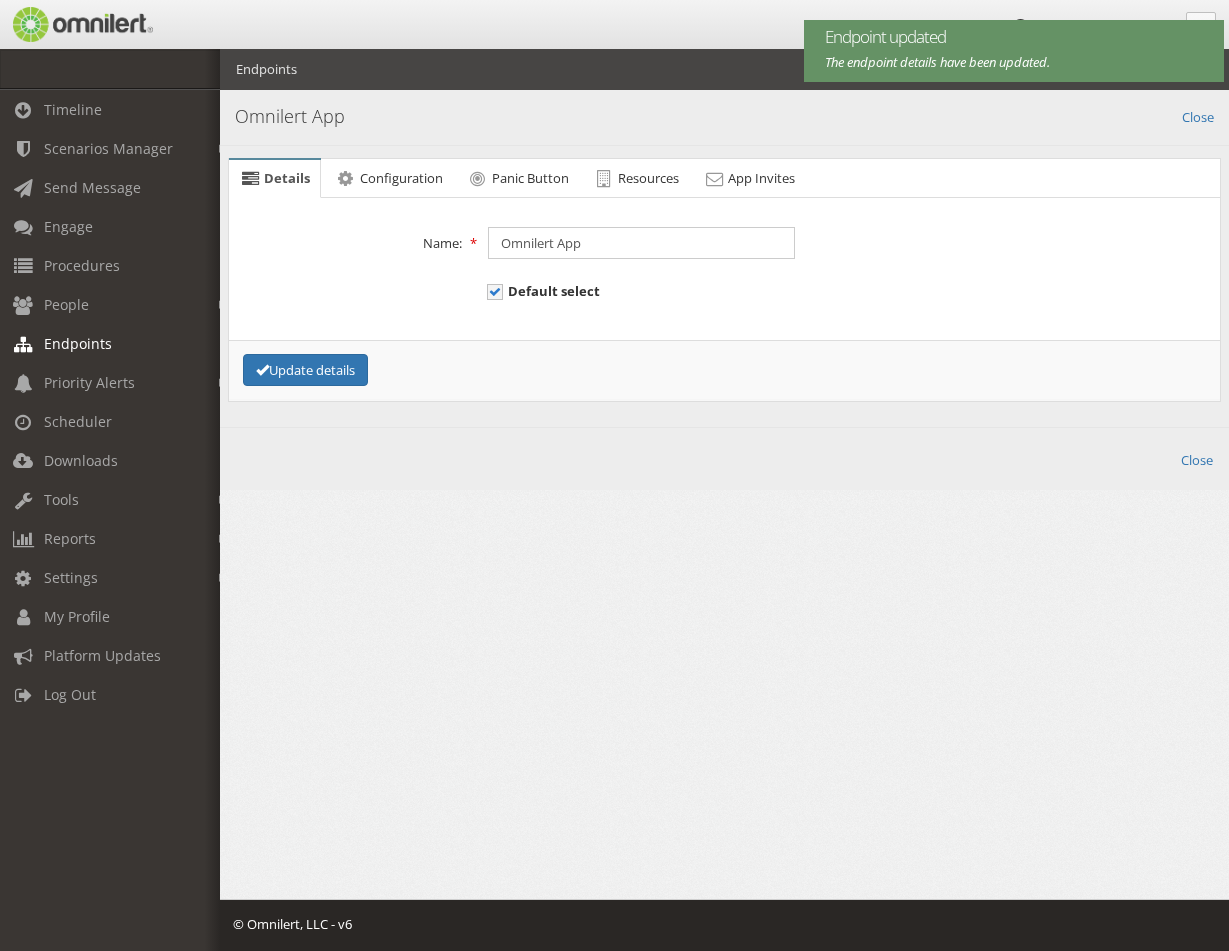 scroll, scrollTop: 0, scrollLeft: 0, axis: both 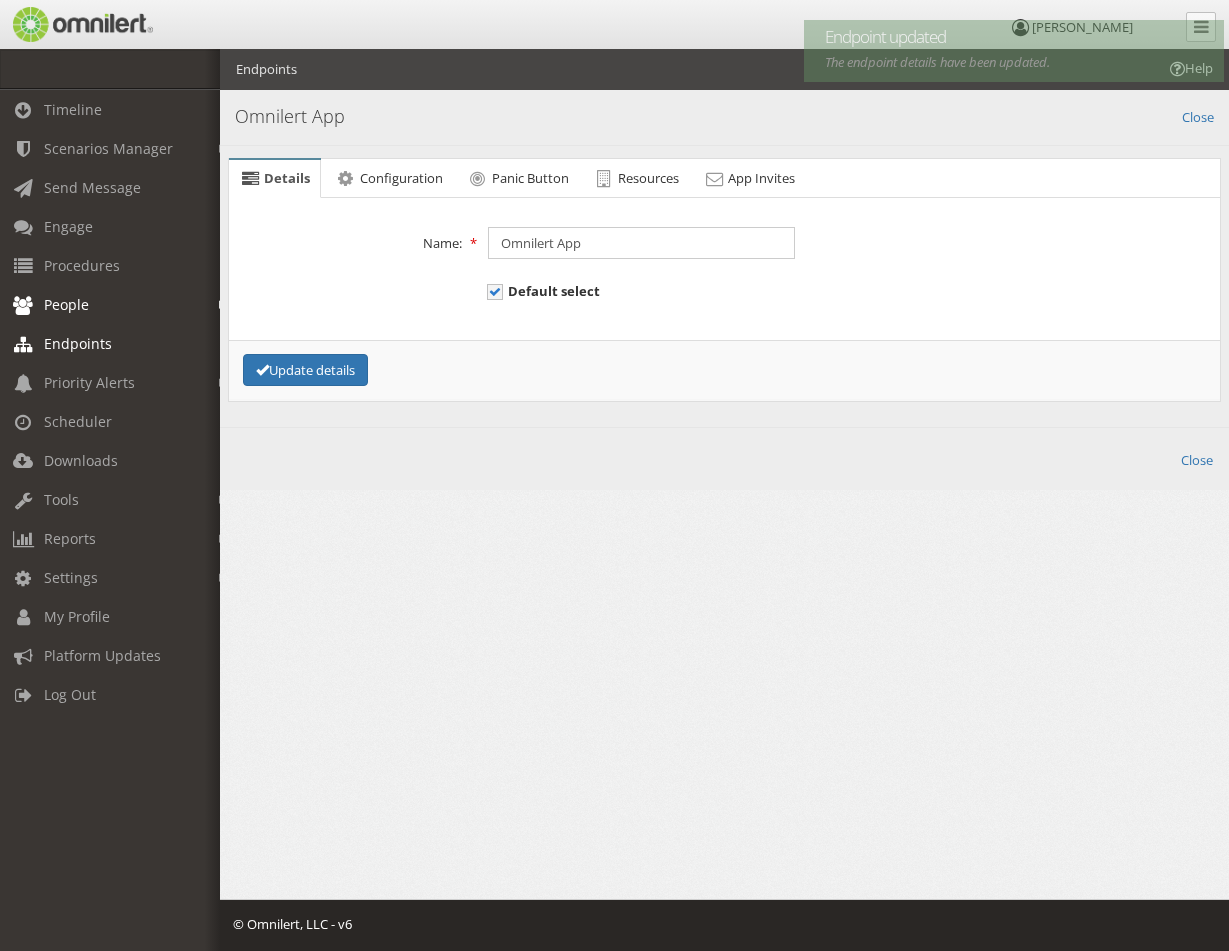 click on "People" at bounding box center (66, 304) 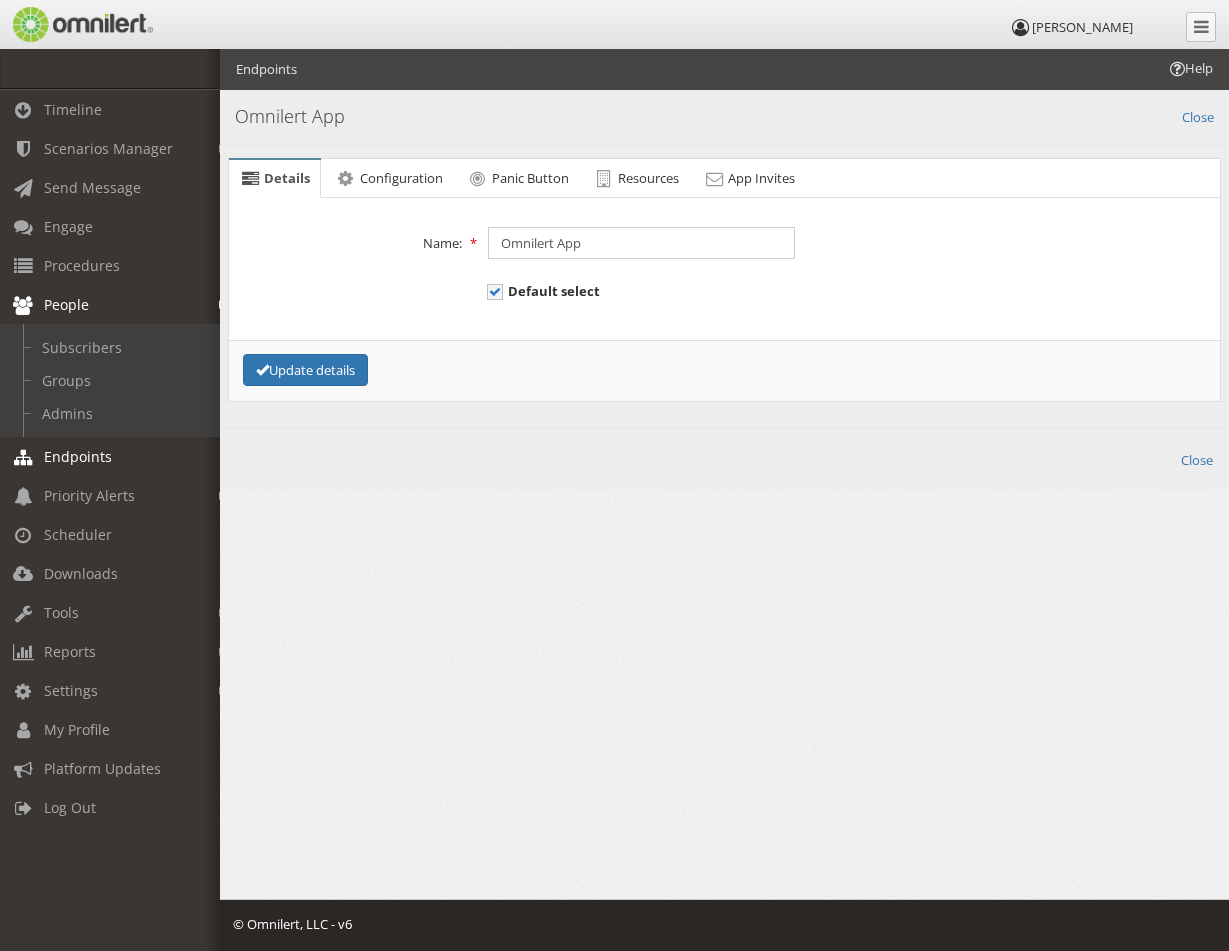 click on "Endpoints" at bounding box center [78, 456] 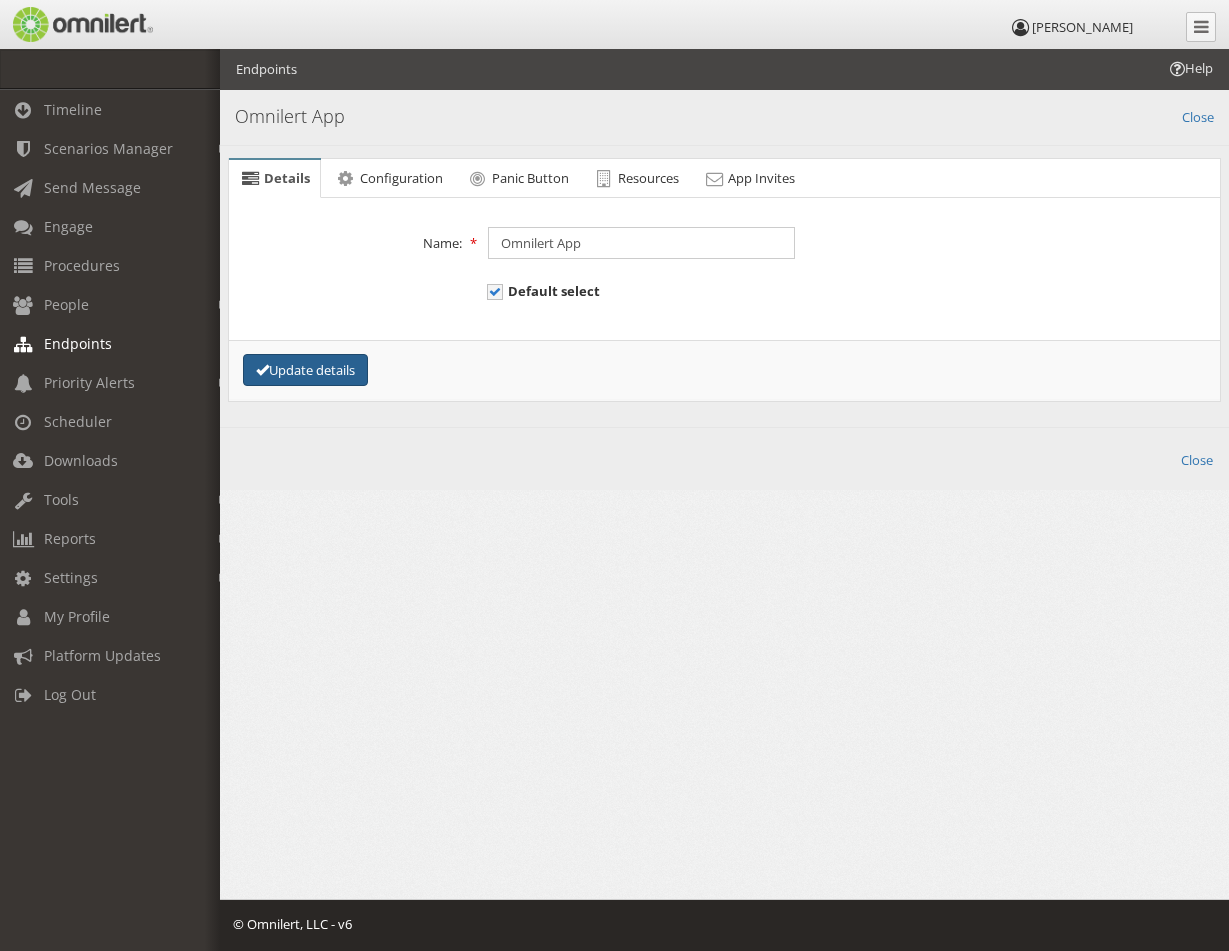 click on "Update details" at bounding box center [305, 370] 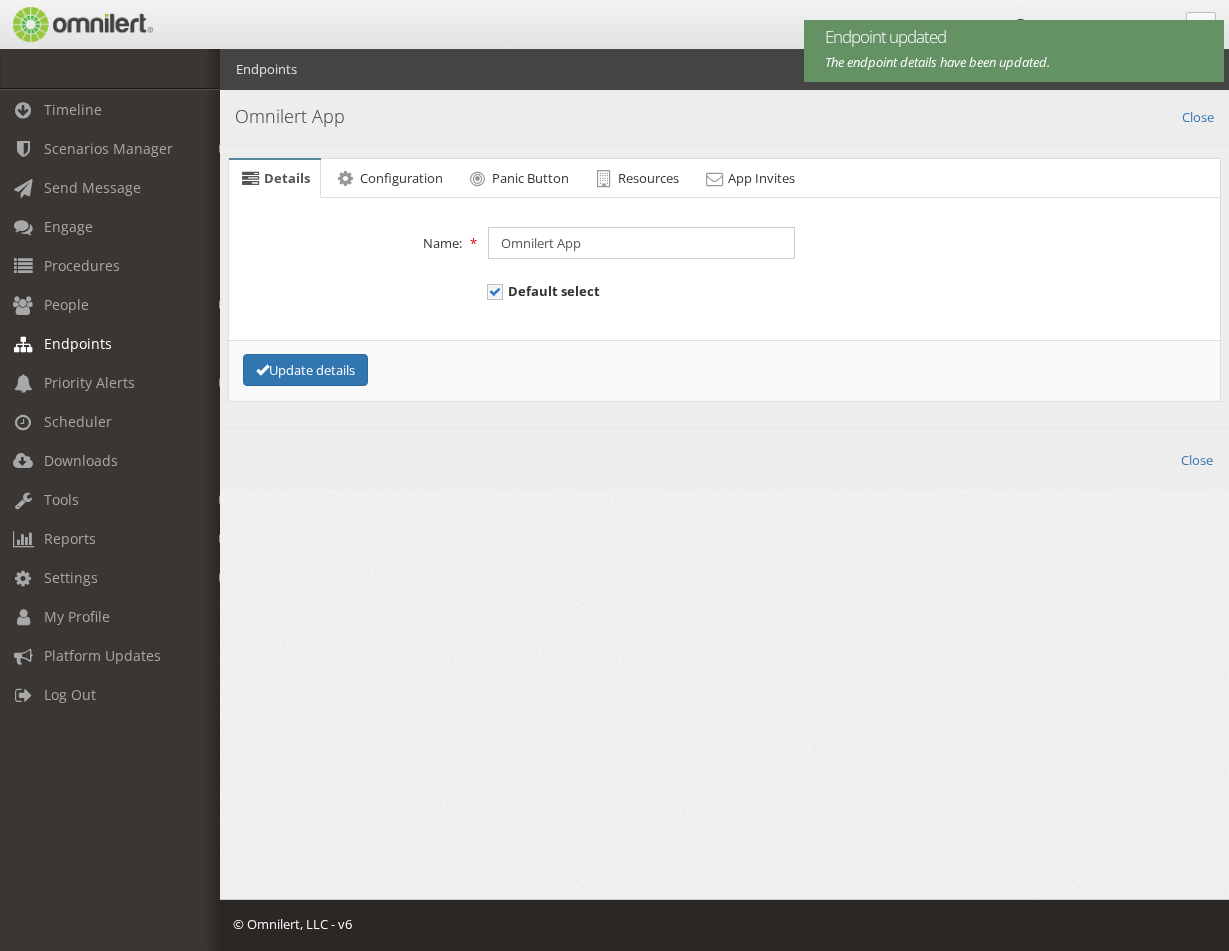 scroll, scrollTop: 0, scrollLeft: 0, axis: both 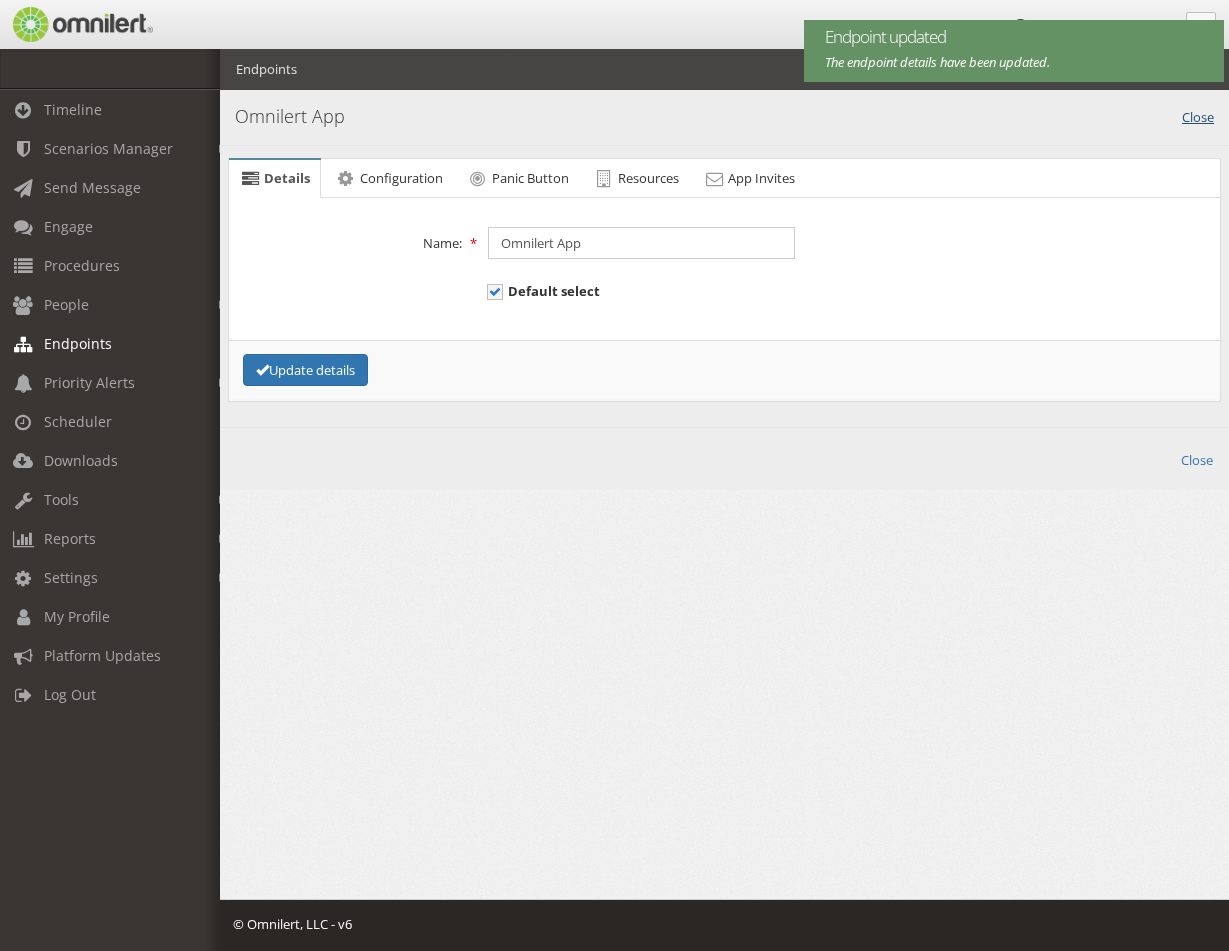 click on "Close" at bounding box center [1198, 115] 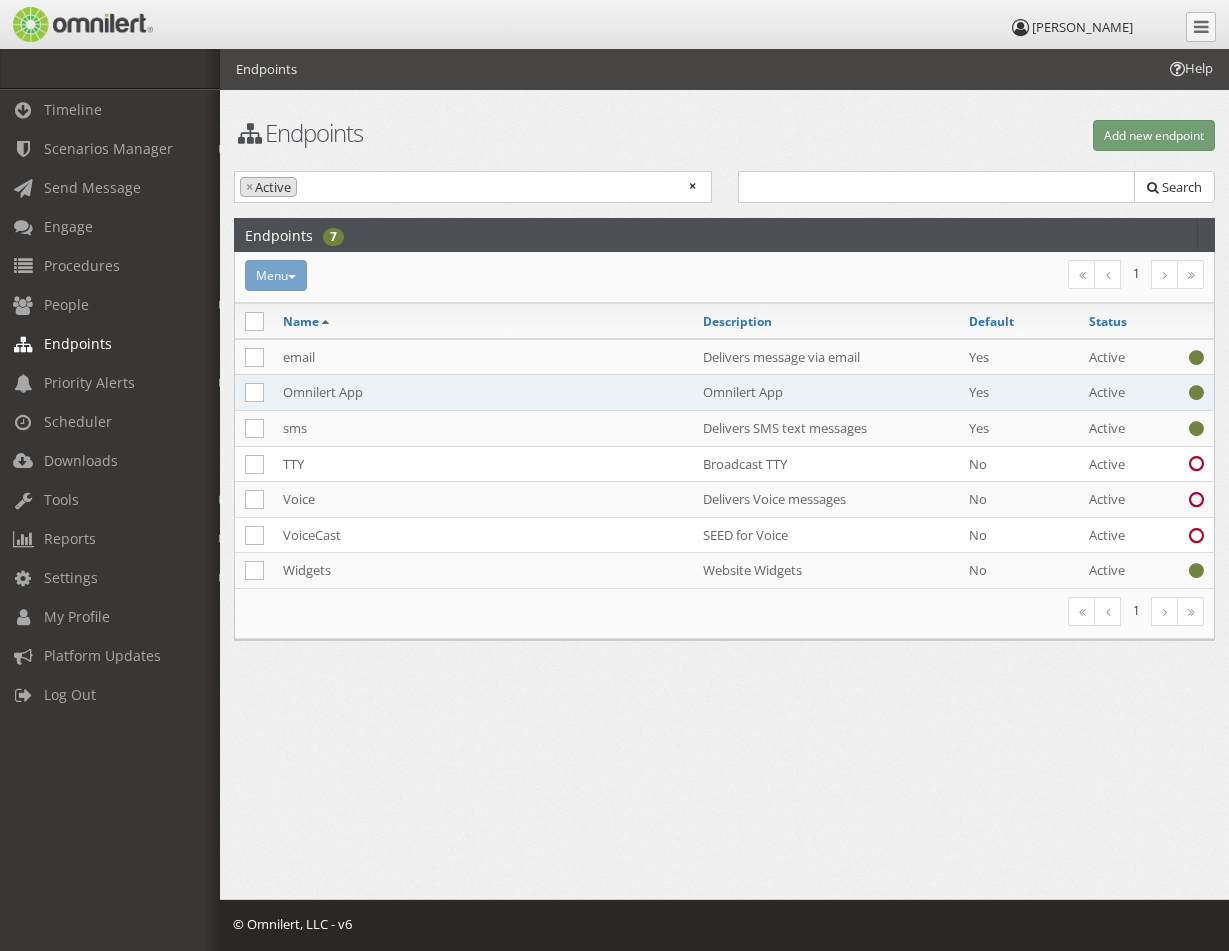 click on "Omnilert App" at bounding box center (483, 393) 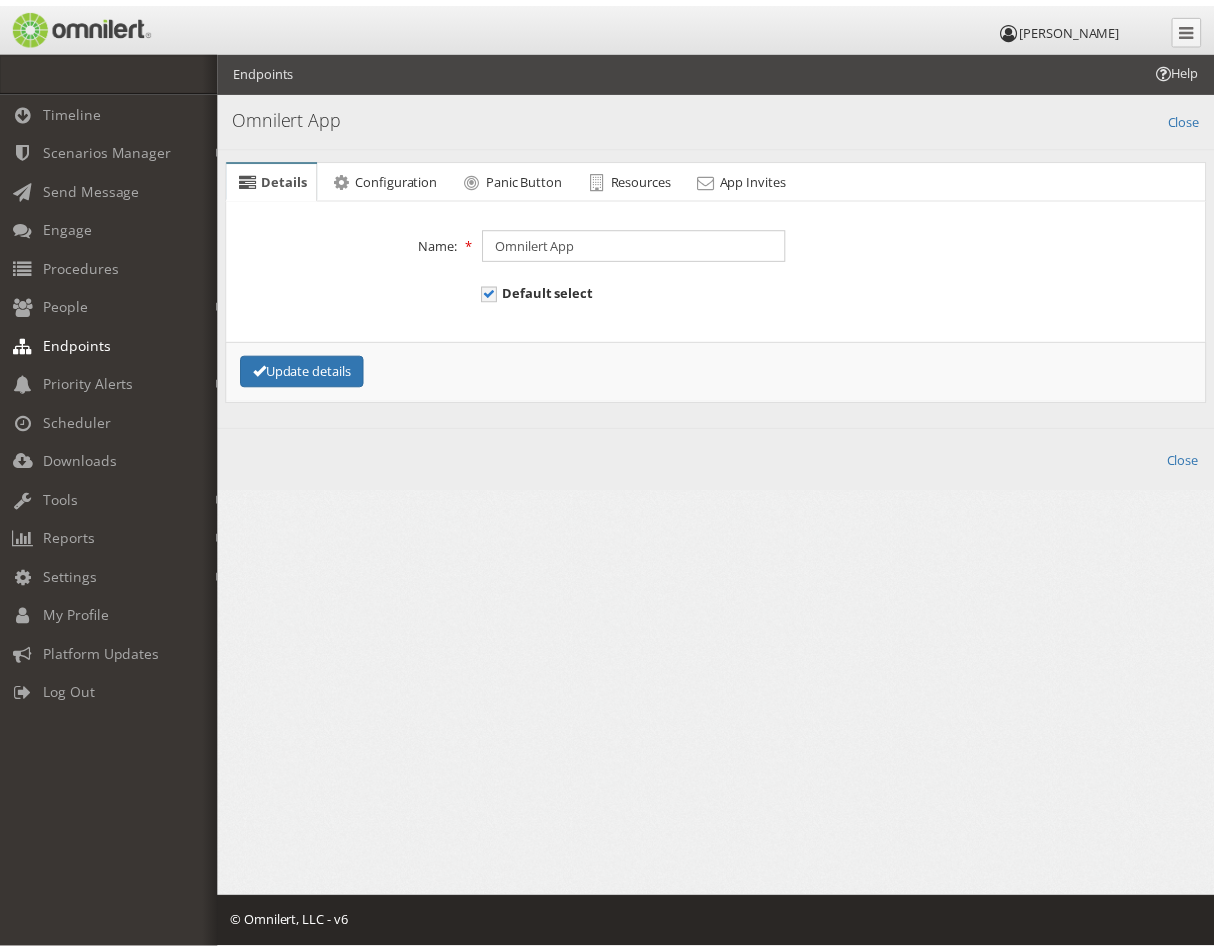 scroll, scrollTop: 0, scrollLeft: 0, axis: both 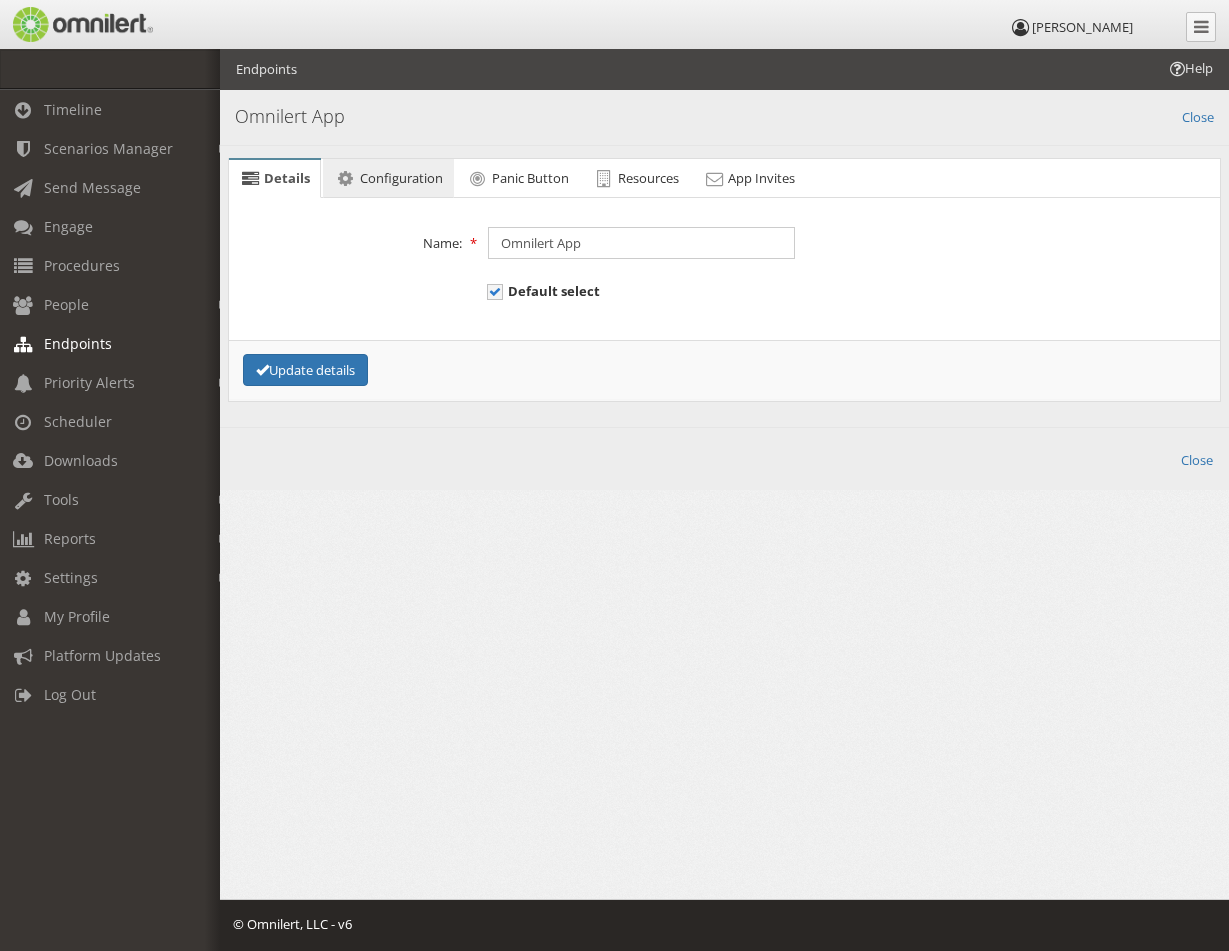 click on "Configuration" at bounding box center [401, 178] 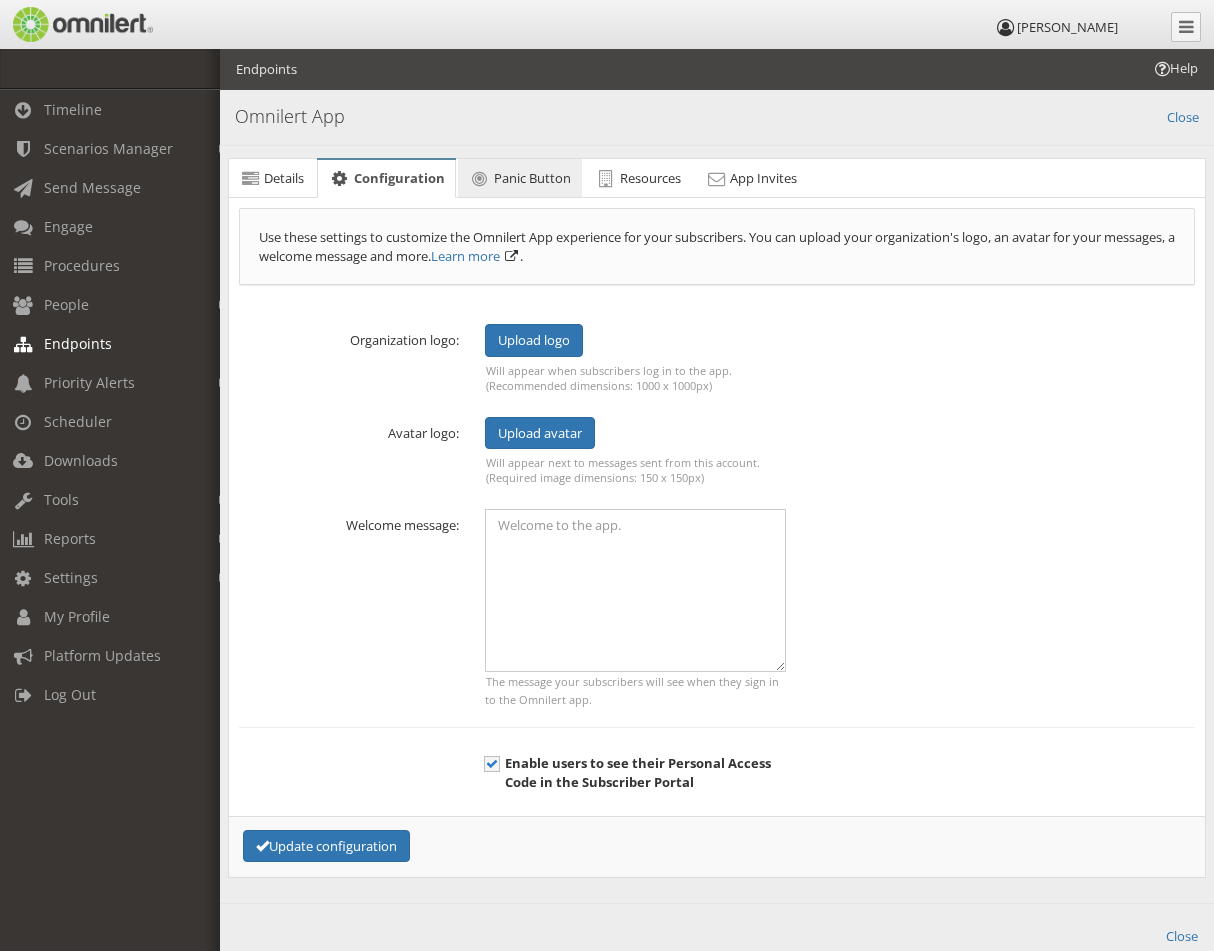 click on "Panic Button" at bounding box center (532, 178) 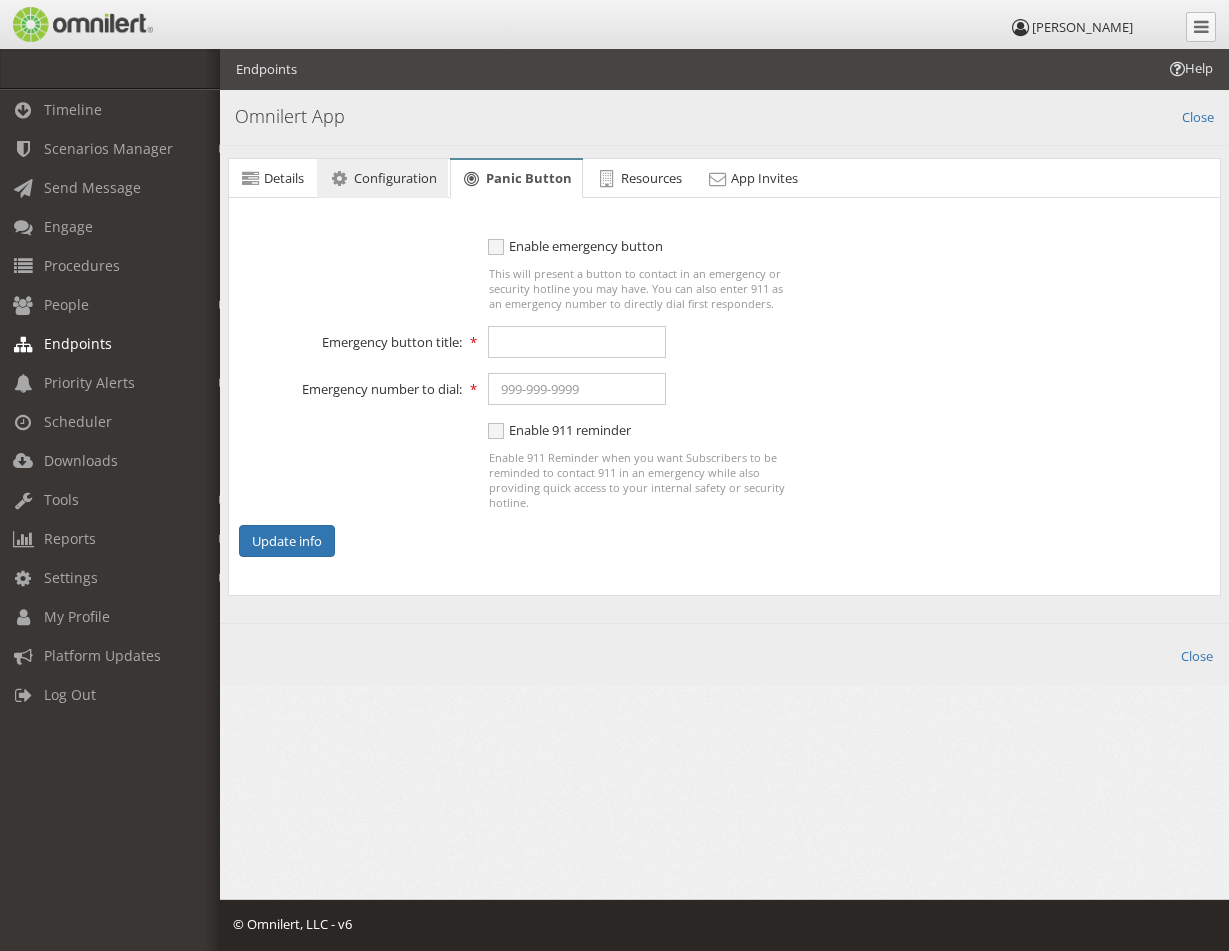 drag, startPoint x: 428, startPoint y: 185, endPoint x: 495, endPoint y: 190, distance: 67.18631 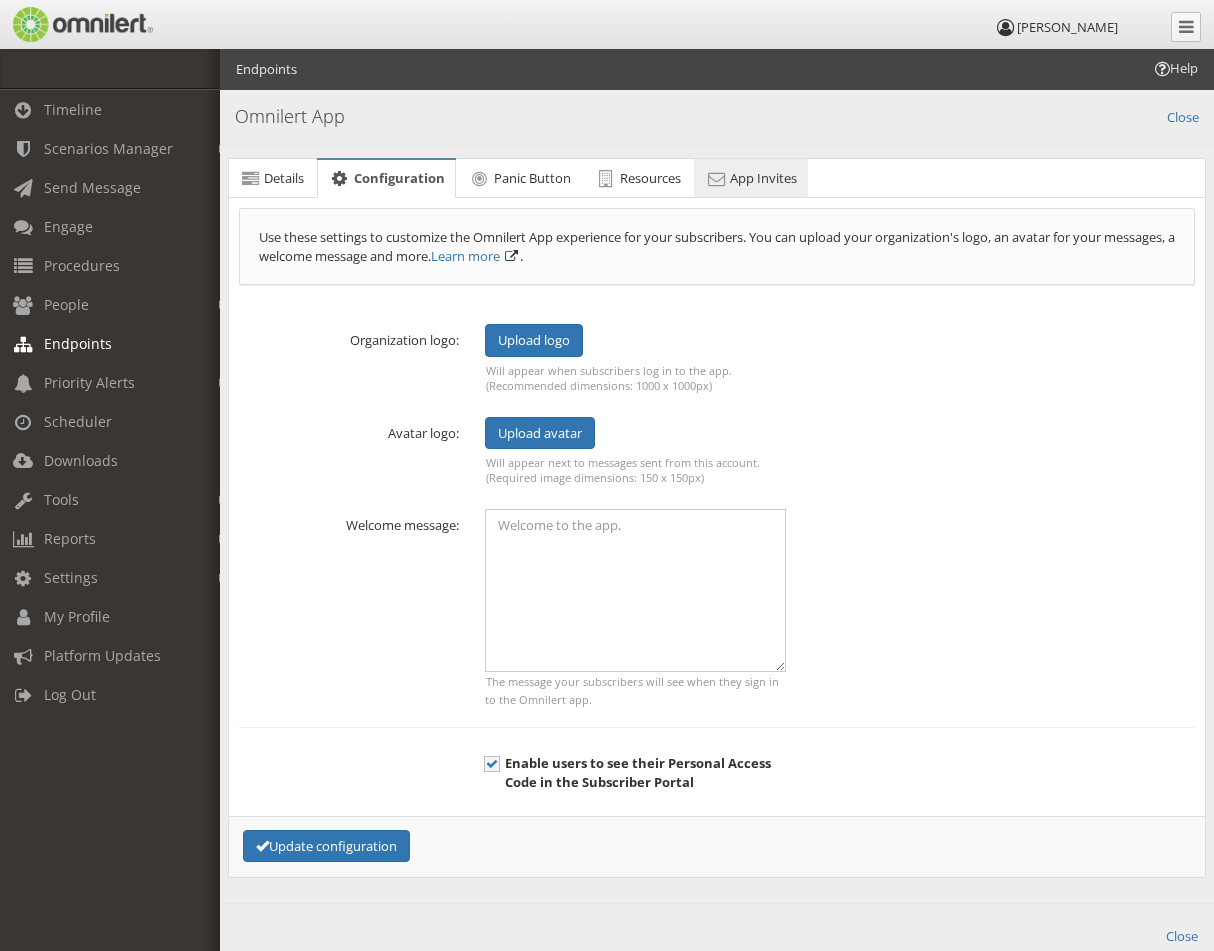 click on "App Invites" at bounding box center [763, 178] 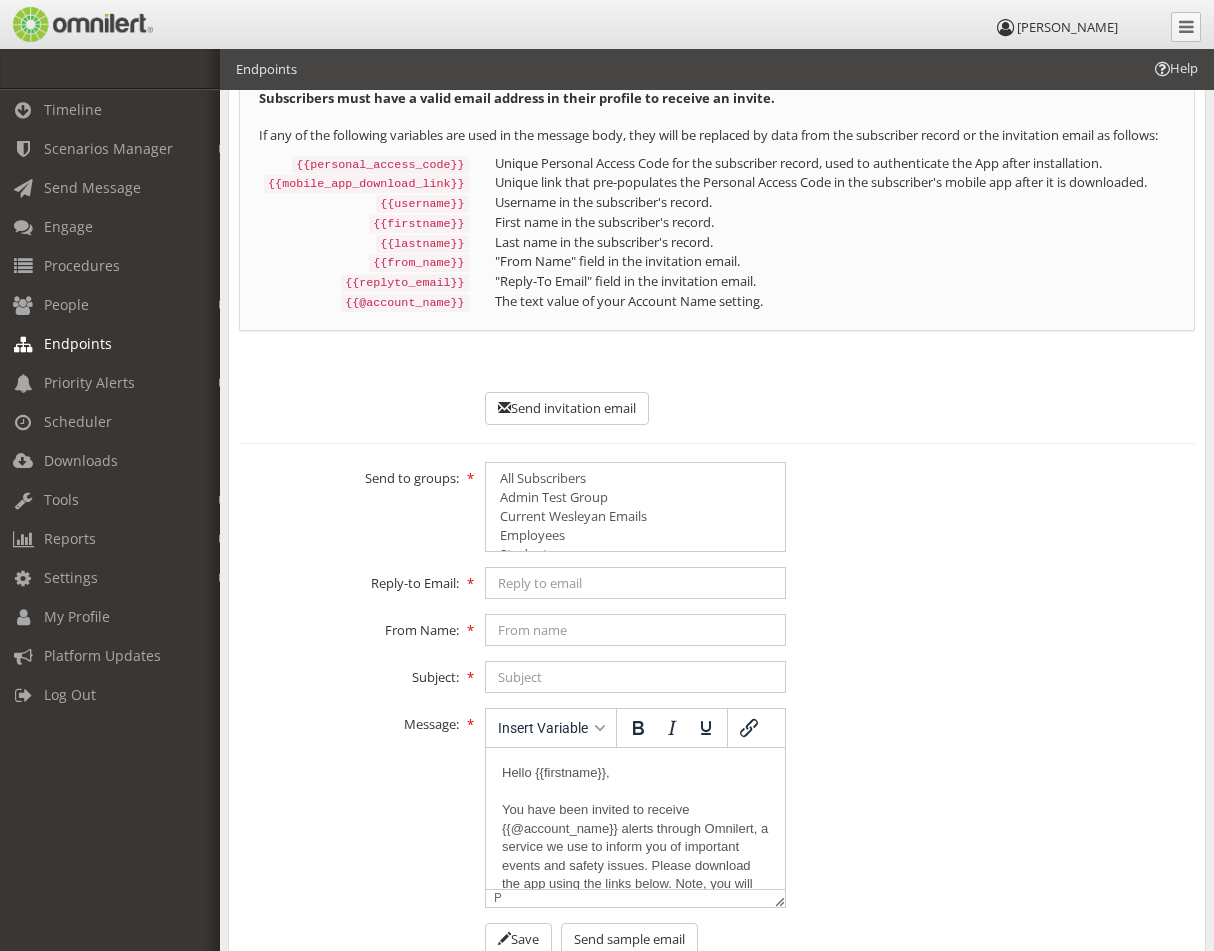 scroll, scrollTop: 200, scrollLeft: 0, axis: vertical 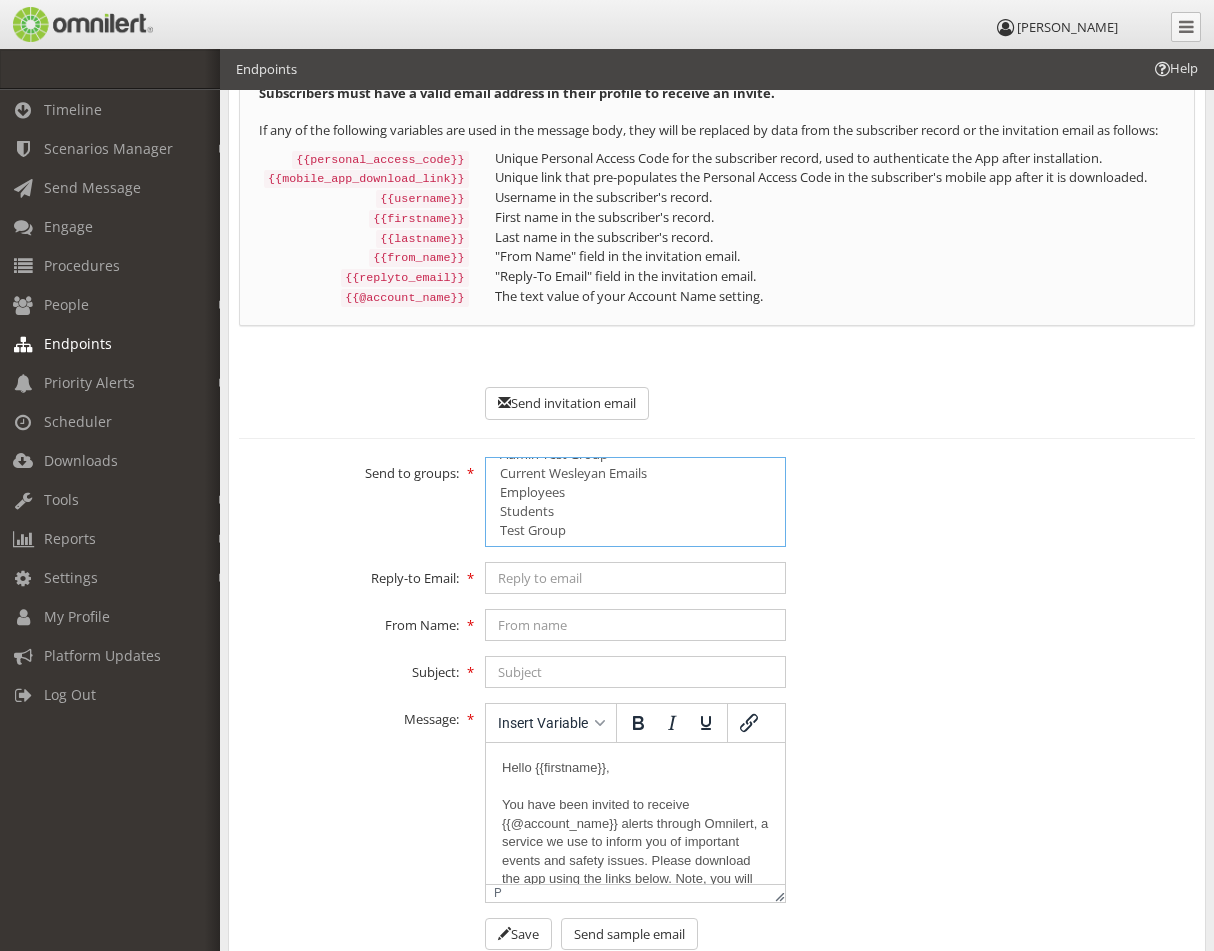 select on "4352038" 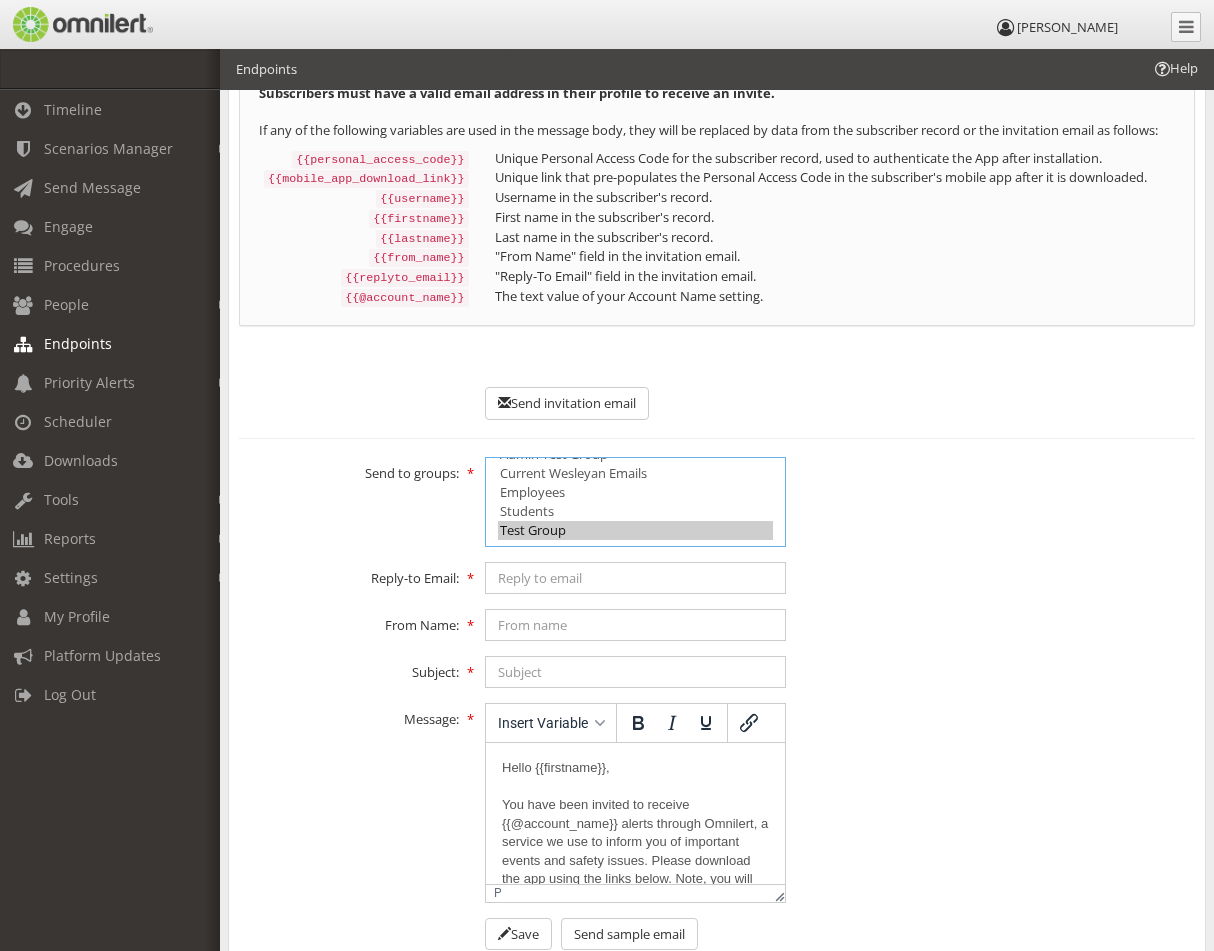 scroll, scrollTop: 0, scrollLeft: 0, axis: both 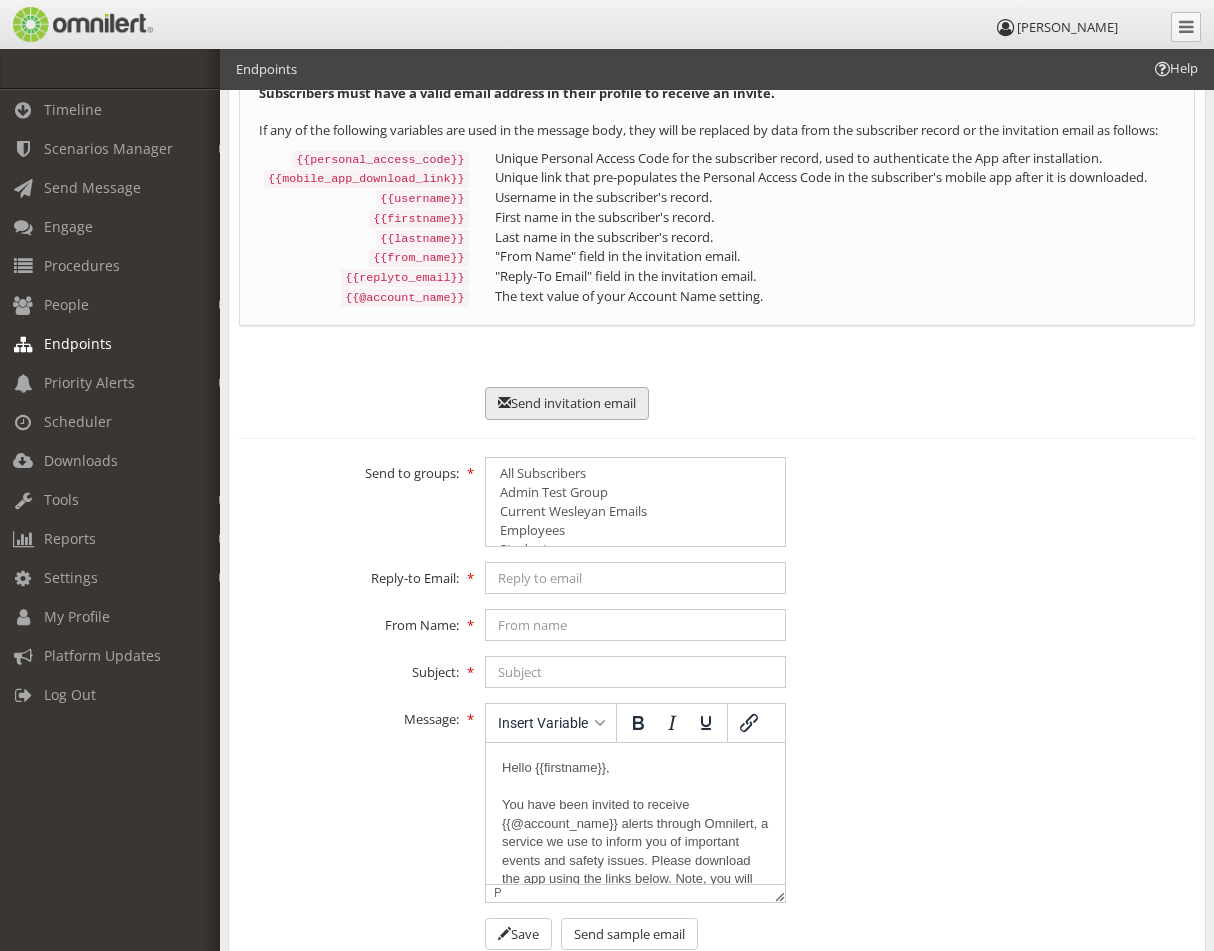 click on "Send invitation email" at bounding box center (567, 403) 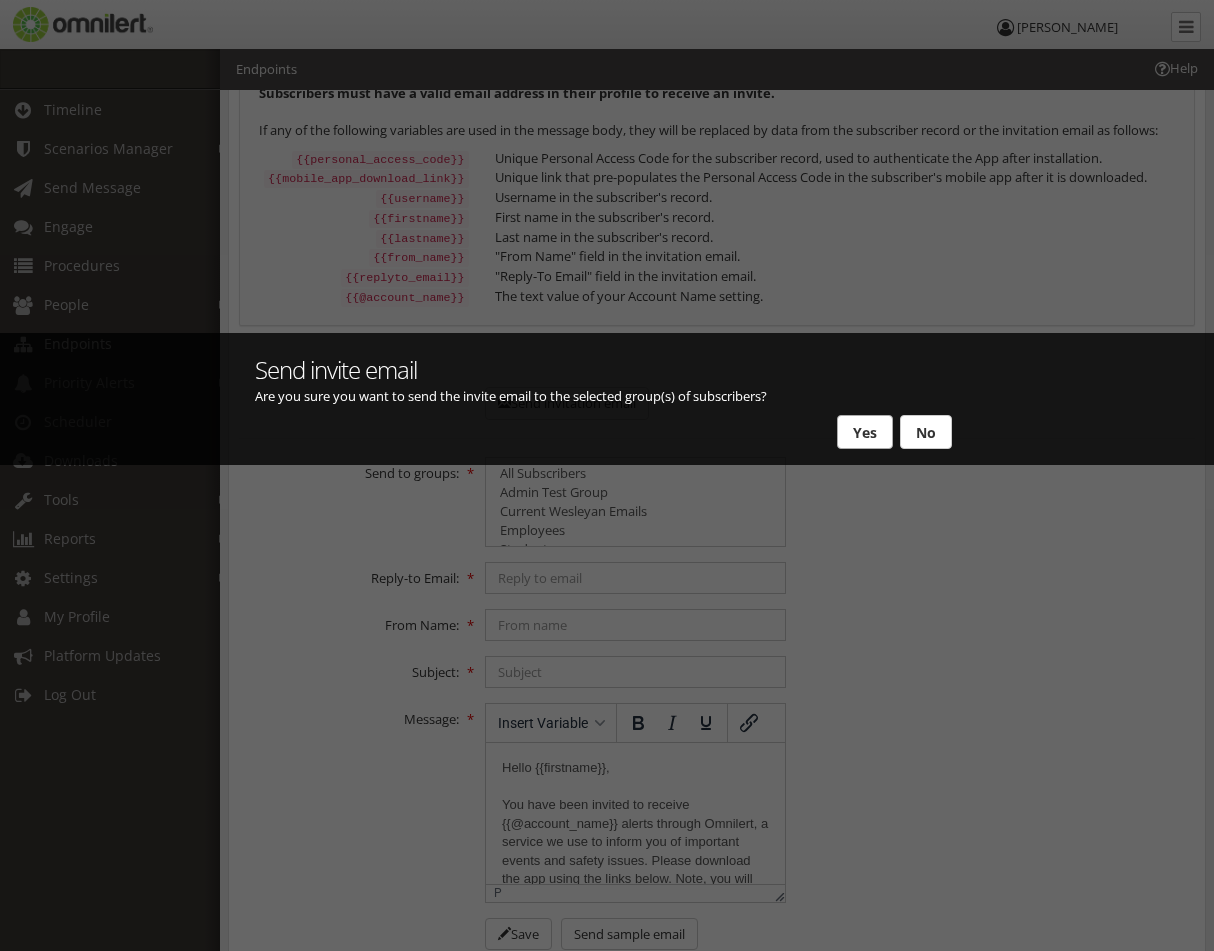 click on "Yes" at bounding box center [865, 432] 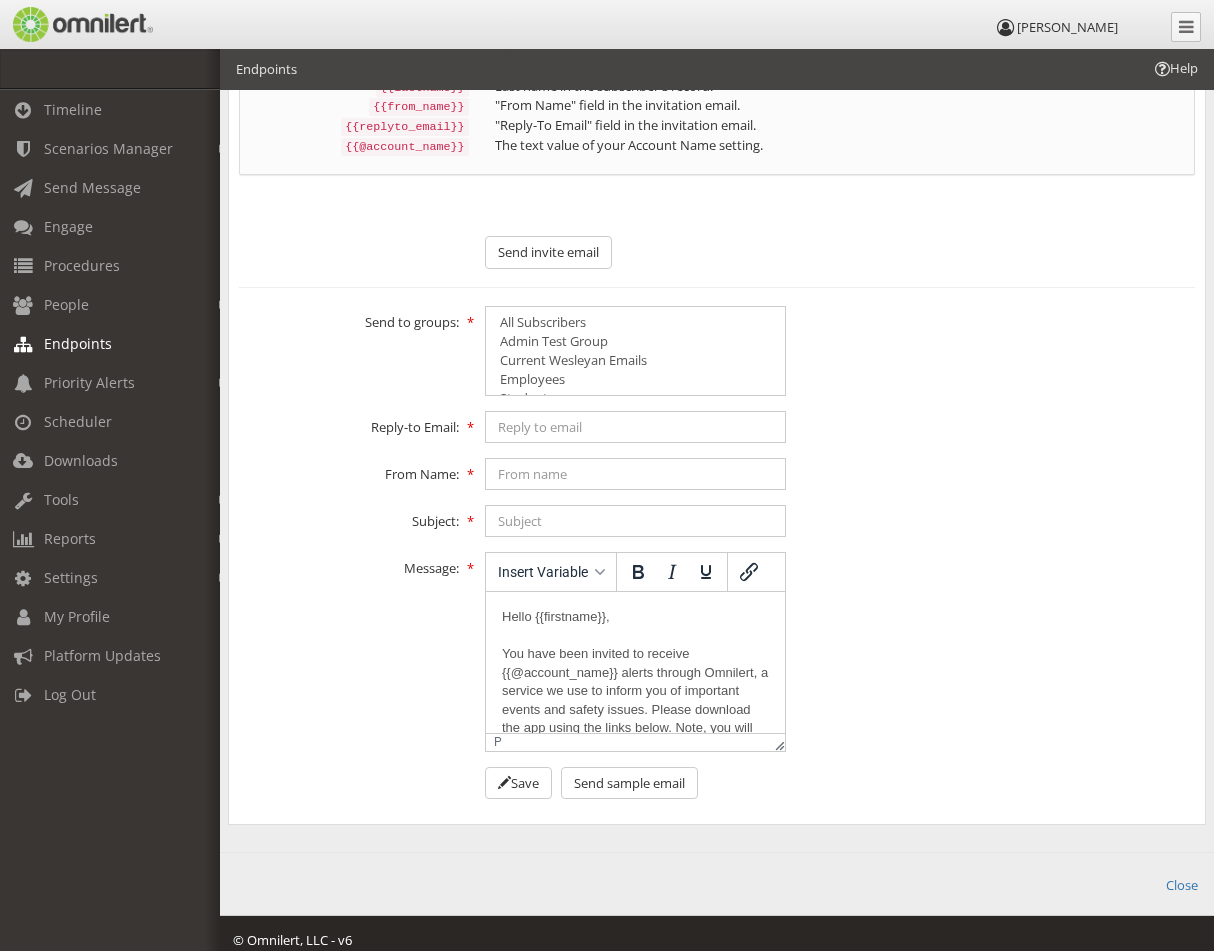 scroll, scrollTop: 377, scrollLeft: 0, axis: vertical 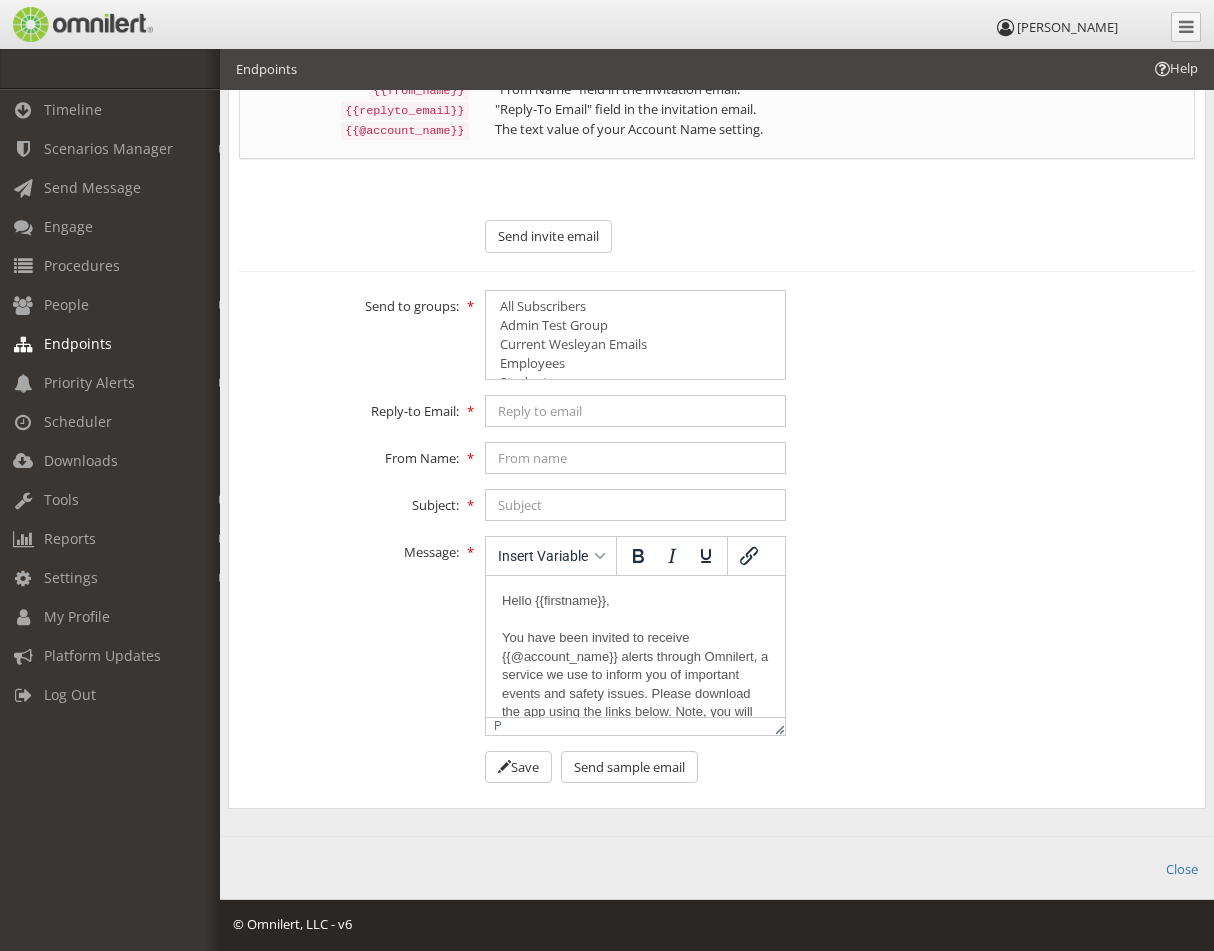 drag, startPoint x: 780, startPoint y: 618, endPoint x: 1138, endPoint y: 1089, distance: 591.6122 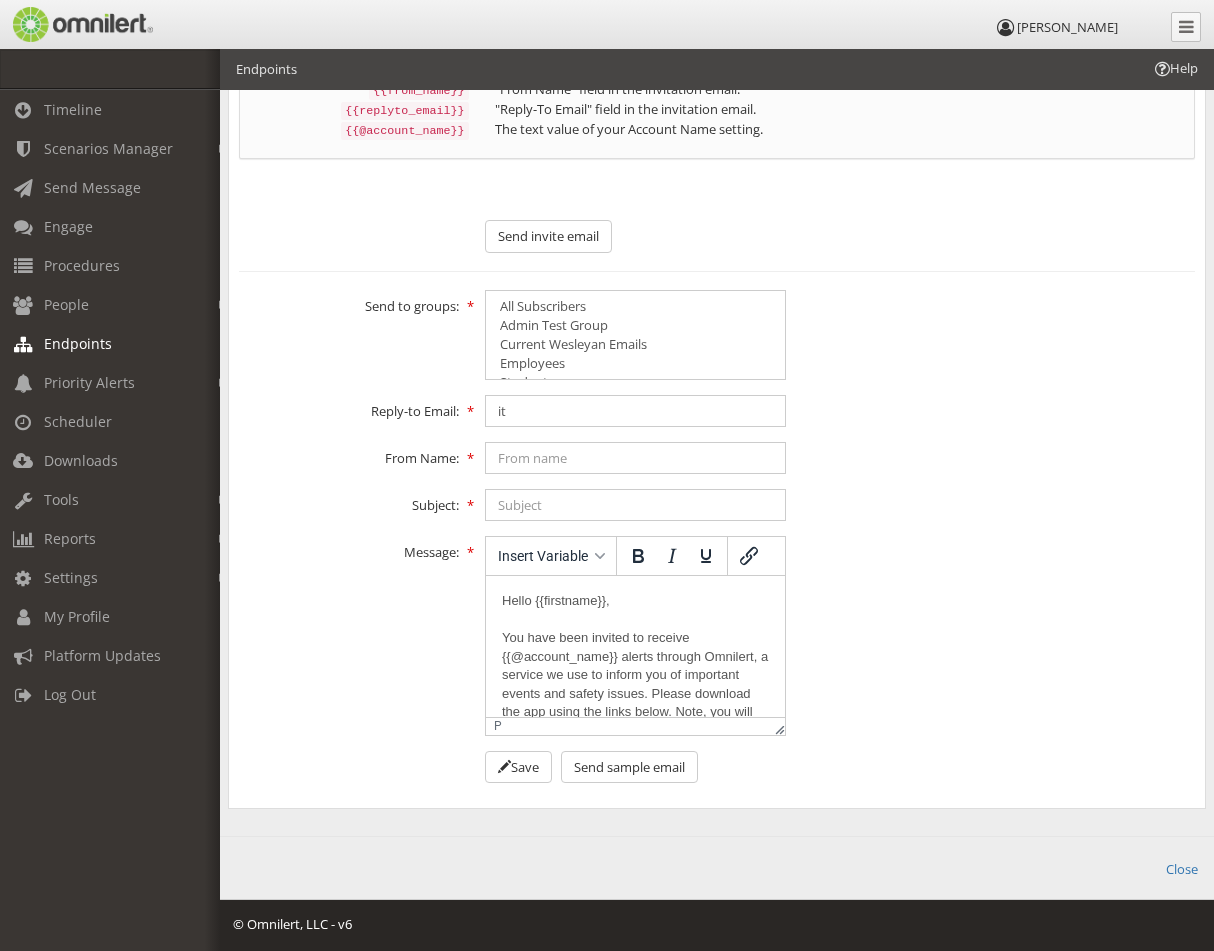 type on "i" 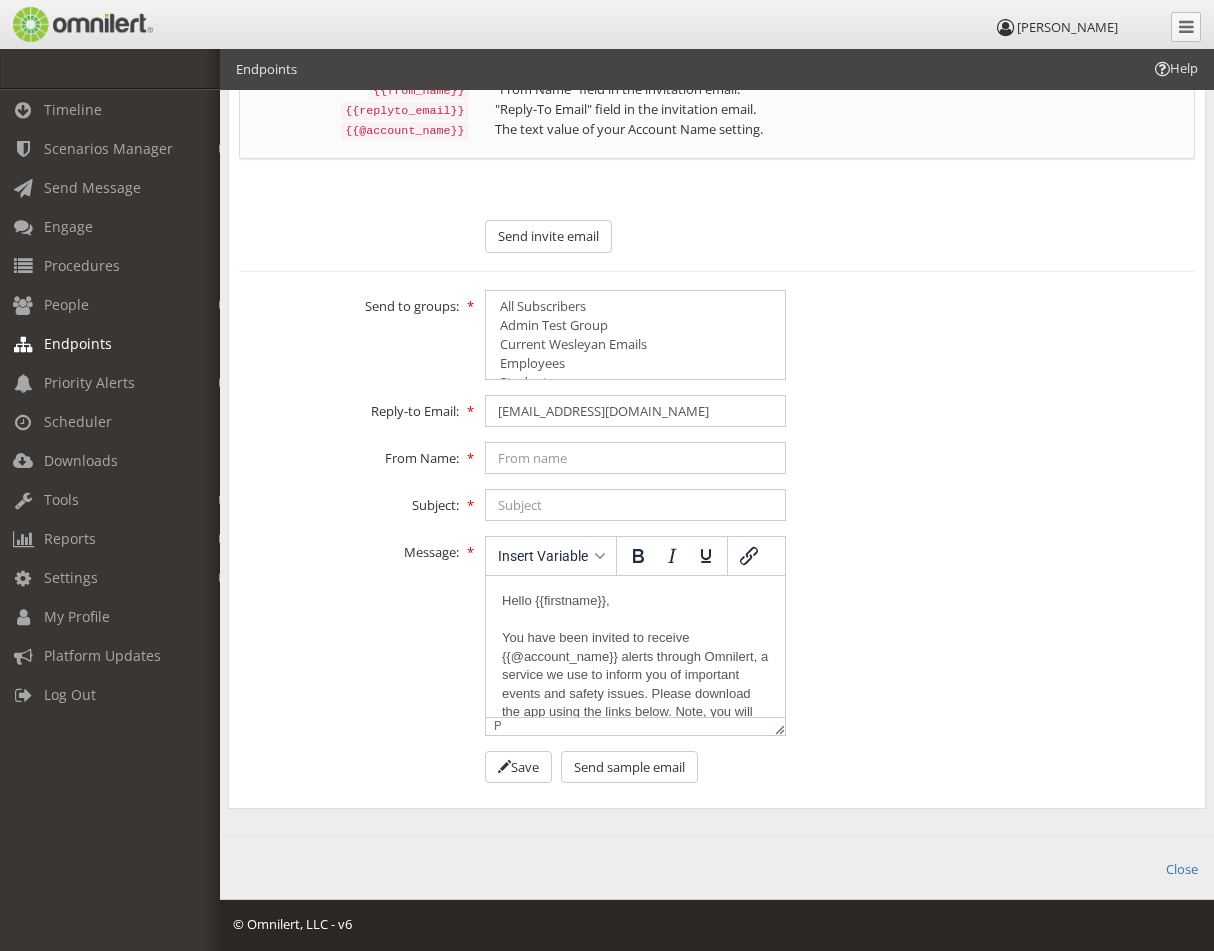 type on "[EMAIL_ADDRESS][DOMAIN_NAME]" 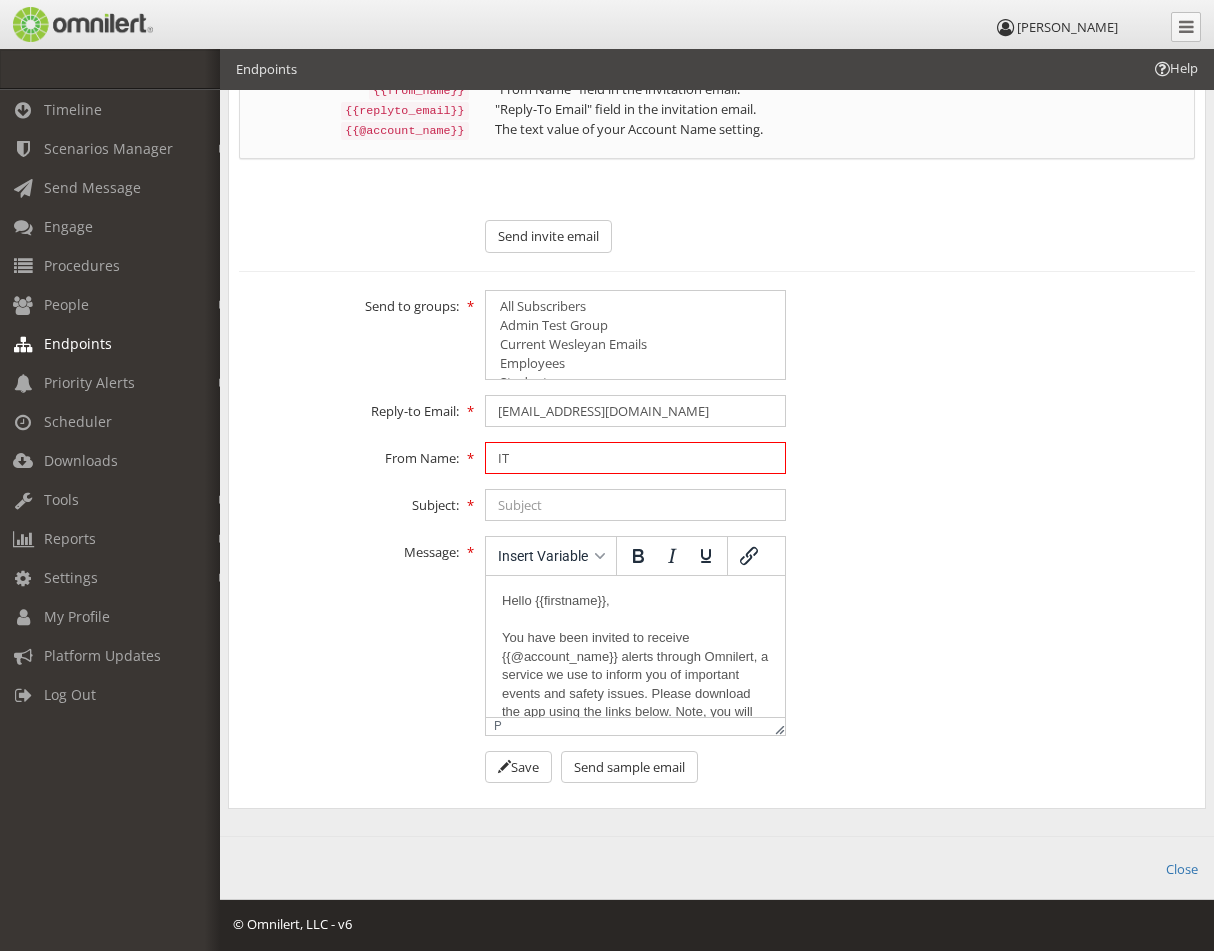 type on "I" 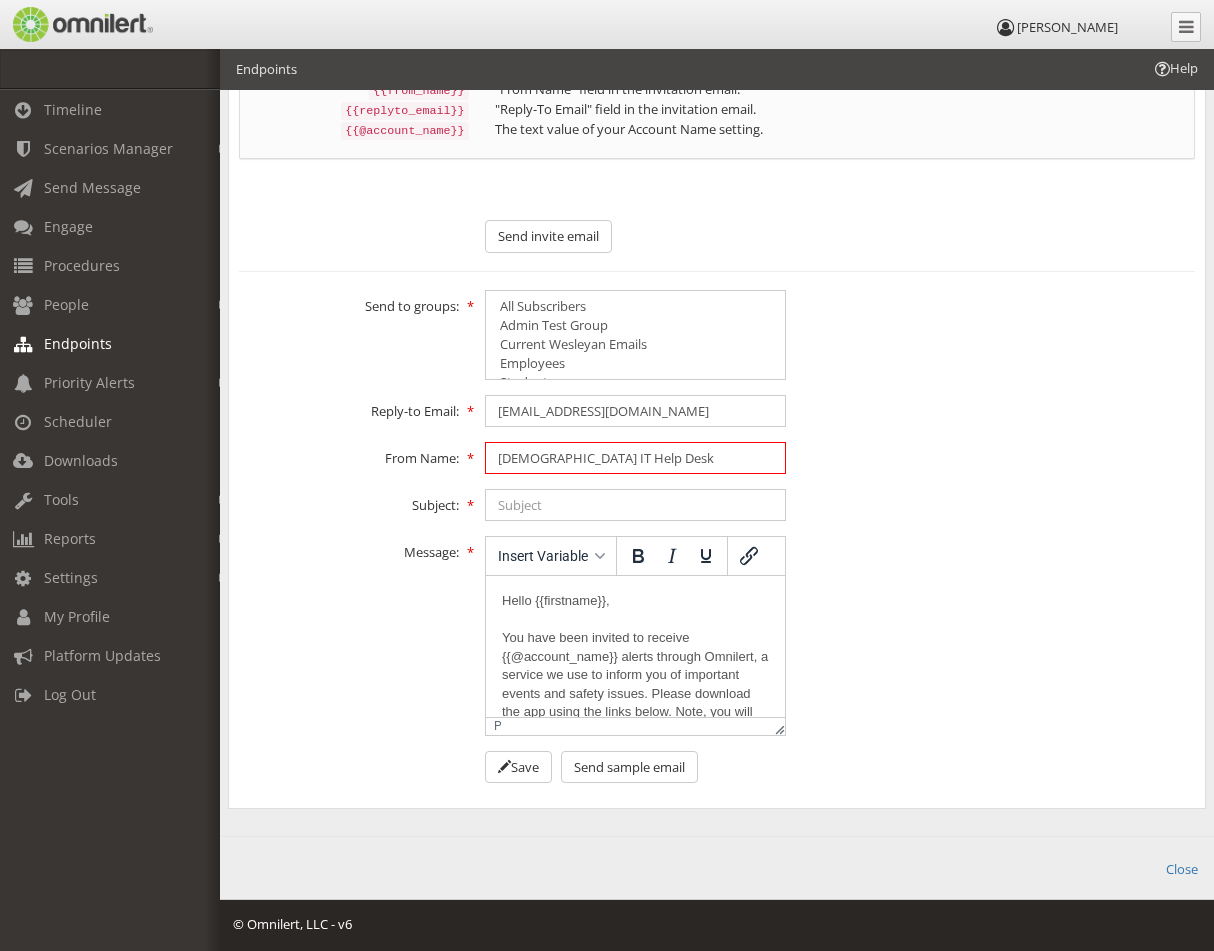 type on "[DEMOGRAPHIC_DATA] IT Help Desk" 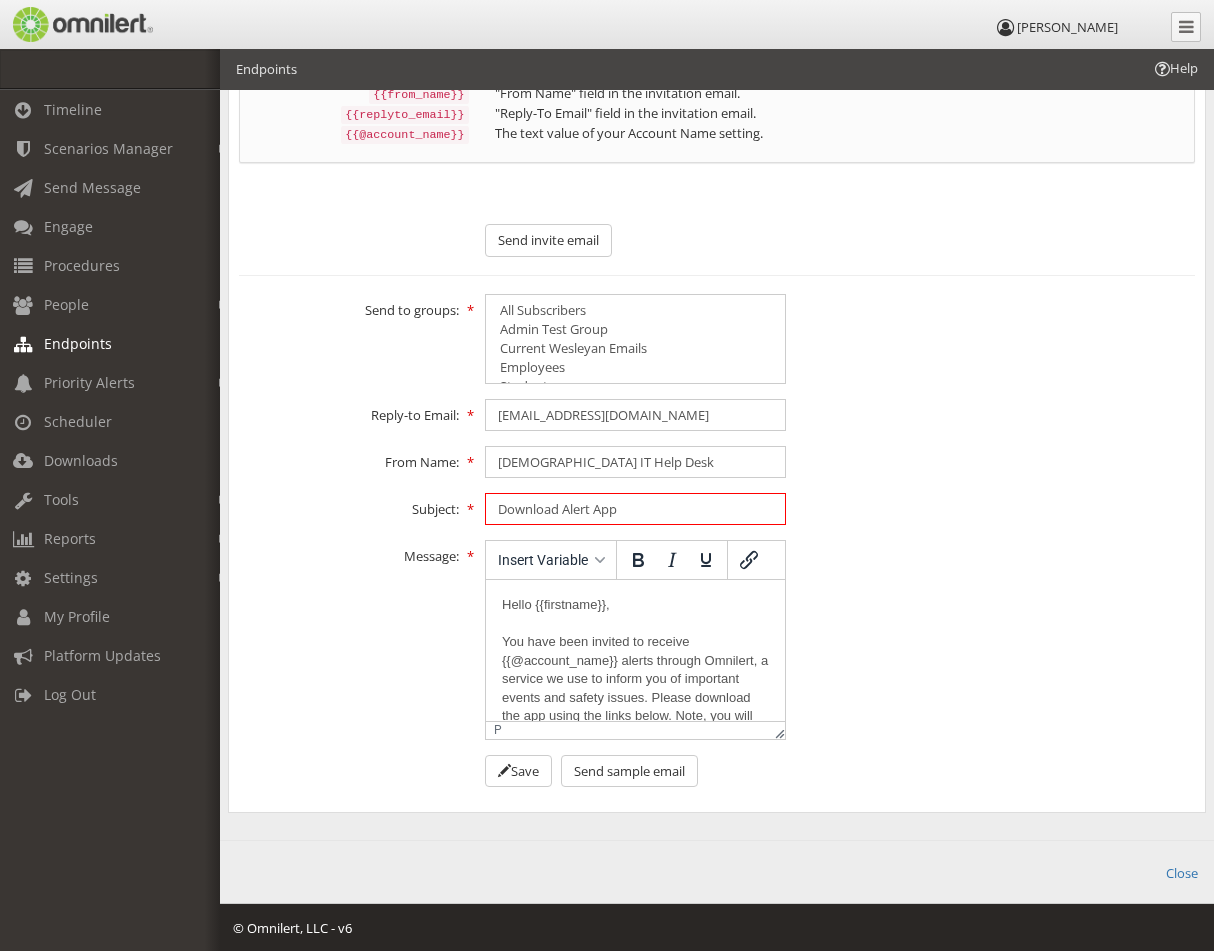 scroll, scrollTop: 377, scrollLeft: 0, axis: vertical 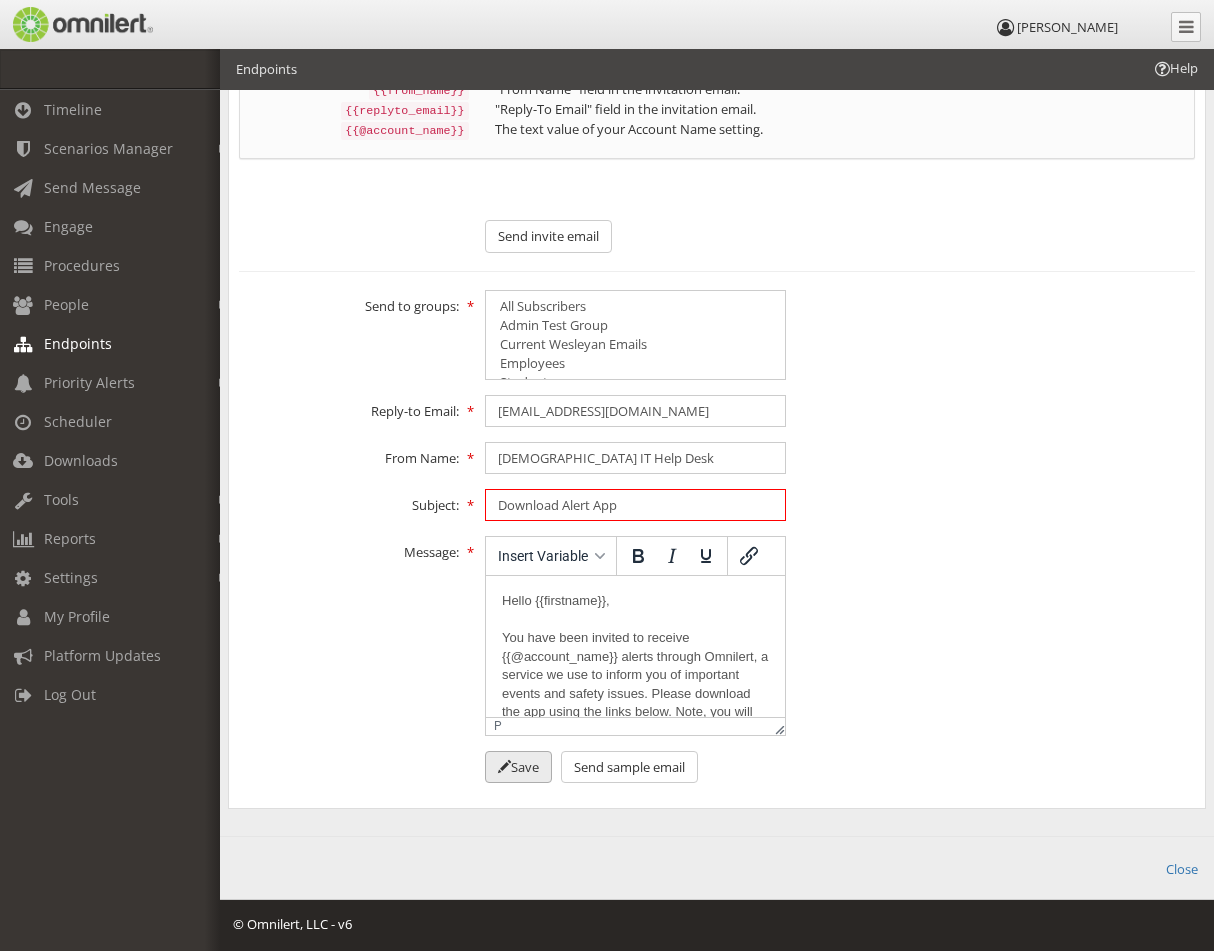 type on "Download Alert App" 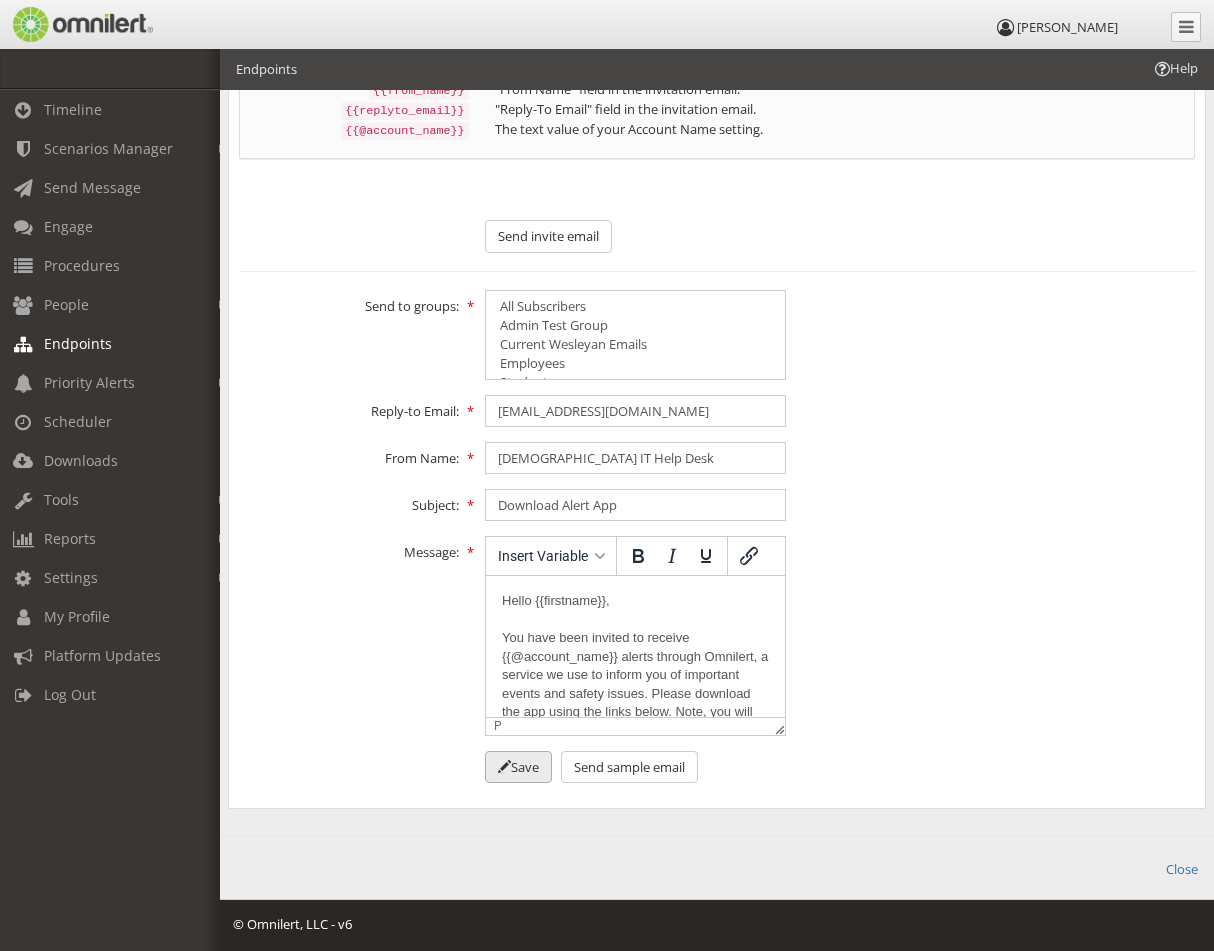 click at bounding box center (504, 766) 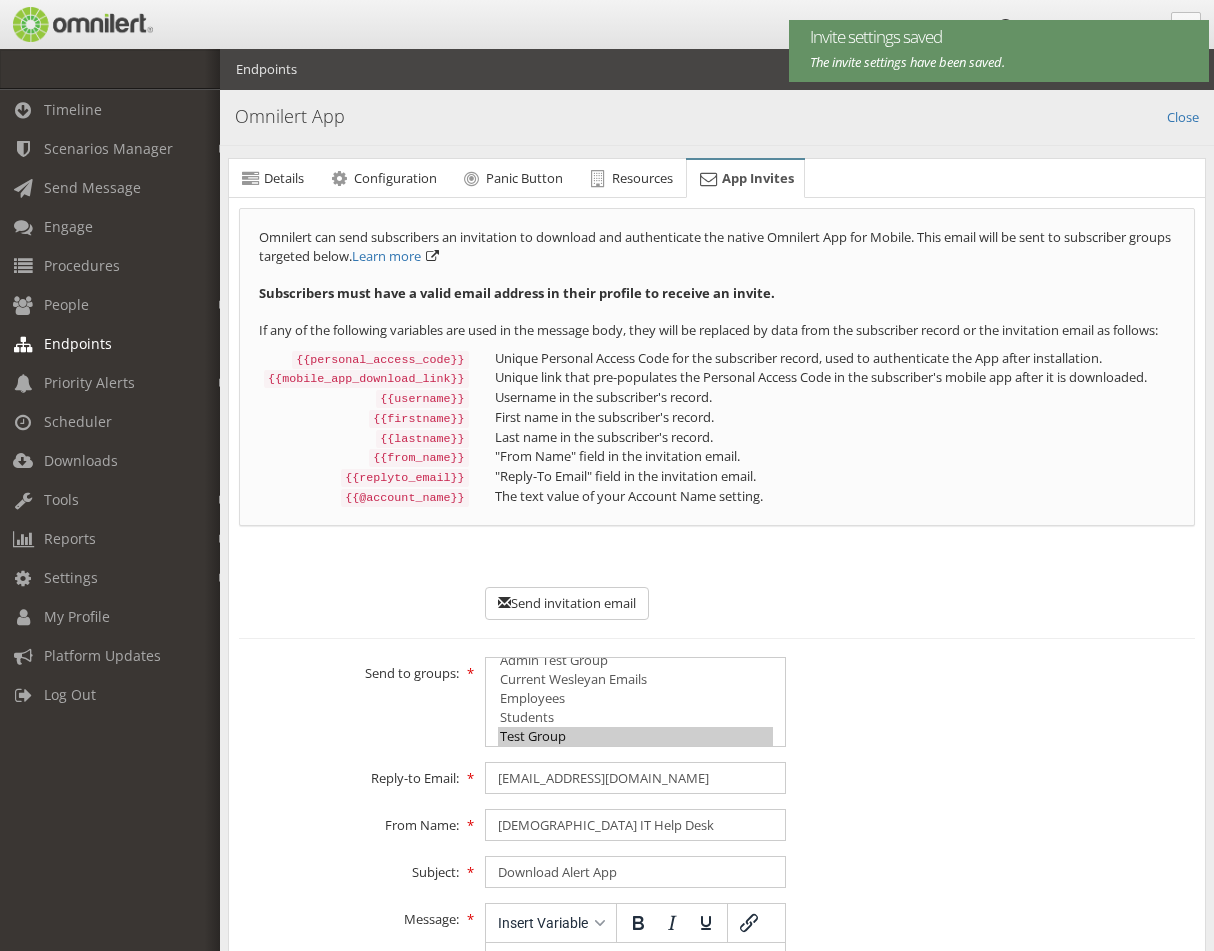 scroll, scrollTop: 0, scrollLeft: 0, axis: both 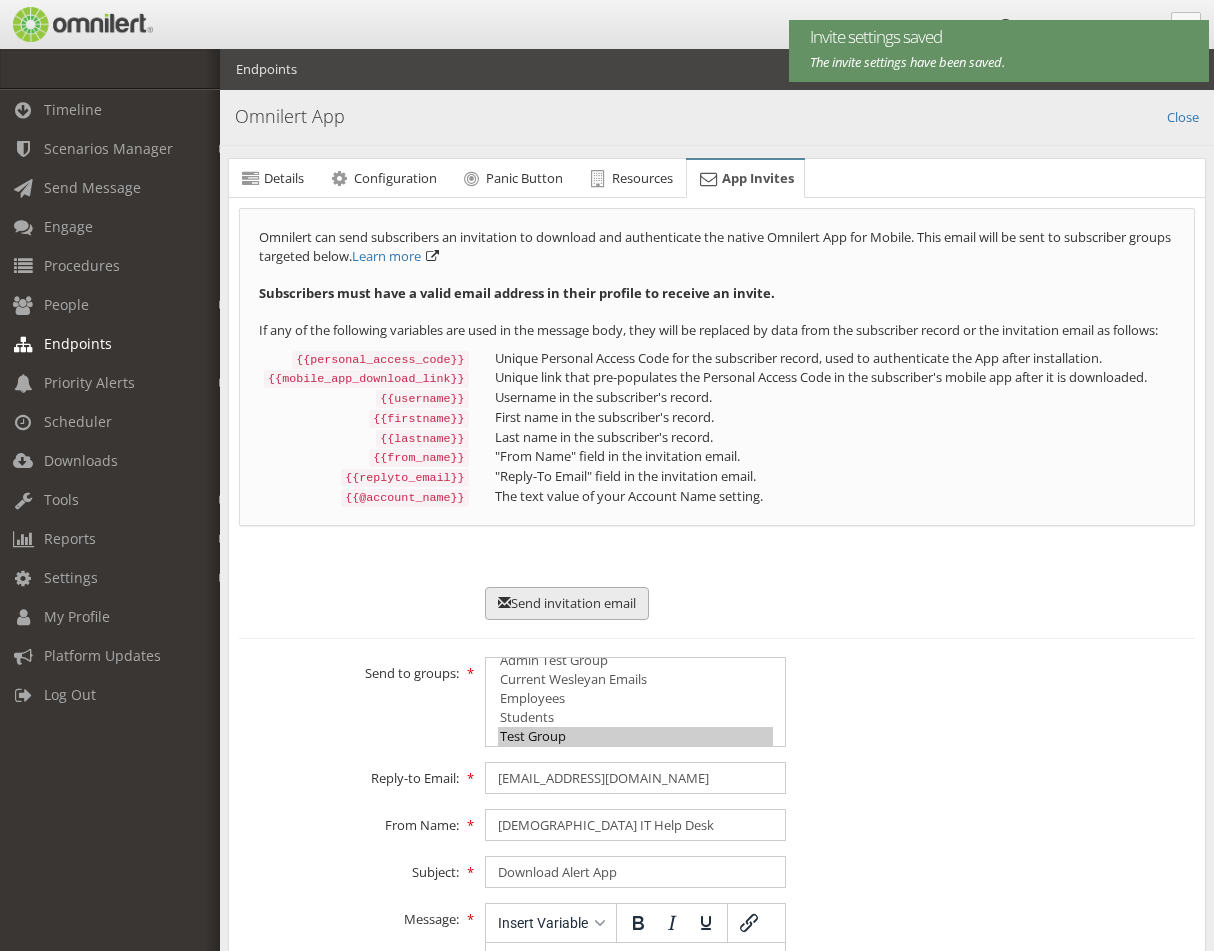 click on "Send invitation email" at bounding box center (567, 603) 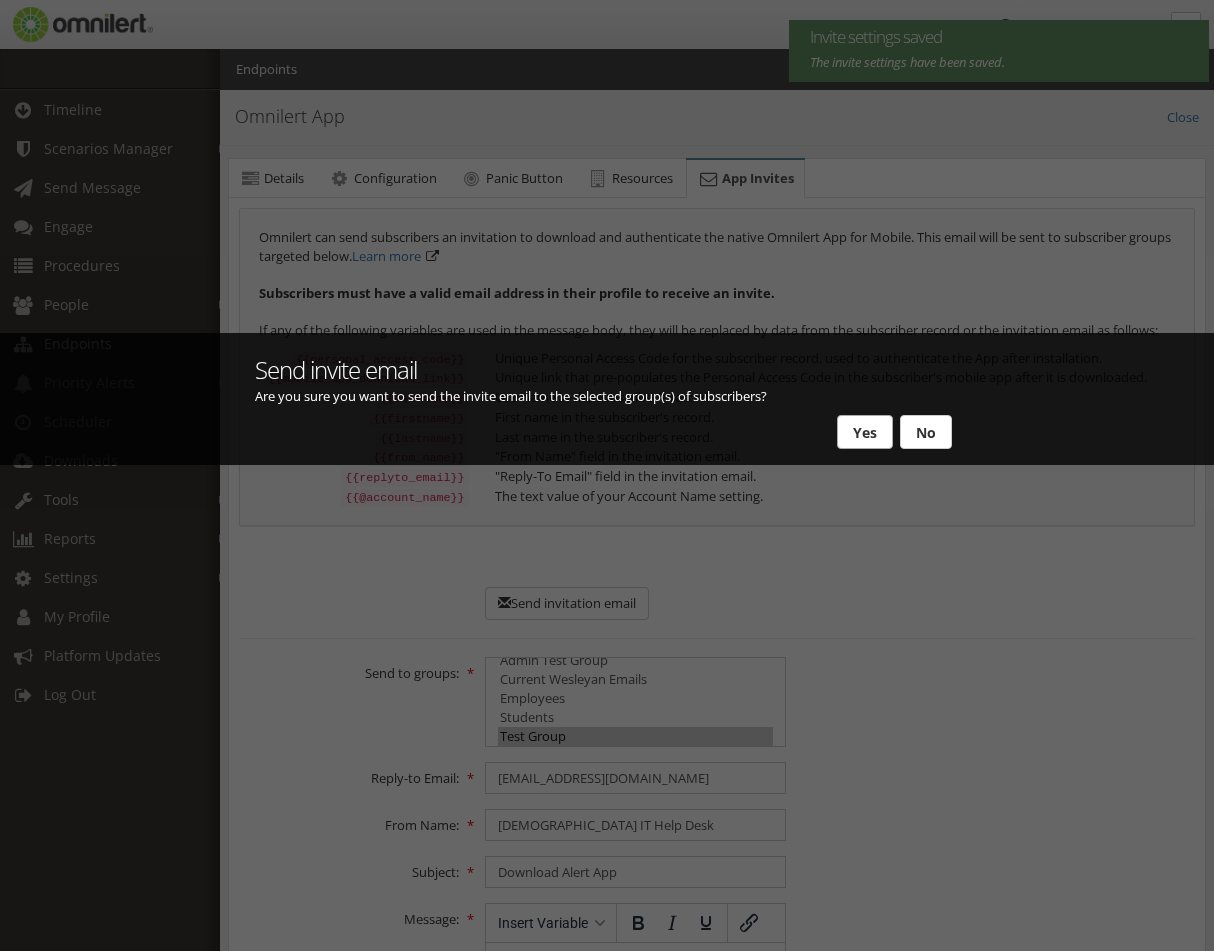 click on "Yes" at bounding box center (865, 432) 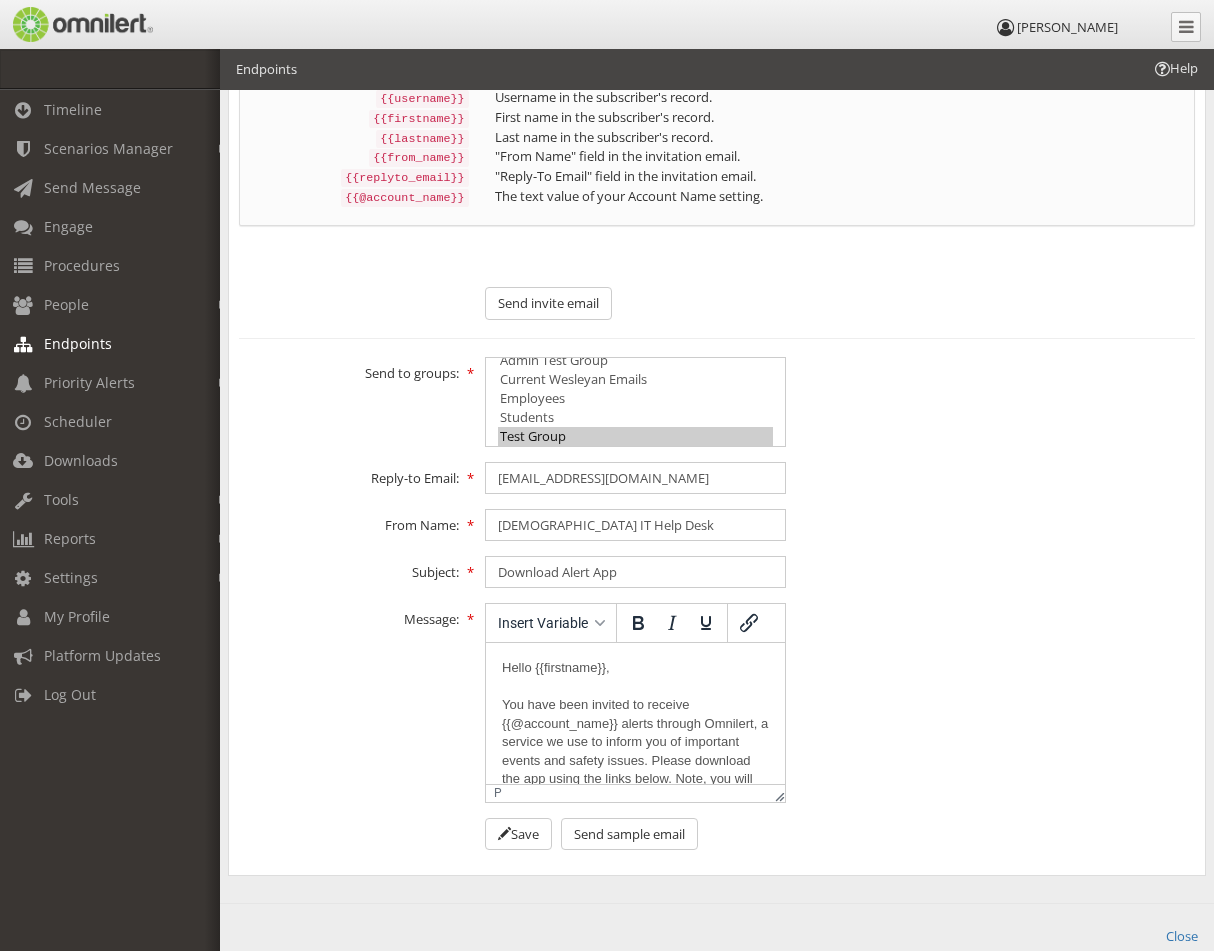 scroll, scrollTop: 377, scrollLeft: 0, axis: vertical 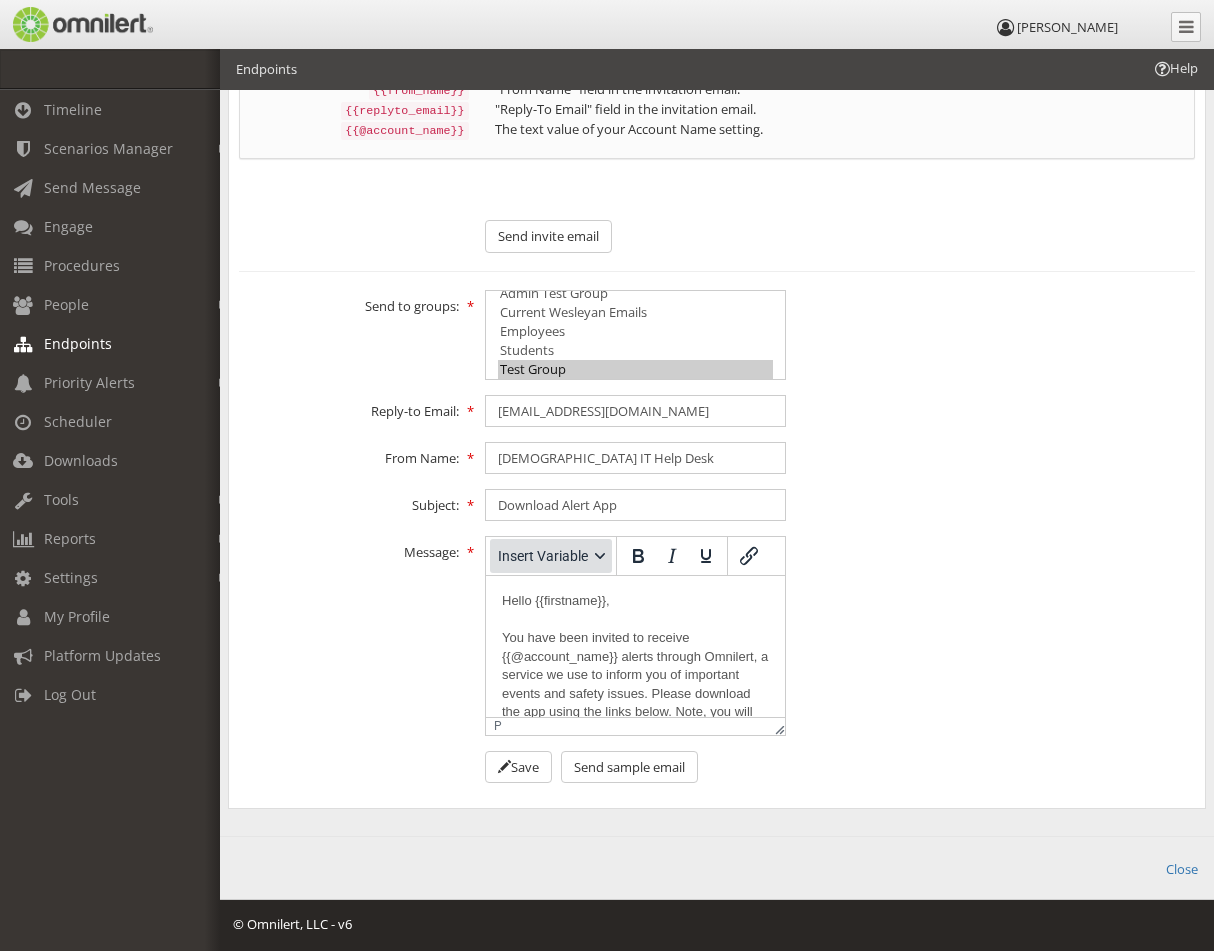 click on "Insert Variable" at bounding box center [543, 556] 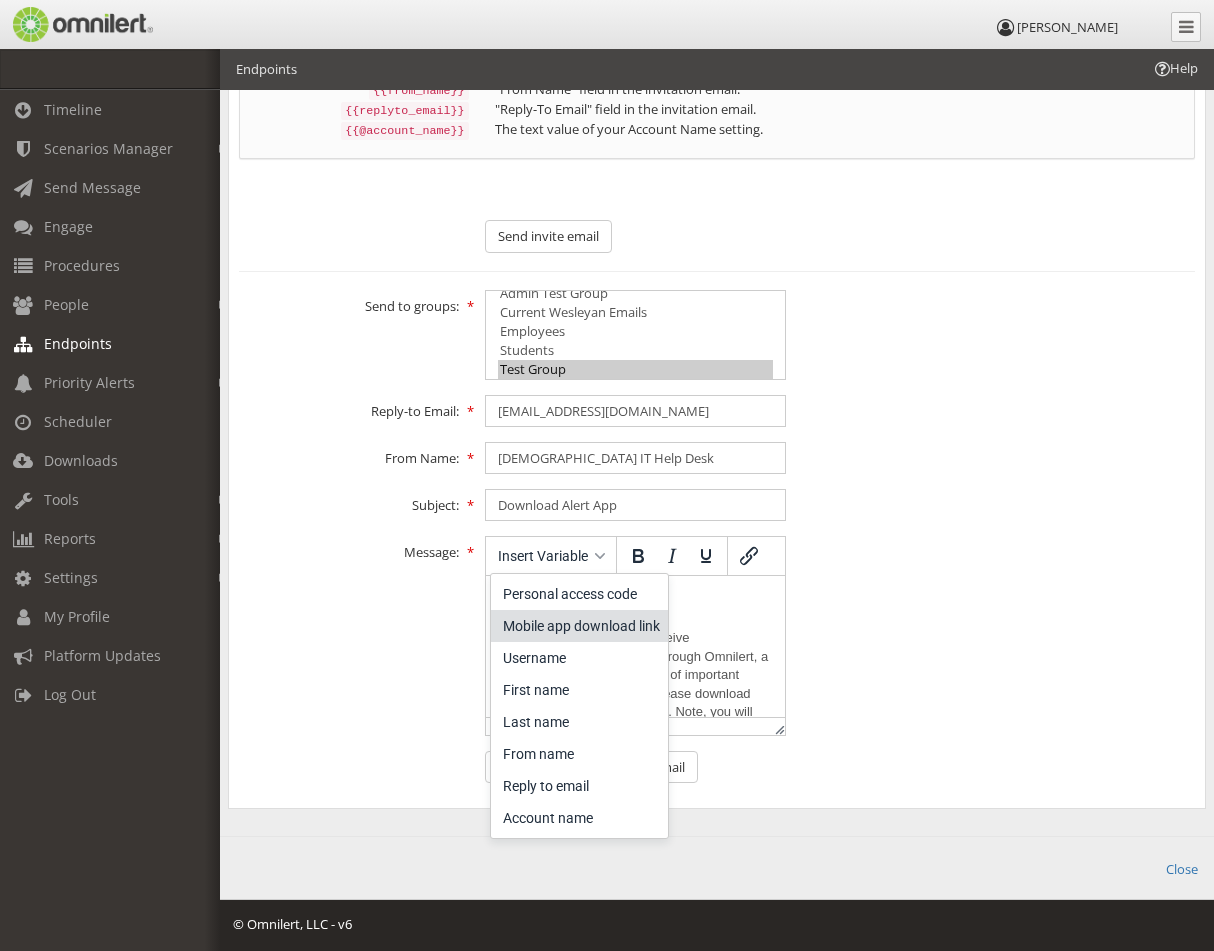 click on "Mobile app download link" at bounding box center [581, 626] 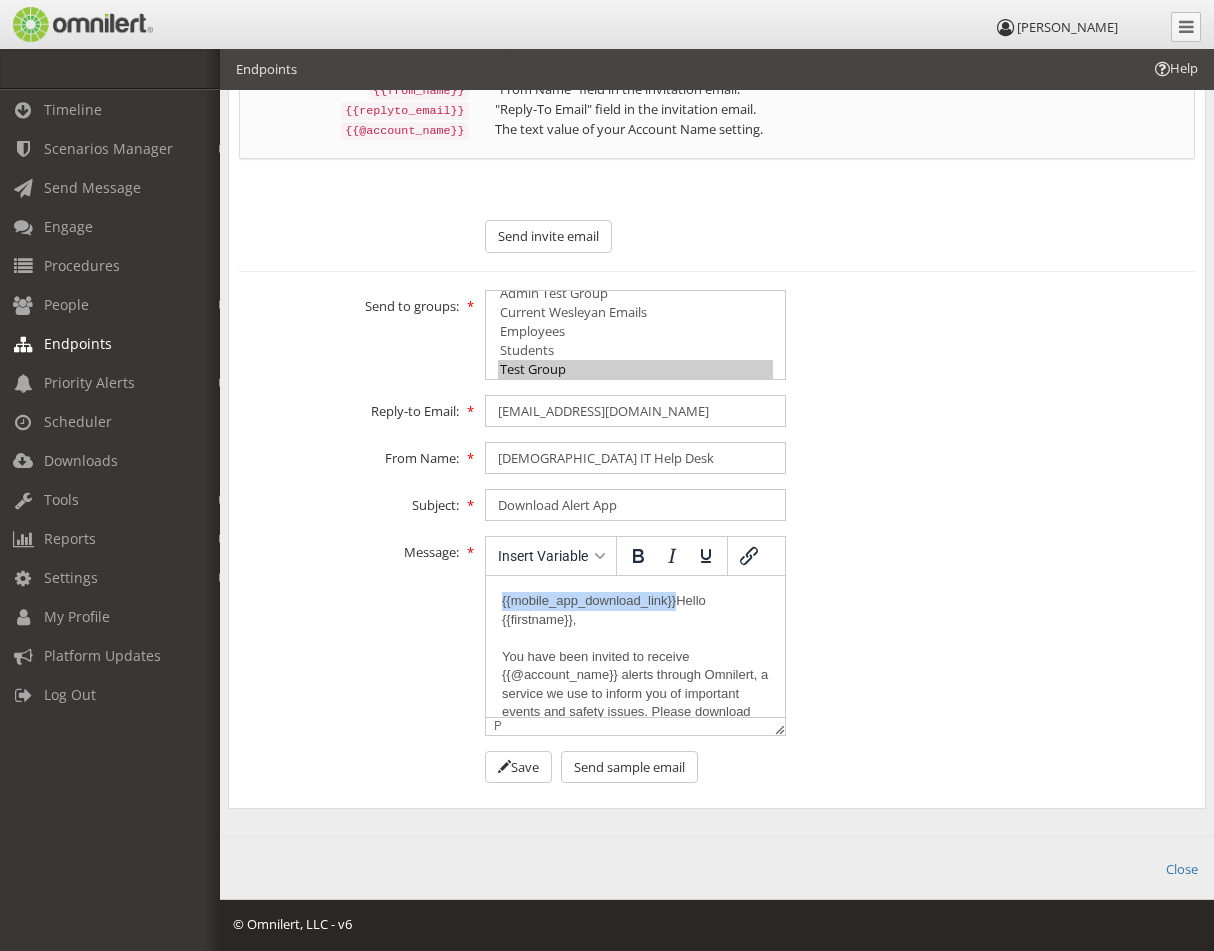 drag, startPoint x: 670, startPoint y: 598, endPoint x: 492, endPoint y: 594, distance: 178.04494 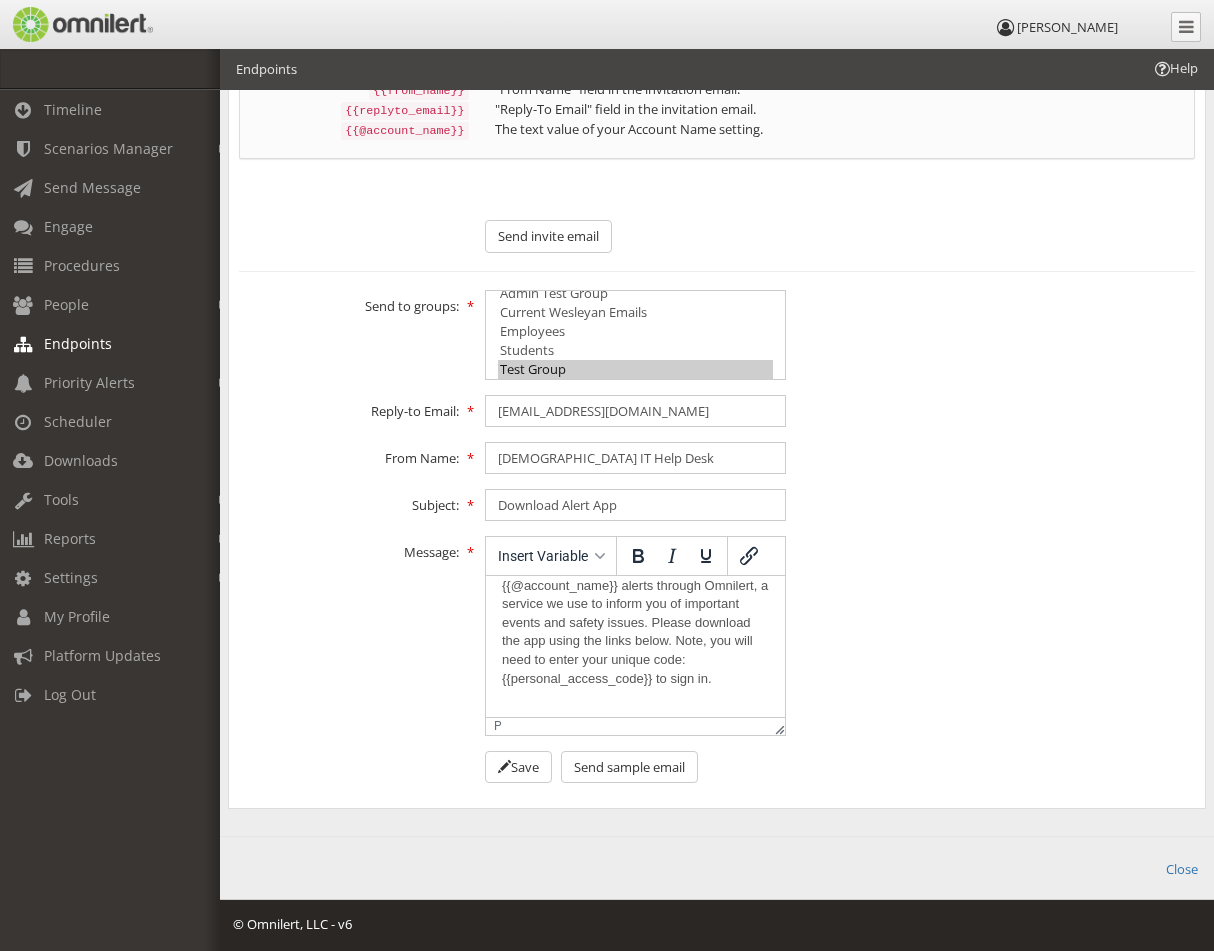 scroll, scrollTop: 188, scrollLeft: 0, axis: vertical 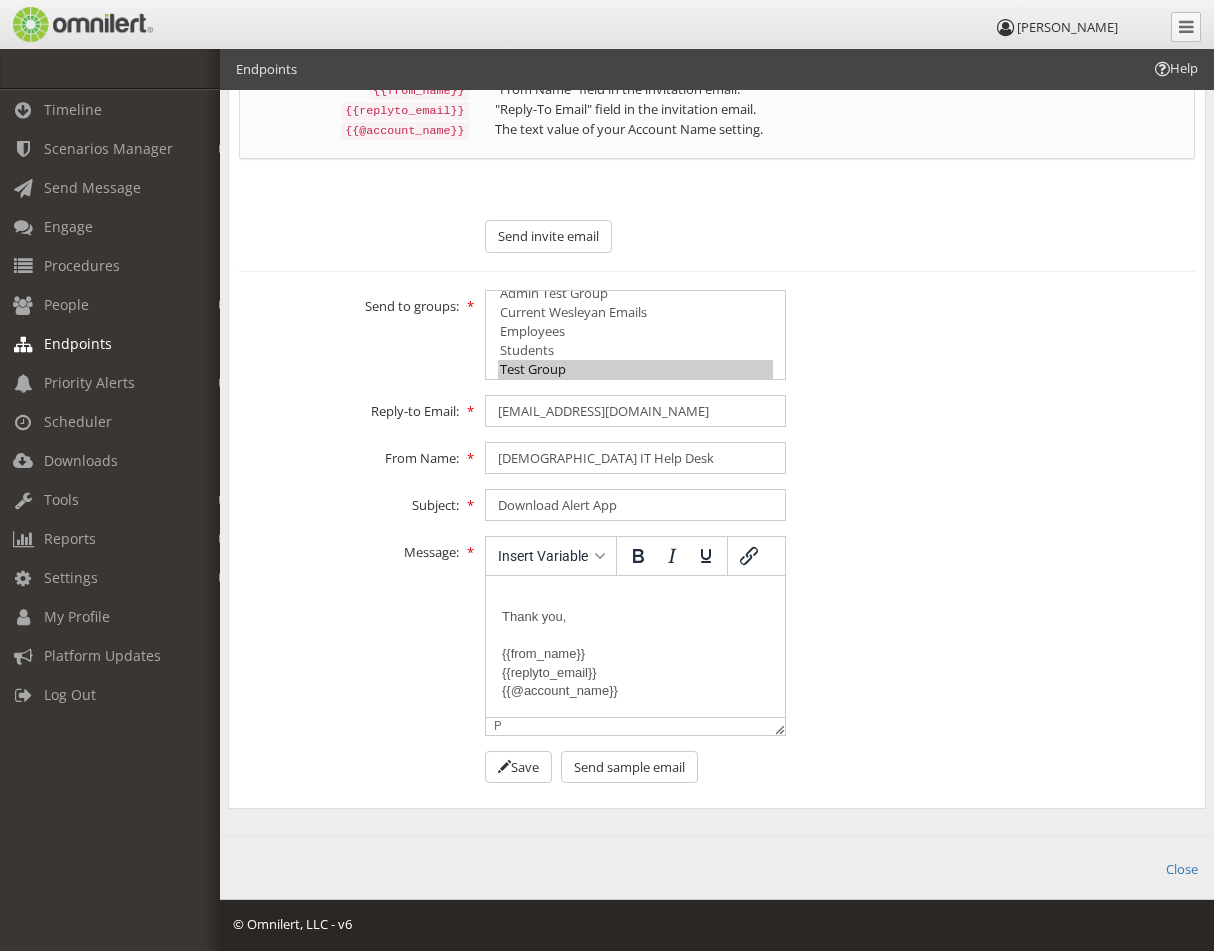 click on "Hello {{firstname}}, You have been invited to receive {{@account_name}} alerts through Omnilert, a service we use to inform you of important events and safety issues. Please download the app using the links below. Note, you will need to enter your unique code: {{personal_access_code}} to sign in. Thank you,  {{from_name}} {{replyto_email}} {{@account_name}}" at bounding box center [634, 551] 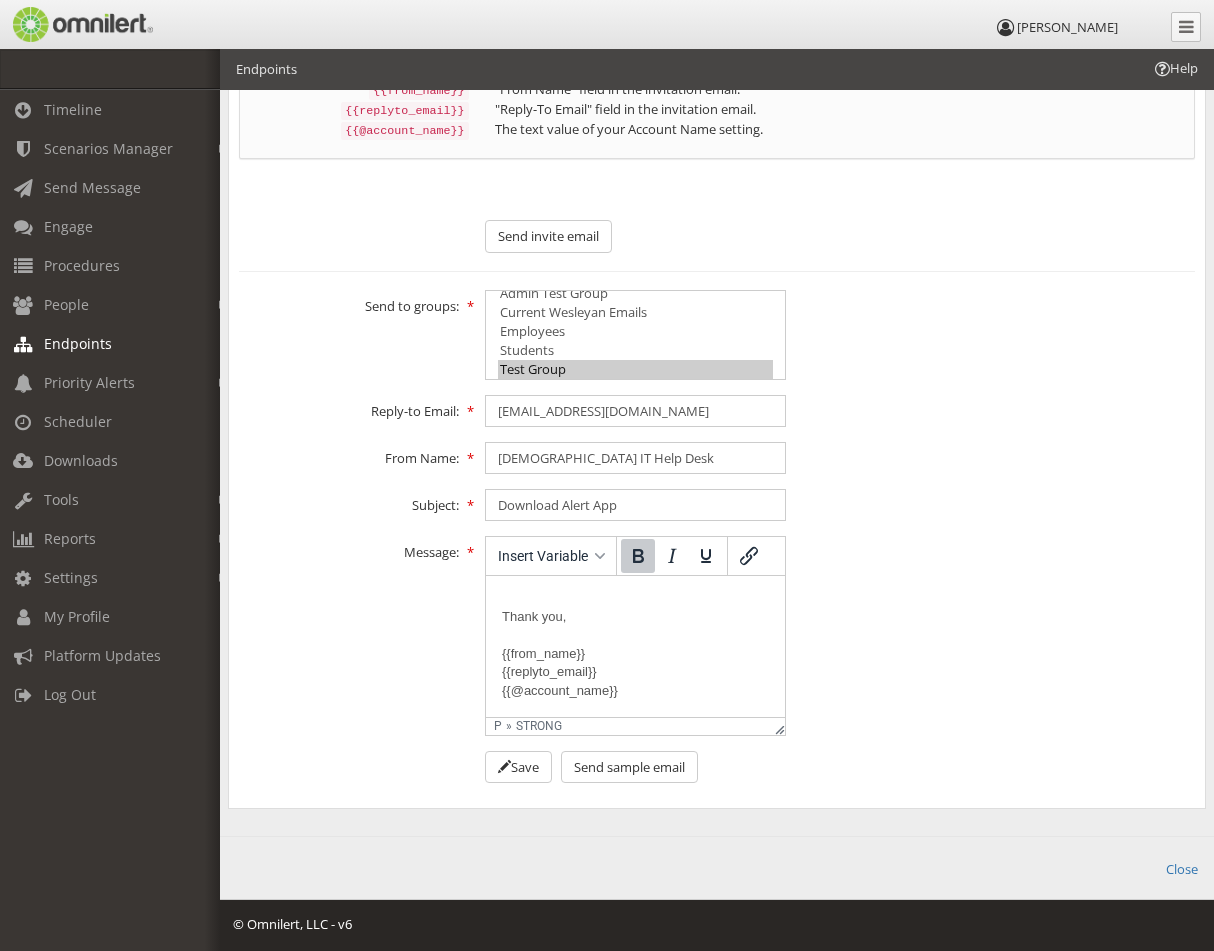 scroll, scrollTop: 107, scrollLeft: 0, axis: vertical 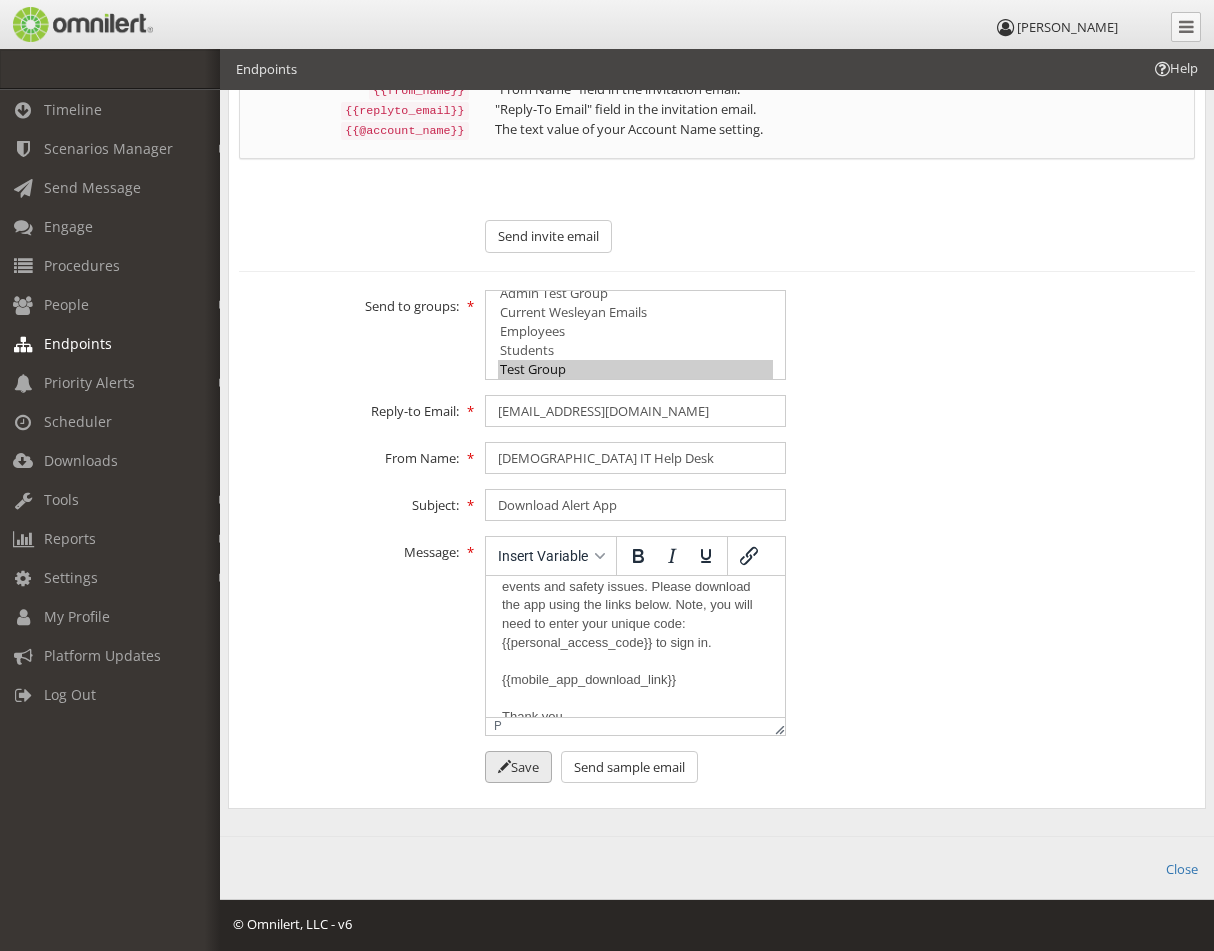 click on "Save" at bounding box center (518, 767) 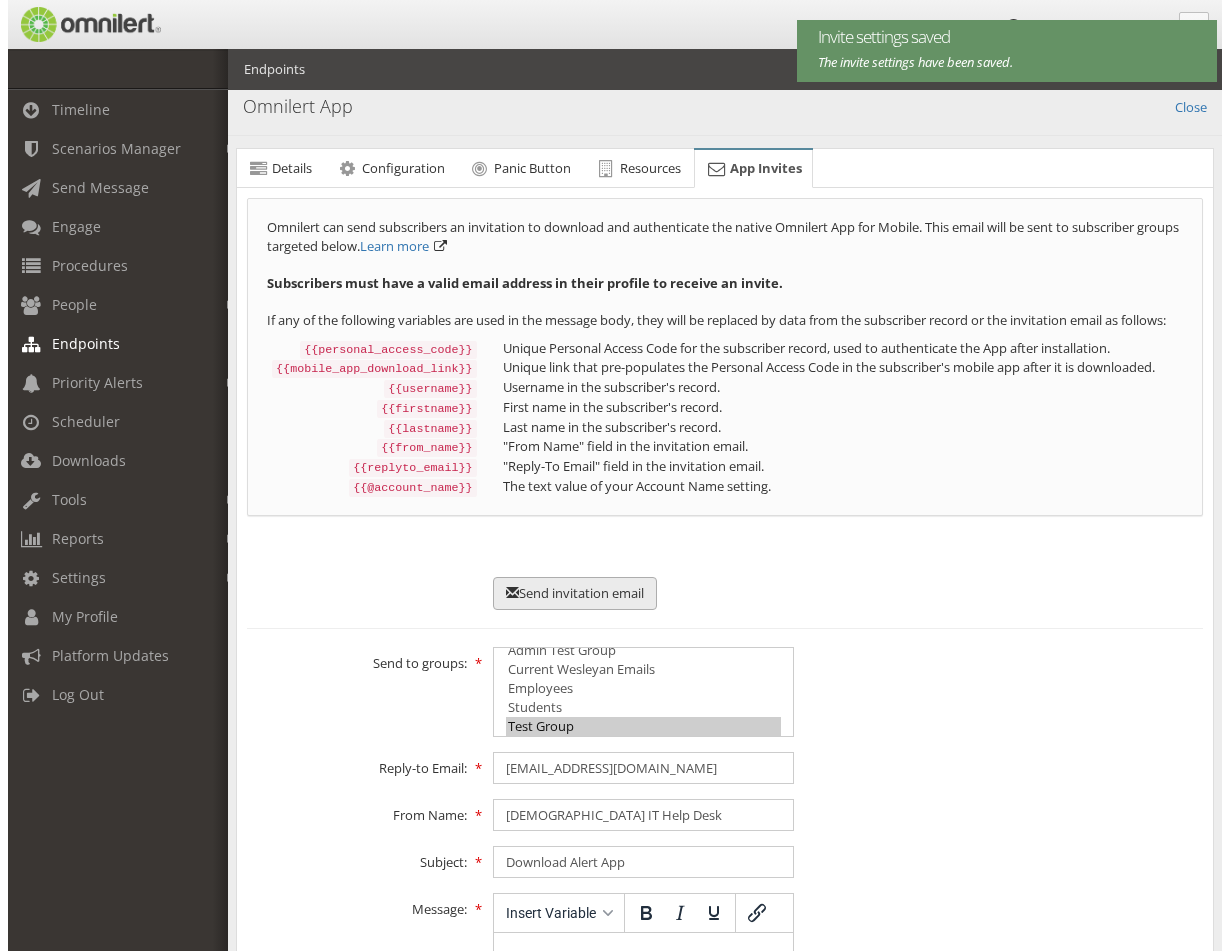 scroll, scrollTop: 0, scrollLeft: 0, axis: both 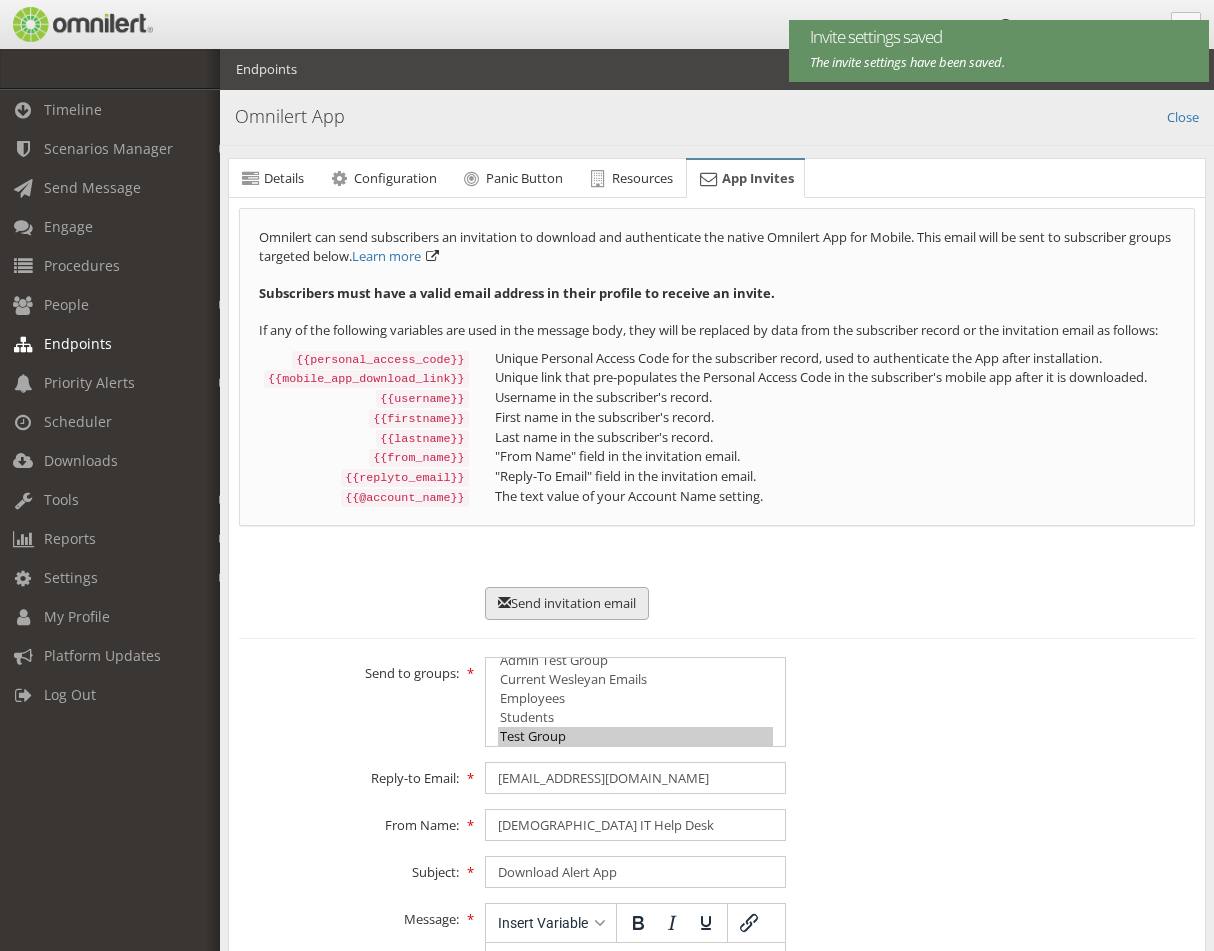 click on "Send invitation email" at bounding box center (567, 603) 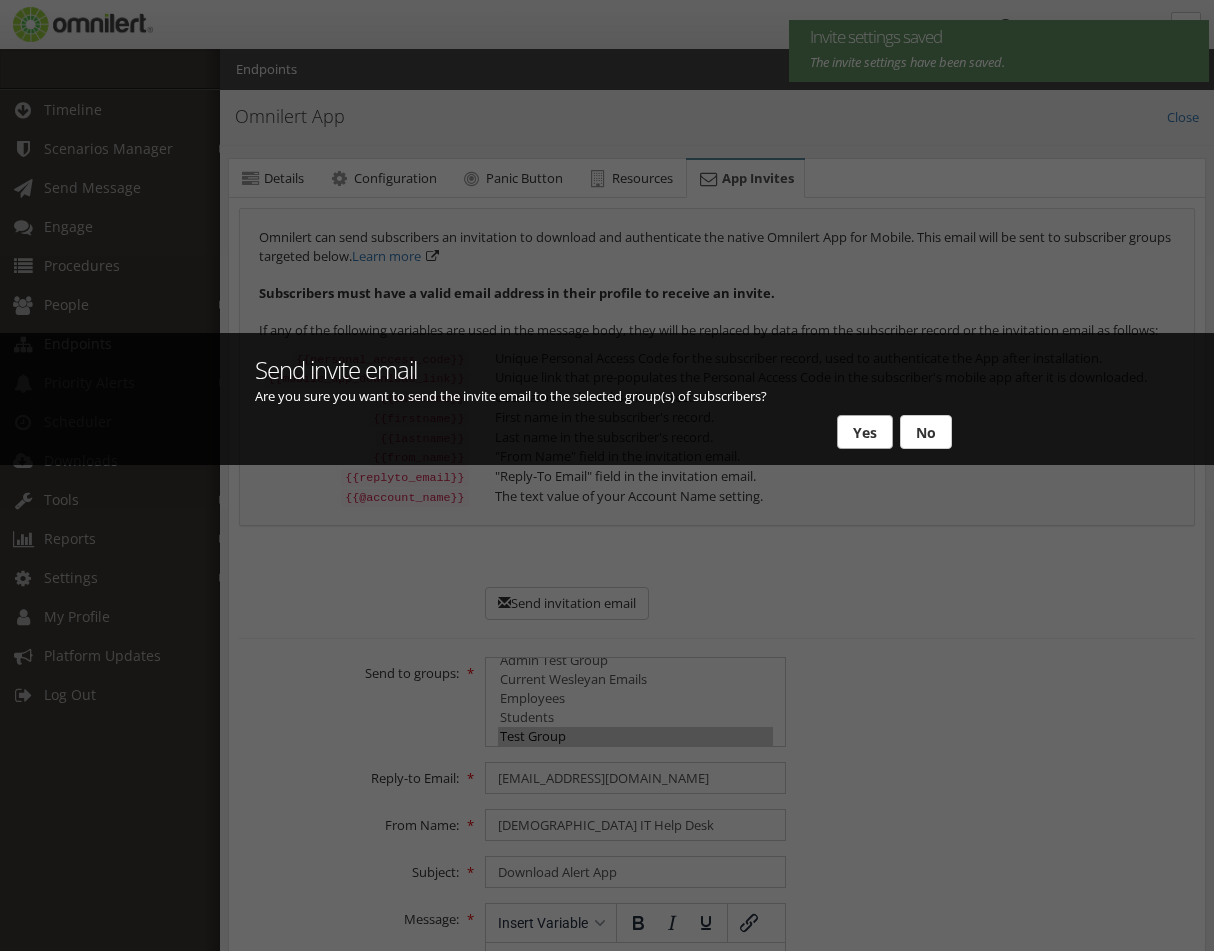 click on "Yes" at bounding box center [865, 432] 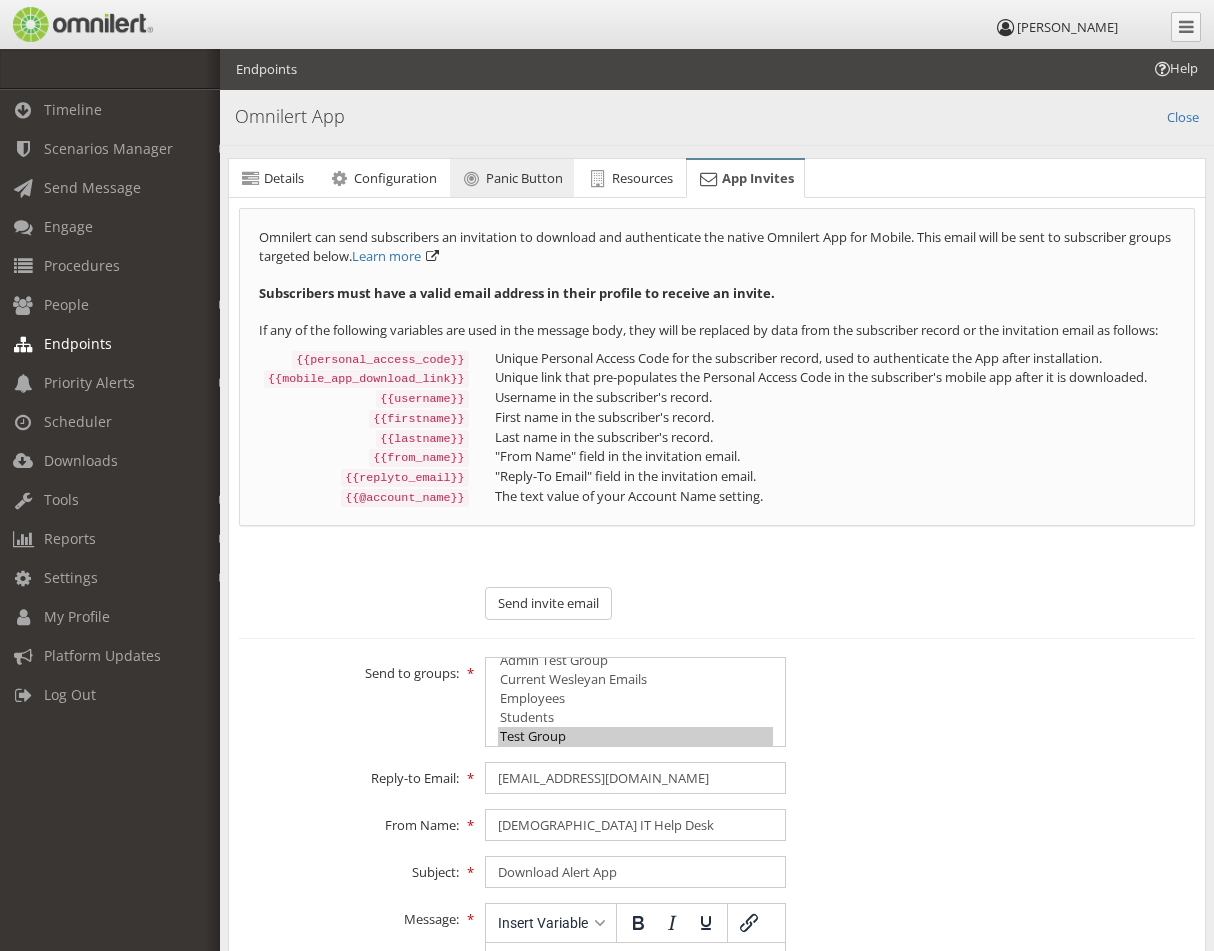 click on "Panic Button" at bounding box center [524, 178] 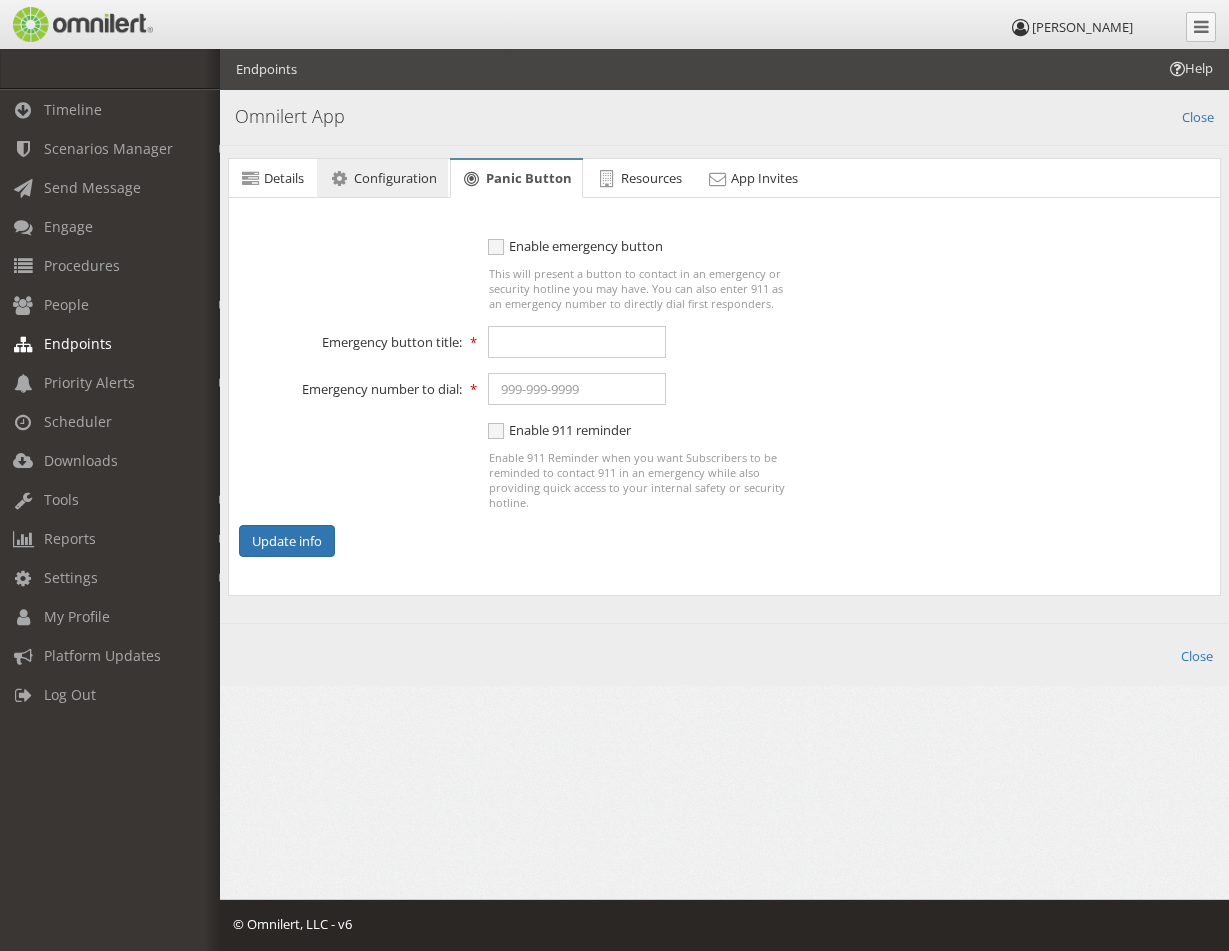 click on "Configuration" at bounding box center (395, 178) 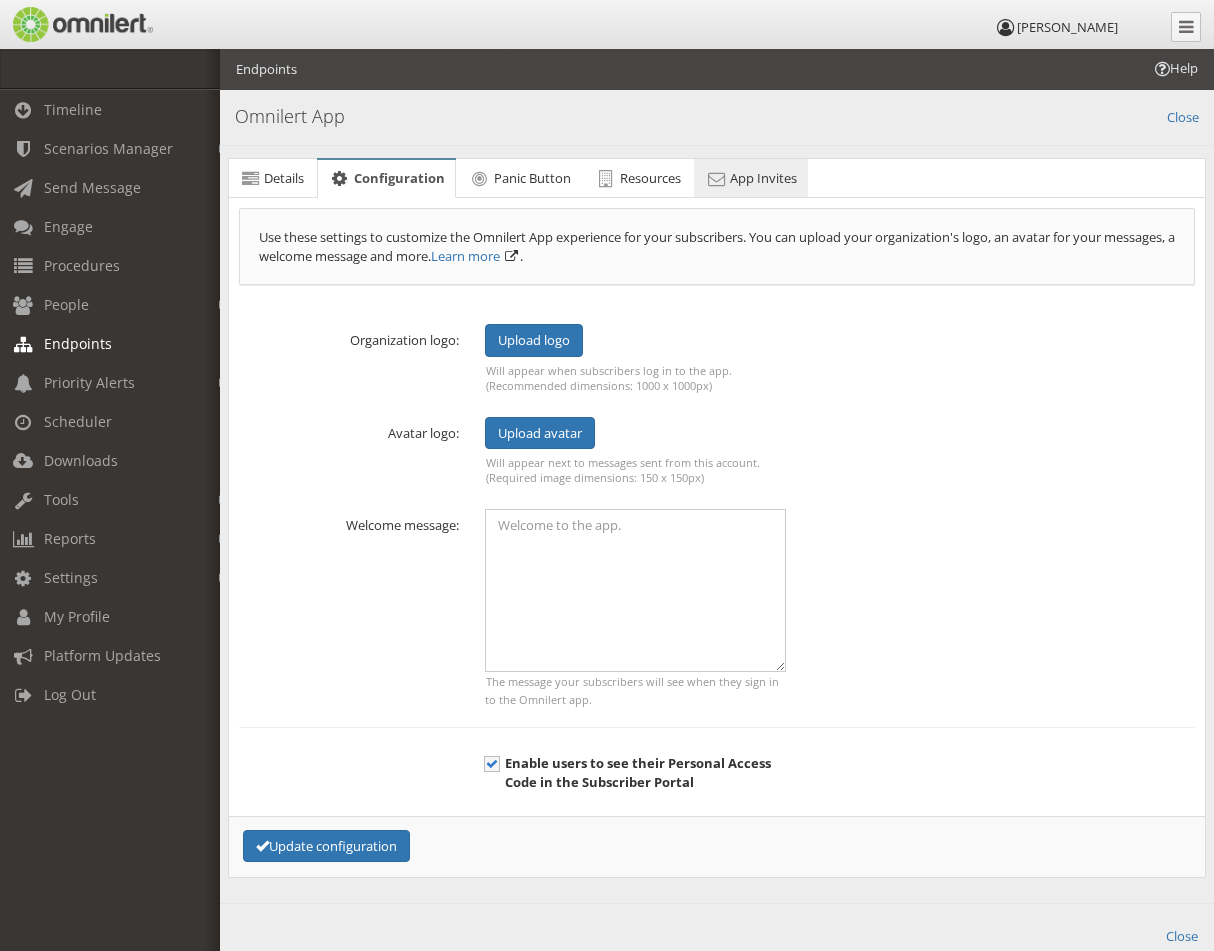 click on "App Invites" at bounding box center (763, 178) 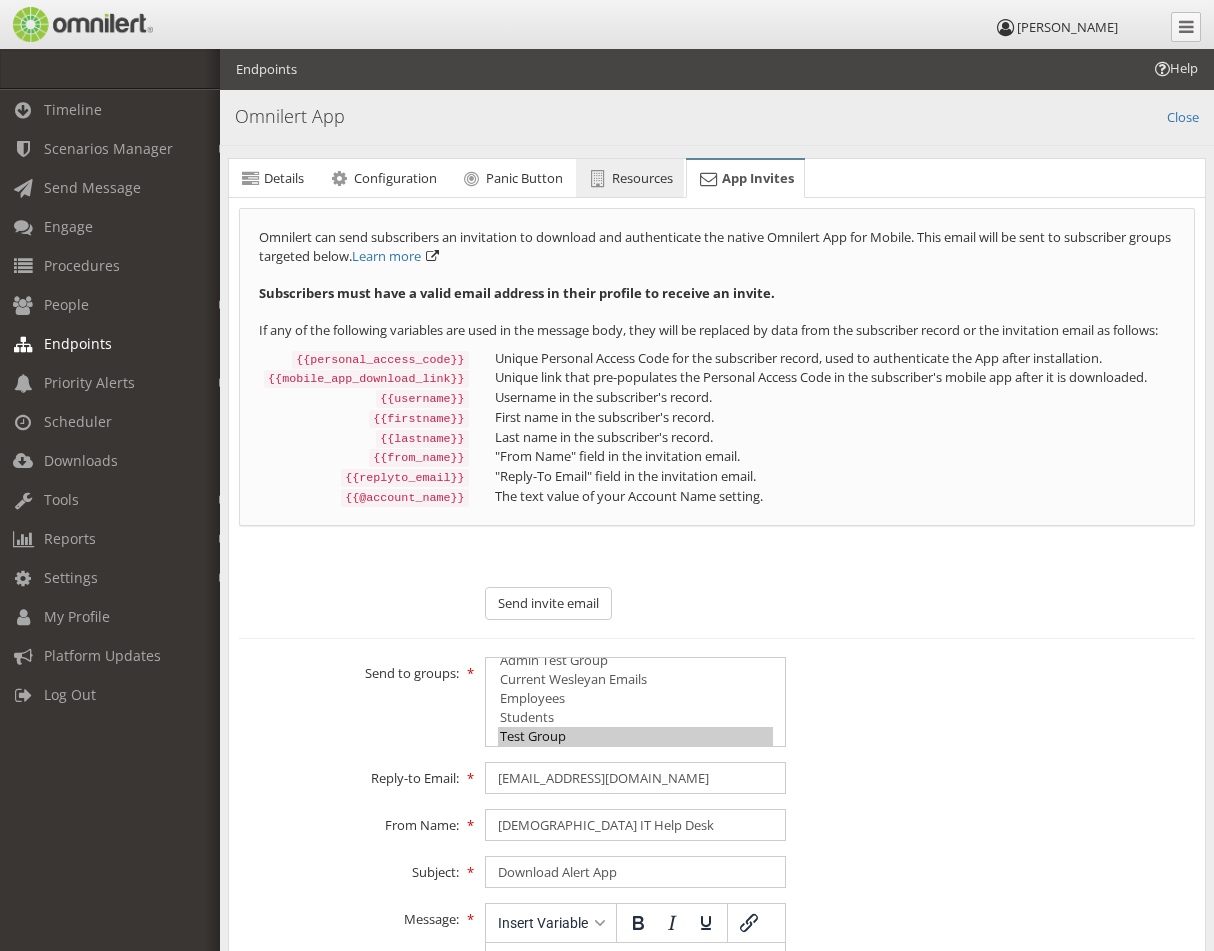 click on "Resources" at bounding box center [642, 178] 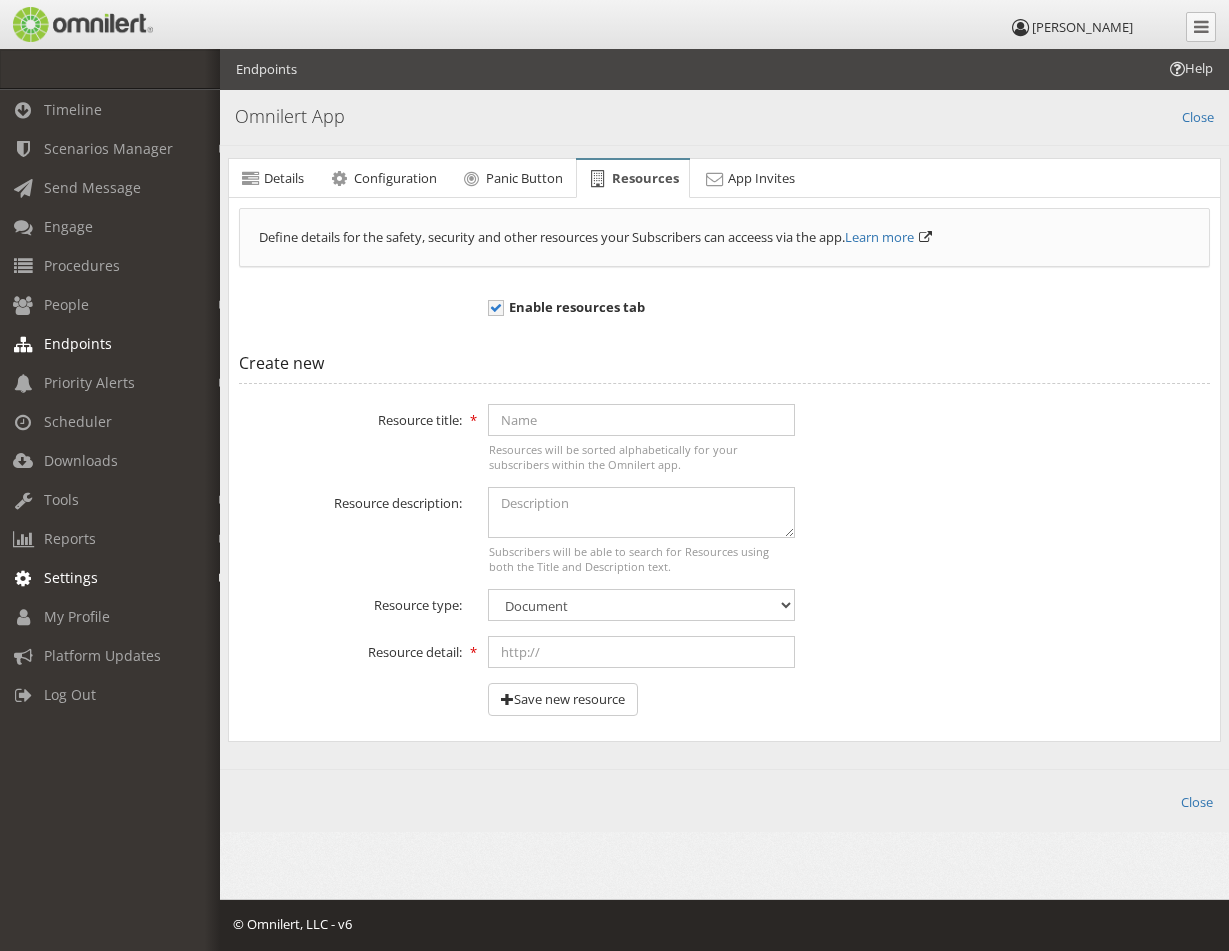 click on "Settings" at bounding box center [71, 577] 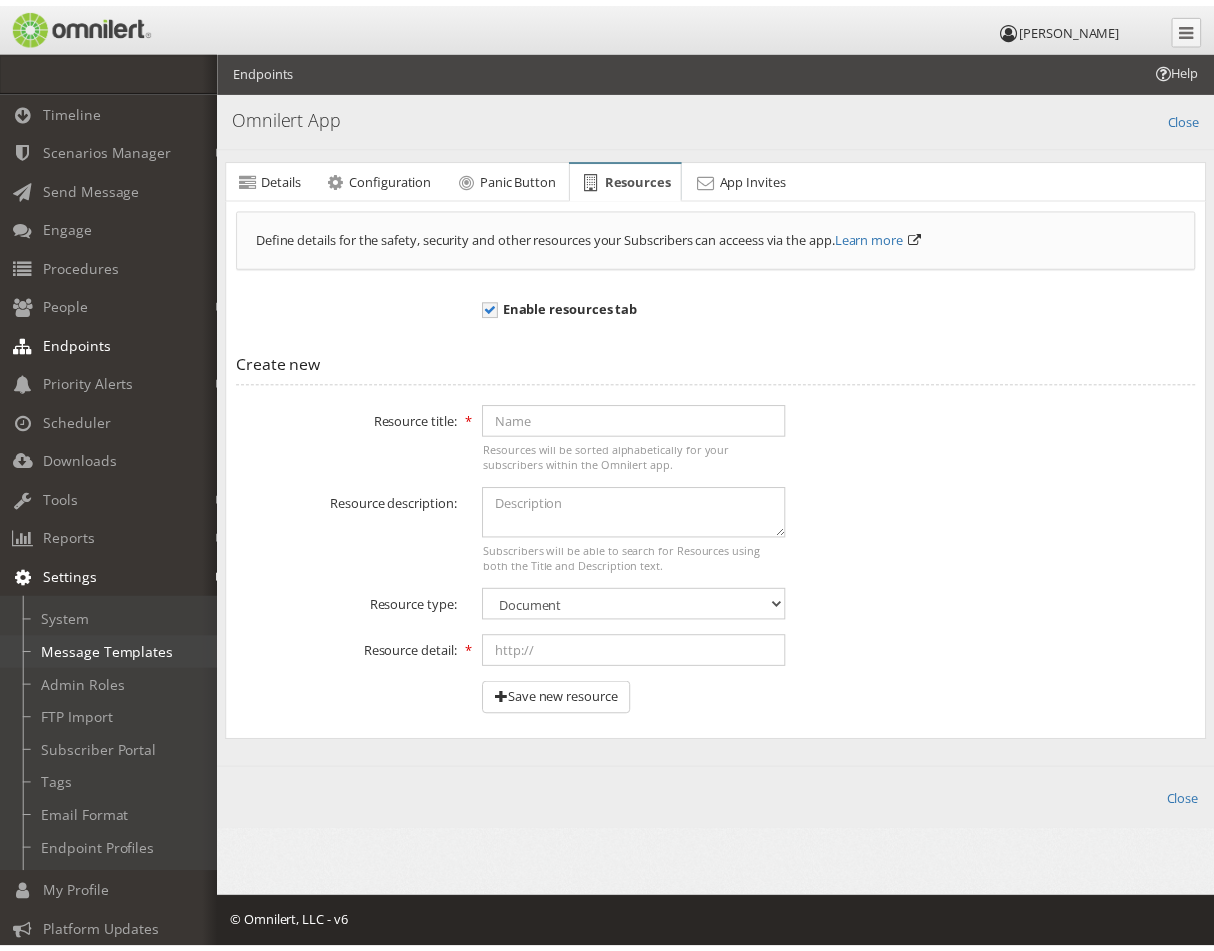 scroll, scrollTop: 64, scrollLeft: 0, axis: vertical 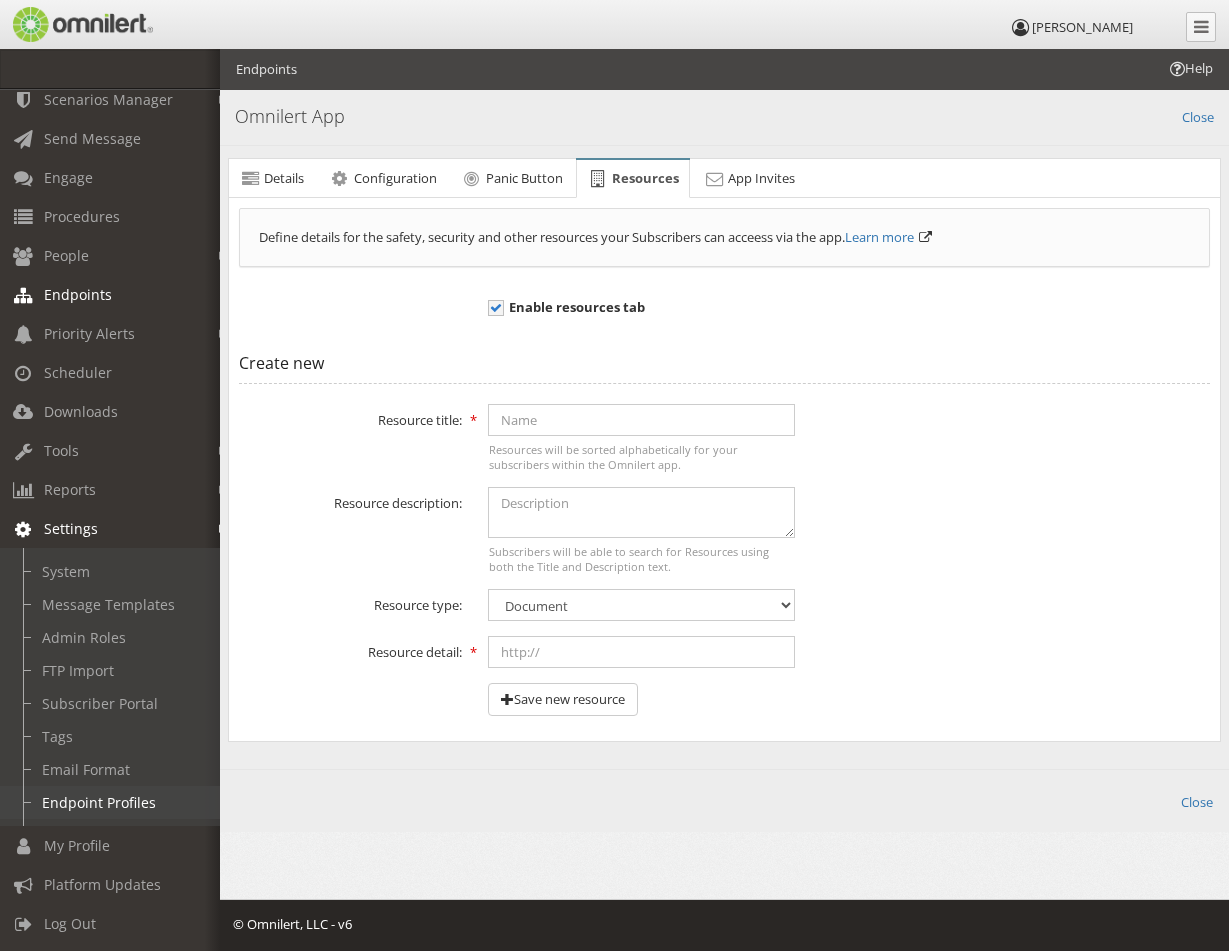 click on "Endpoint Profiles" at bounding box center [119, 802] 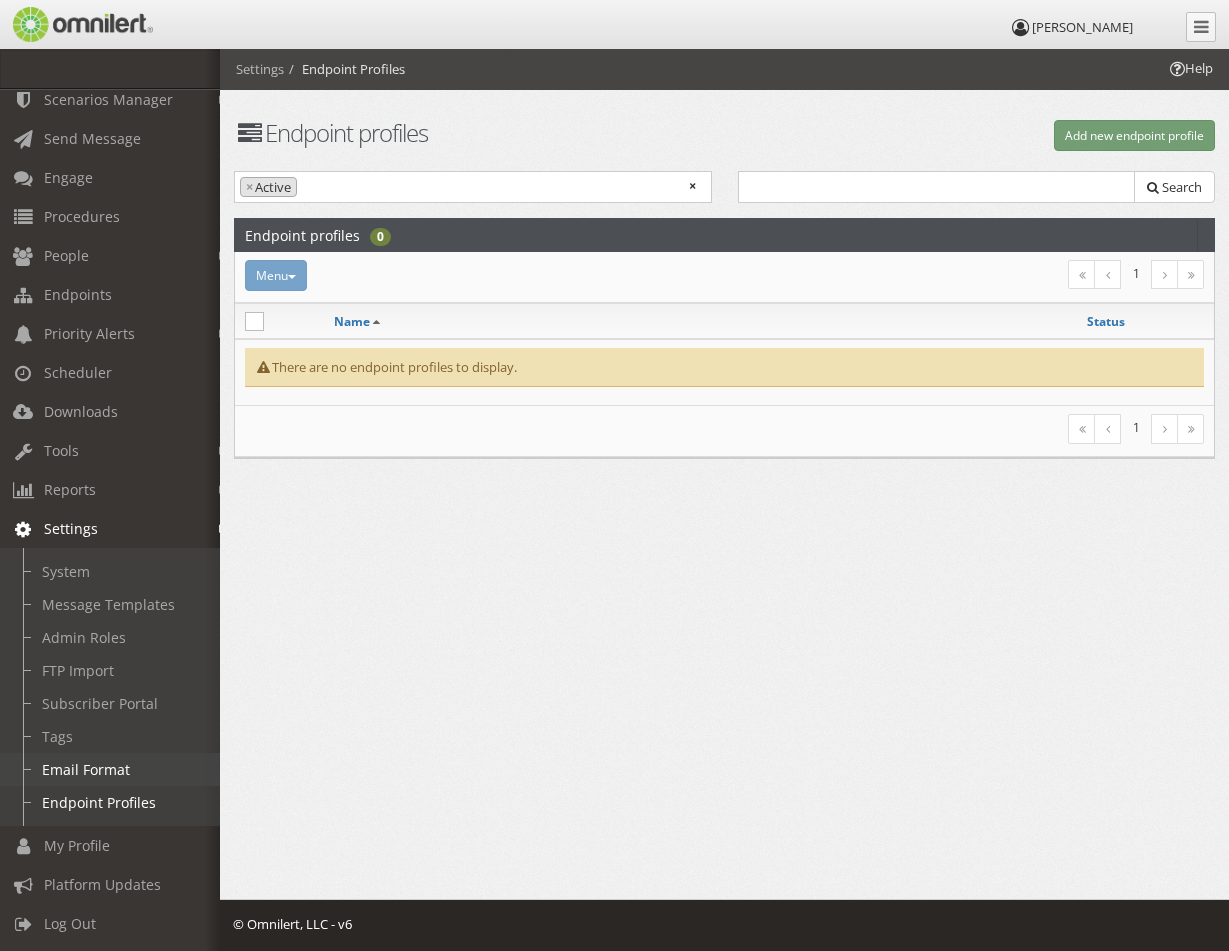 click on "Email Format" at bounding box center [119, 769] 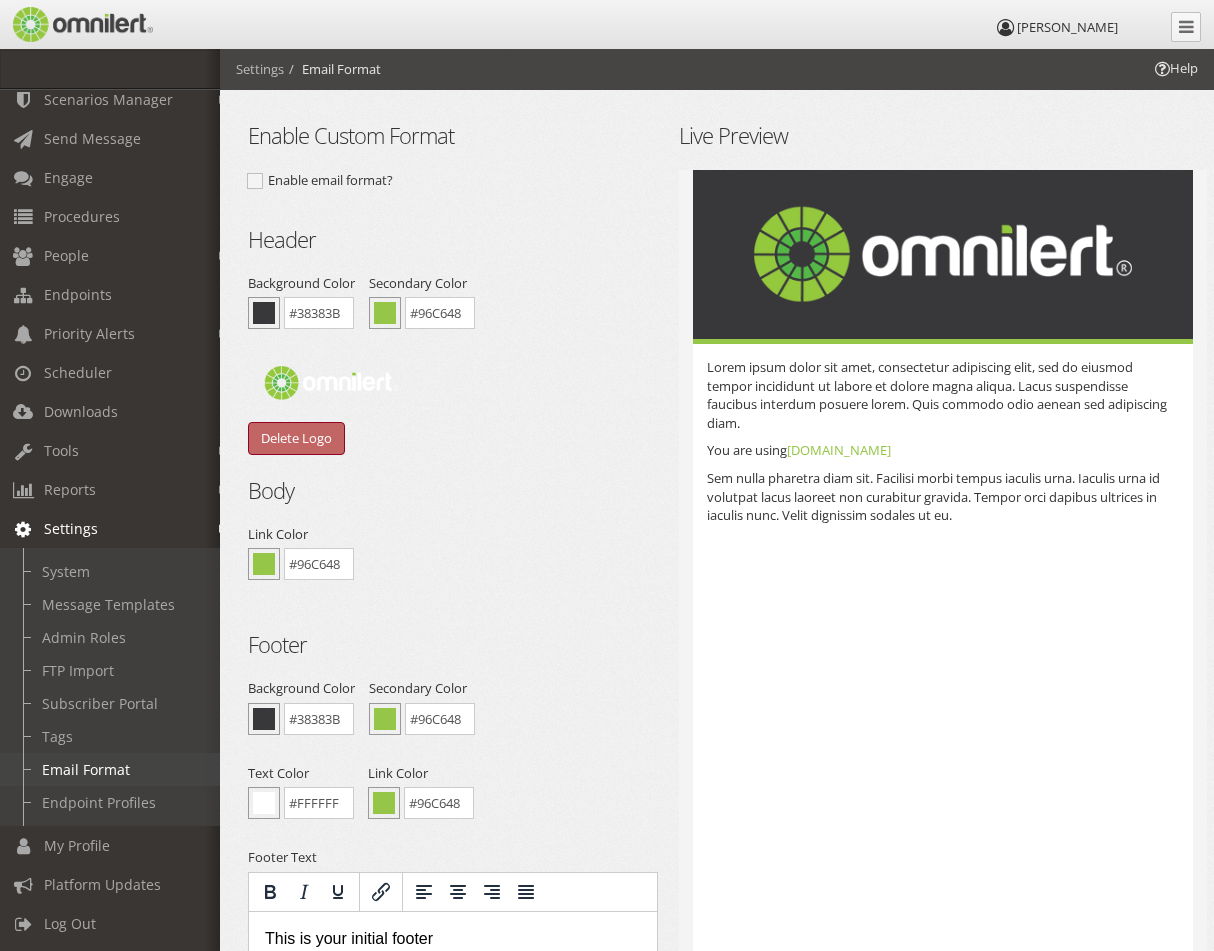 scroll, scrollTop: 0, scrollLeft: 0, axis: both 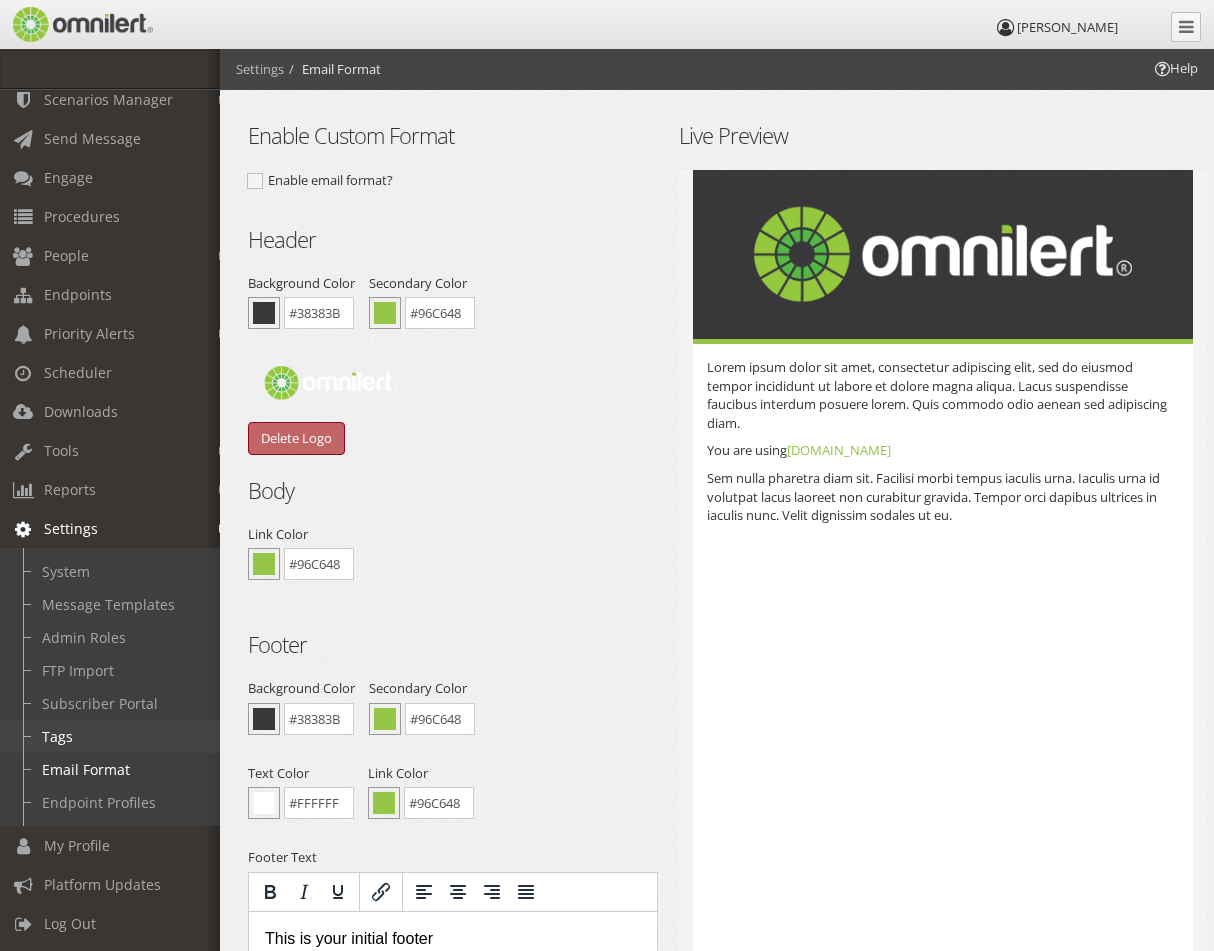 click on "Tags" at bounding box center (119, 736) 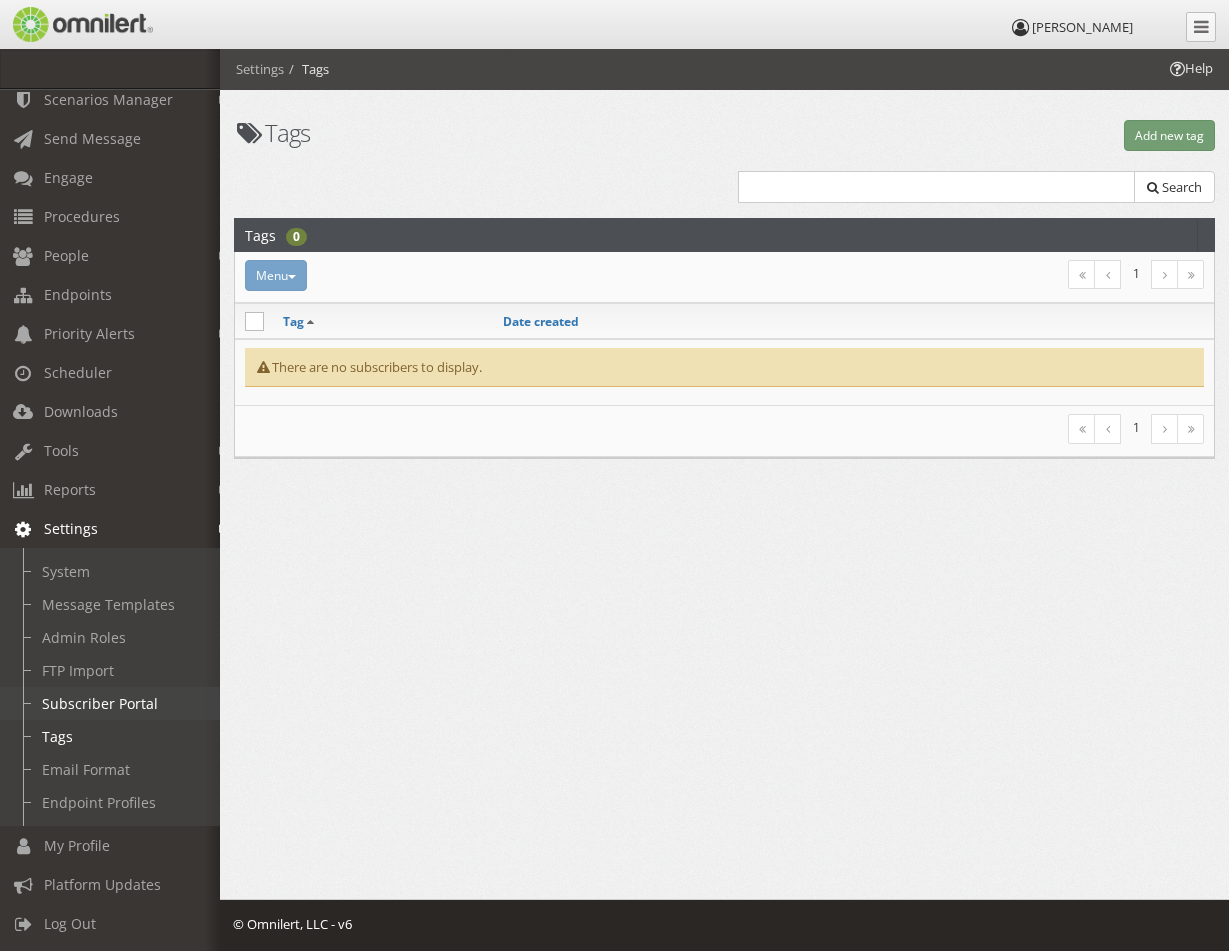 click on "Subscriber Portal" at bounding box center [119, 703] 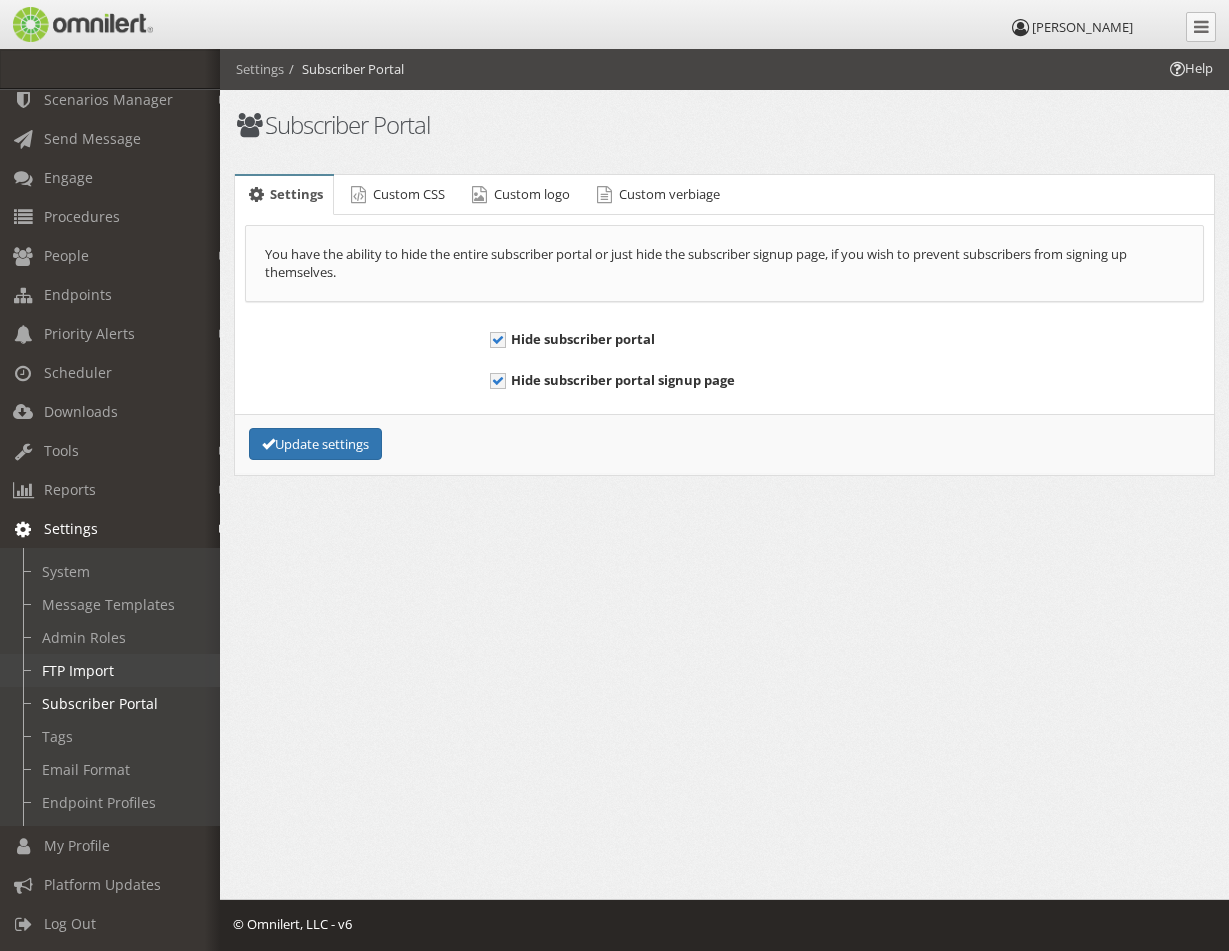 click on "FTP Import" at bounding box center (119, 670) 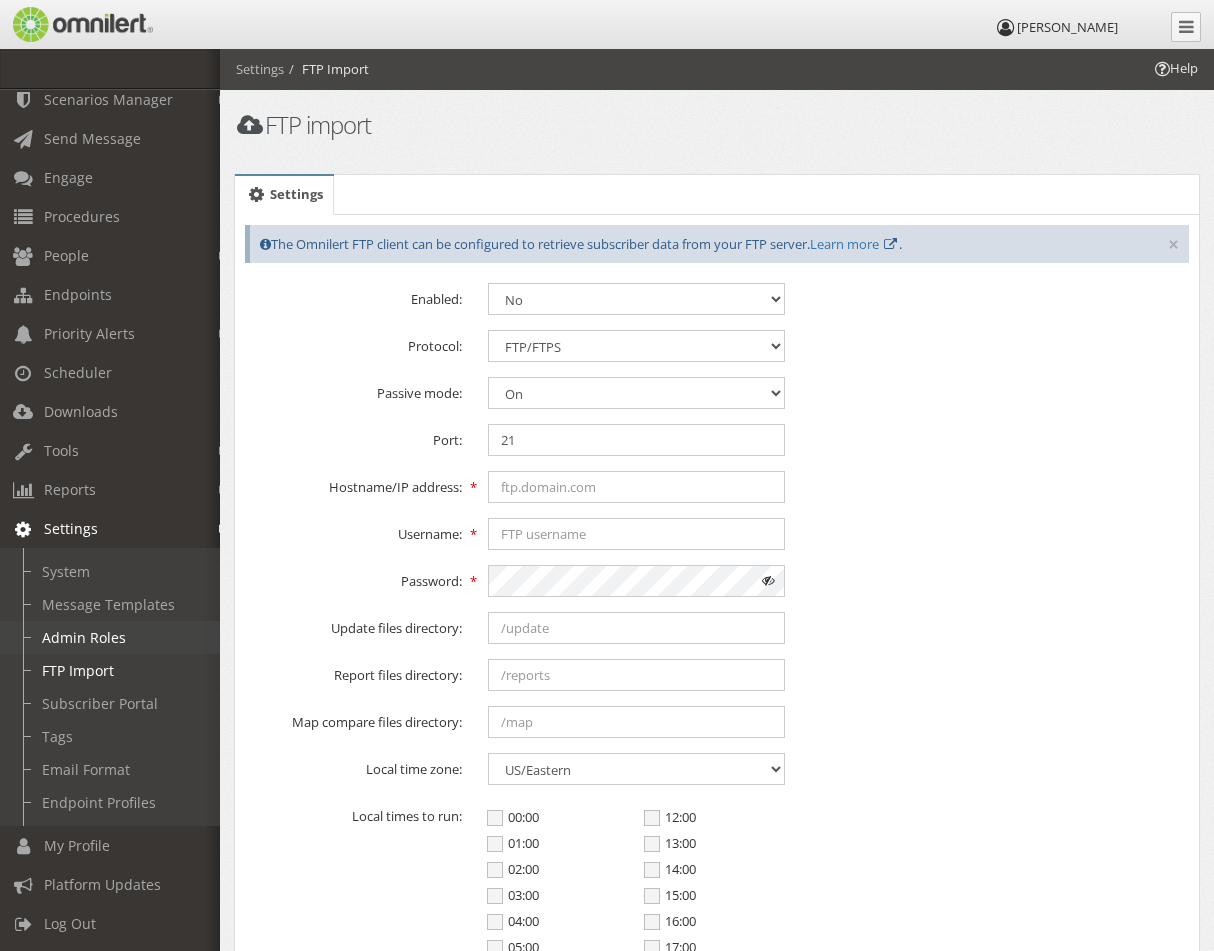 click on "Admin Roles" at bounding box center [119, 637] 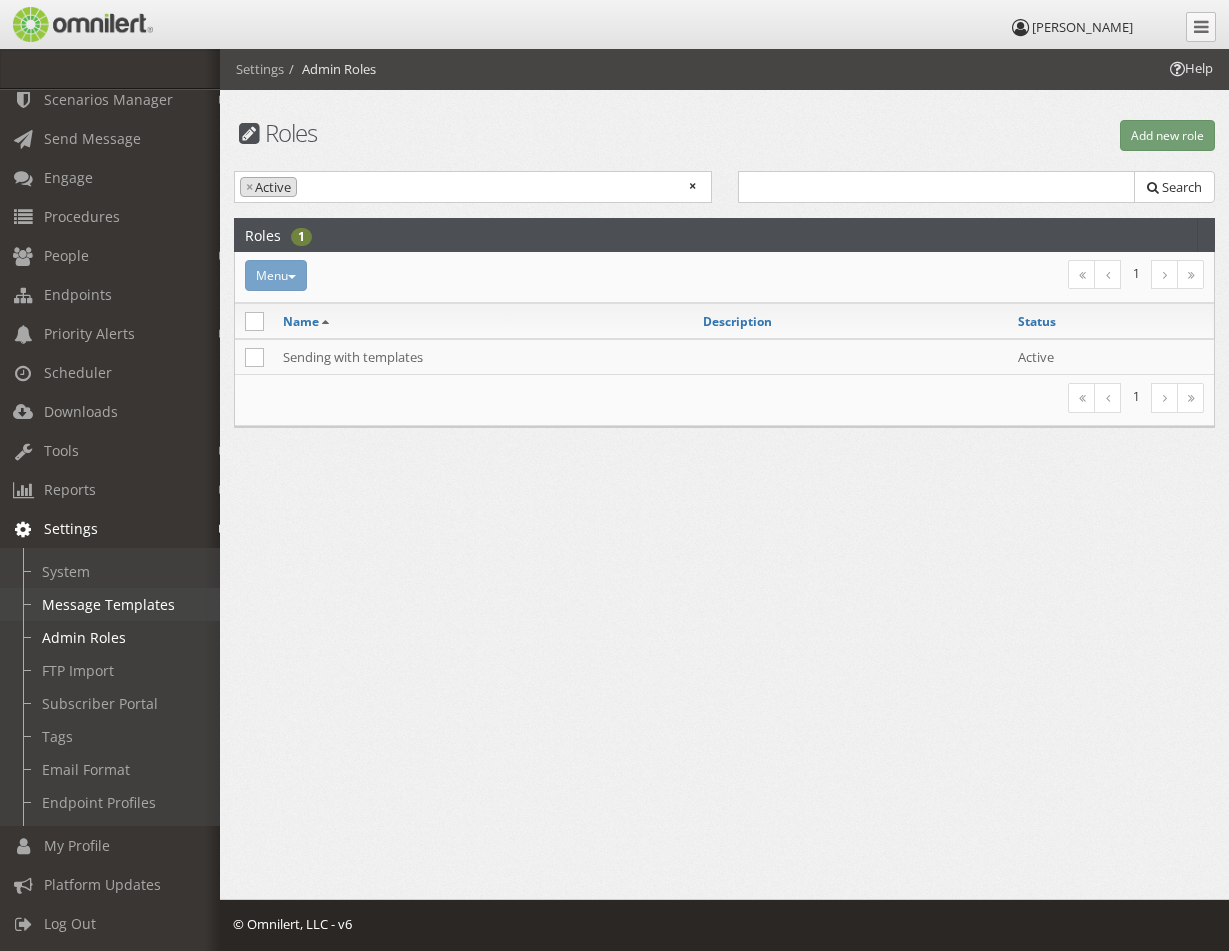 click on "Message Templates" at bounding box center (119, 604) 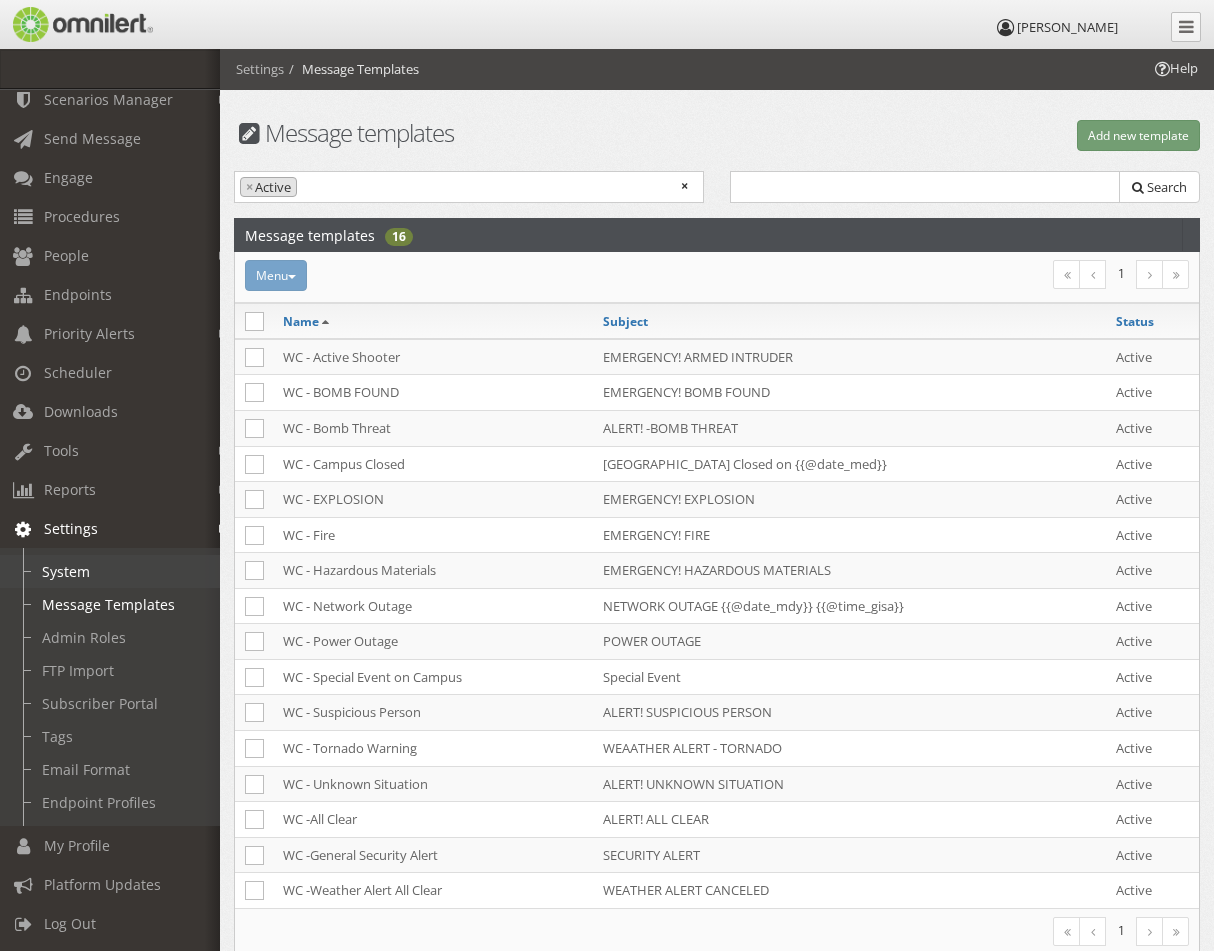 click on "System" at bounding box center (119, 571) 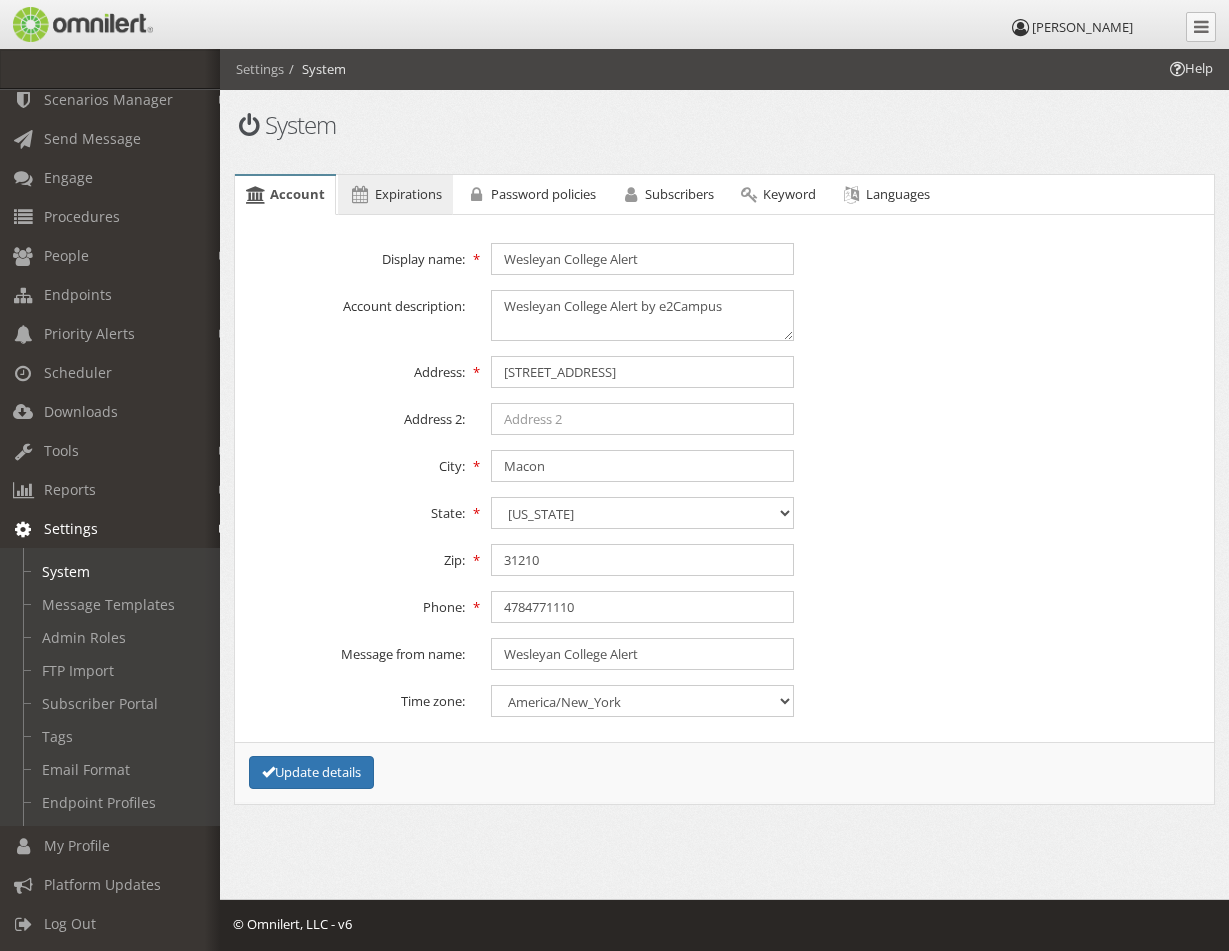 click on "Expirations" at bounding box center [408, 194] 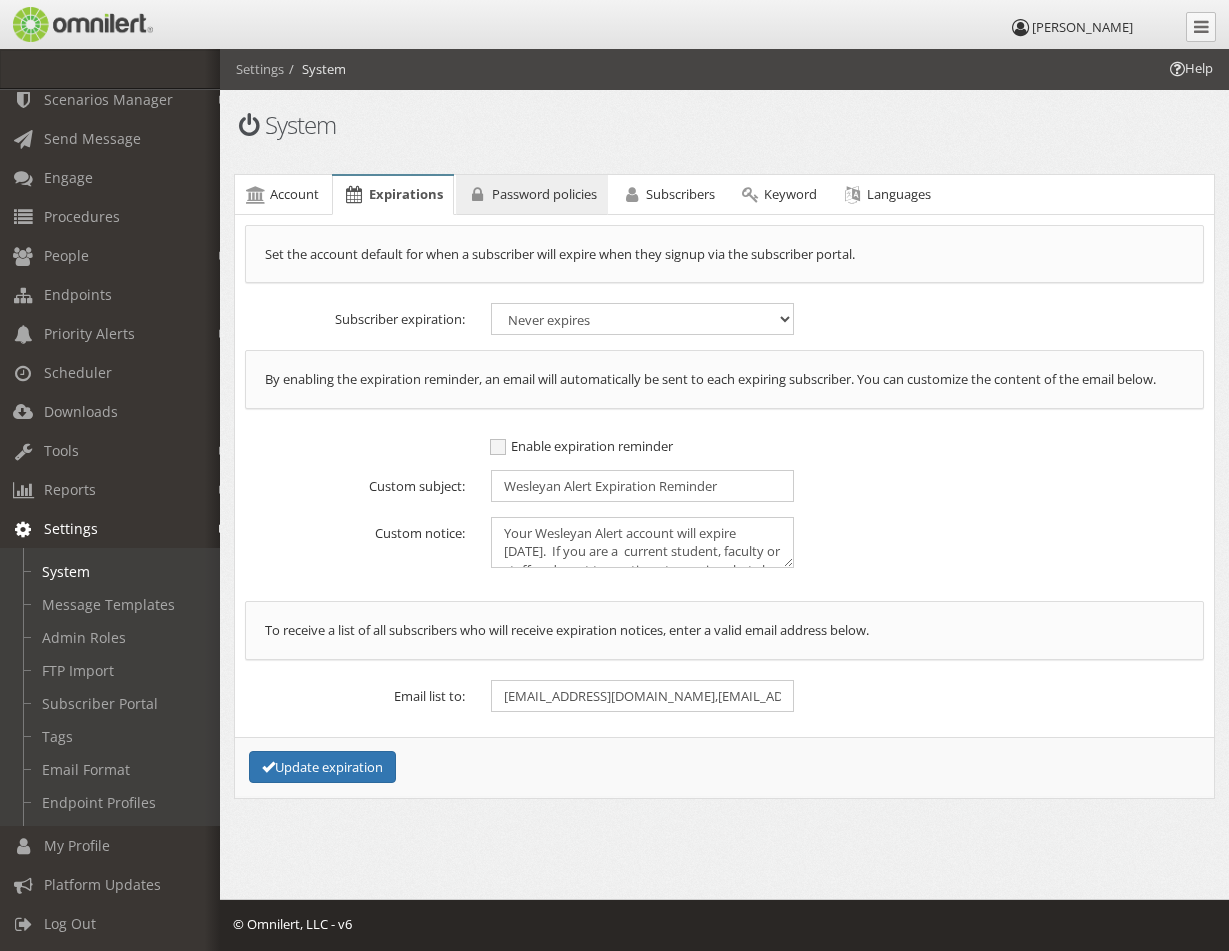 click on "Password policies" at bounding box center (544, 194) 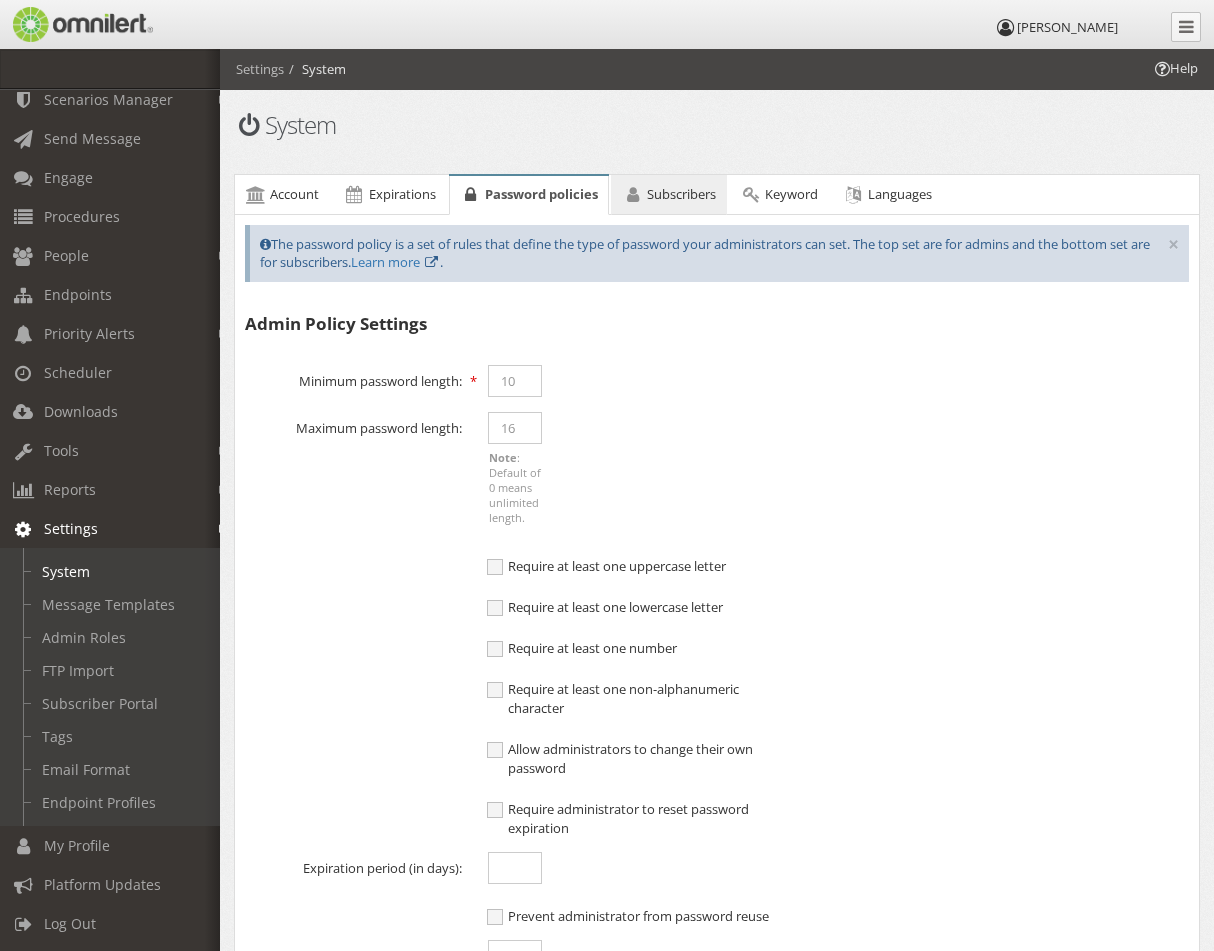 click at bounding box center (633, 194) 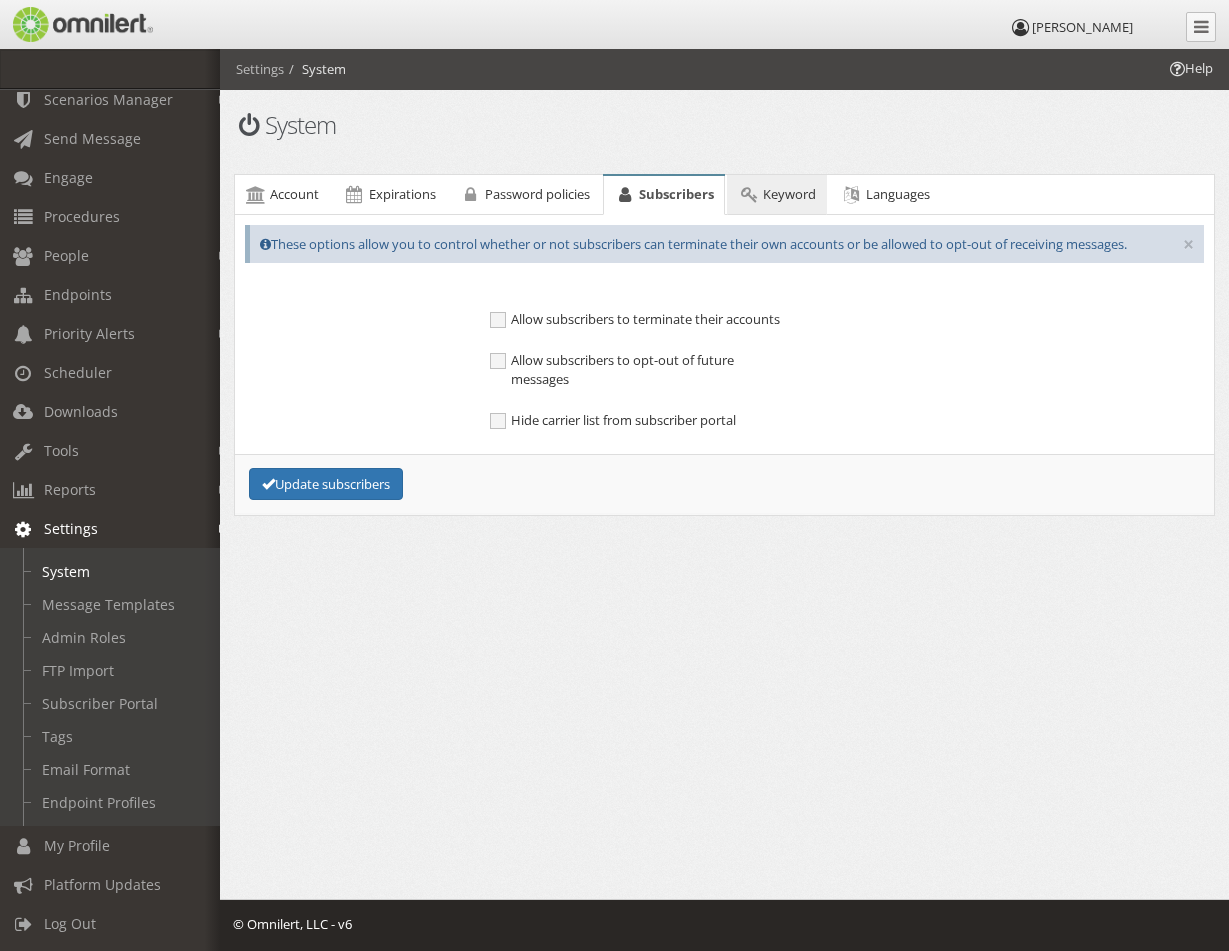 click on "Keyword" at bounding box center (789, 194) 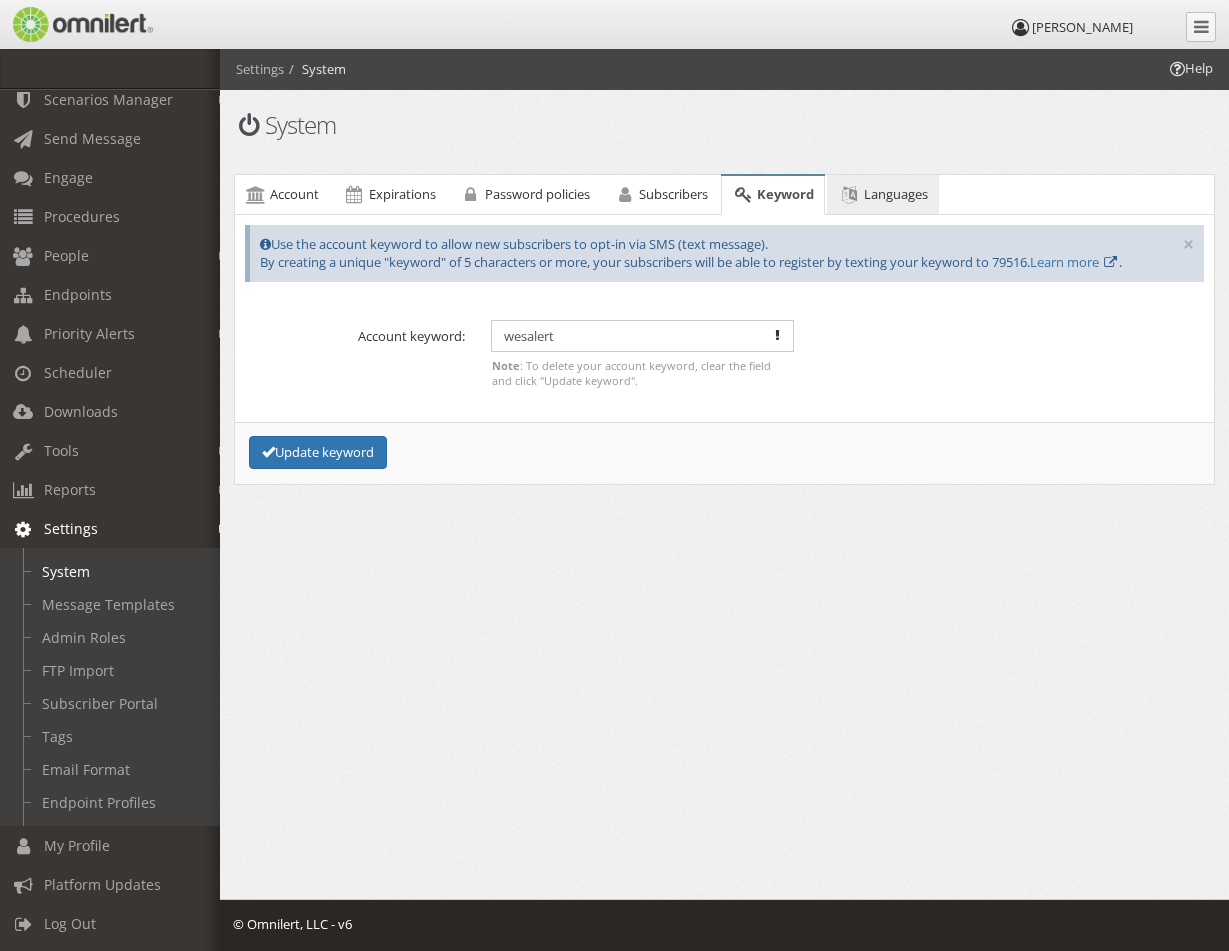 click on "Languages" at bounding box center (896, 194) 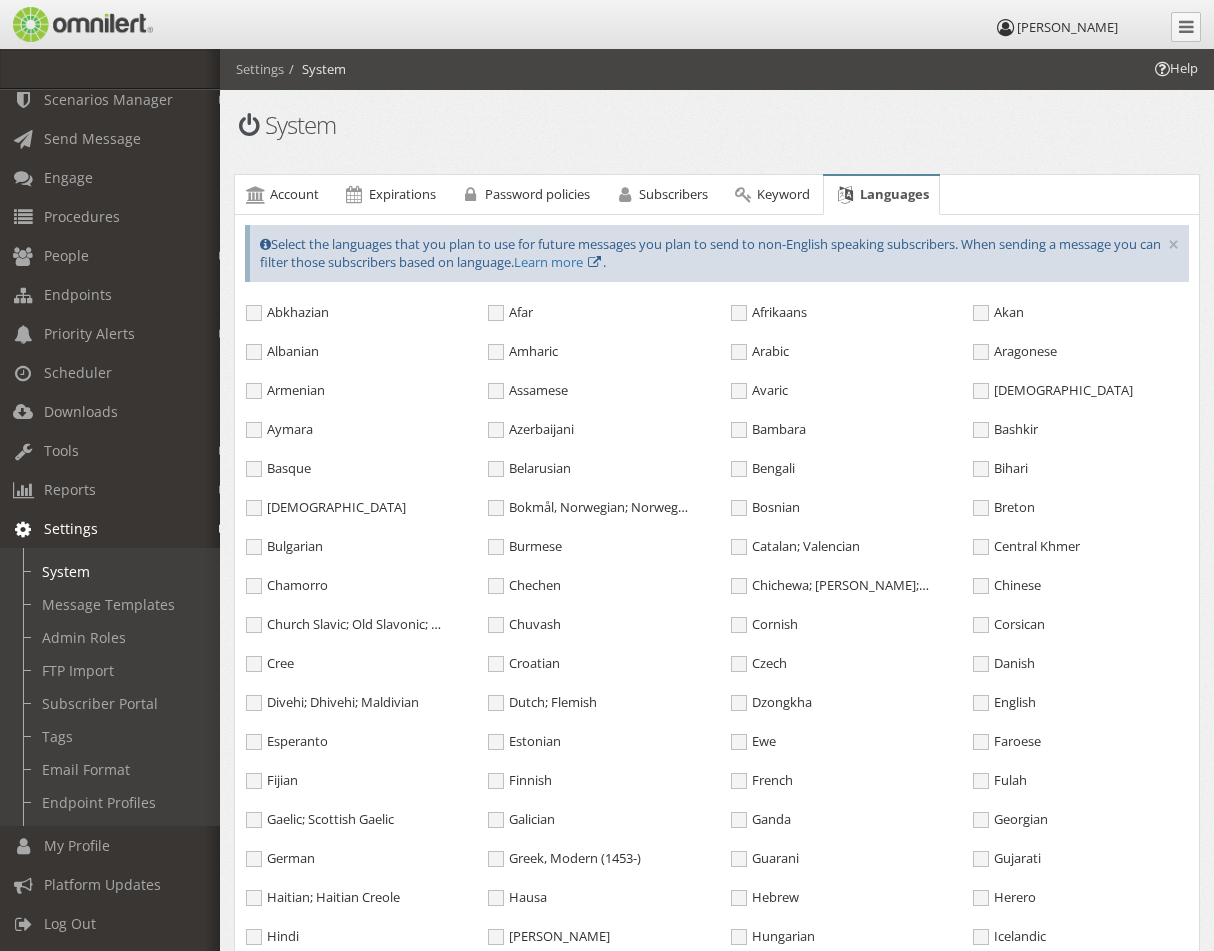 click on "Settings" at bounding box center [119, 528] 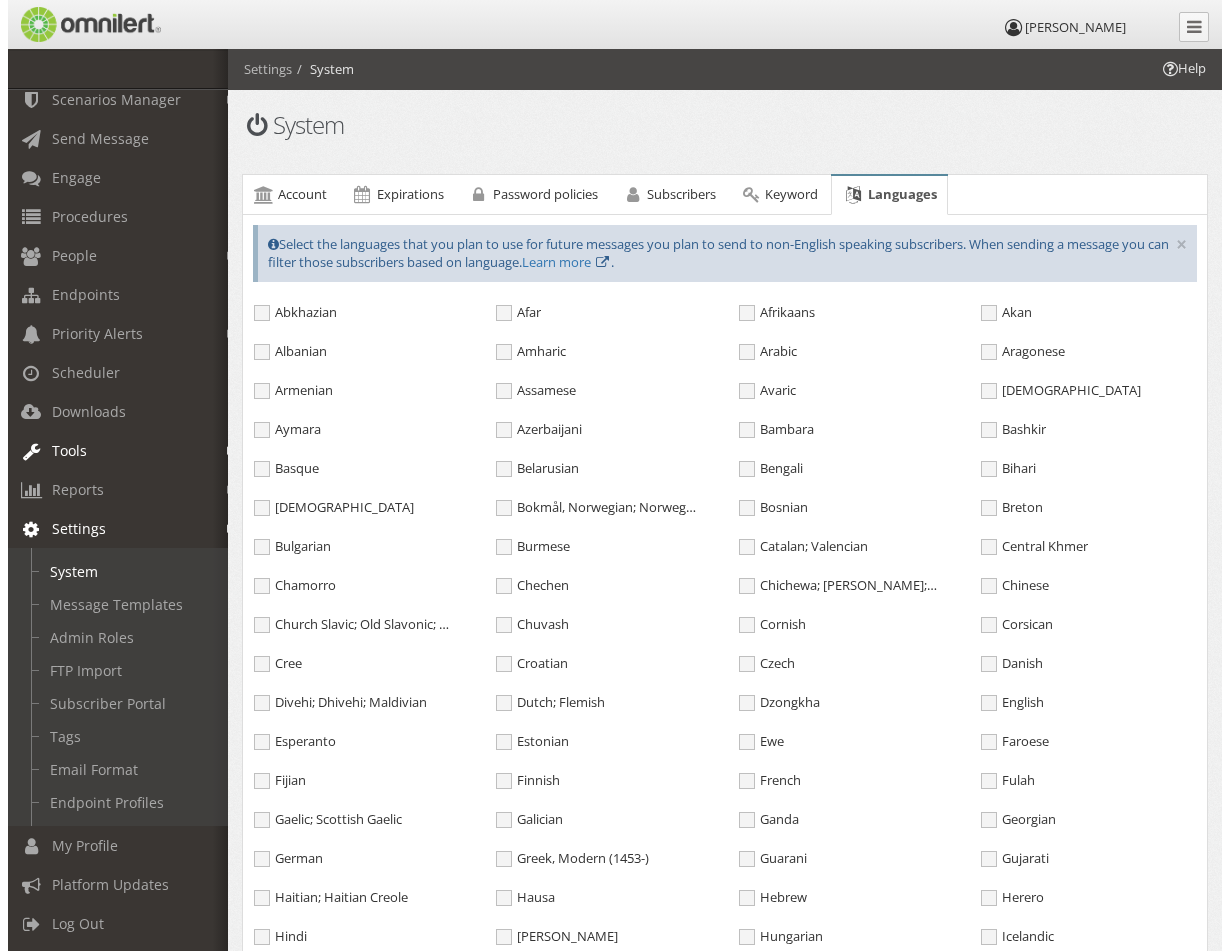 scroll, scrollTop: 0, scrollLeft: 0, axis: both 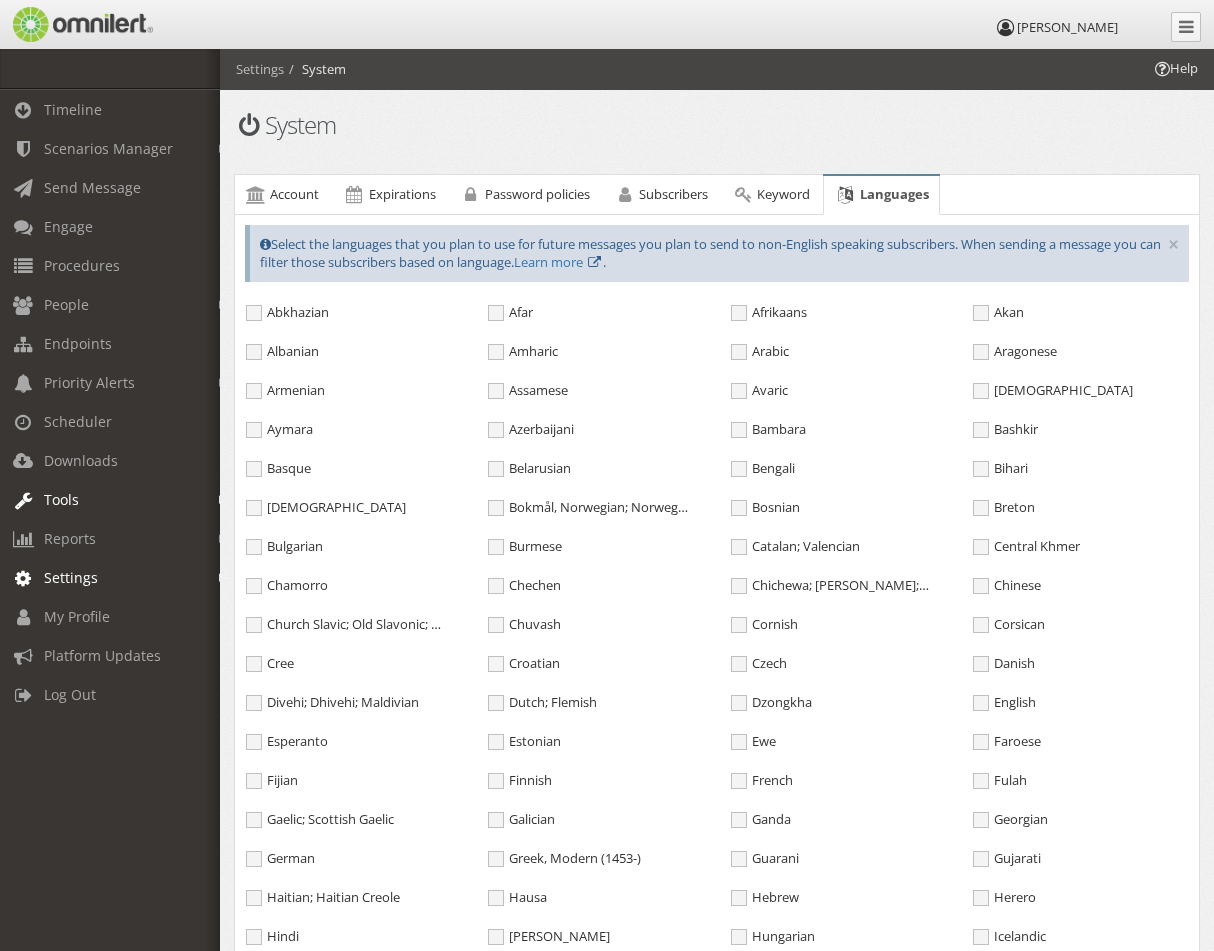click on "Tools" at bounding box center [61, 499] 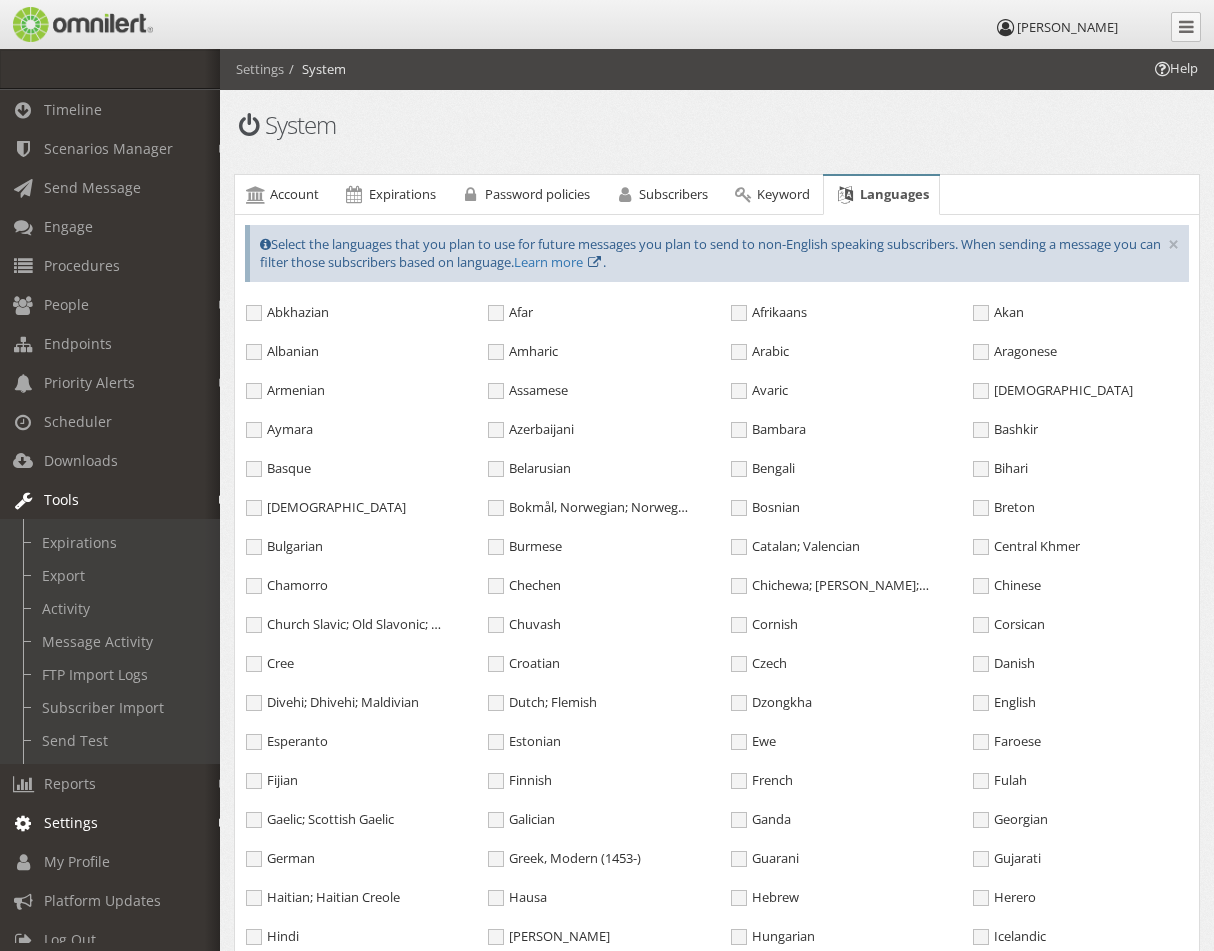 click on "Tools" at bounding box center (61, 499) 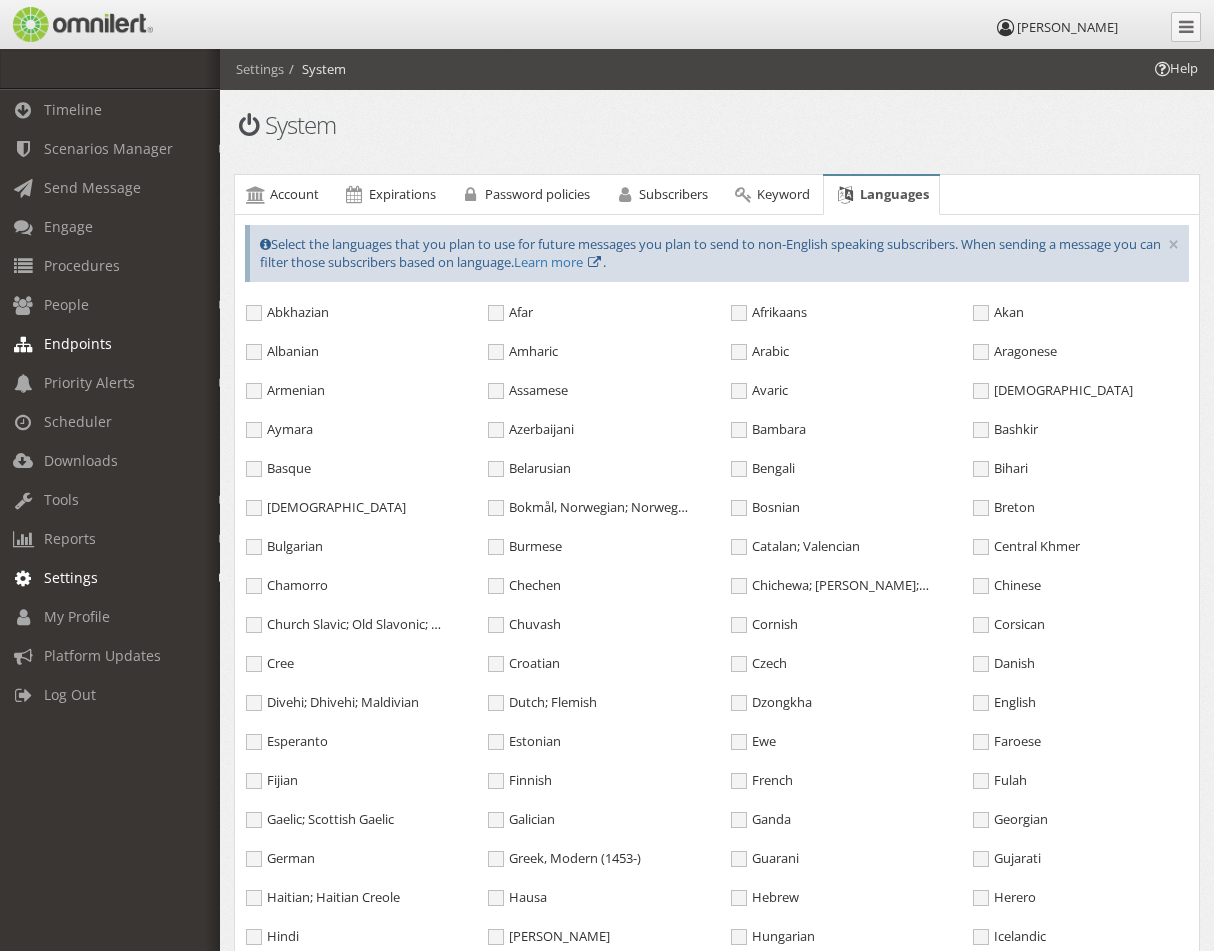 click on "Endpoints" at bounding box center [78, 343] 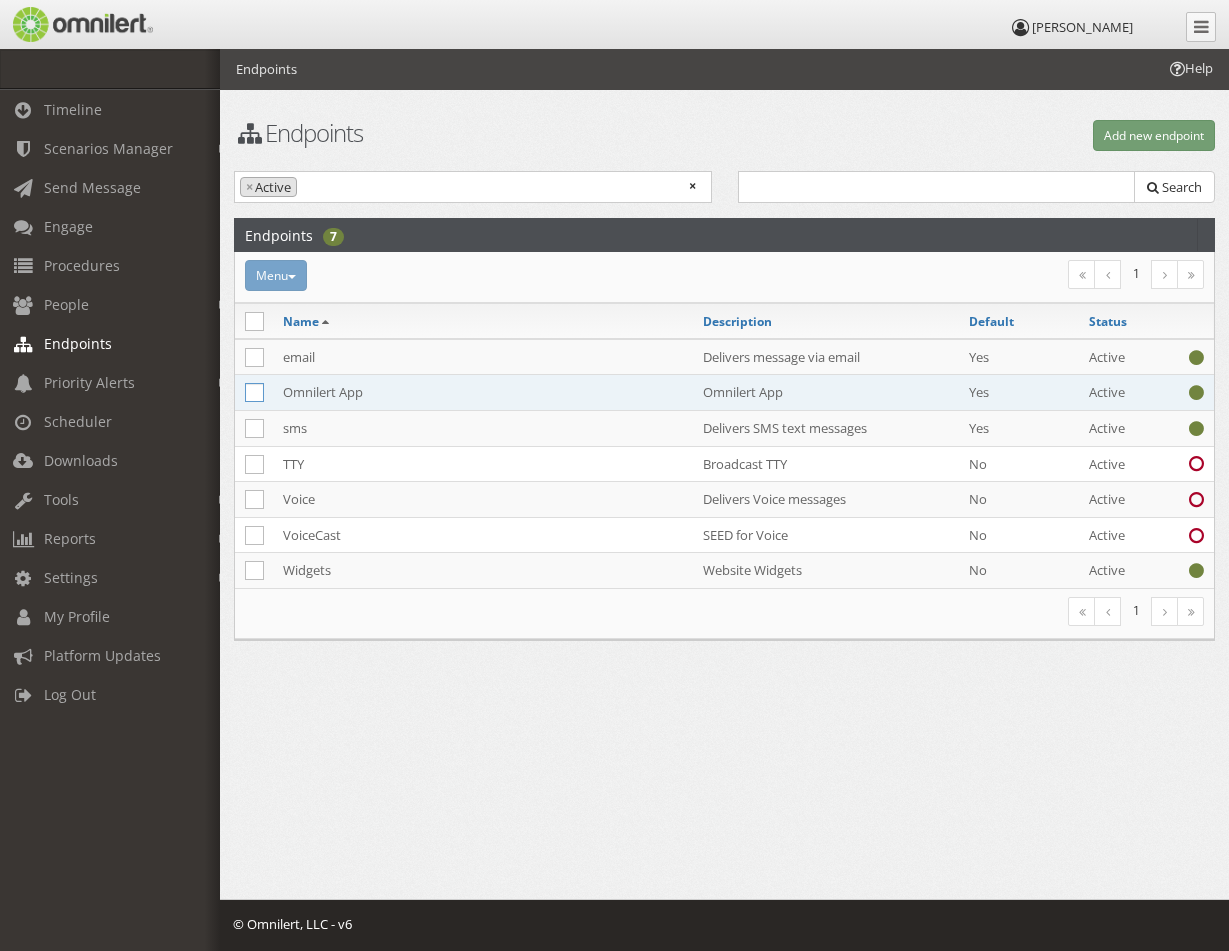 click at bounding box center [254, 392] 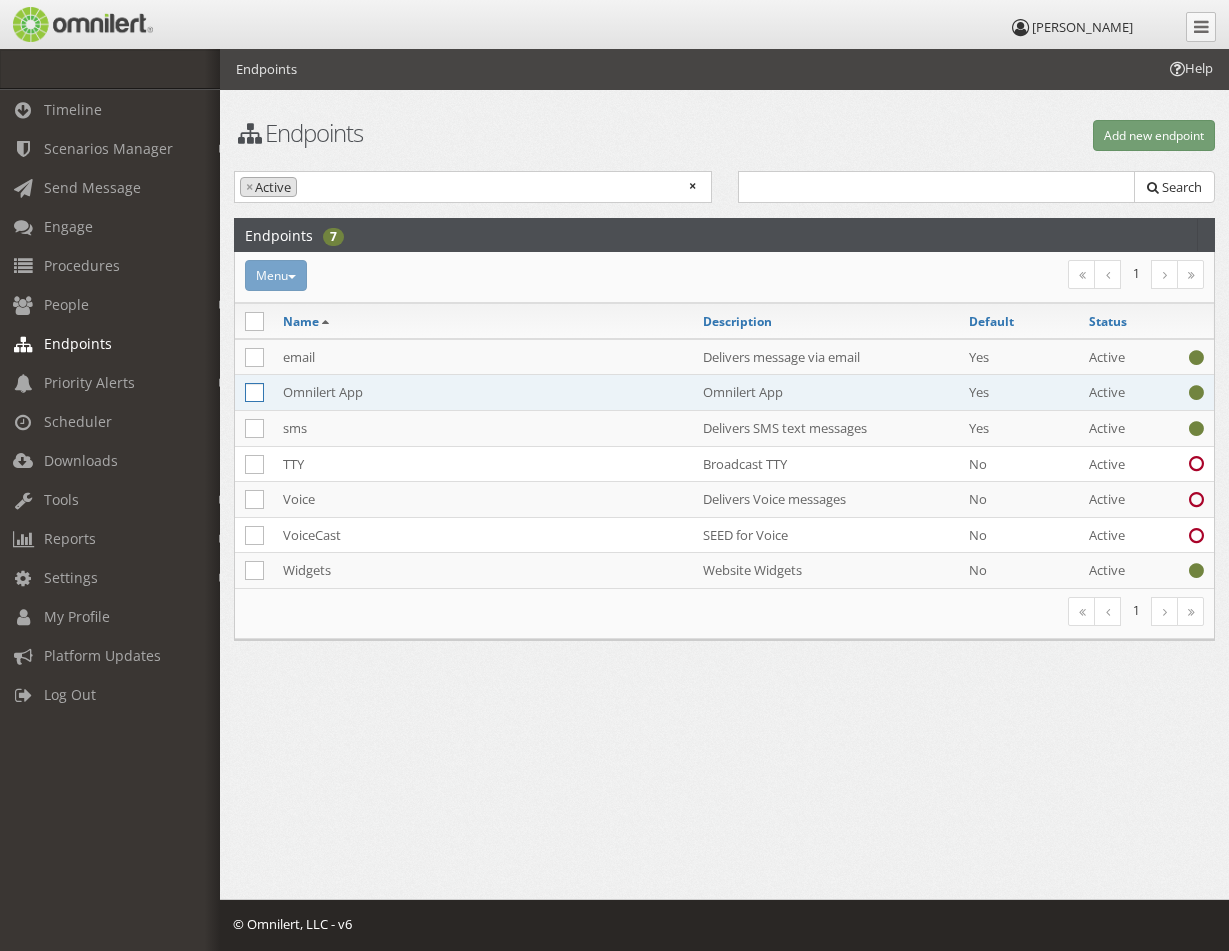 checkbox on "true" 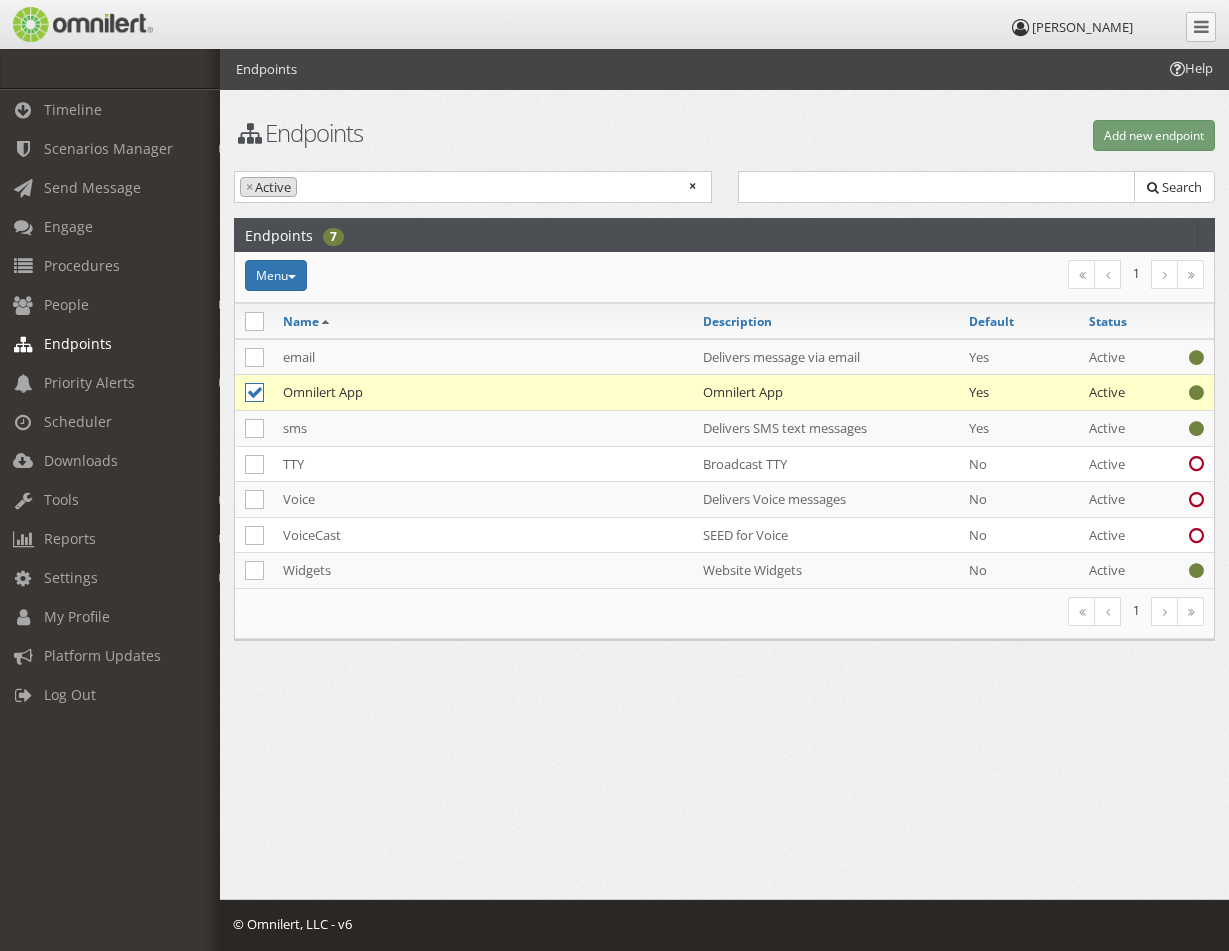 click on "Omnilert App" at bounding box center (483, 393) 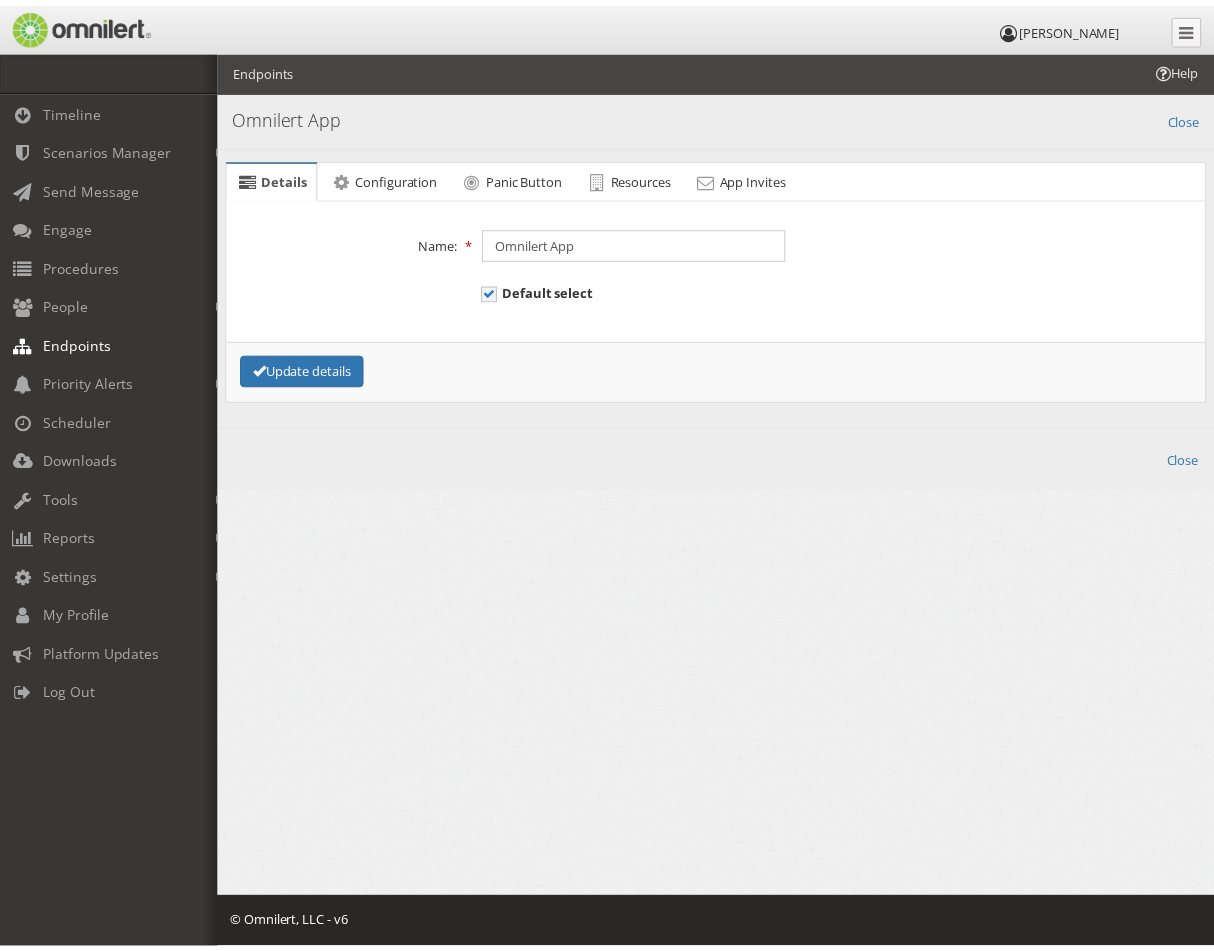 scroll, scrollTop: 0, scrollLeft: 0, axis: both 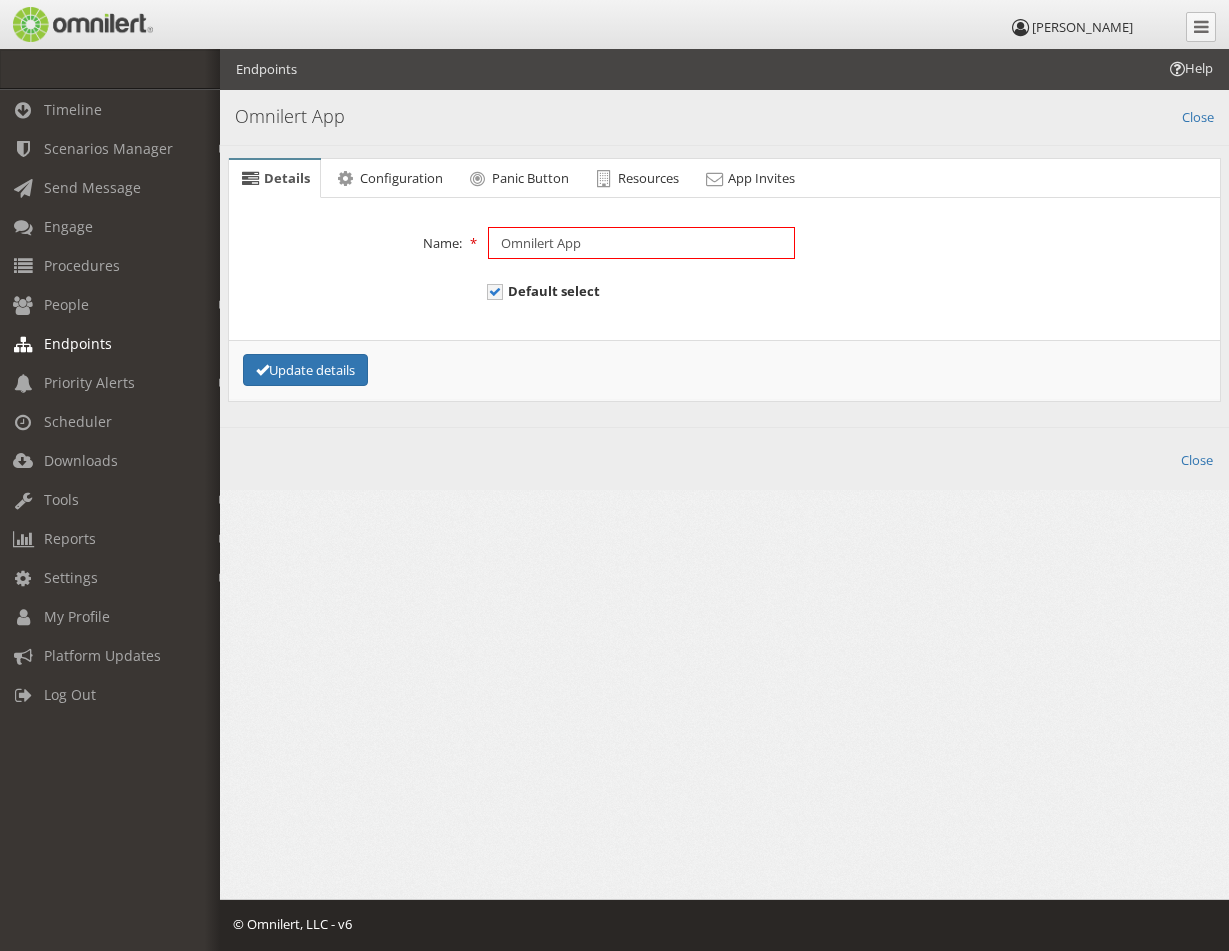 click on "Omnilert App" at bounding box center (641, 243) 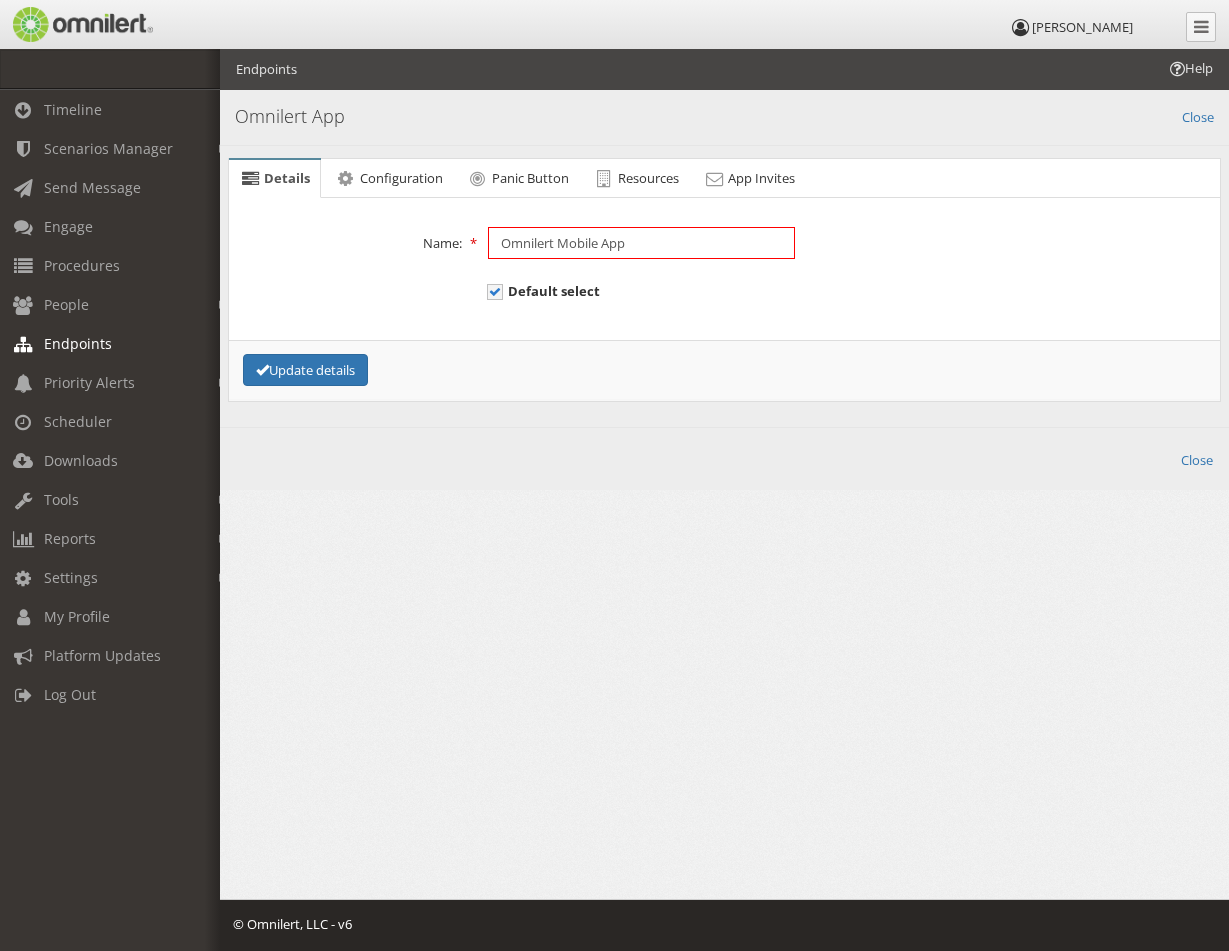 type on "Omnilert Mobile App" 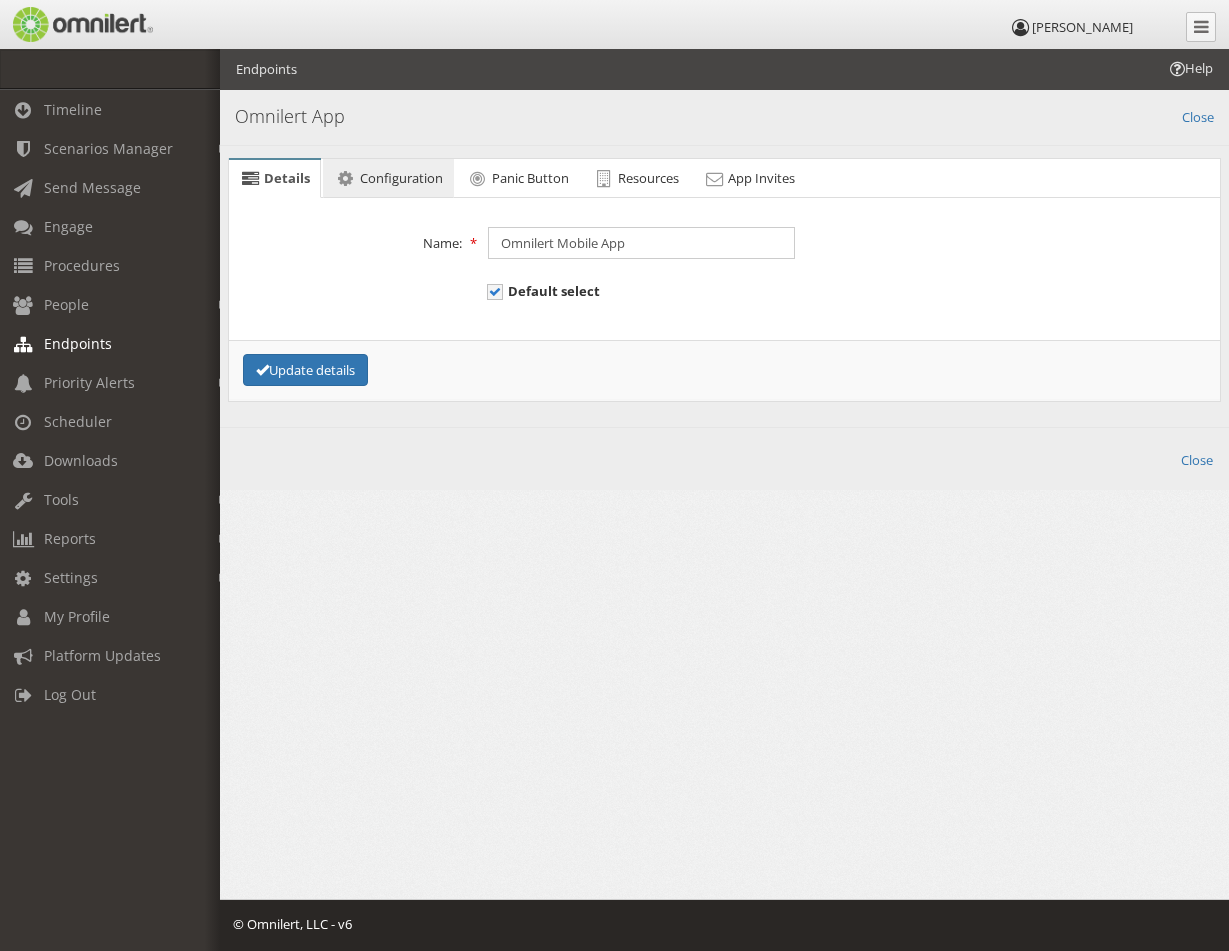 click on "Configuration" at bounding box center [401, 178] 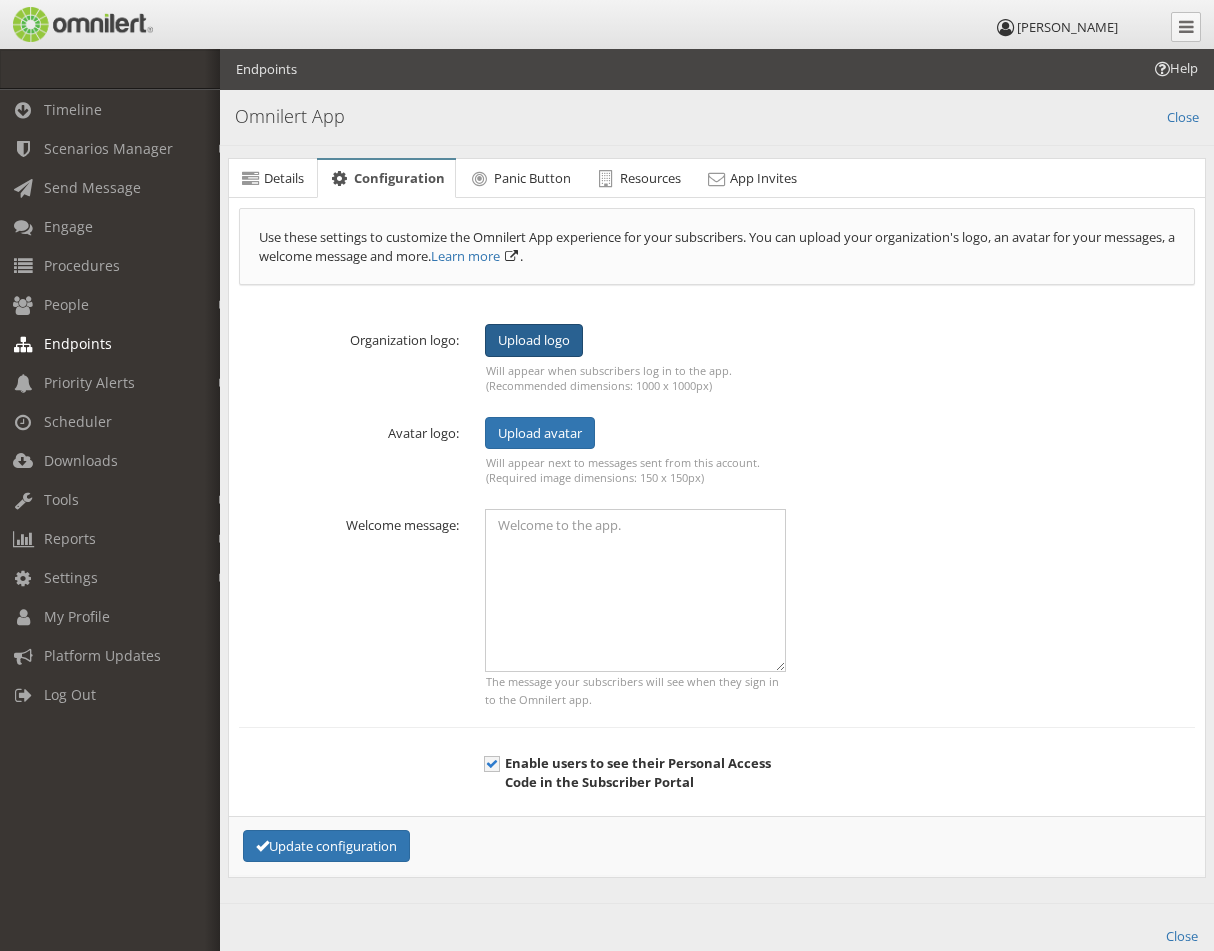 click on "Upload logo" at bounding box center (534, 340) 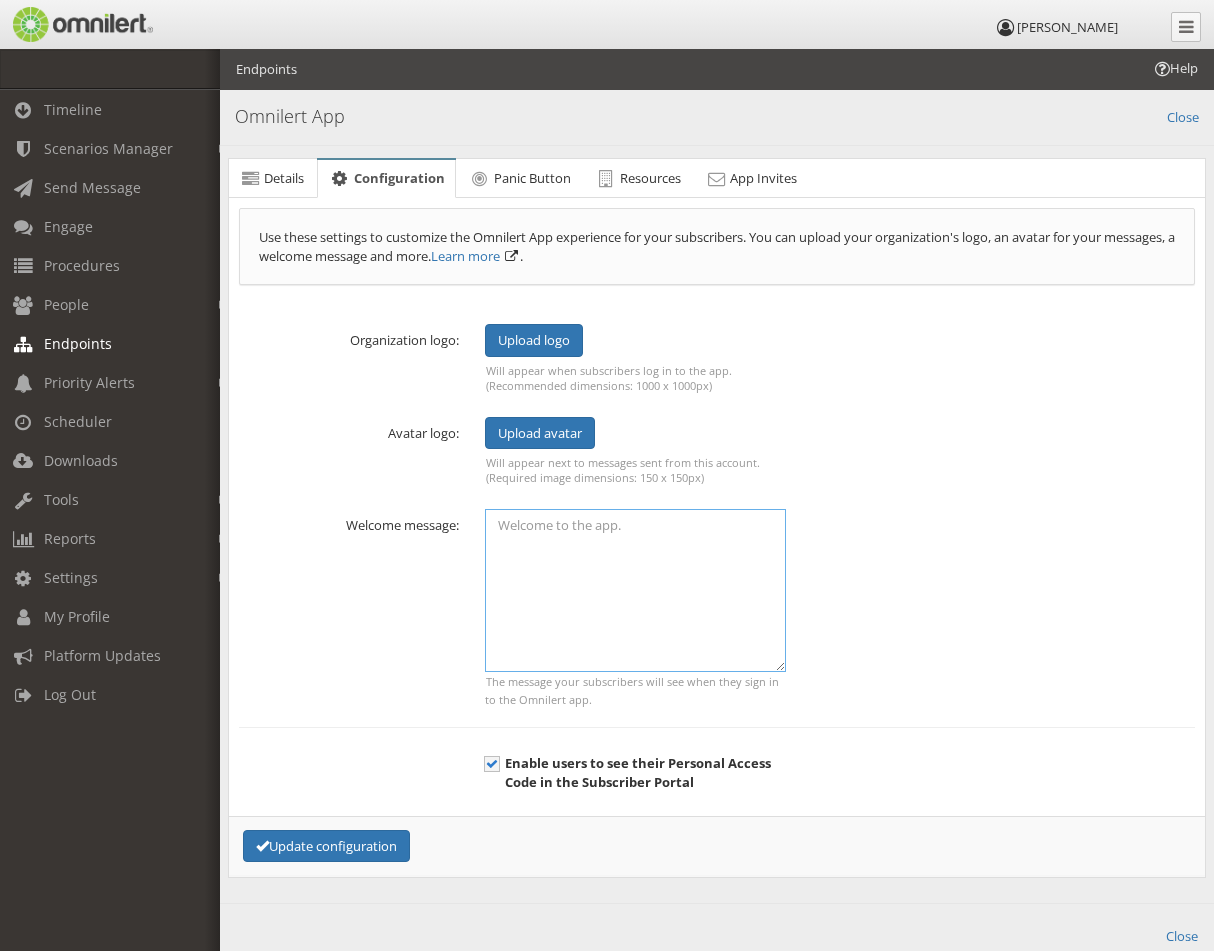click at bounding box center (635, 590) 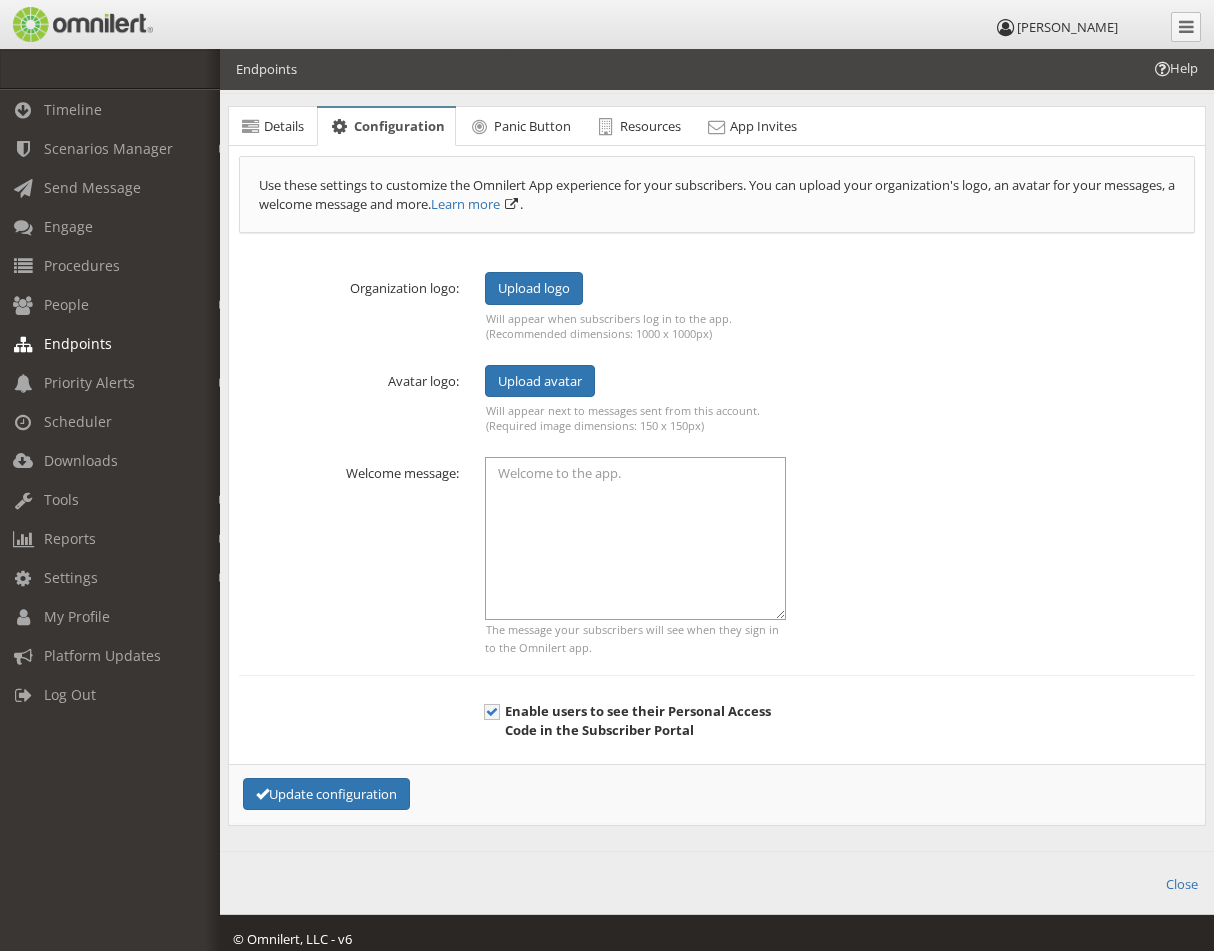 scroll, scrollTop: 67, scrollLeft: 0, axis: vertical 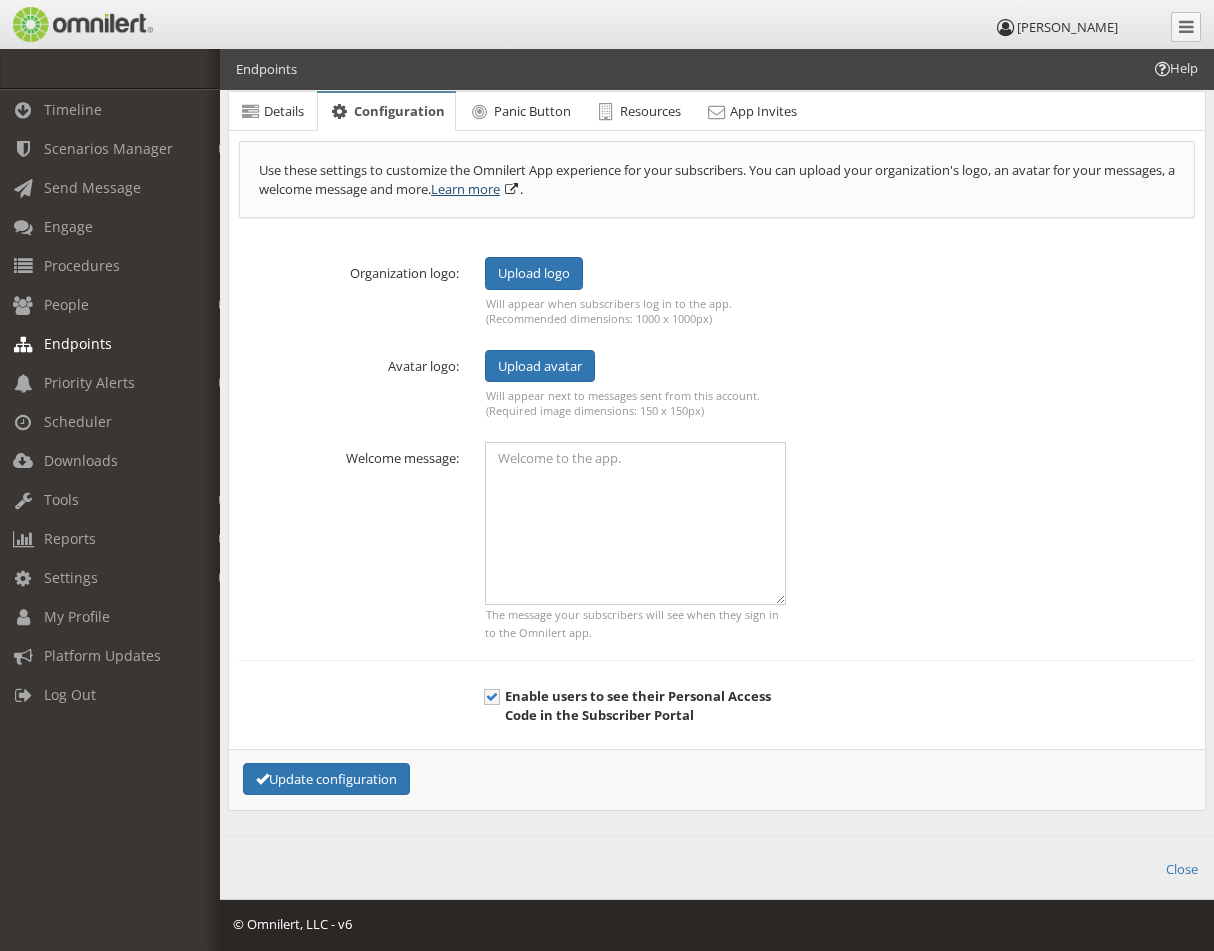 click on "Learn more" at bounding box center [465, 189] 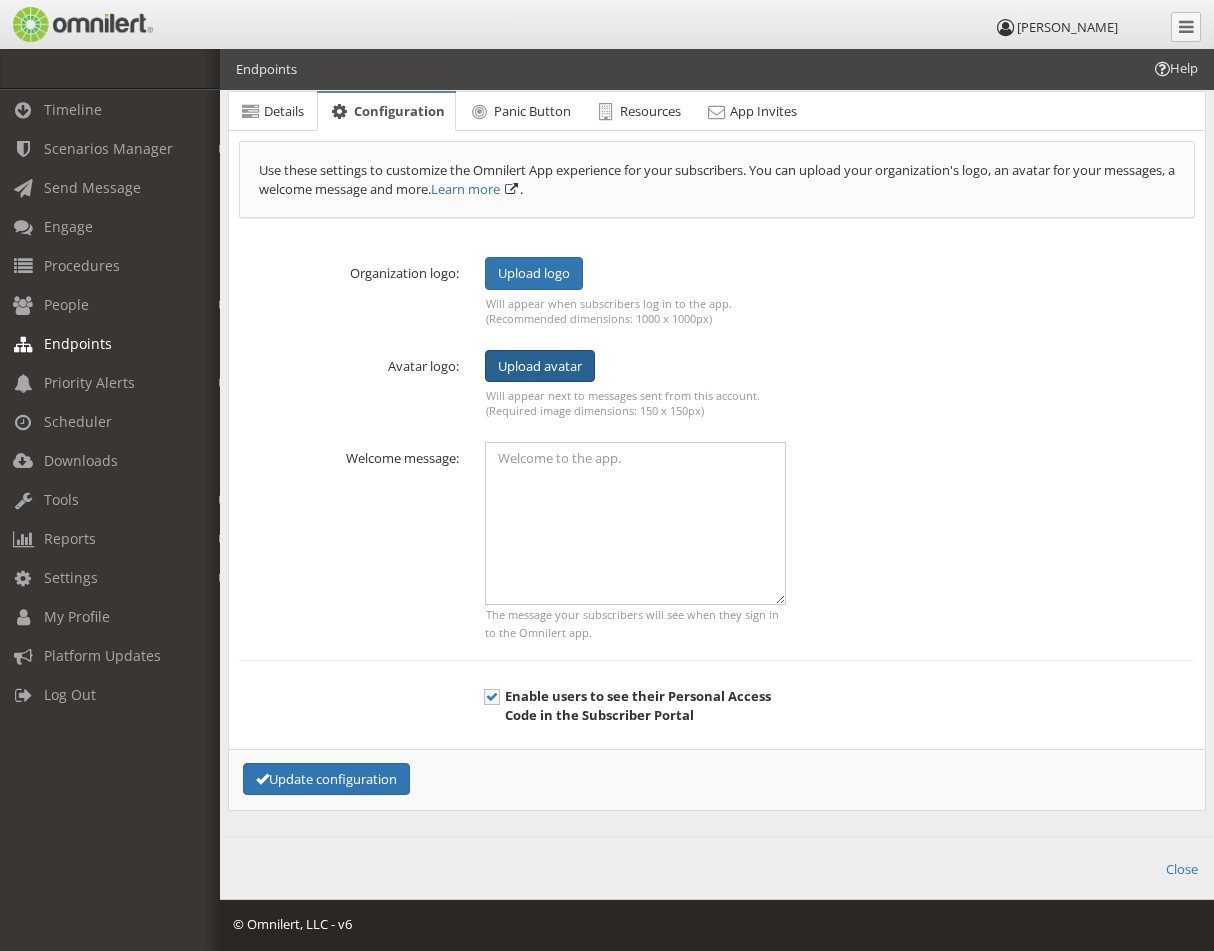 click on "Upload avatar" at bounding box center [540, 366] 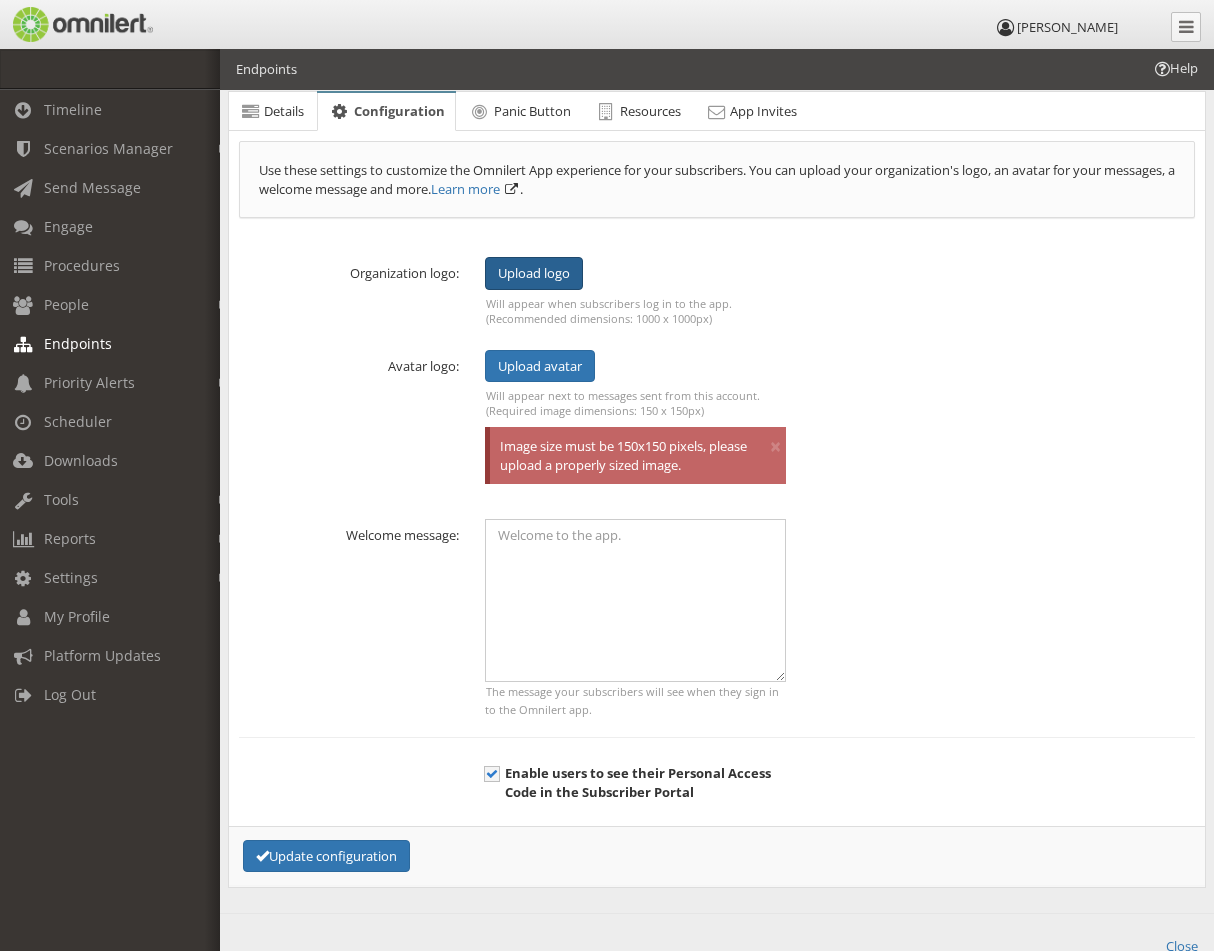 click on "Upload logo" at bounding box center [534, 273] 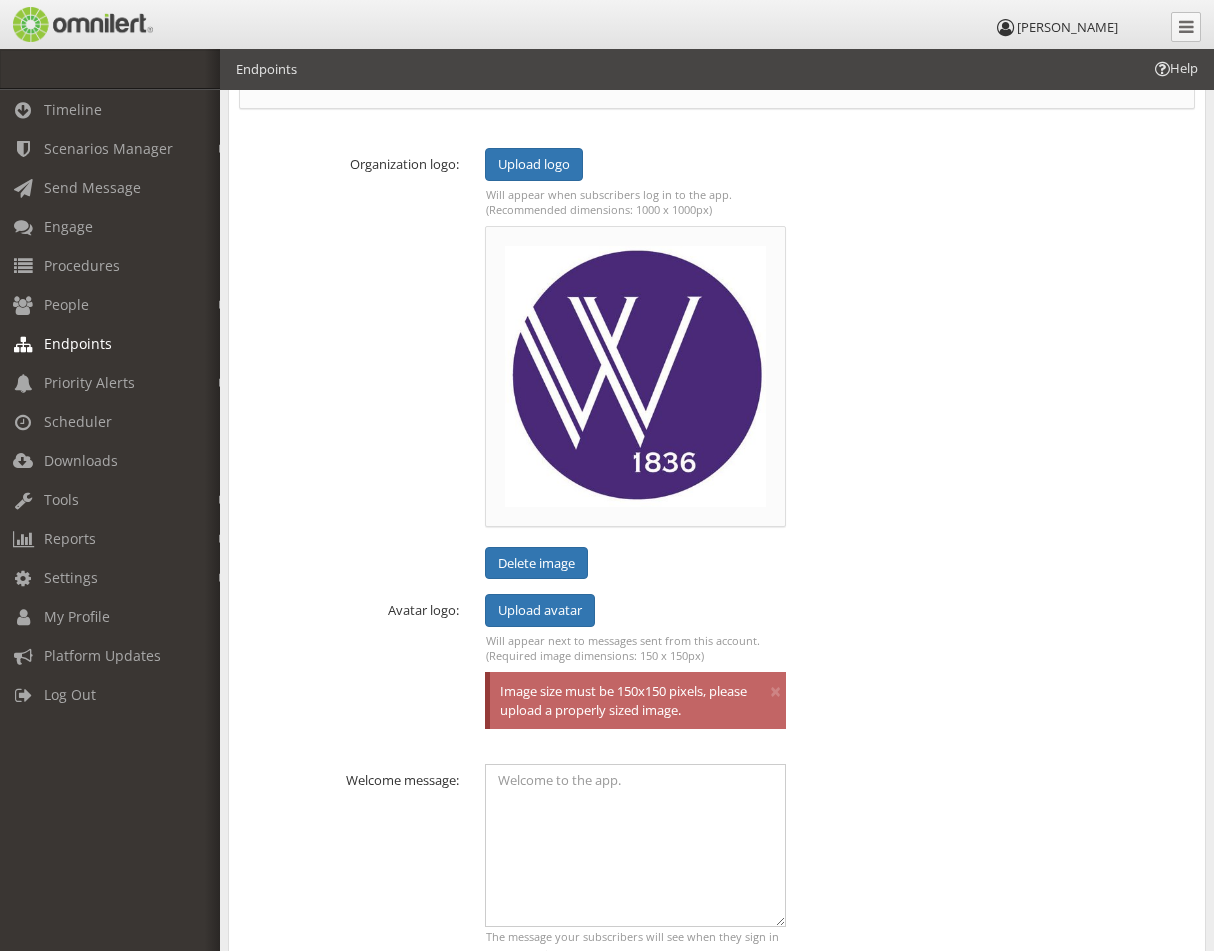 scroll, scrollTop: 167, scrollLeft: 0, axis: vertical 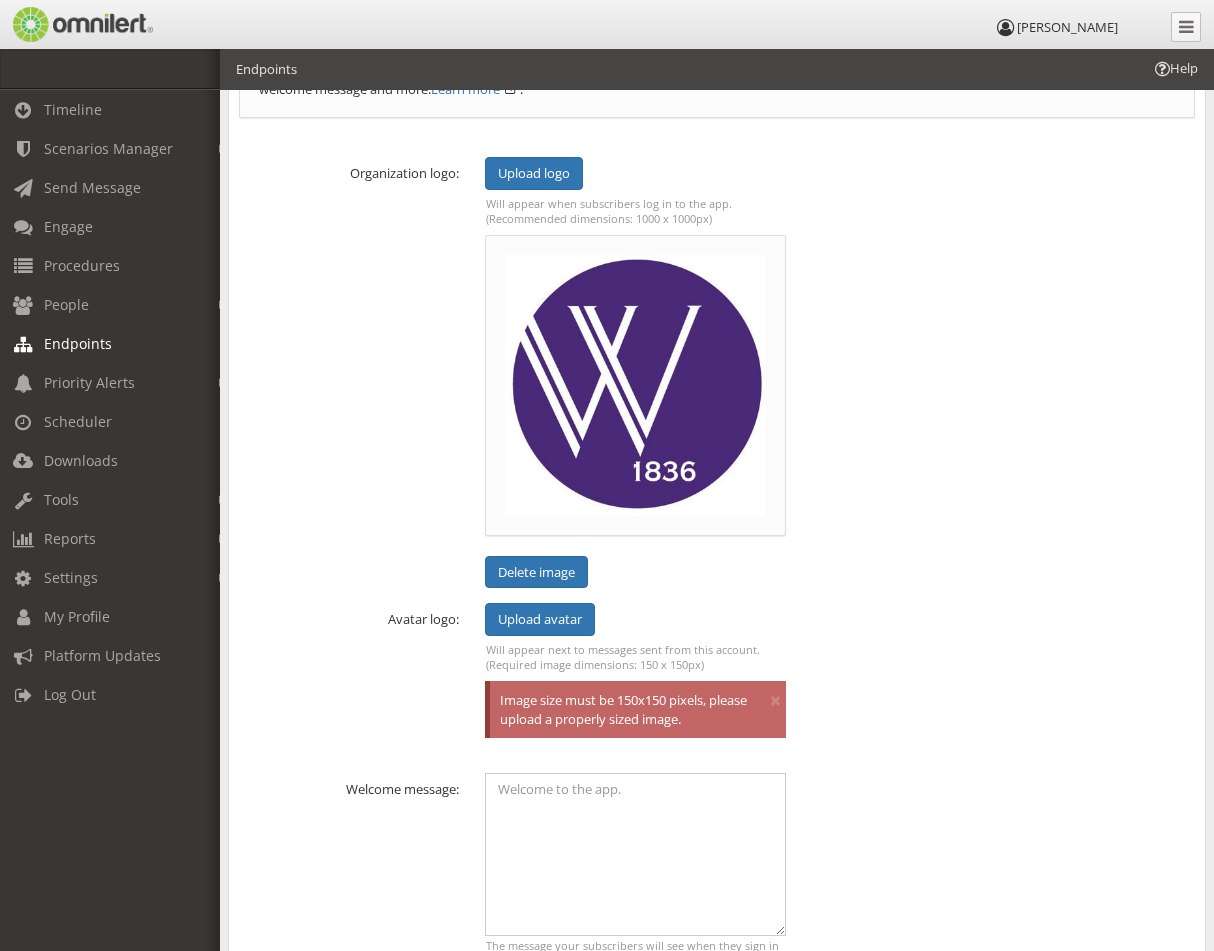 click at bounding box center (635, 385) 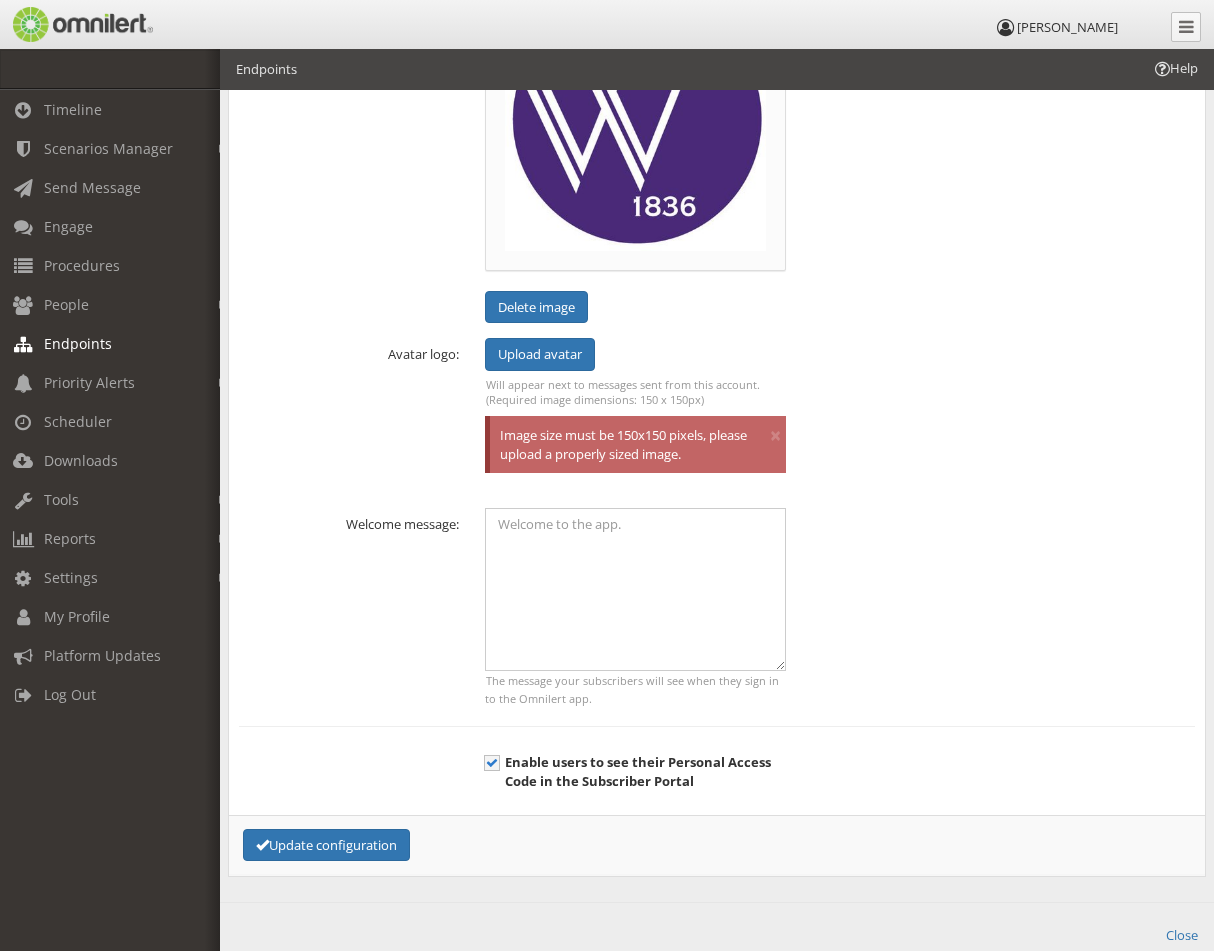 scroll, scrollTop: 398, scrollLeft: 0, axis: vertical 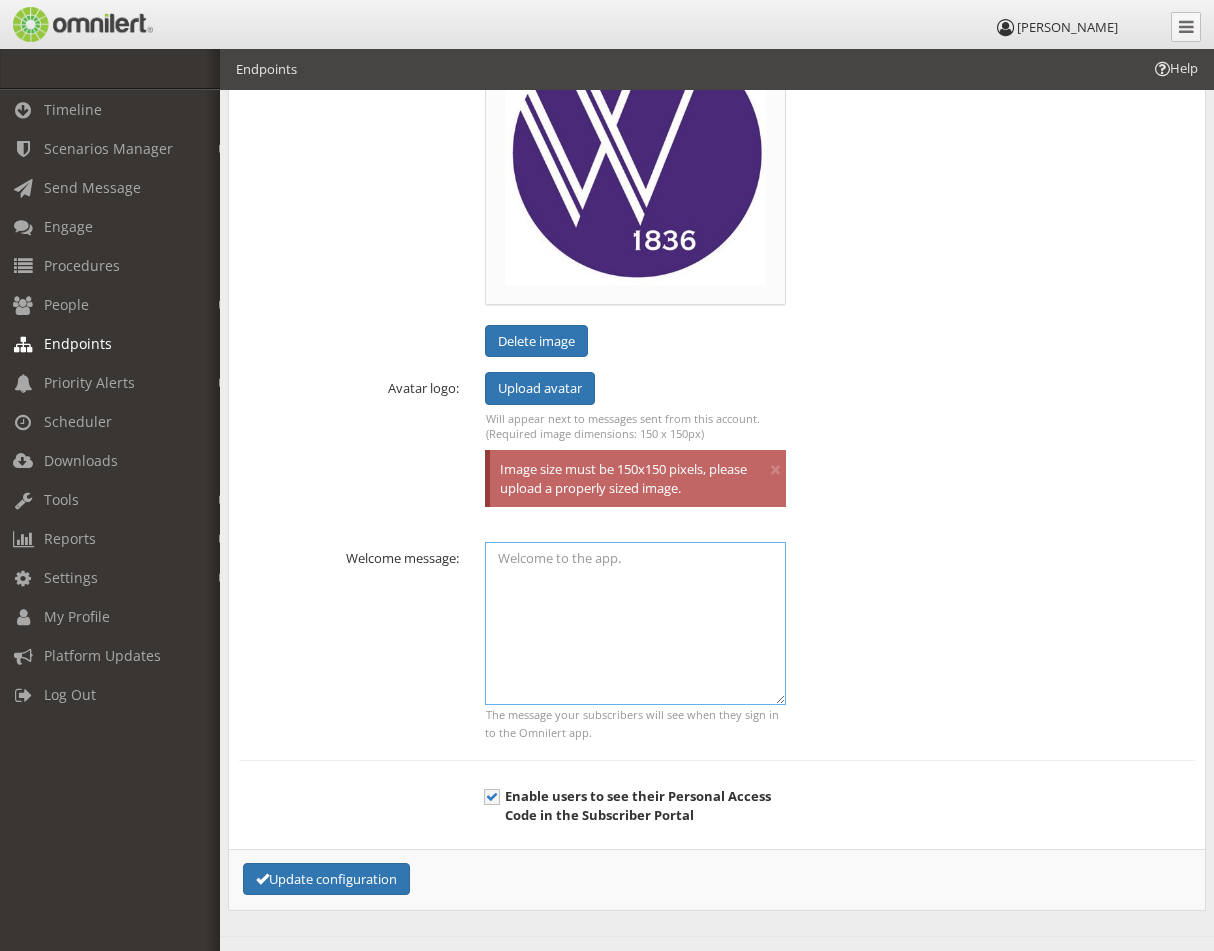 click at bounding box center [635, 623] 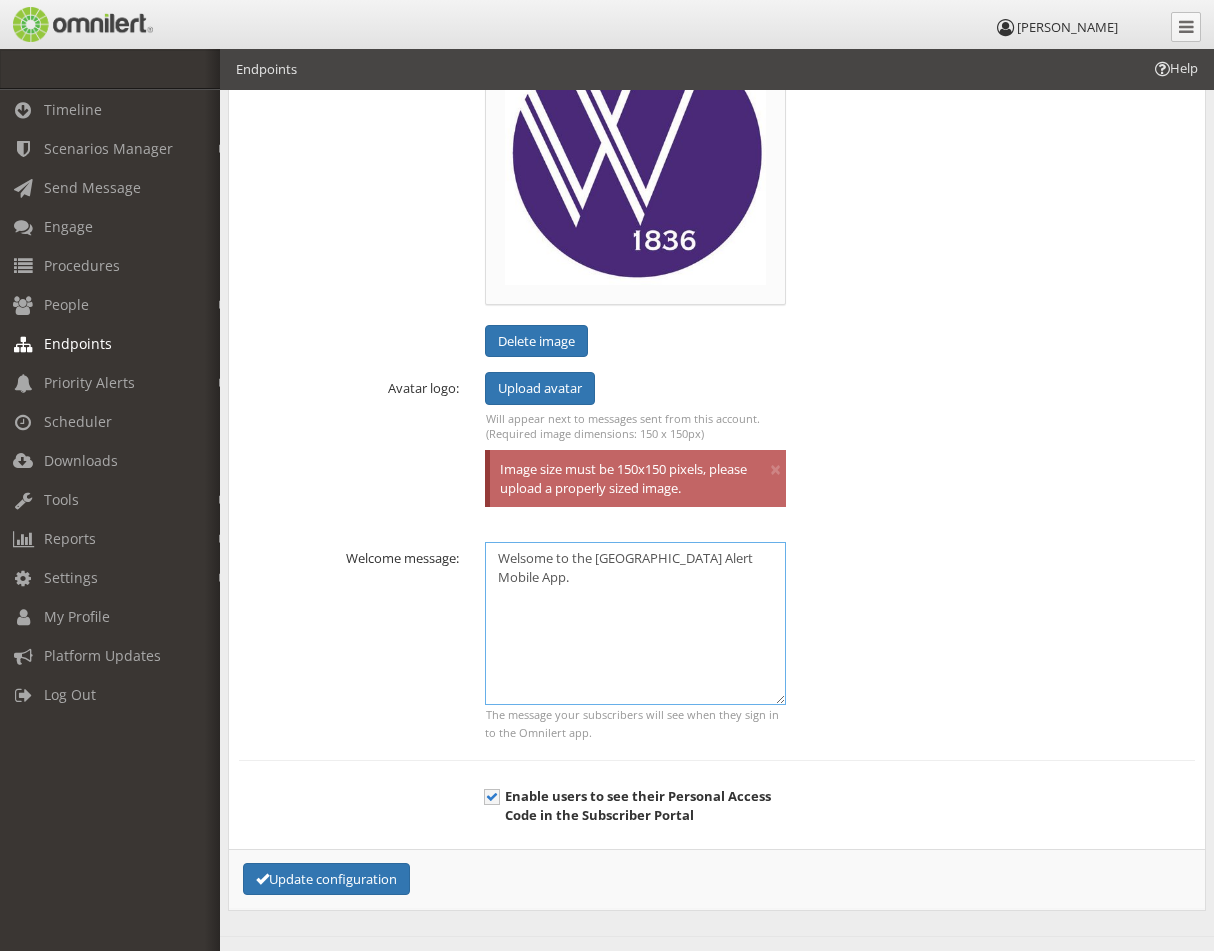 click on "Welsome to the [GEOGRAPHIC_DATA] Alert Mobile App." at bounding box center [635, 623] 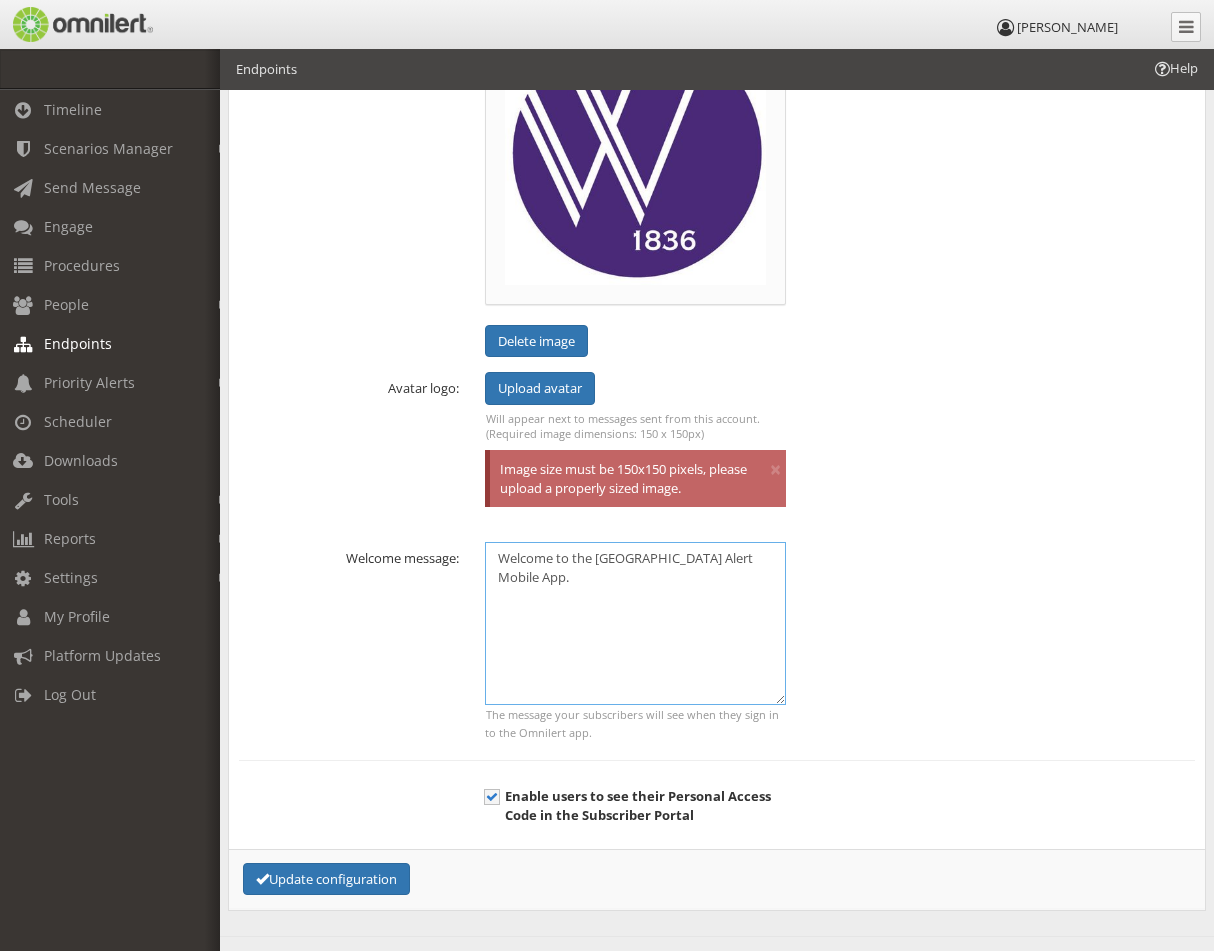 click on "Welcome to the [GEOGRAPHIC_DATA] Alert Mobile App." at bounding box center (635, 623) 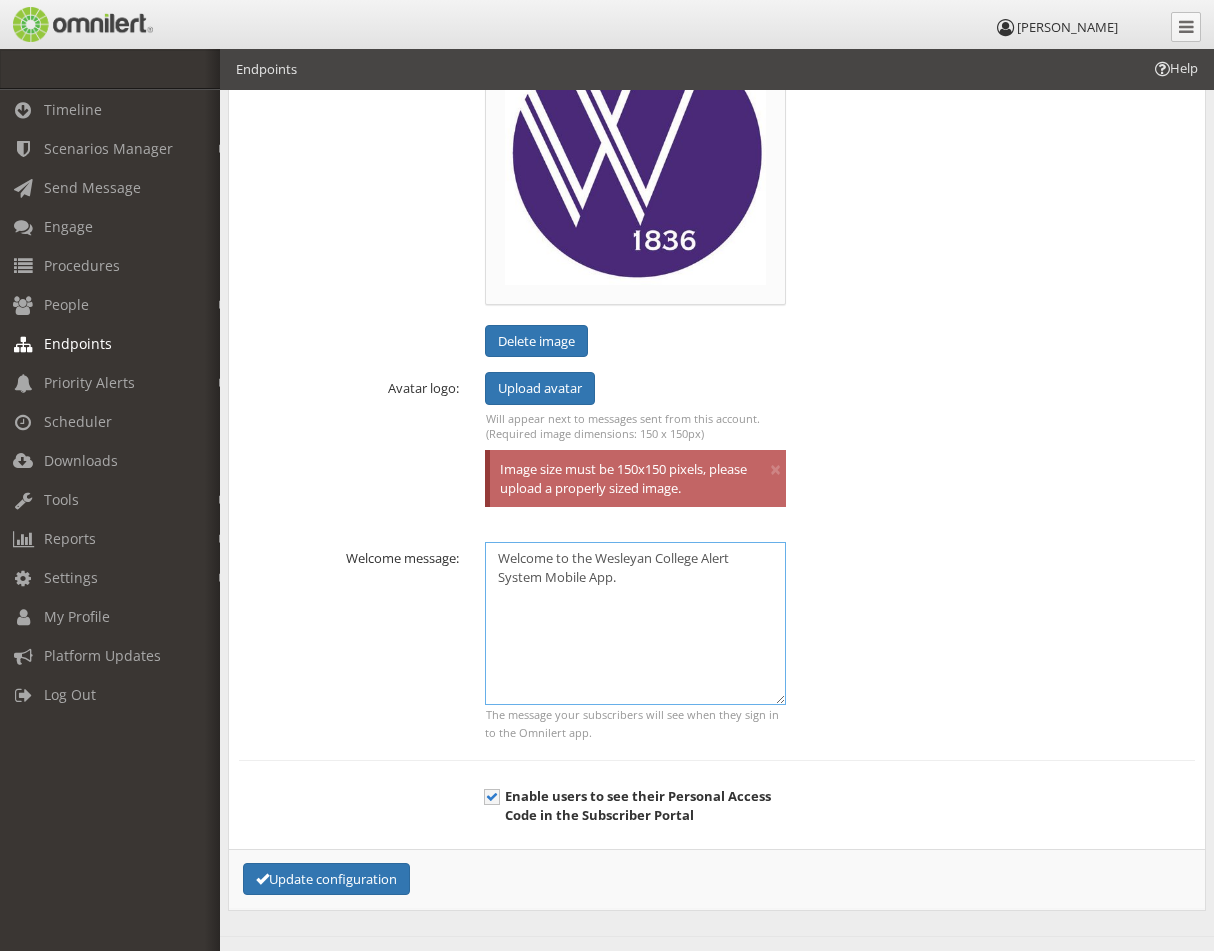 scroll, scrollTop: 498, scrollLeft: 0, axis: vertical 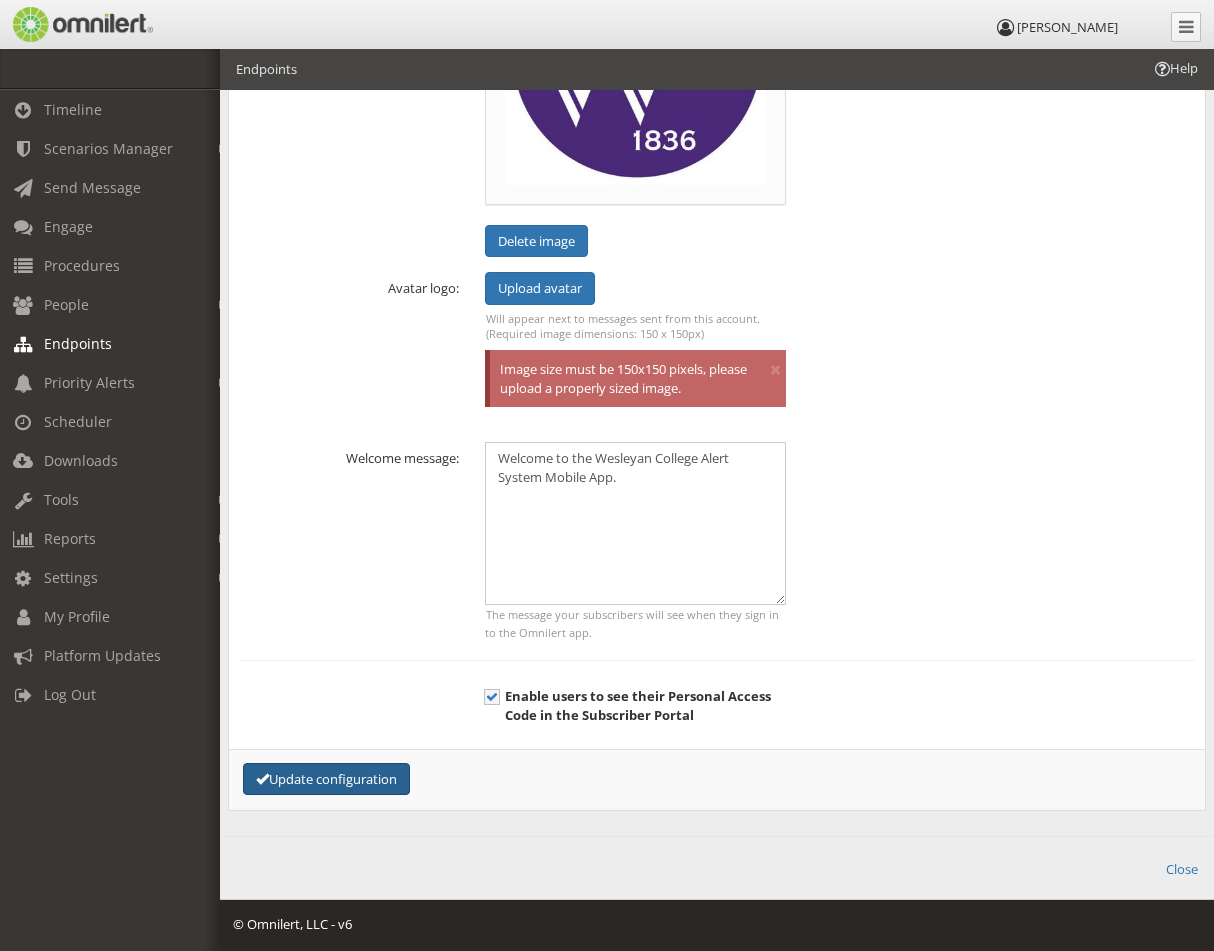 click on "Update configuration" at bounding box center (326, 779) 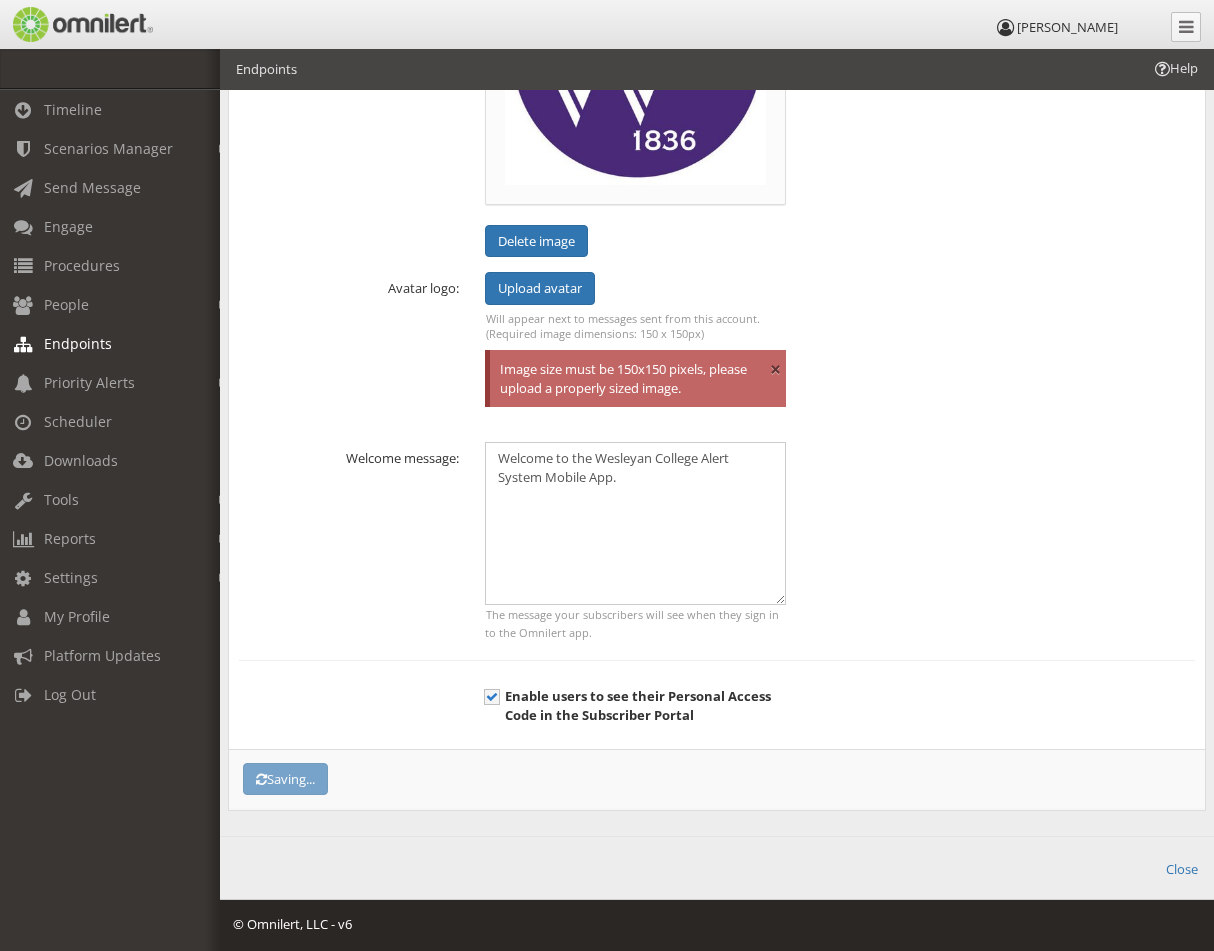 click on "×" at bounding box center [775, 369] 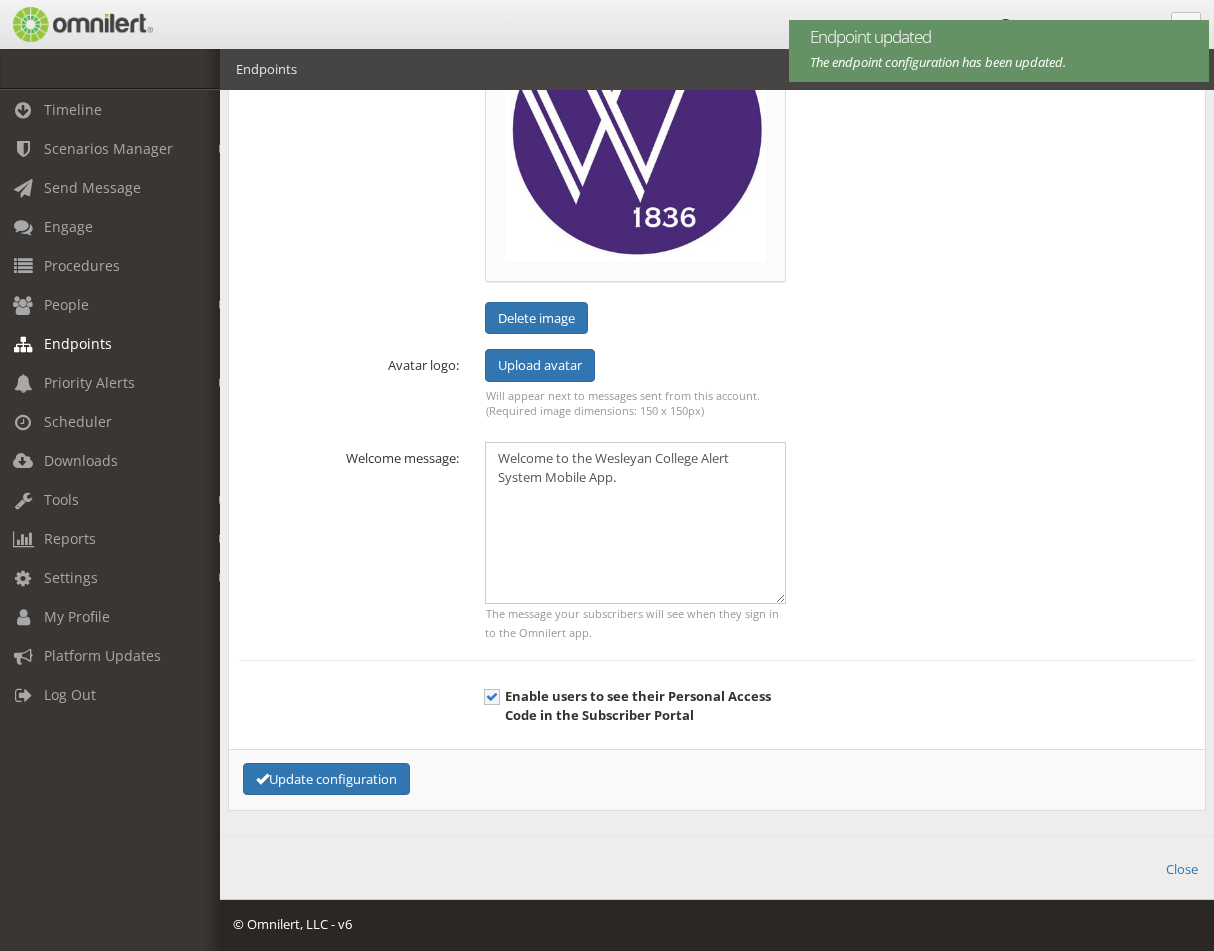 scroll, scrollTop: 0, scrollLeft: 0, axis: both 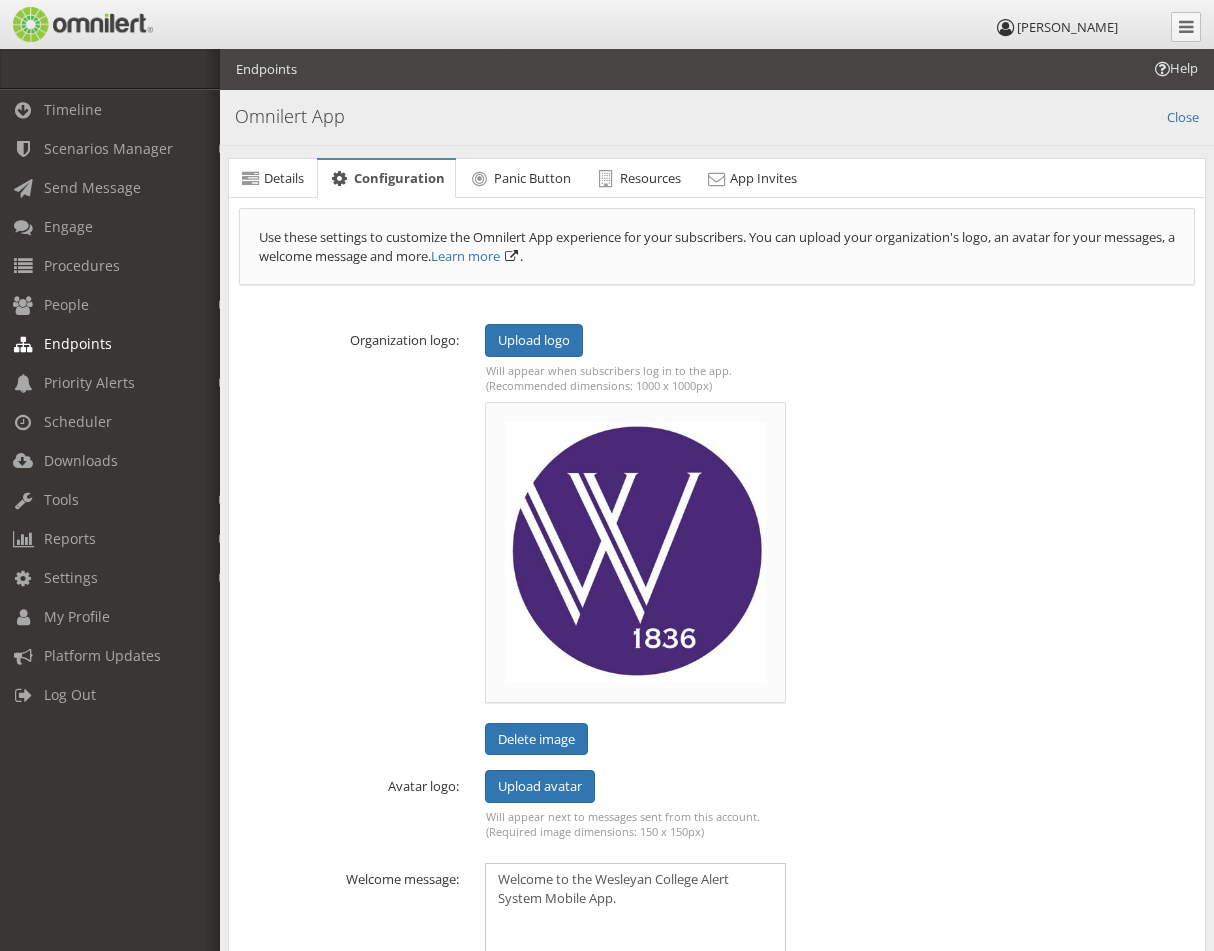 drag, startPoint x: 1051, startPoint y: 563, endPoint x: 1040, endPoint y: 559, distance: 11.7046995 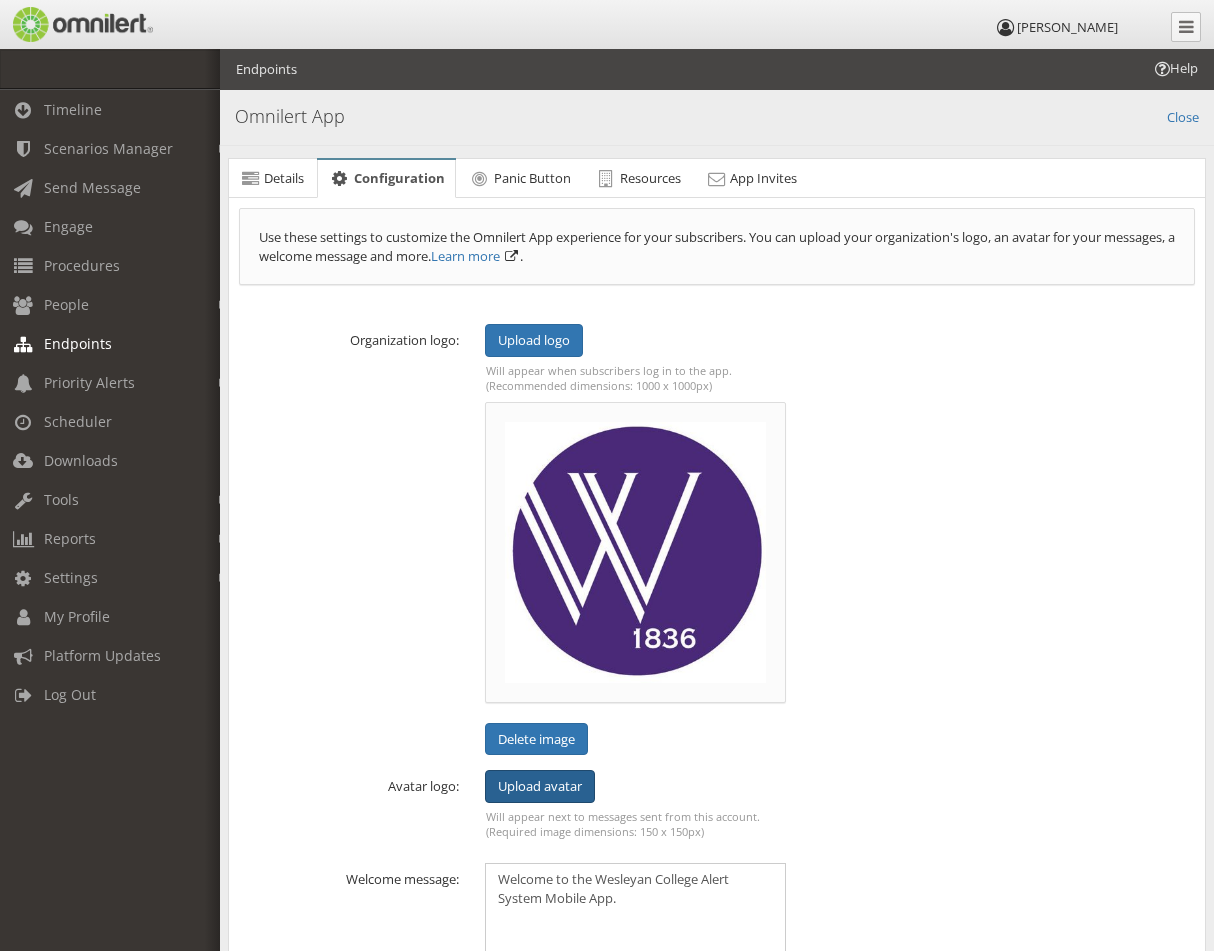 click on "Upload avatar" at bounding box center (540, 786) 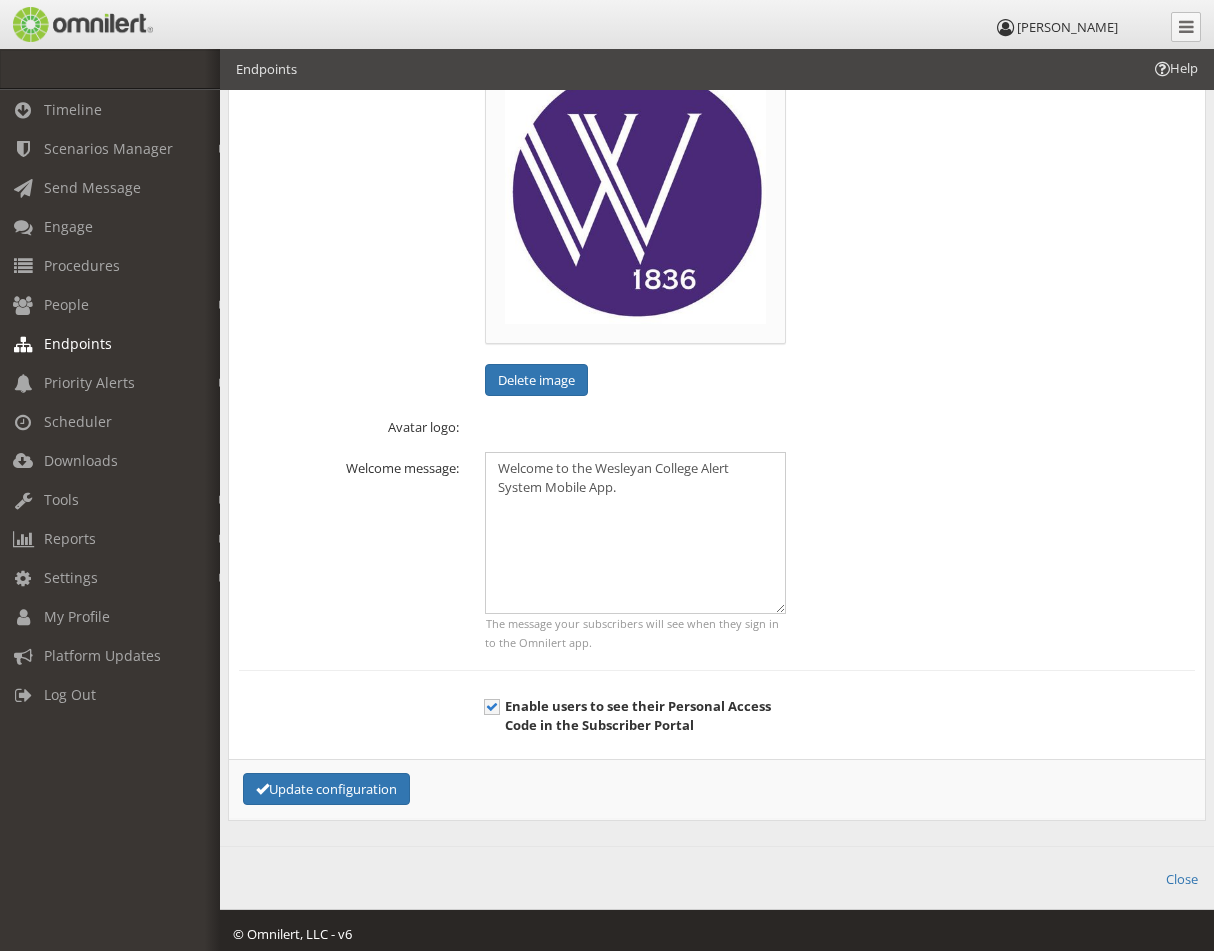 scroll, scrollTop: 369, scrollLeft: 0, axis: vertical 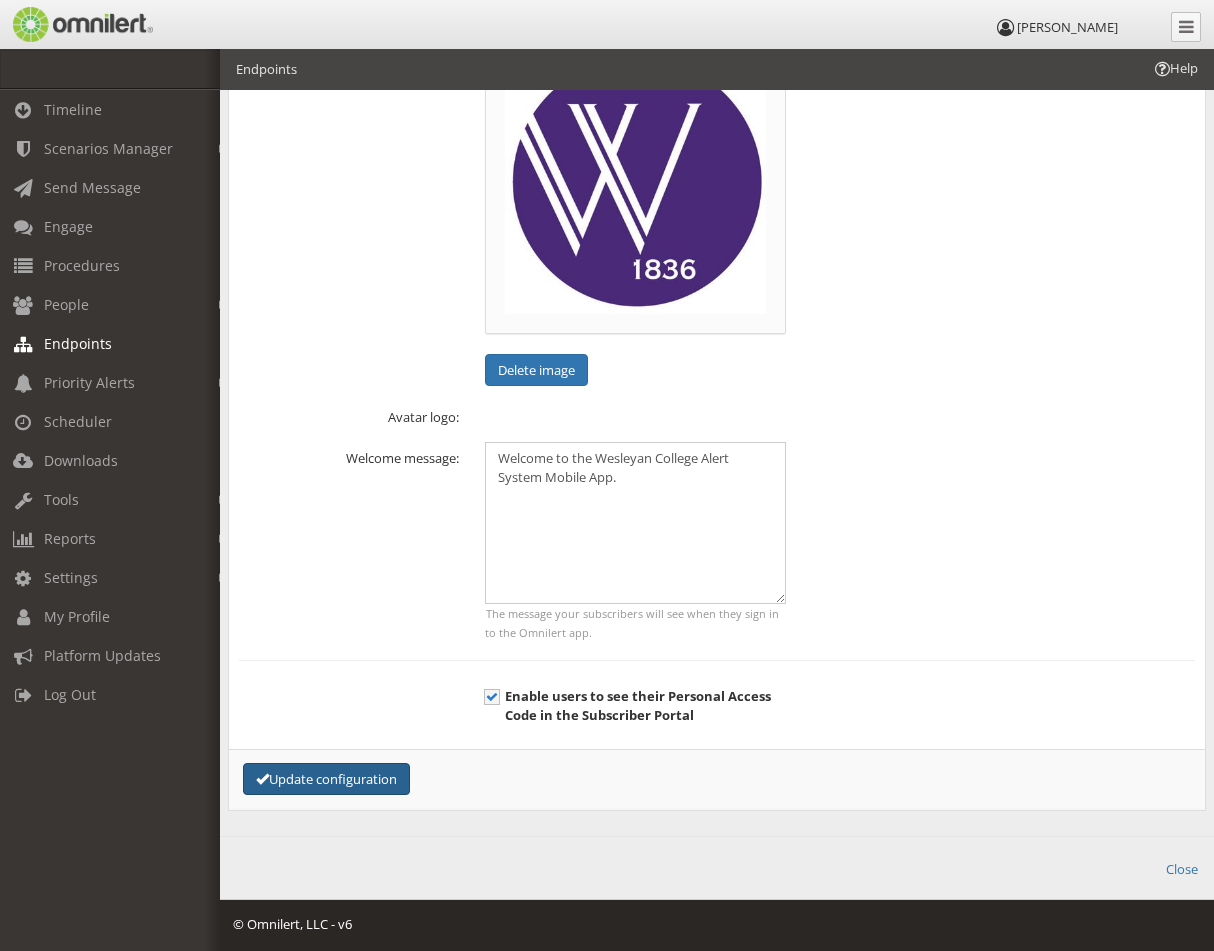 click on "Update configuration" at bounding box center (326, 779) 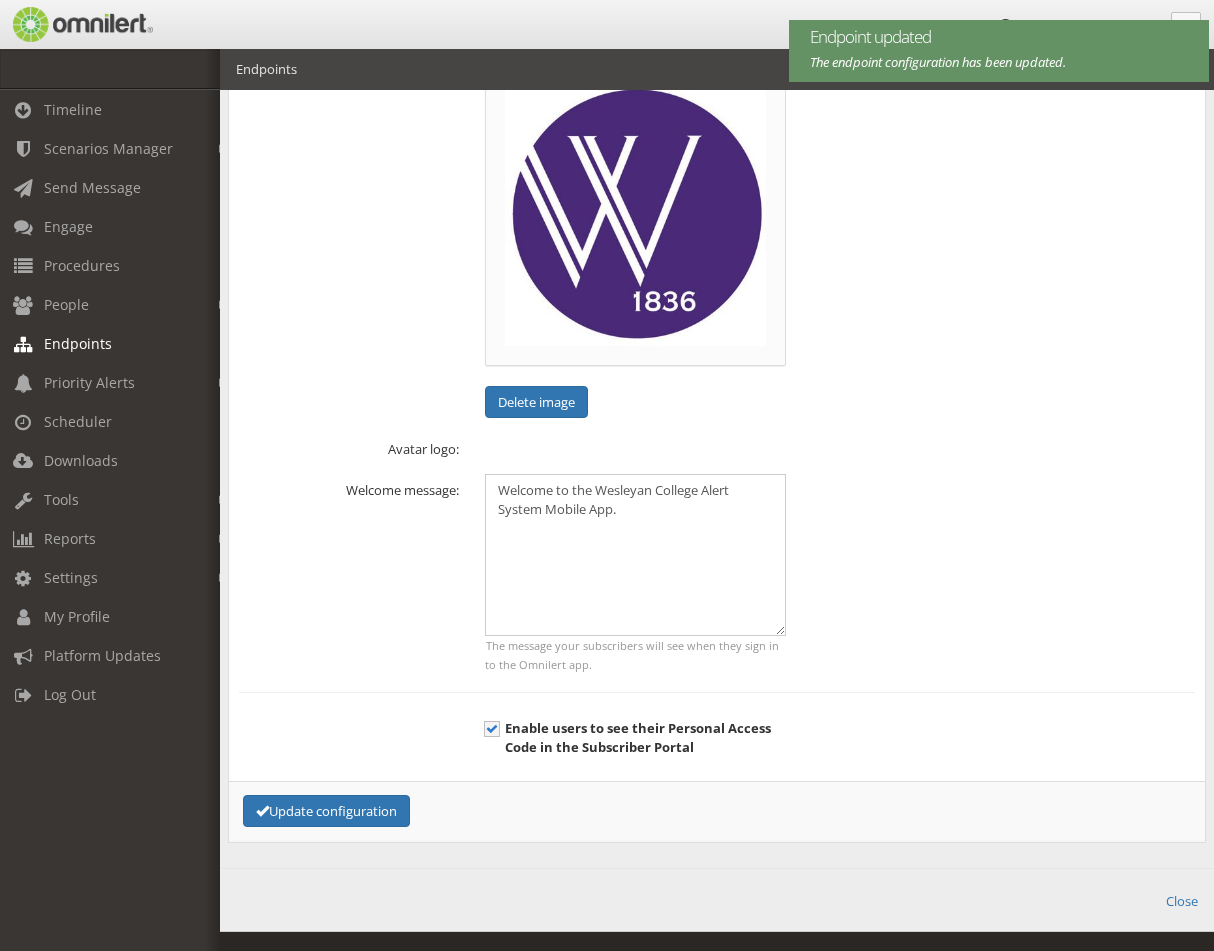 scroll, scrollTop: 369, scrollLeft: 0, axis: vertical 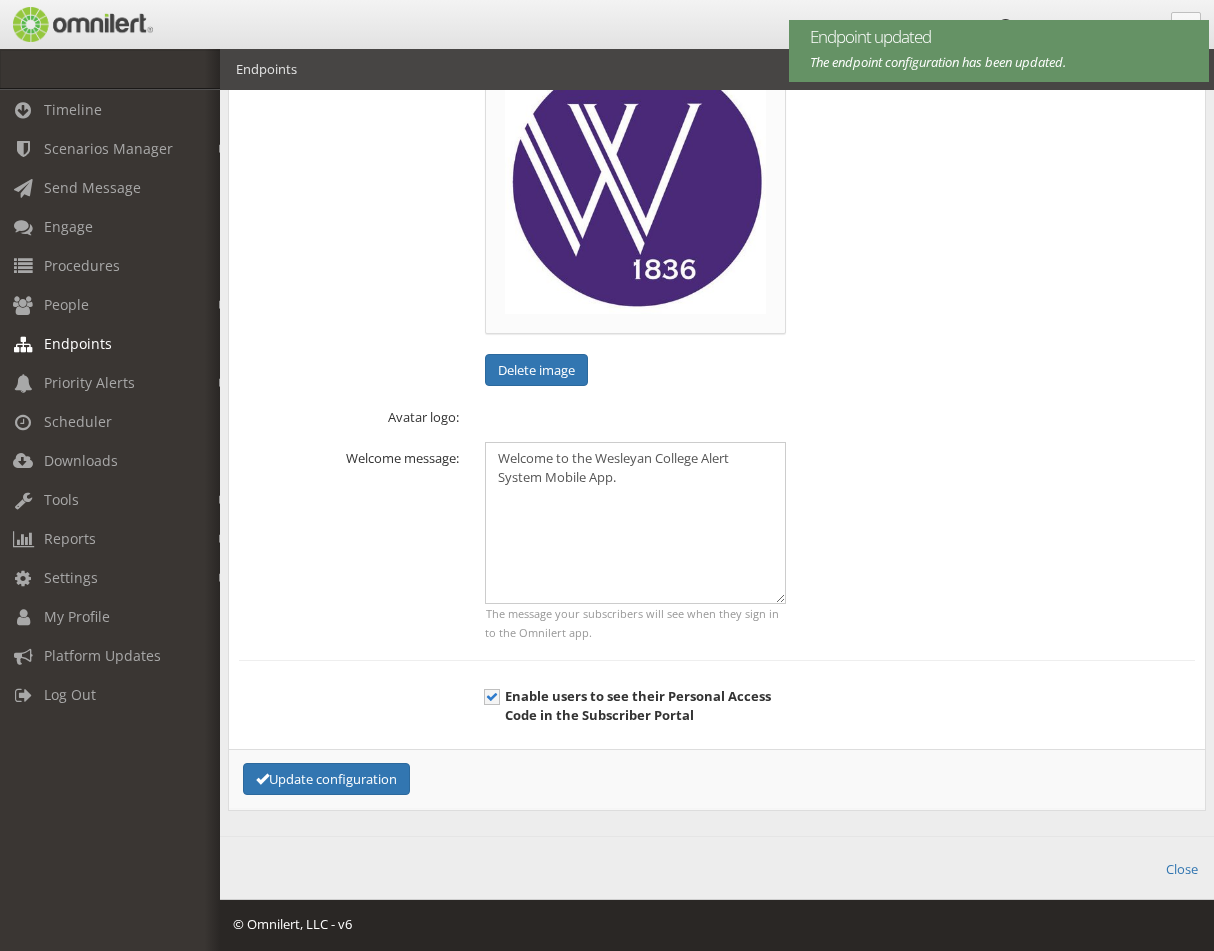 click on "Avatar logo:" at bounding box center [717, 414] 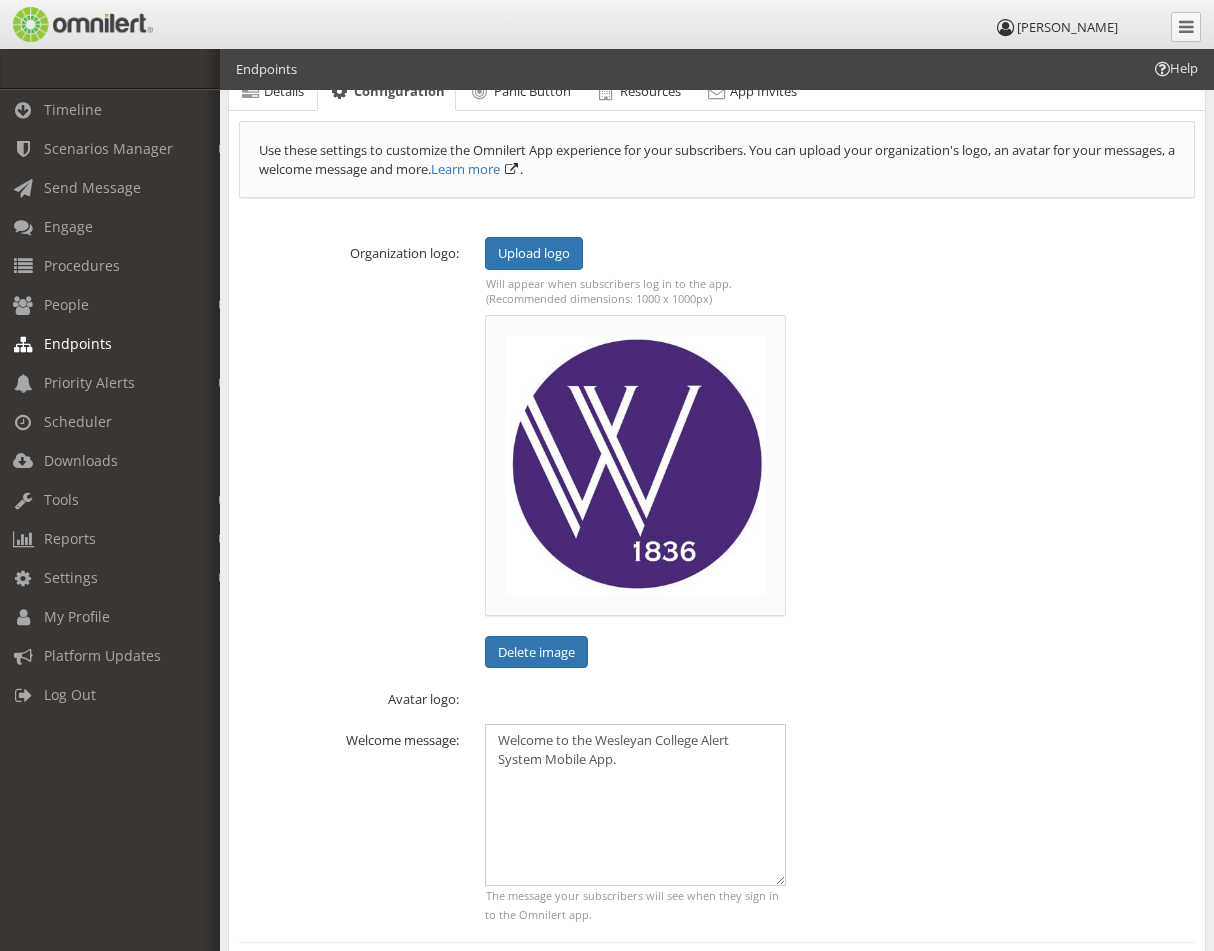 scroll, scrollTop: 300, scrollLeft: 0, axis: vertical 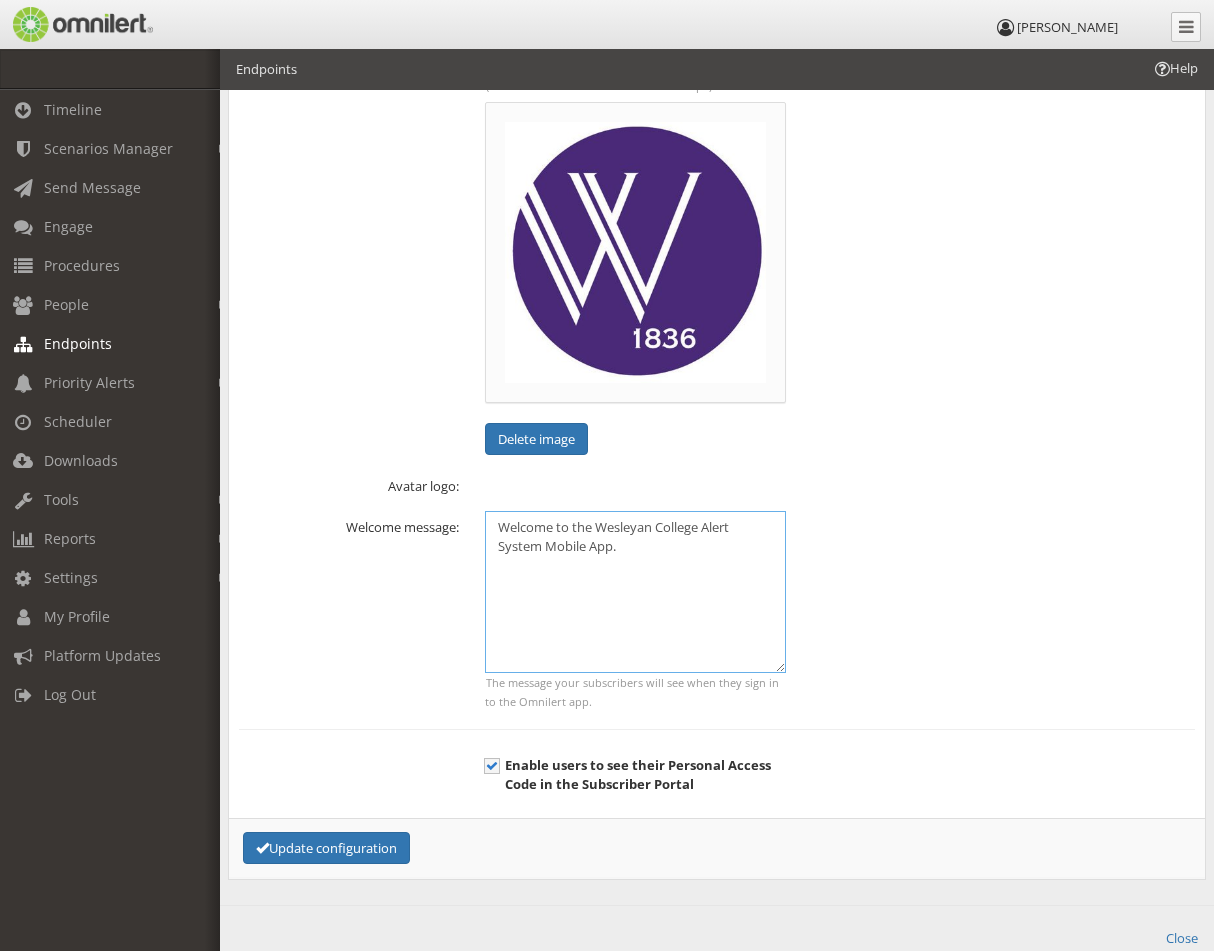 click on "Welcome to the Wesleyan College Alert System Mobile App." at bounding box center (635, 592) 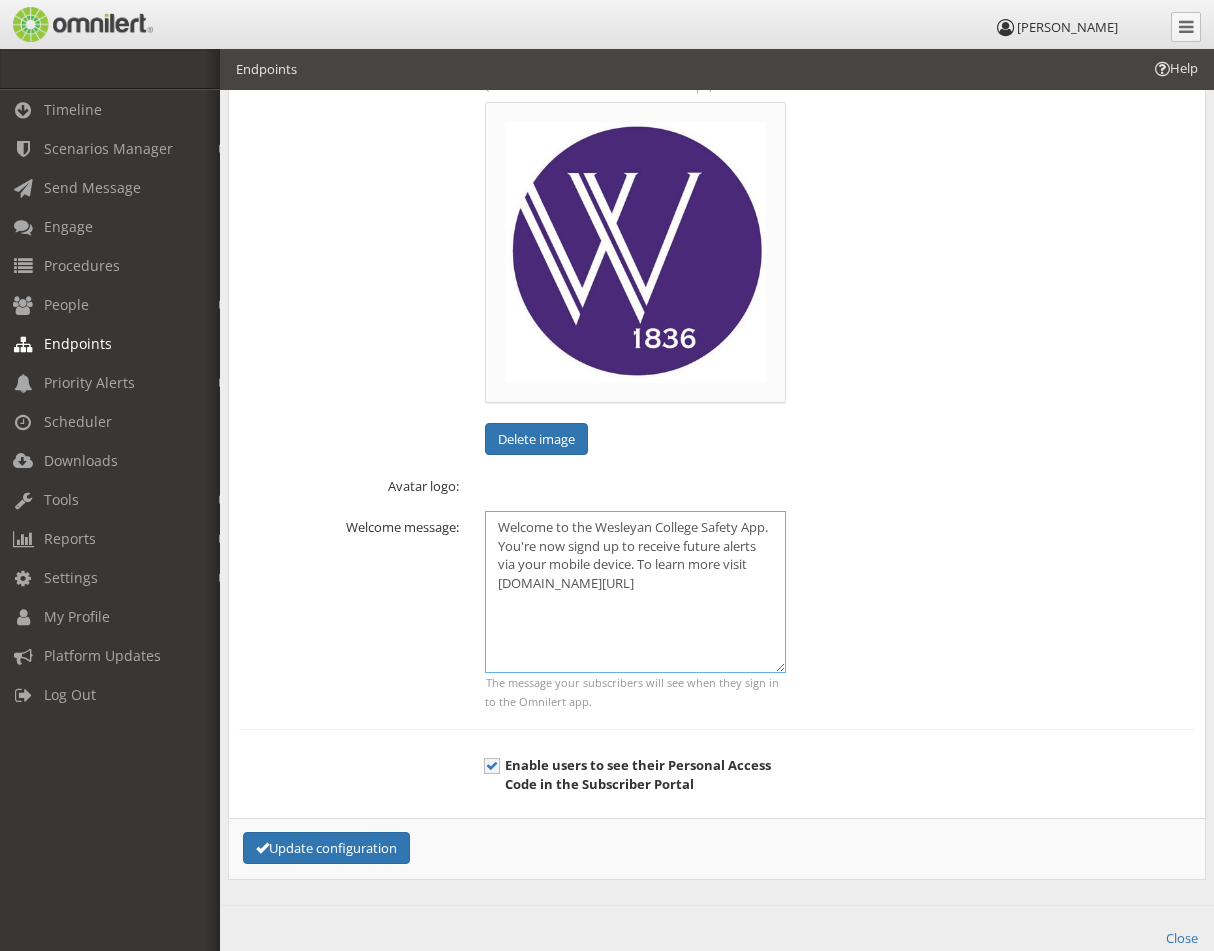 drag, startPoint x: 724, startPoint y: 590, endPoint x: 488, endPoint y: 585, distance: 236.05296 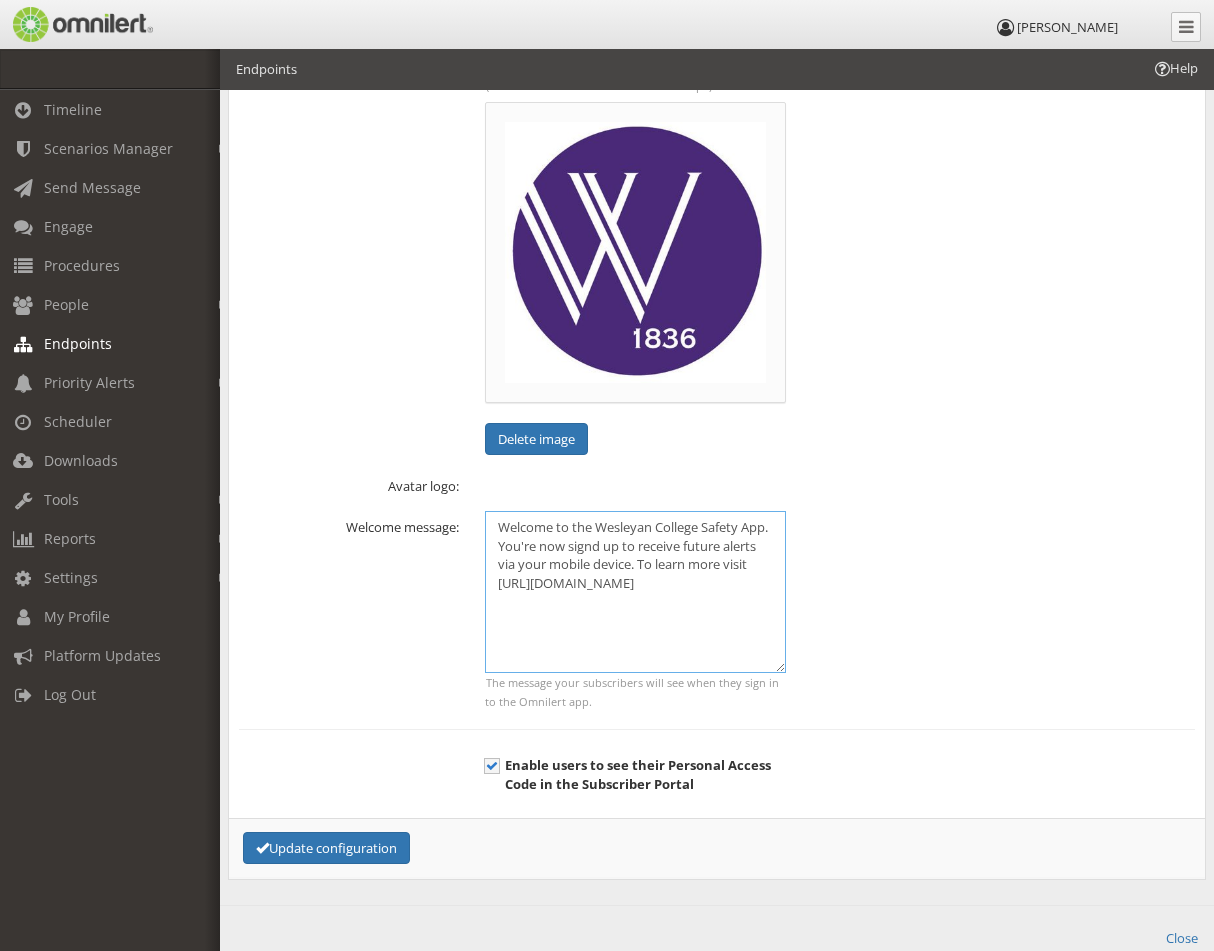 click on "Welcome to the Wesleyan College Safety App. You're now signd up to receive future alerts via your mobile device. To learn more visit [URL][DOMAIN_NAME]" at bounding box center [635, 592] 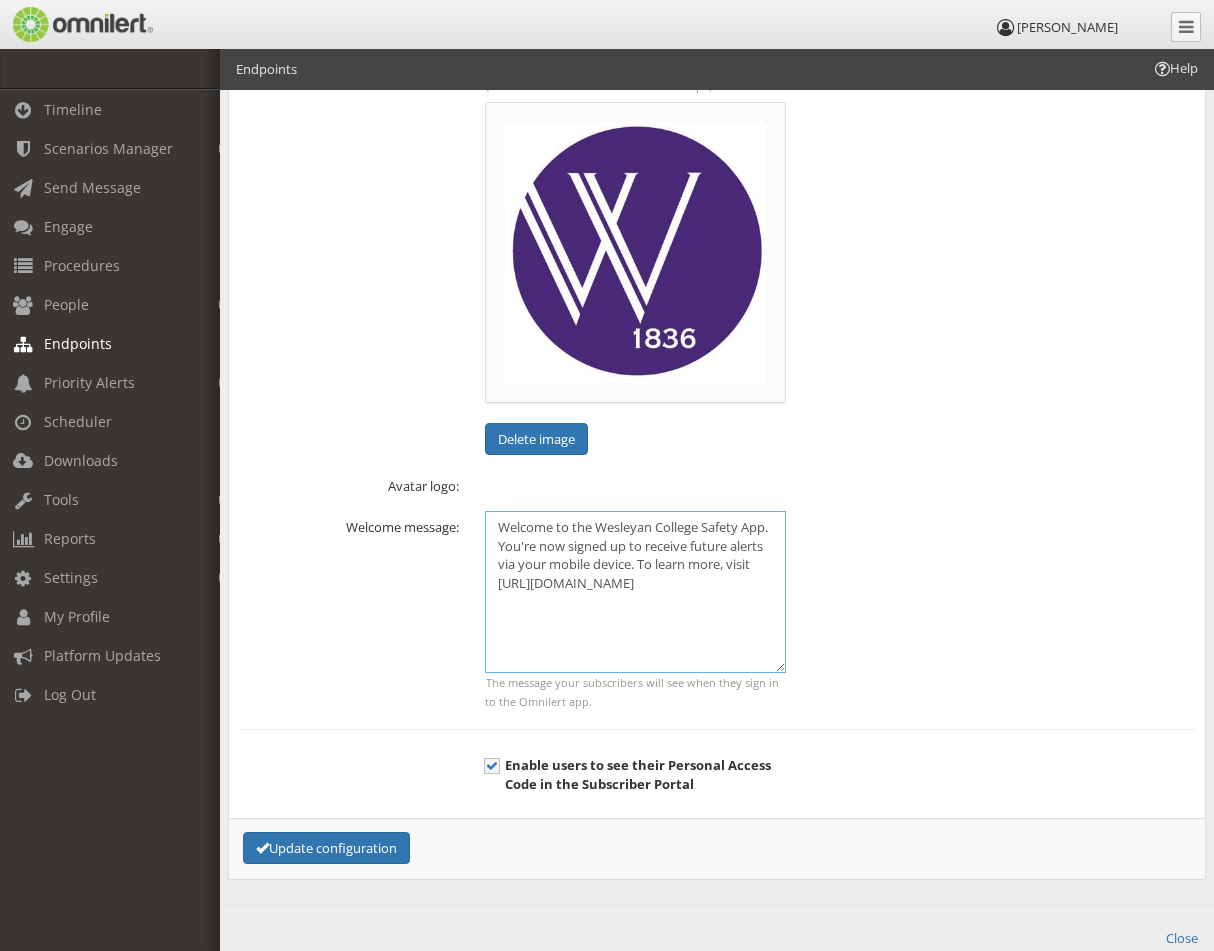 click on "Welcome to the Wesleyan College Safety App. You're now signed up to receive future alerts via your mobile device. To learn more, visit [URL][DOMAIN_NAME]" at bounding box center [635, 592] 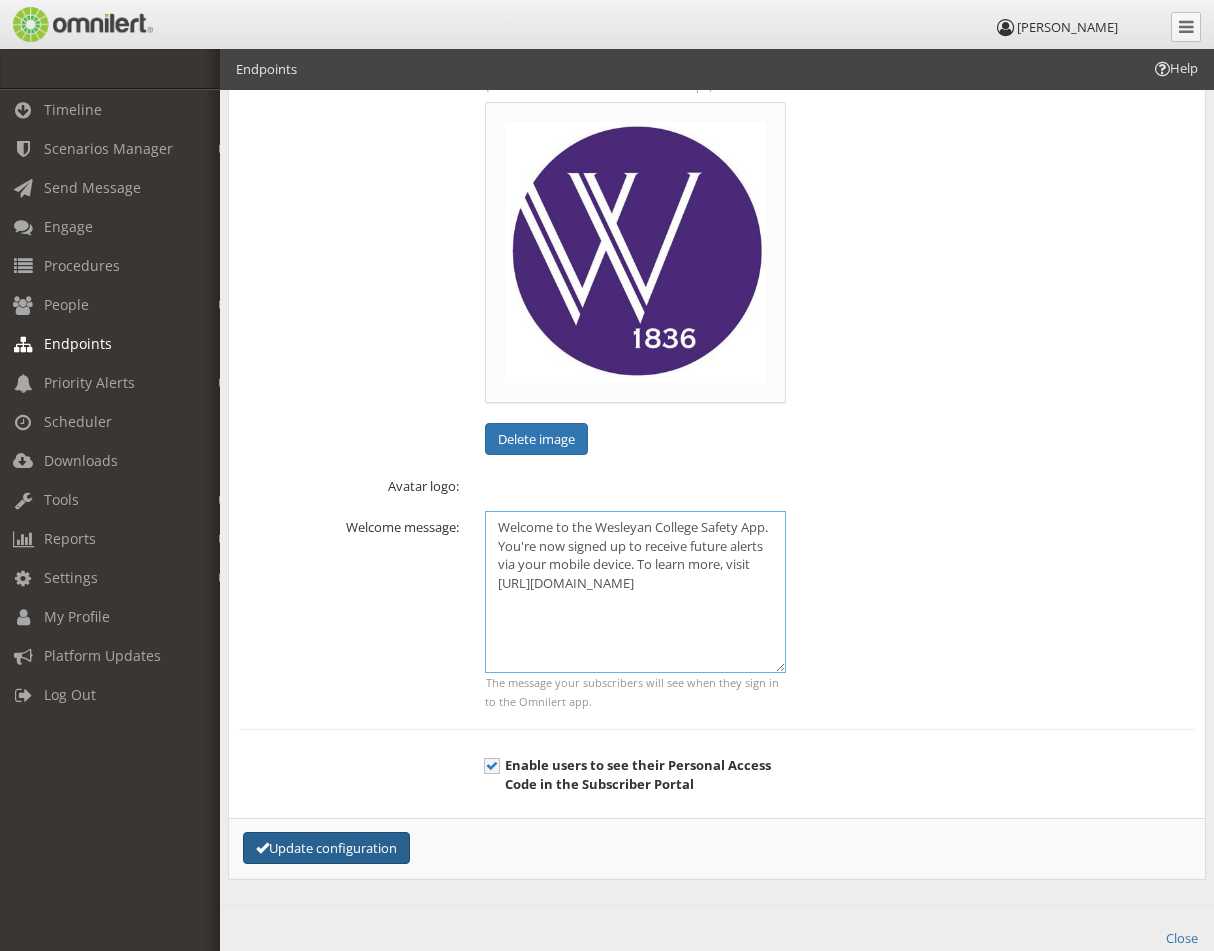 type on "Welcome to the Wesleyan College Safety App. You're now signed up to receive future alerts via your mobile device. To learn more, visit [URL][DOMAIN_NAME]" 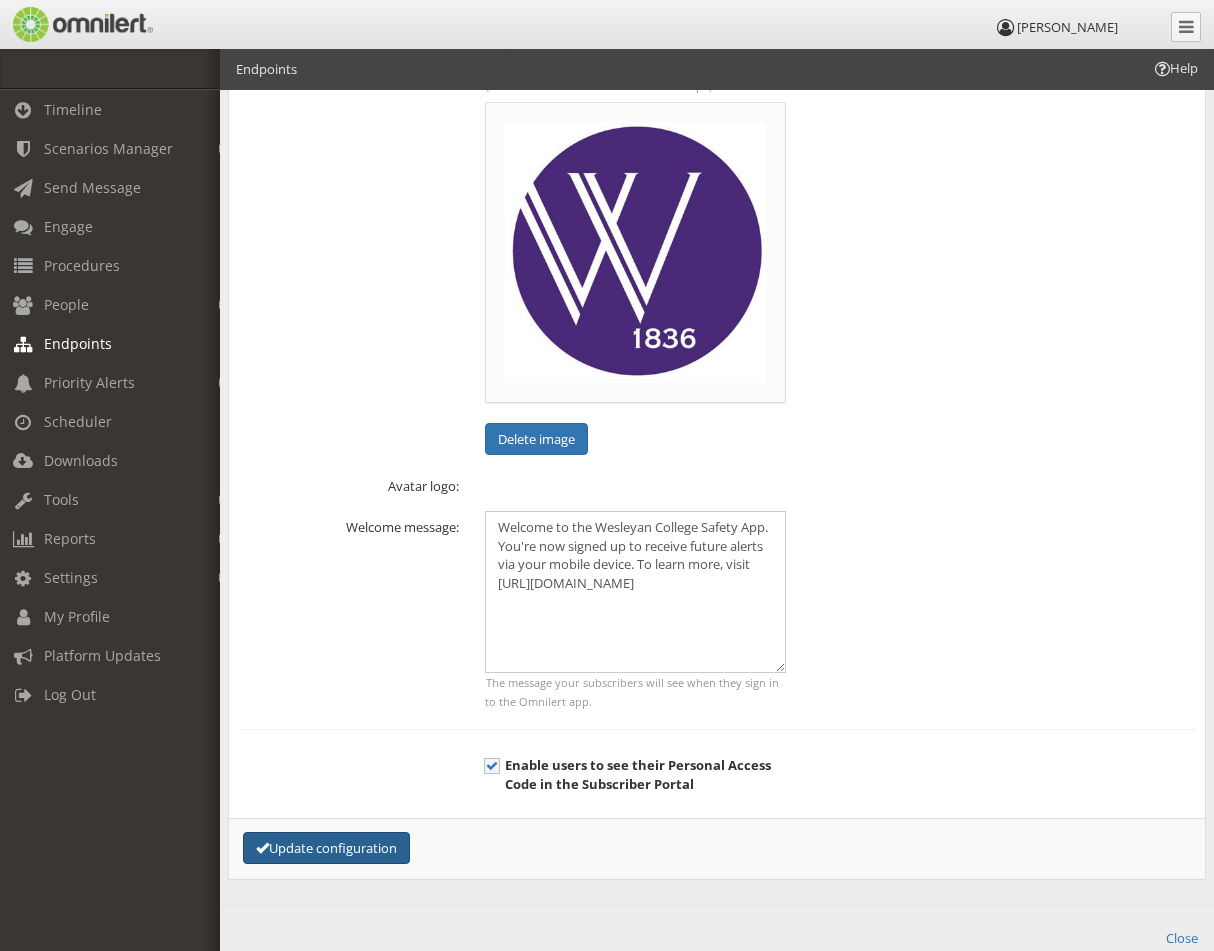 click on "Update configuration" at bounding box center (326, 848) 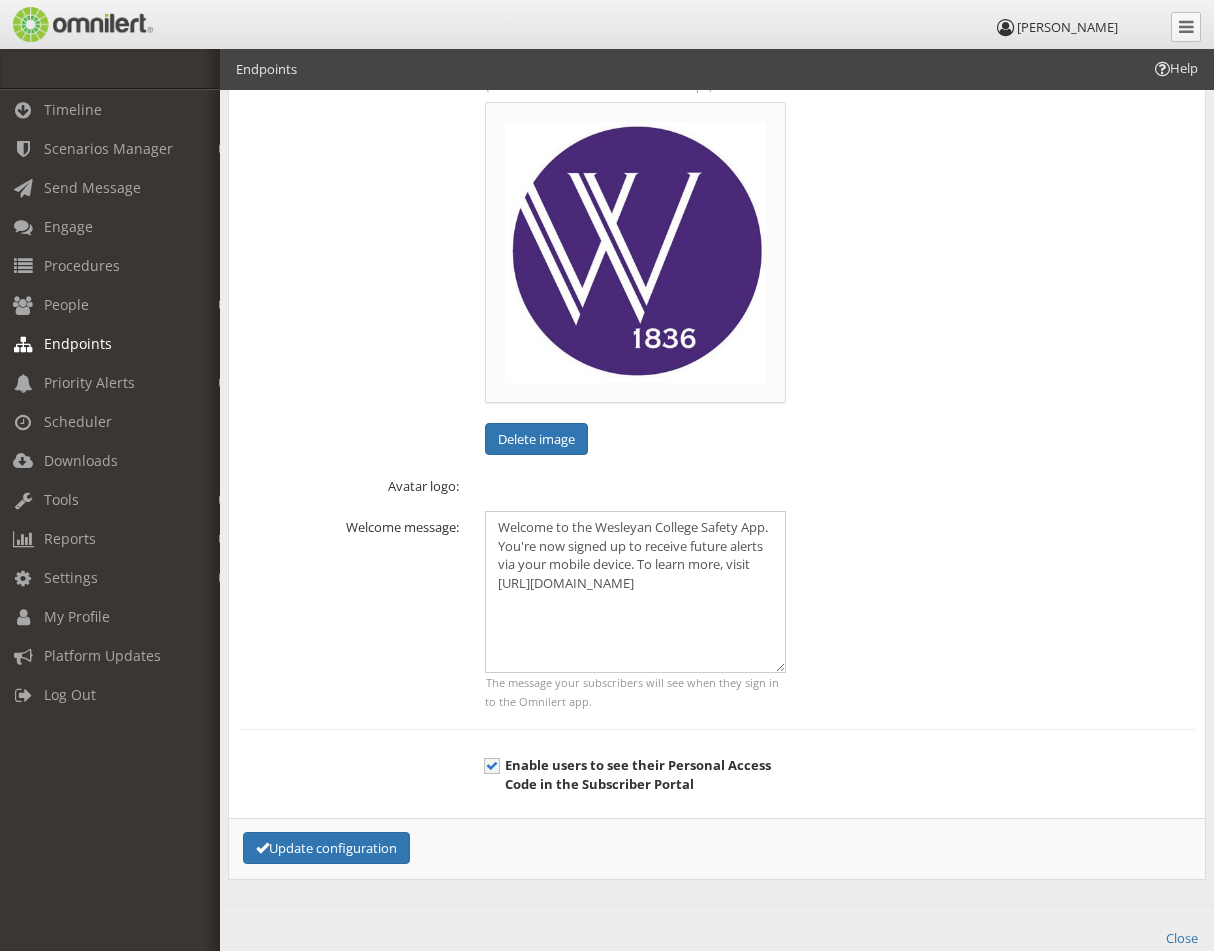 scroll, scrollTop: 0, scrollLeft: 0, axis: both 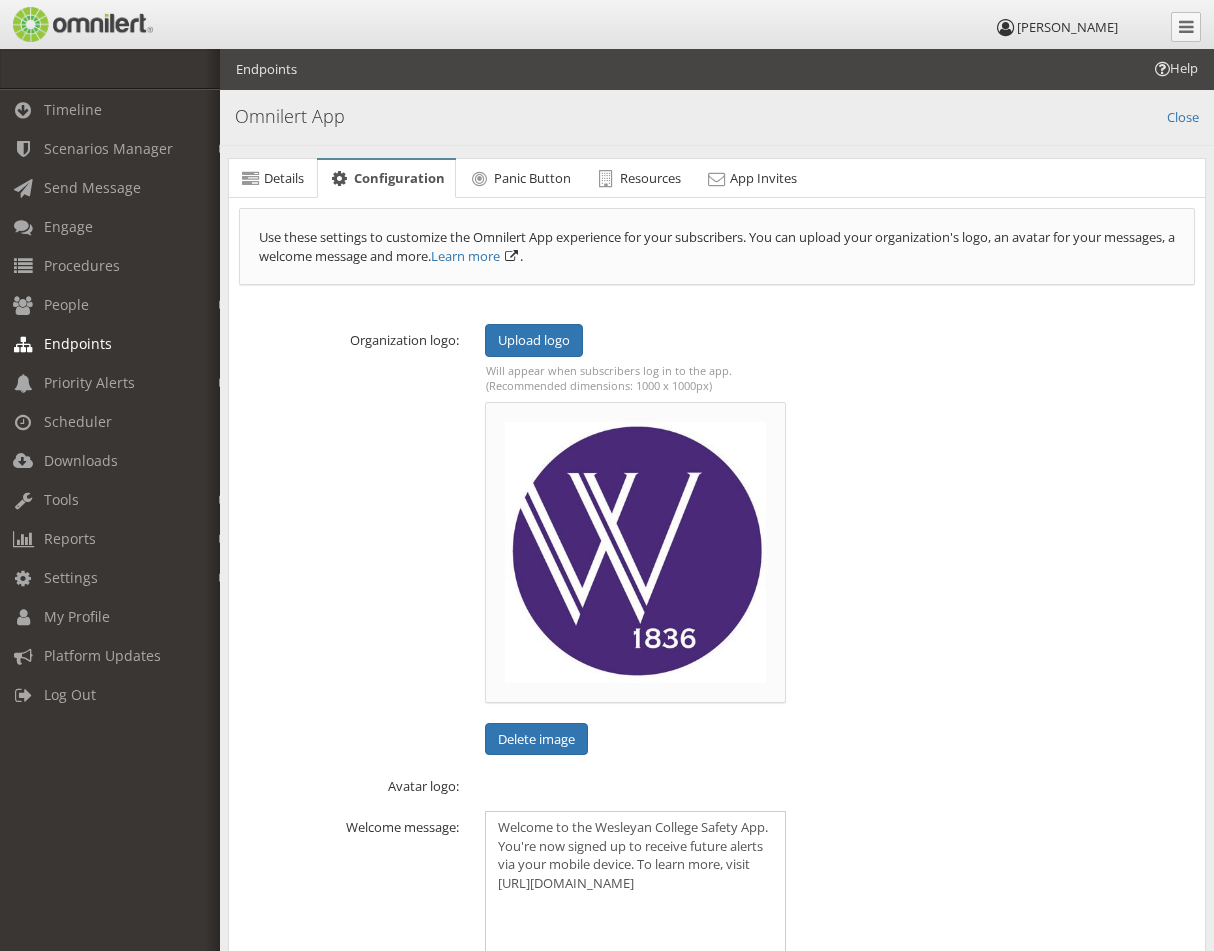 click on "Avatar logo:" at bounding box center [717, 783] 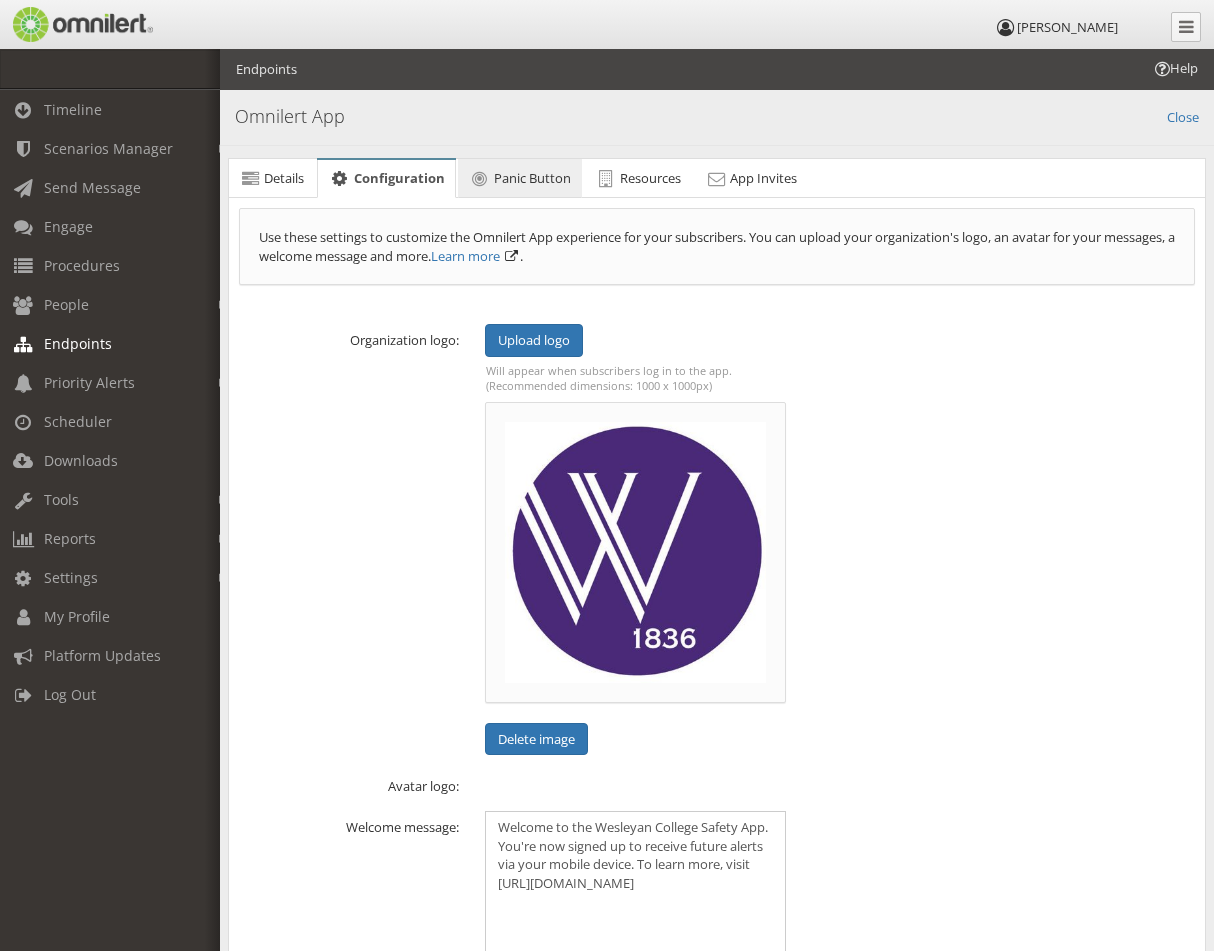 click on "Panic Button" at bounding box center [532, 178] 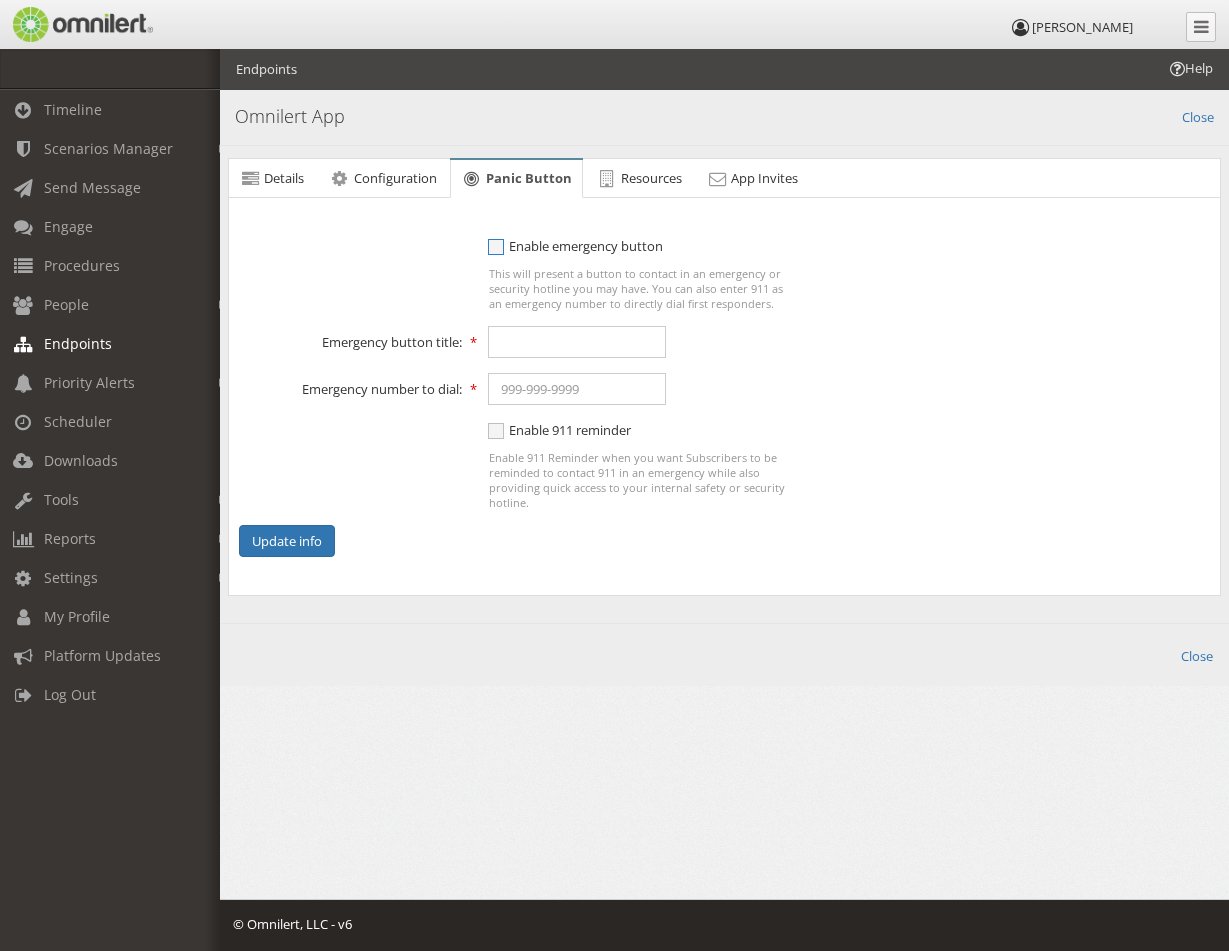 click on "Enable emergency button" at bounding box center [575, 246] 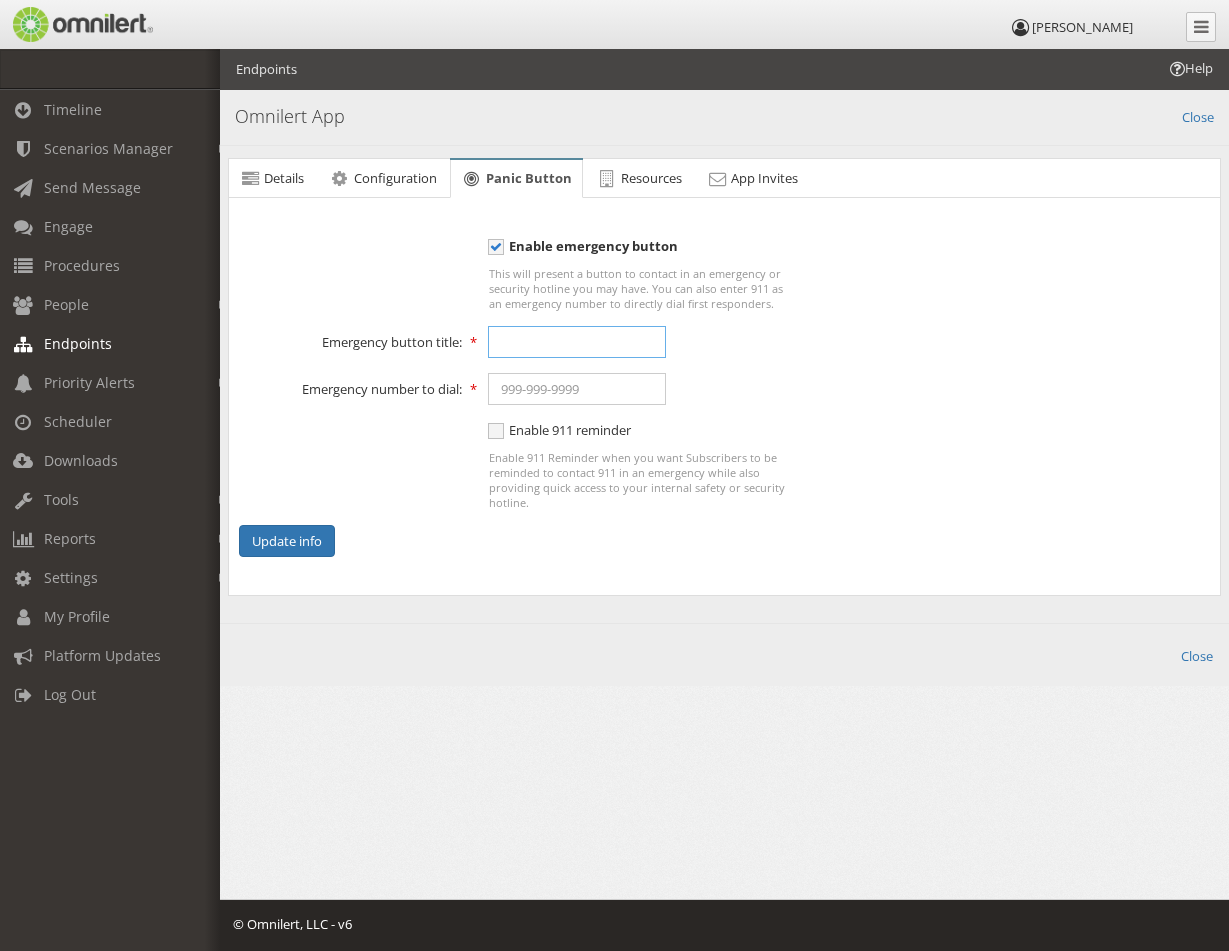 click at bounding box center [577, 342] 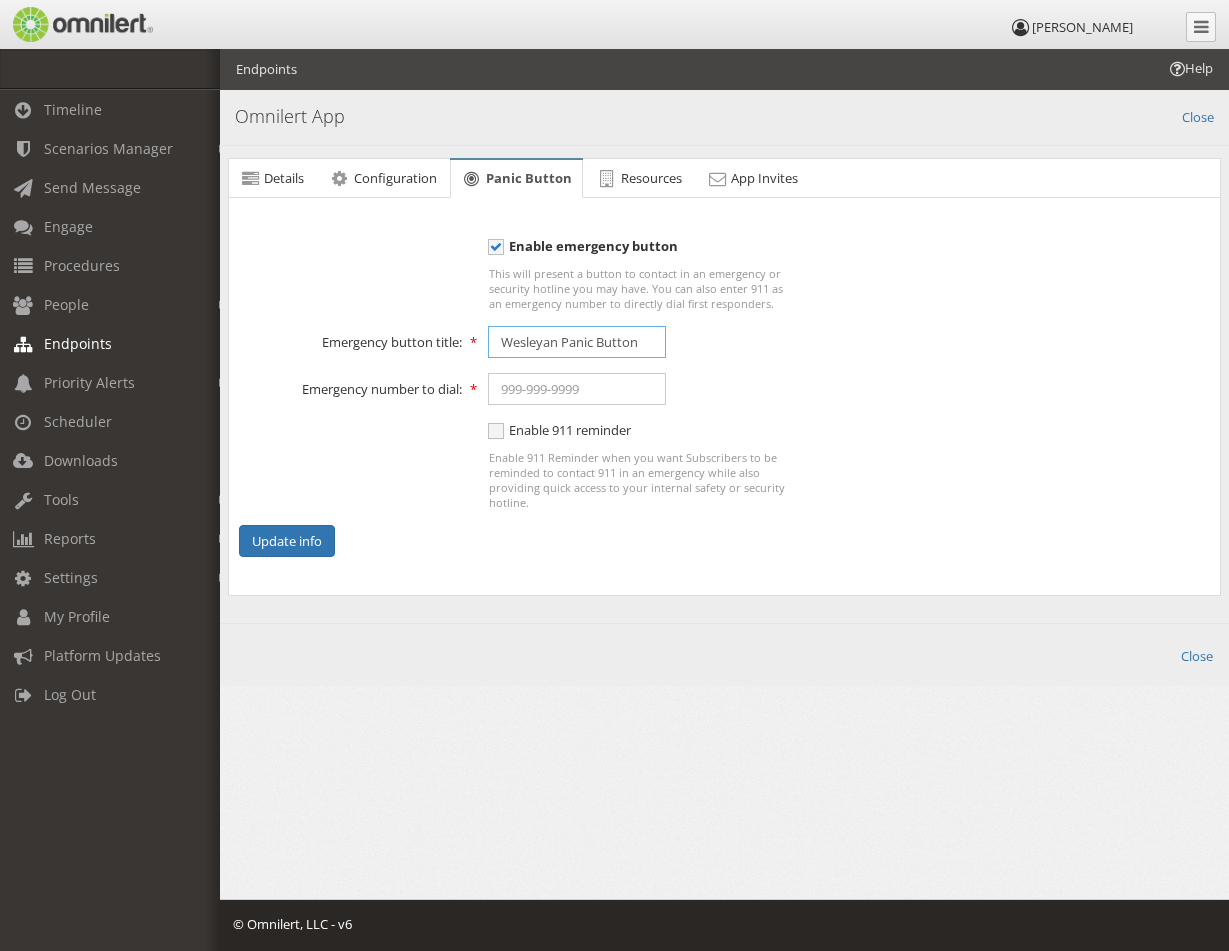 type on "Wesleyan Panic Button" 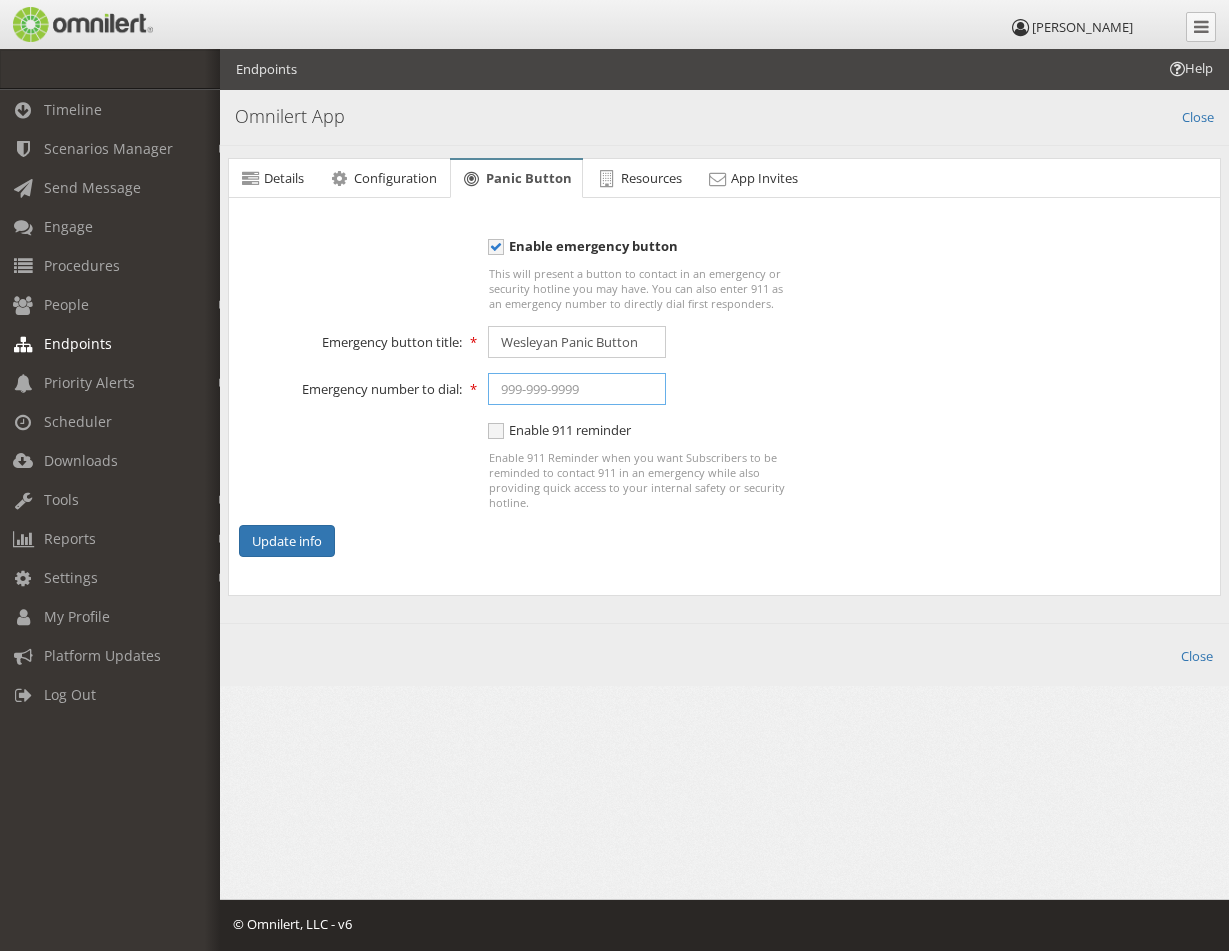 click at bounding box center [577, 389] 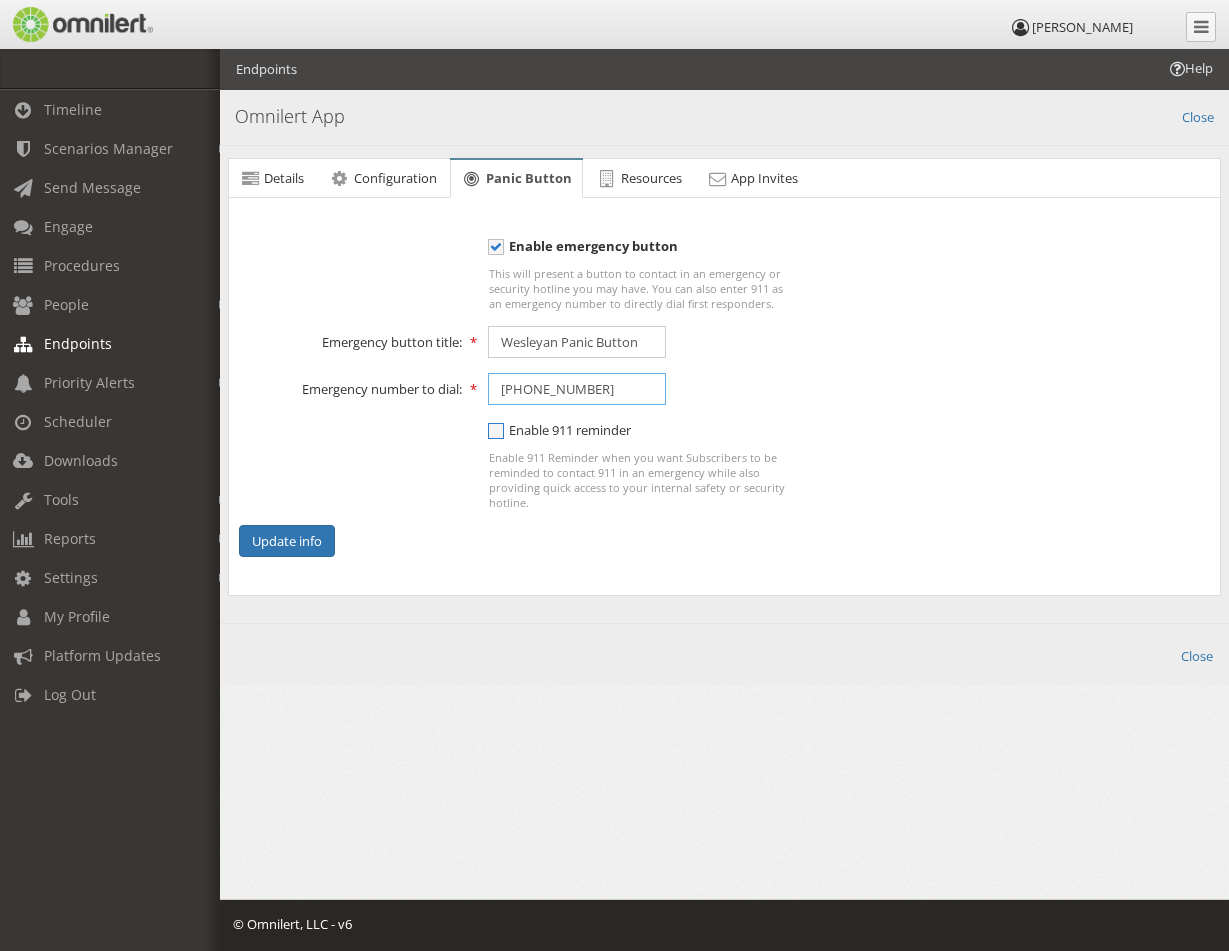 type on "[PHONE_NUMBER]" 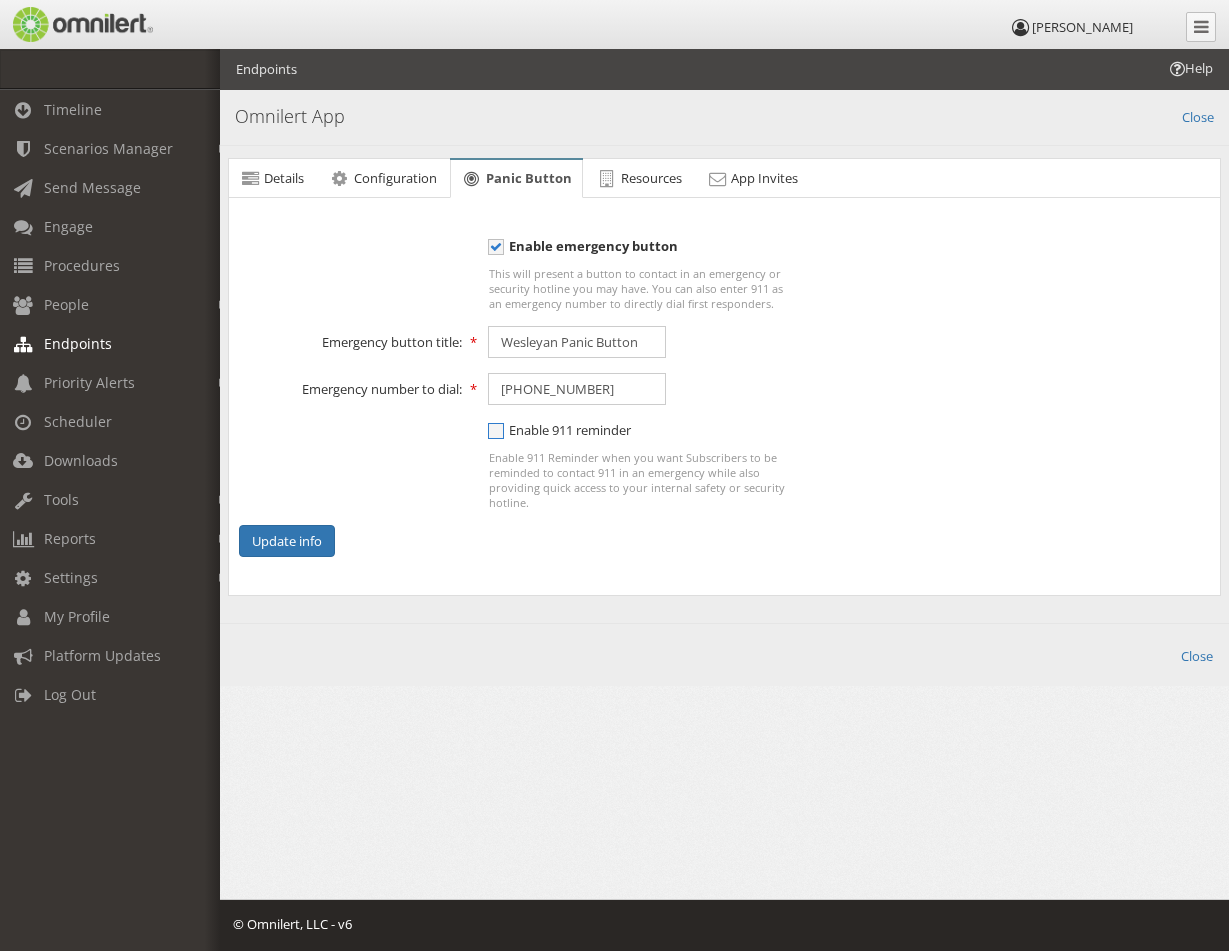 click on "Enable 911 reminder" at bounding box center (559, 430) 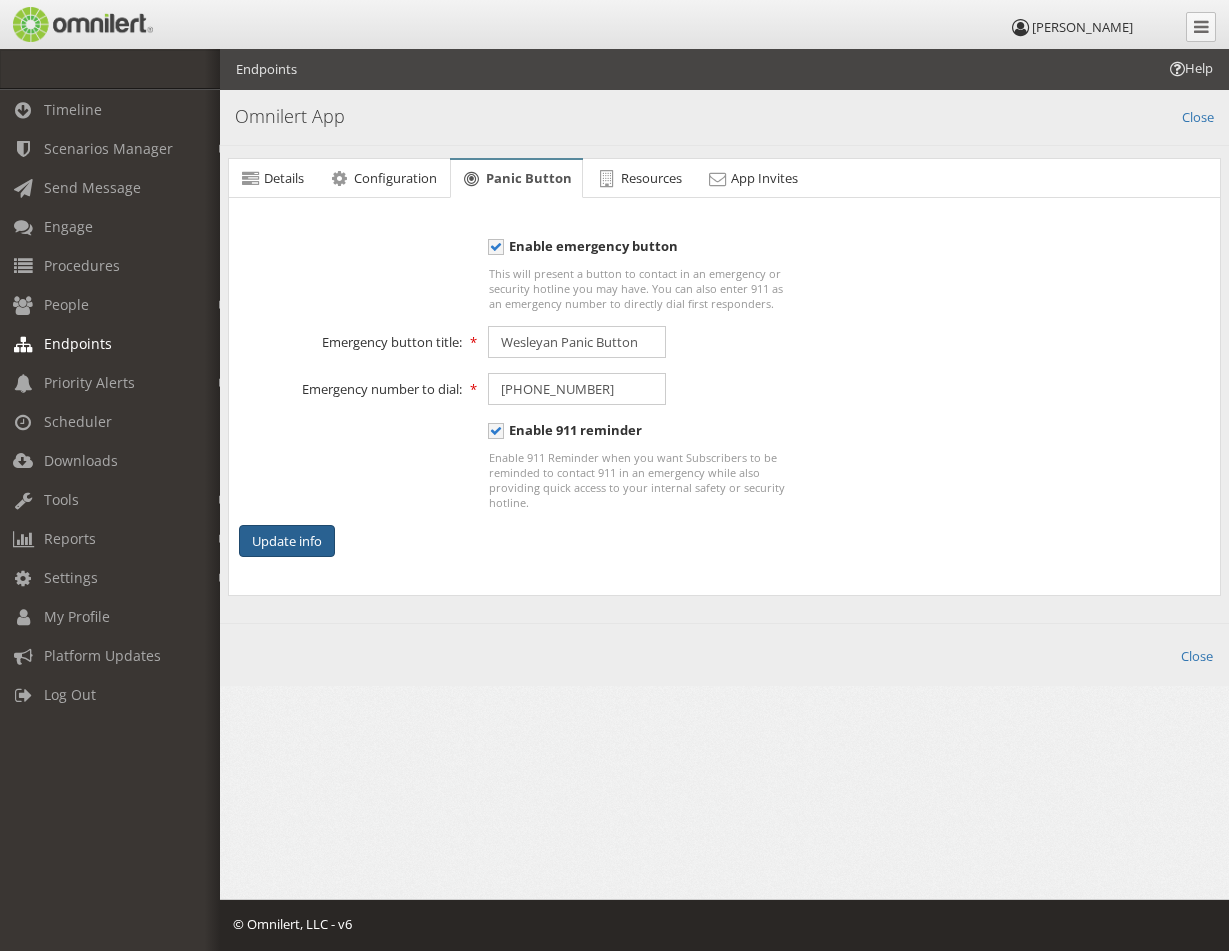 click on "Update info" at bounding box center [287, 541] 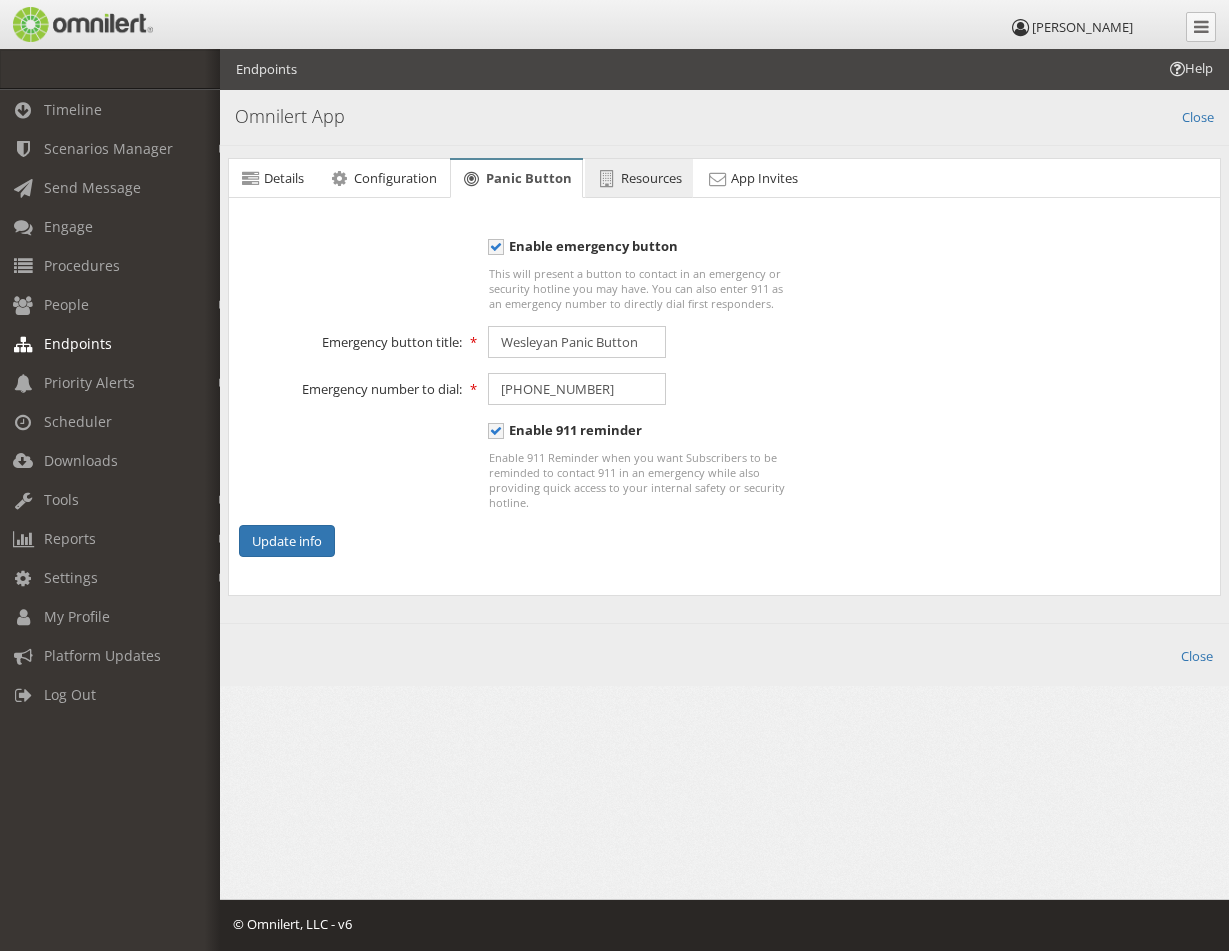 click on "Resources" at bounding box center [651, 178] 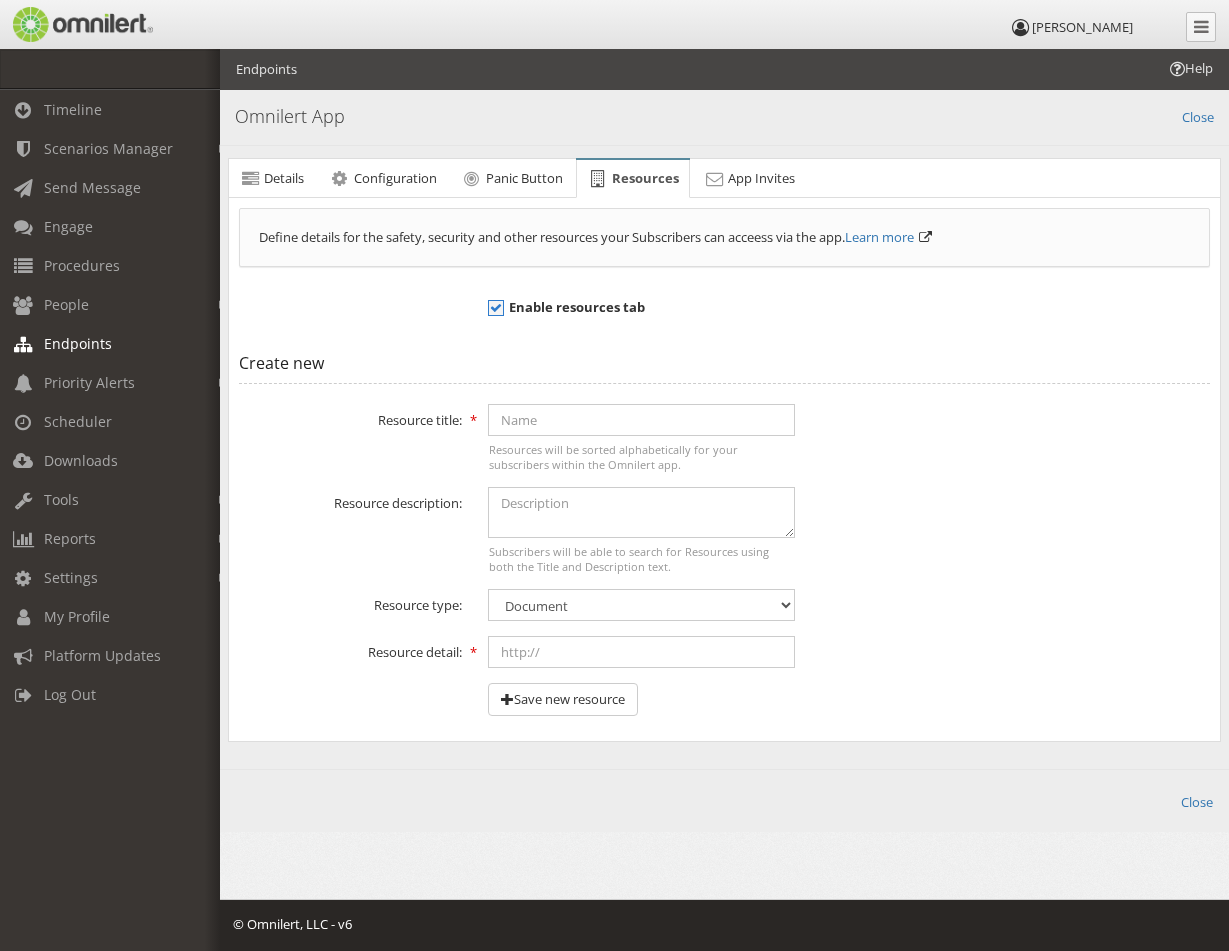 click on "Enable resources tab" at bounding box center (566, 307) 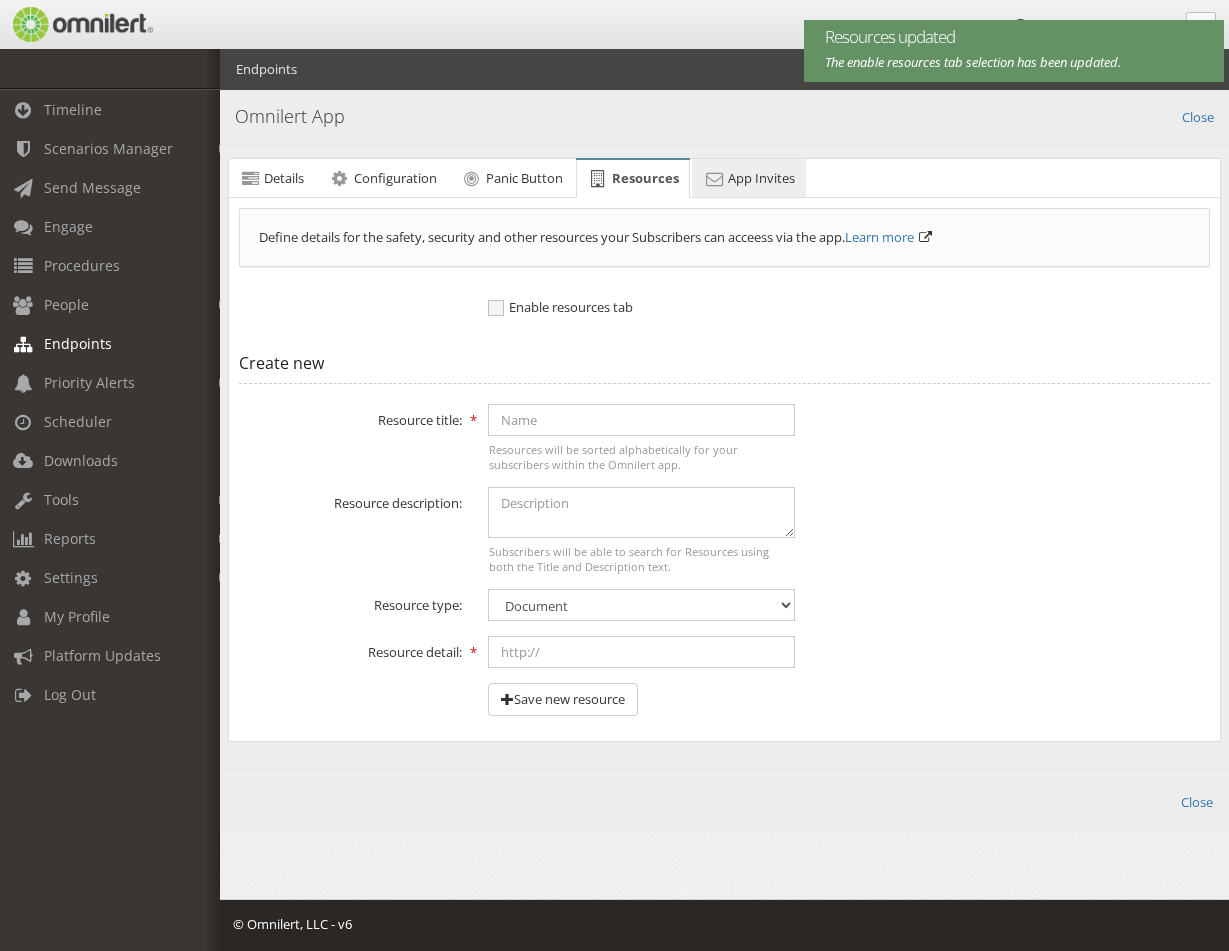 click on "App Invites" at bounding box center [761, 178] 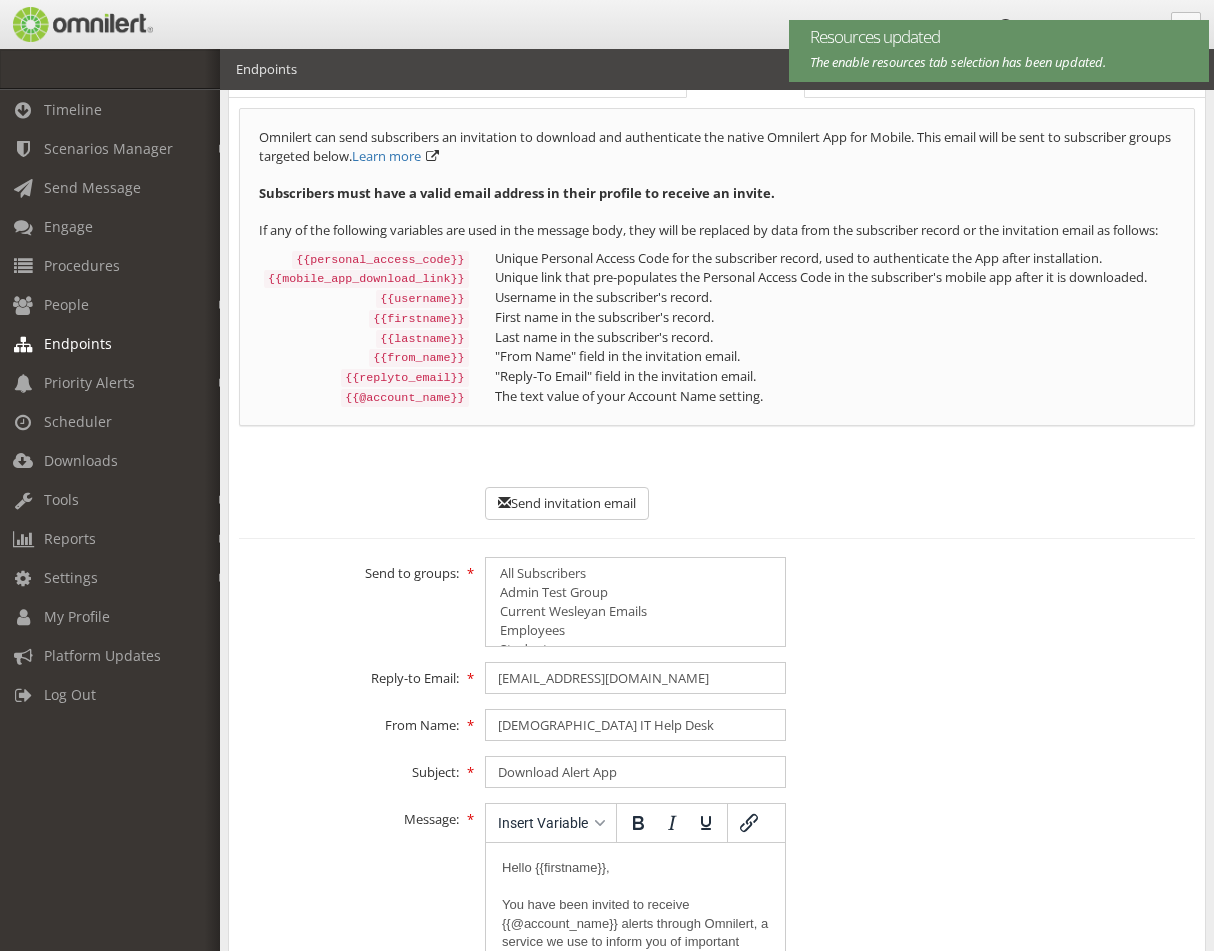 scroll, scrollTop: 200, scrollLeft: 0, axis: vertical 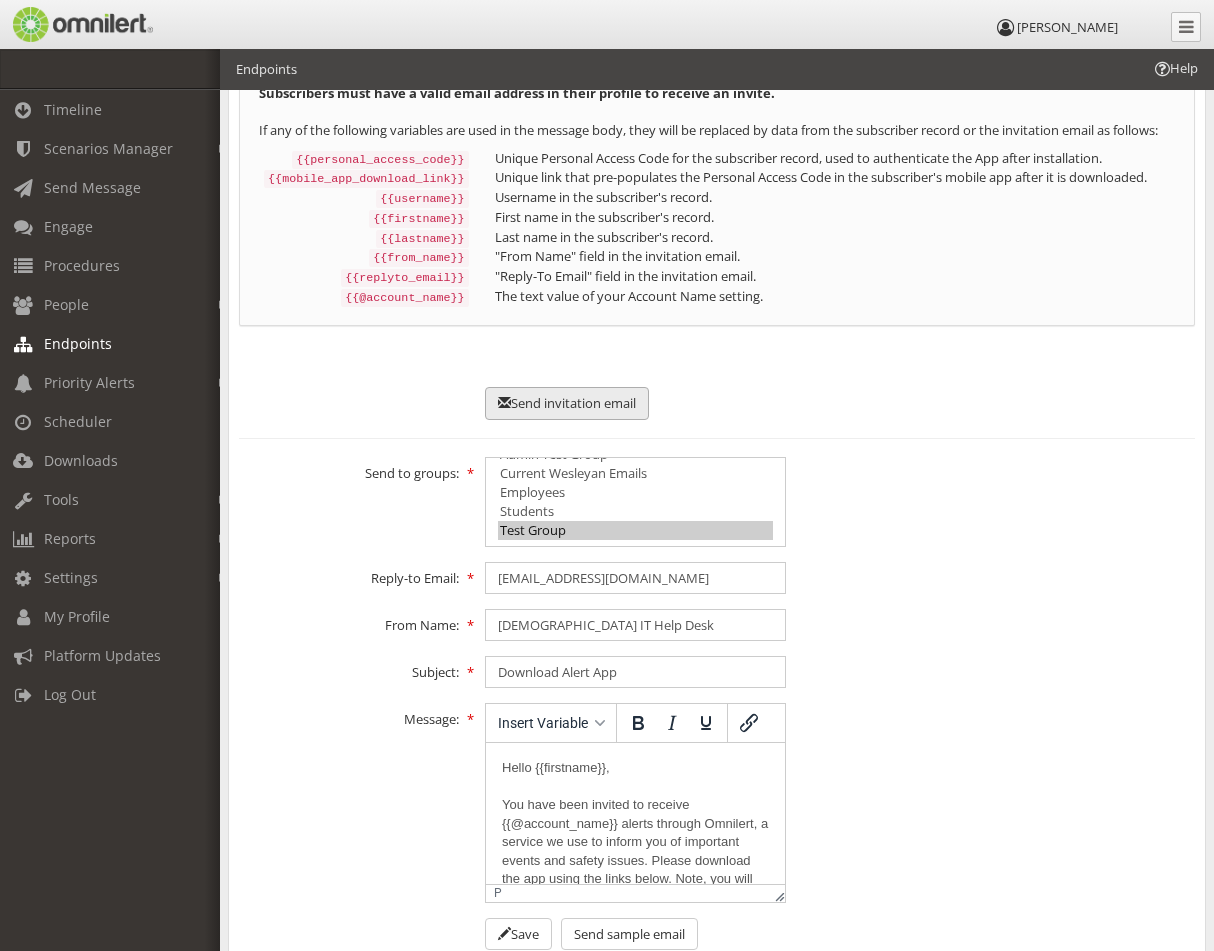 click on "Send invitation email" at bounding box center [567, 403] 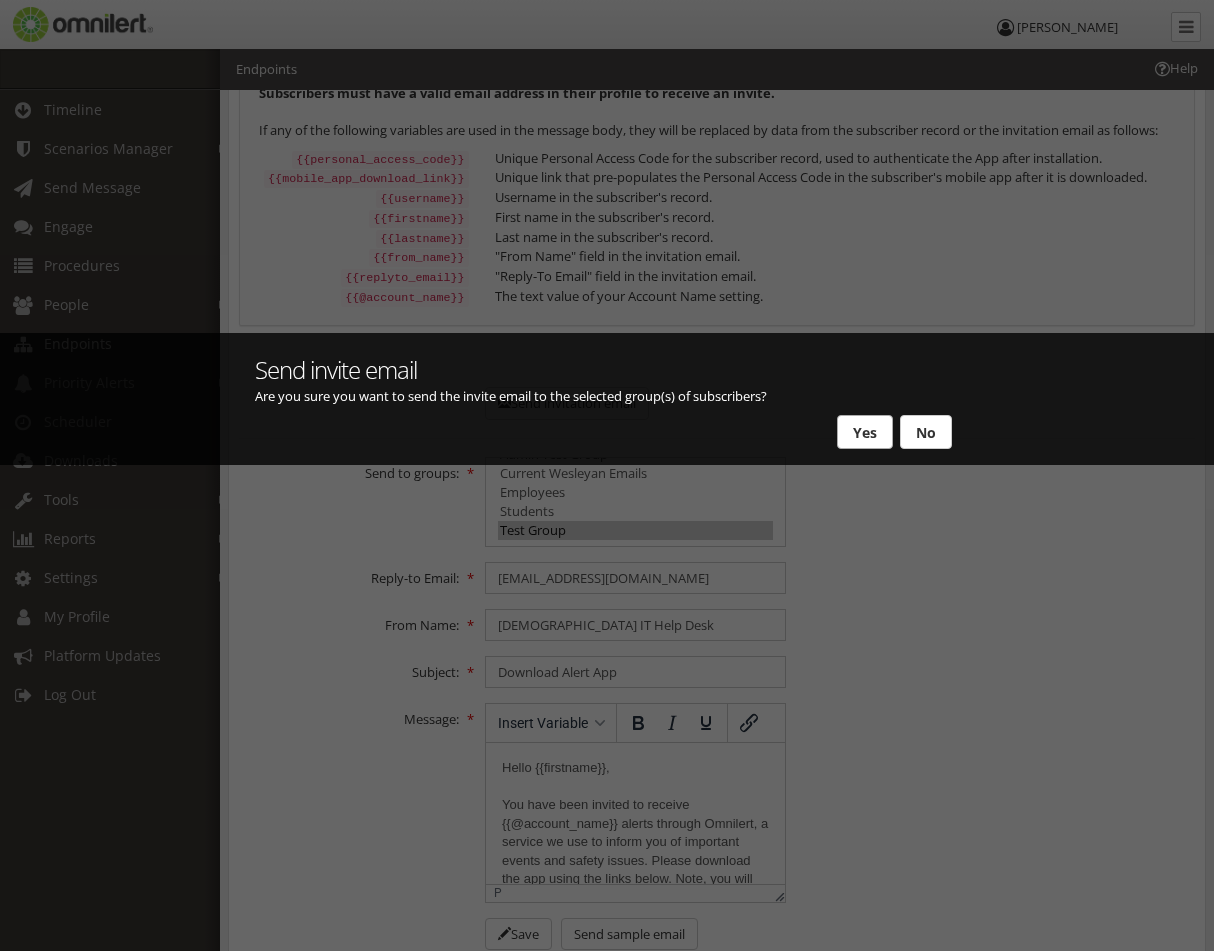 click on "Yes" at bounding box center (865, 432) 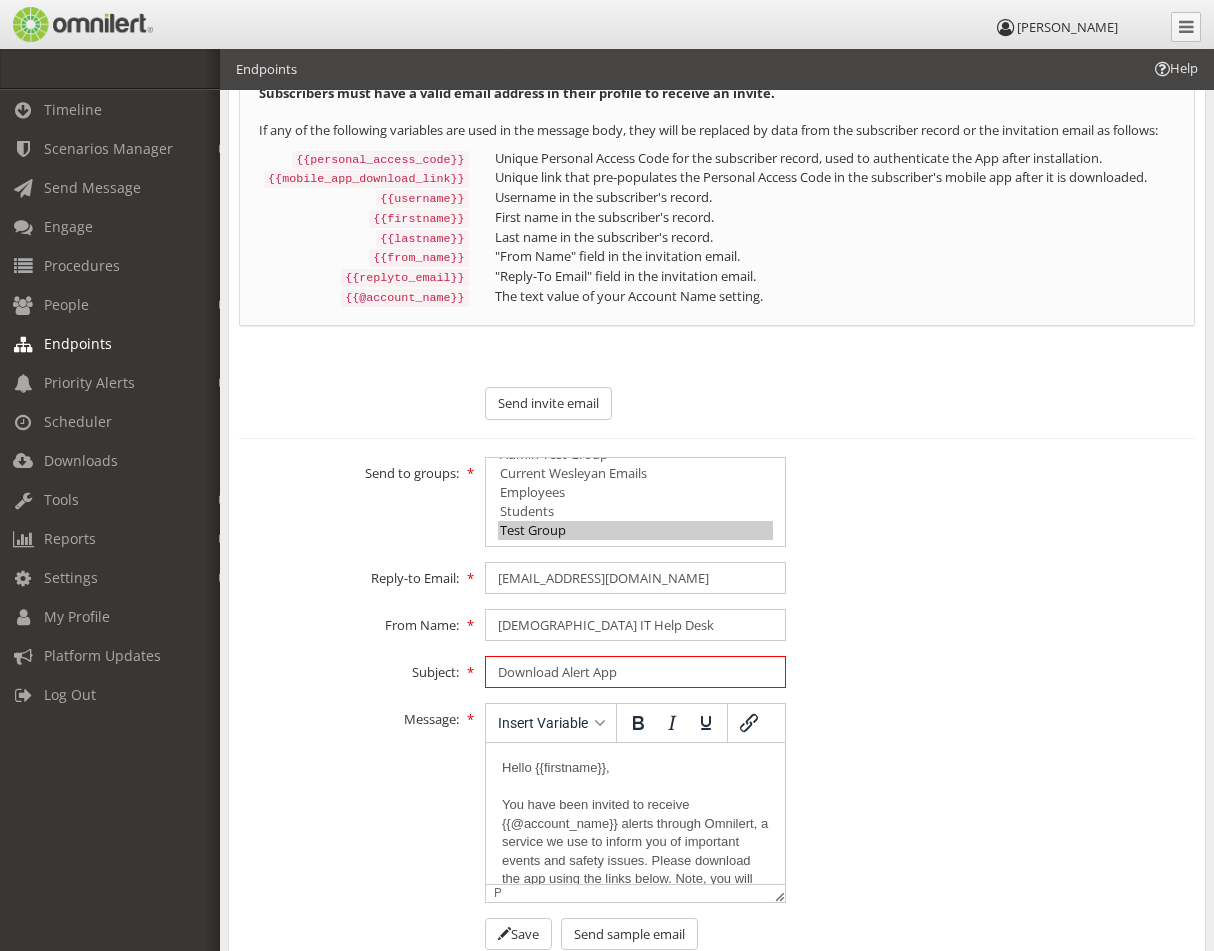 click on "Download Alert App" at bounding box center (635, 672) 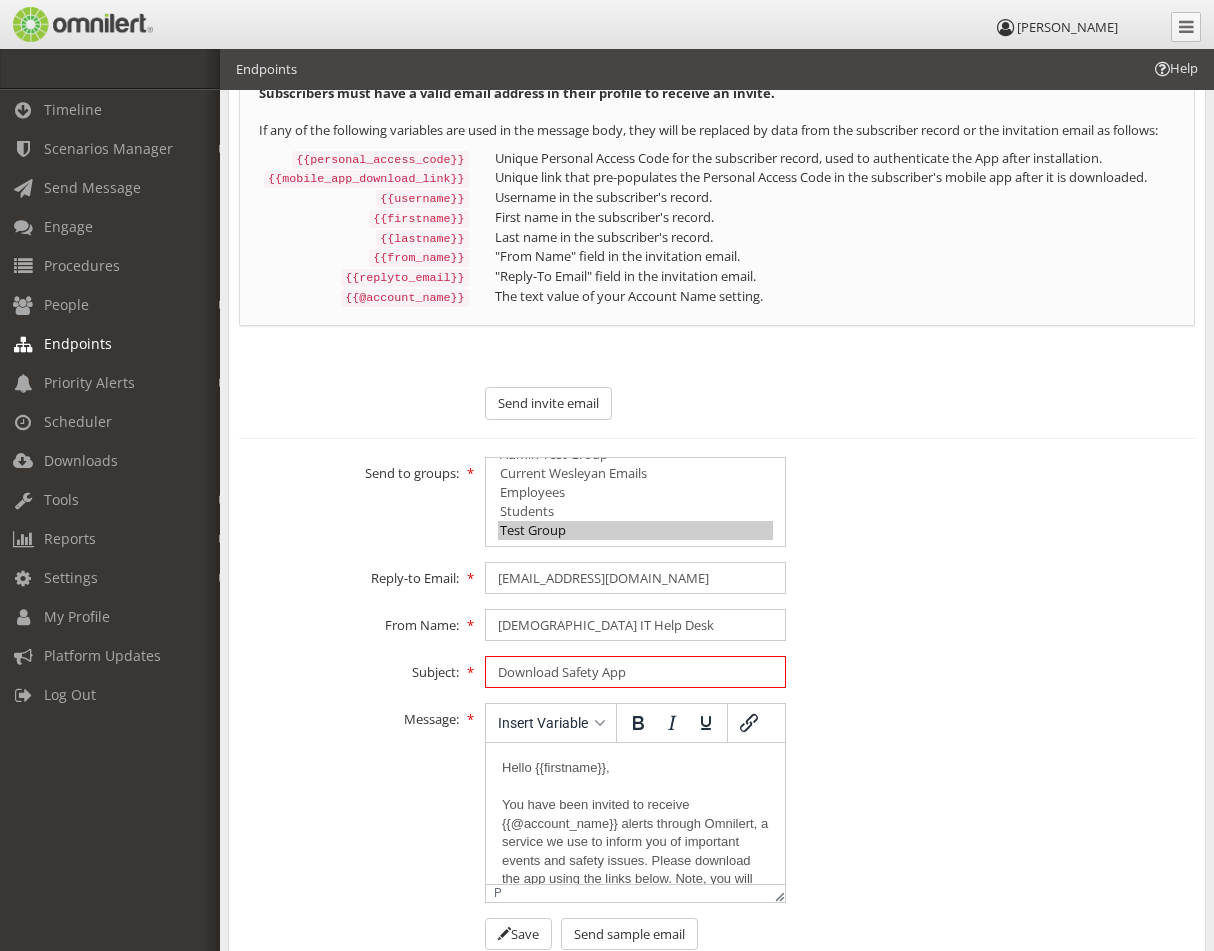 click on "Download Safety App" at bounding box center [635, 672] 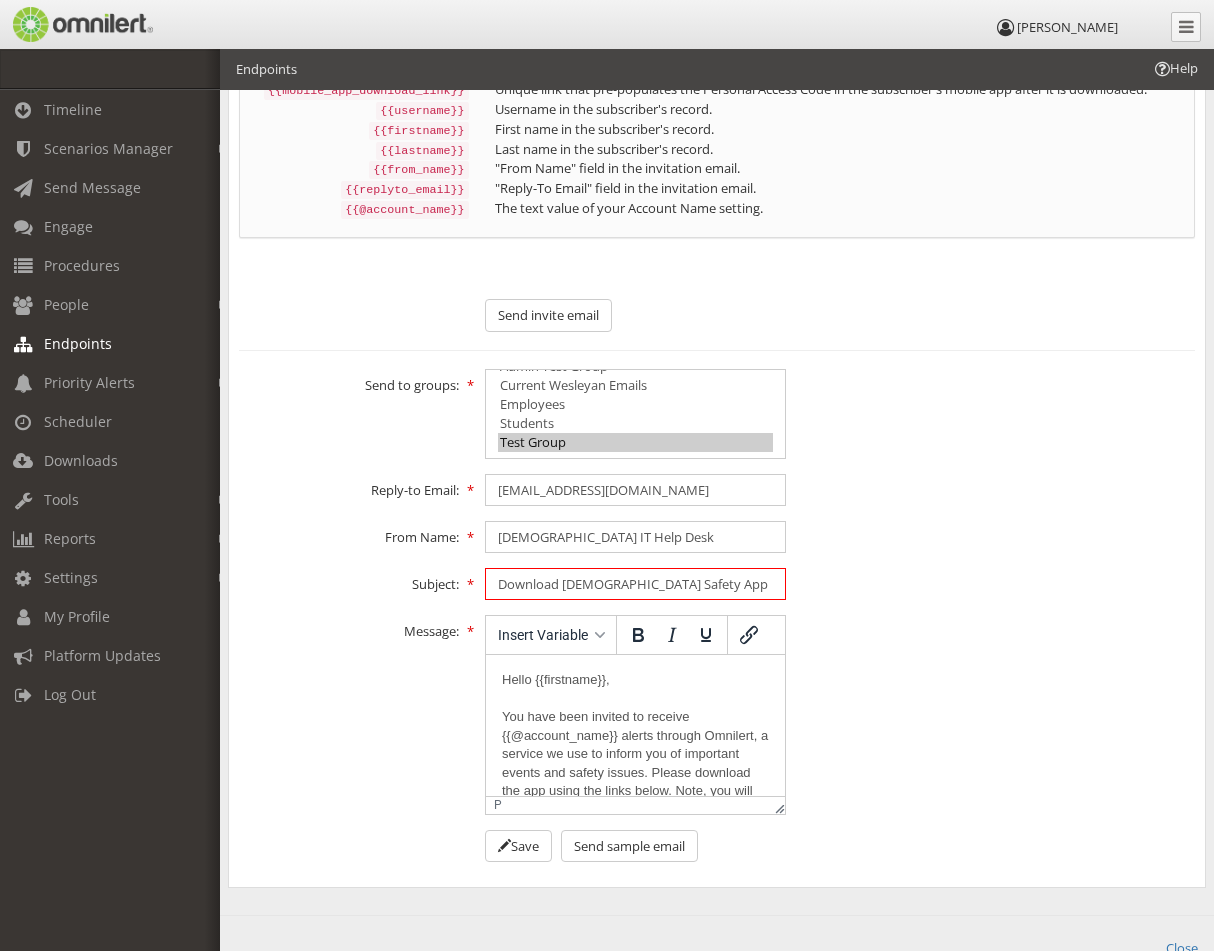 scroll, scrollTop: 377, scrollLeft: 0, axis: vertical 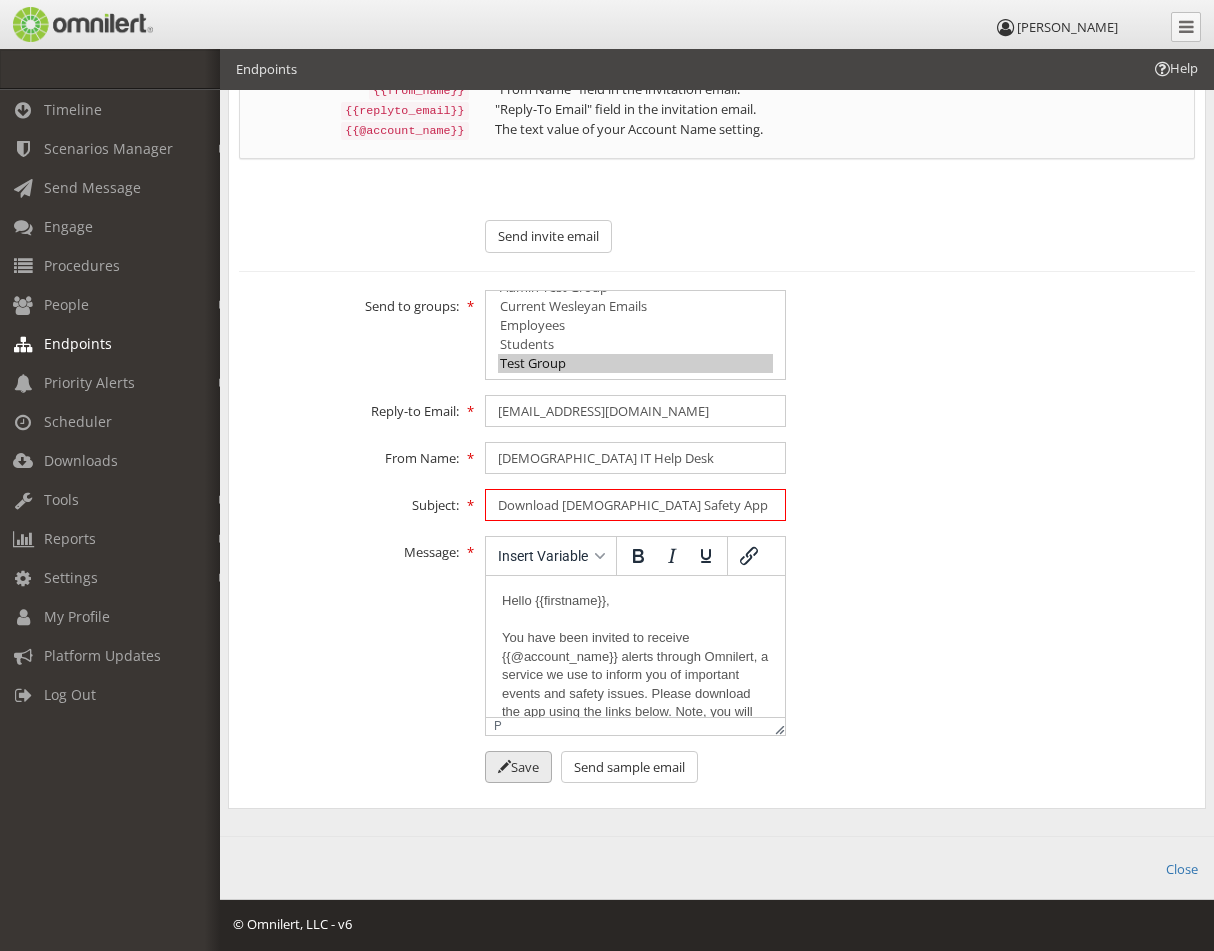 type on "Download [DEMOGRAPHIC_DATA] Safety App" 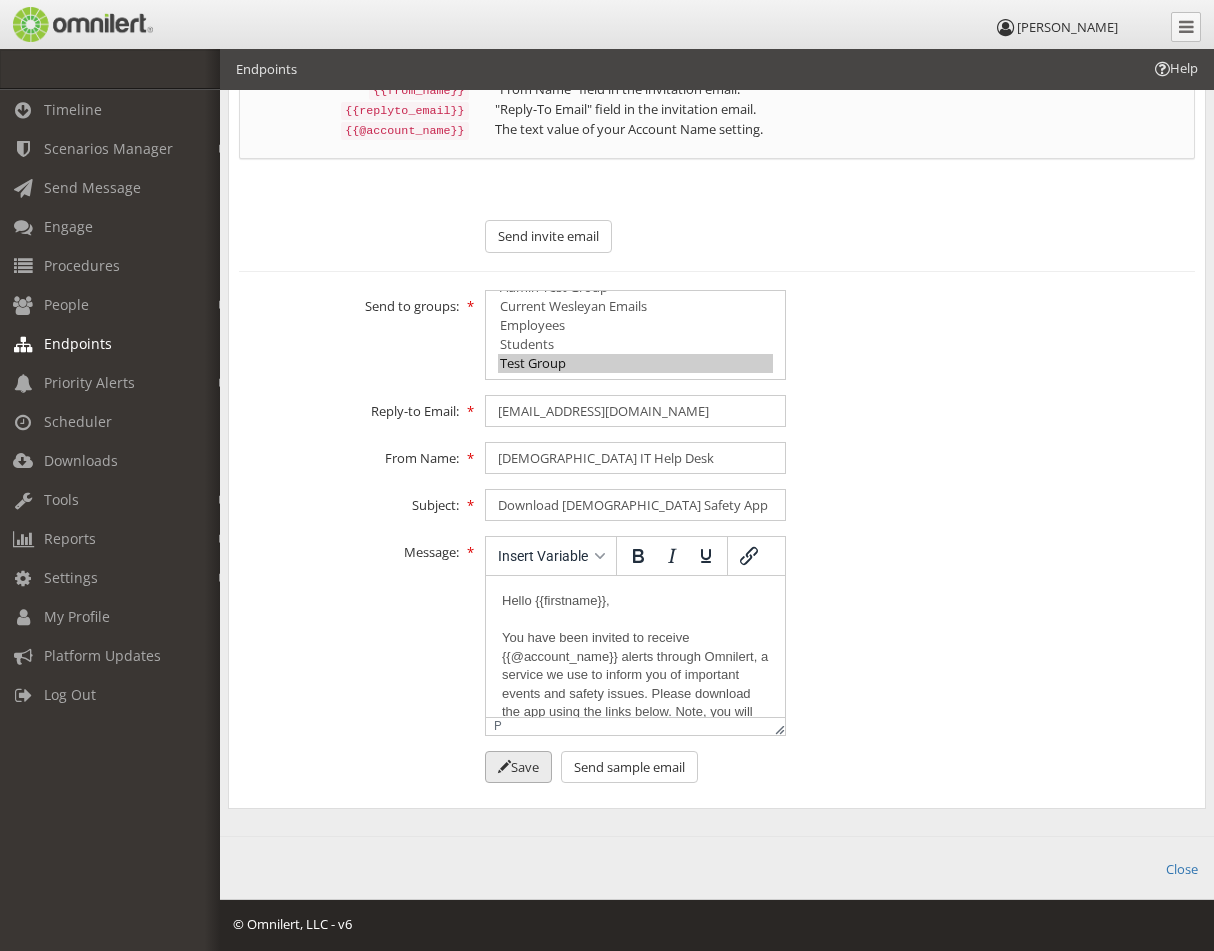 click on "Save" at bounding box center (518, 767) 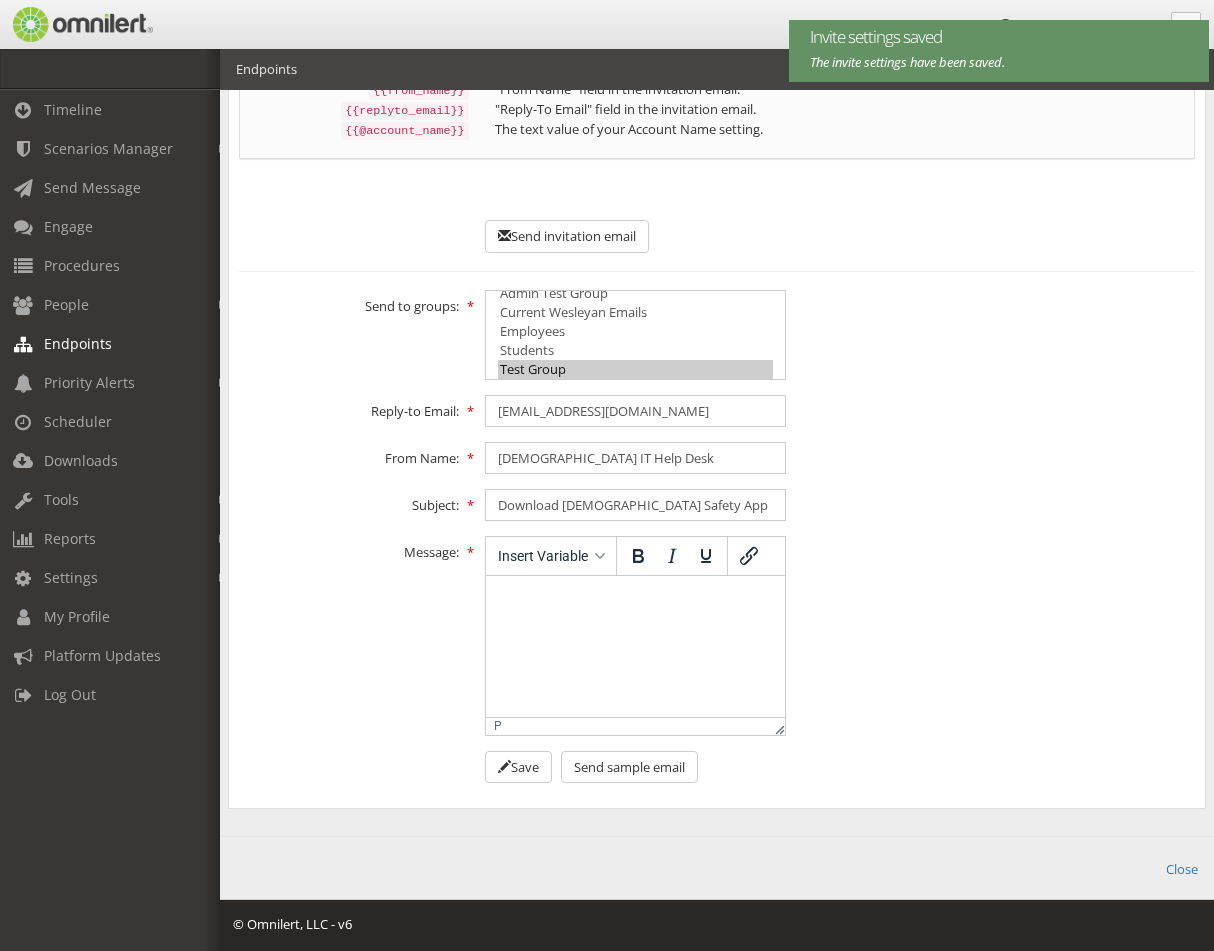scroll, scrollTop: 0, scrollLeft: 0, axis: both 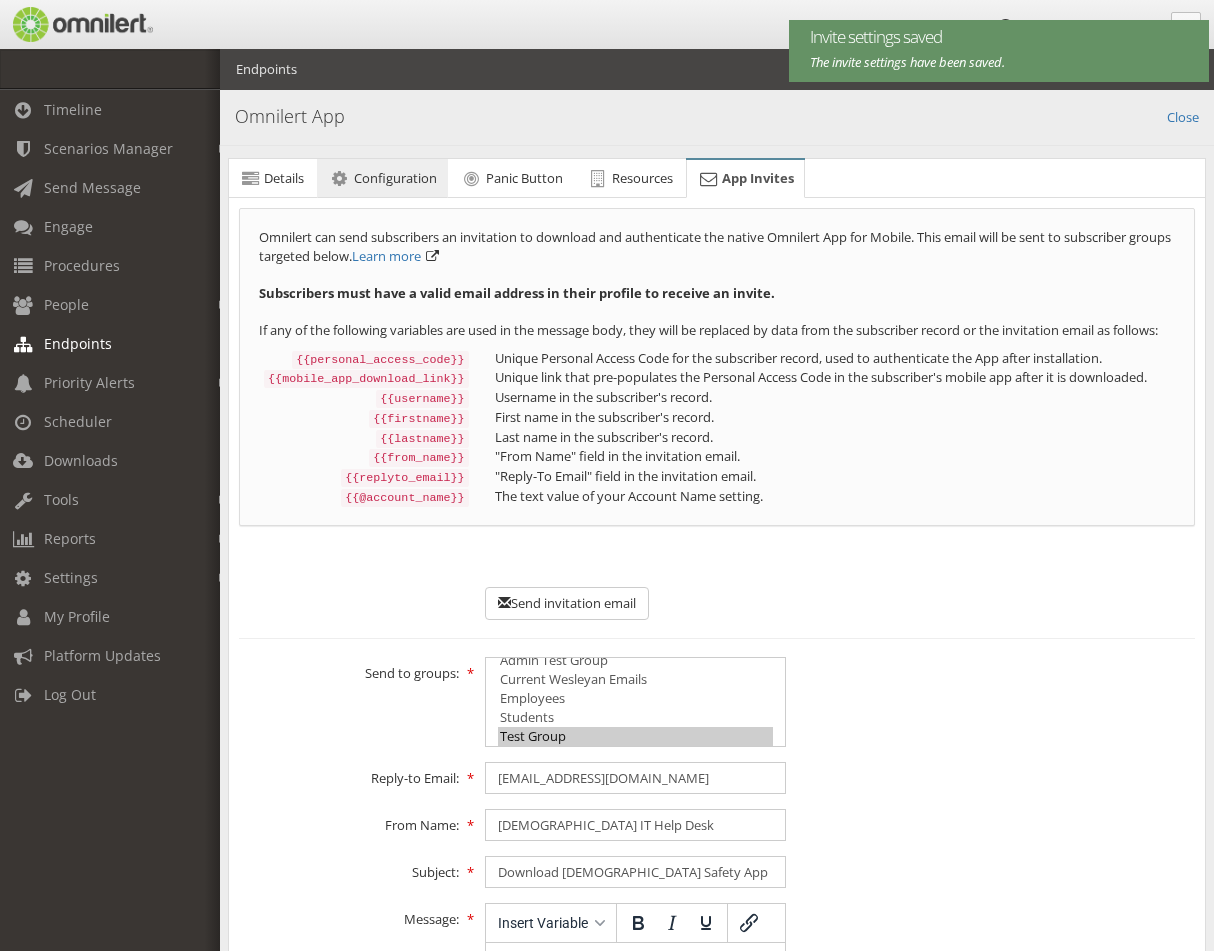 click on "Configuration" at bounding box center [395, 178] 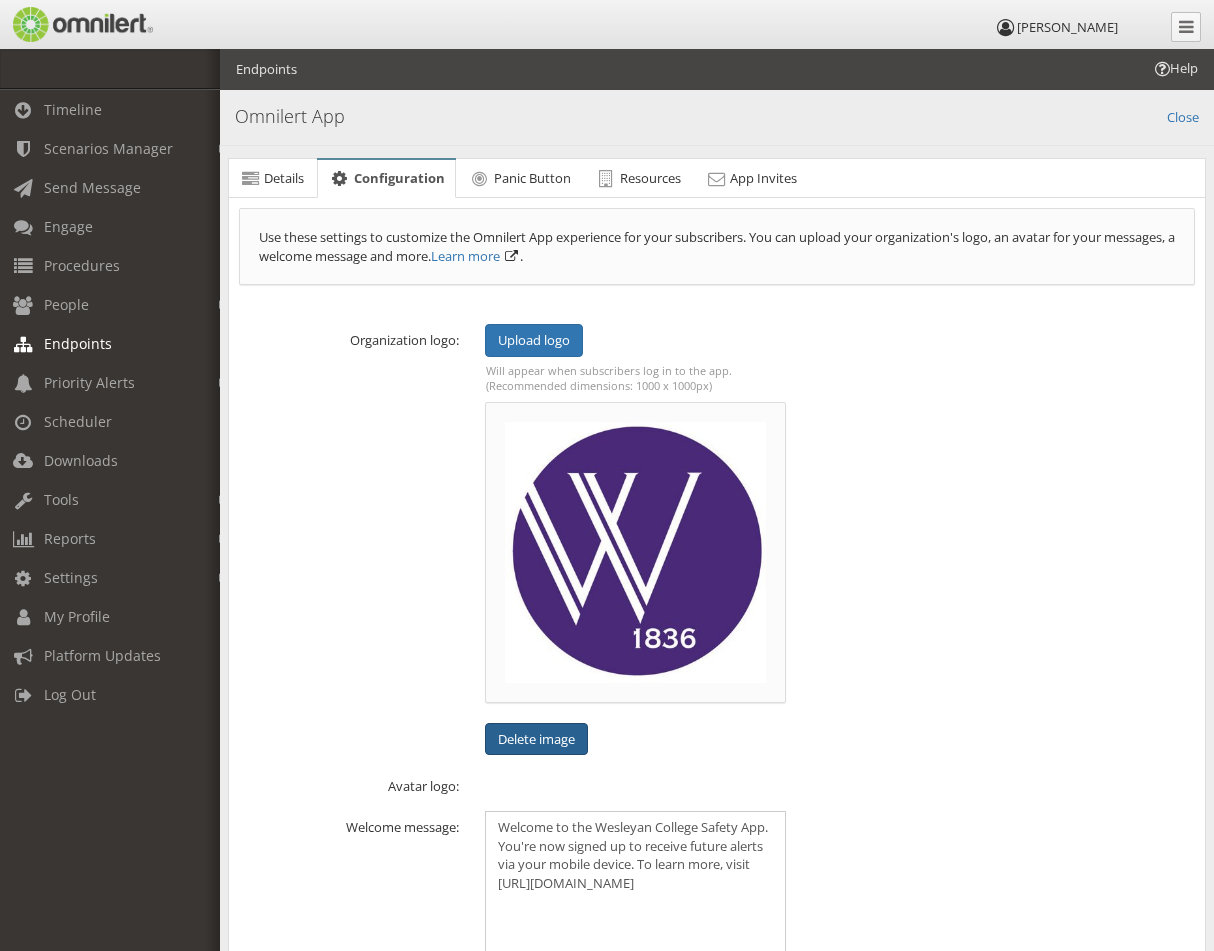 click on "Delete image" at bounding box center [536, 739] 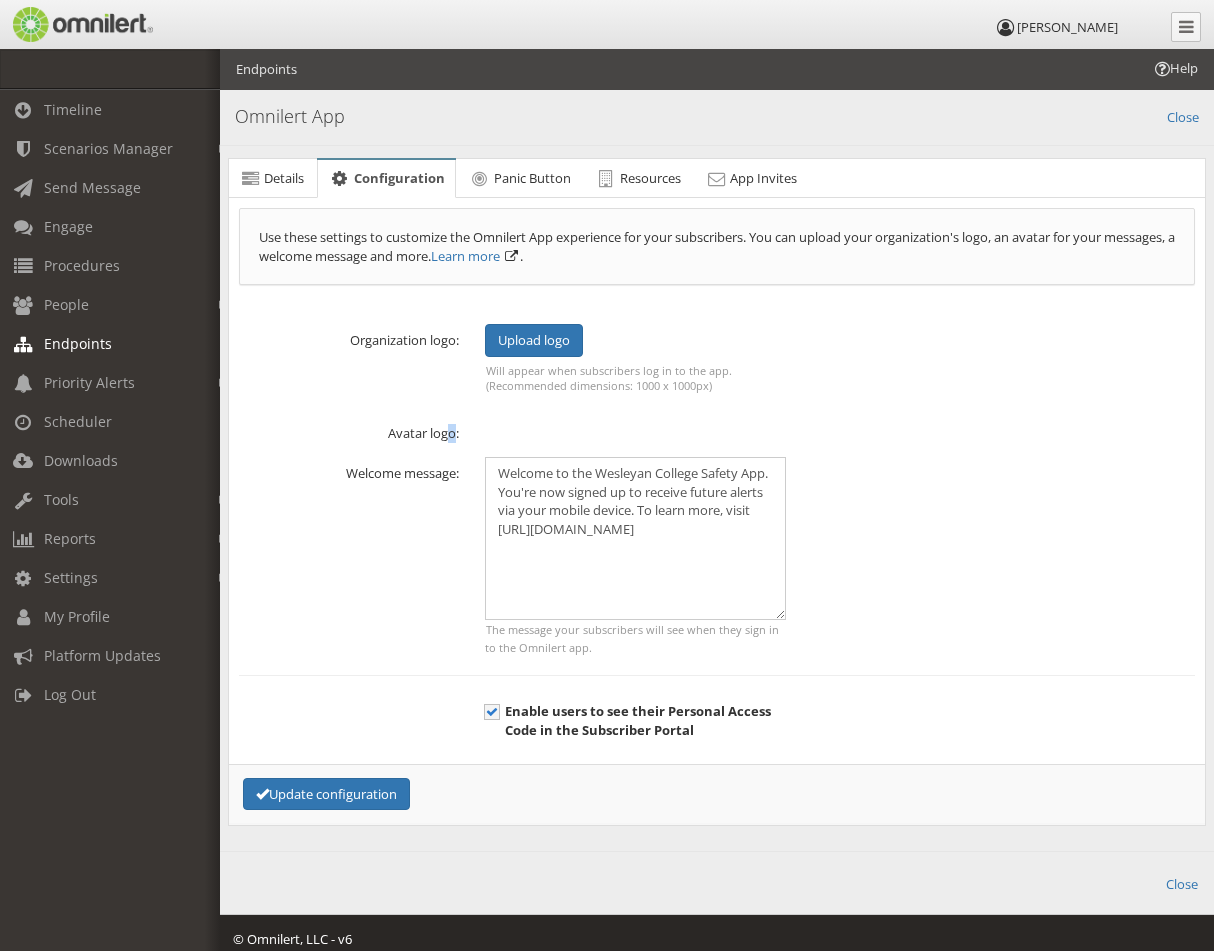 drag, startPoint x: 452, startPoint y: 433, endPoint x: 474, endPoint y: 433, distance: 22 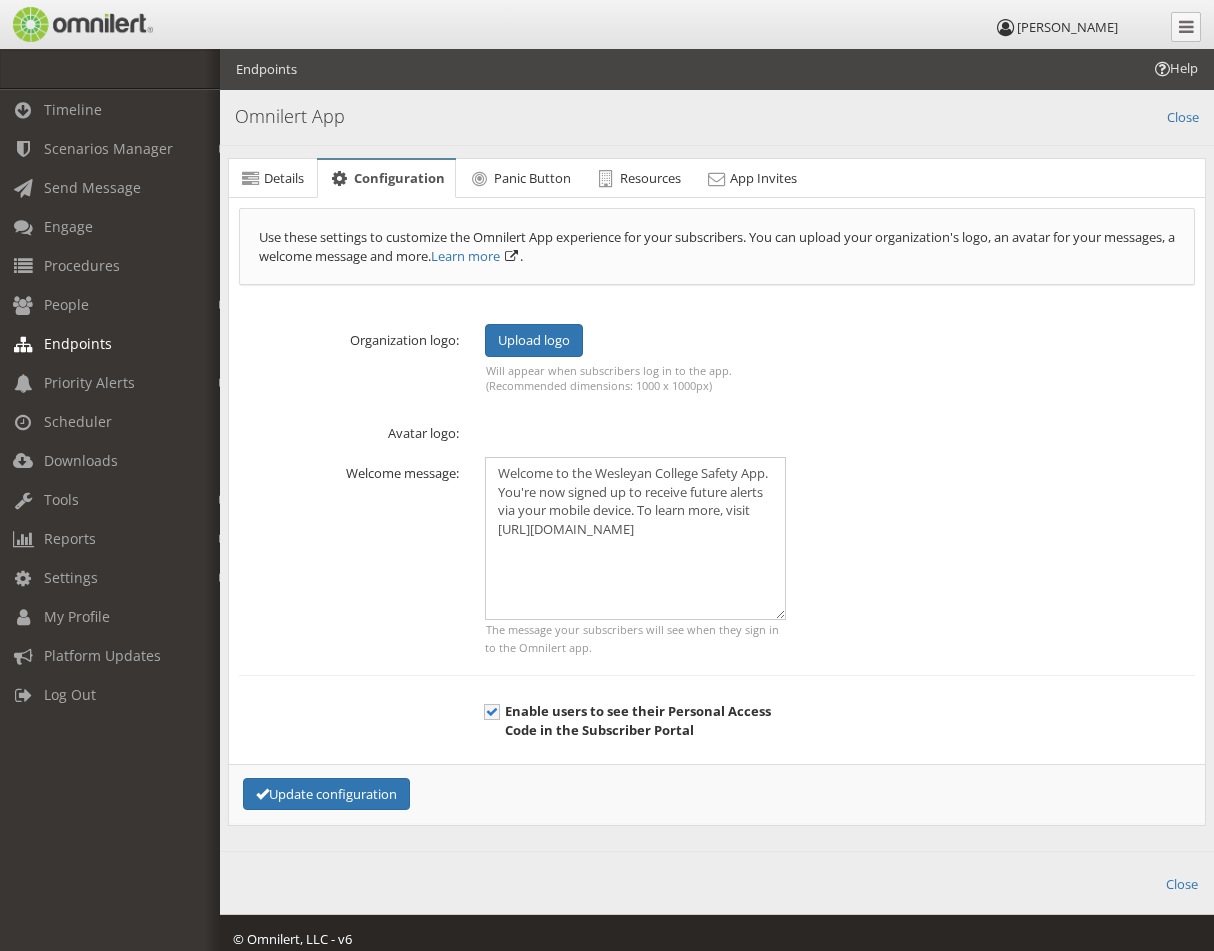 click on "Avatar logo:" at bounding box center (717, 430) 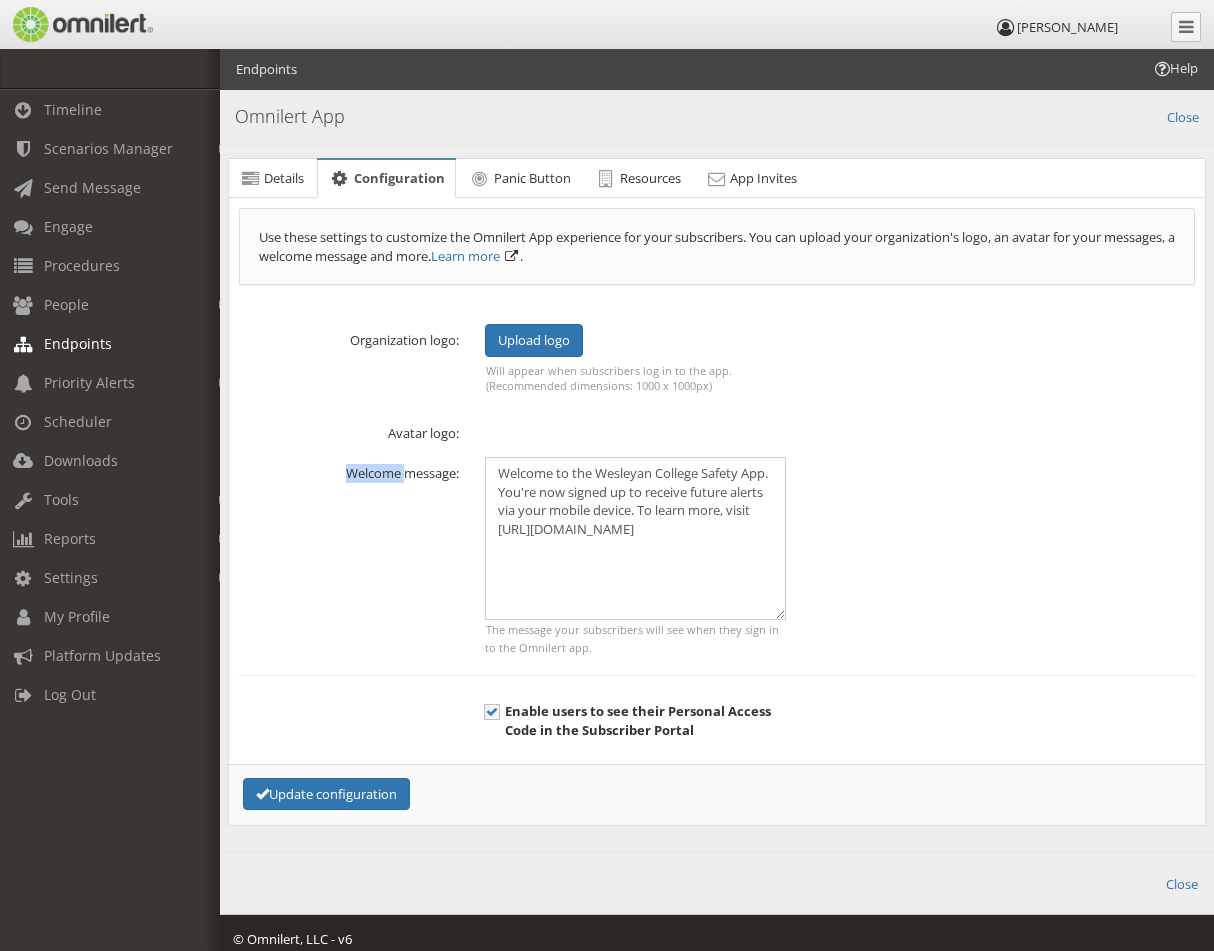 click on "Avatar logo:" at bounding box center (717, 430) 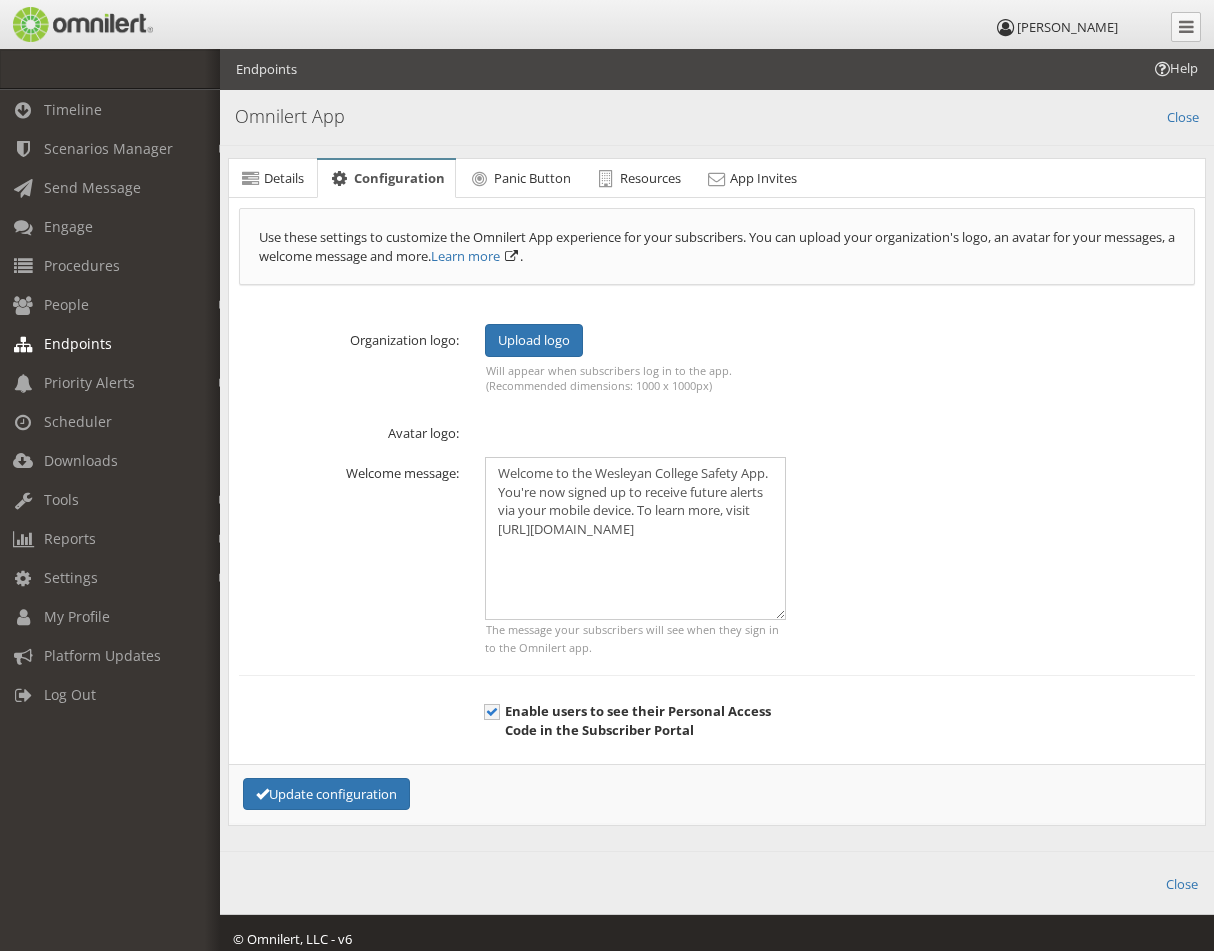 click on "Avatar logo:" at bounding box center [717, 430] 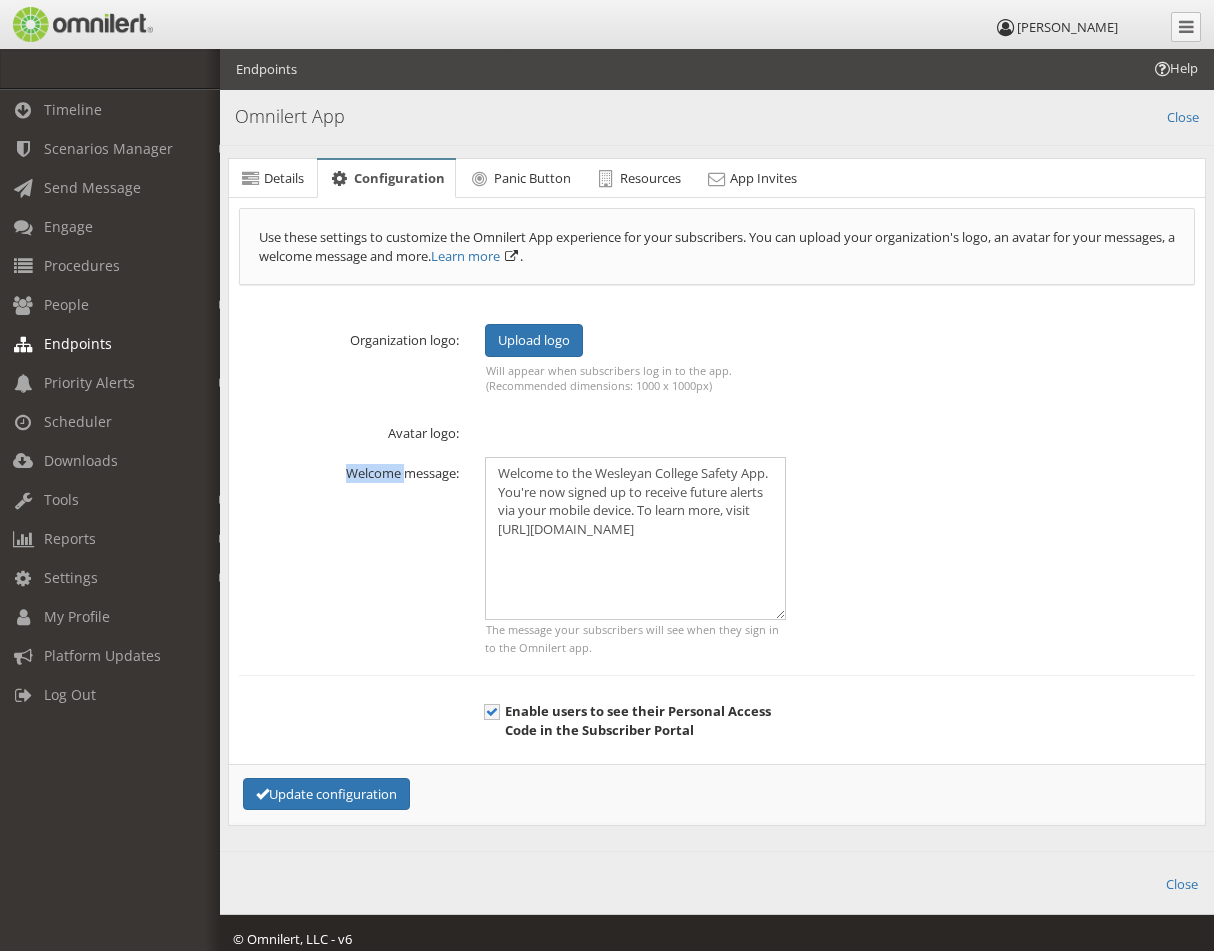 click on "Avatar logo:" at bounding box center [717, 430] 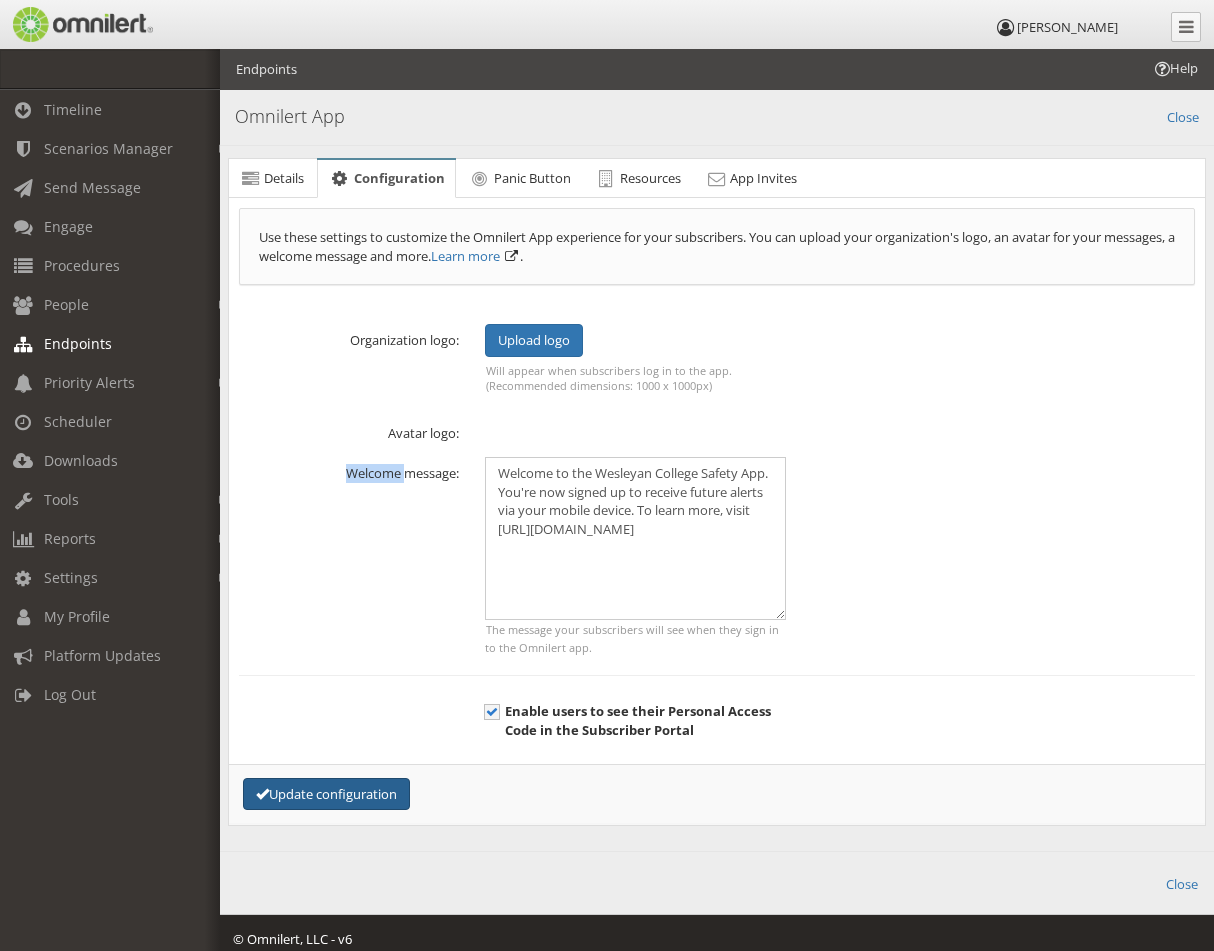 click on "Update configuration" at bounding box center [326, 794] 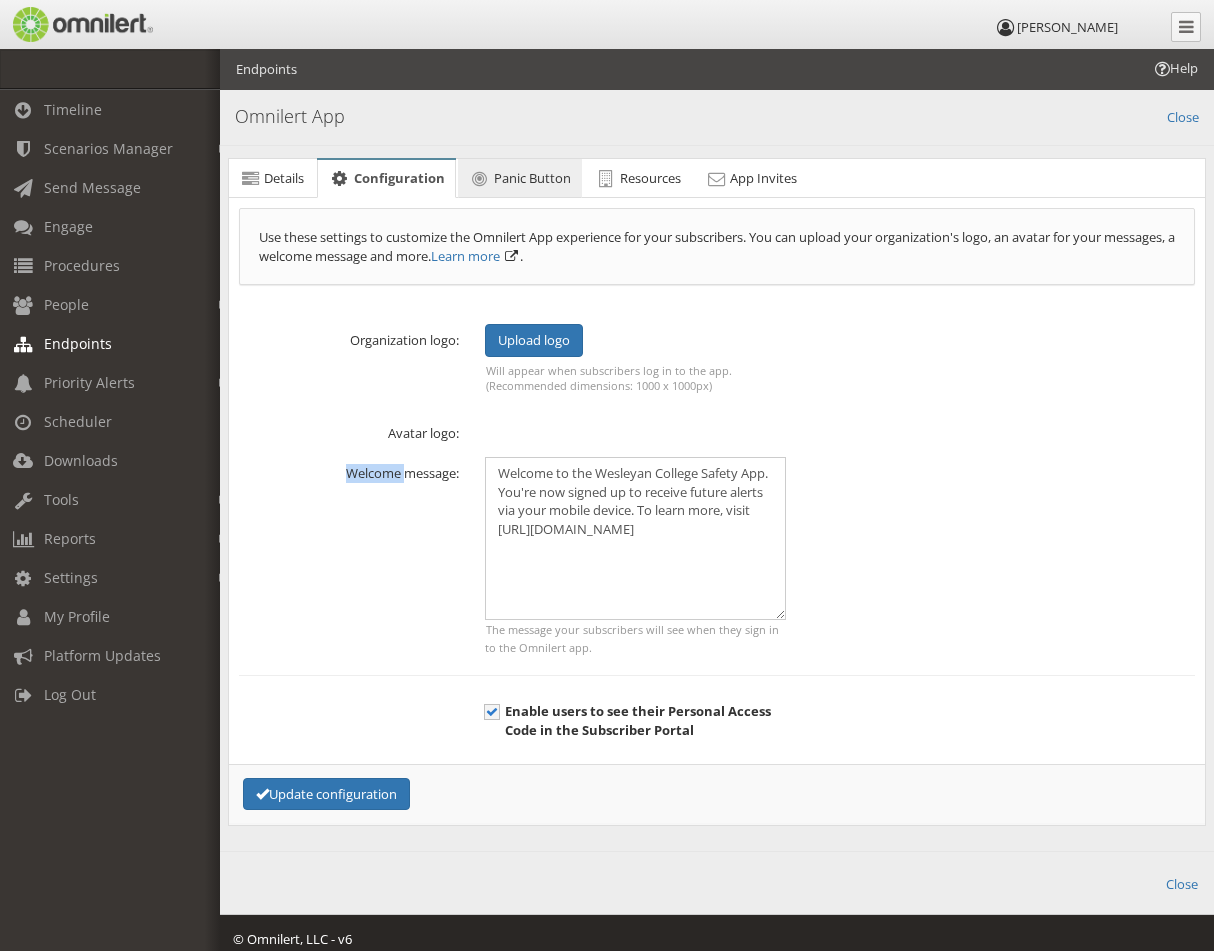 click on "Panic Button" at bounding box center (532, 178) 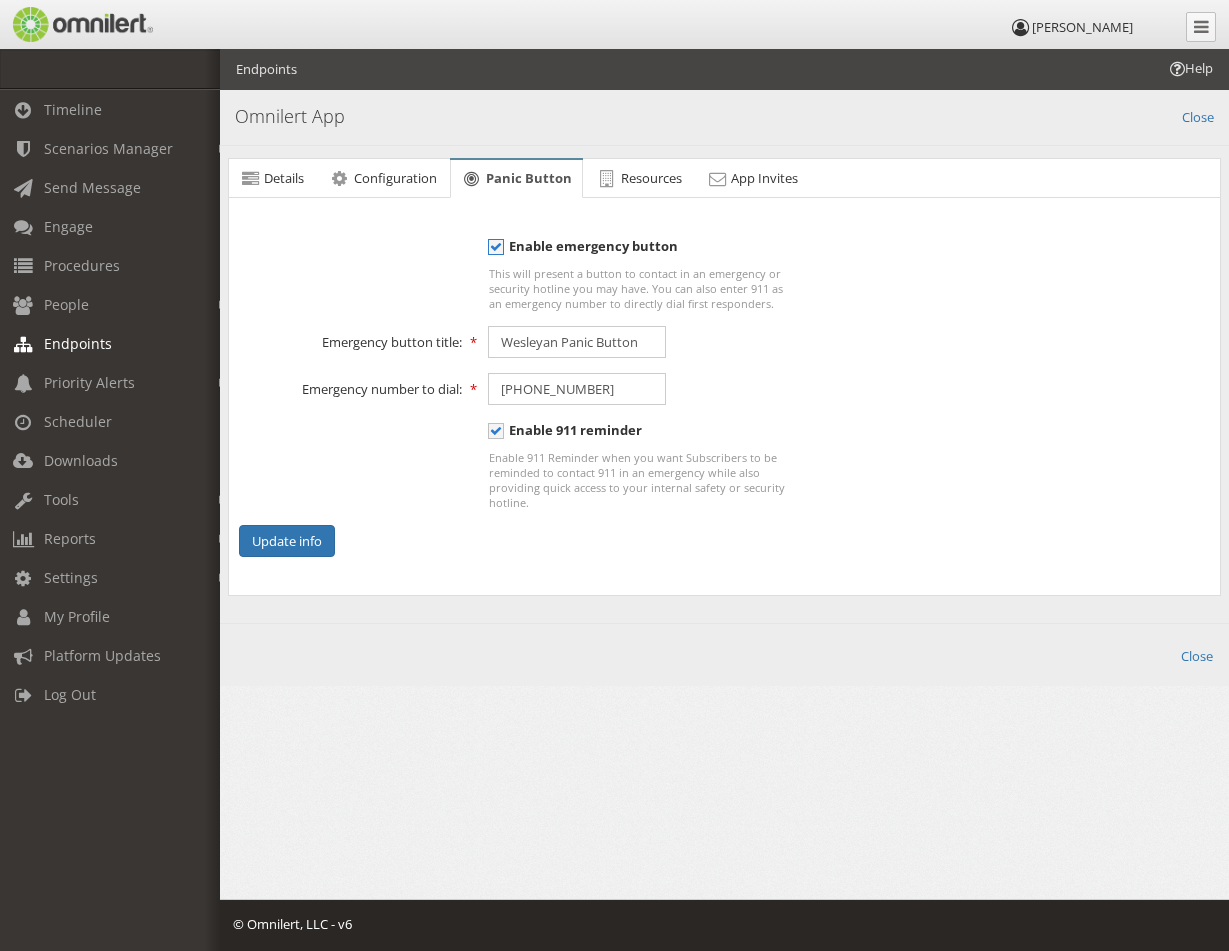click on "Enable emergency button" at bounding box center (583, 246) 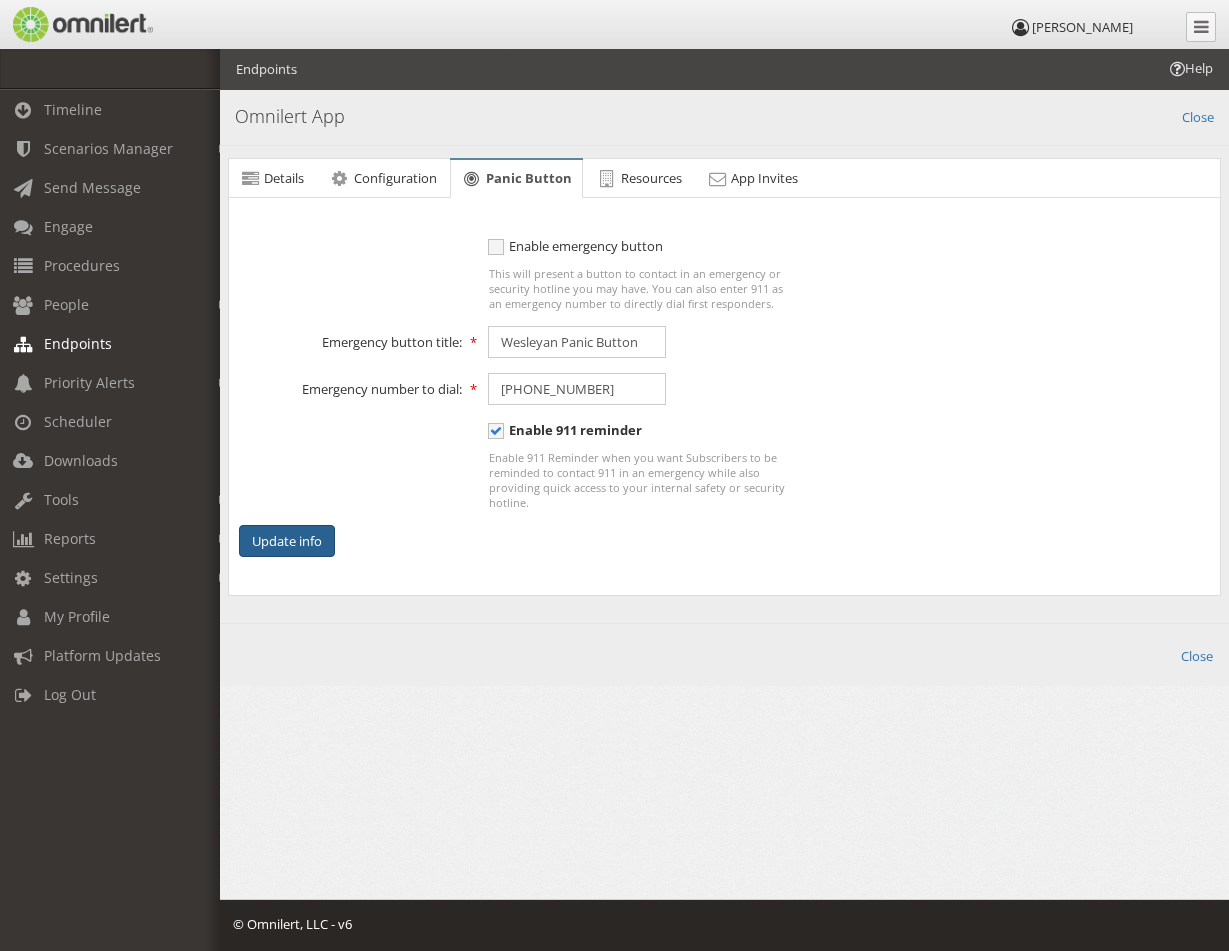 click on "Update info" at bounding box center [287, 541] 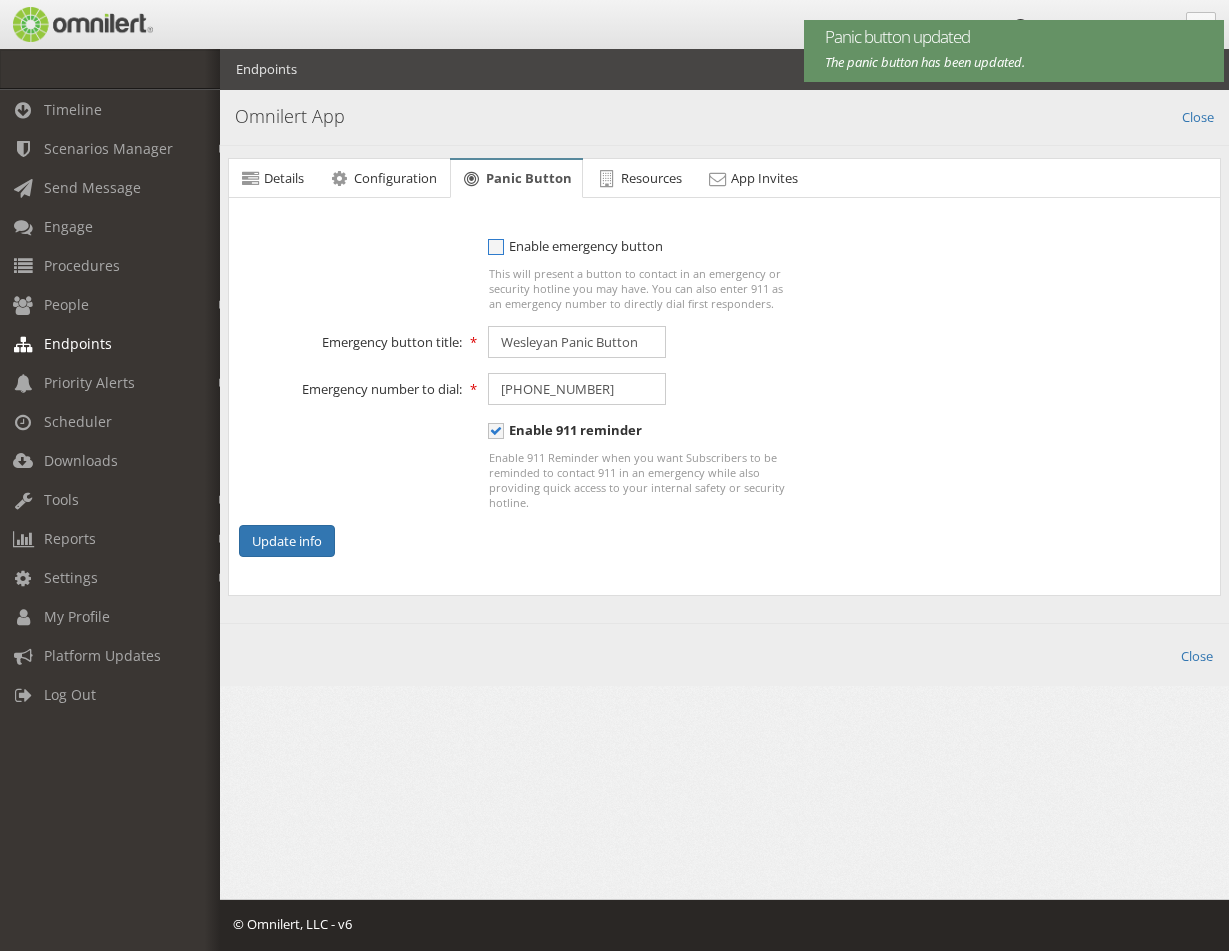click on "Enable emergency button" at bounding box center [575, 246] 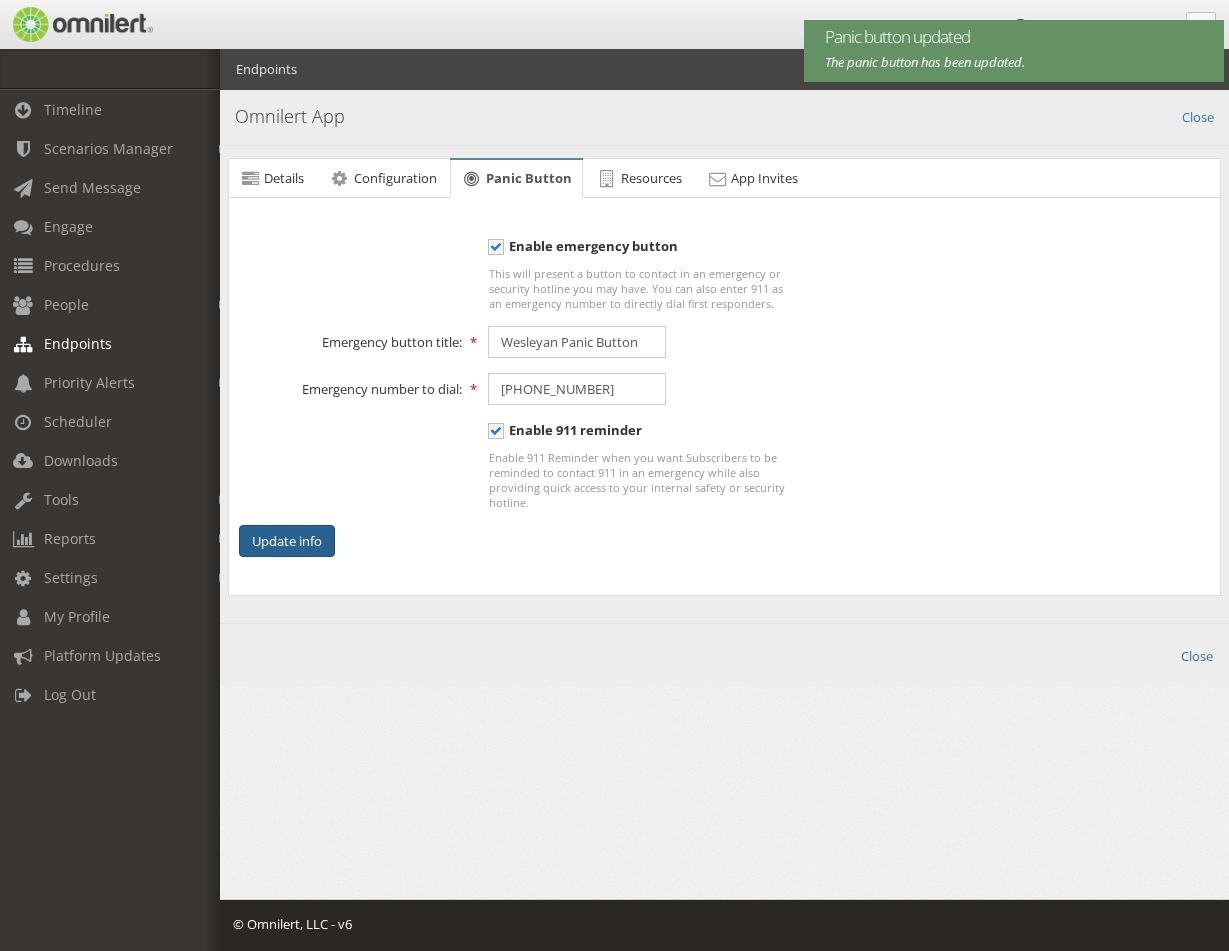 click on "Update info" at bounding box center [287, 541] 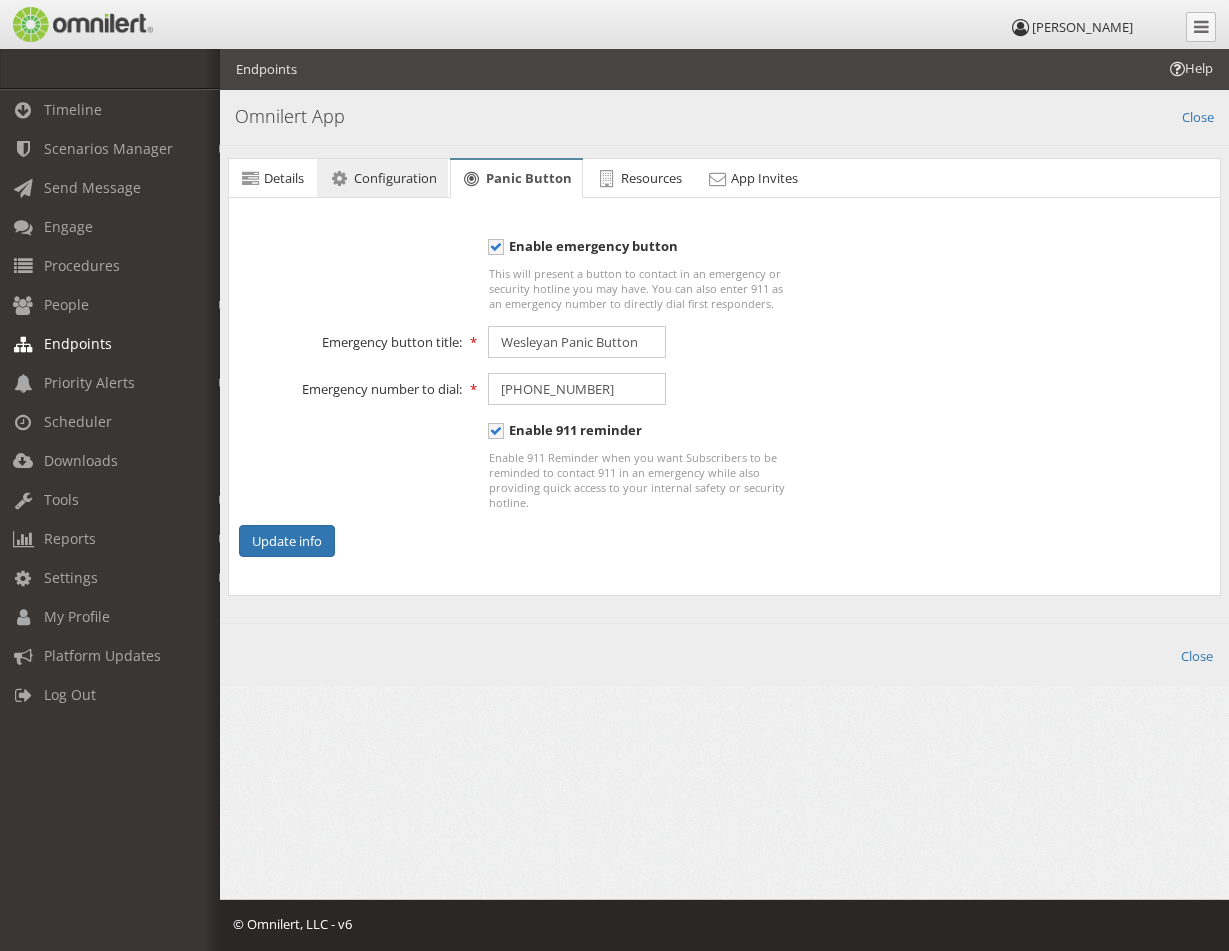 click on "Configuration" at bounding box center (395, 178) 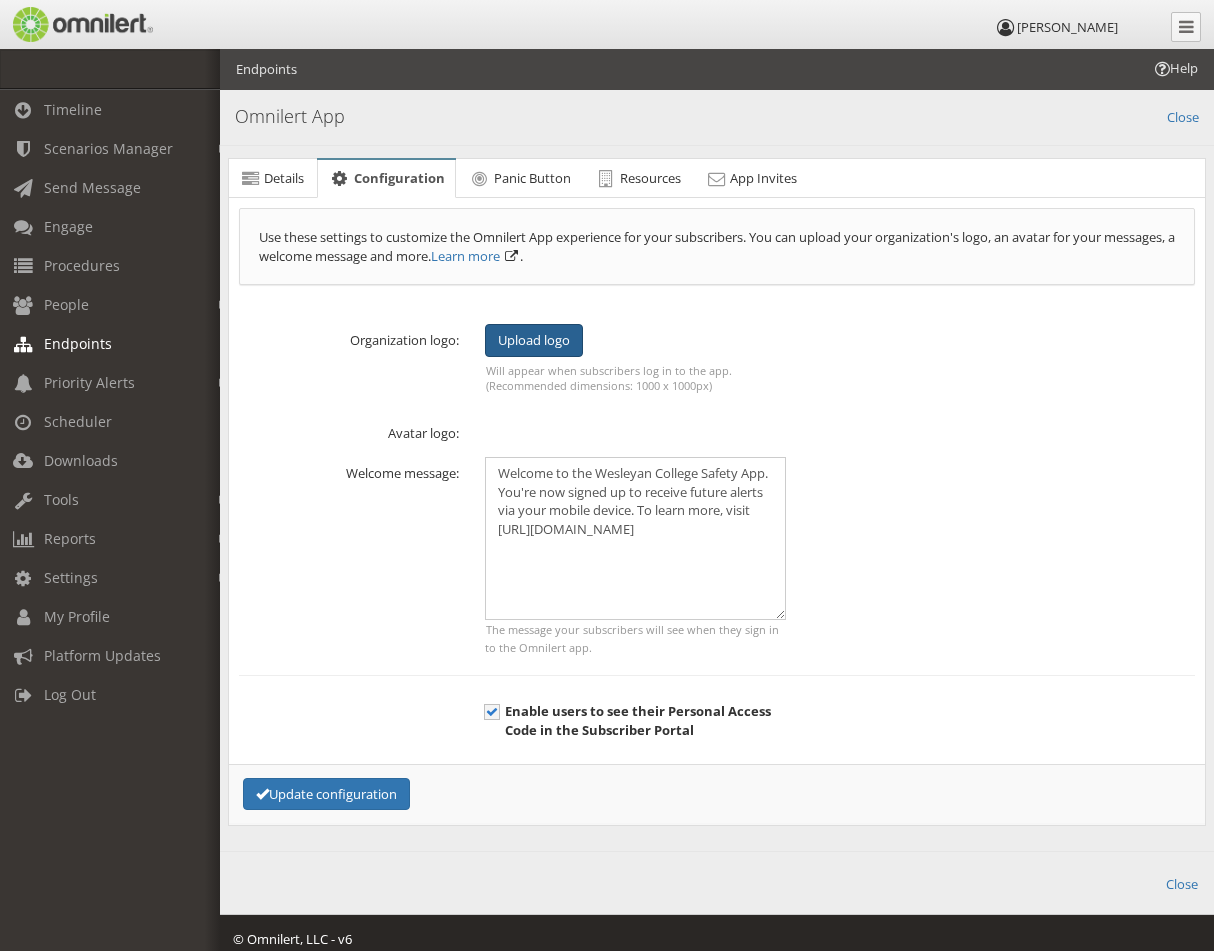 click on "Upload logo" at bounding box center (534, 340) 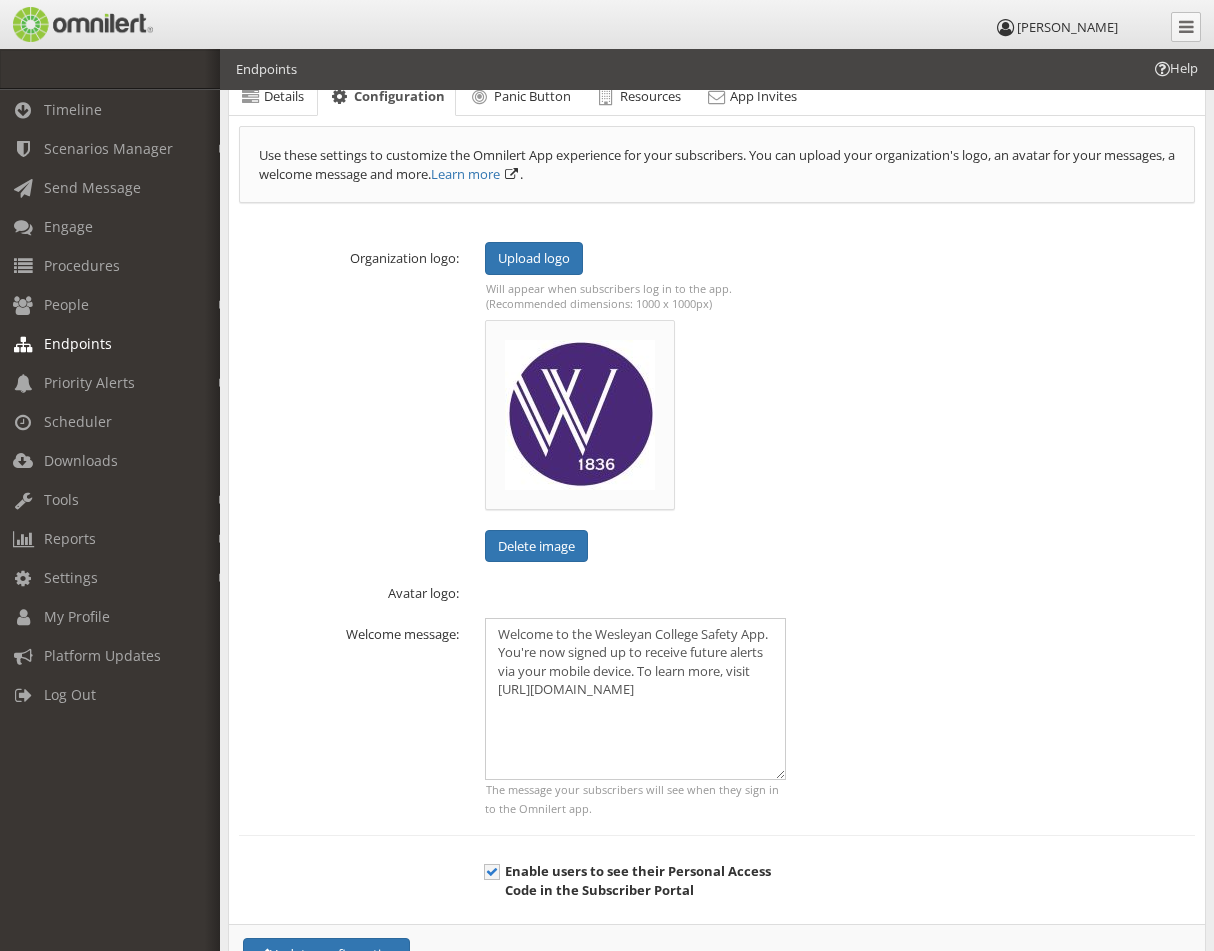 scroll, scrollTop: 200, scrollLeft: 0, axis: vertical 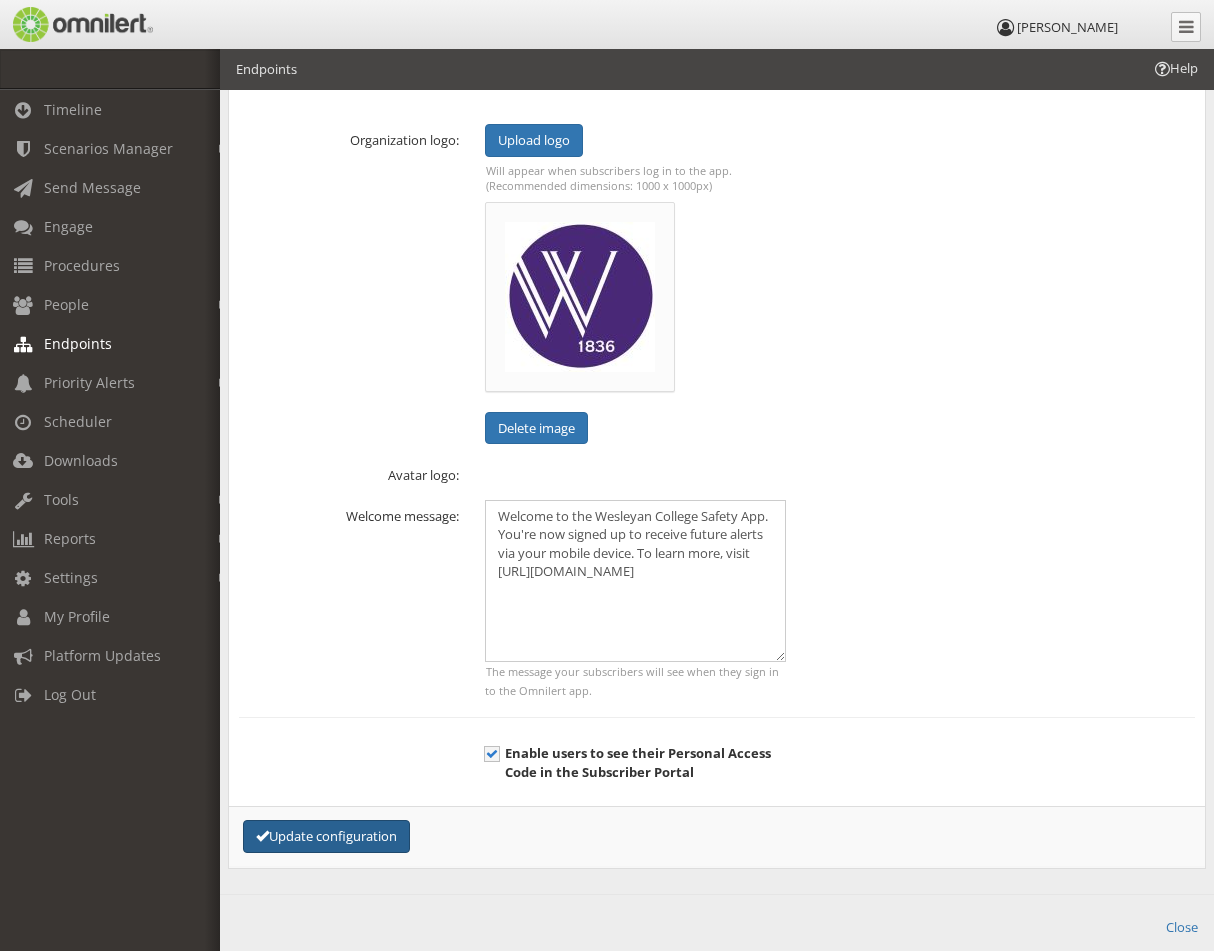 click on "Update configuration" at bounding box center [326, 836] 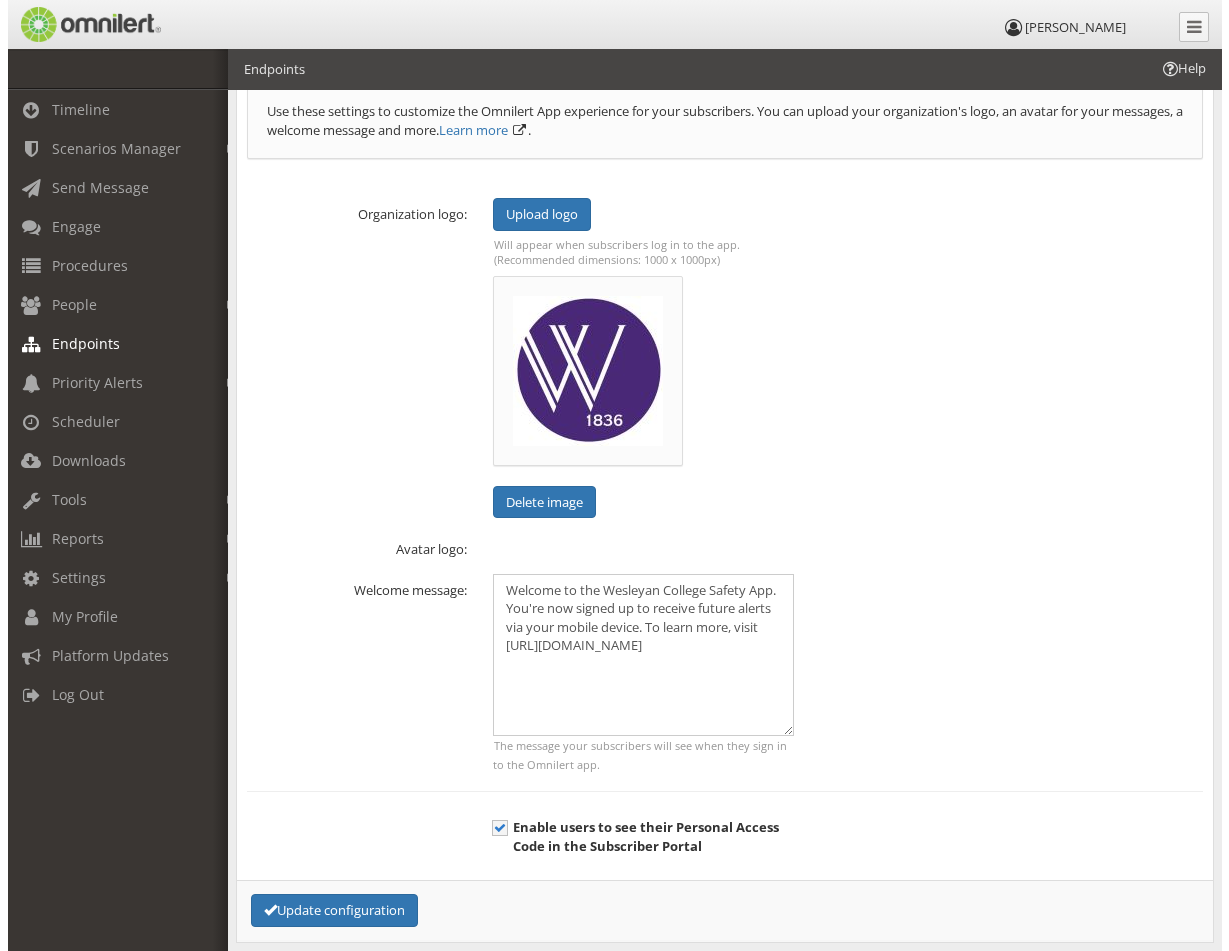 scroll, scrollTop: 0, scrollLeft: 0, axis: both 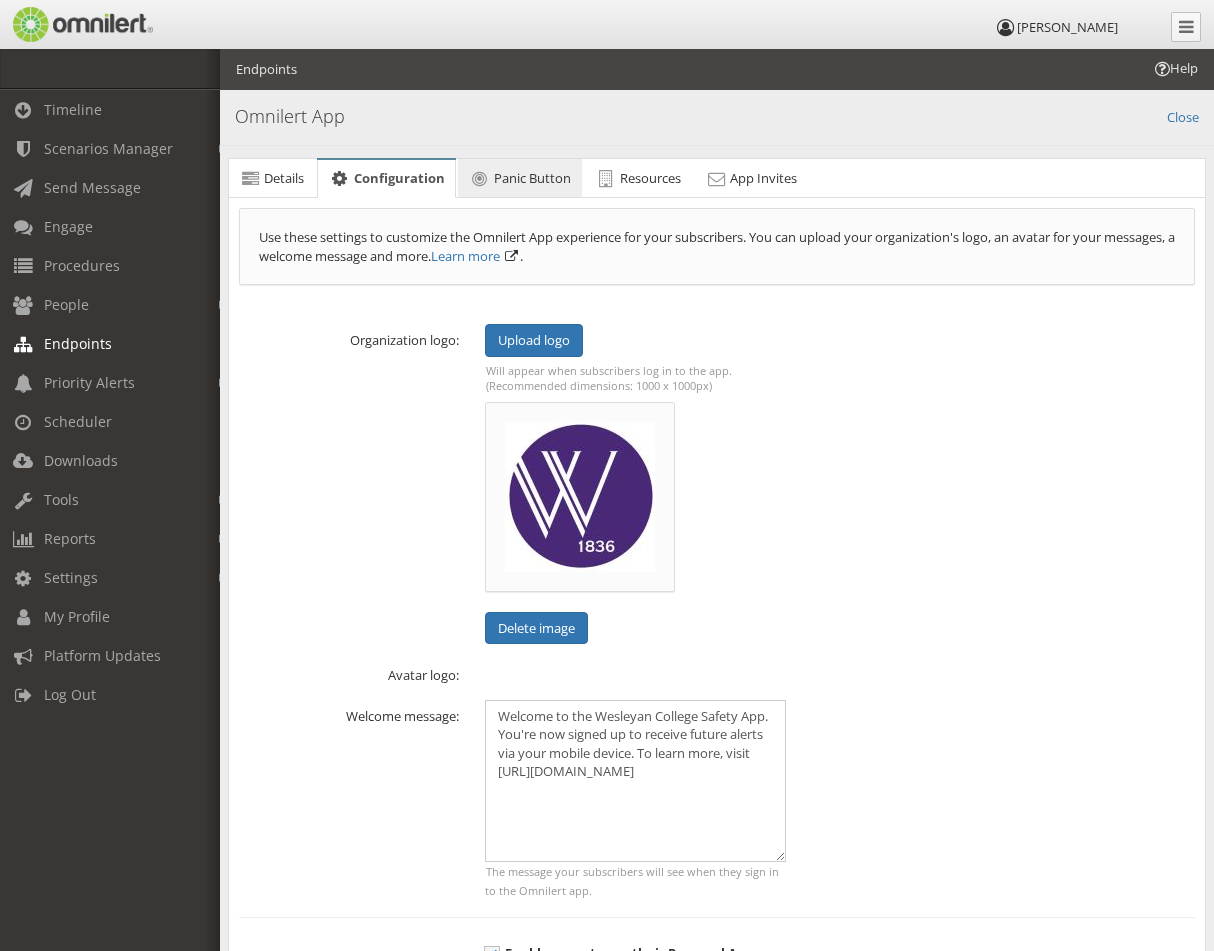 click on "Panic Button" at bounding box center (532, 178) 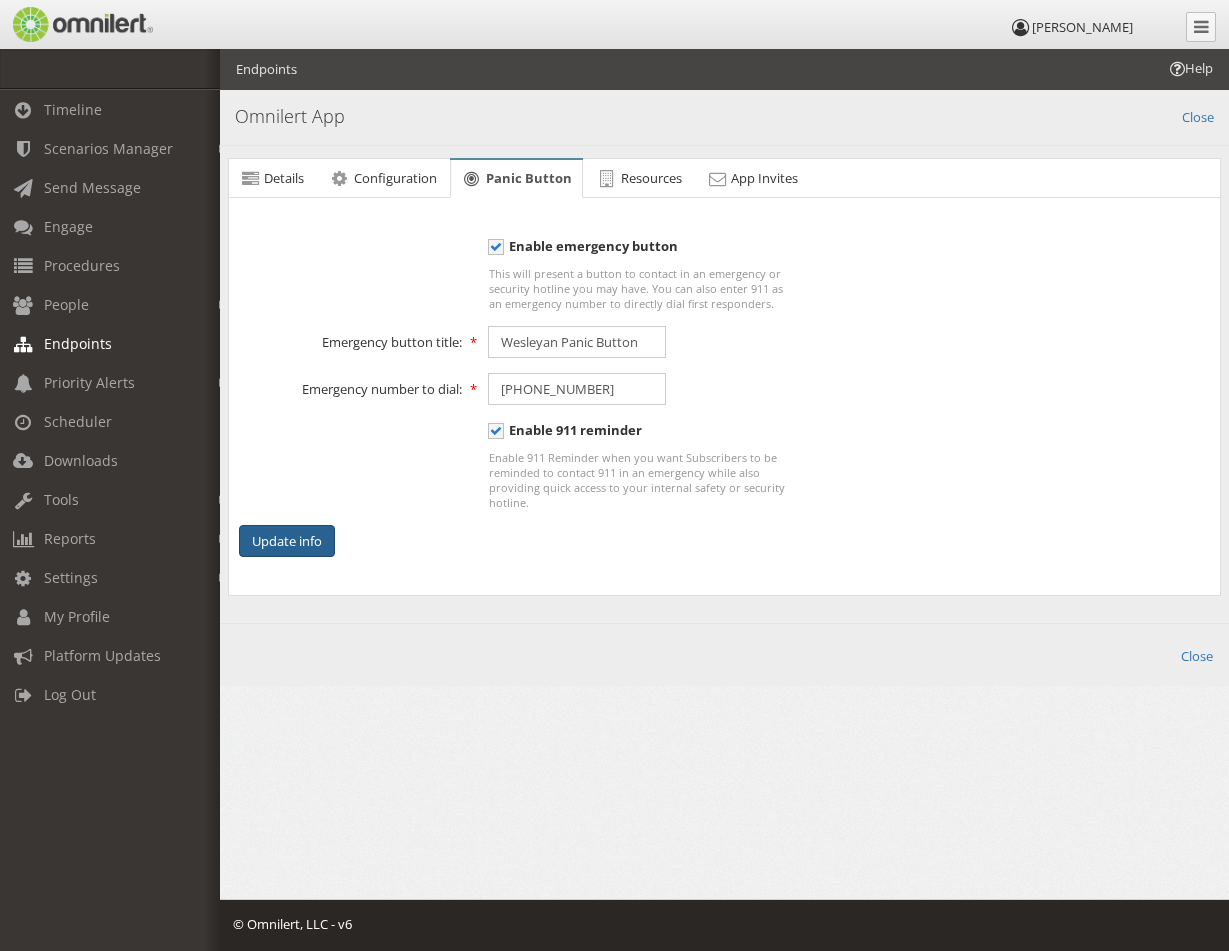 click on "Update info" at bounding box center (287, 541) 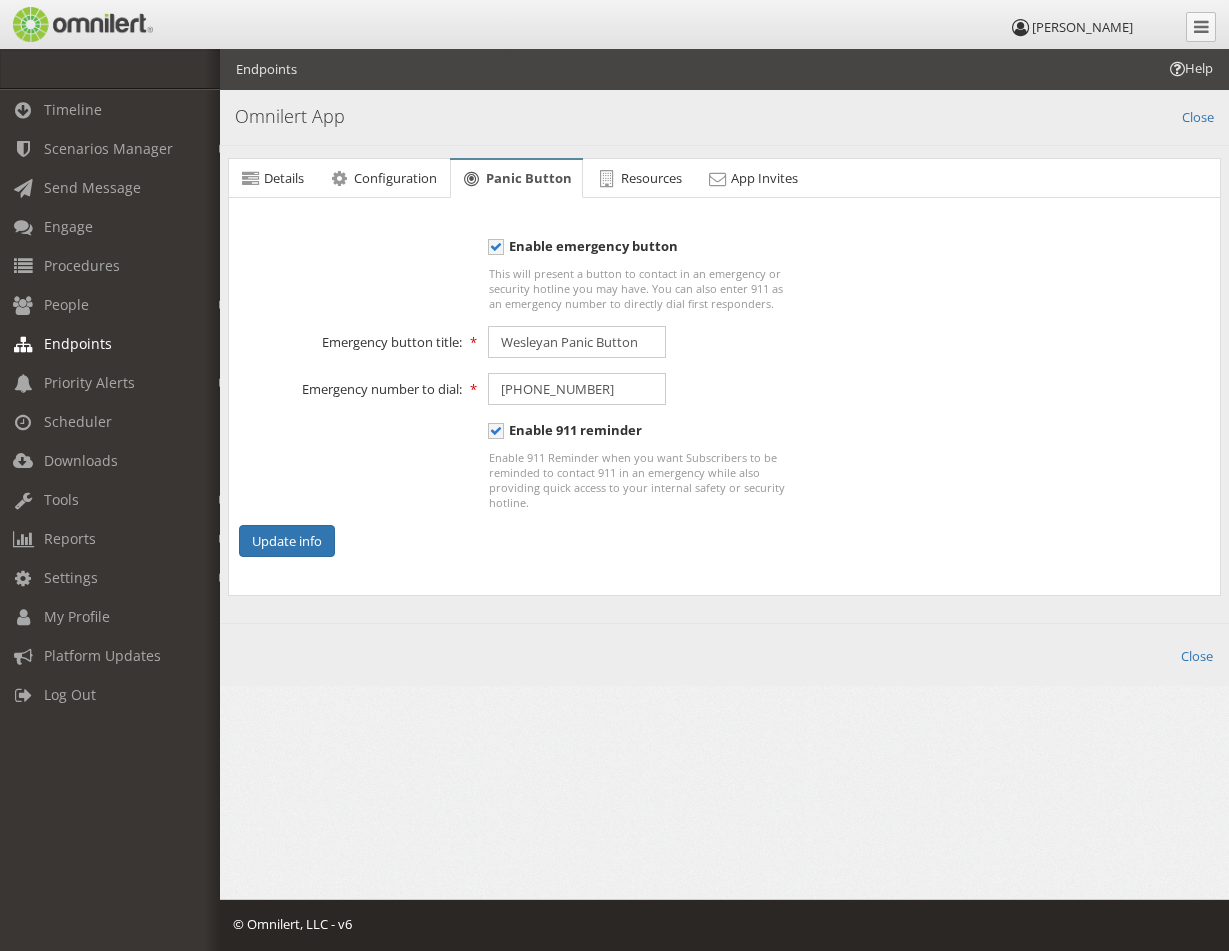 click on "Endpoints" at bounding box center (119, 343) 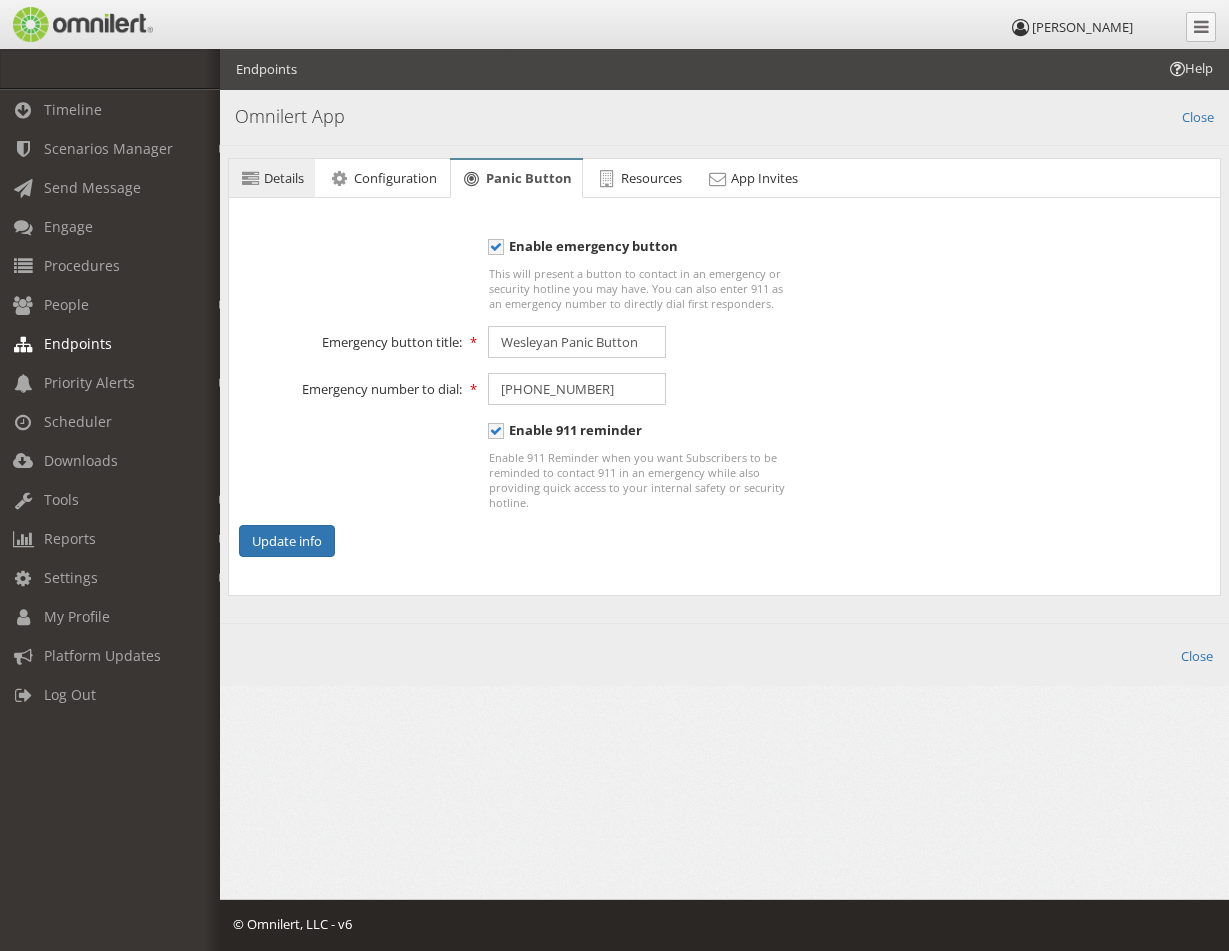 click on "Details" at bounding box center (284, 178) 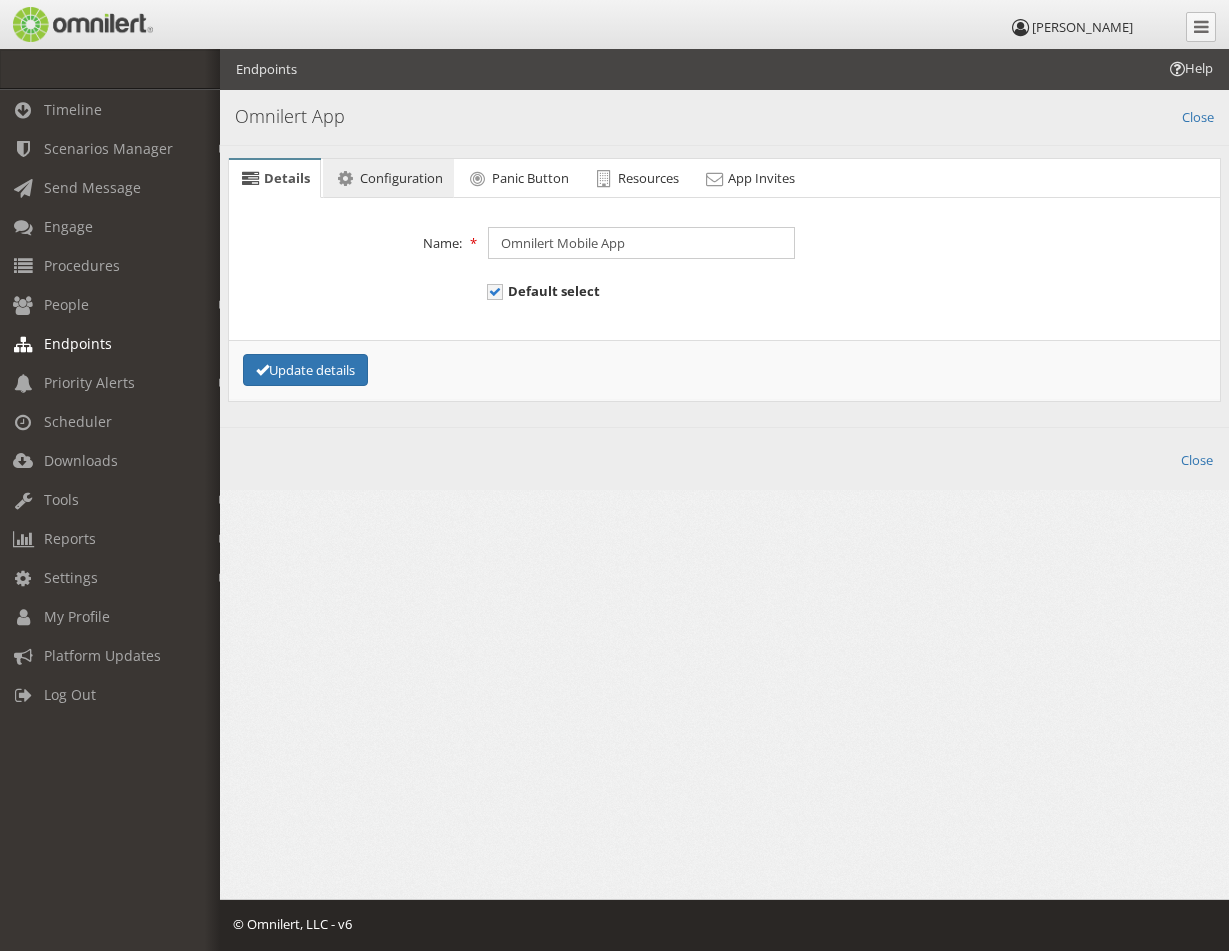 click on "Configuration" at bounding box center [401, 178] 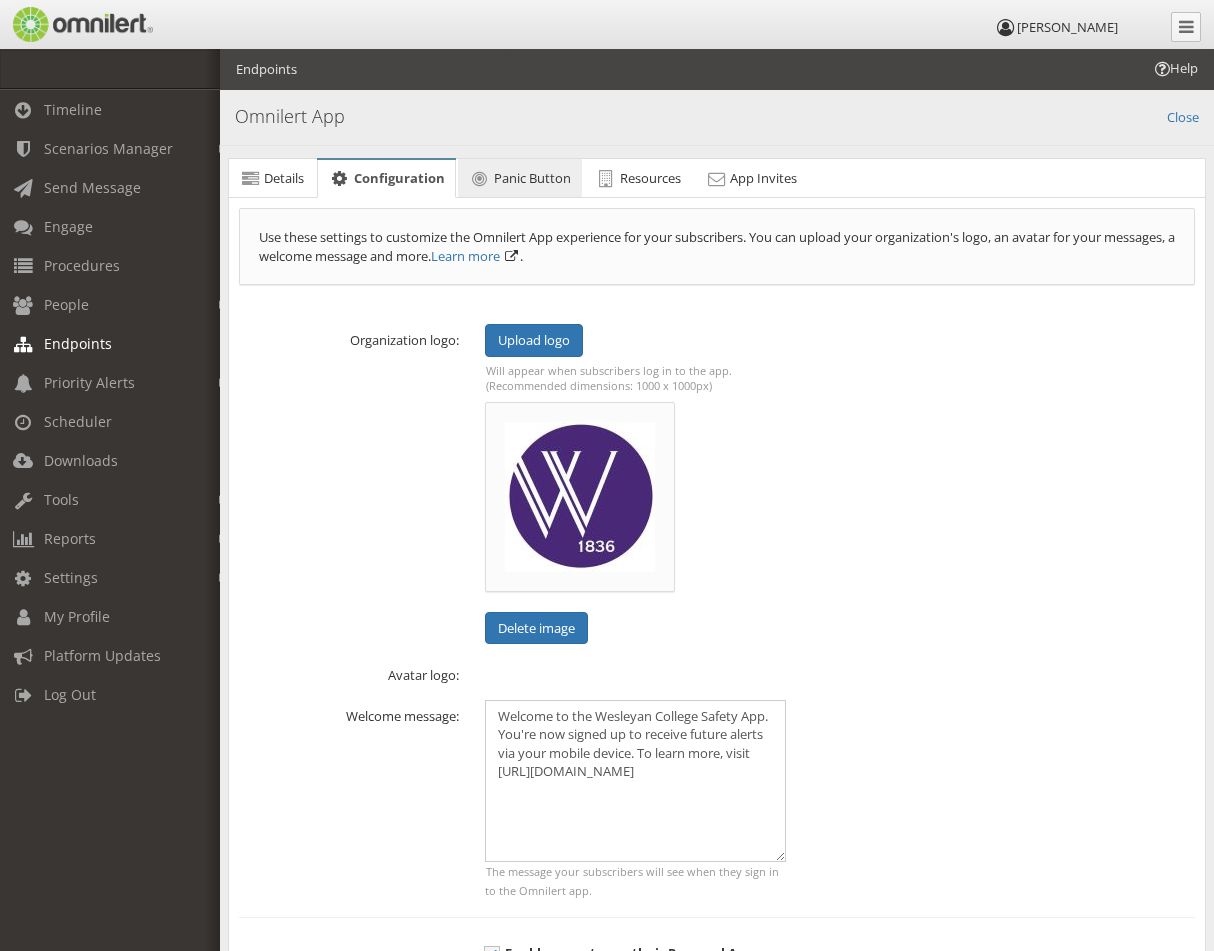 click on "Panic Button" at bounding box center (532, 178) 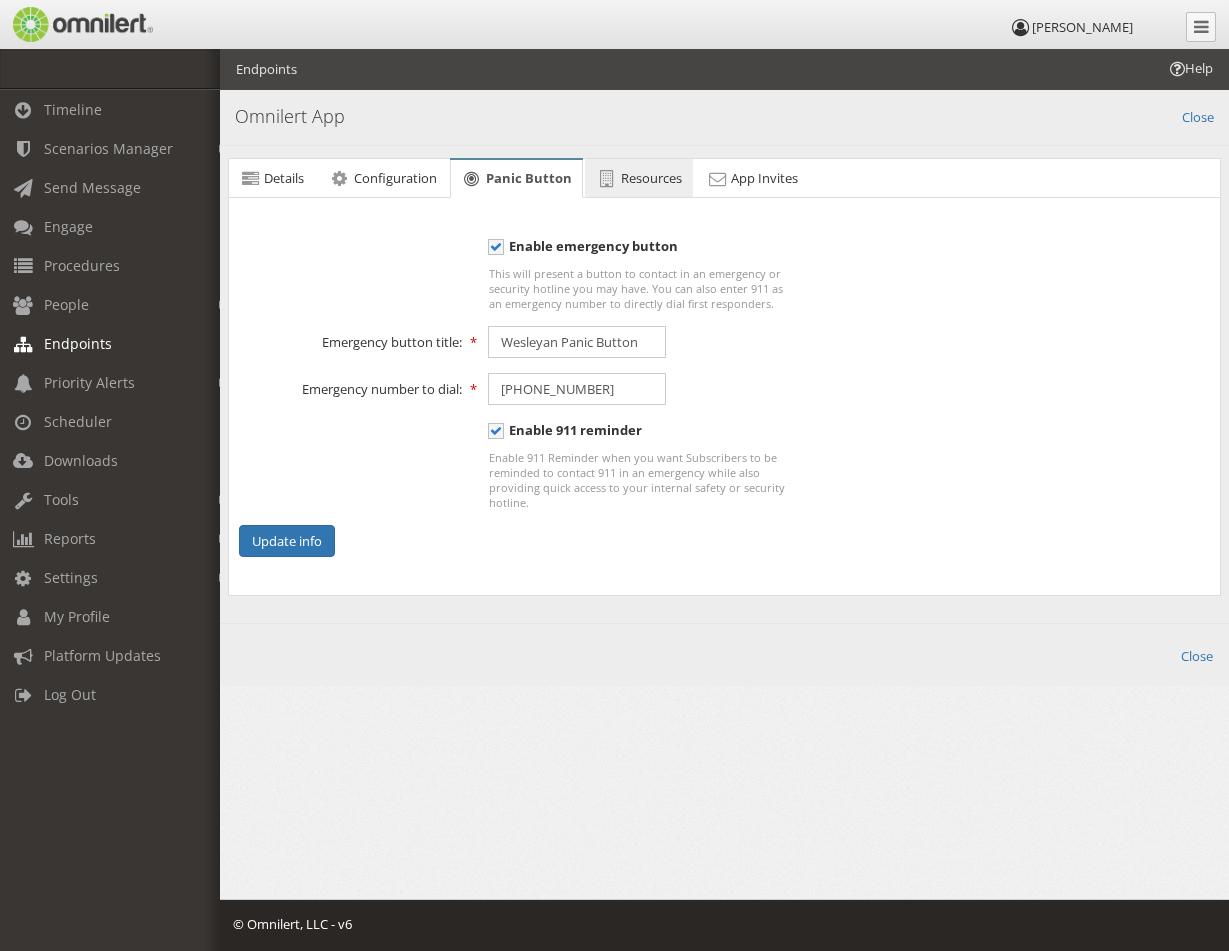 click on "Resources" at bounding box center [651, 178] 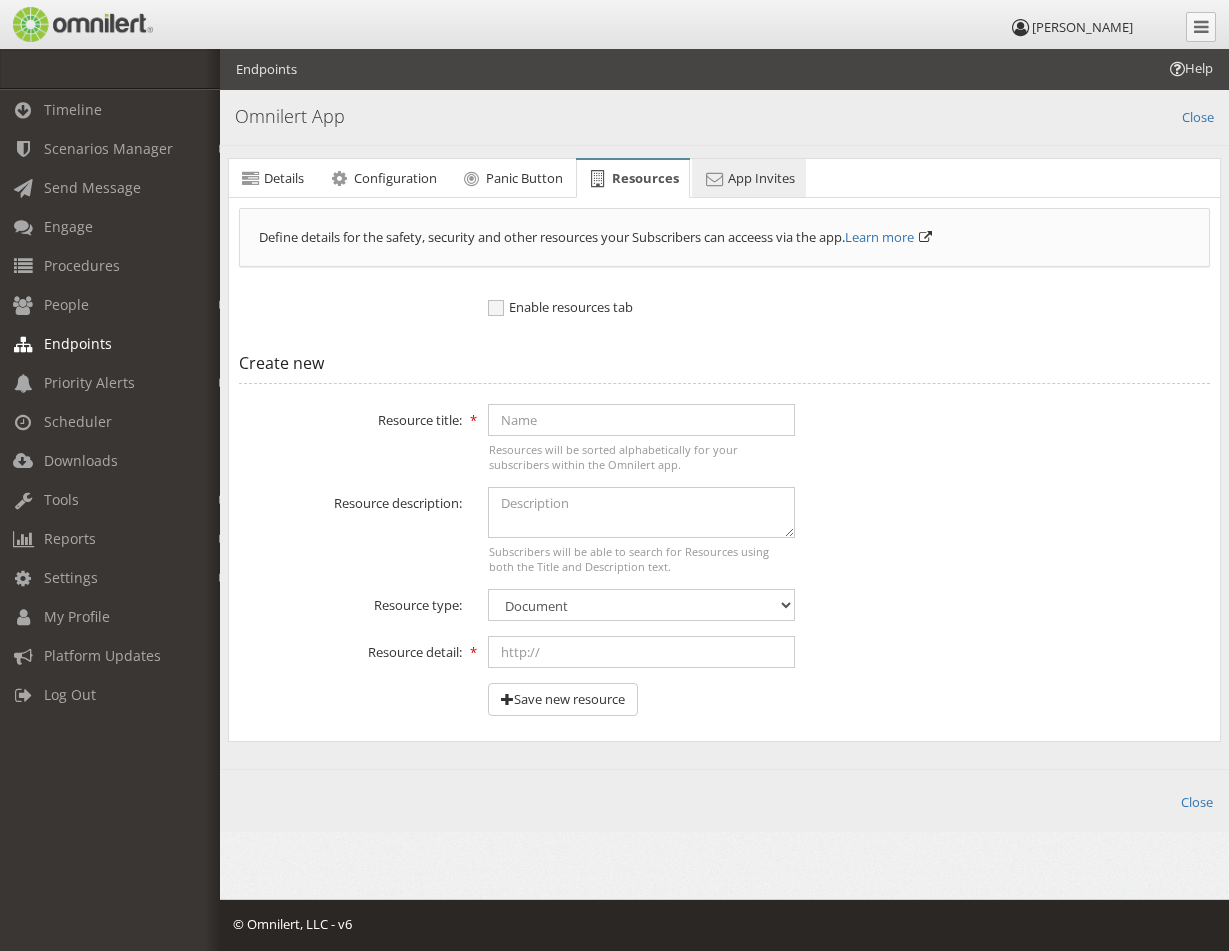 click on "App Invites" at bounding box center [761, 178] 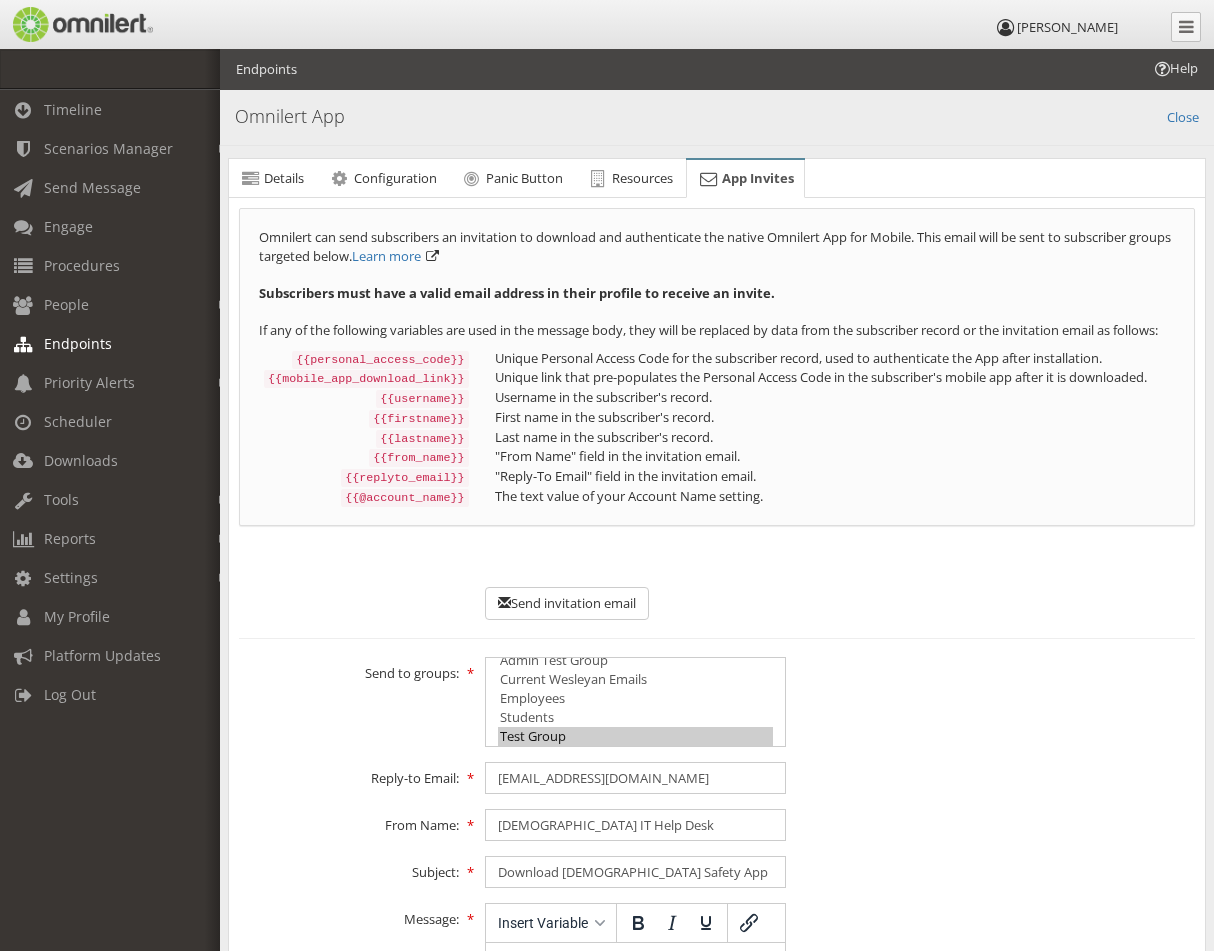 click on "Endpoints" at bounding box center (78, 343) 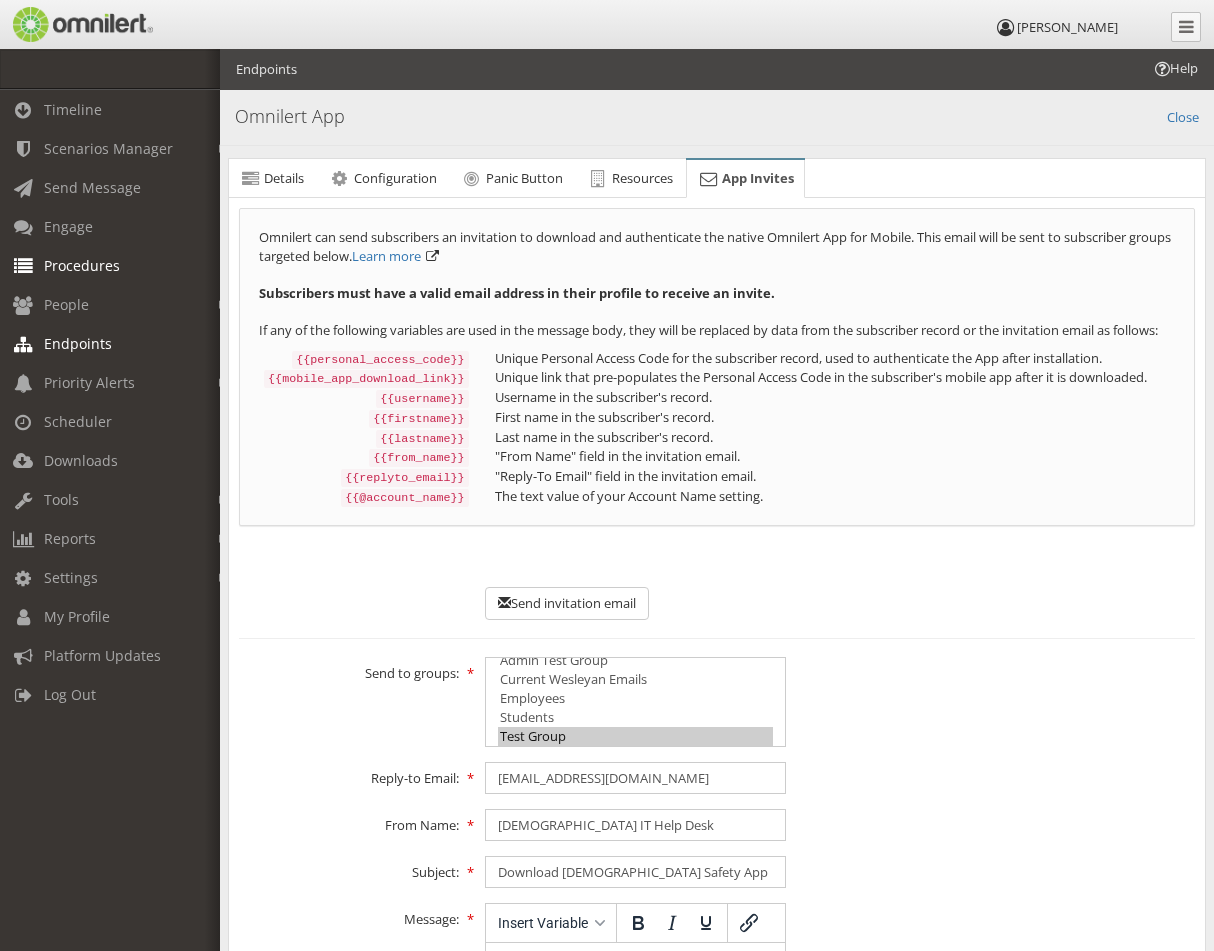 click on "Procedures" at bounding box center [82, 265] 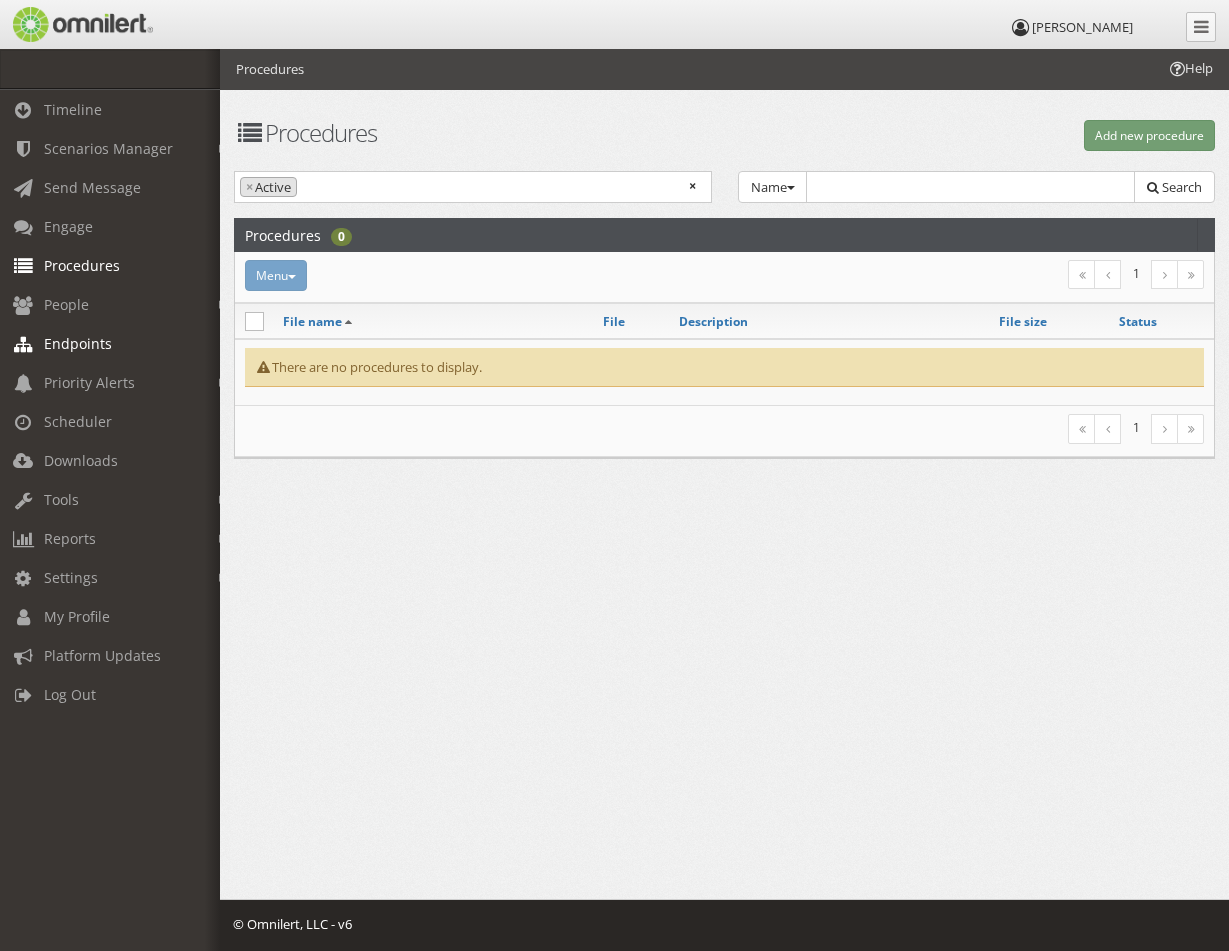 click on "Endpoints" at bounding box center (78, 343) 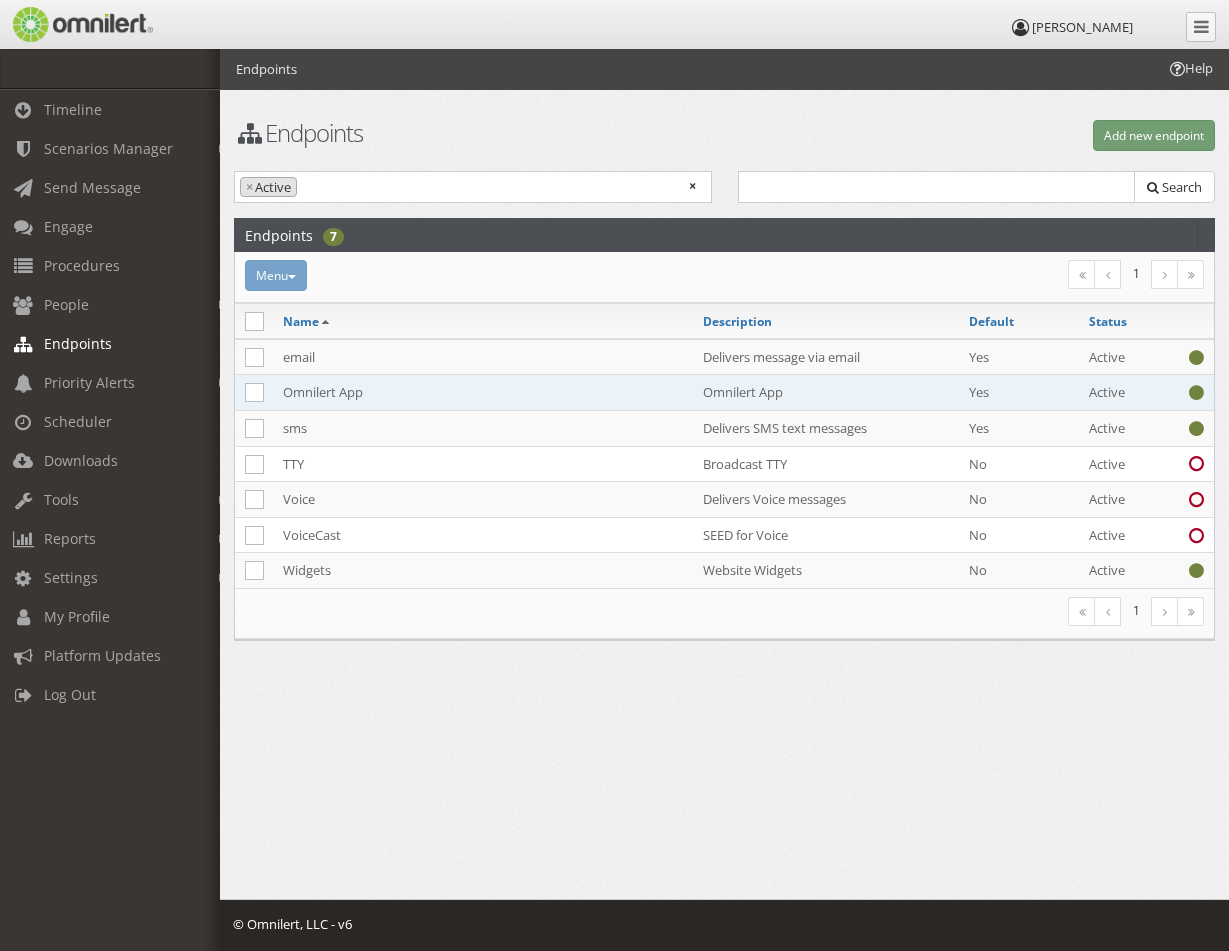 click on "Omnilert App" at bounding box center [483, 393] 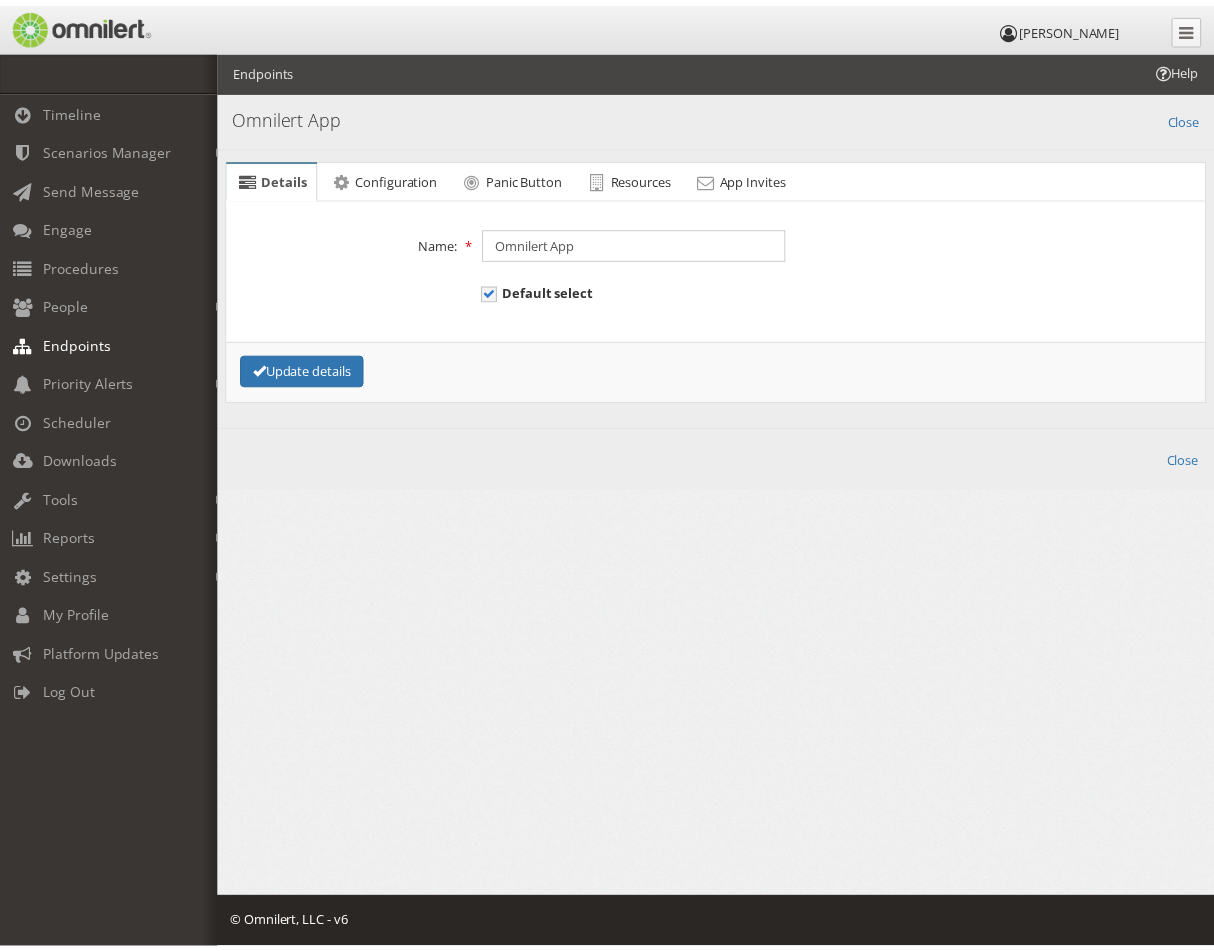 scroll, scrollTop: 0, scrollLeft: 0, axis: both 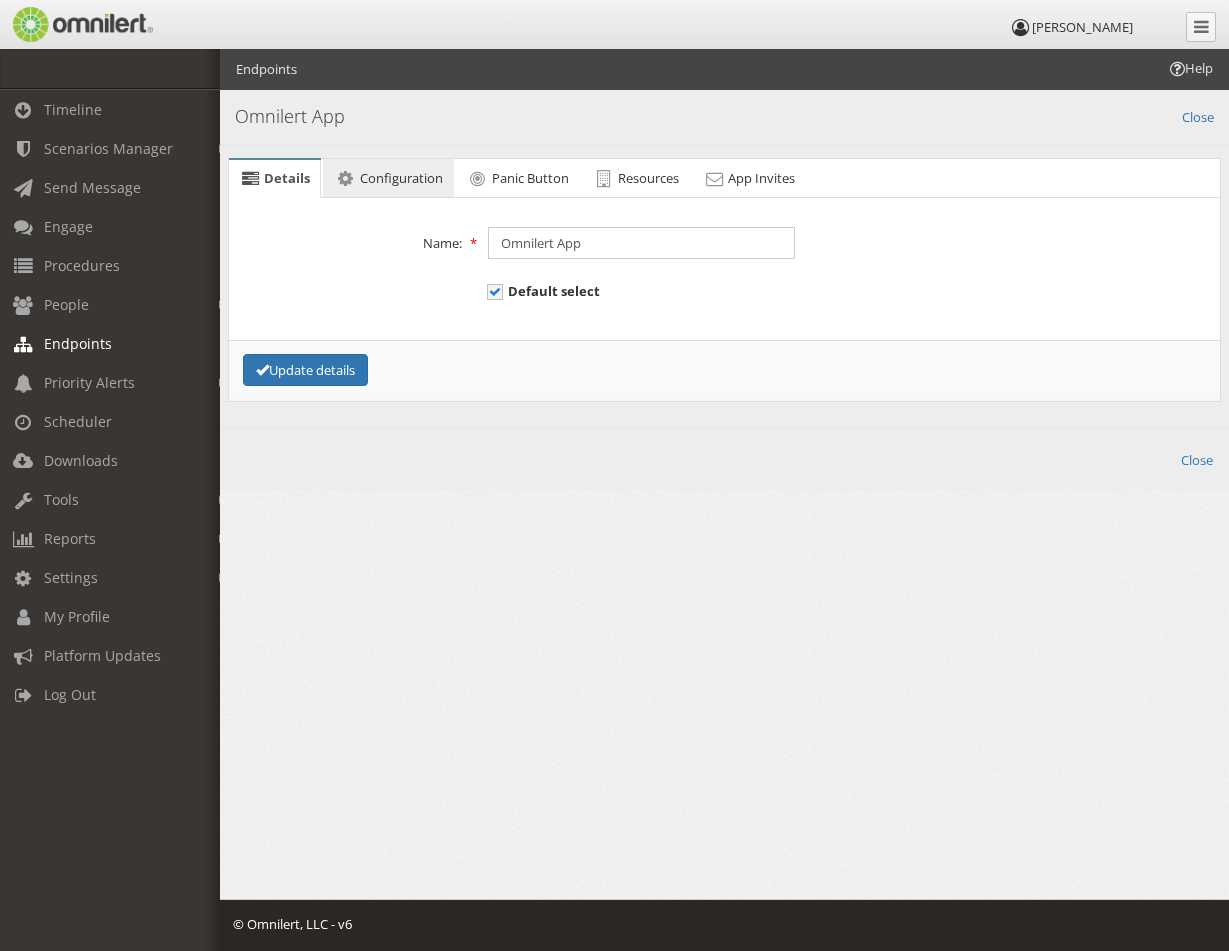 click on "Configuration" at bounding box center (401, 178) 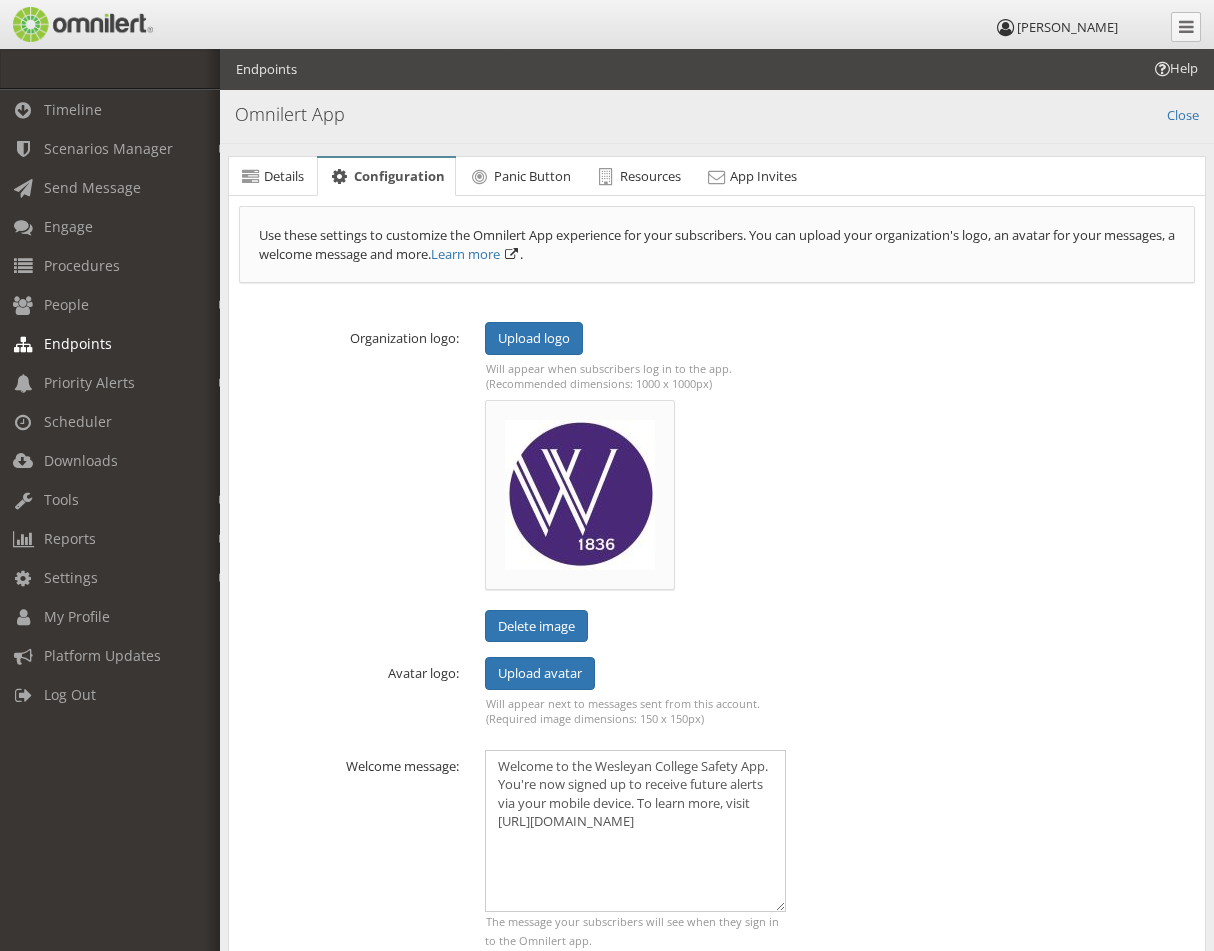 scroll, scrollTop: 0, scrollLeft: 0, axis: both 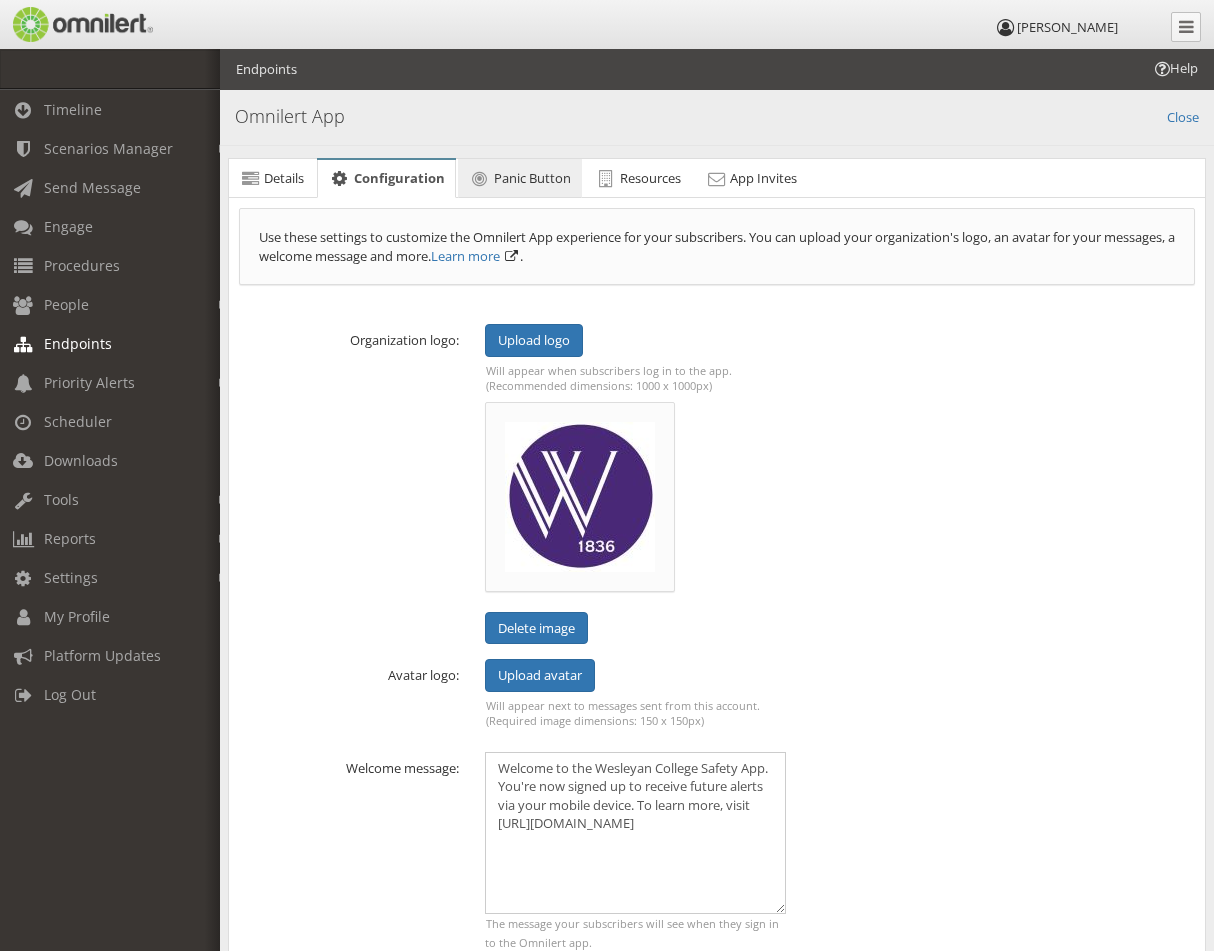 click on "Panic Button" at bounding box center [532, 178] 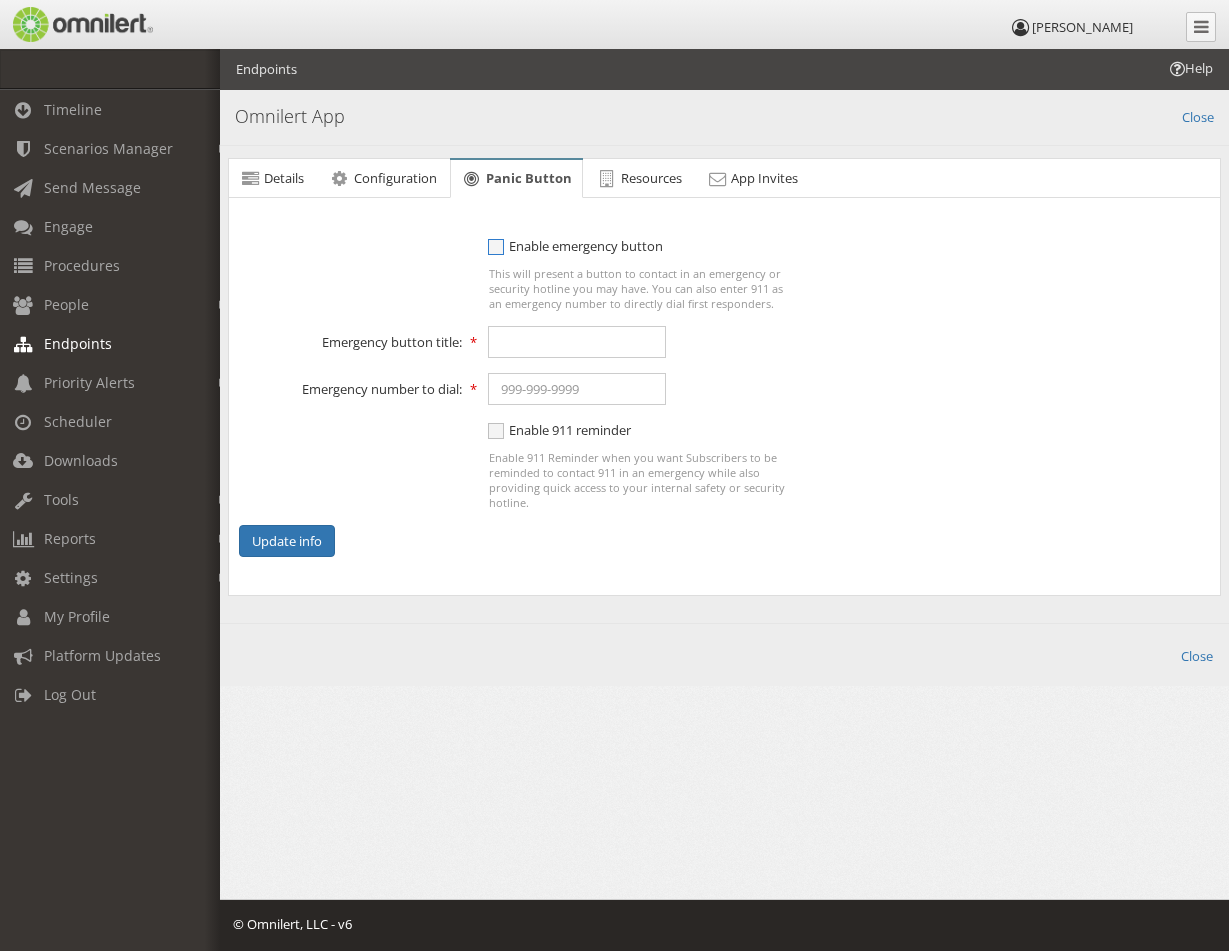 click on "Enable emergency button" at bounding box center [575, 246] 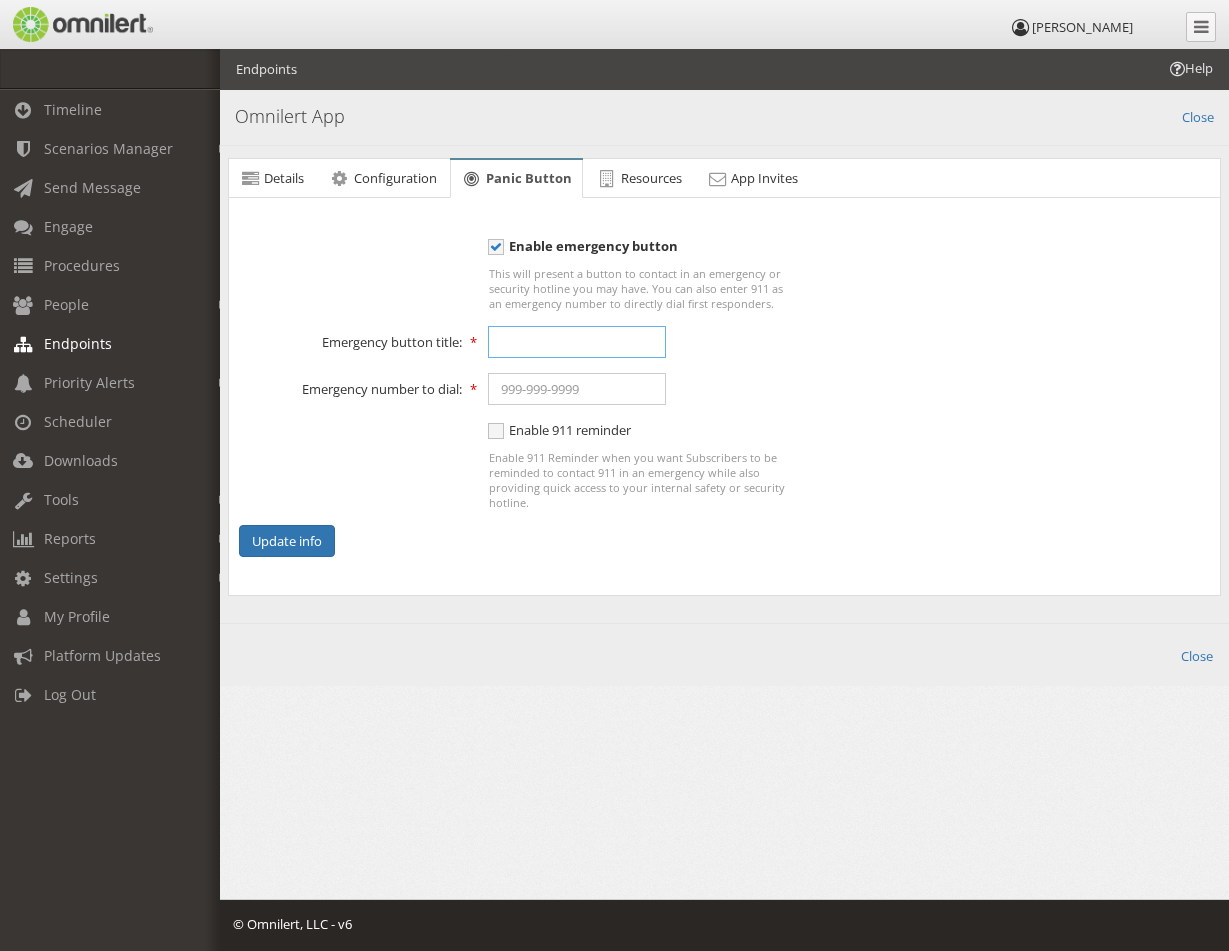 click at bounding box center (577, 342) 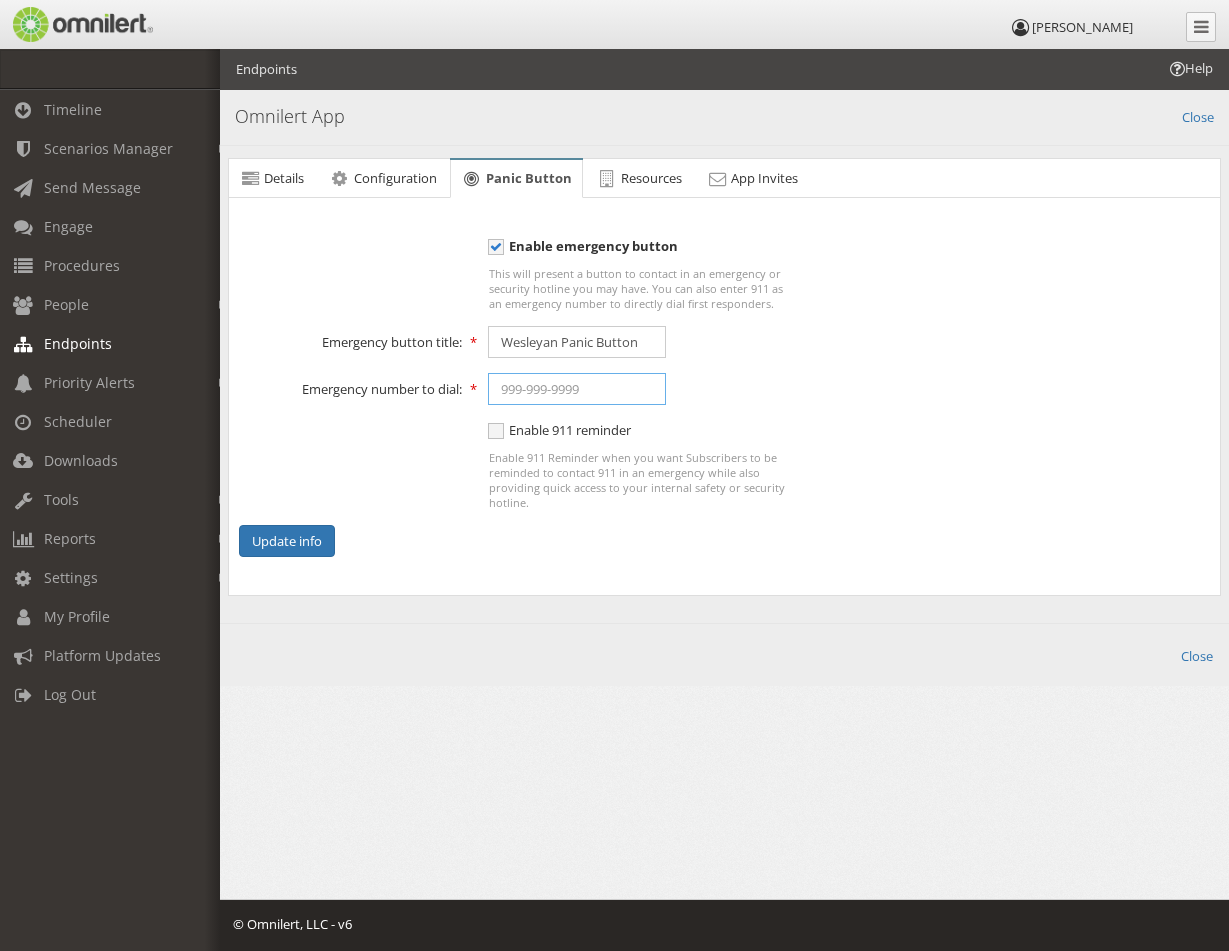 click at bounding box center [577, 389] 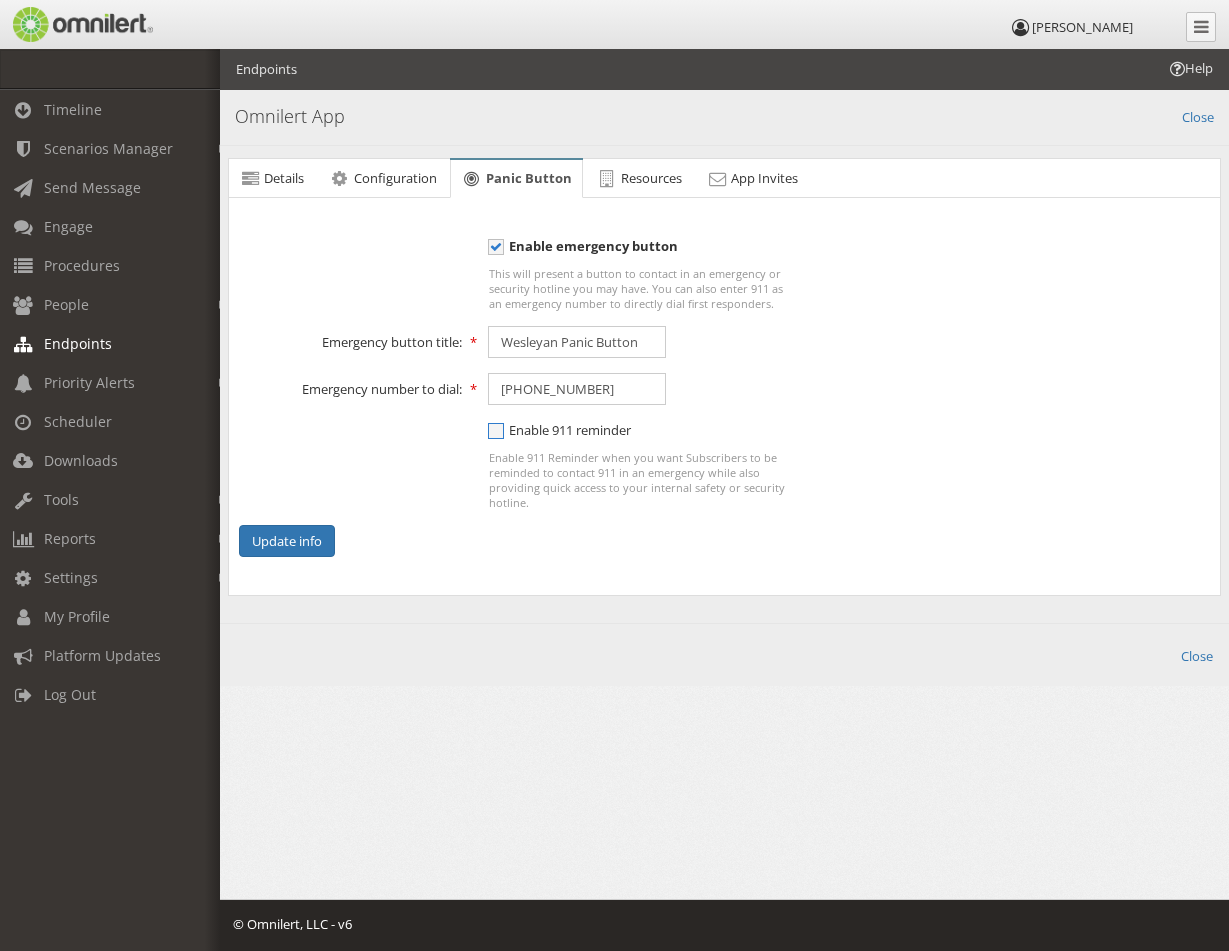 click on "Enable 911 reminder" at bounding box center [559, 430] 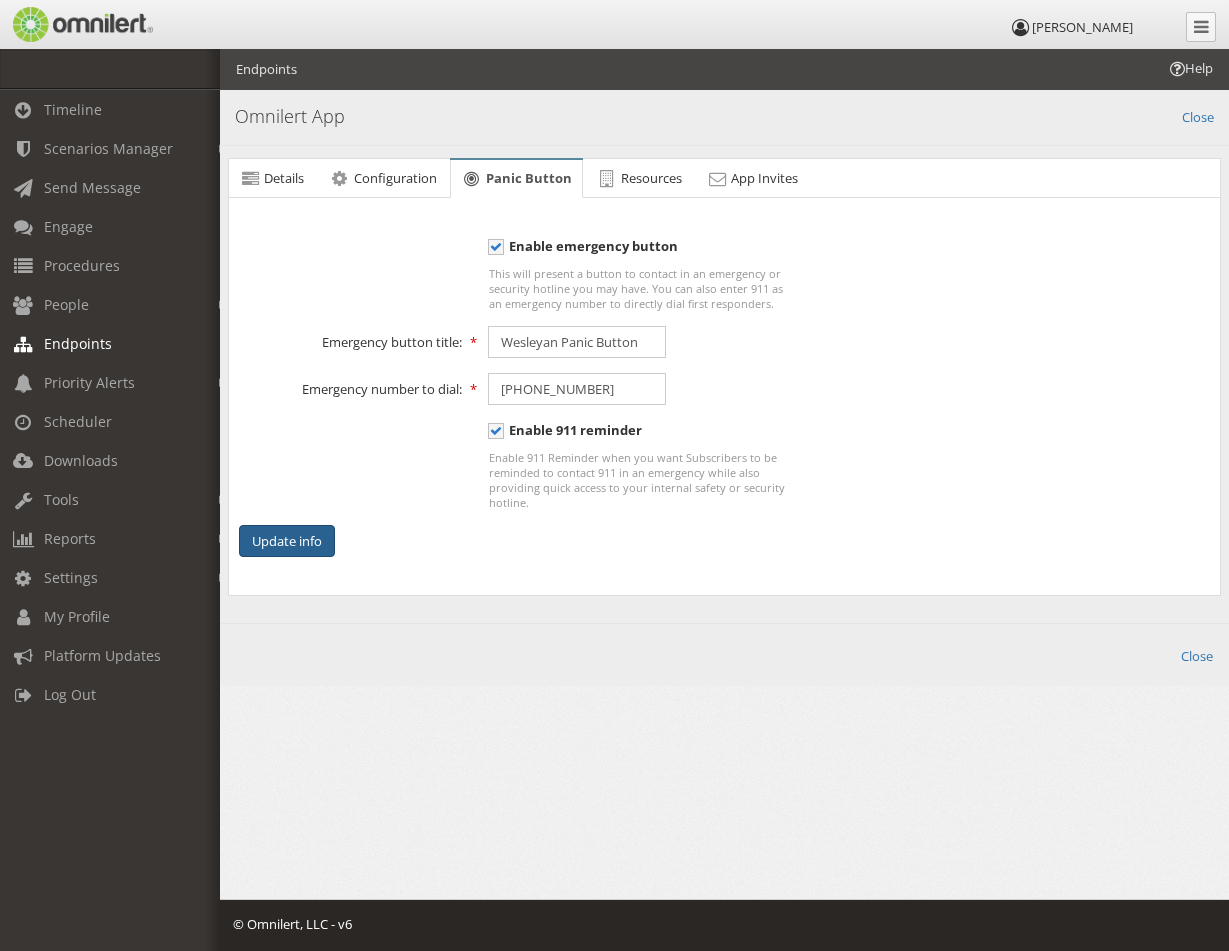 click on "Update info" at bounding box center (287, 541) 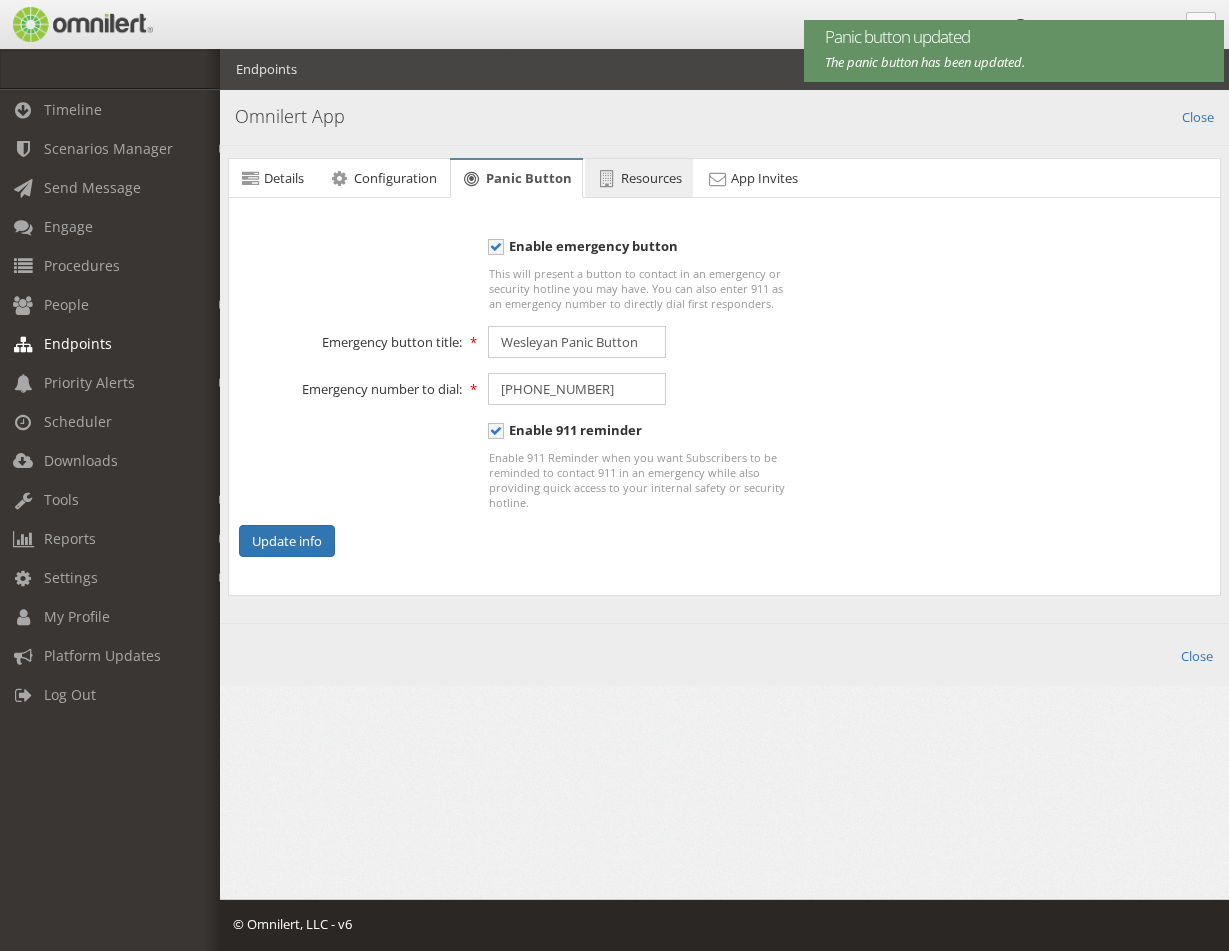 click on "Resources" at bounding box center (651, 178) 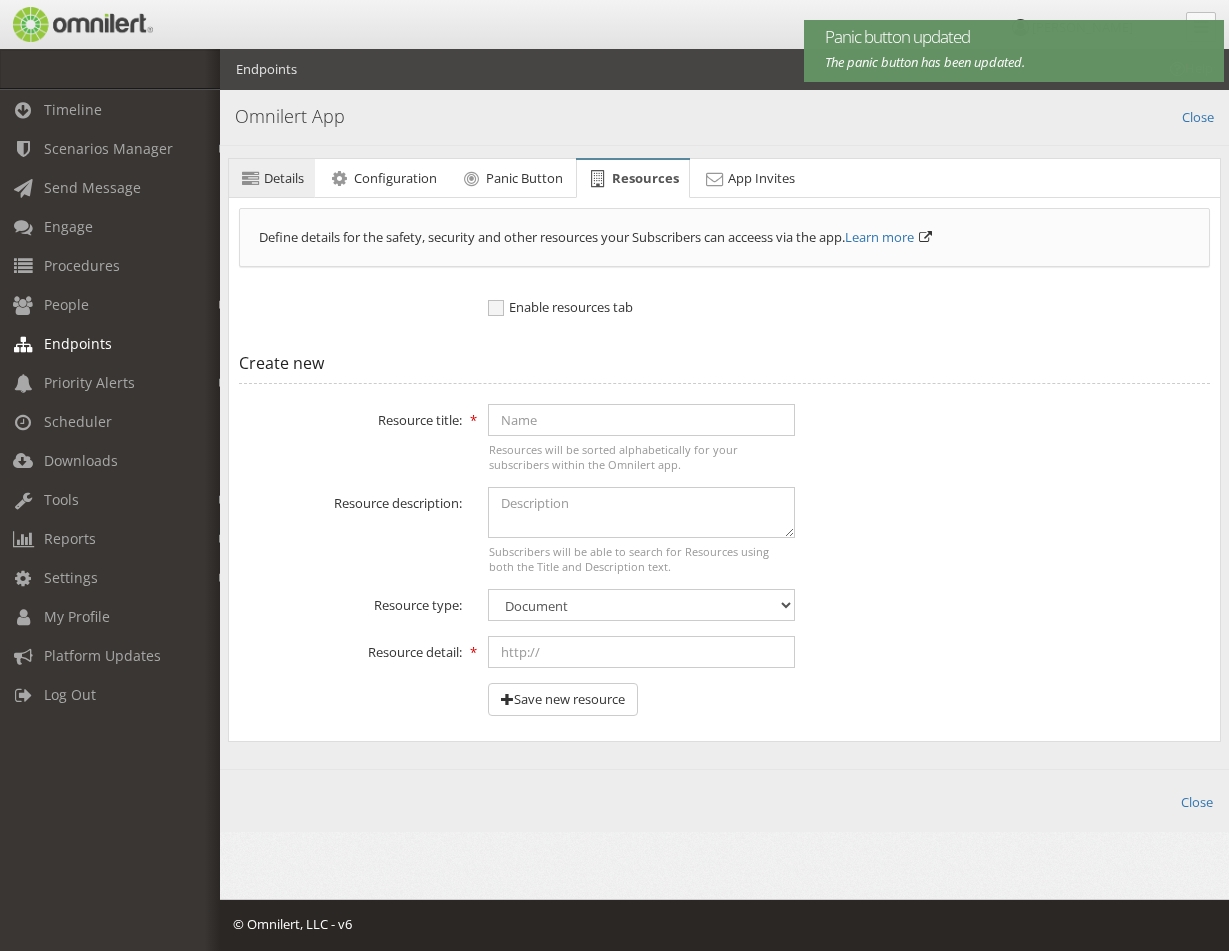 click on "Details" at bounding box center (284, 178) 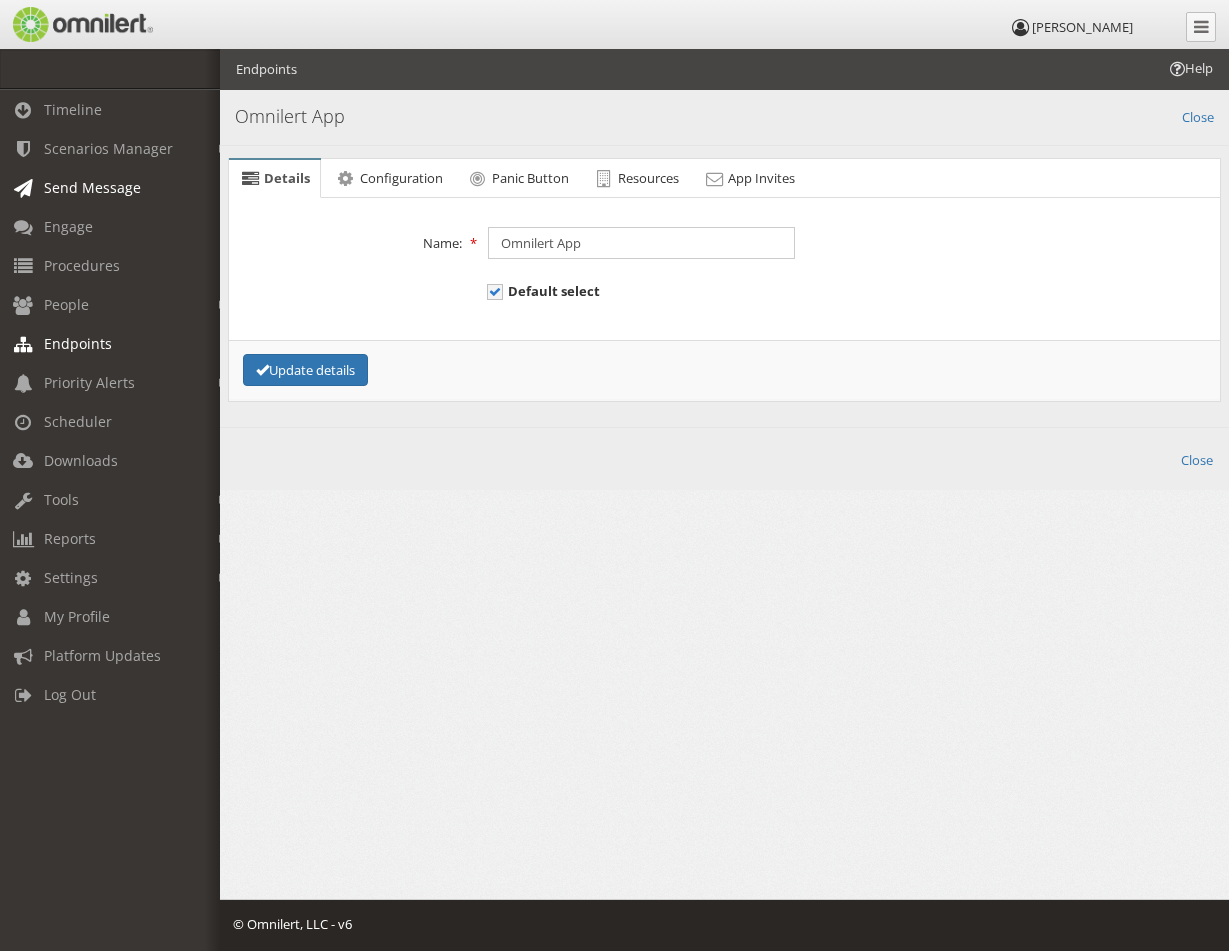 click on "Send Message" at bounding box center [119, 187] 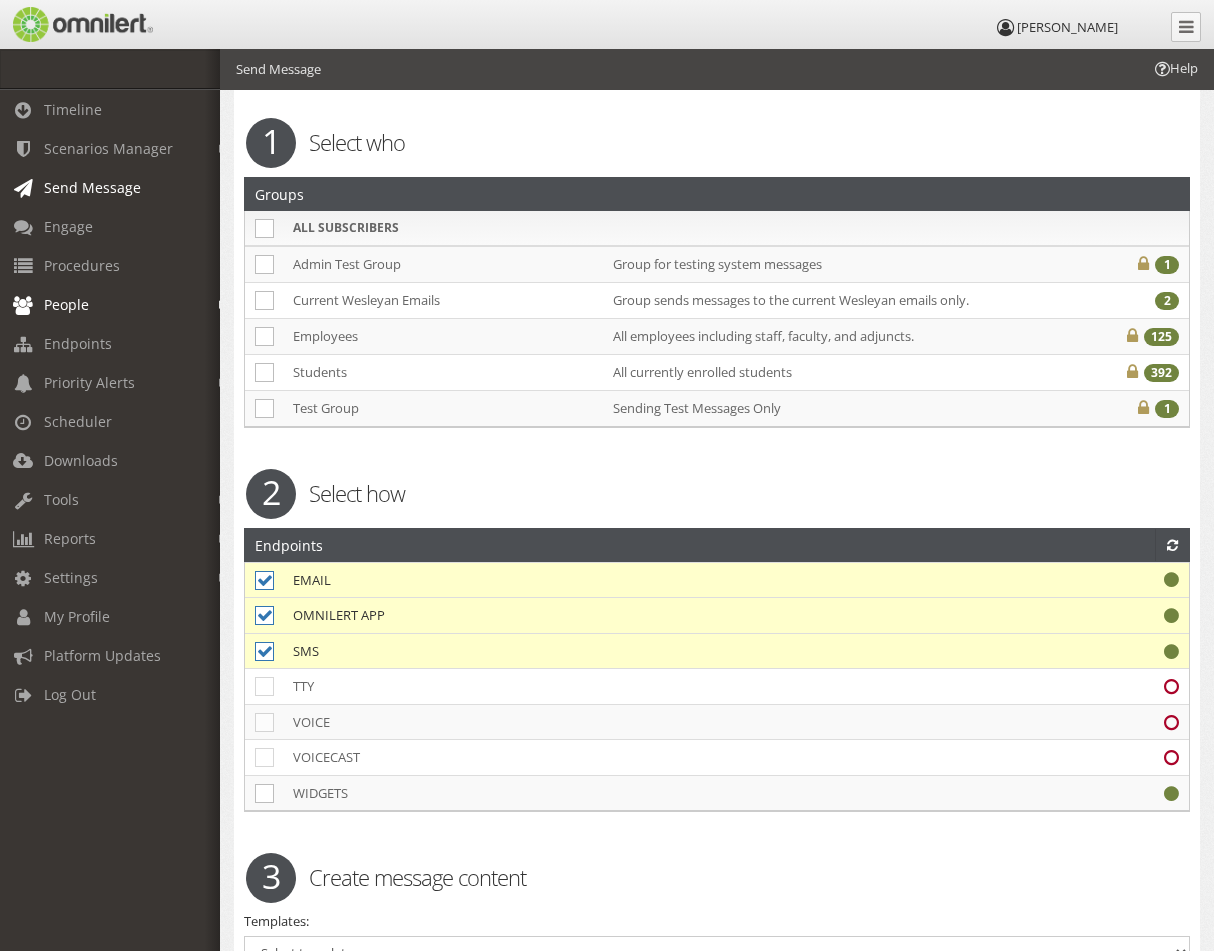 scroll, scrollTop: 100, scrollLeft: 0, axis: vertical 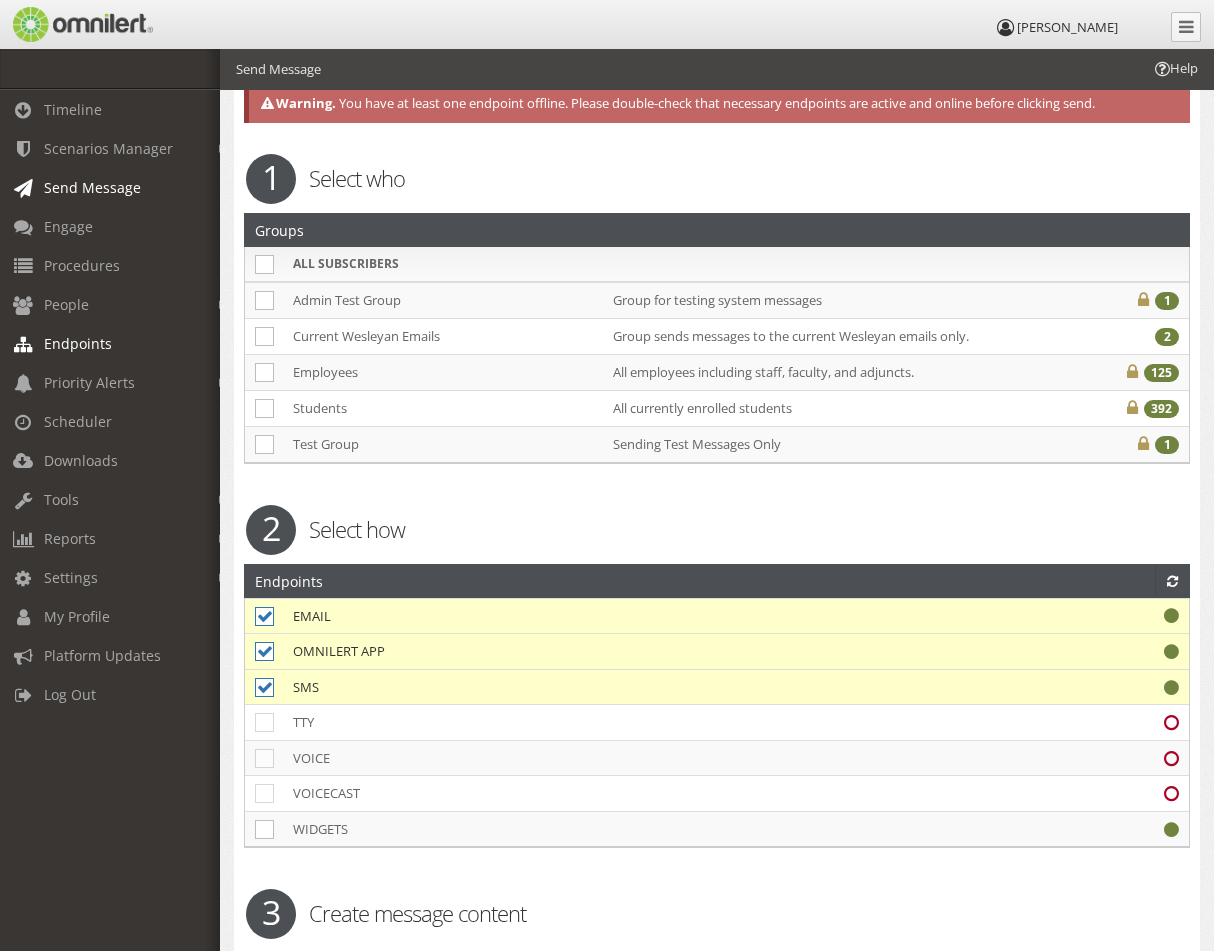 click on "Endpoints" at bounding box center (78, 343) 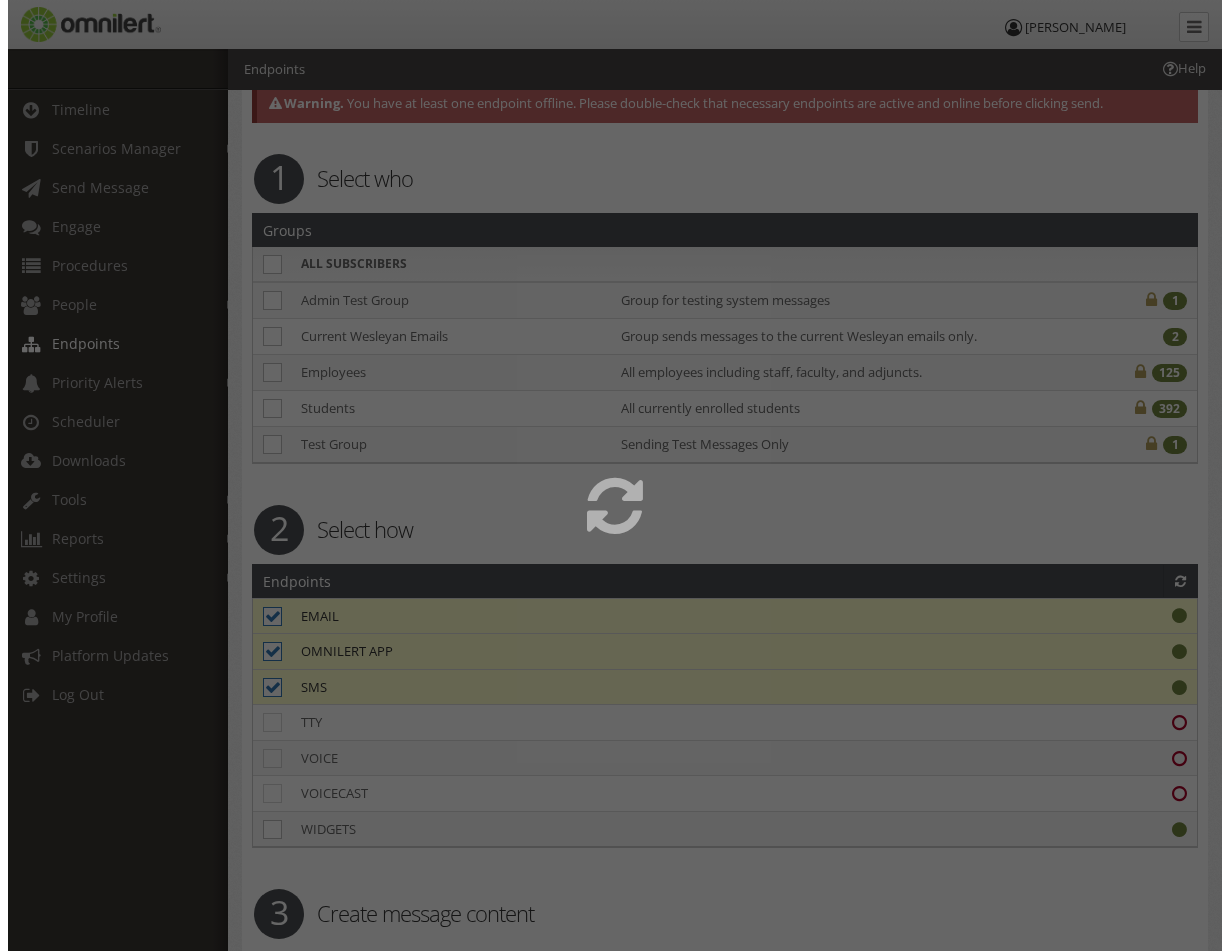 scroll, scrollTop: 0, scrollLeft: 0, axis: both 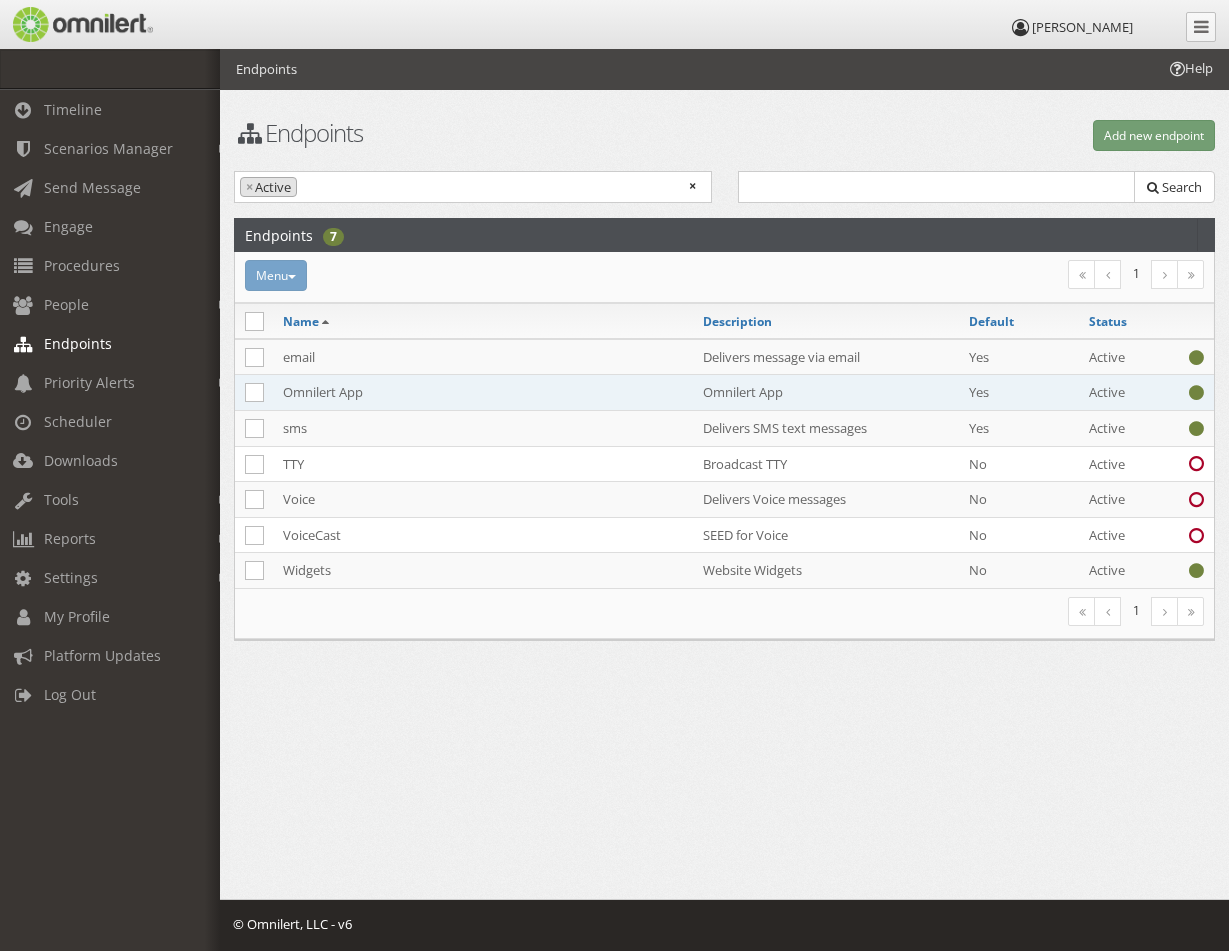 click on "Omnilert App" at bounding box center [483, 393] 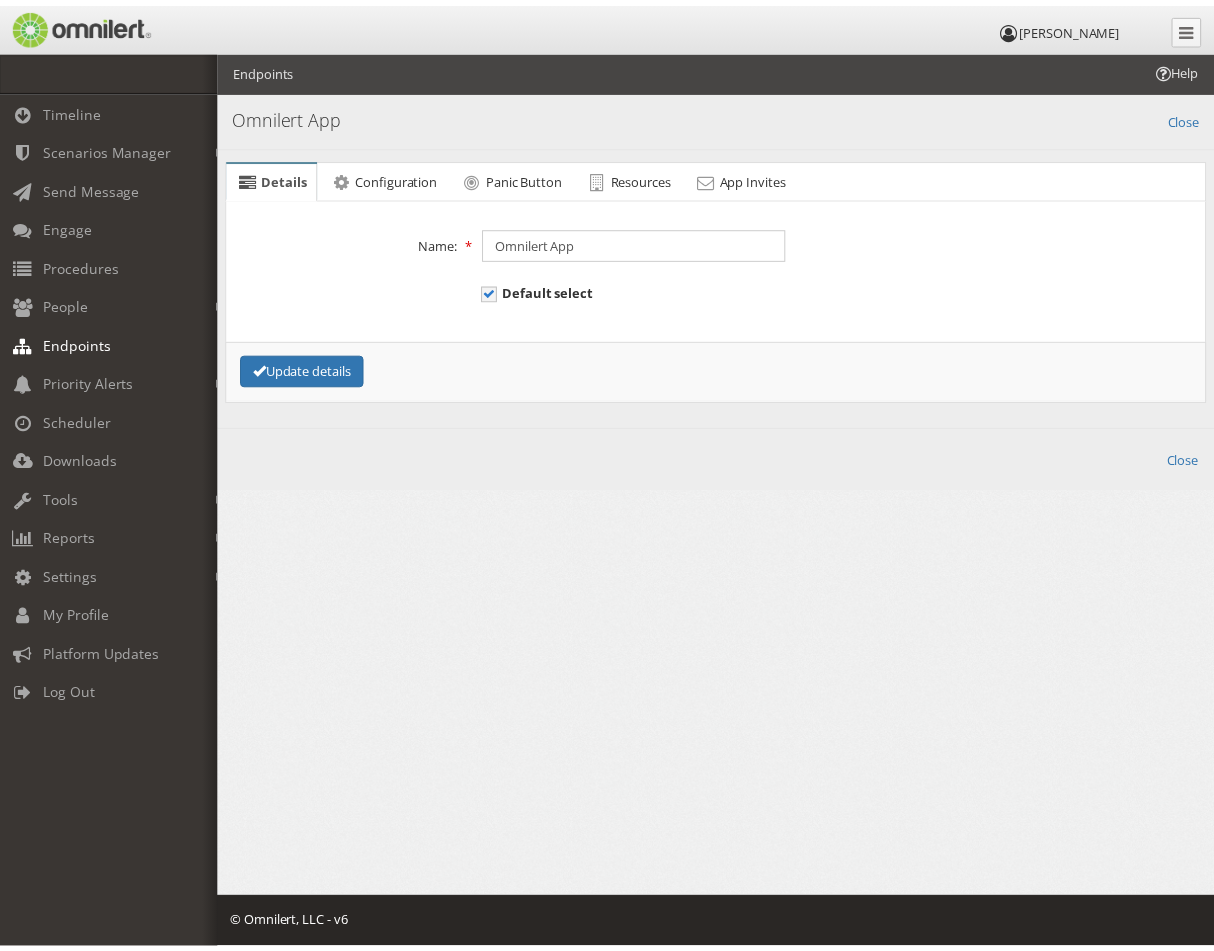 scroll, scrollTop: 0, scrollLeft: 0, axis: both 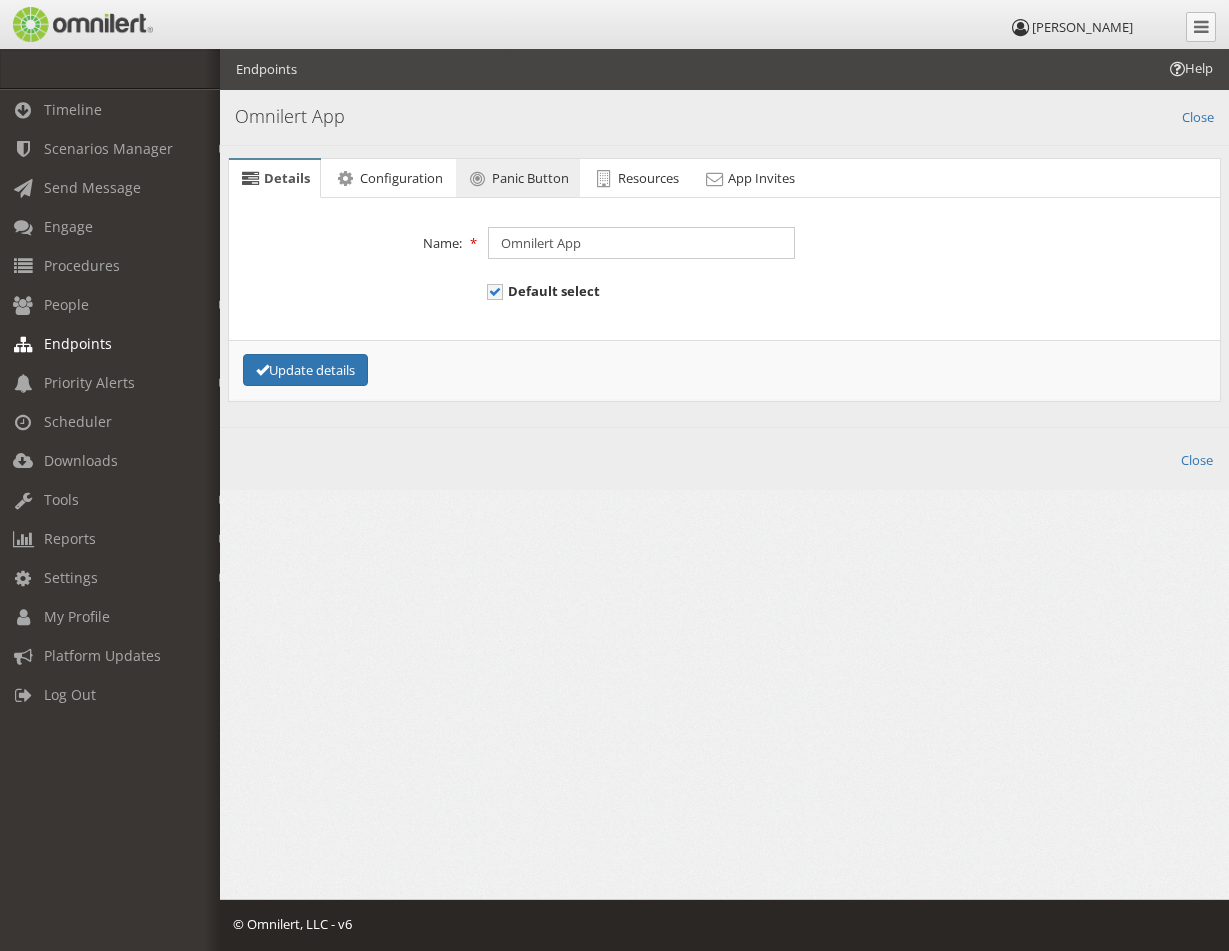 click on "Panic Button" at bounding box center (518, 179) 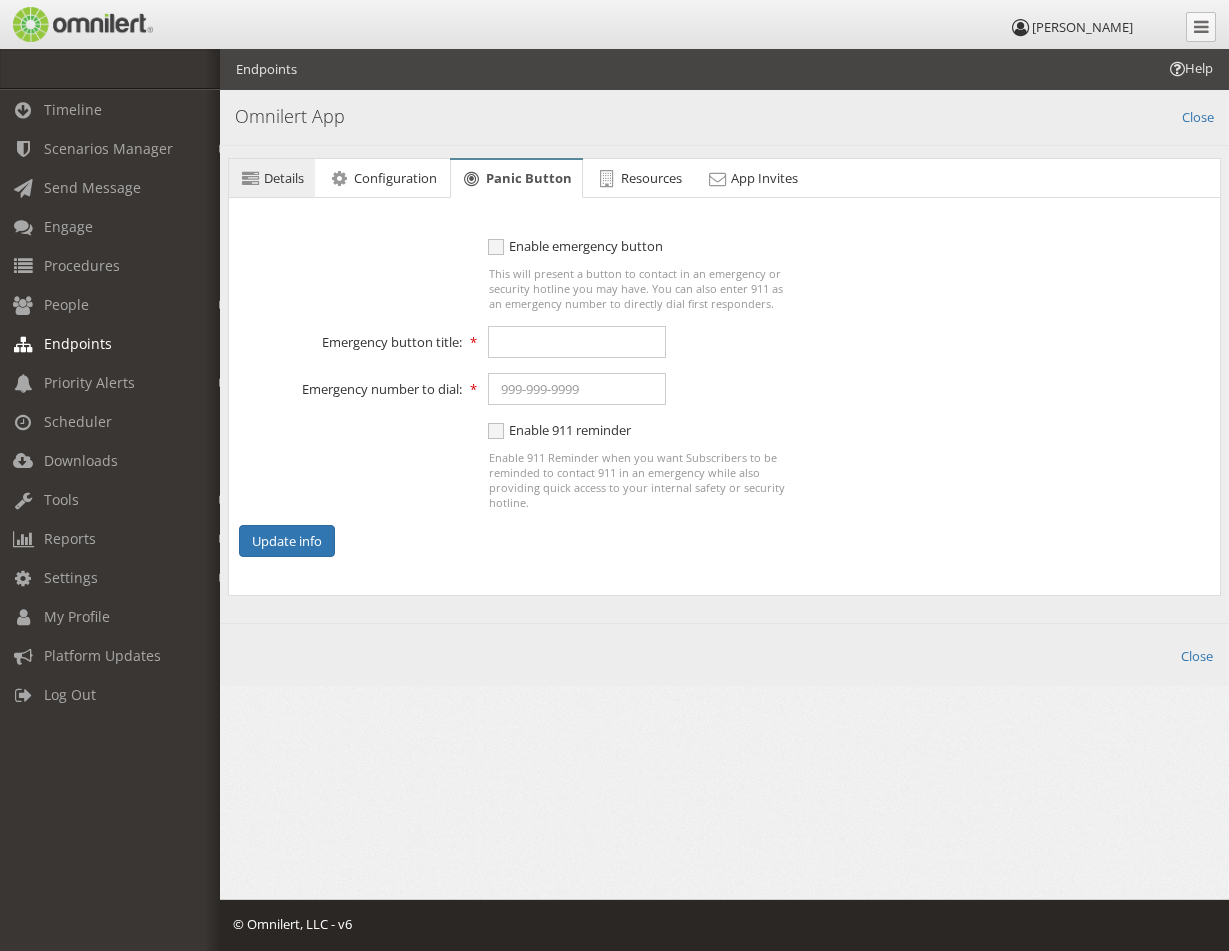 click on "Details" at bounding box center (284, 178) 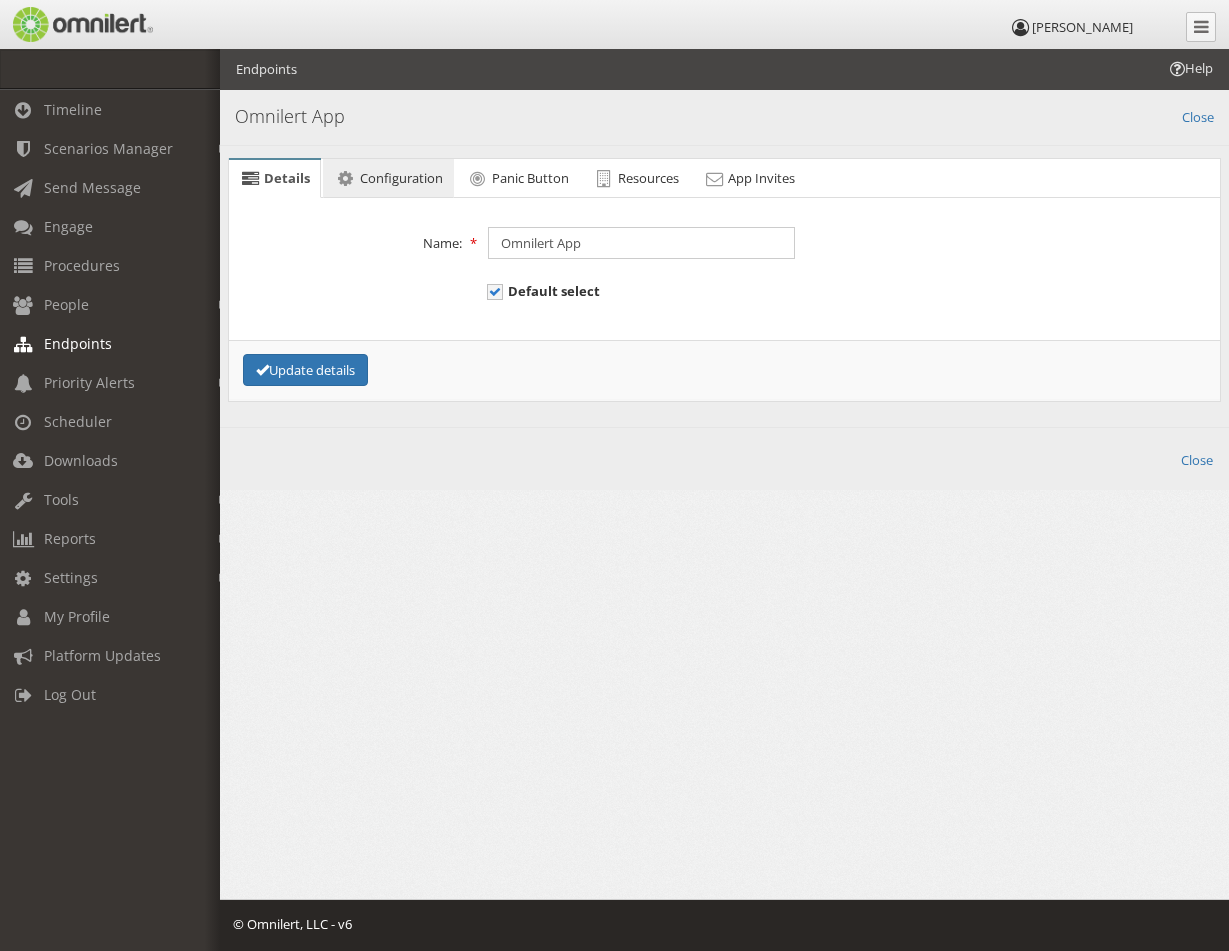 click on "Configuration" at bounding box center [401, 178] 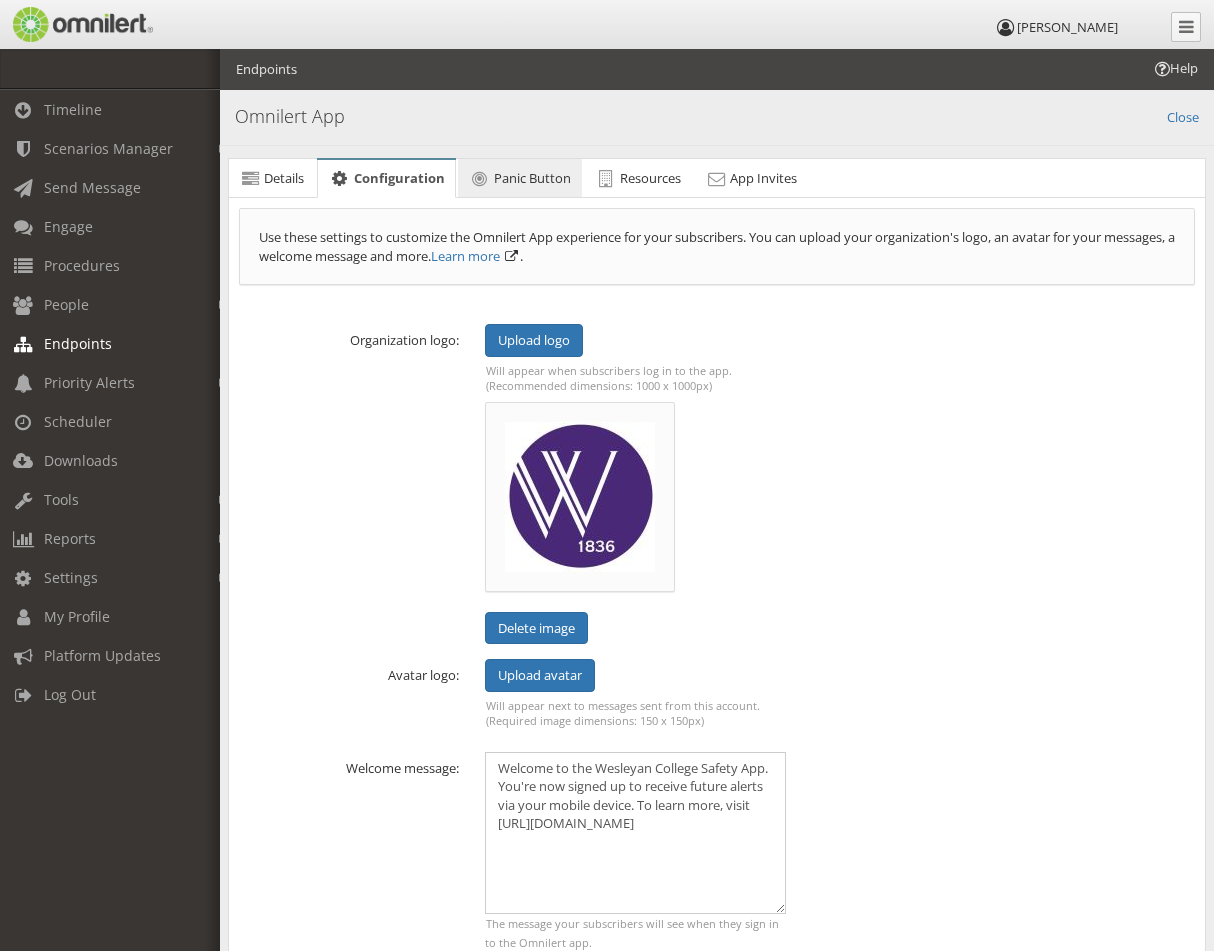 click on "Panic Button" at bounding box center [532, 178] 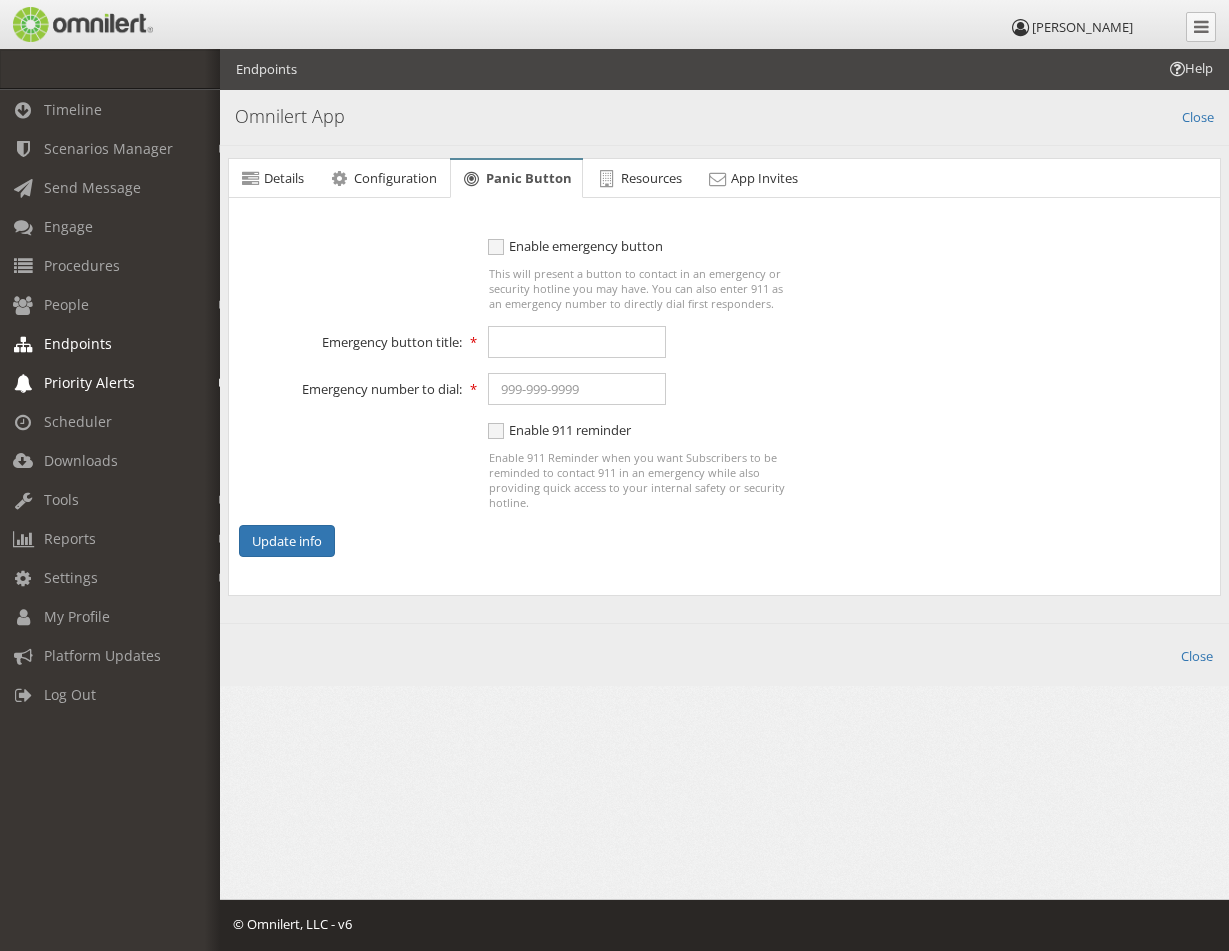 click on "Priority Alerts" at bounding box center [89, 382] 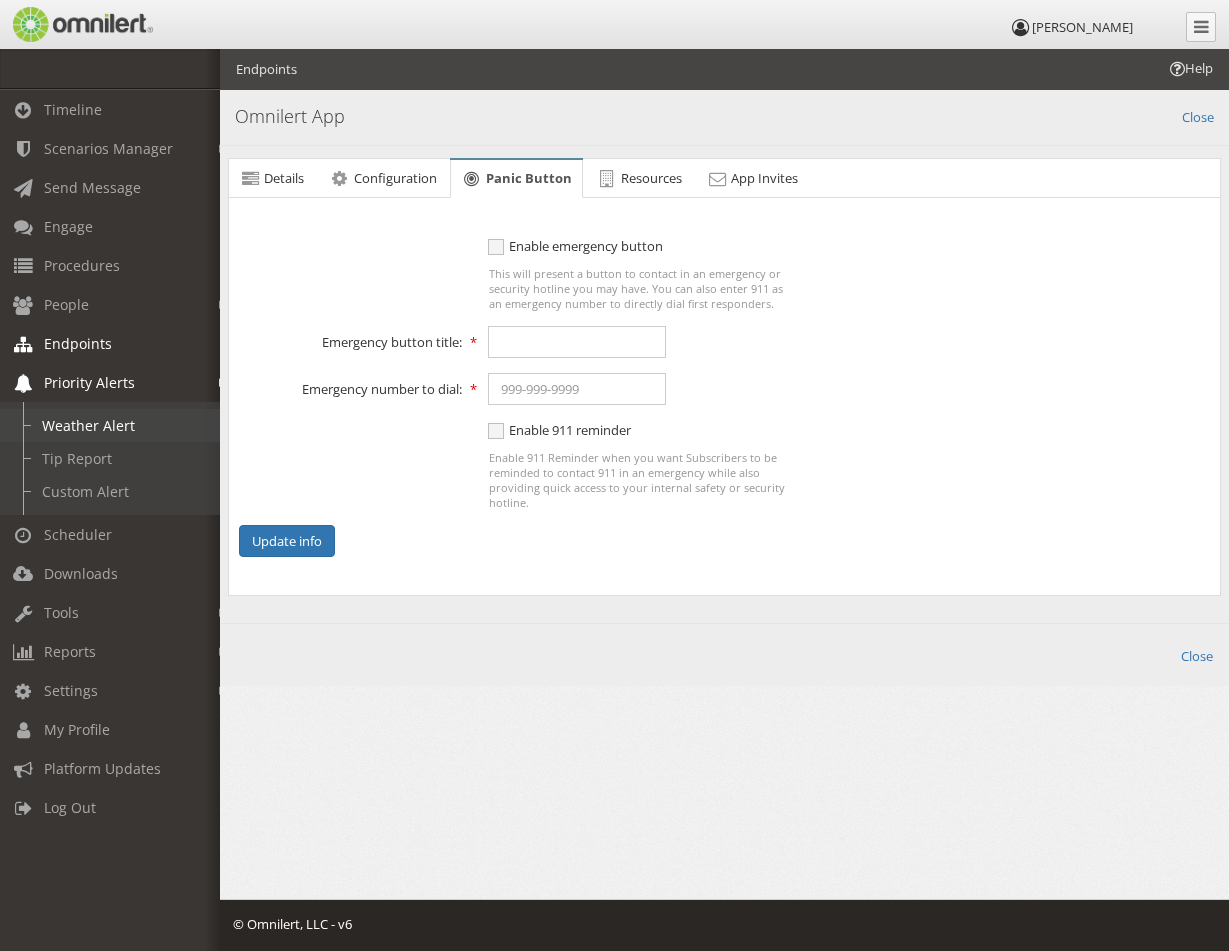 click on "Weather Alert" at bounding box center (119, 425) 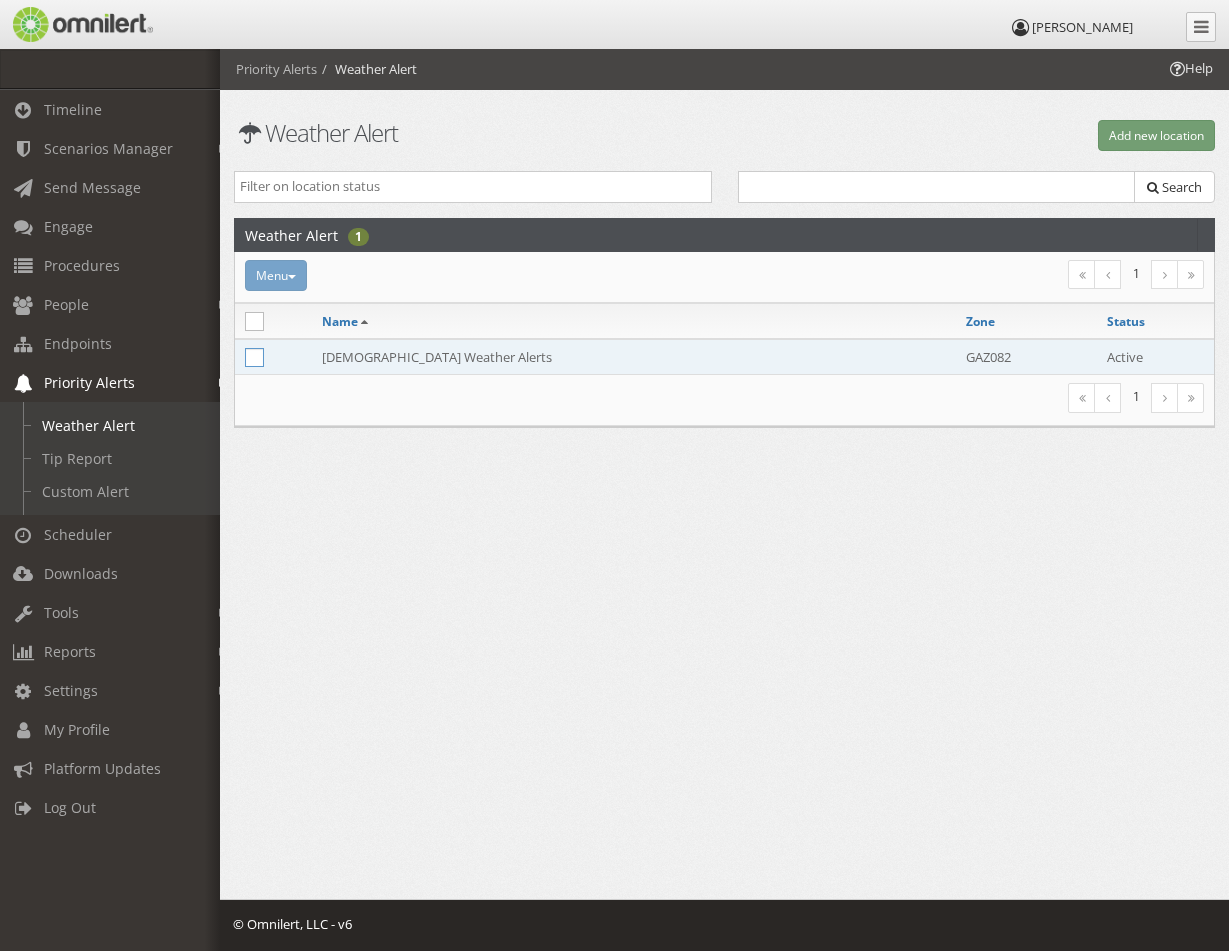 click at bounding box center (254, 357) 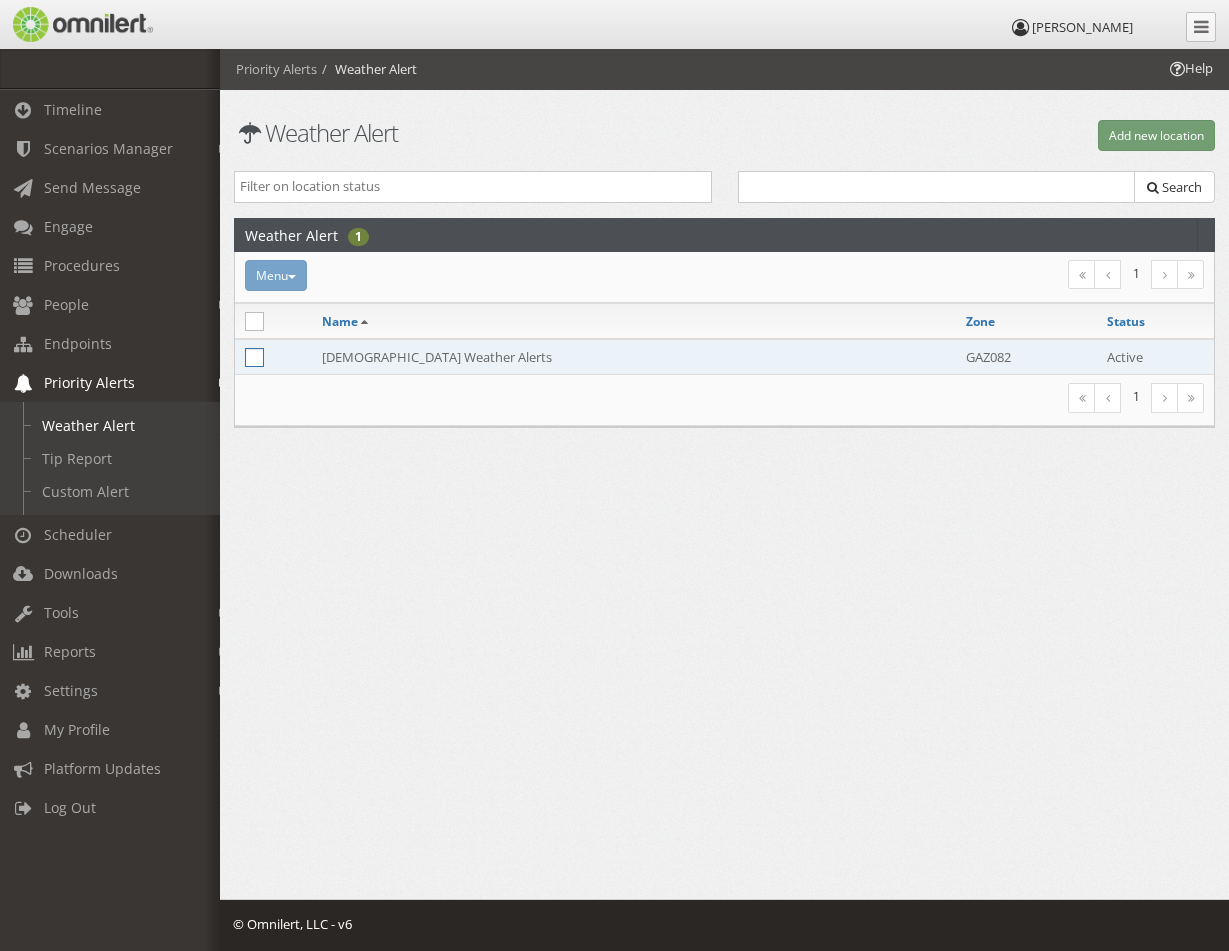 checkbox on "true" 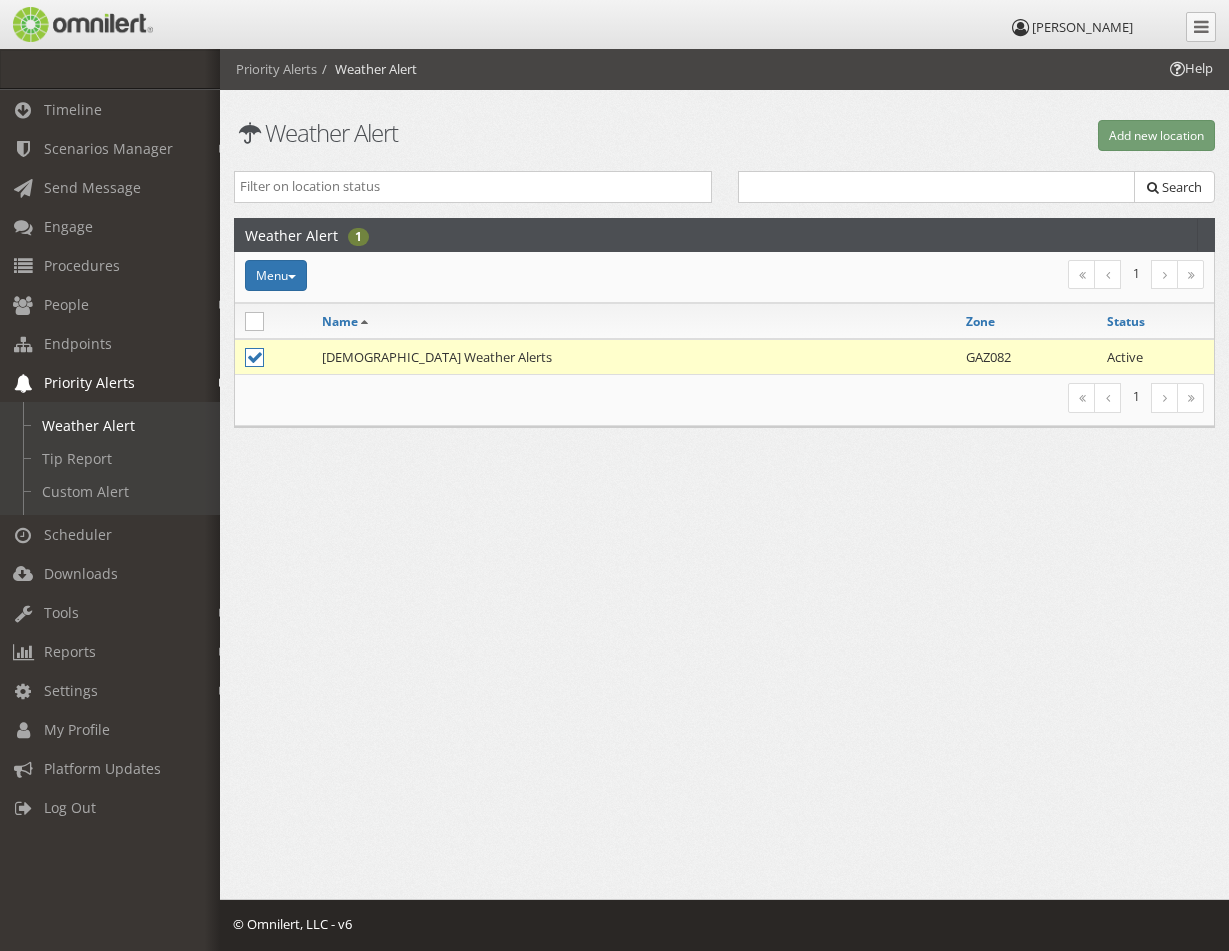 click on "1" at bounding box center (358, 237) 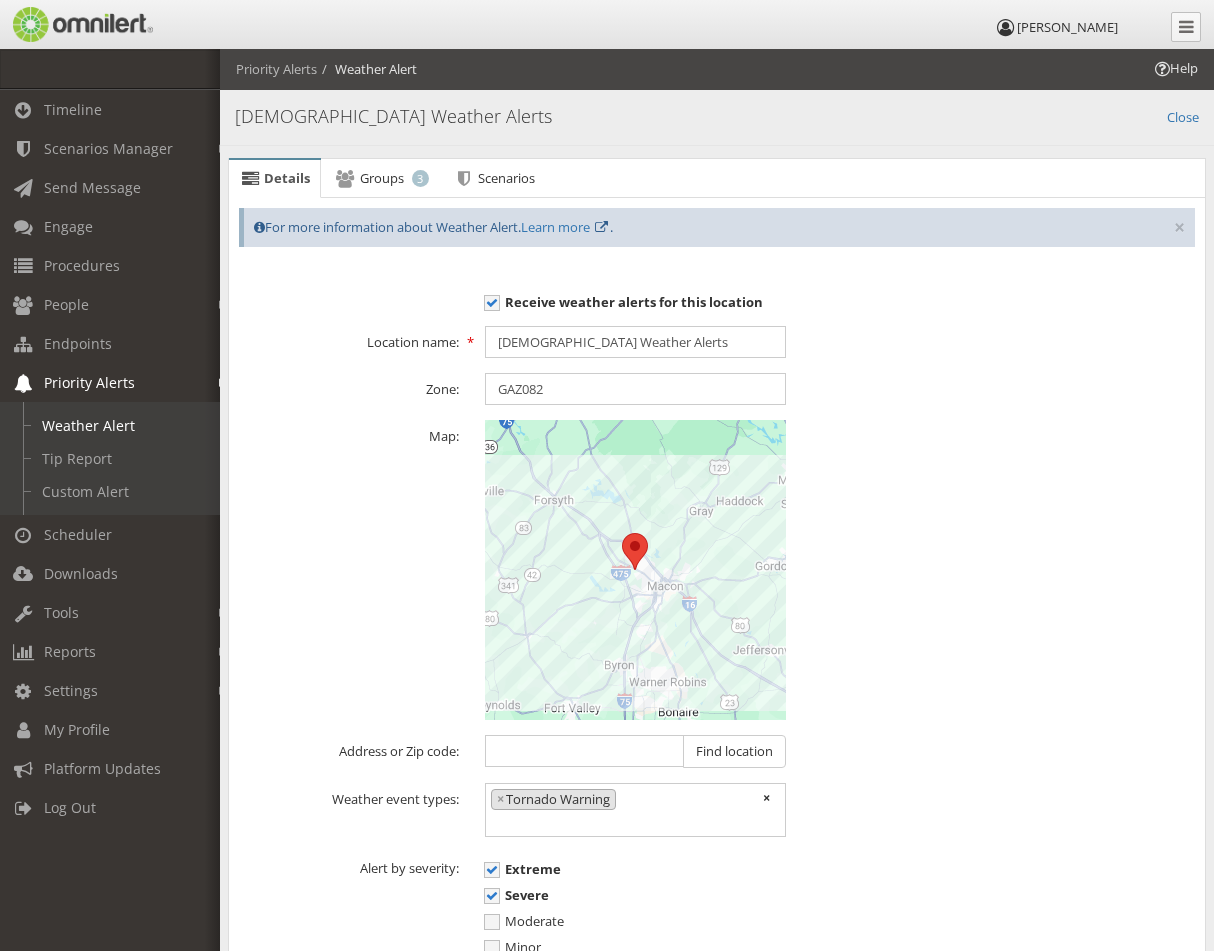 scroll, scrollTop: 1824, scrollLeft: 0, axis: vertical 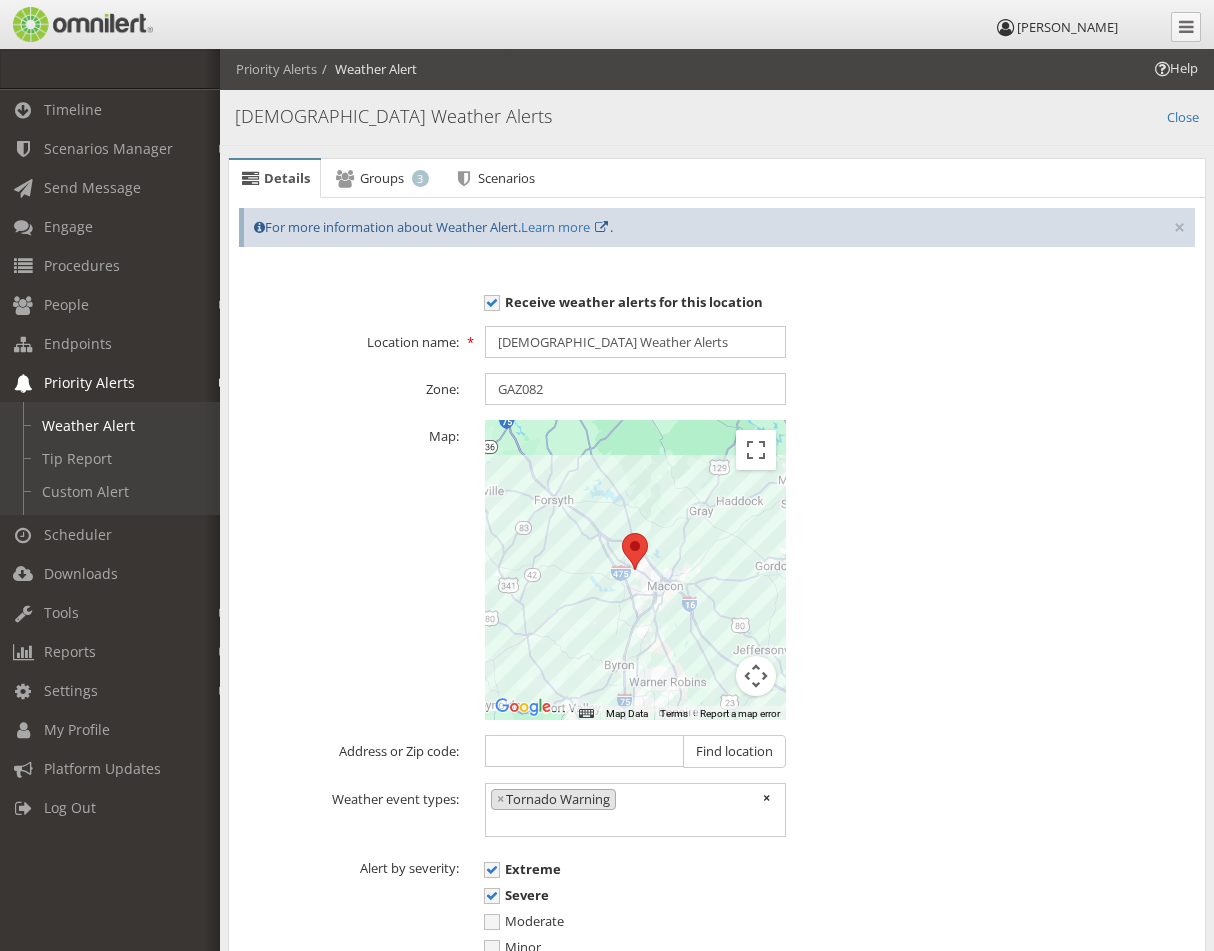 click at bounding box center (622, 533) 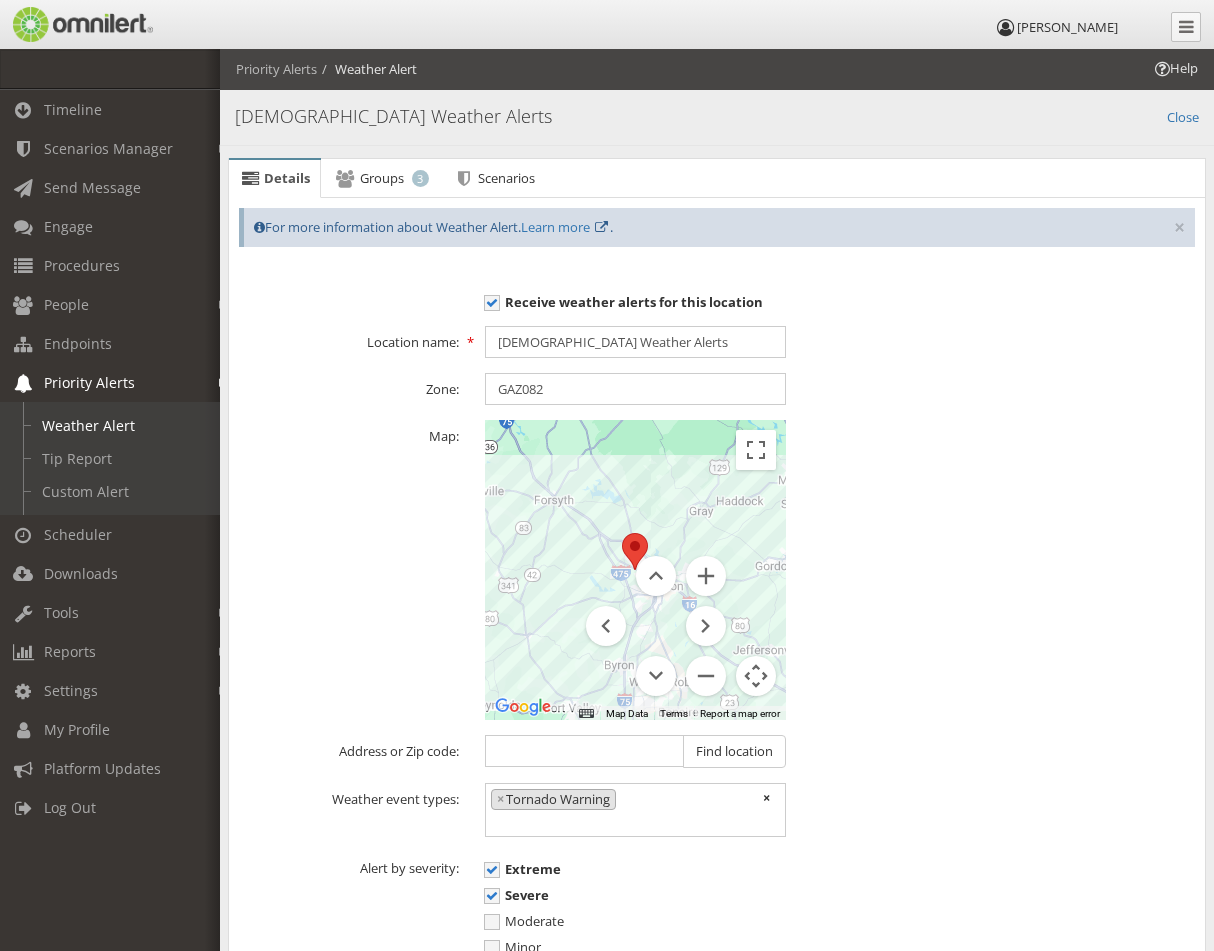 drag, startPoint x: 666, startPoint y: 602, endPoint x: 629, endPoint y: 571, distance: 48.270073 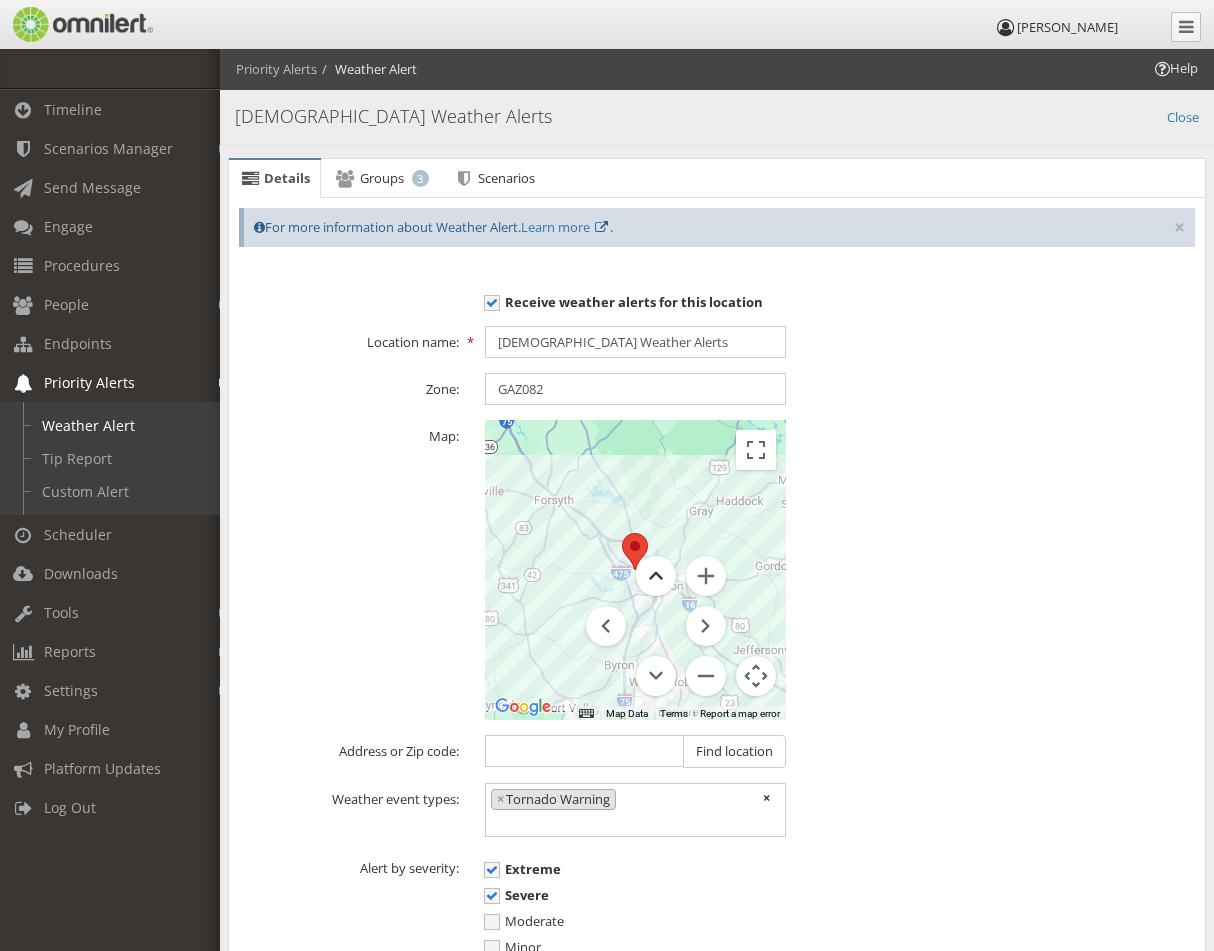 click at bounding box center (656, 576) 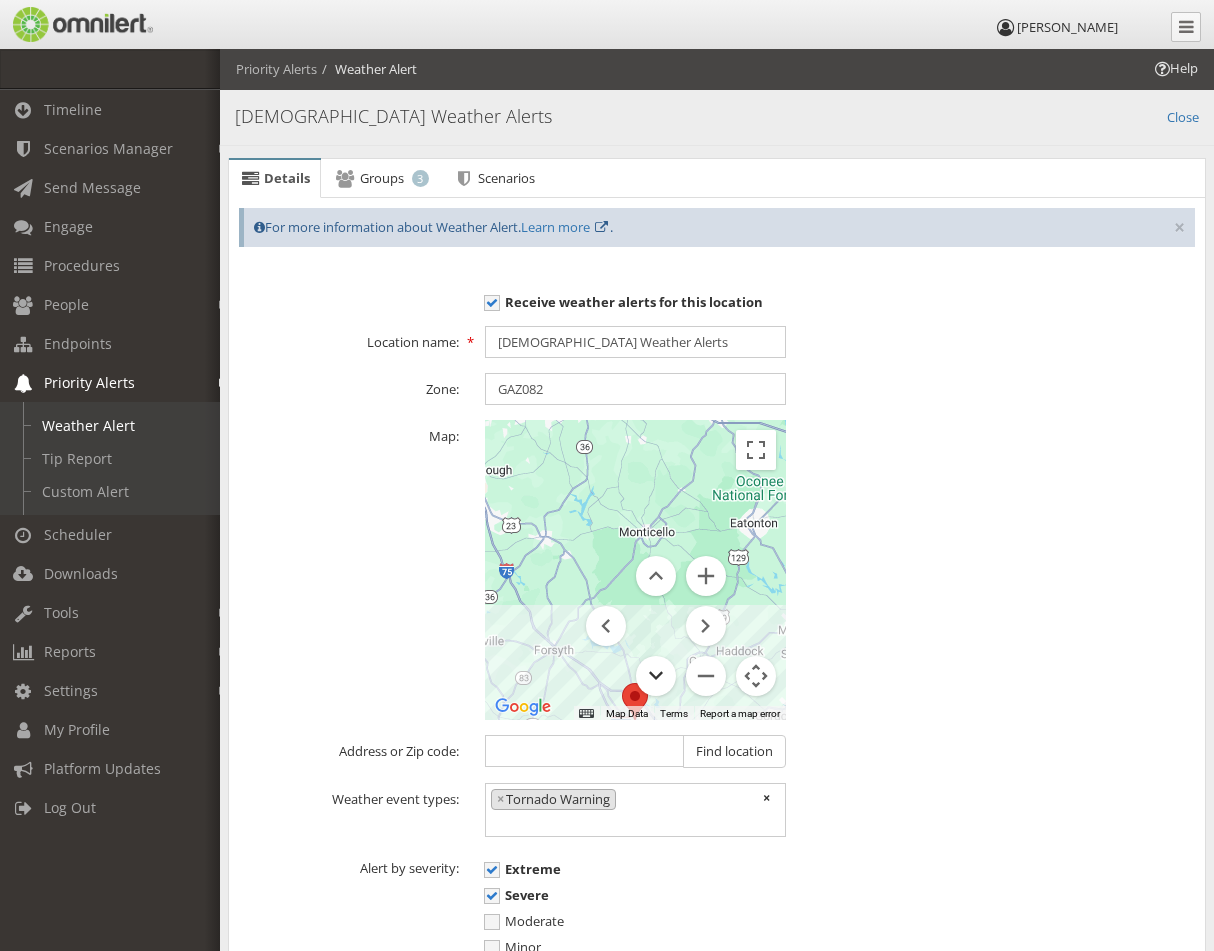 click at bounding box center (656, 676) 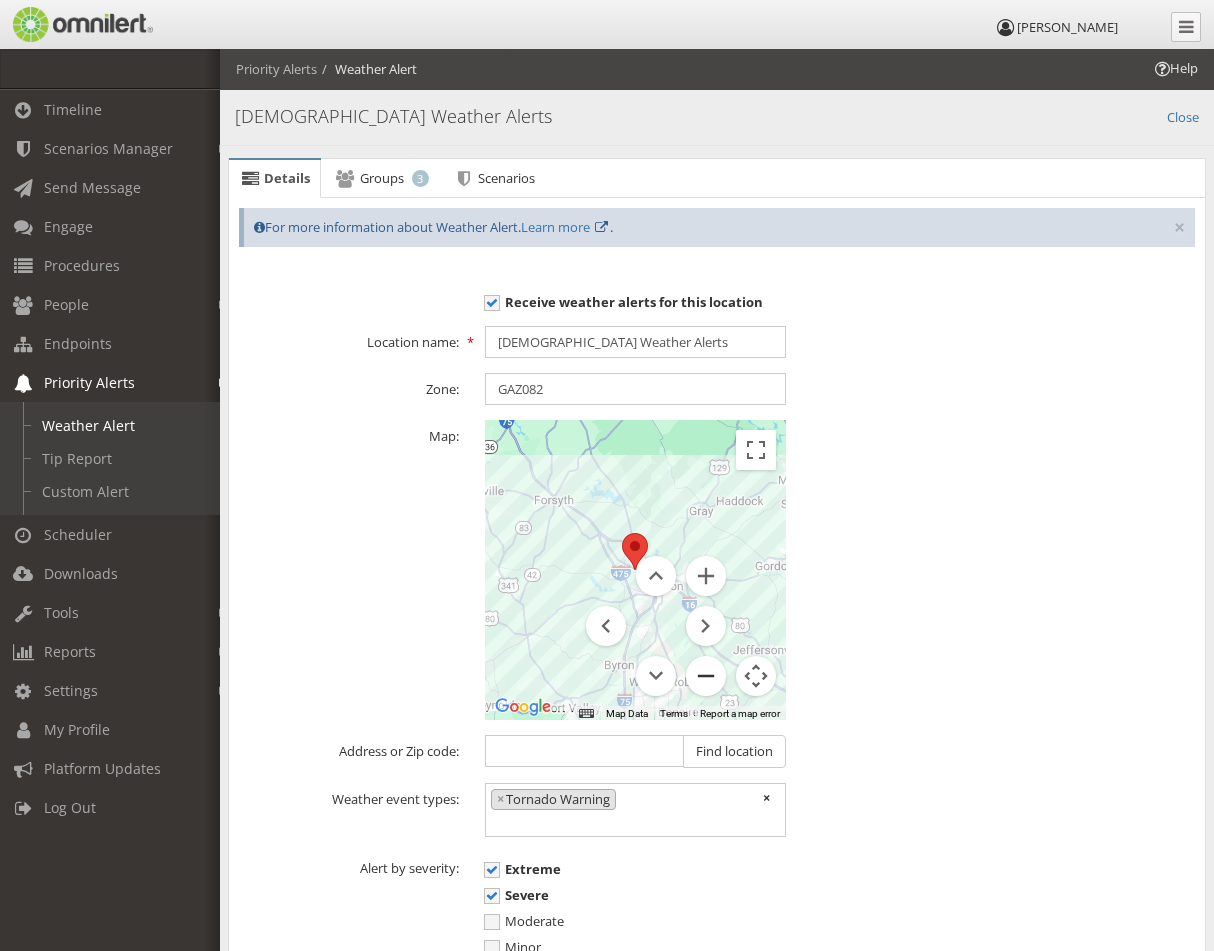 click at bounding box center (706, 676) 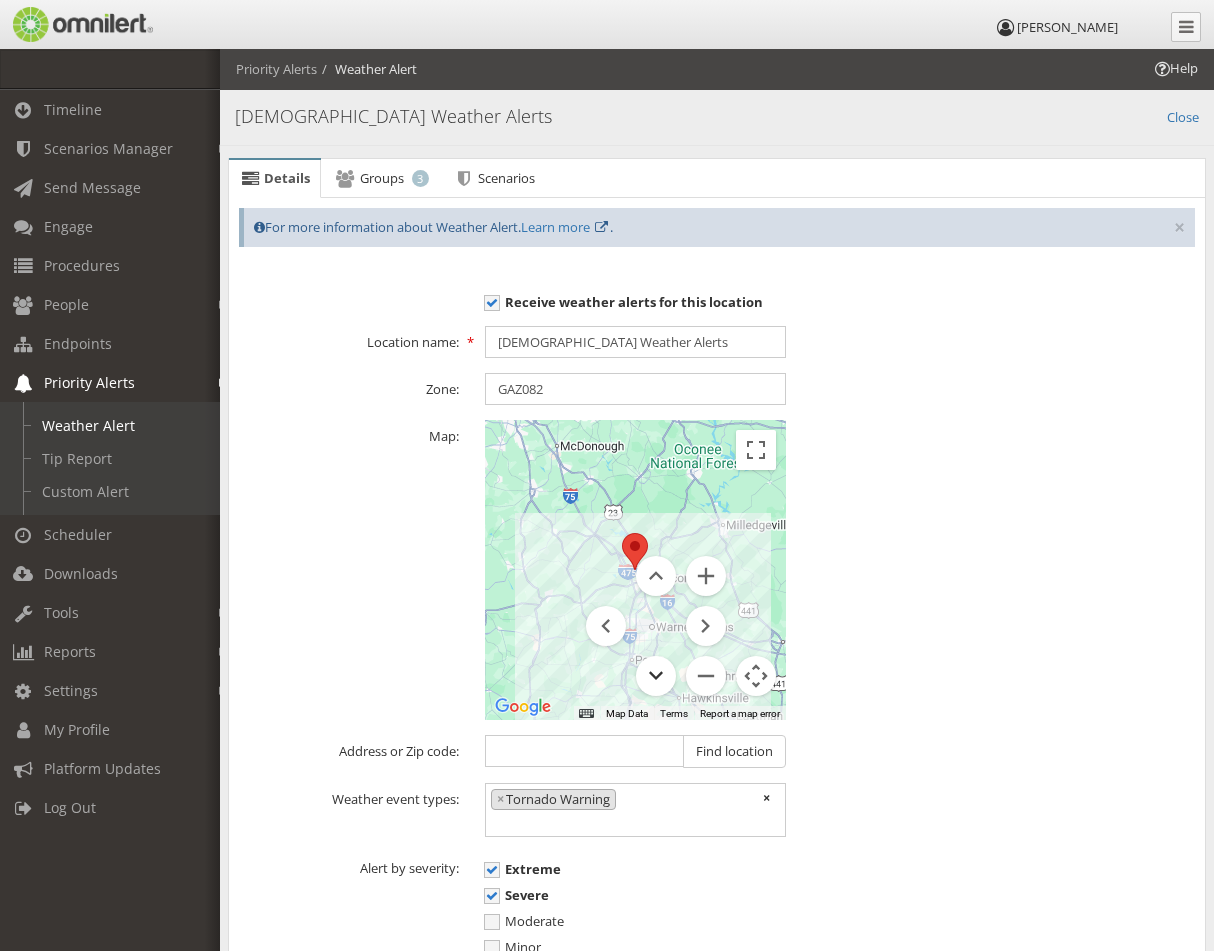 click at bounding box center [656, 676] 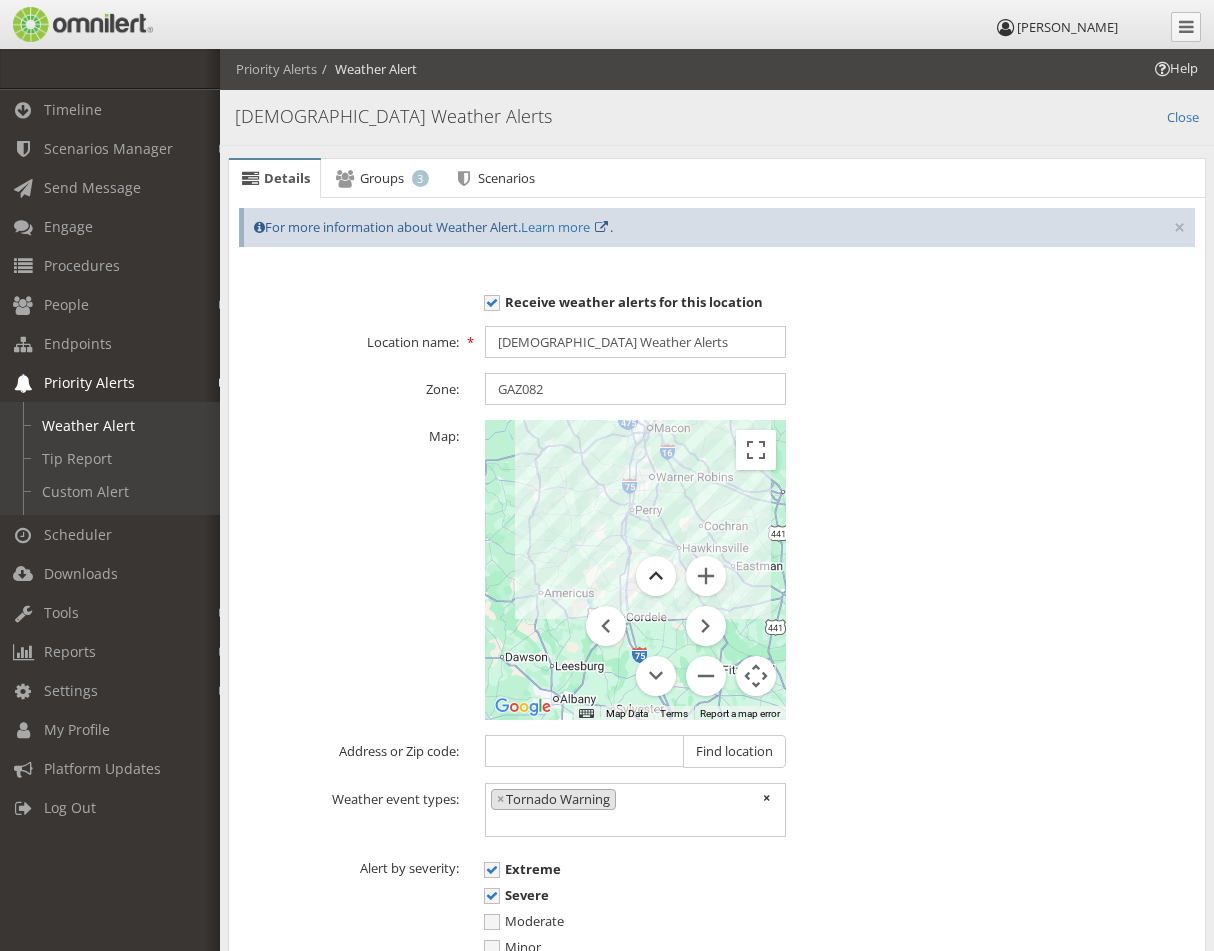 click at bounding box center [656, 576] 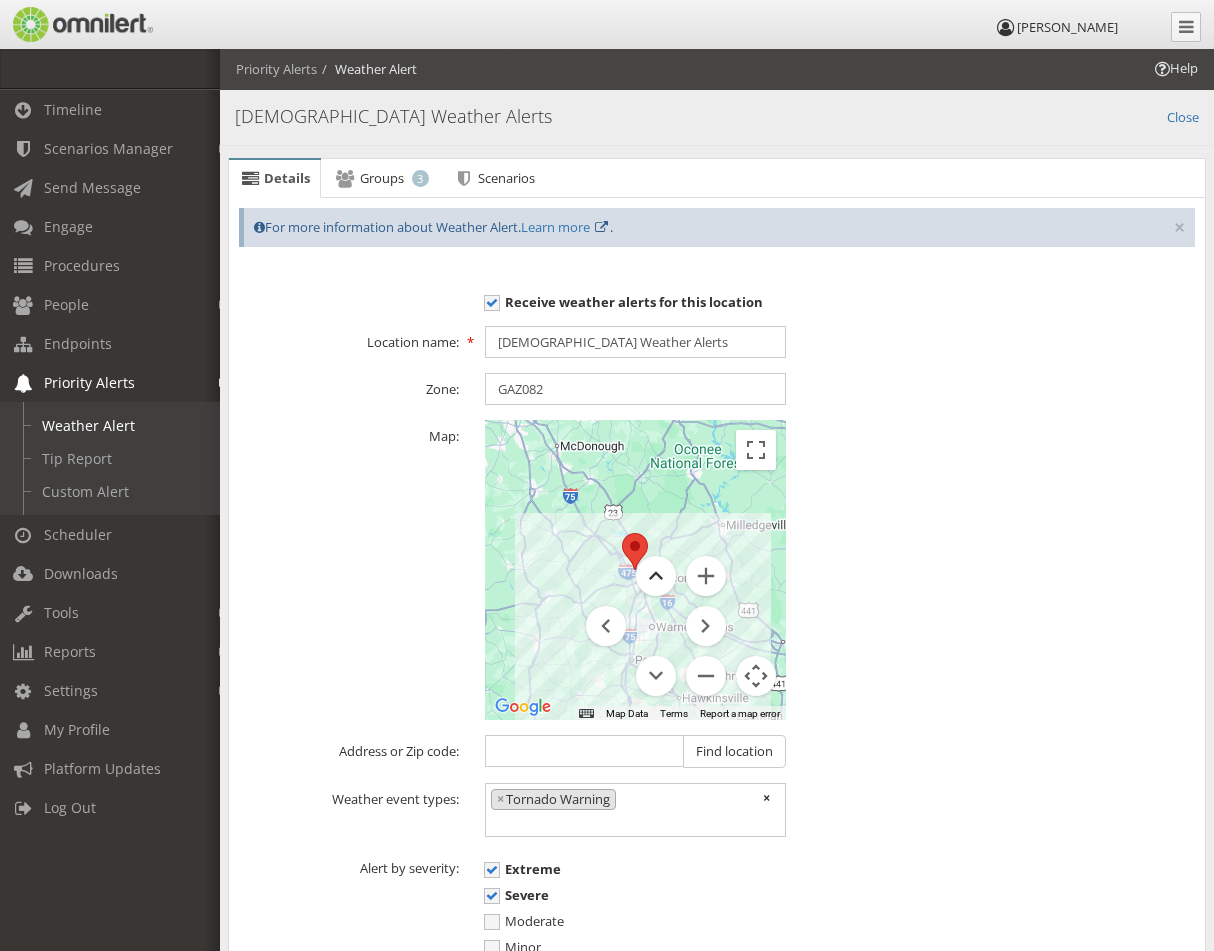 click at bounding box center (656, 576) 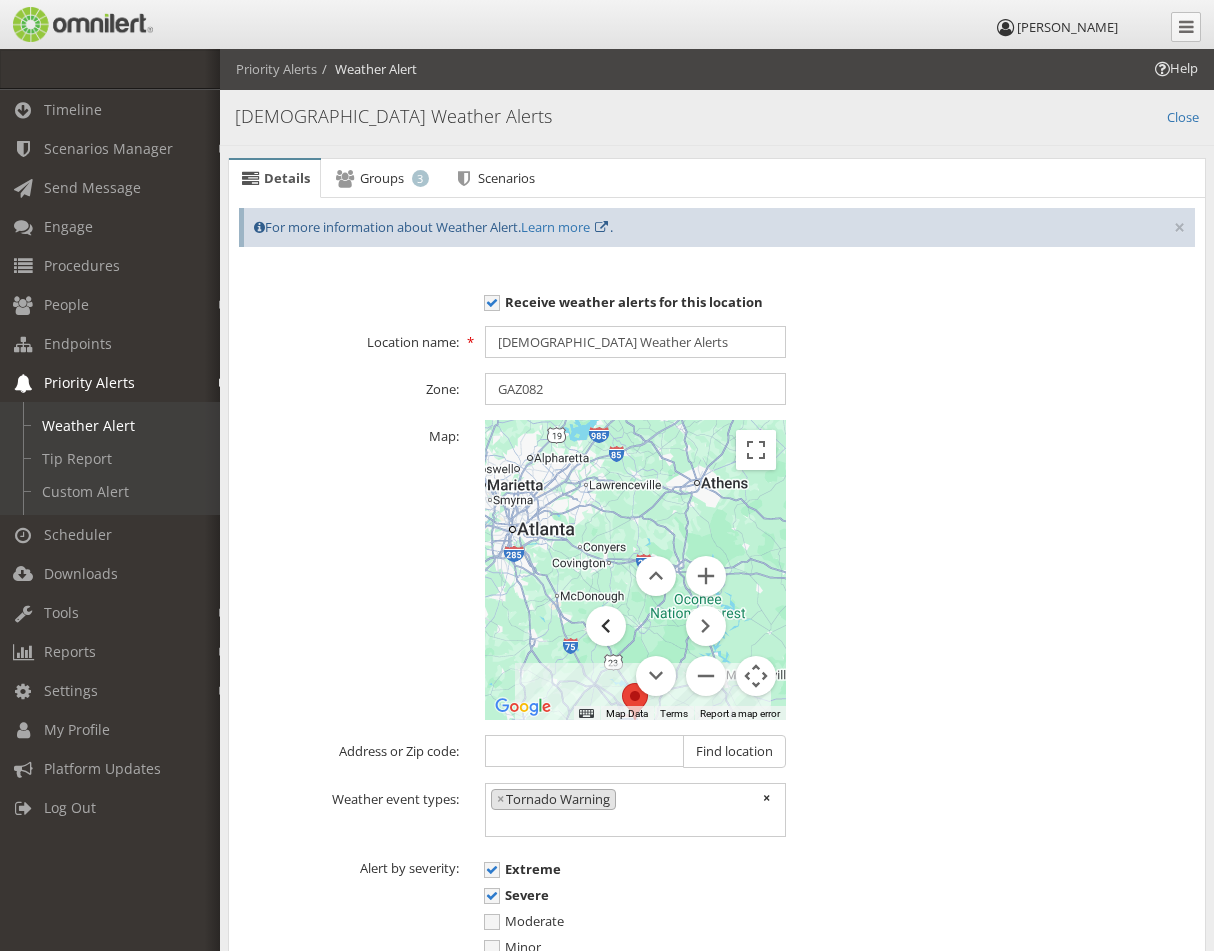 click at bounding box center [606, 626] 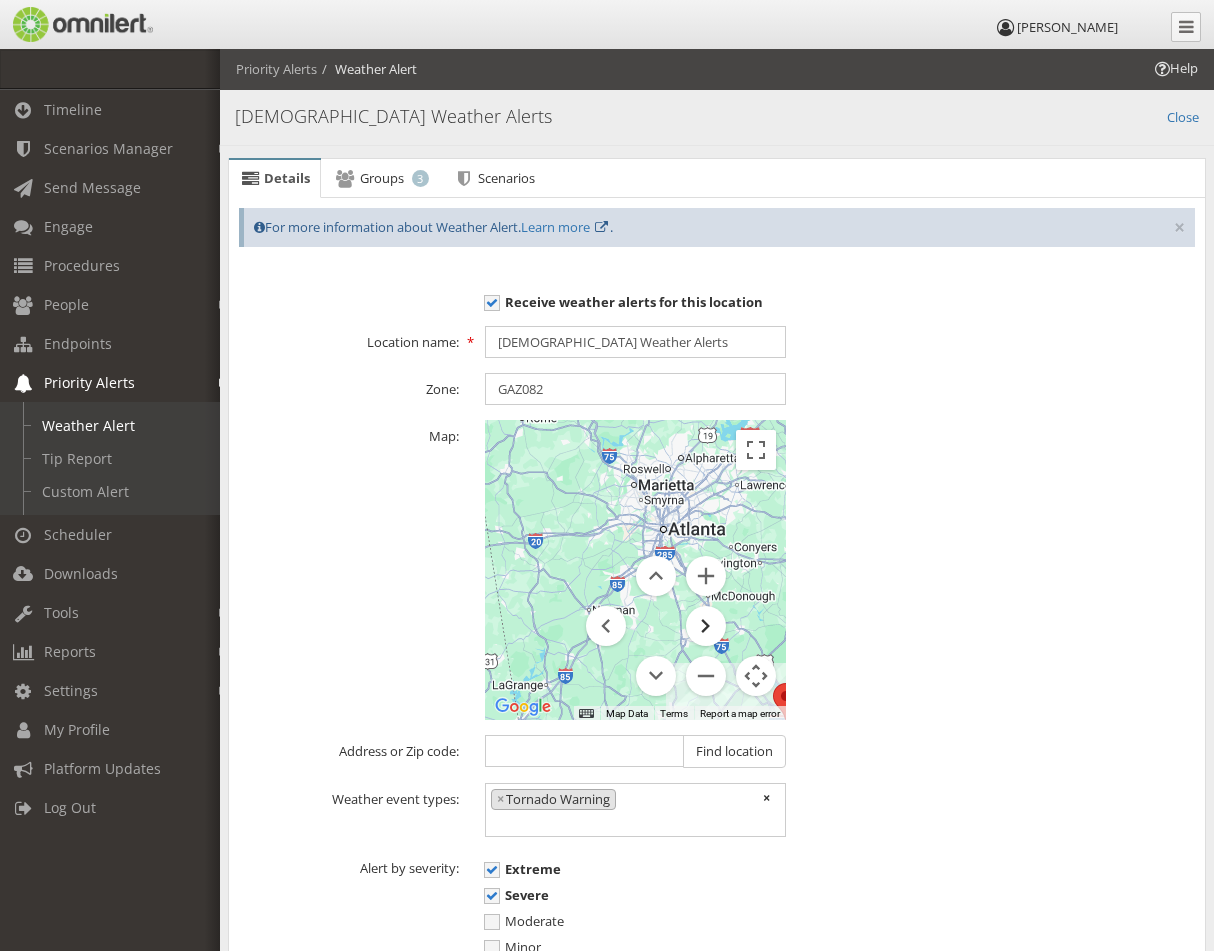 click at bounding box center [706, 626] 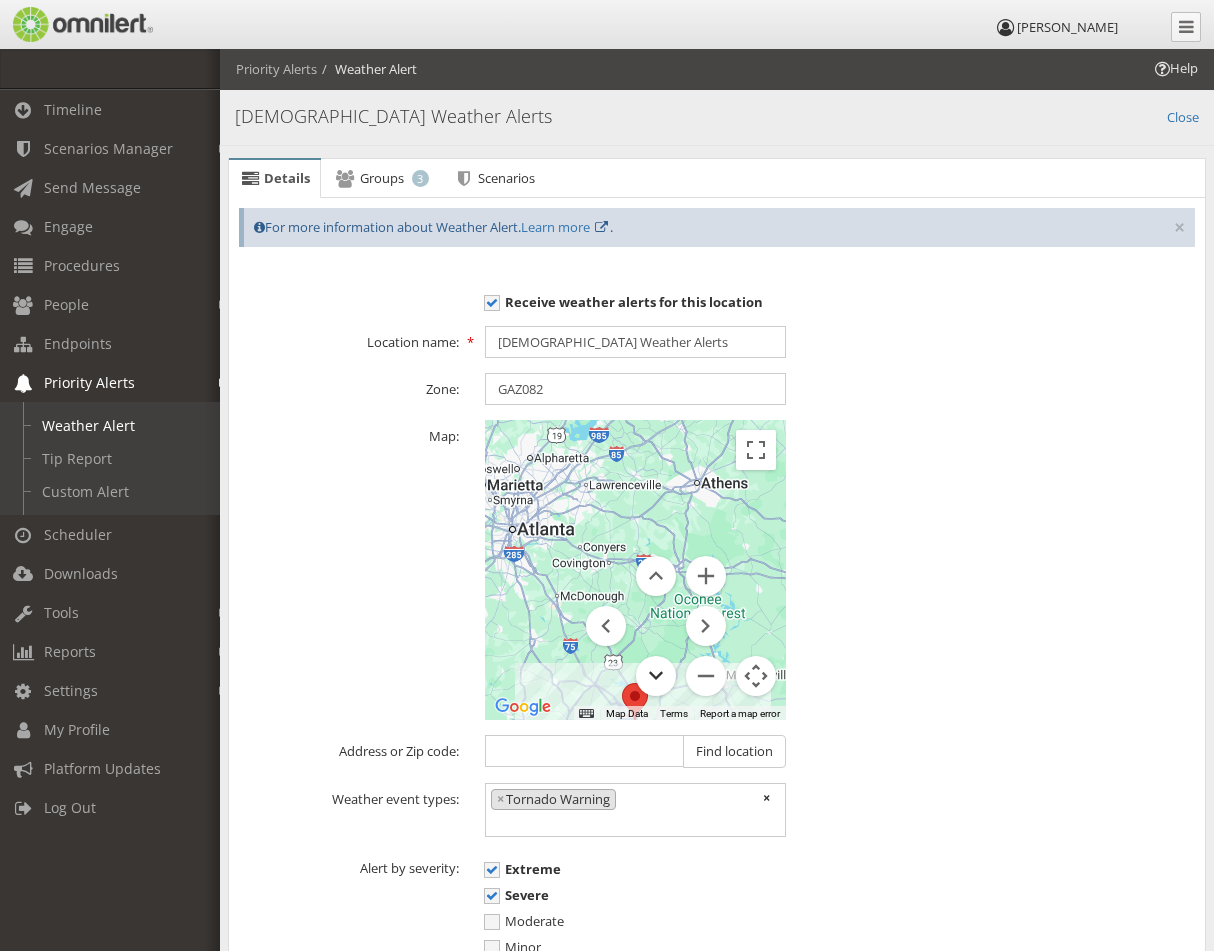 click at bounding box center (656, 676) 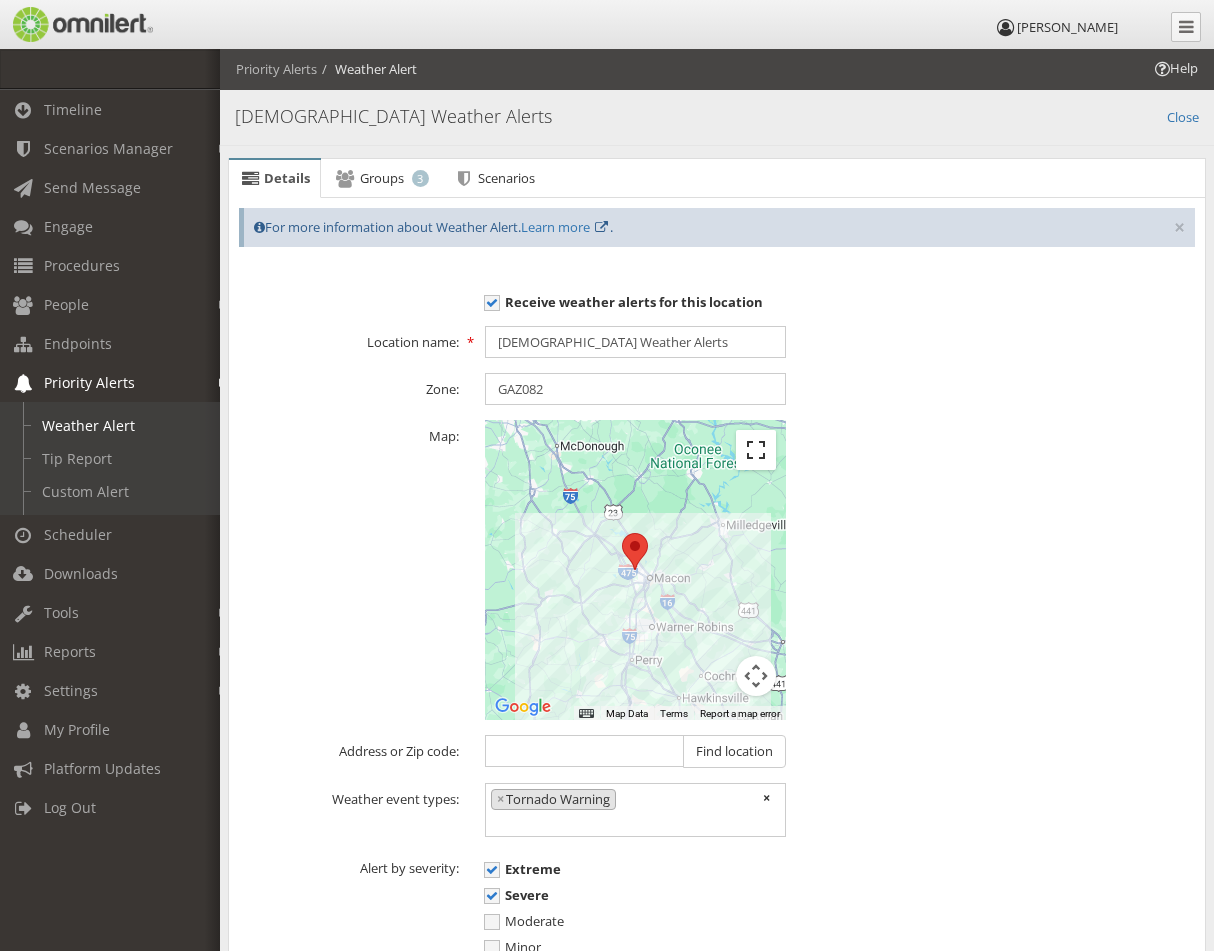 click at bounding box center (756, 450) 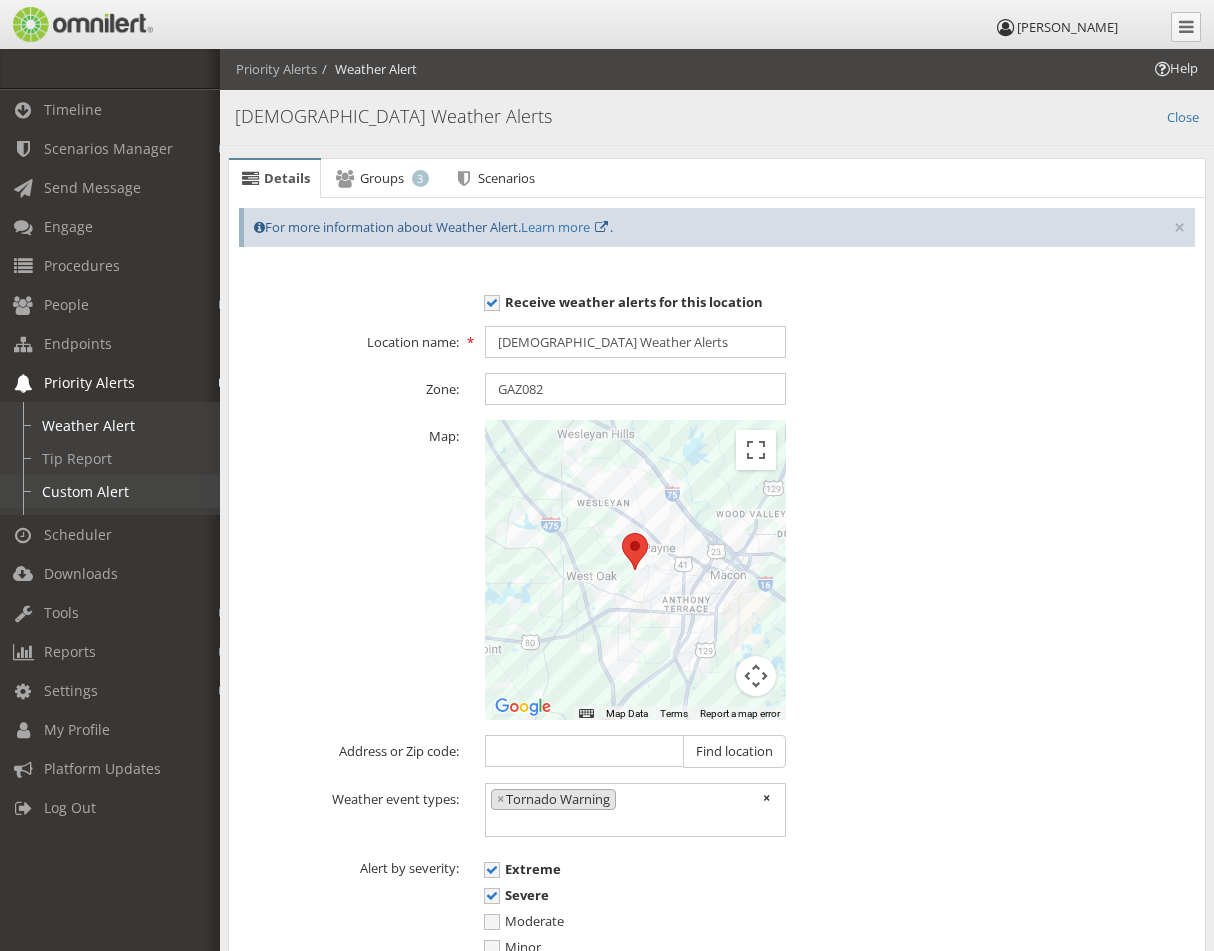 click on "Custom Alert" at bounding box center (119, 491) 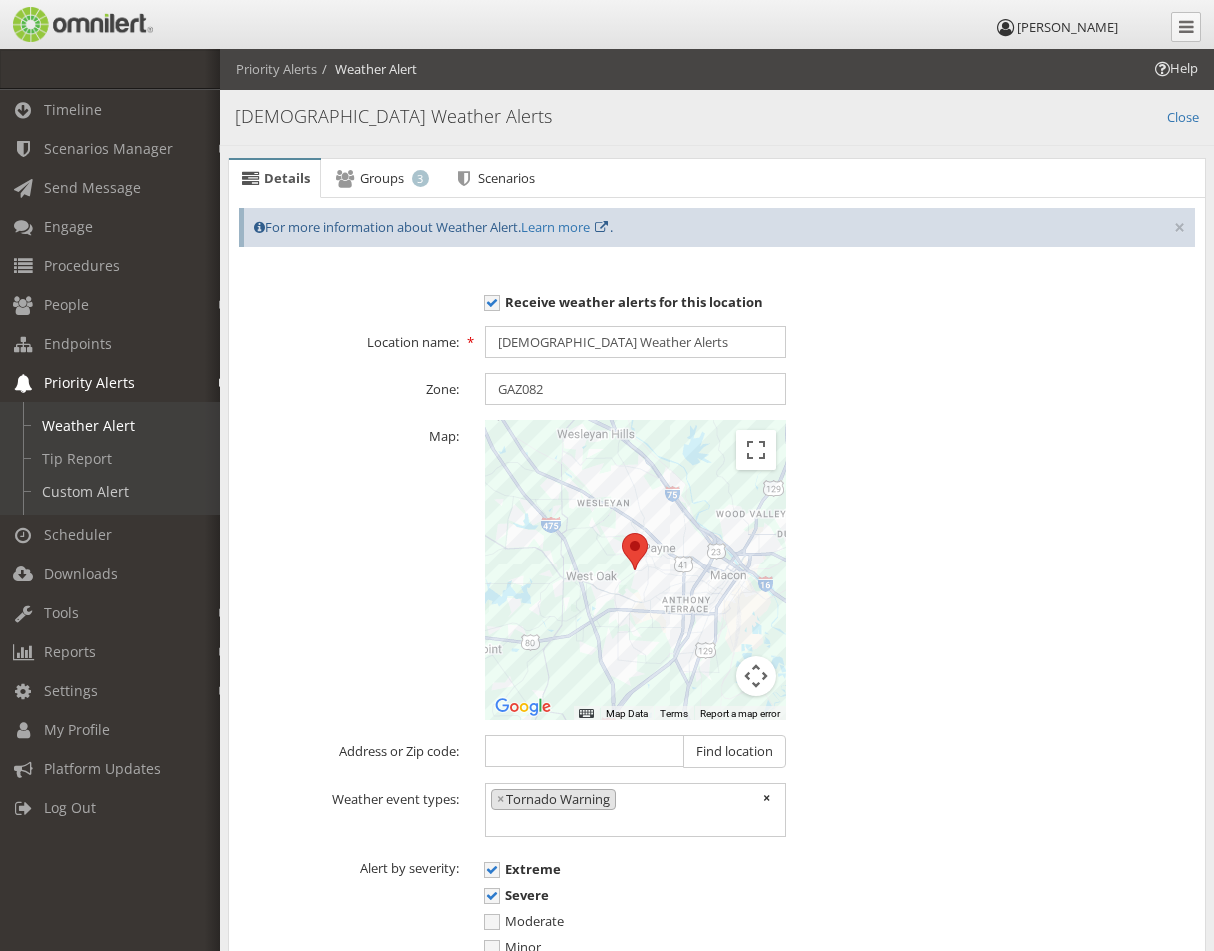 select 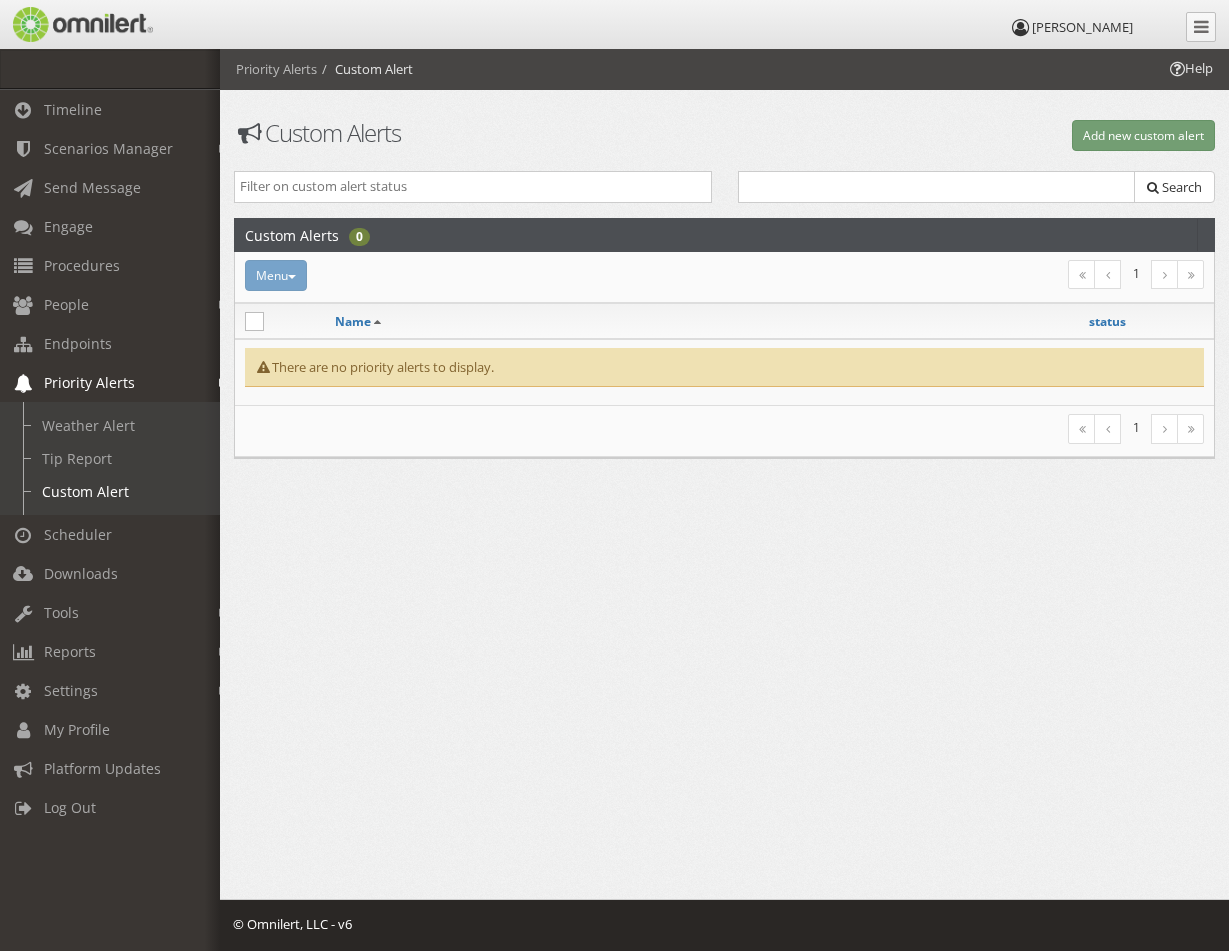 click on "Priority Alerts" at bounding box center (89, 382) 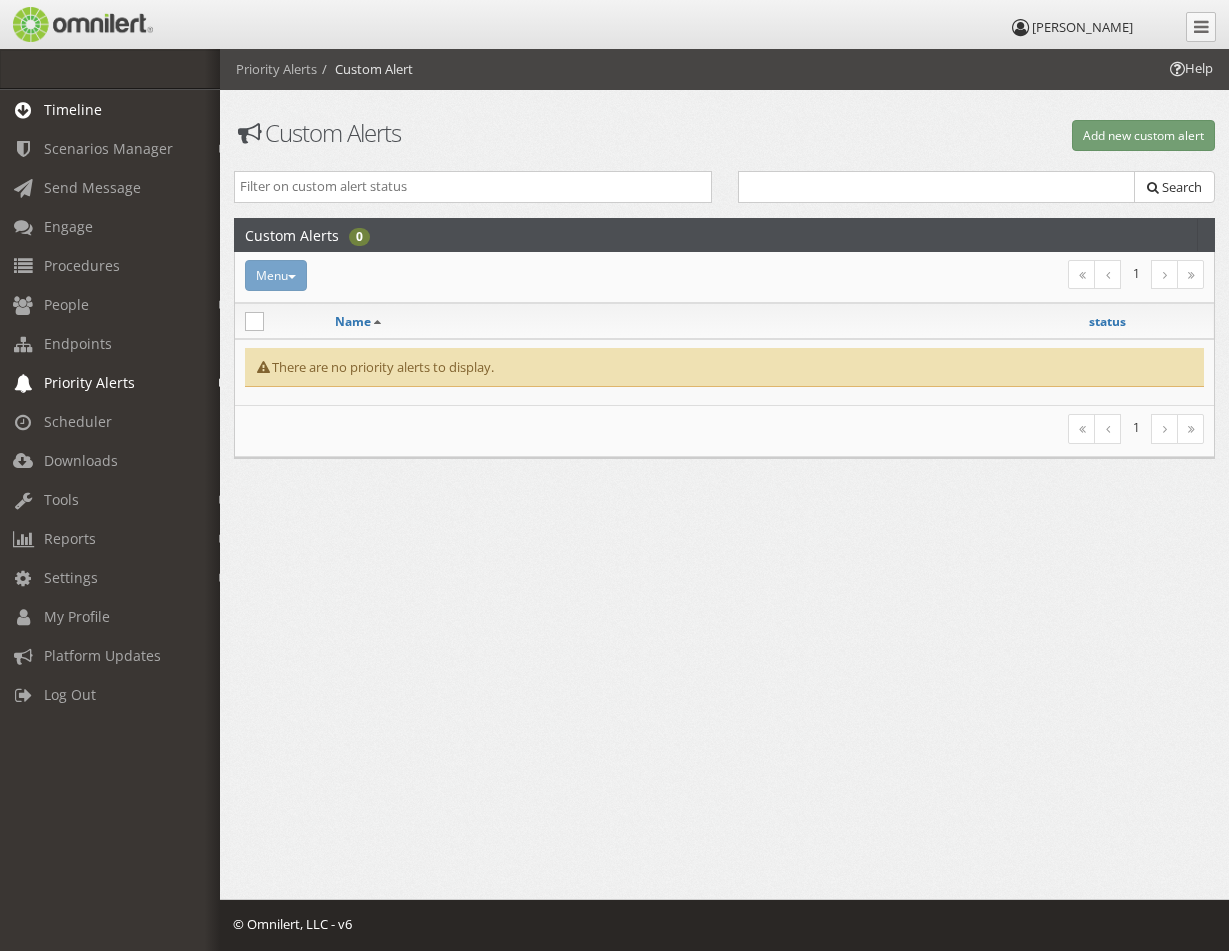 click on "Timeline" at bounding box center (73, 109) 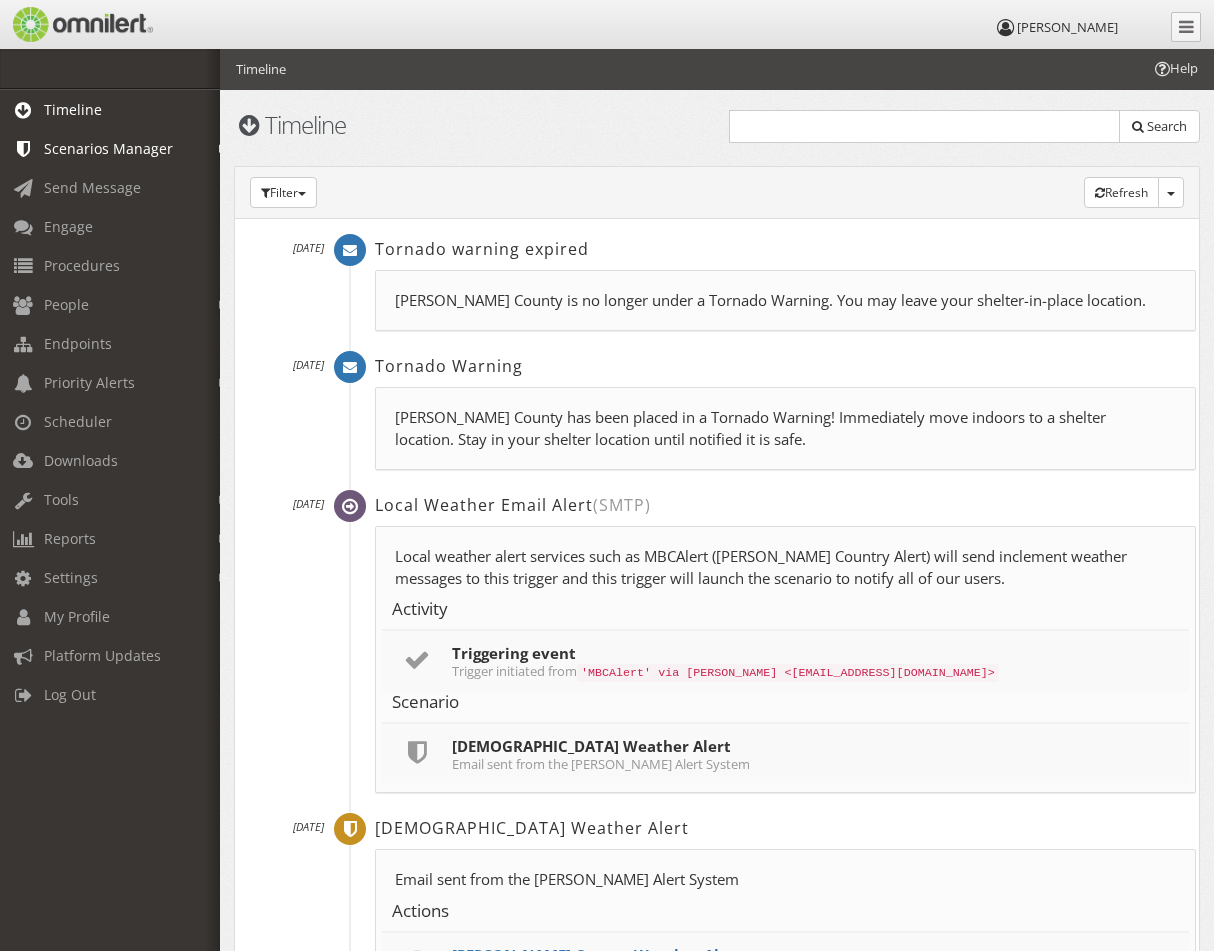 click on "Scenarios Manager" at bounding box center (108, 148) 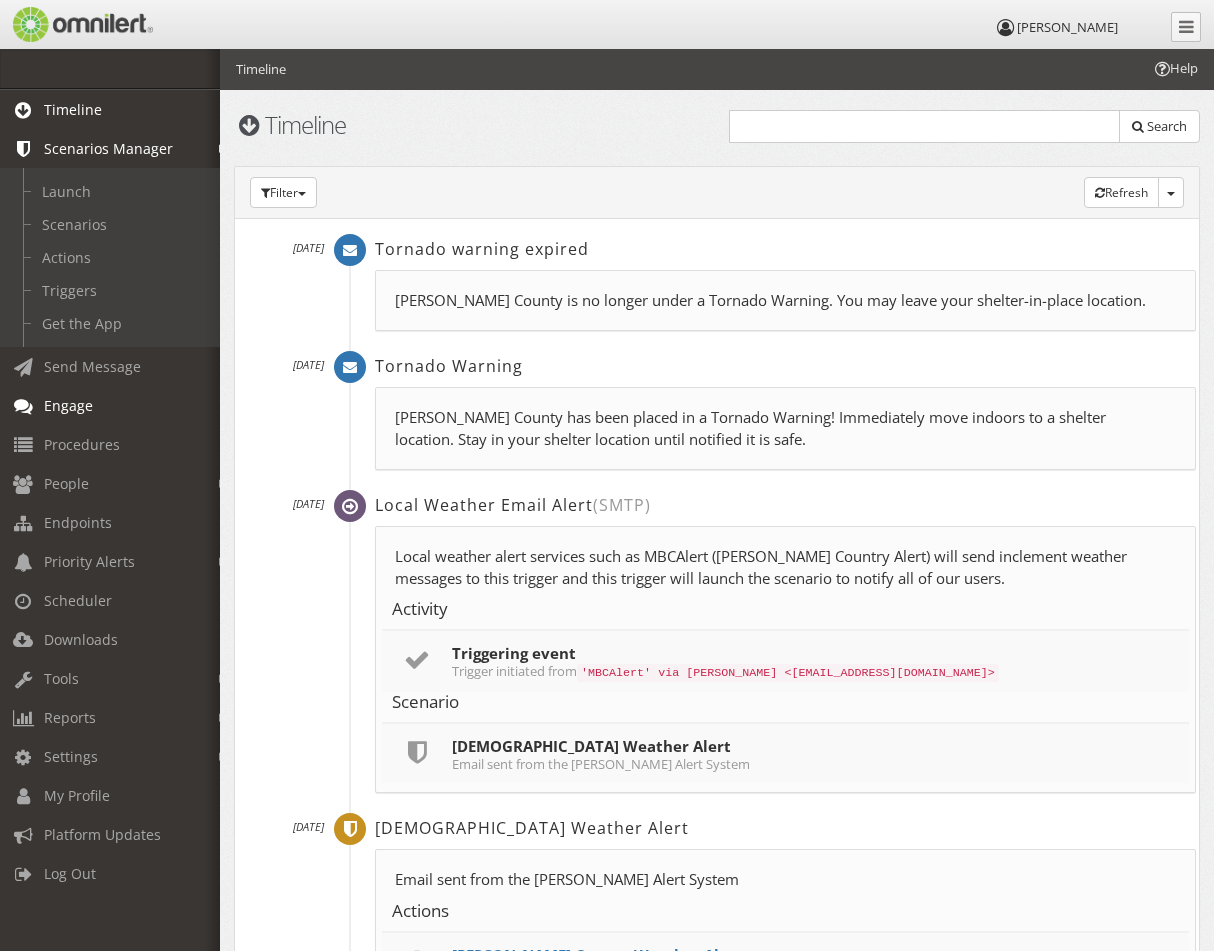 click on "Engage" at bounding box center [68, 405] 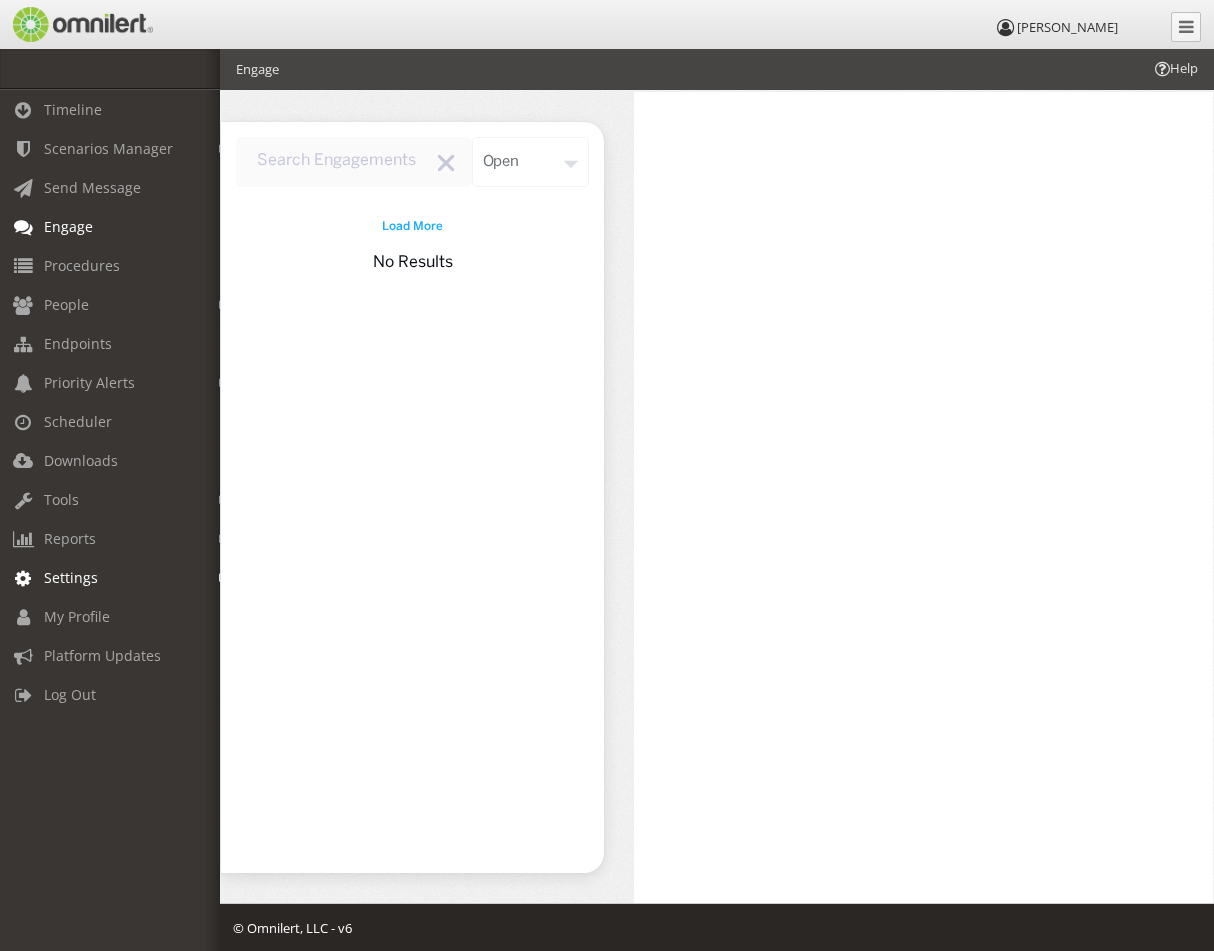 click on "Settings" at bounding box center (71, 577) 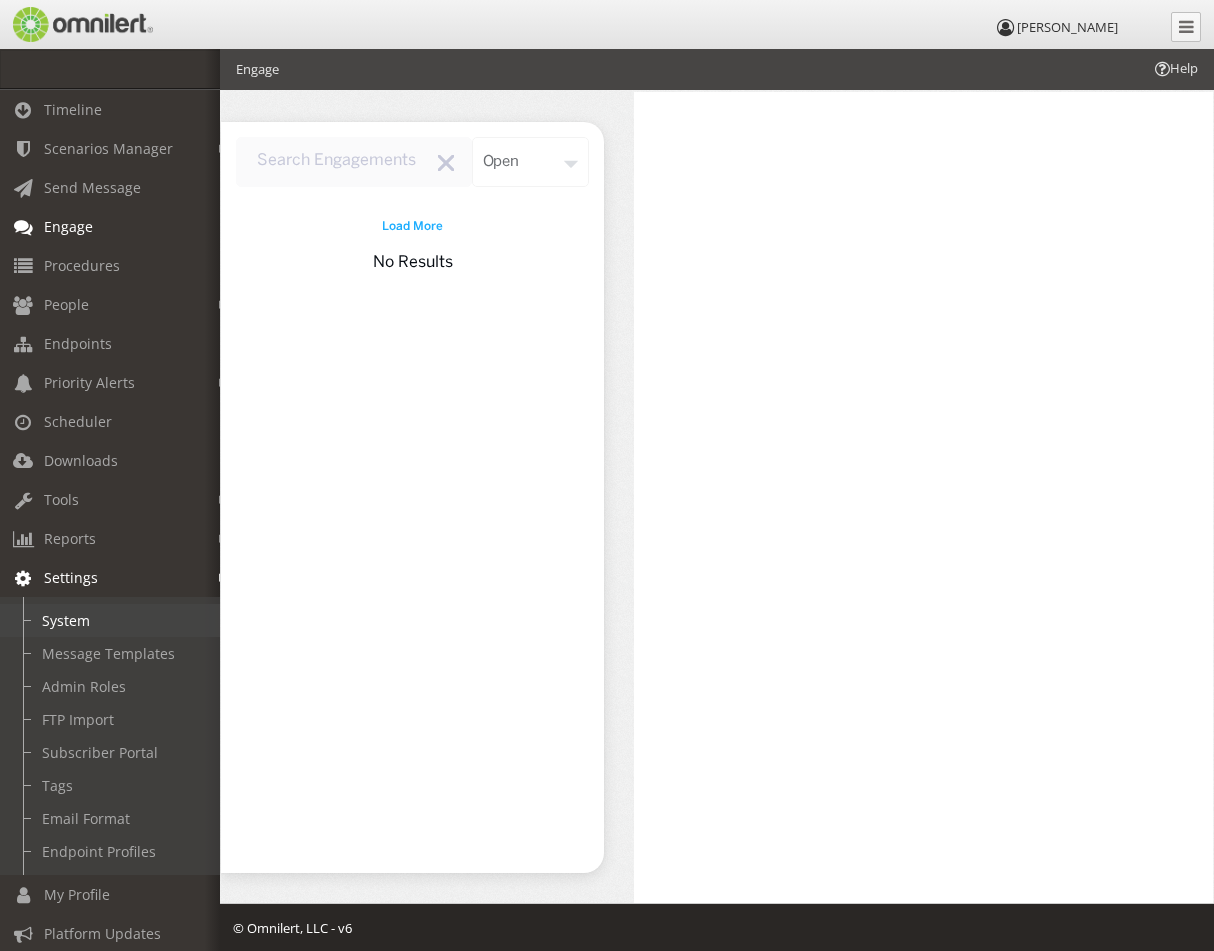 click on "System" at bounding box center (119, 620) 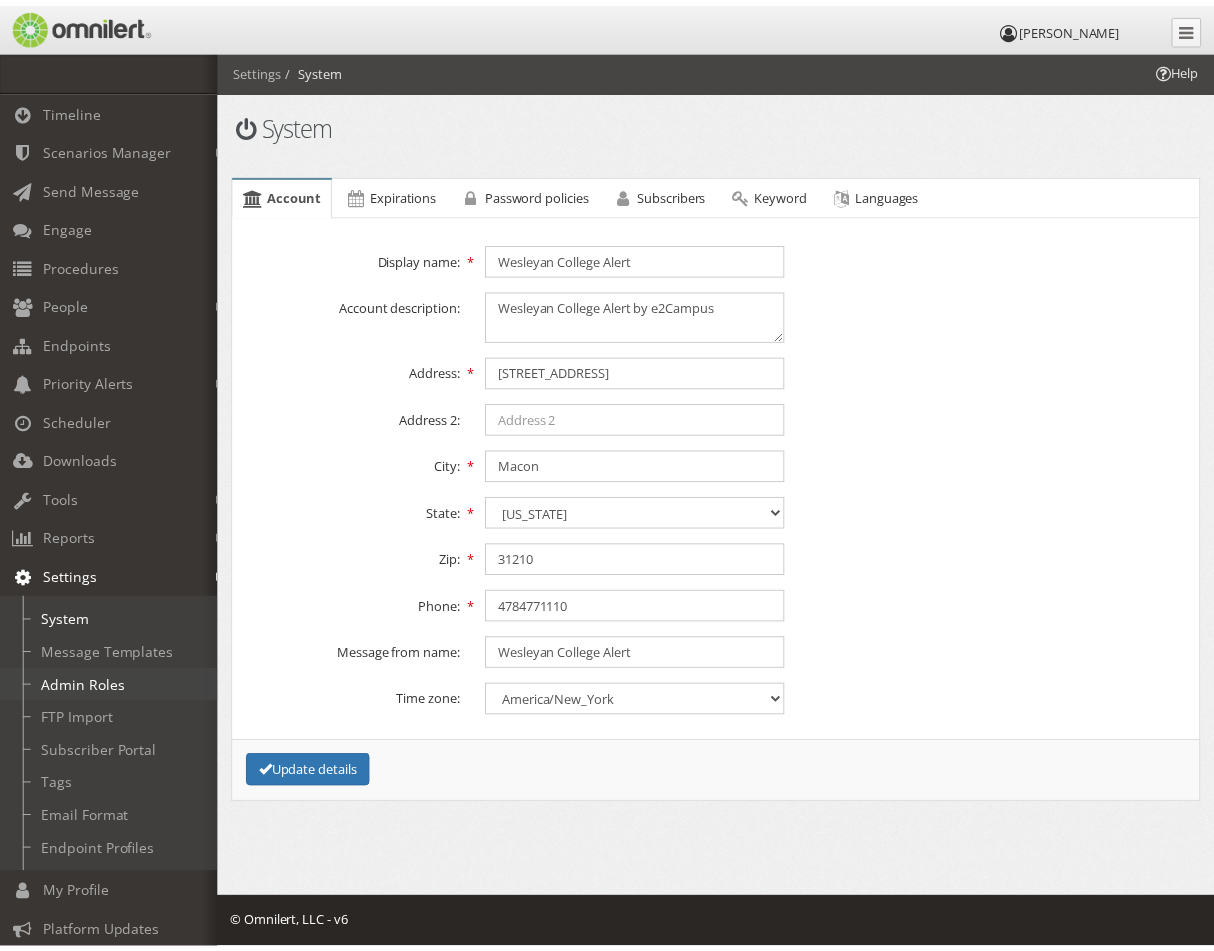 scroll, scrollTop: 64, scrollLeft: 0, axis: vertical 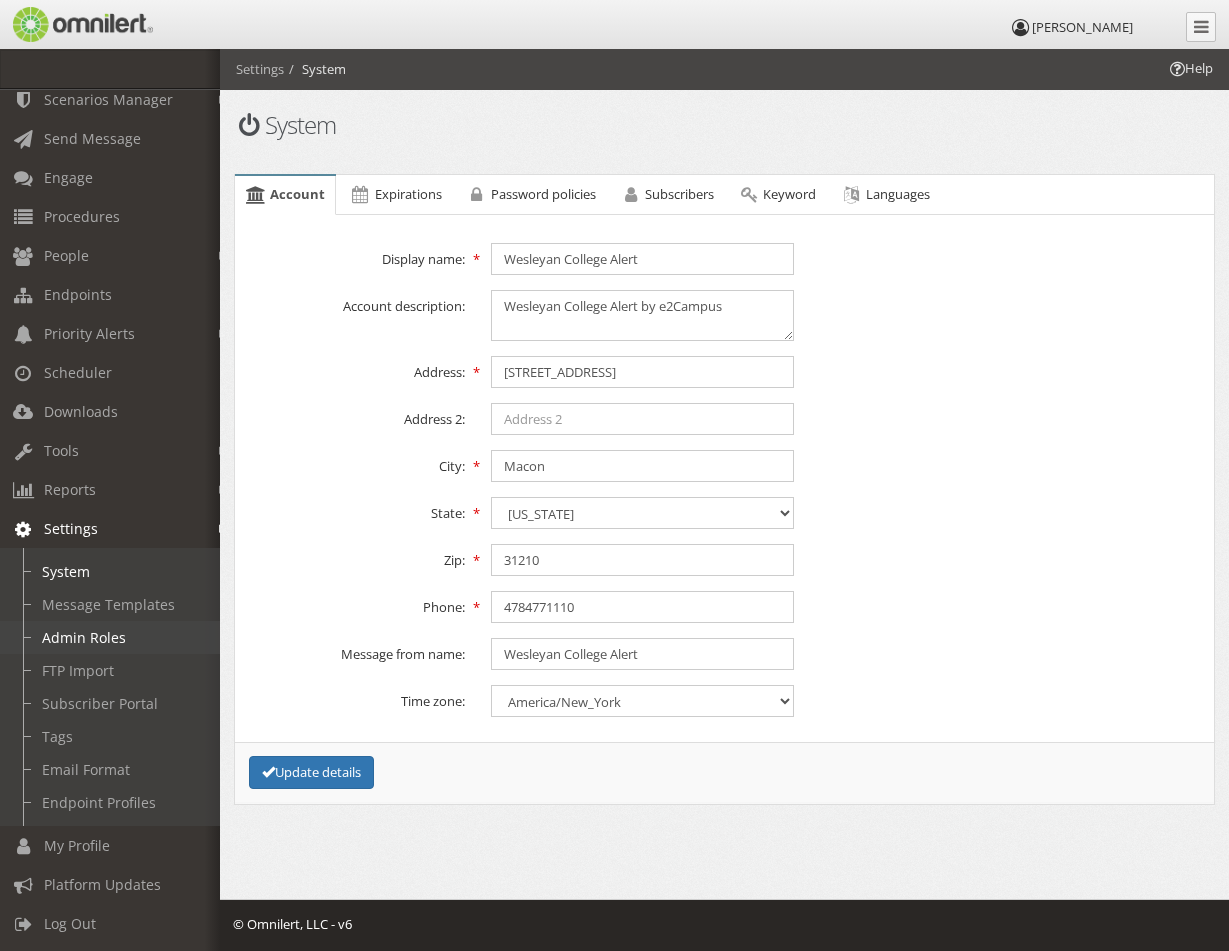 click on "Admin Roles" at bounding box center (119, 637) 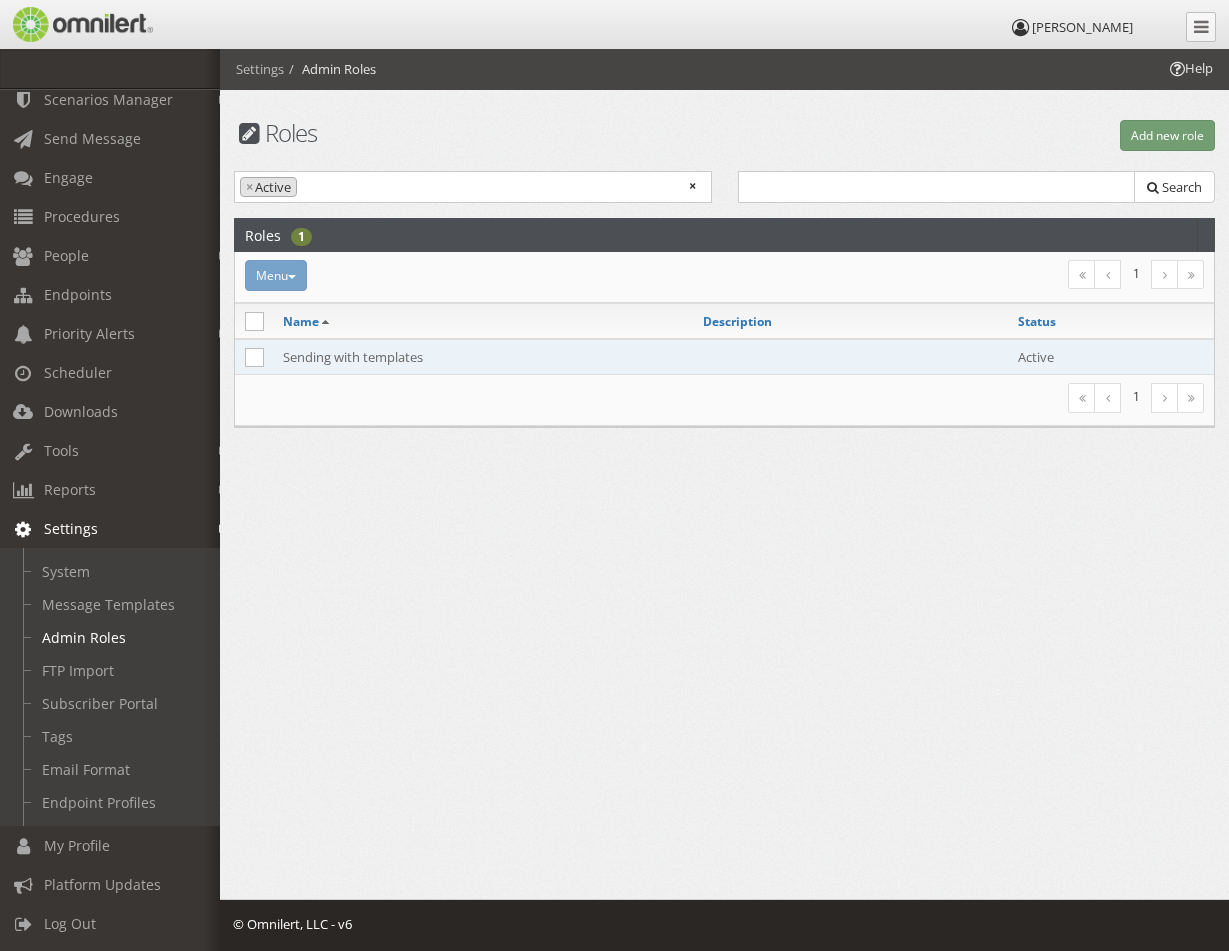 click on "Sending with templates" at bounding box center (483, 357) 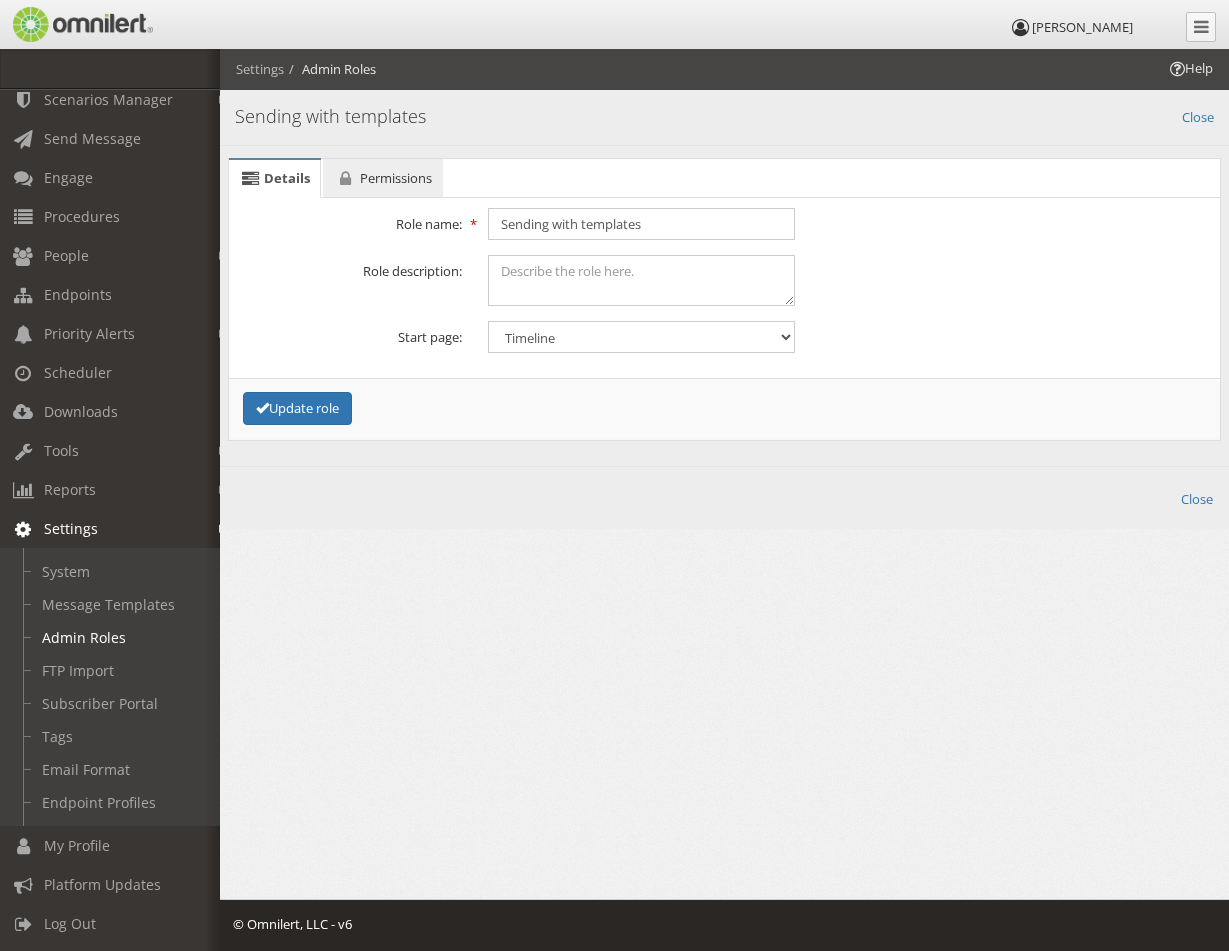 click on "Permissions" at bounding box center [396, 178] 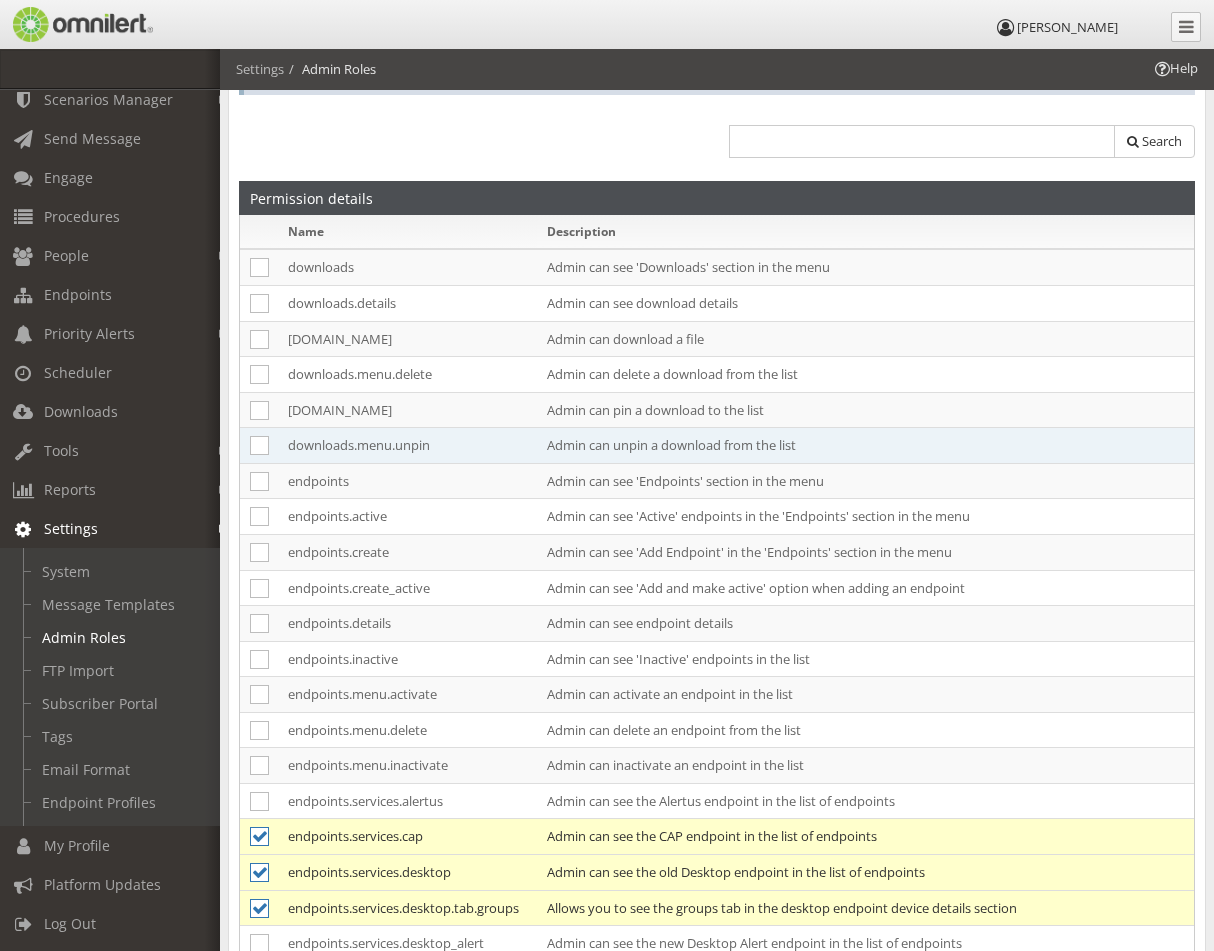 scroll, scrollTop: 500, scrollLeft: 0, axis: vertical 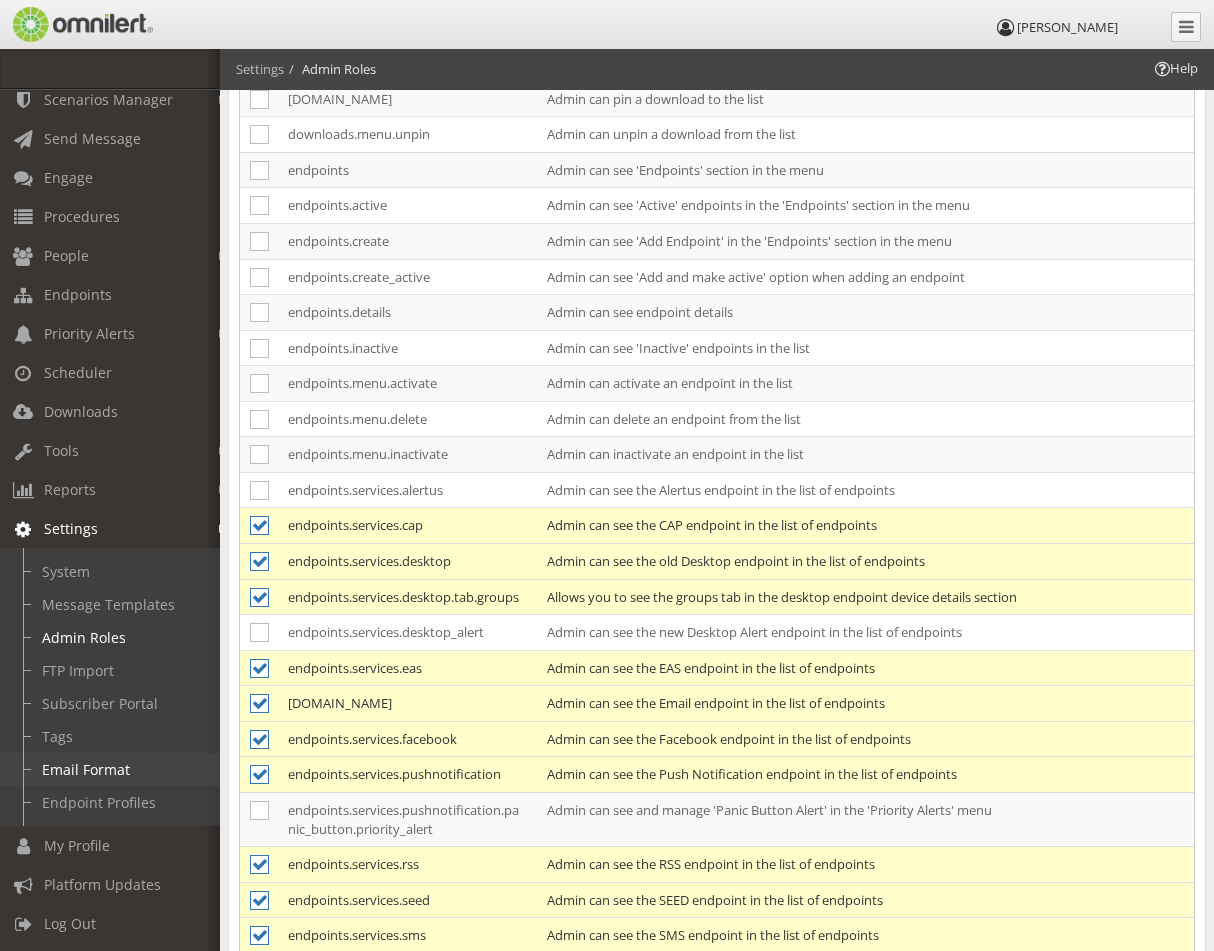 click on "Email Format" at bounding box center [119, 769] 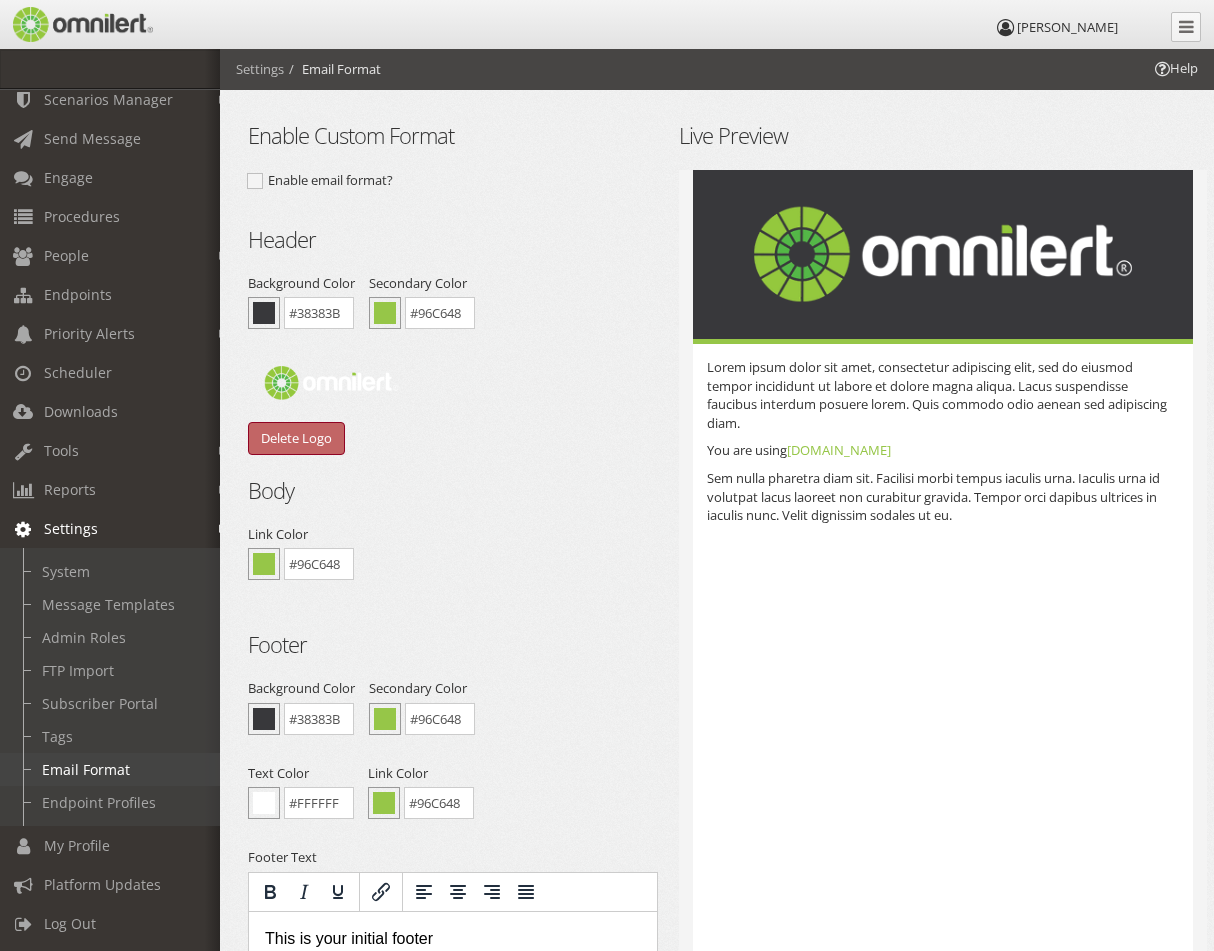scroll, scrollTop: 0, scrollLeft: 0, axis: both 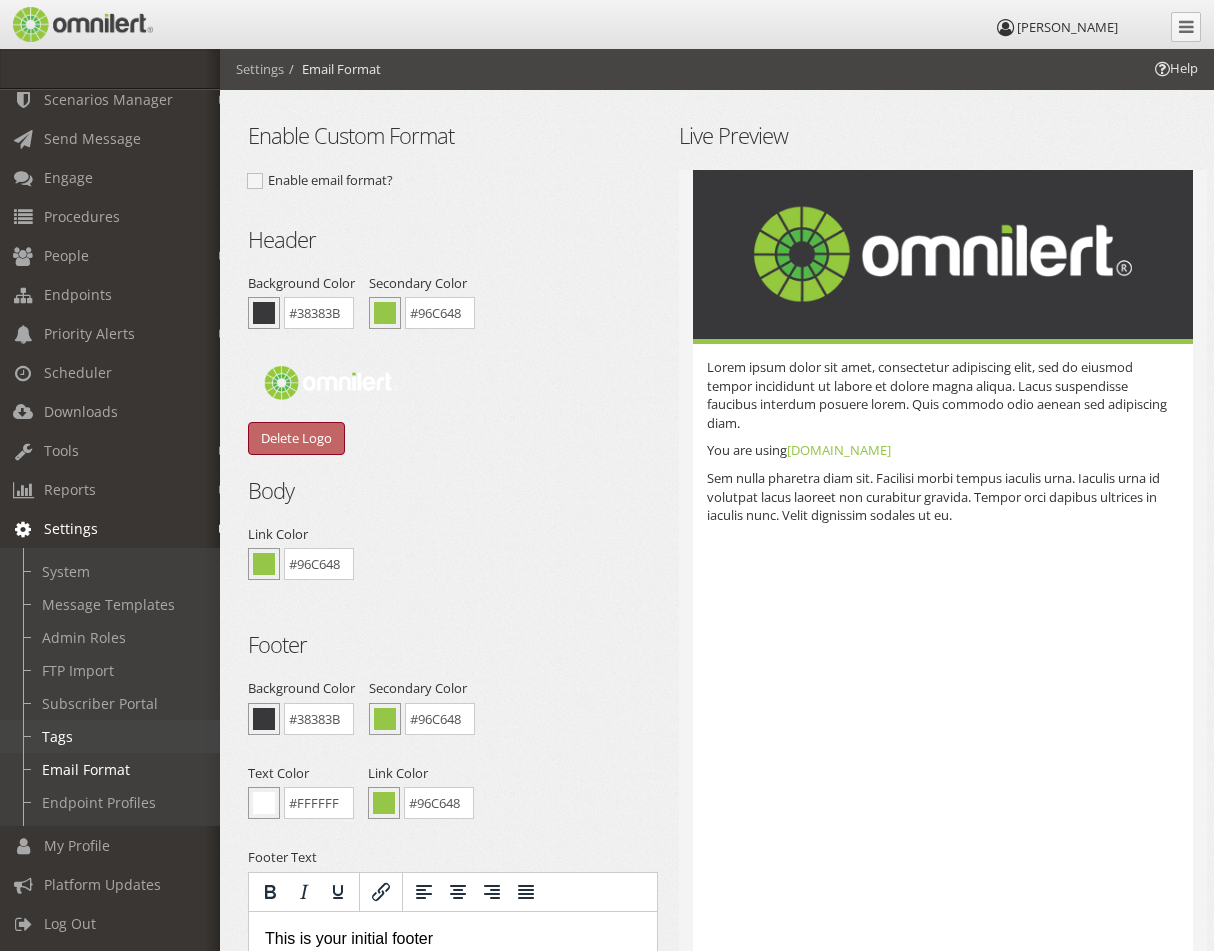 click on "Tags" at bounding box center [119, 736] 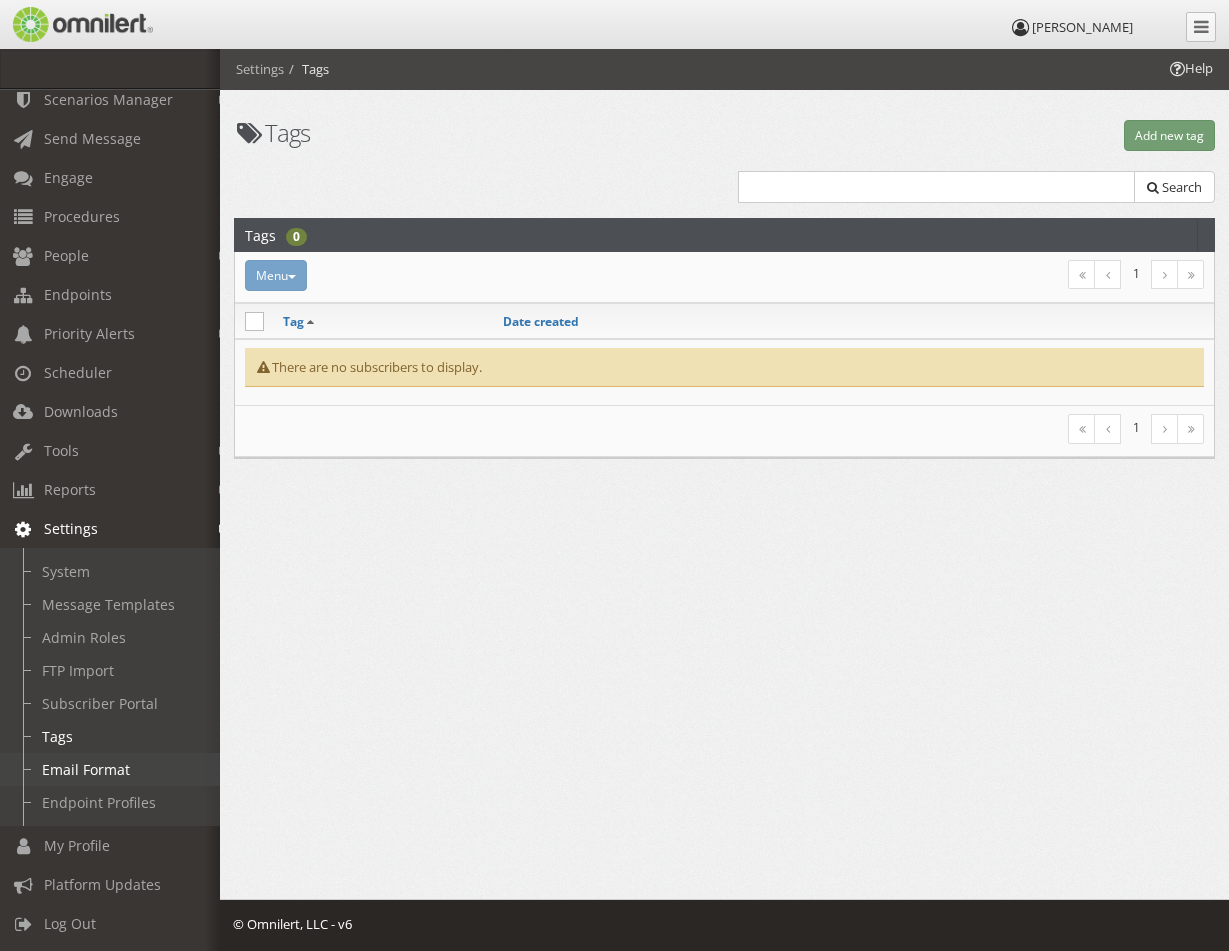 click on "Email Format" at bounding box center [119, 769] 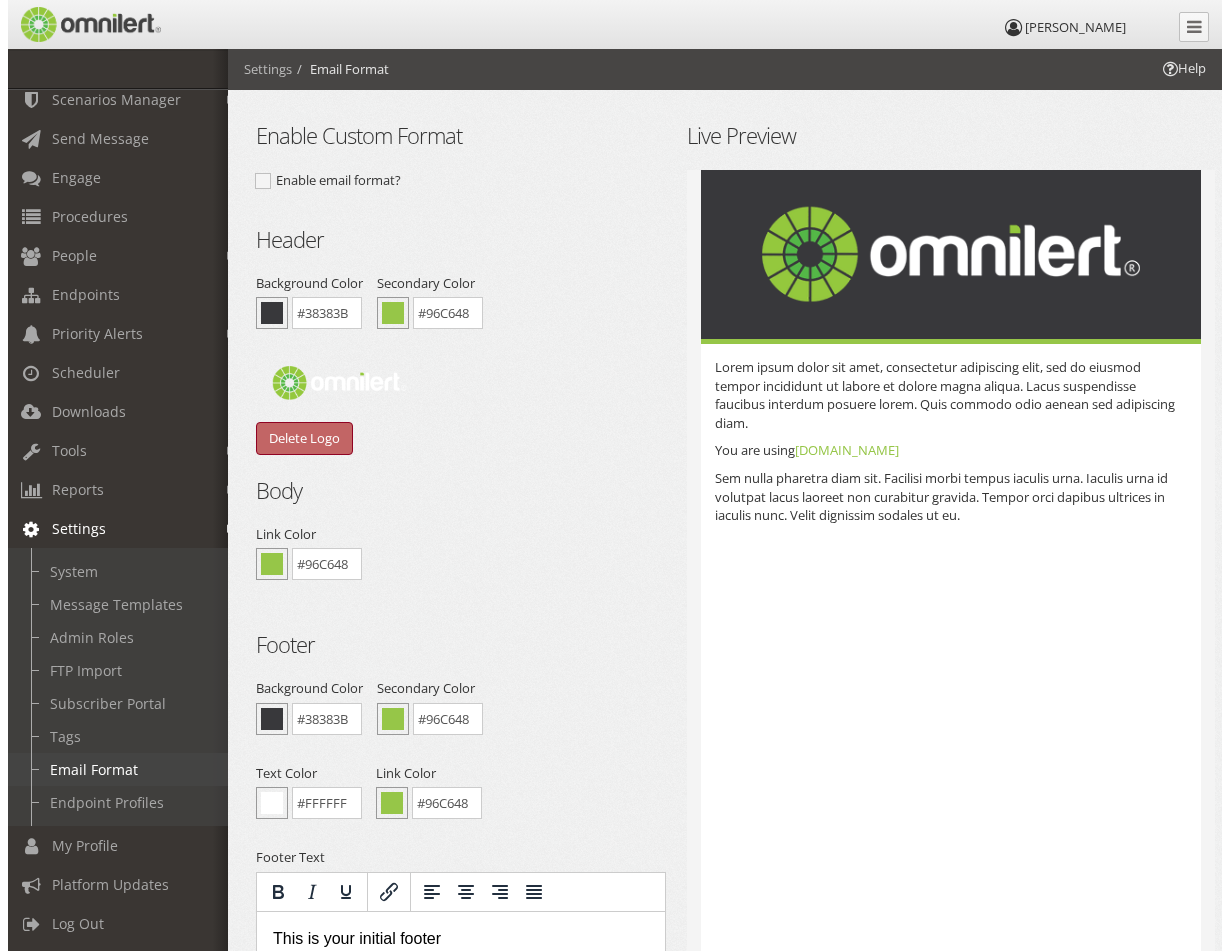 scroll, scrollTop: 0, scrollLeft: 0, axis: both 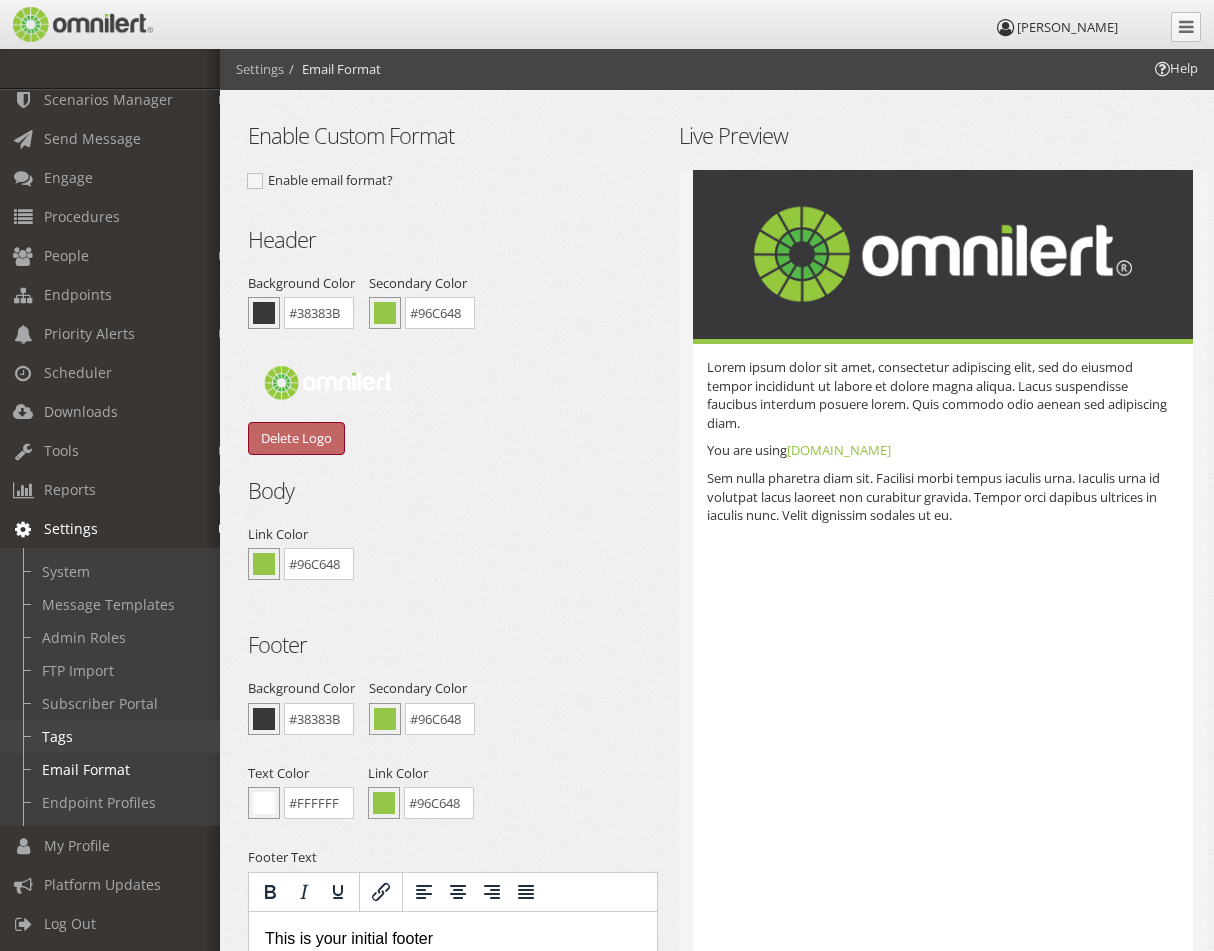 click on "Tags" at bounding box center [119, 736] 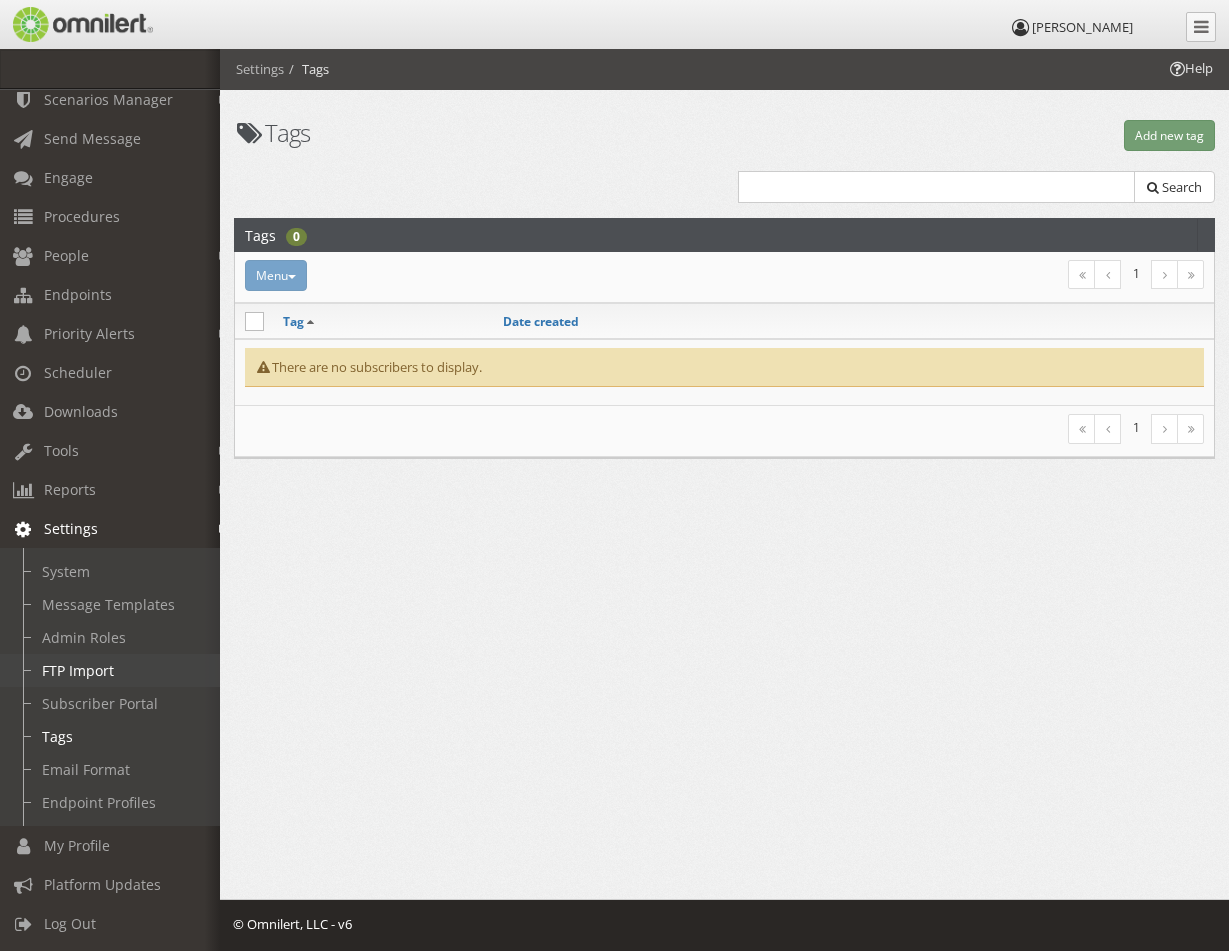 click on "FTP Import" at bounding box center (119, 670) 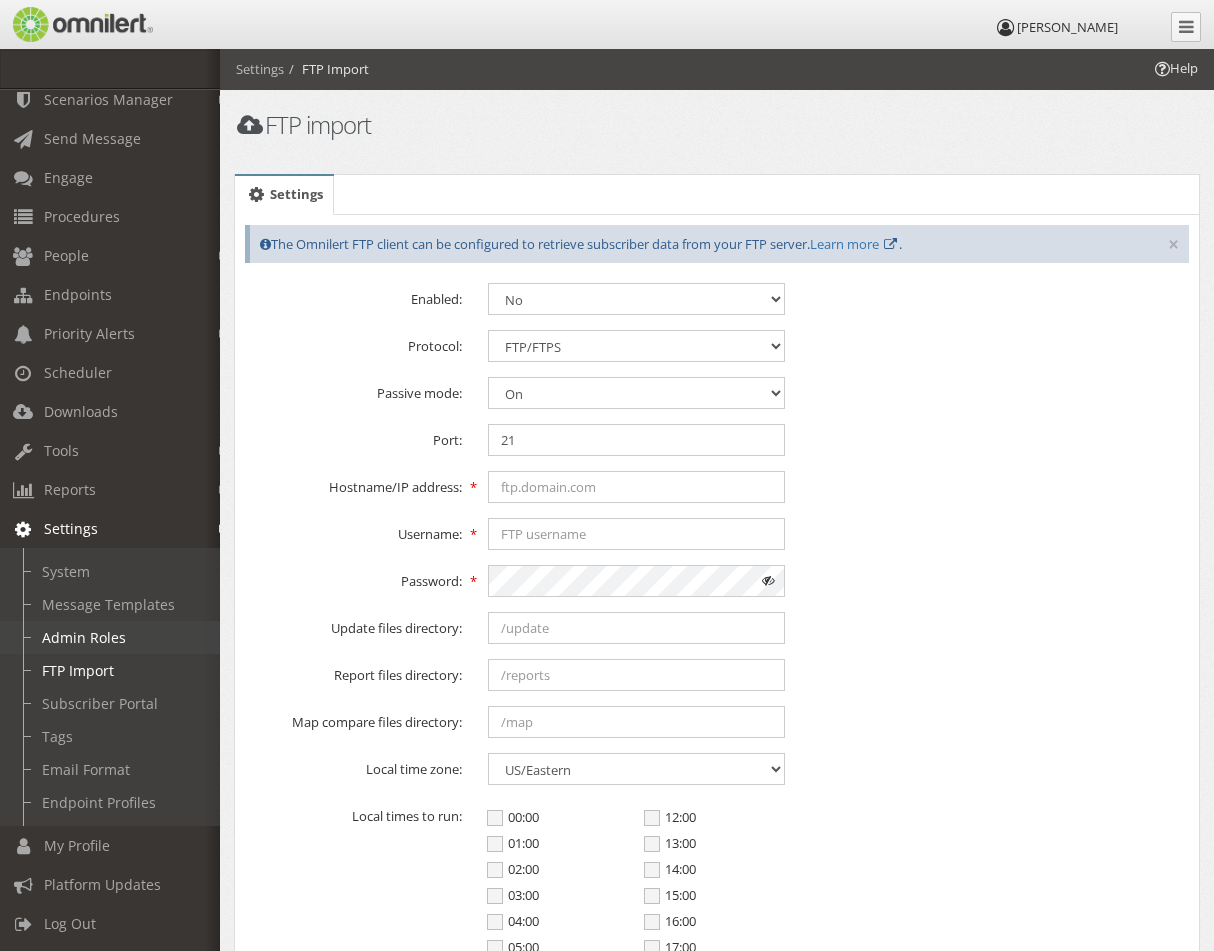 click on "Admin Roles" at bounding box center [119, 637] 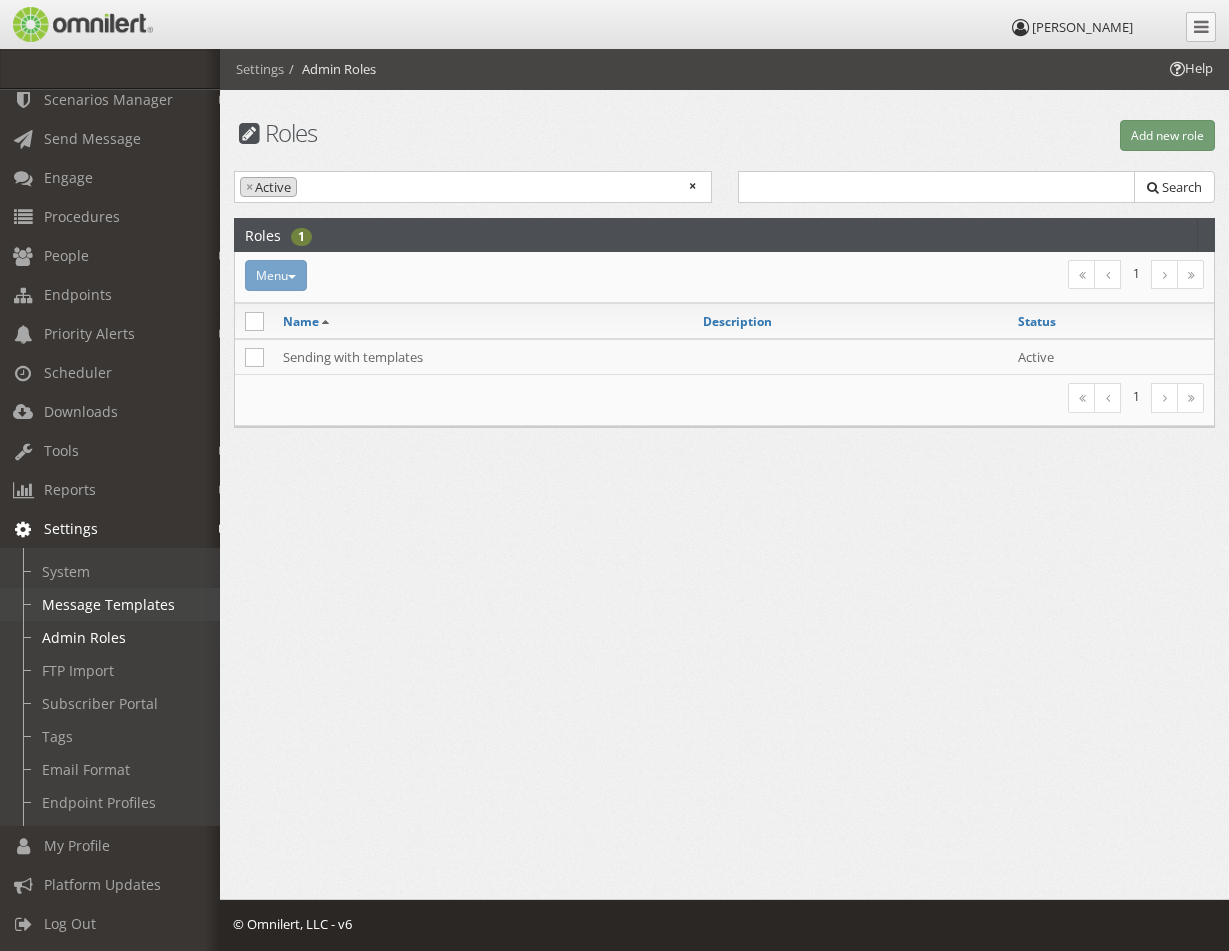 click on "Message Templates" at bounding box center [119, 604] 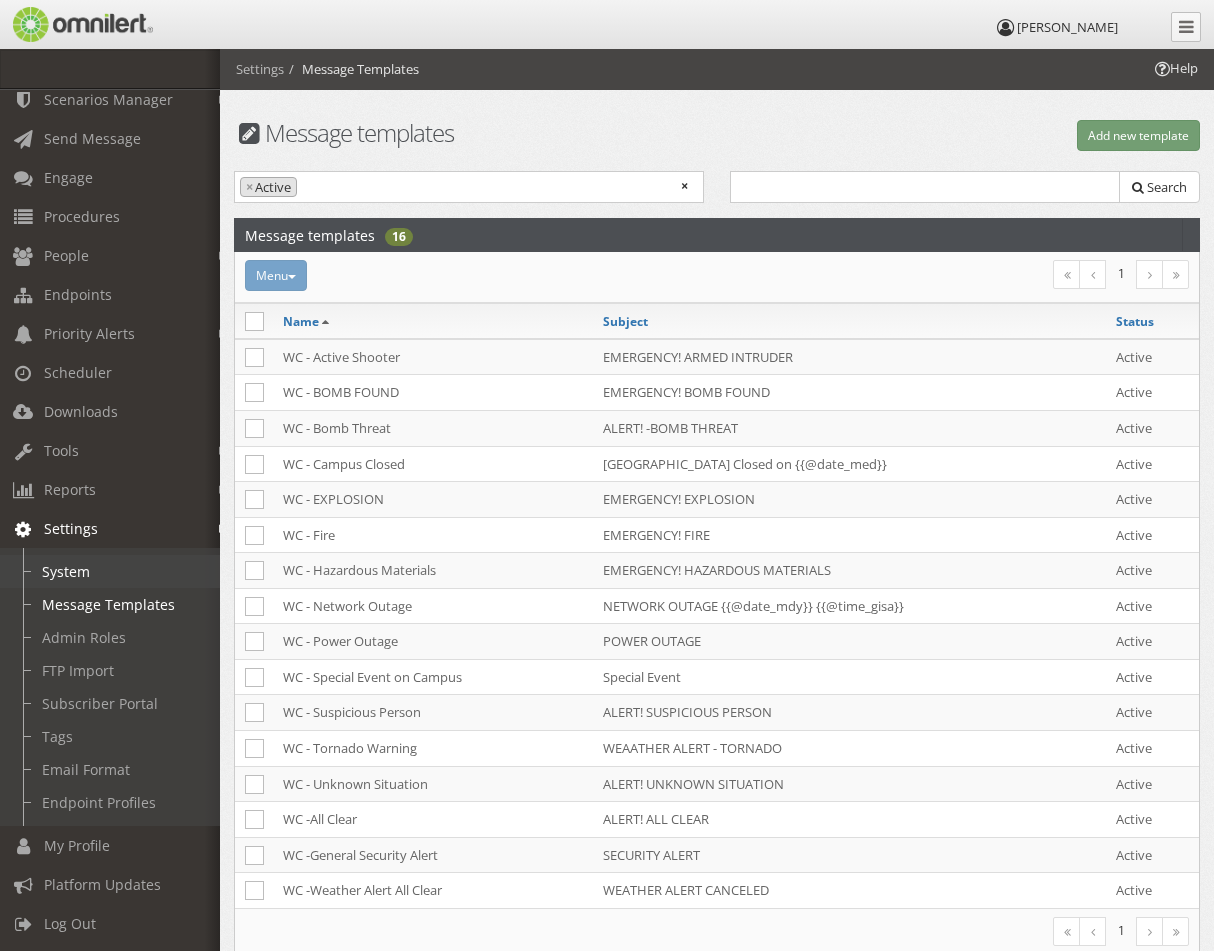 click on "System" at bounding box center (119, 571) 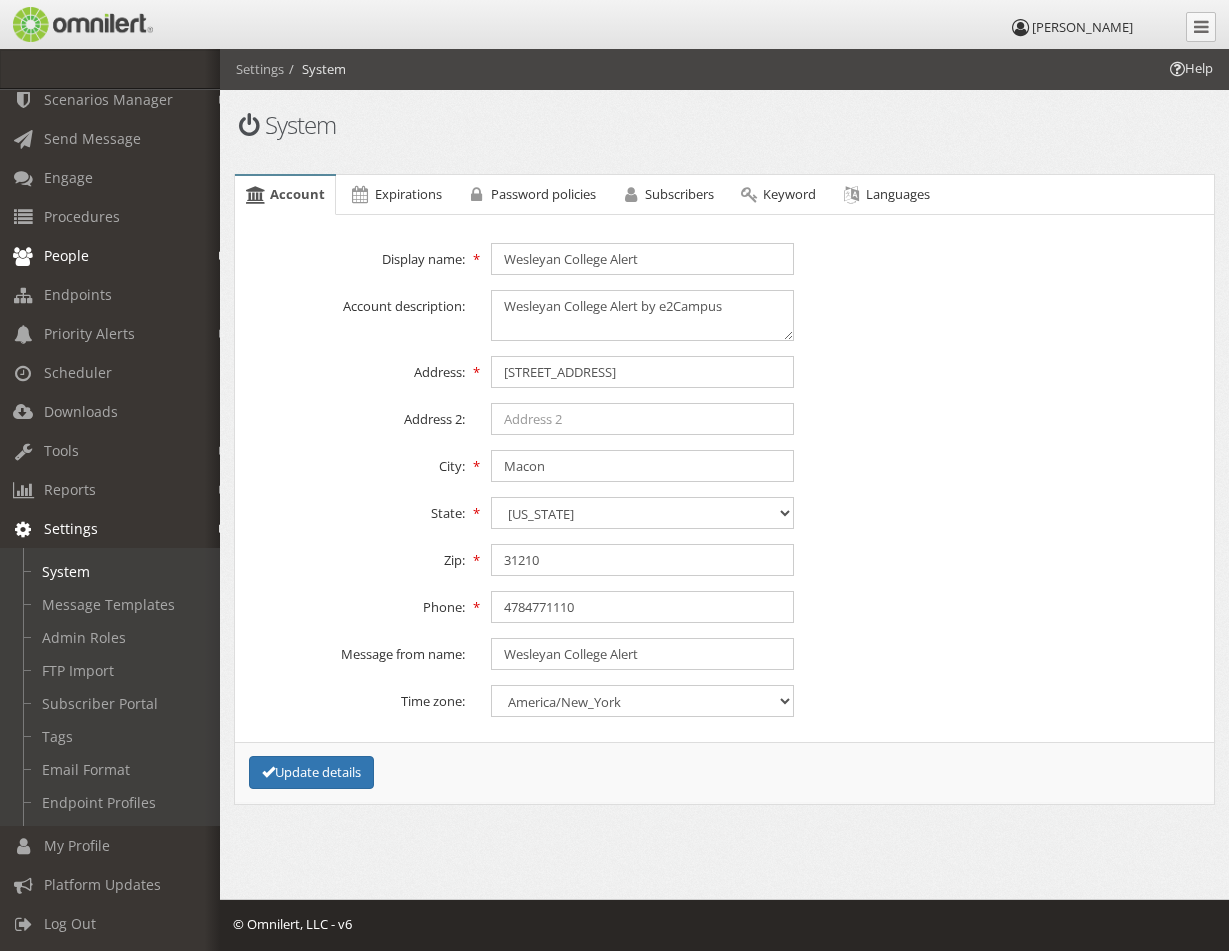 click on "People" at bounding box center [66, 255] 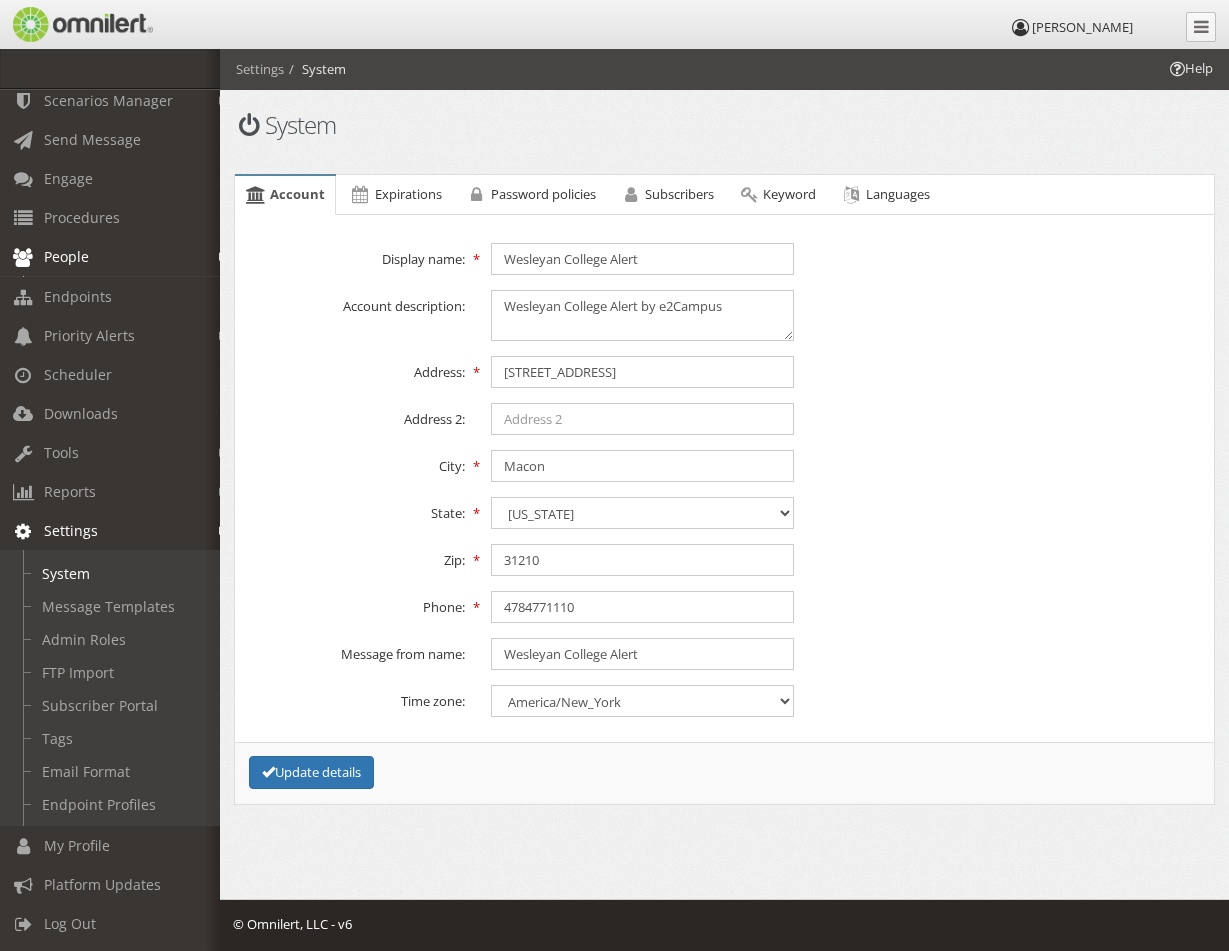 scroll, scrollTop: 0, scrollLeft: 0, axis: both 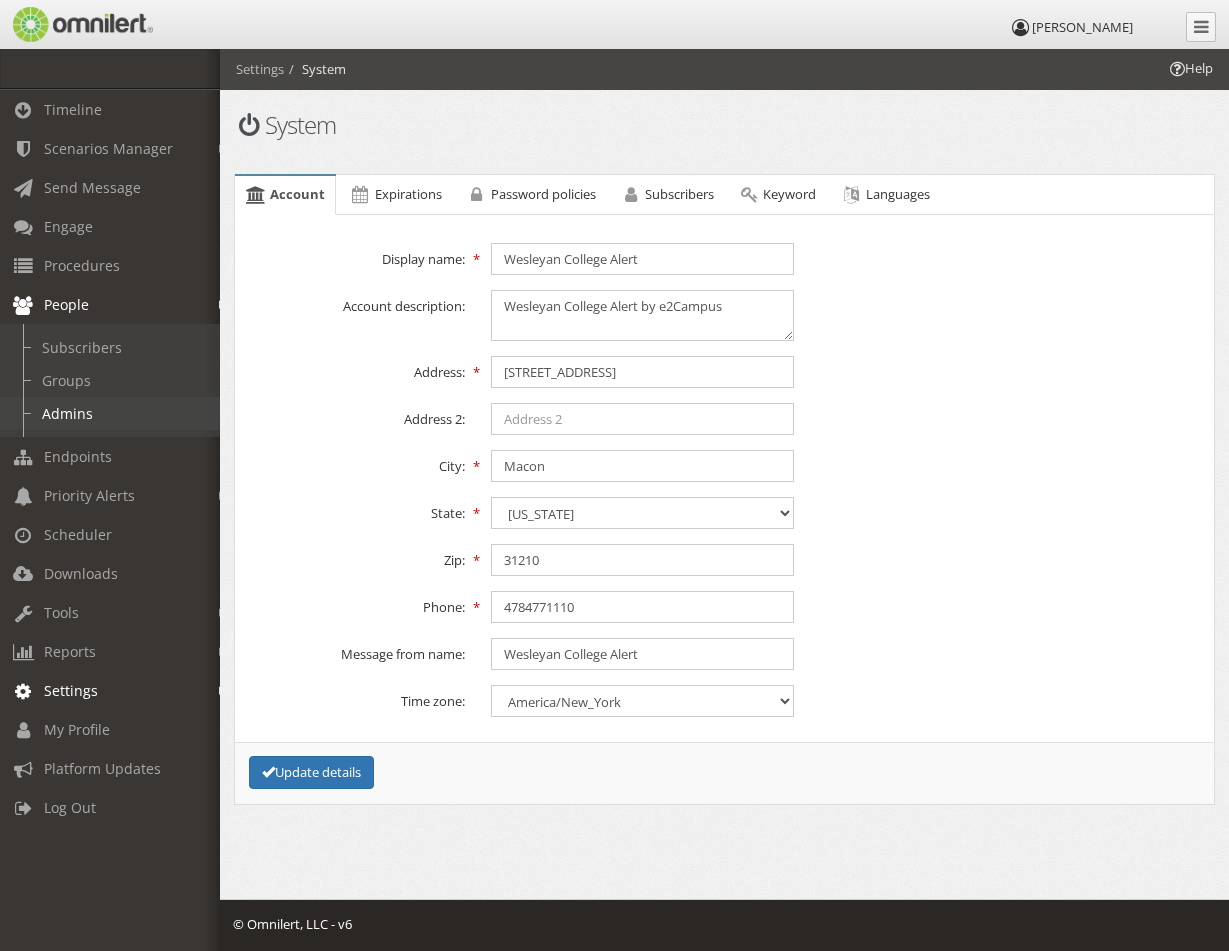 click on "Admins" at bounding box center [119, 413] 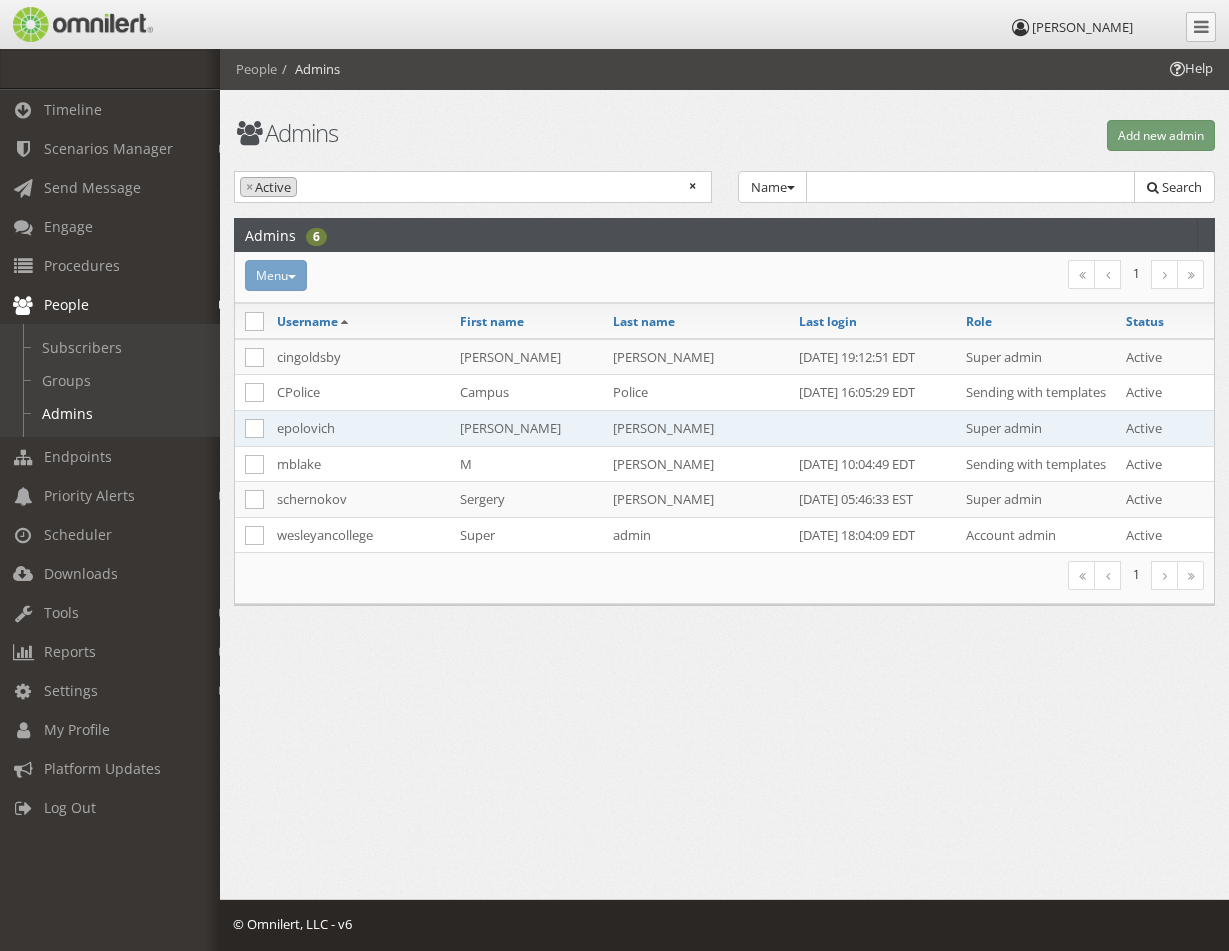 click on "epolovich" at bounding box center [359, 428] 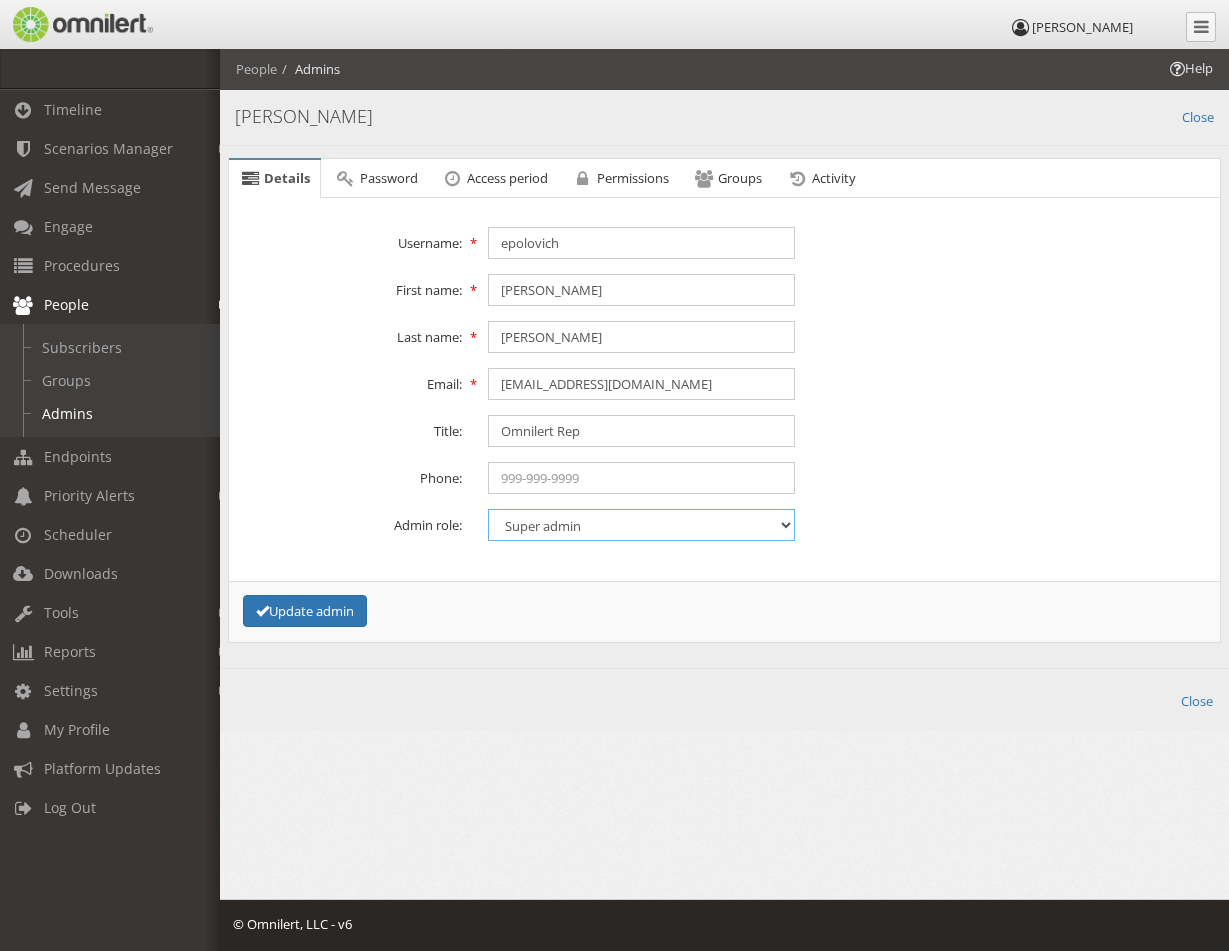 click on "Content admin
Group admin
Maintenance admin
Super admin
Support admin
Sending with templates" at bounding box center [641, 525] 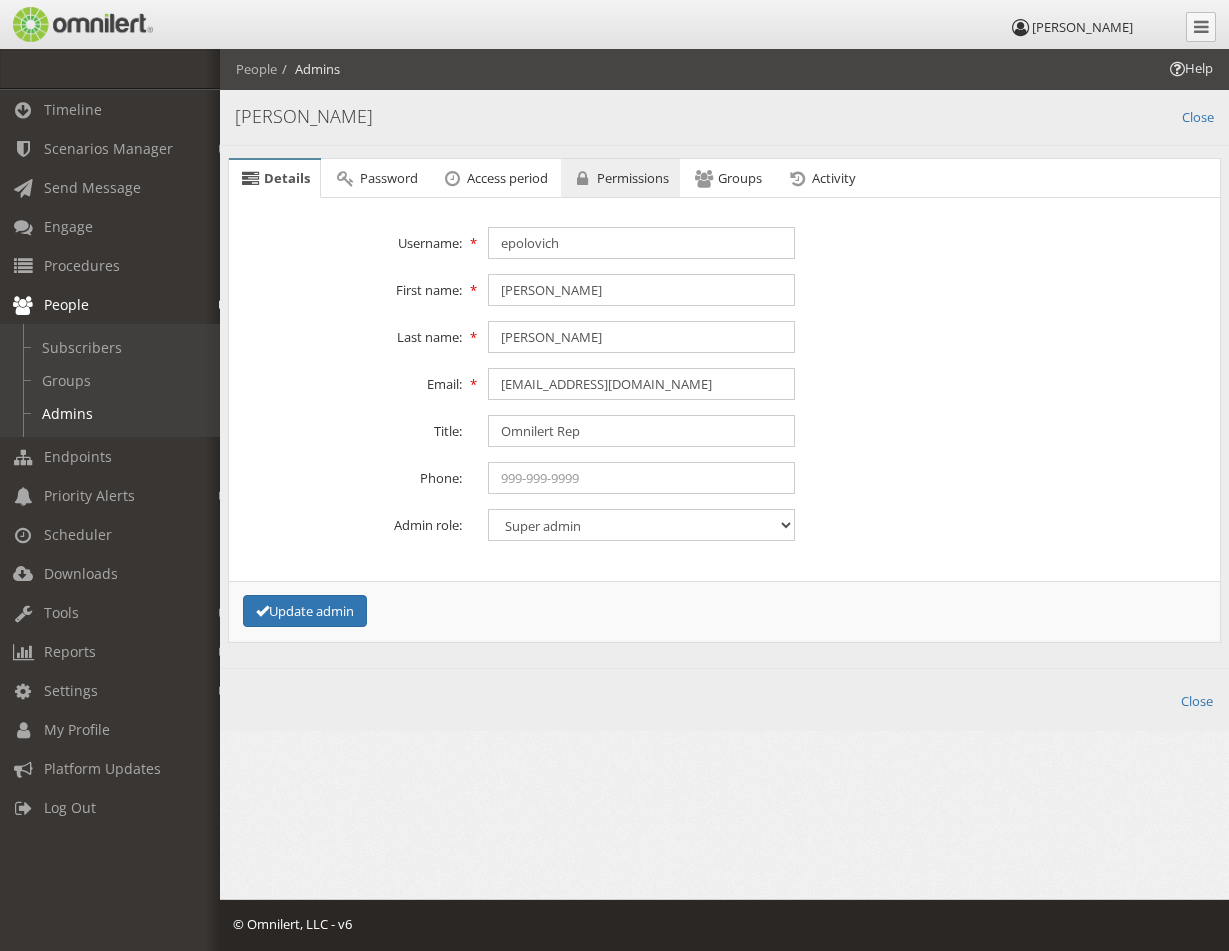 click on "Permissions" at bounding box center [633, 178] 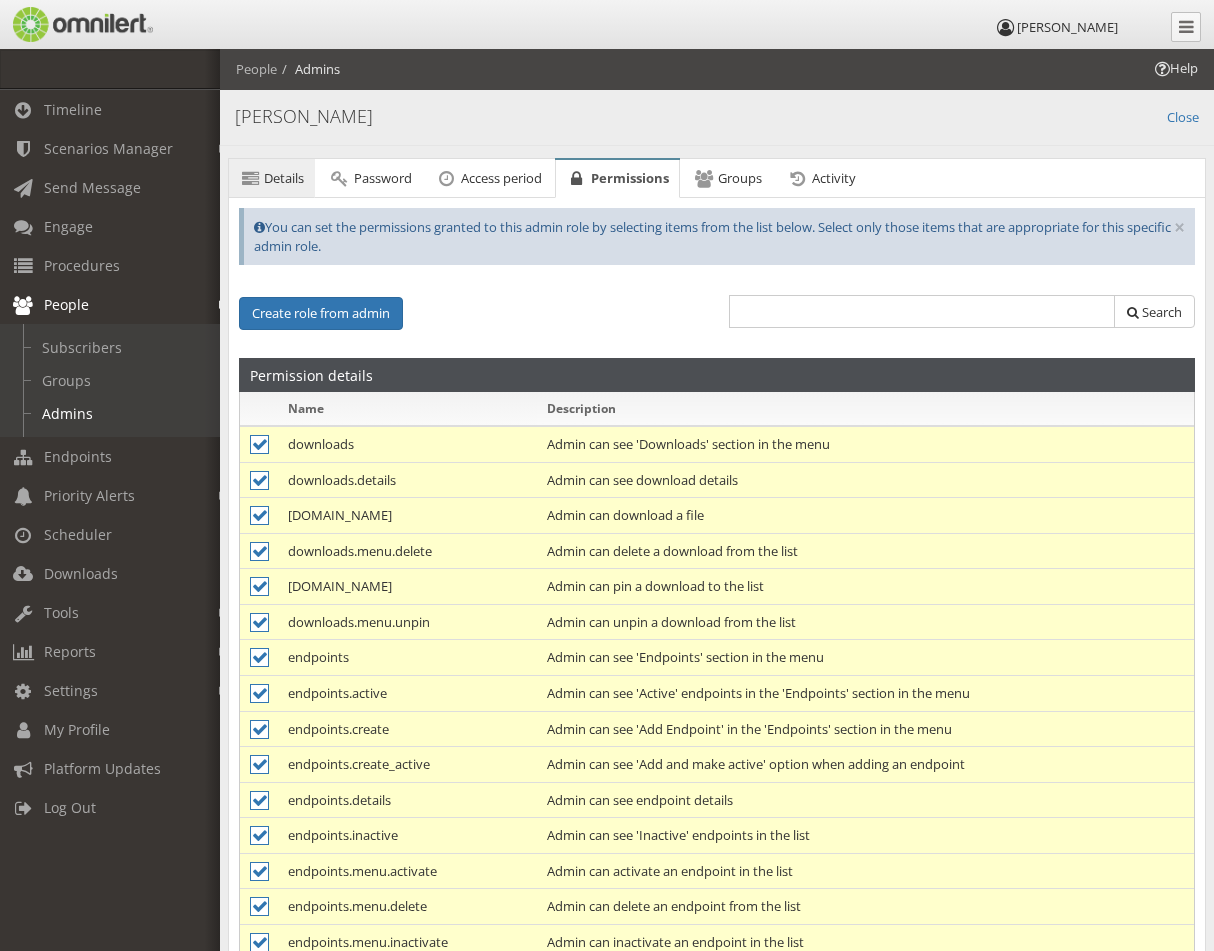 click on "Details" at bounding box center (284, 178) 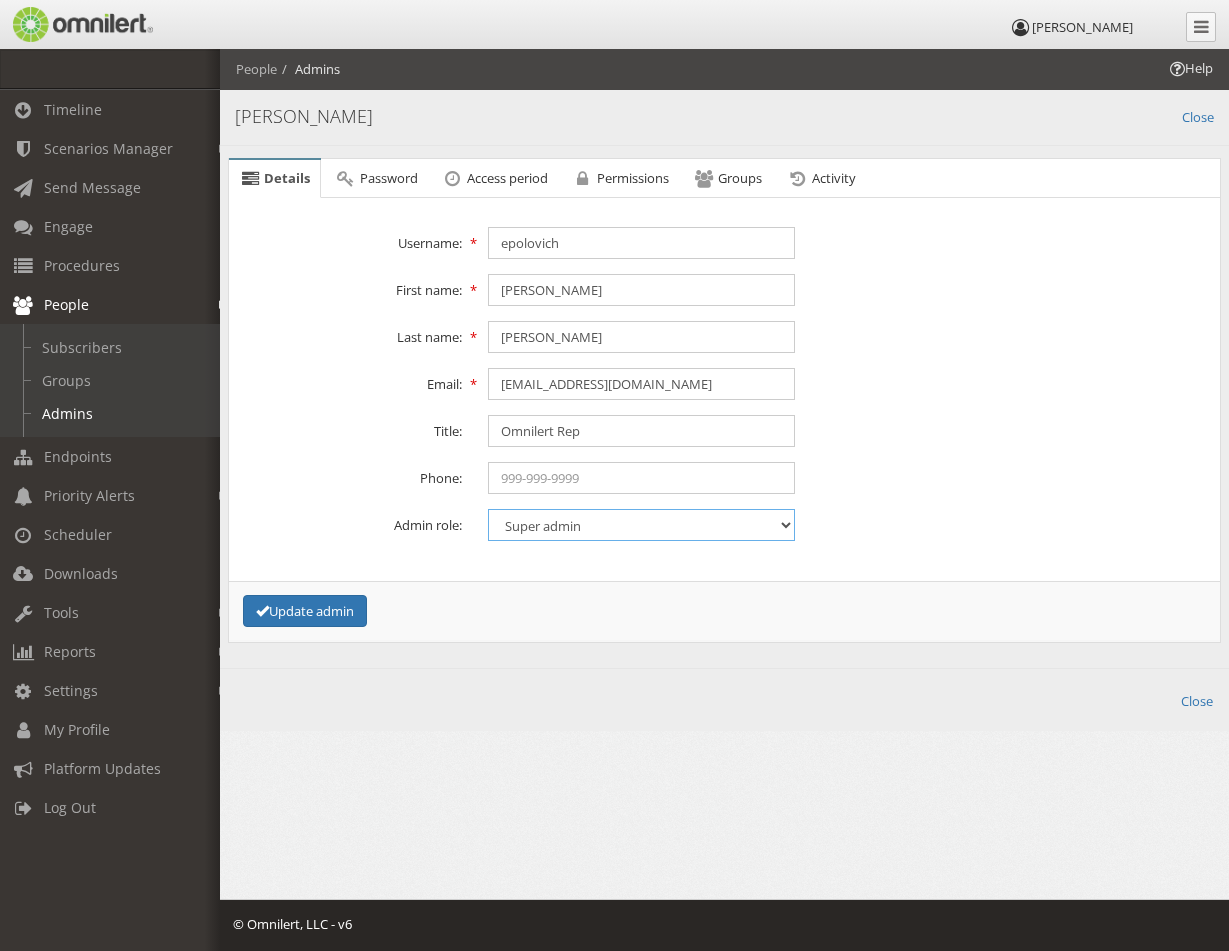click on "Content admin
Group admin
Maintenance admin
Super admin
Support admin
Sending with templates" at bounding box center [641, 525] 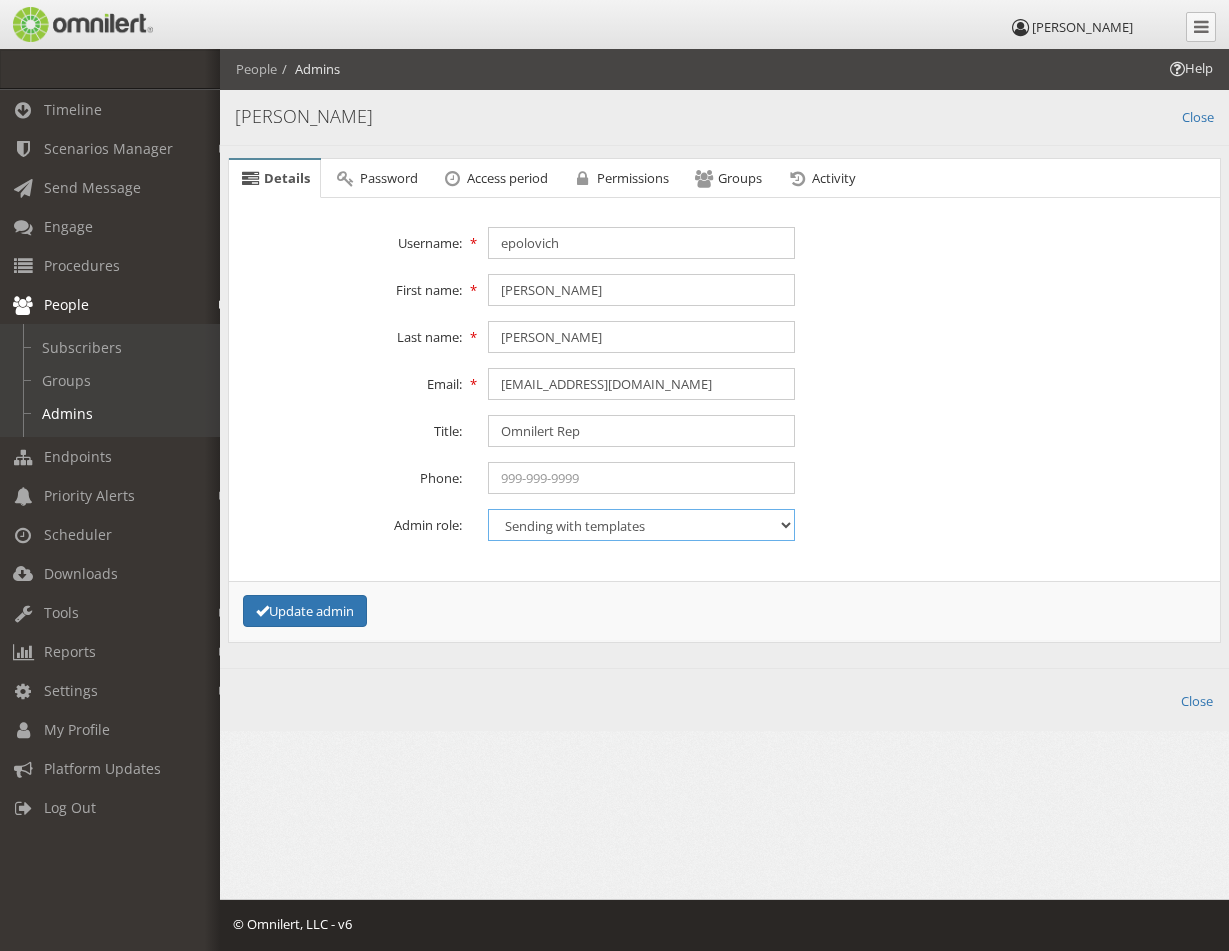 click on "Content admin
Group admin
Maintenance admin
Super admin
Support admin
Sending with templates" at bounding box center [641, 525] 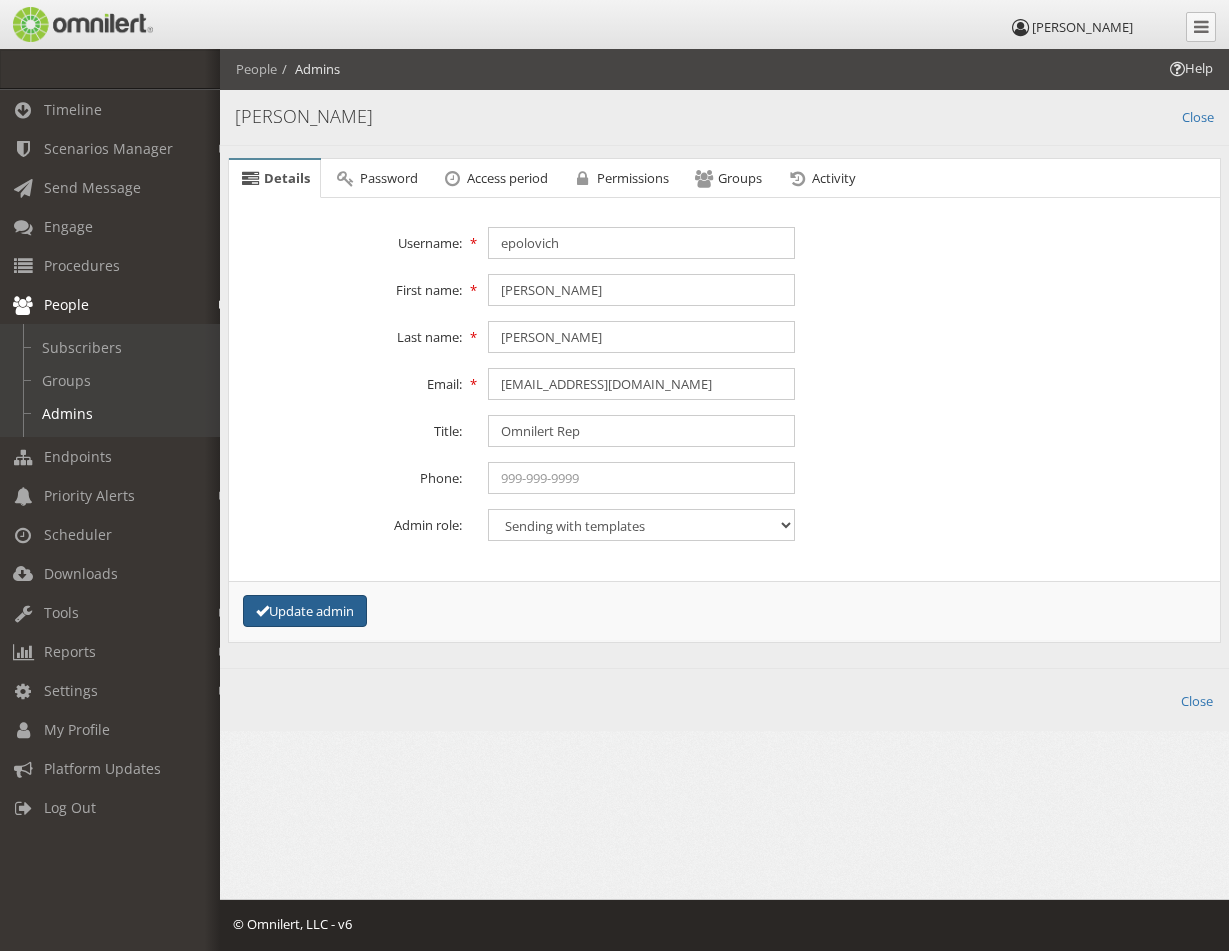 click on "Update admin" at bounding box center [305, 611] 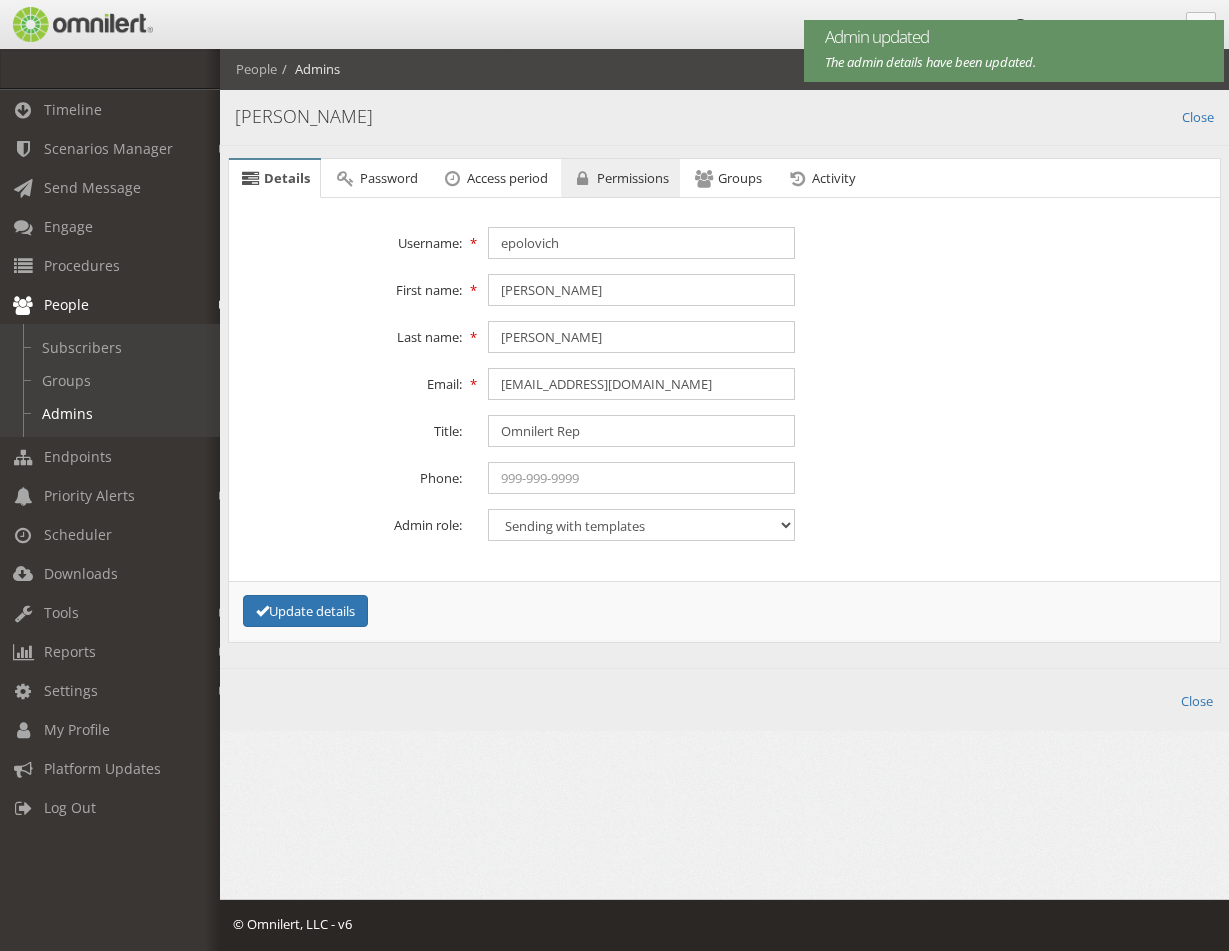 click on "Permissions" at bounding box center [633, 178] 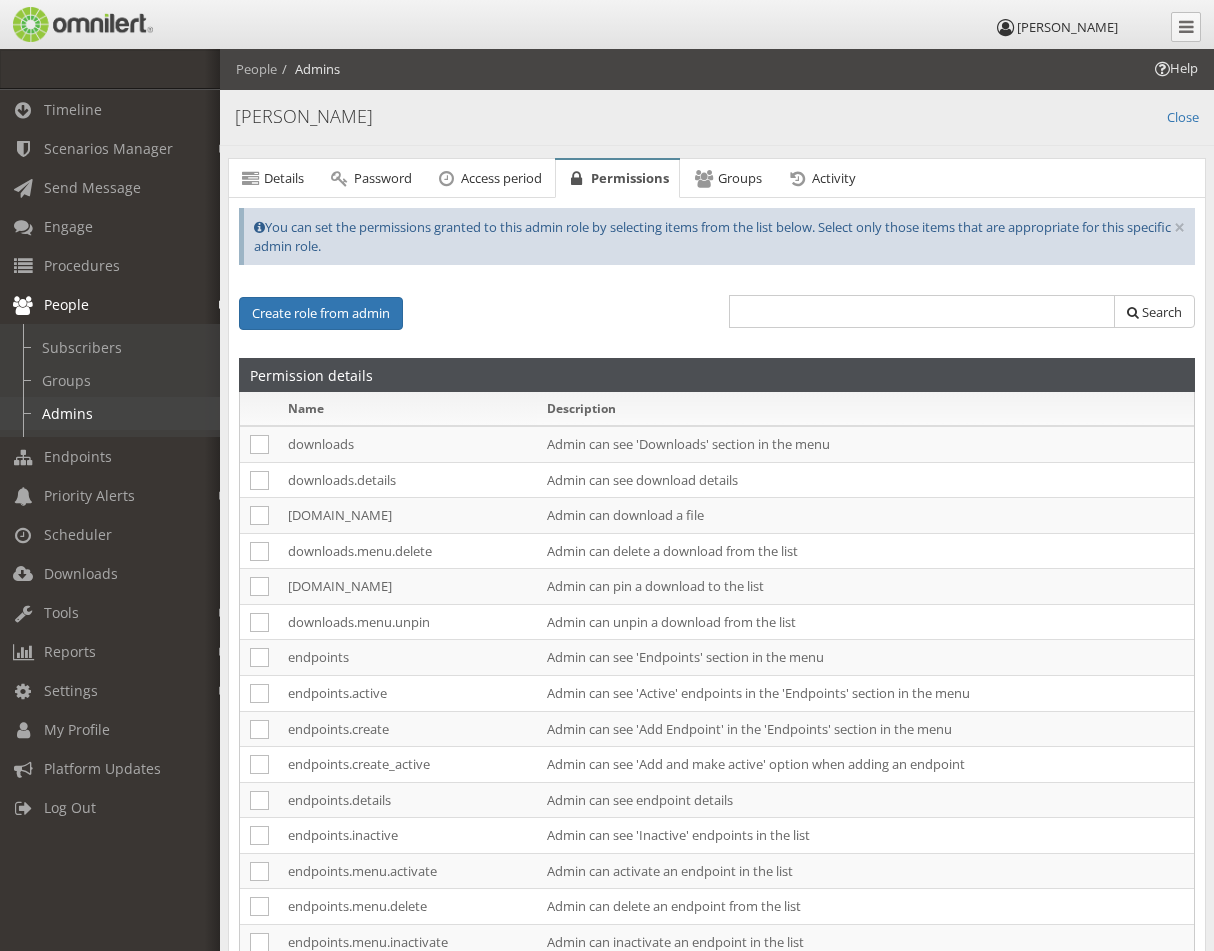 click on "Admins" at bounding box center (119, 413) 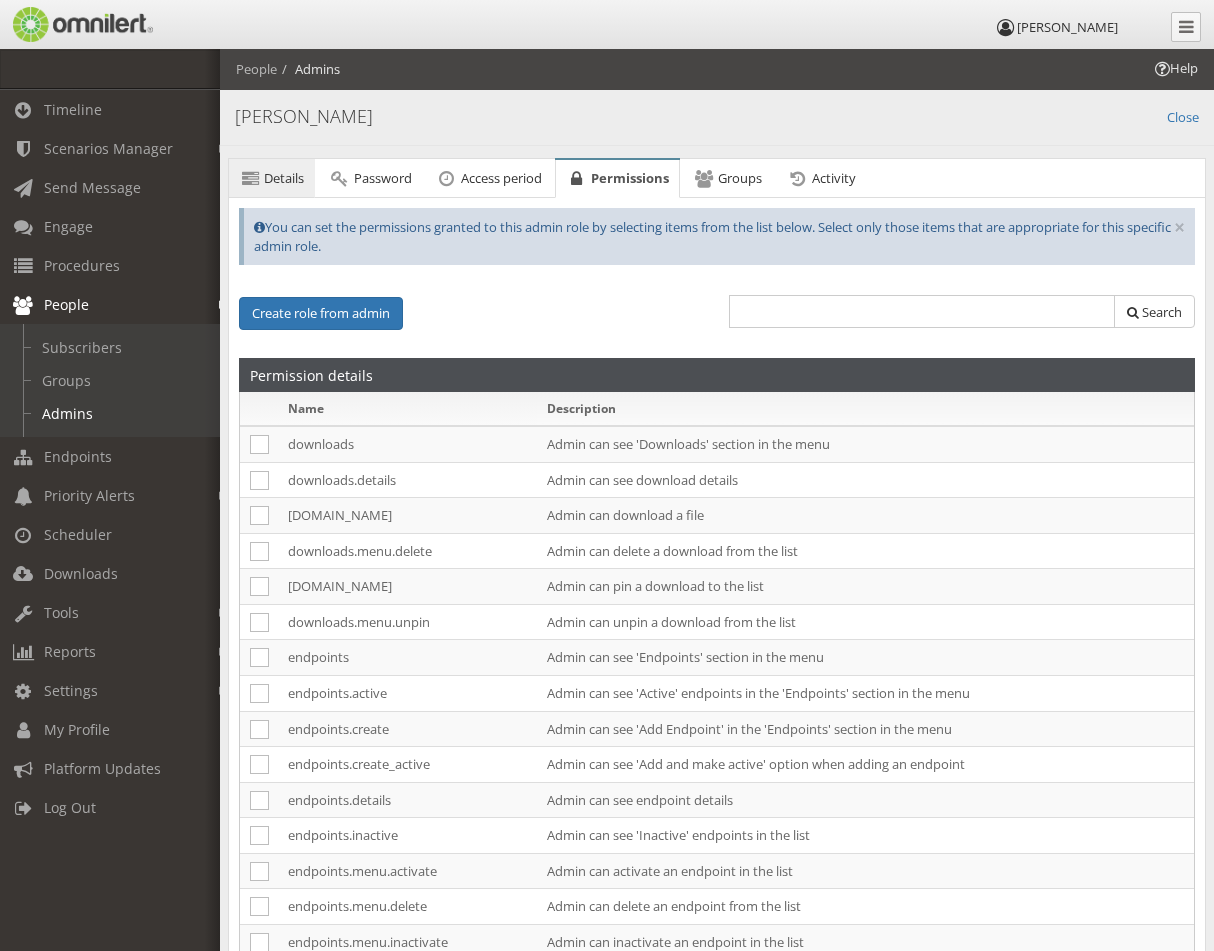 click on "Details" at bounding box center (284, 178) 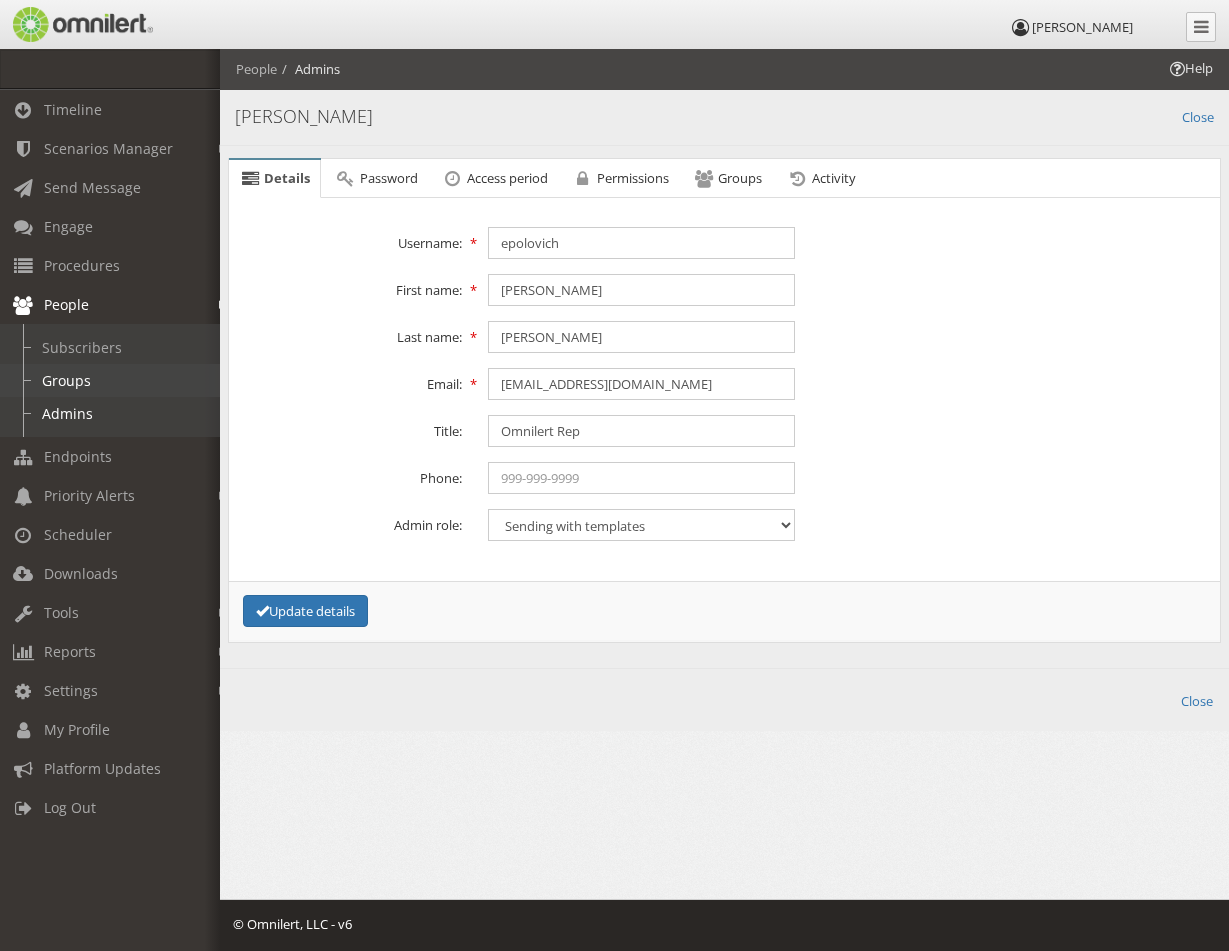 click on "Groups" at bounding box center [119, 380] 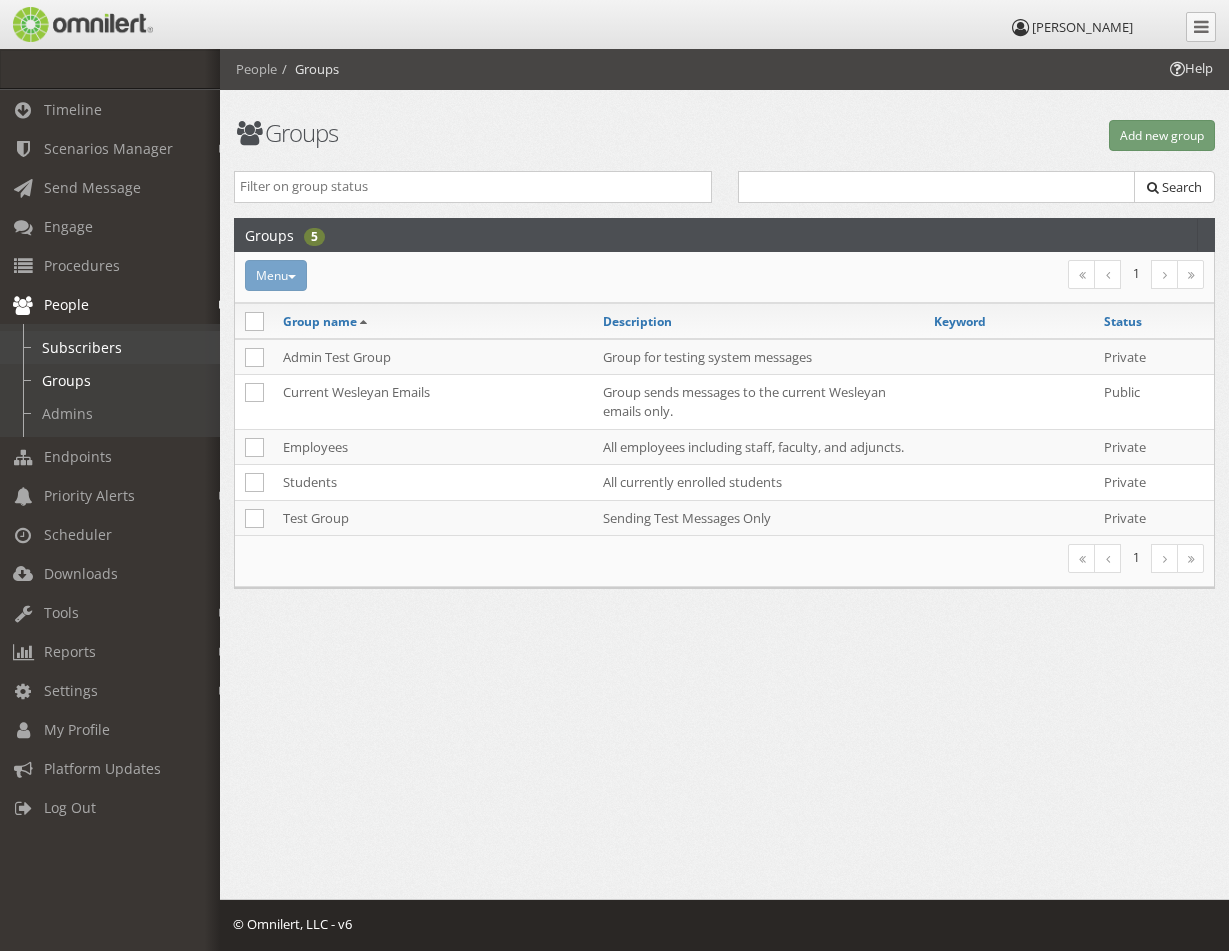 click on "Subscribers" at bounding box center [119, 347] 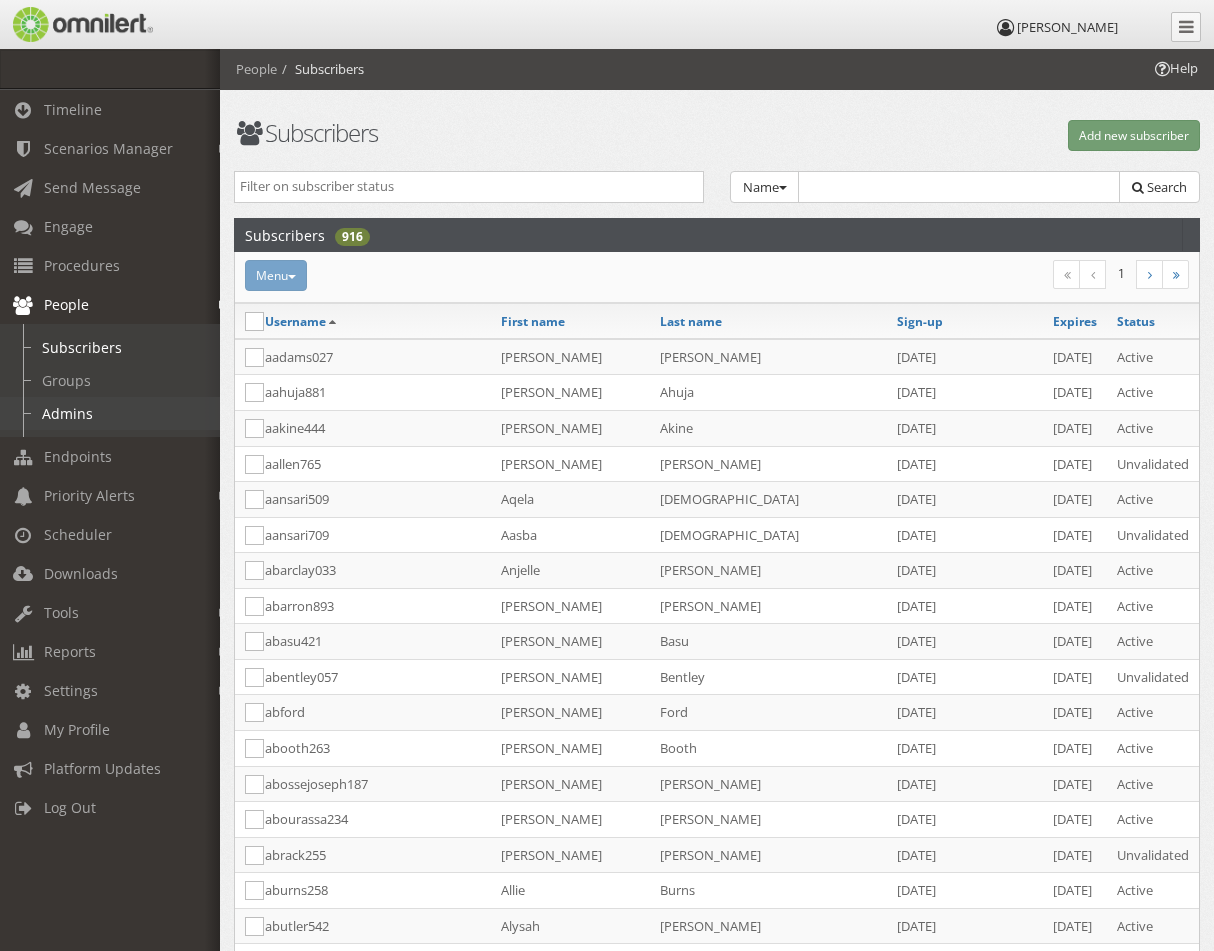 click on "Admins" at bounding box center [119, 413] 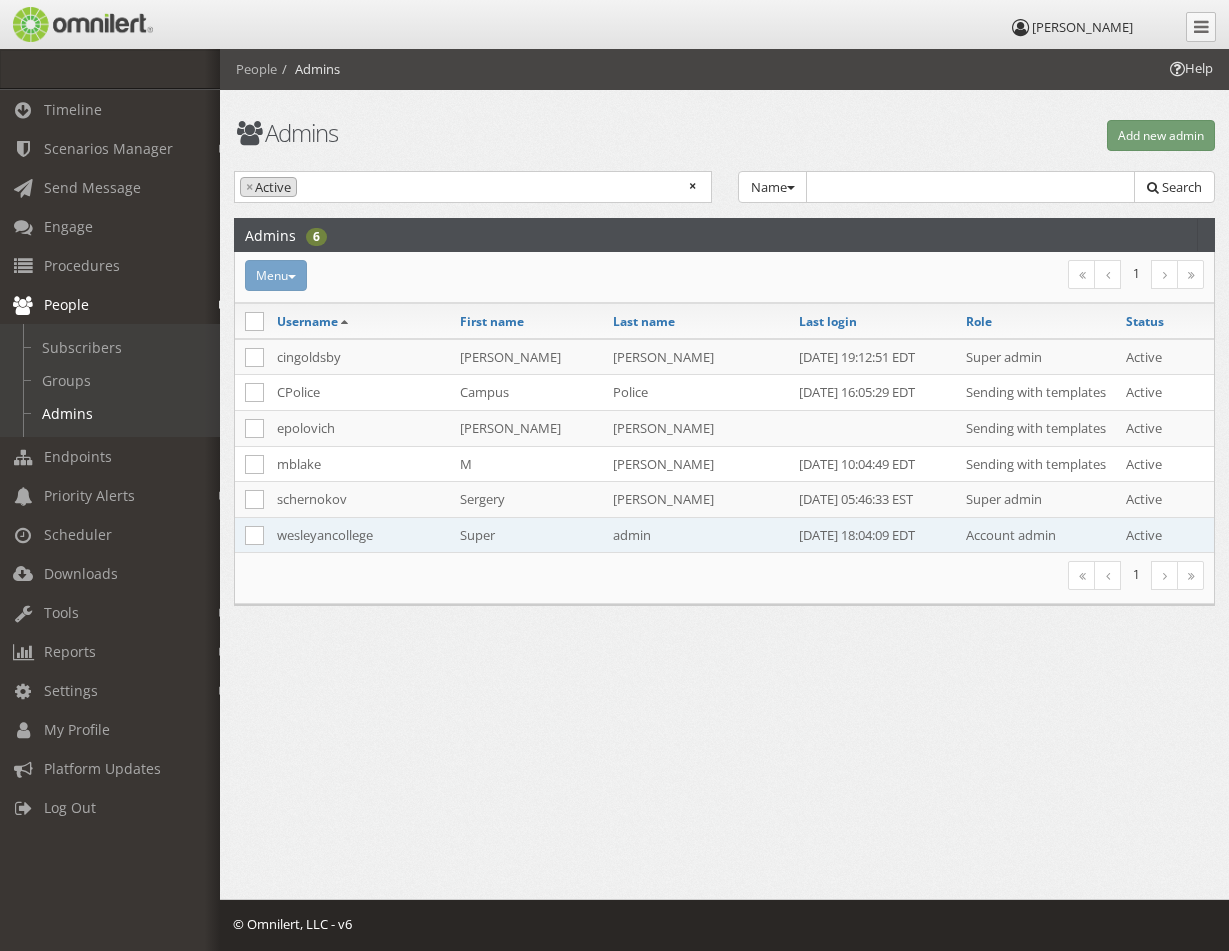 click on "wesleyancollege" at bounding box center (359, 534) 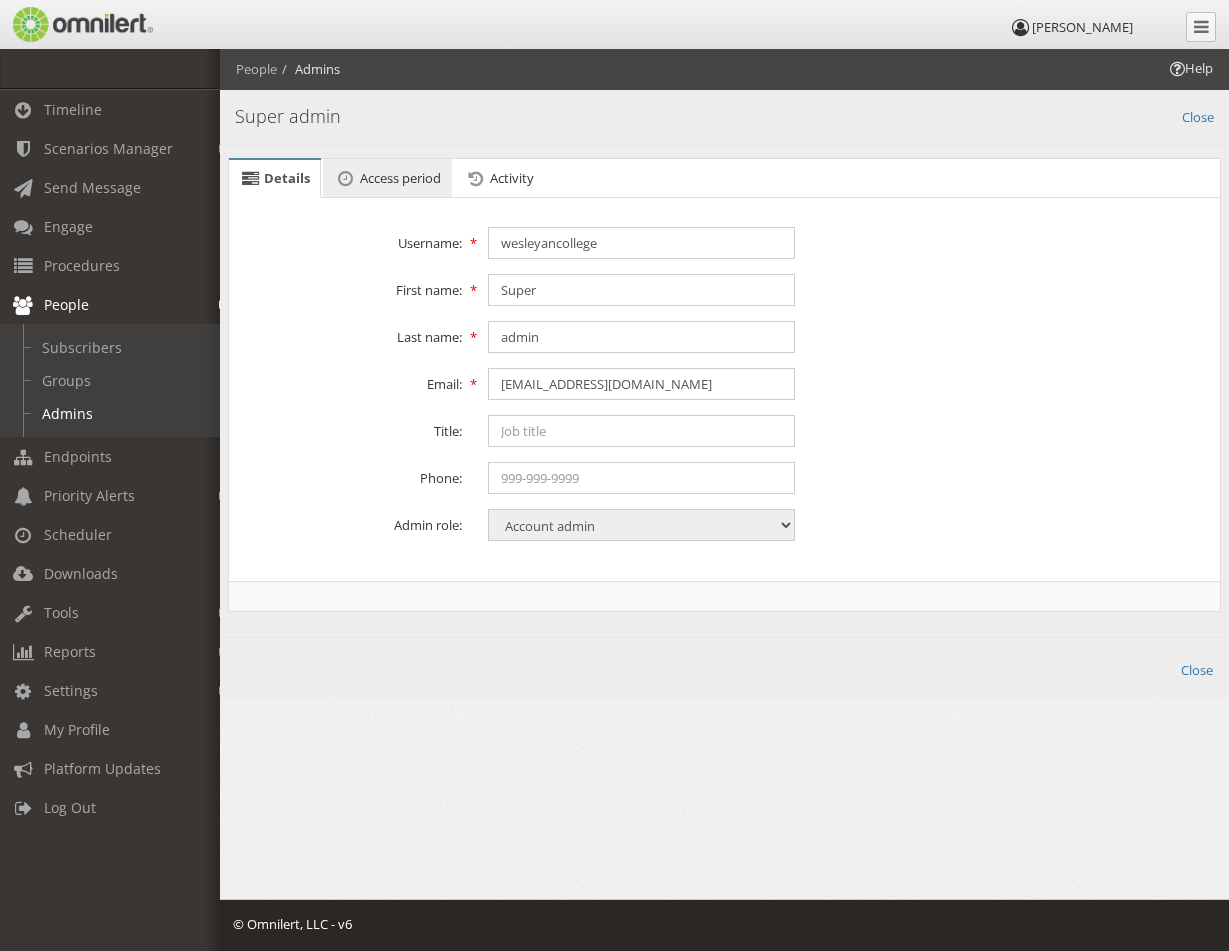 click on "Access period" at bounding box center [400, 178] 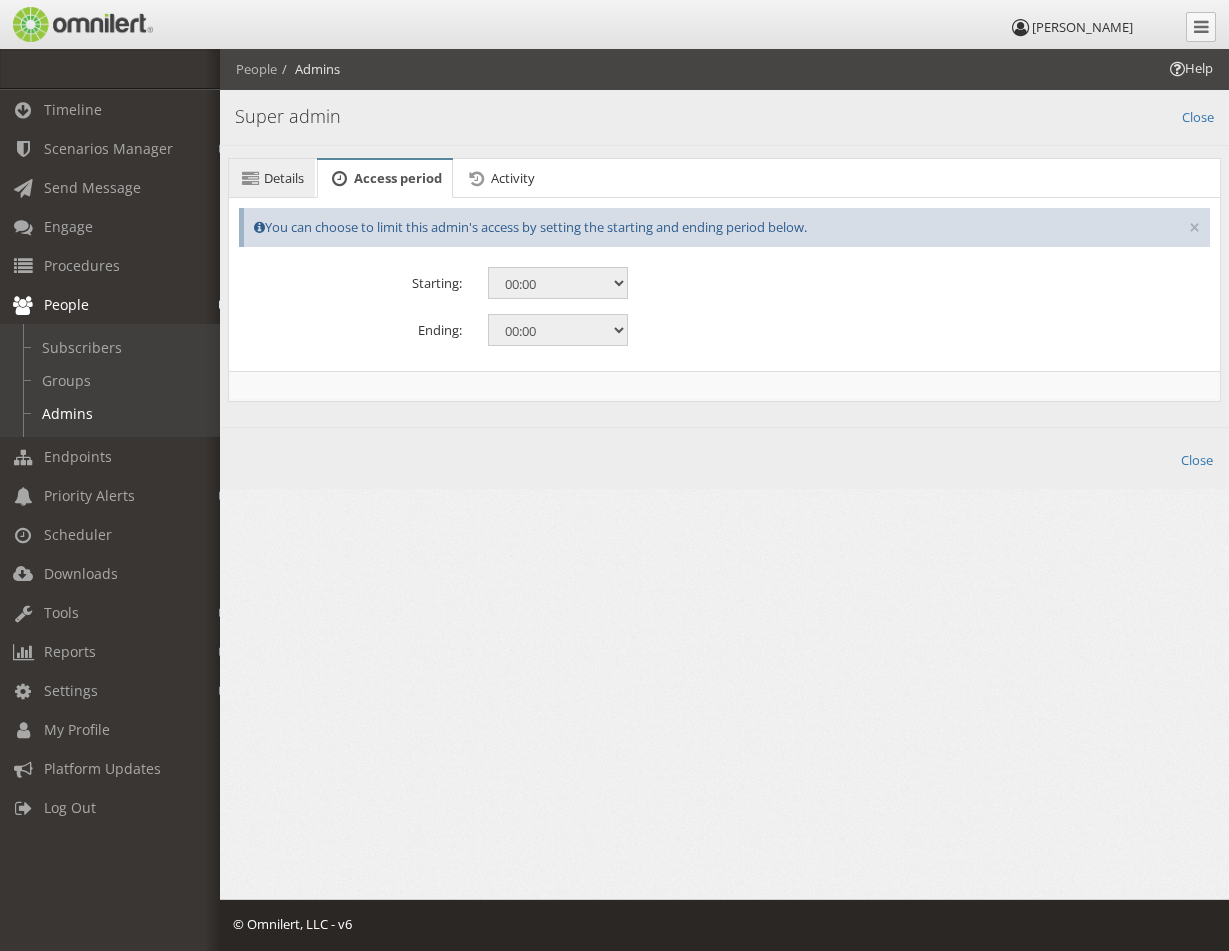click on "Details" at bounding box center (284, 178) 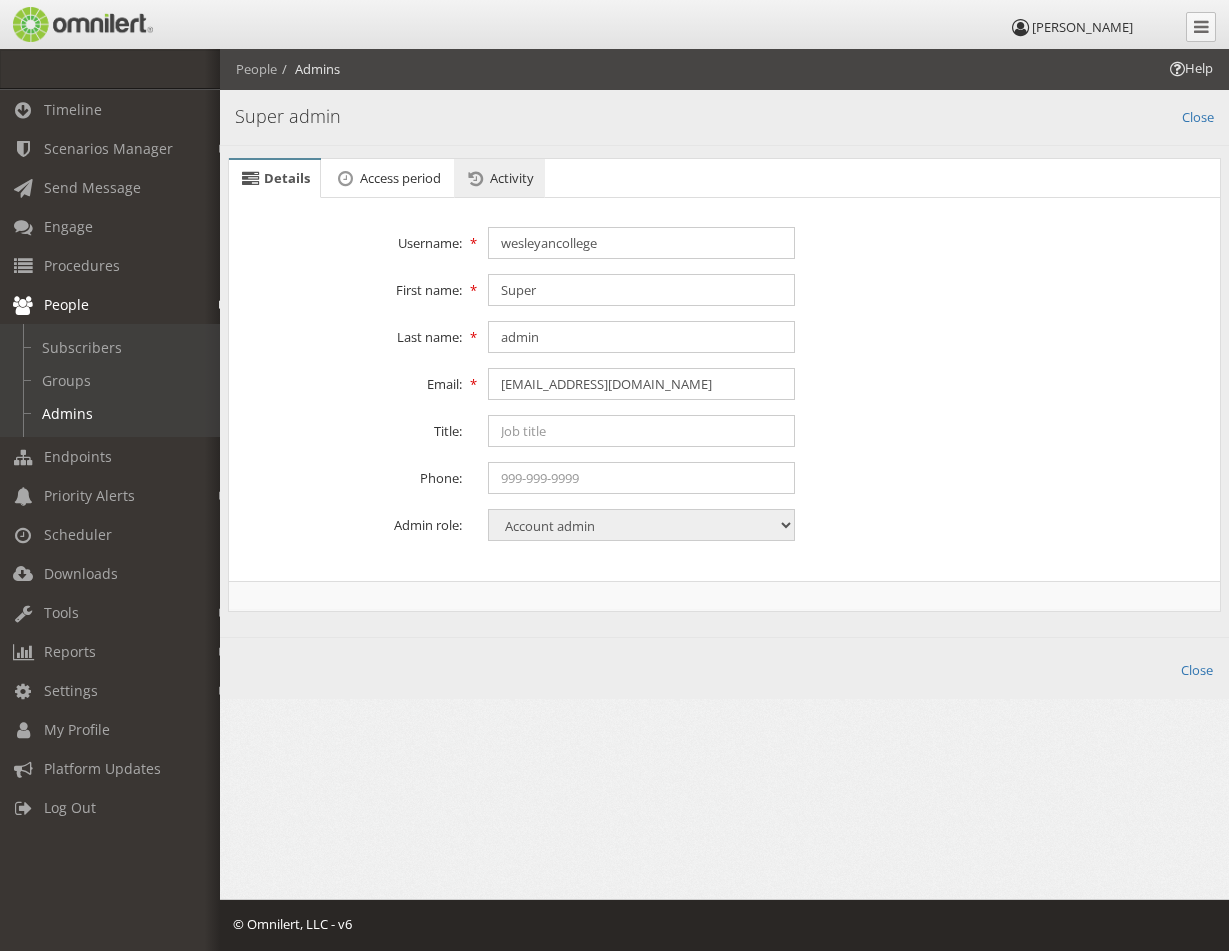 click on "Activity" at bounding box center (512, 178) 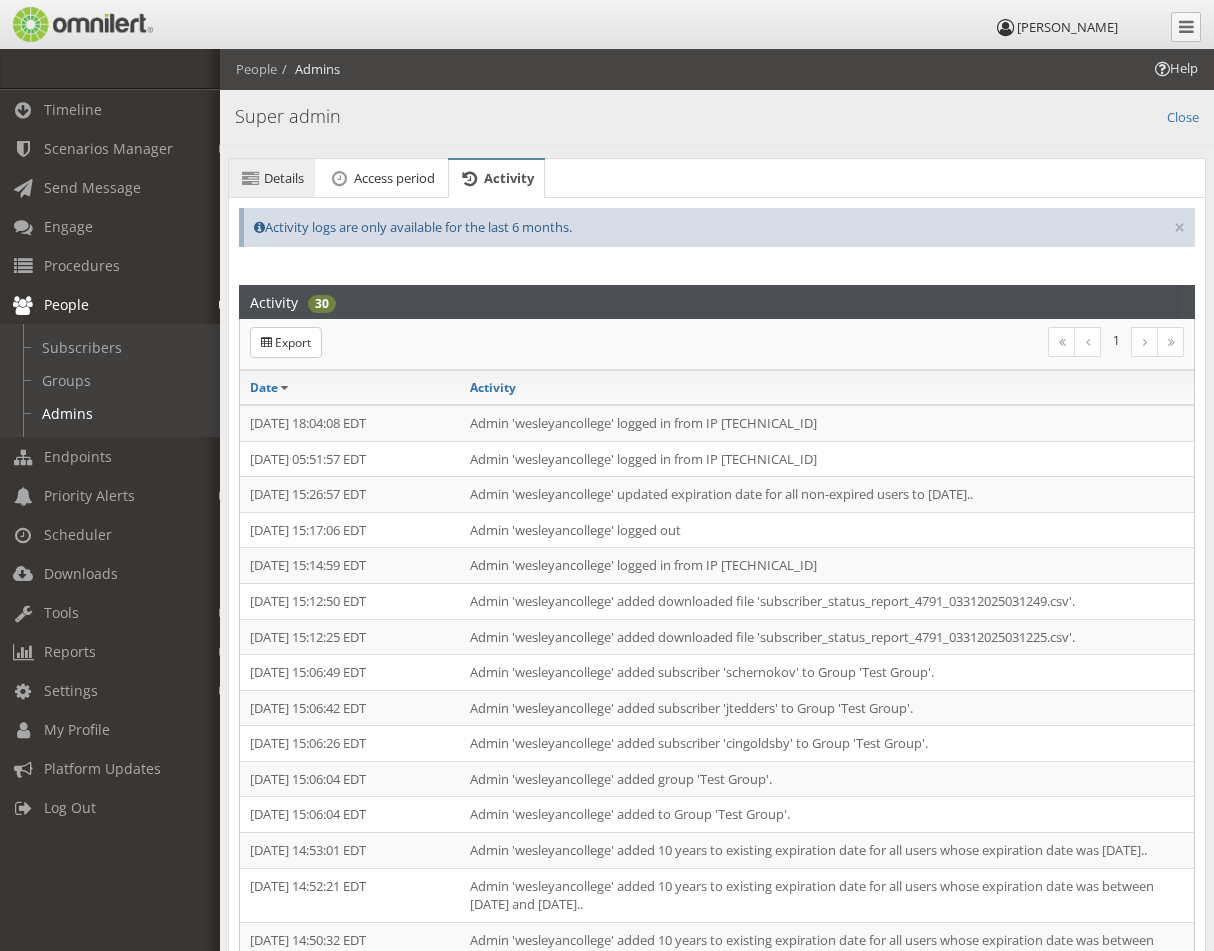 click on "Details" at bounding box center (284, 178) 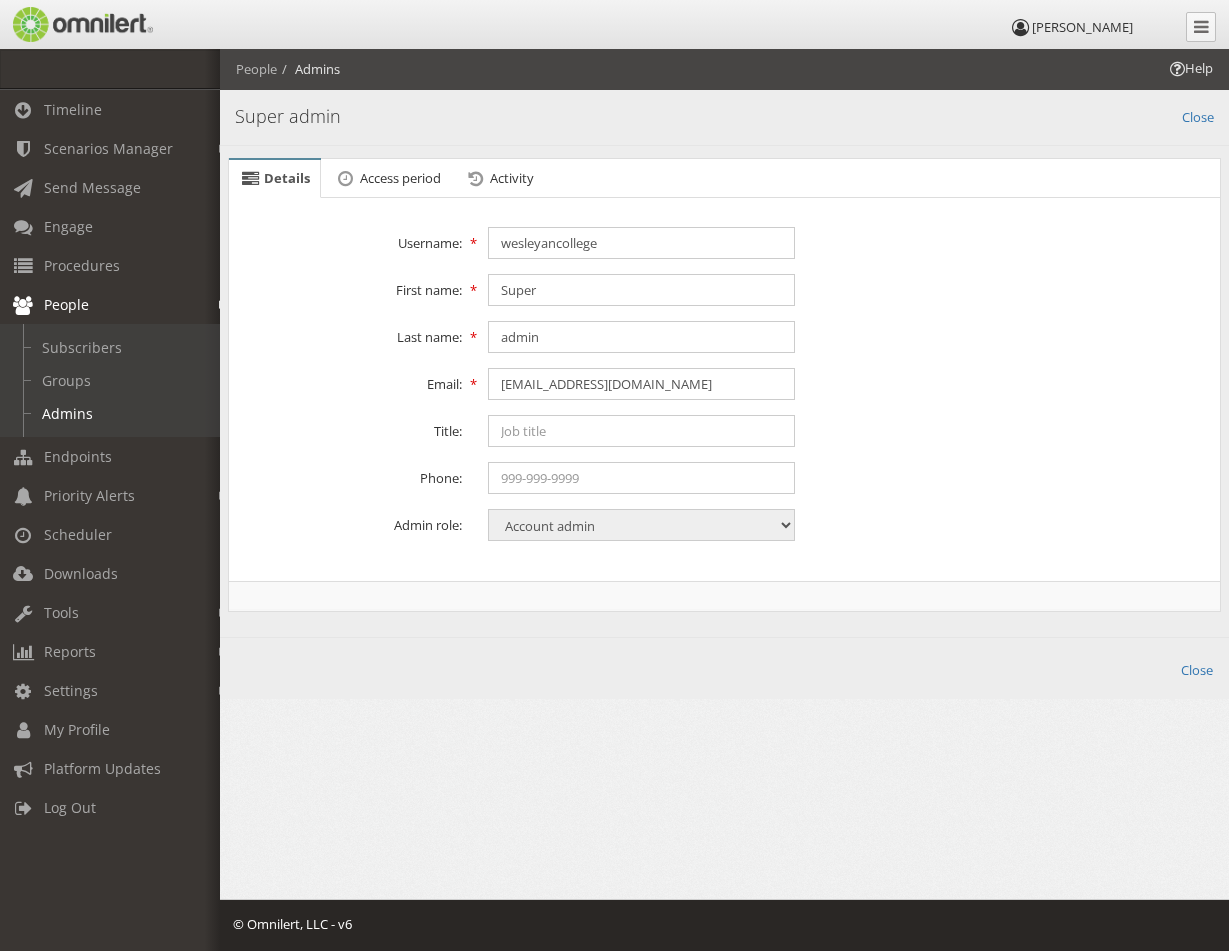 click on "Details" at bounding box center [275, 179] 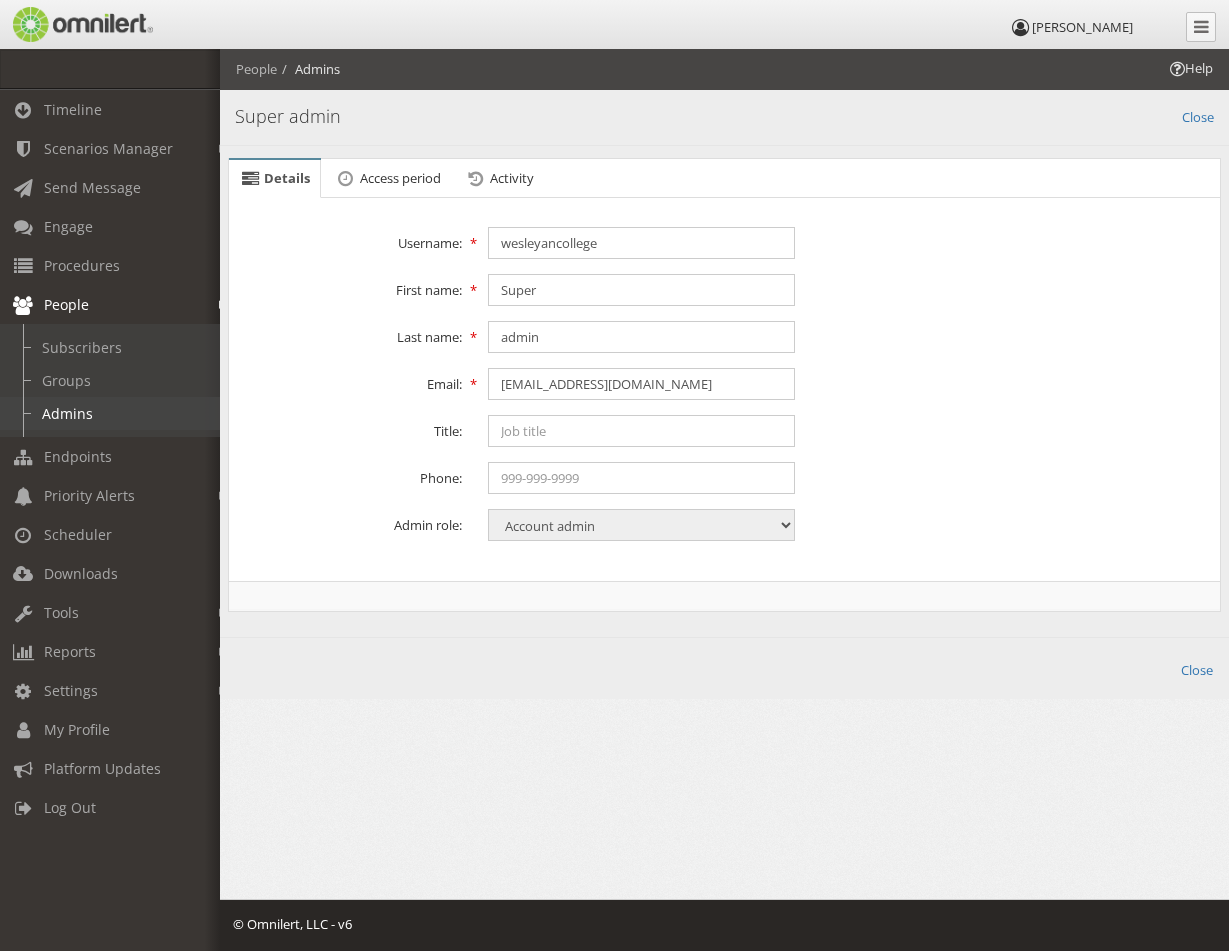 click on "Admins" at bounding box center [119, 413] 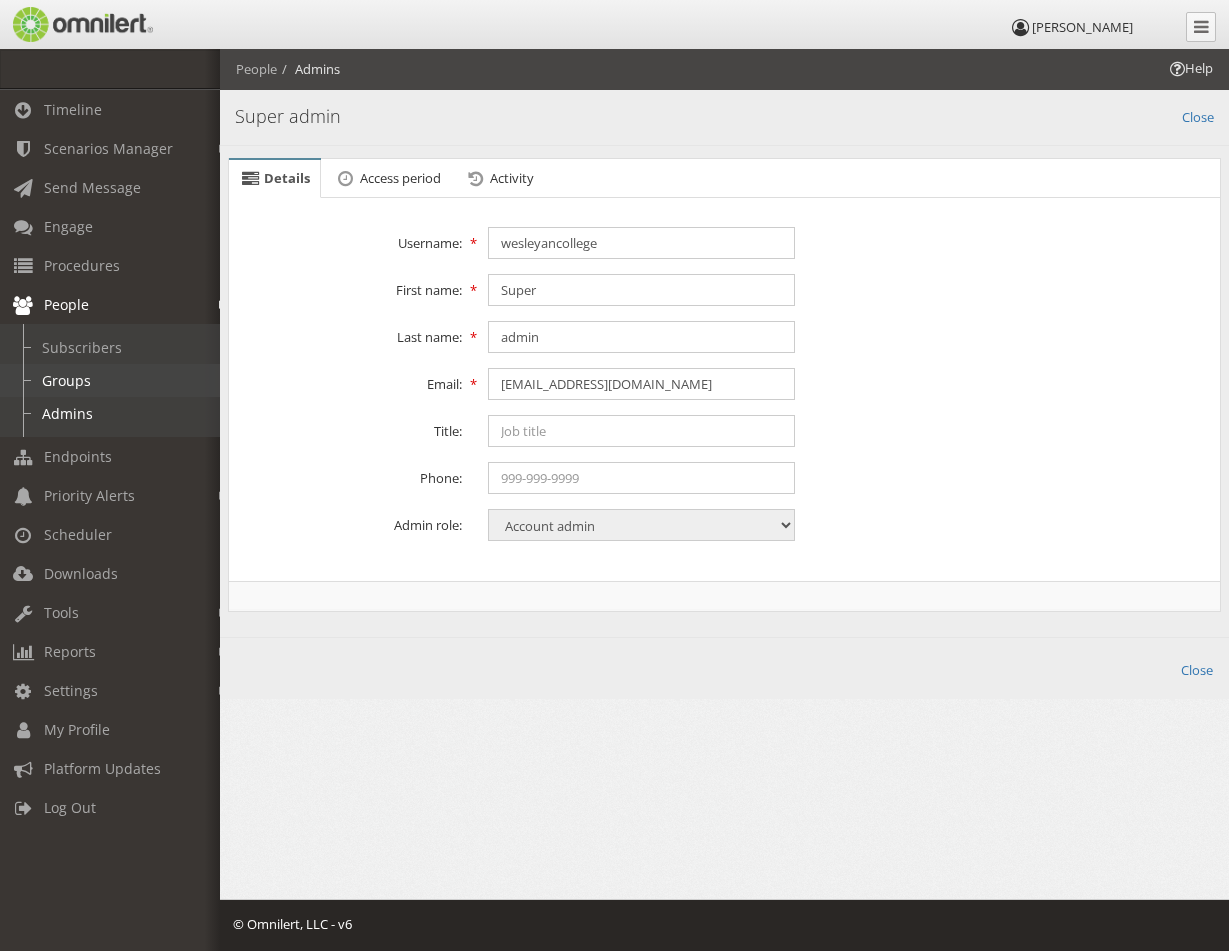 click on "Groups" at bounding box center [119, 380] 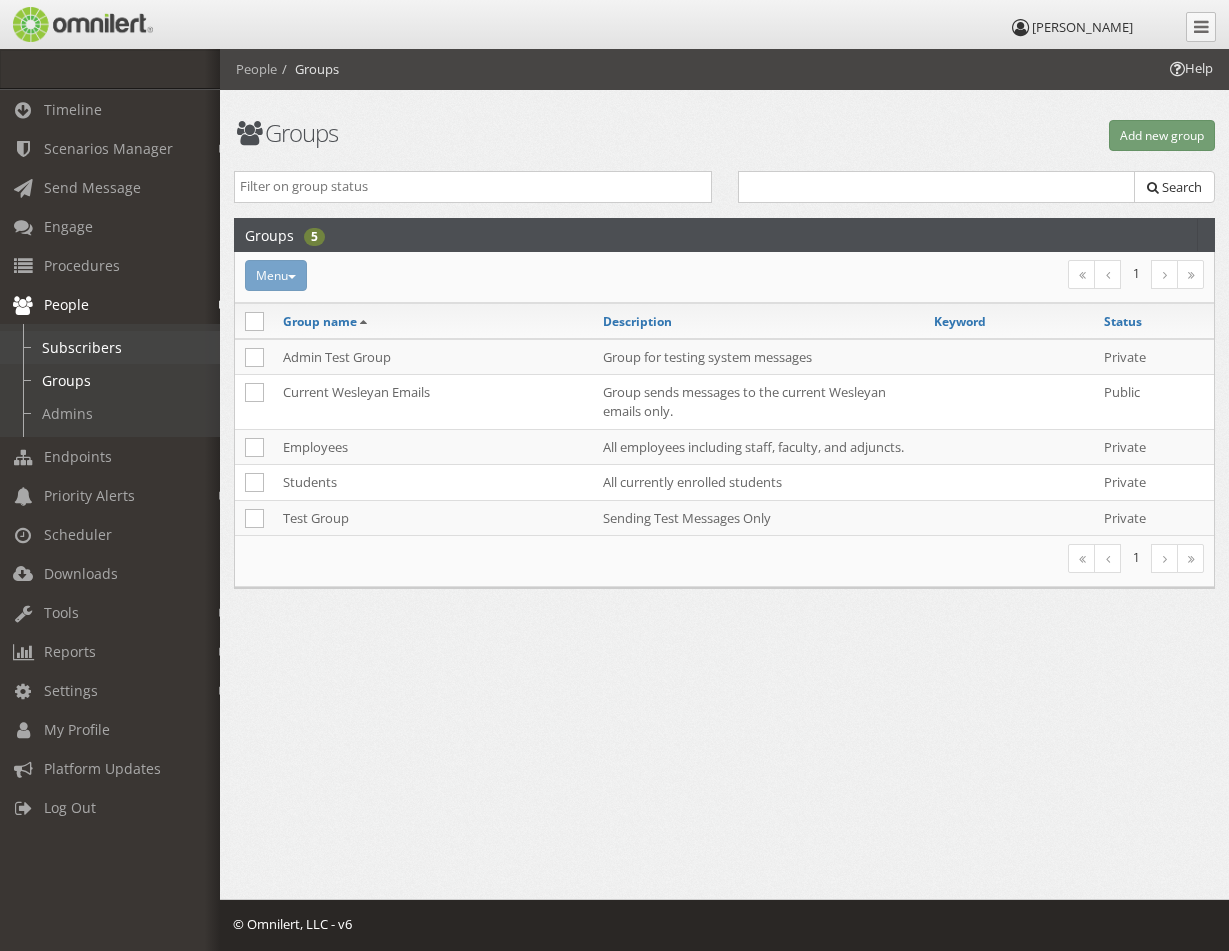 click on "Subscribers" at bounding box center [119, 347] 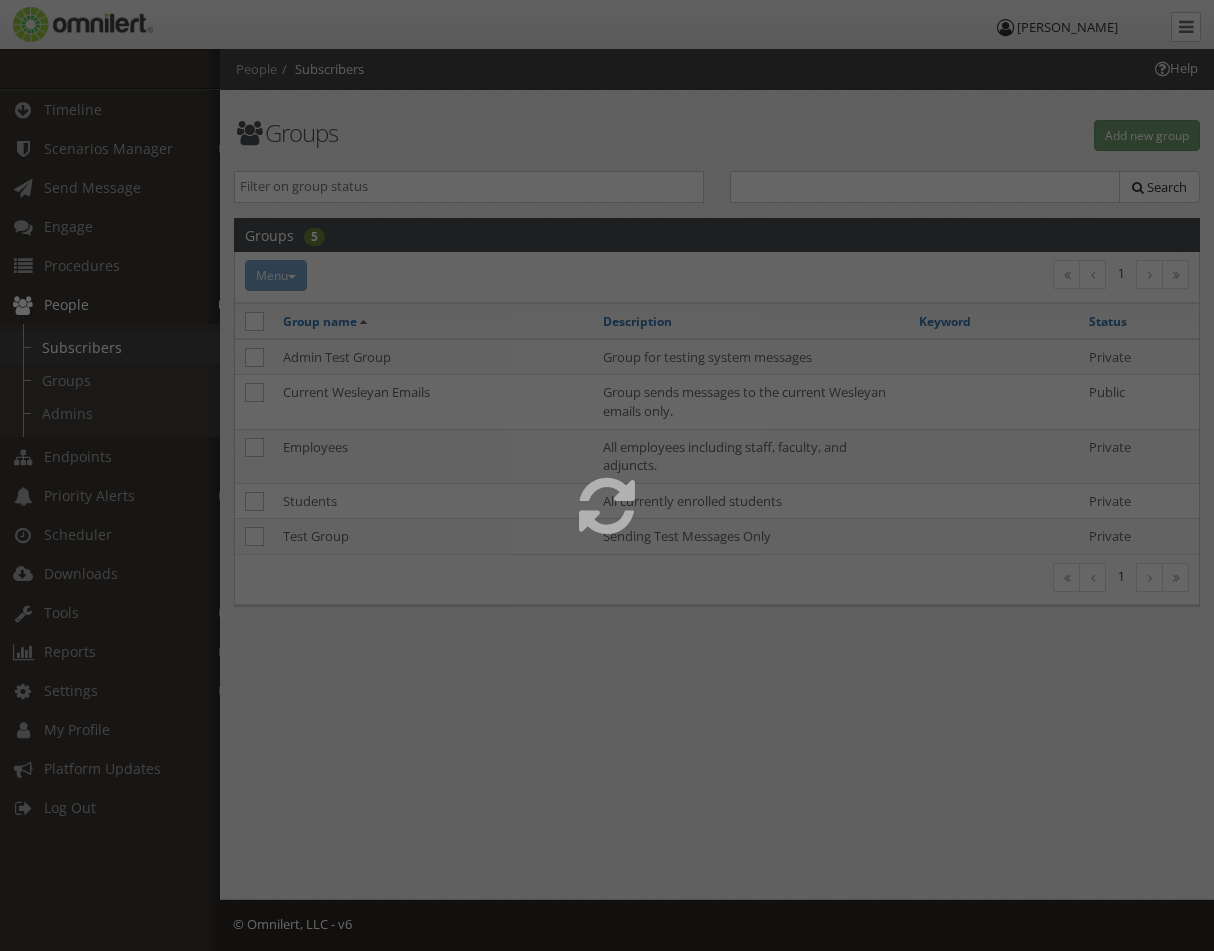 select 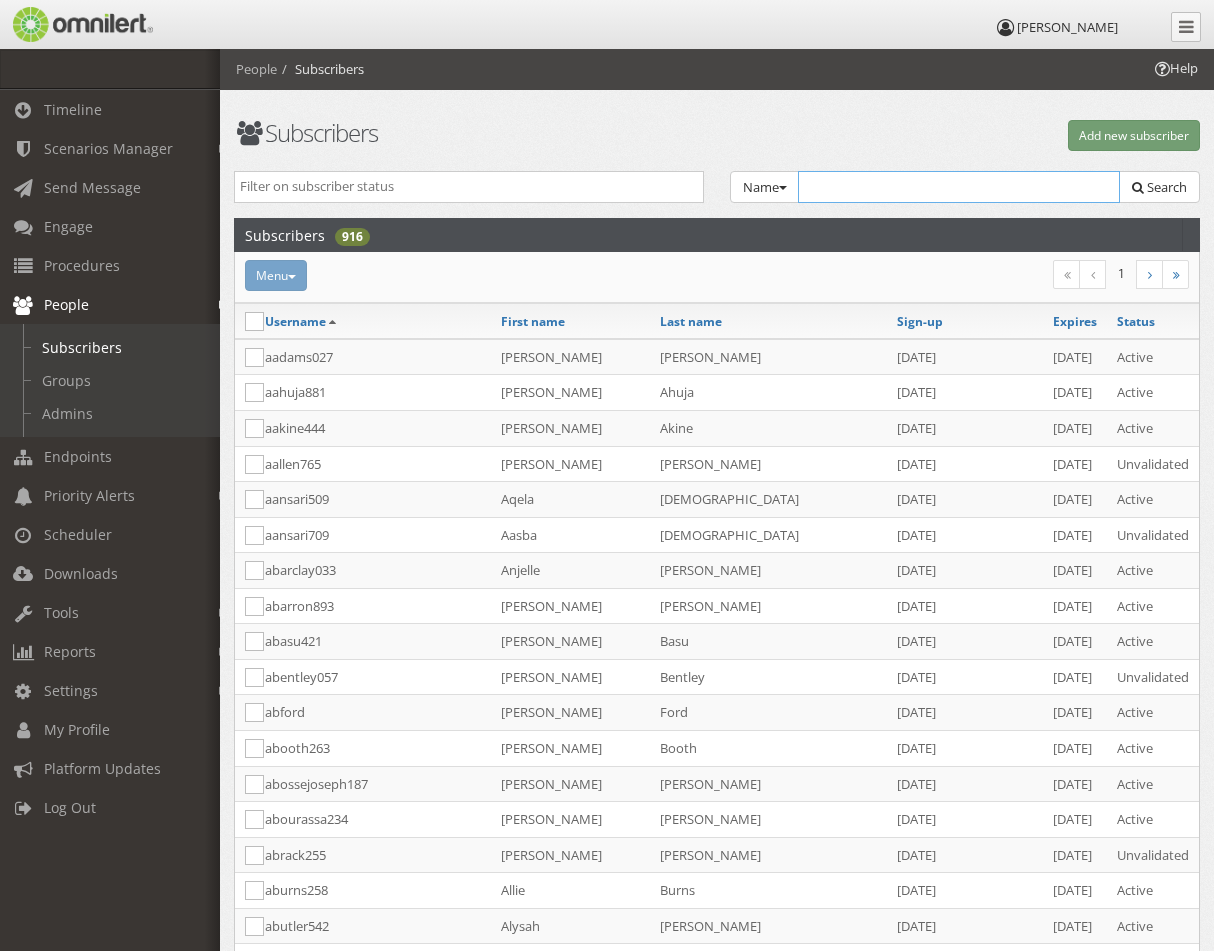click at bounding box center (959, 187) 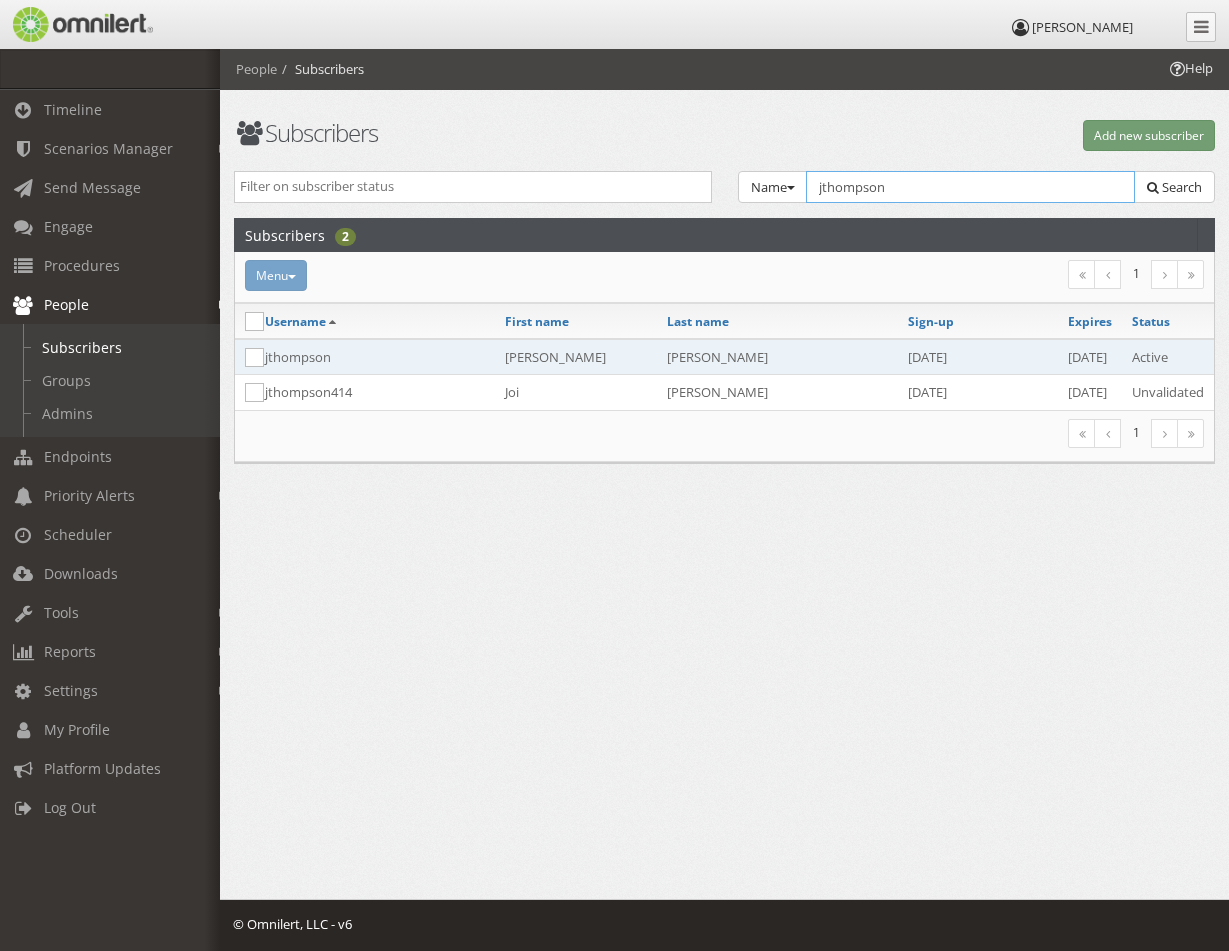 type on "jthompson" 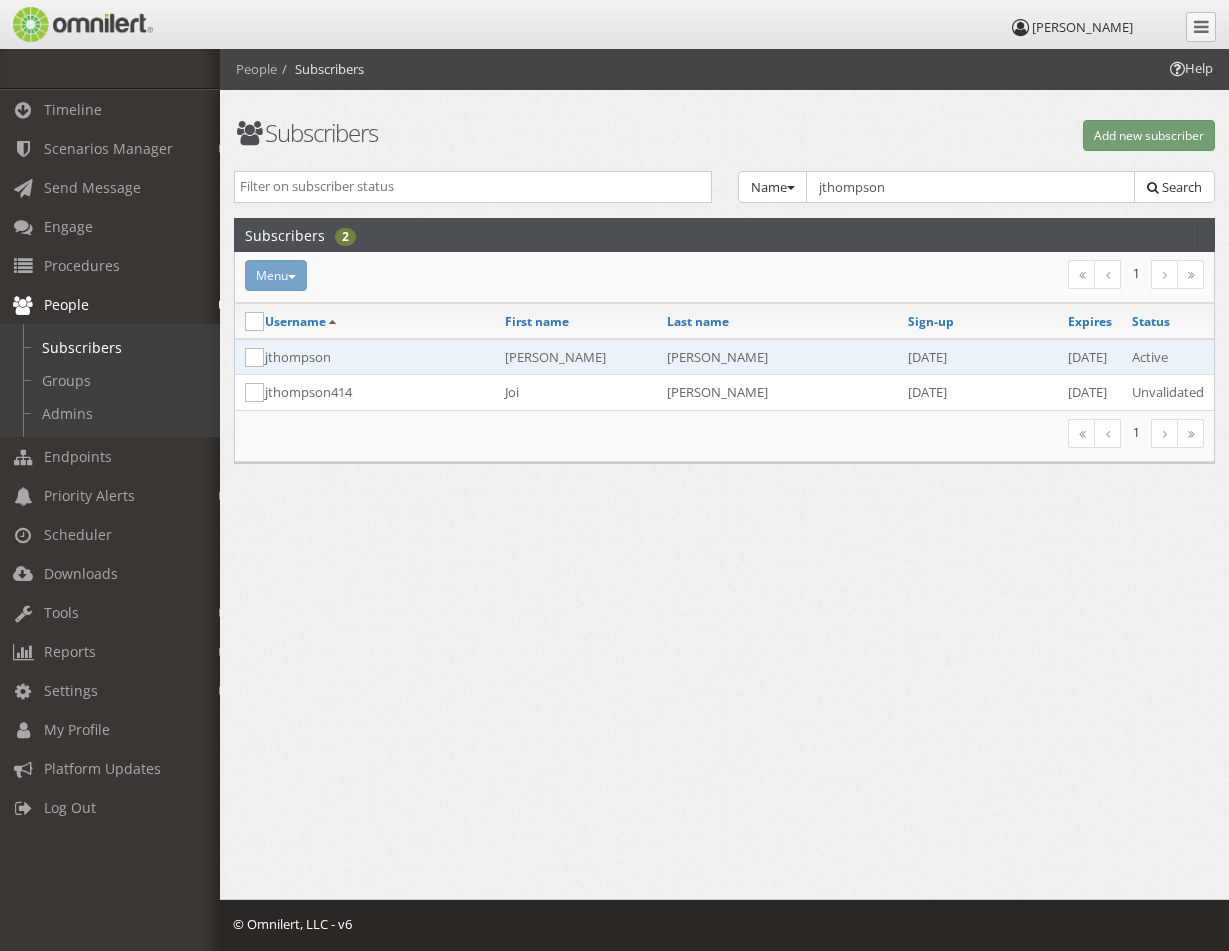 click on "jthompson" at bounding box center (375, 357) 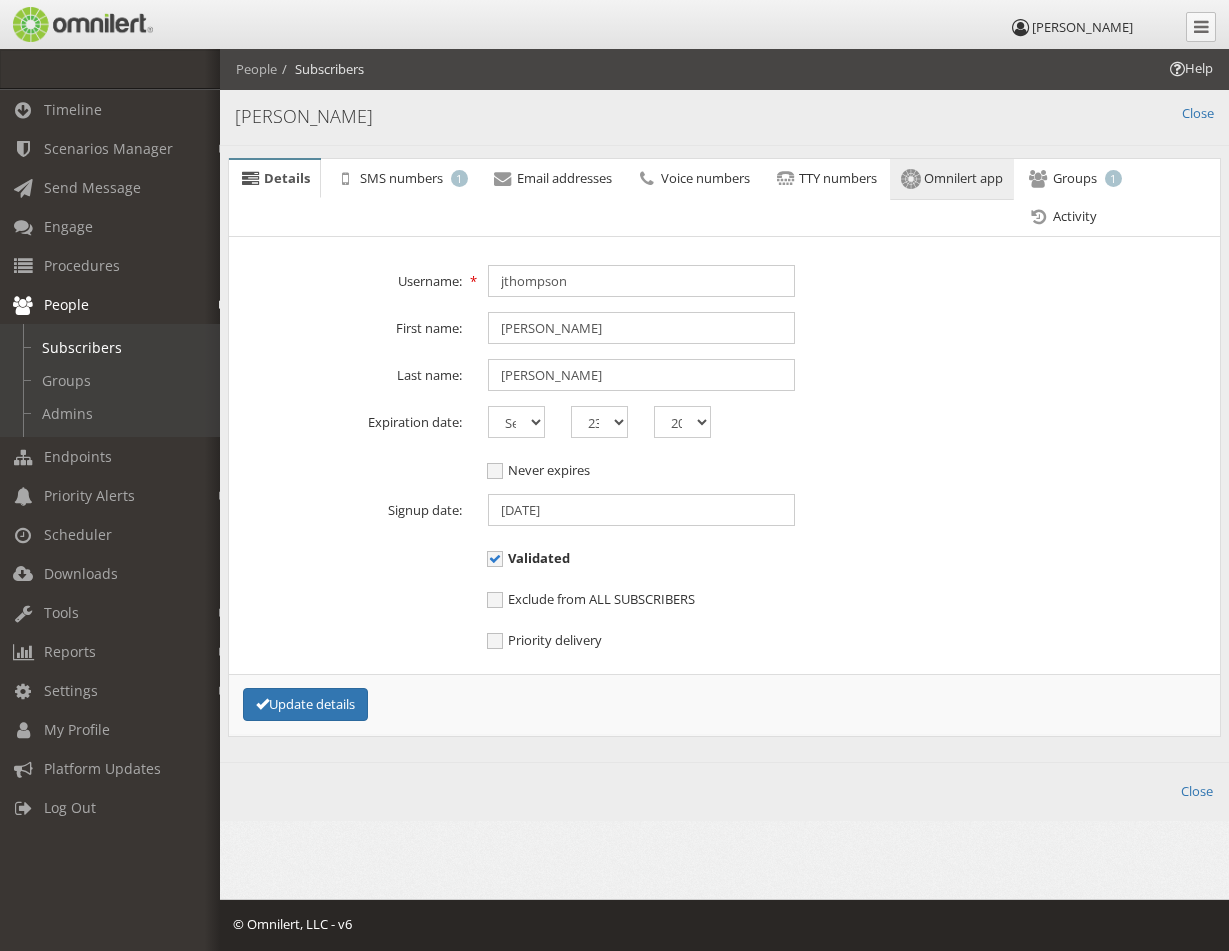 click on "Omnilert app" at bounding box center [963, 178] 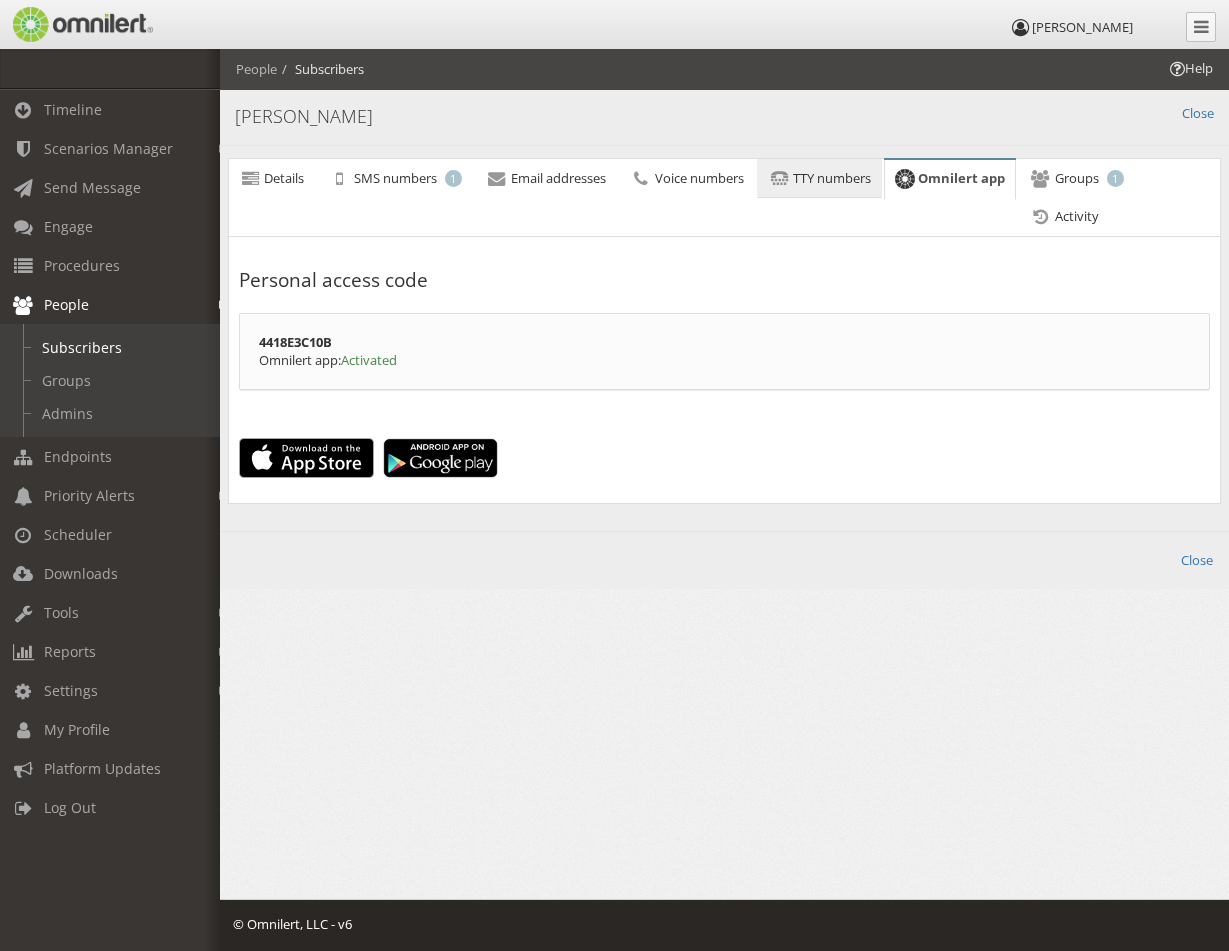 click on "TTY numbers" at bounding box center (832, 178) 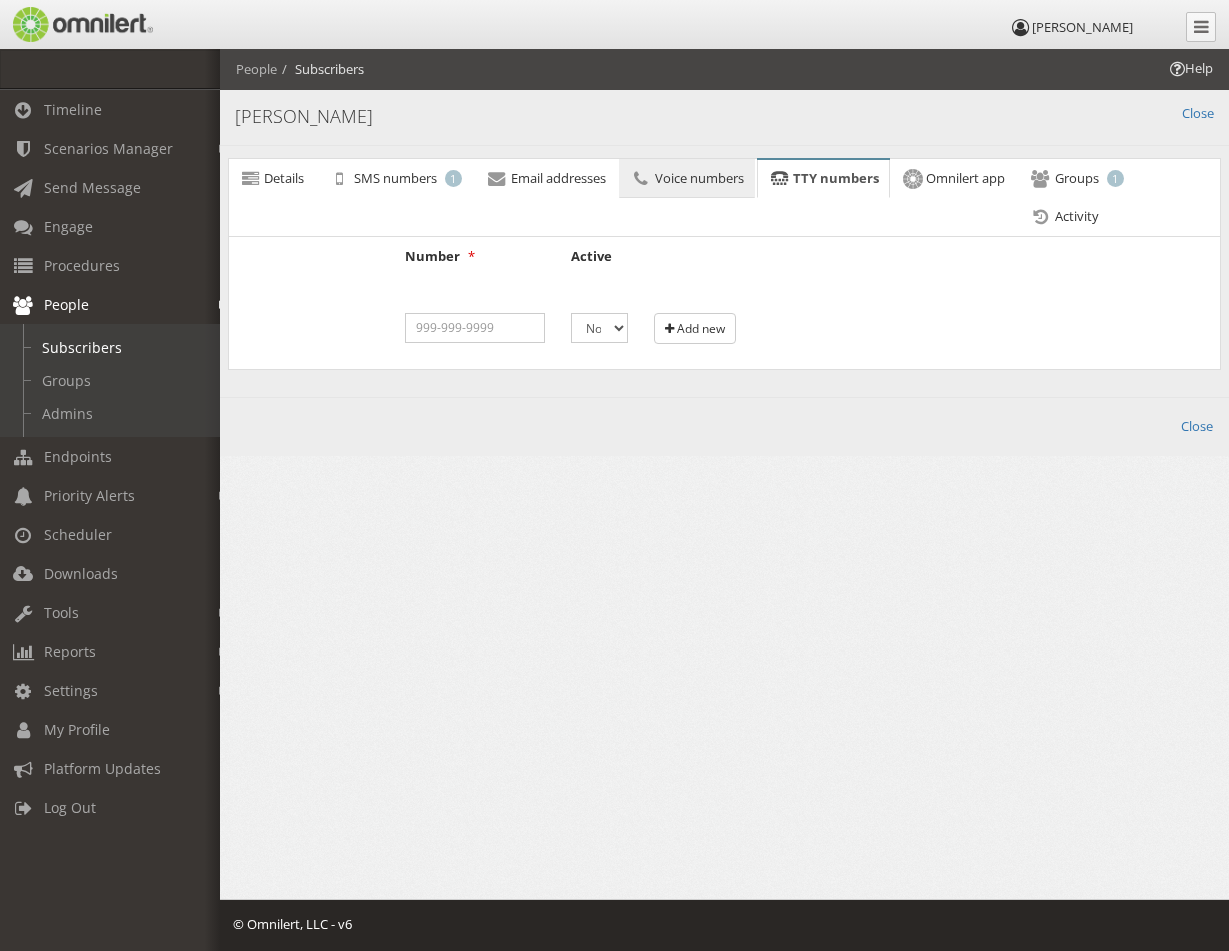 click on "Voice numbers" at bounding box center [699, 178] 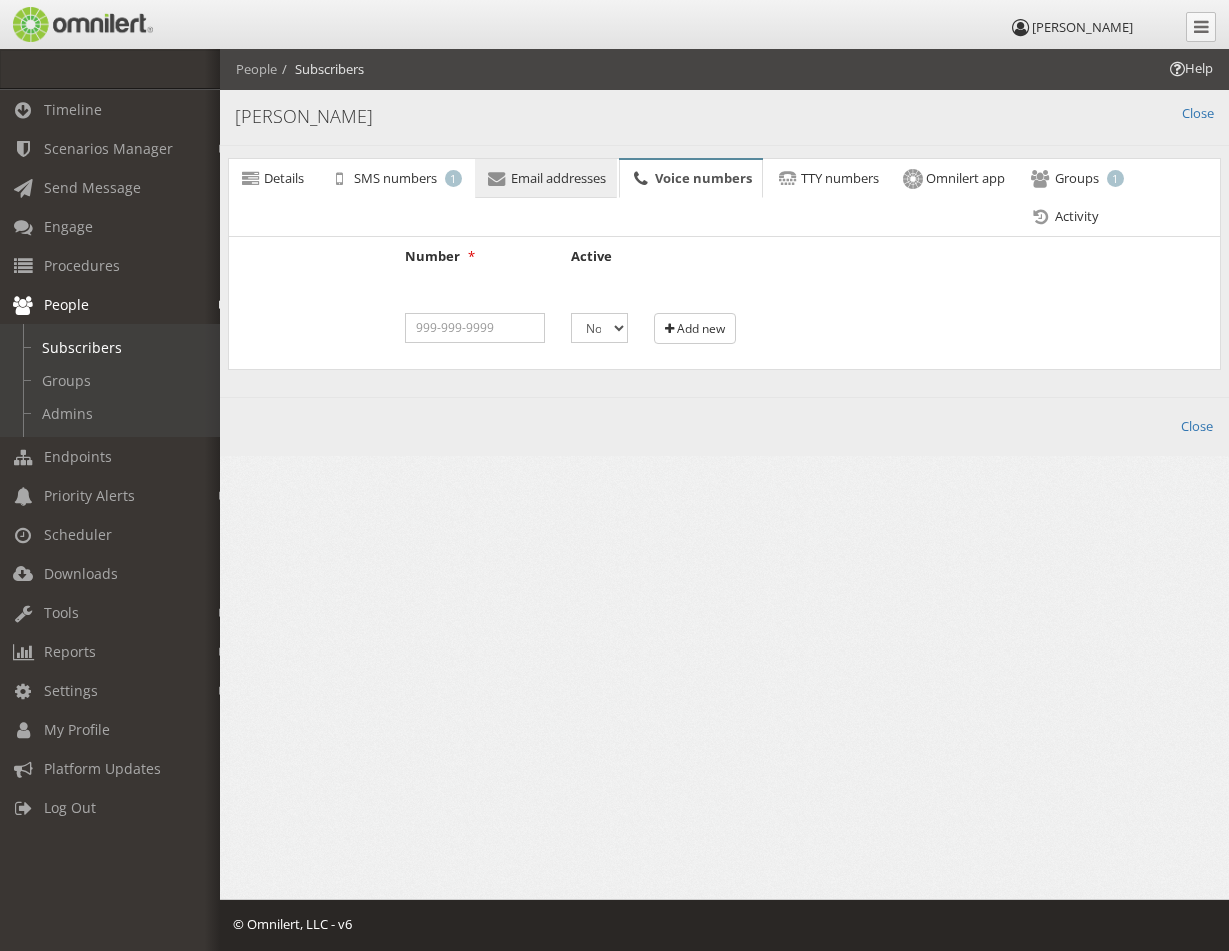 click on "Email addresses" at bounding box center (558, 178) 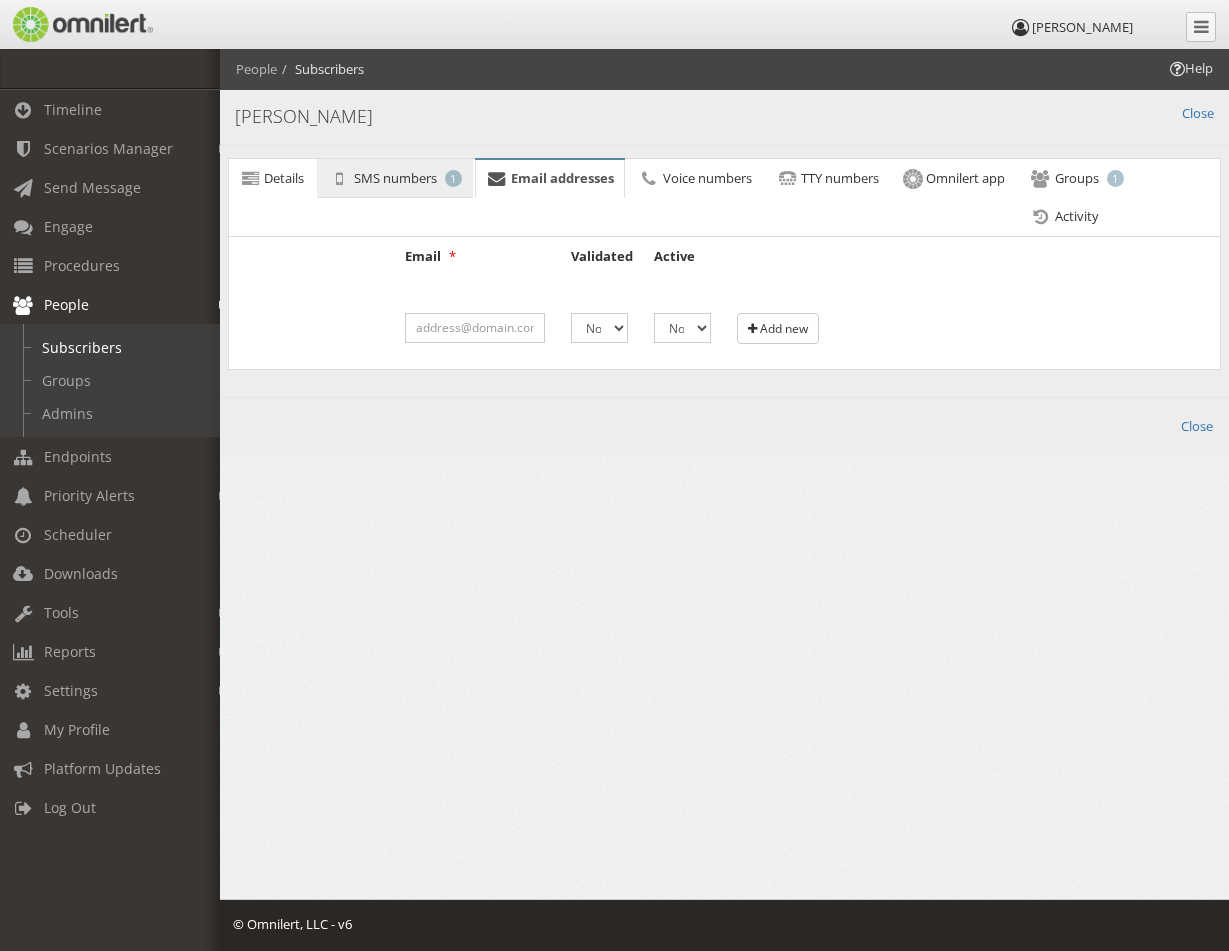 click on "SMS numbers" at bounding box center [395, 178] 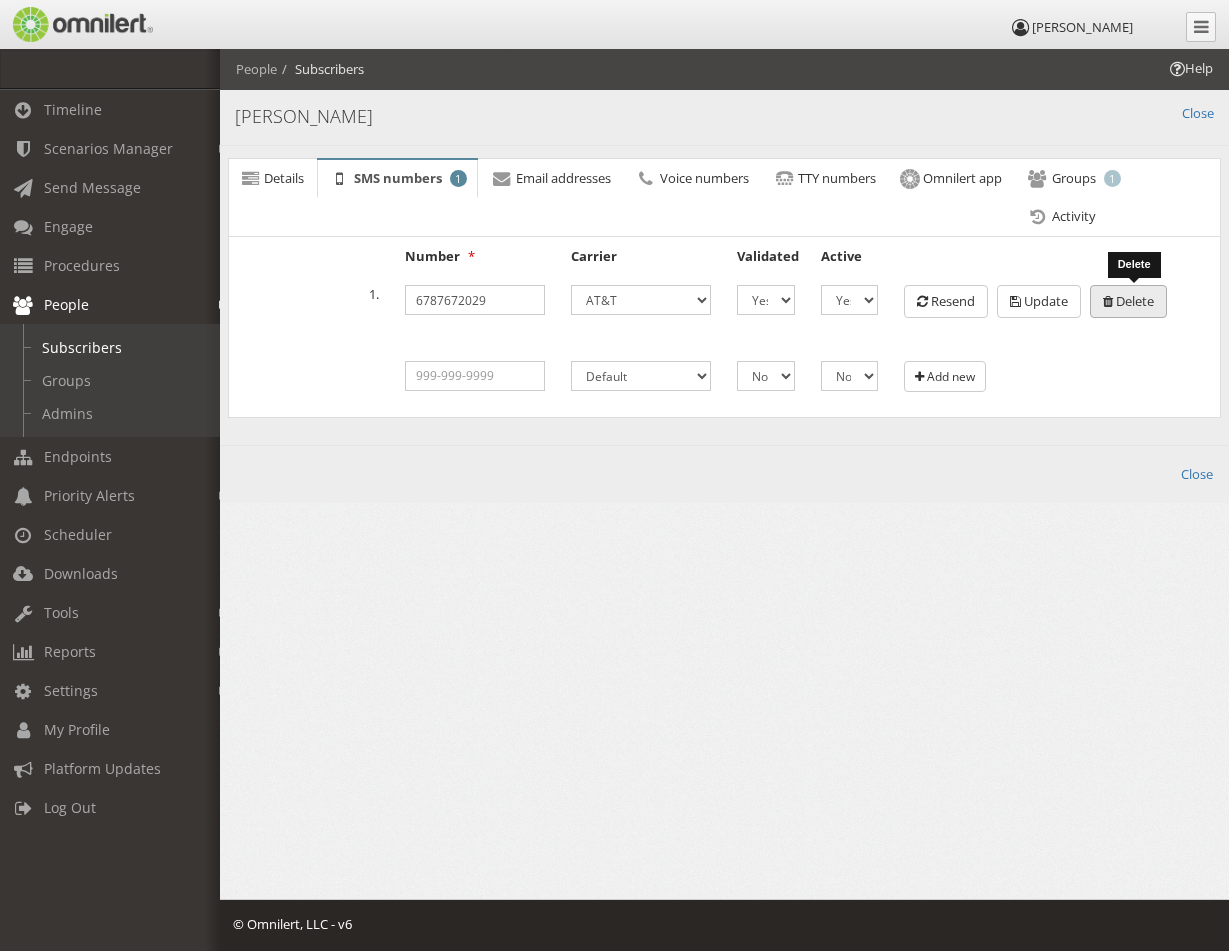 click at bounding box center (1108, 301) 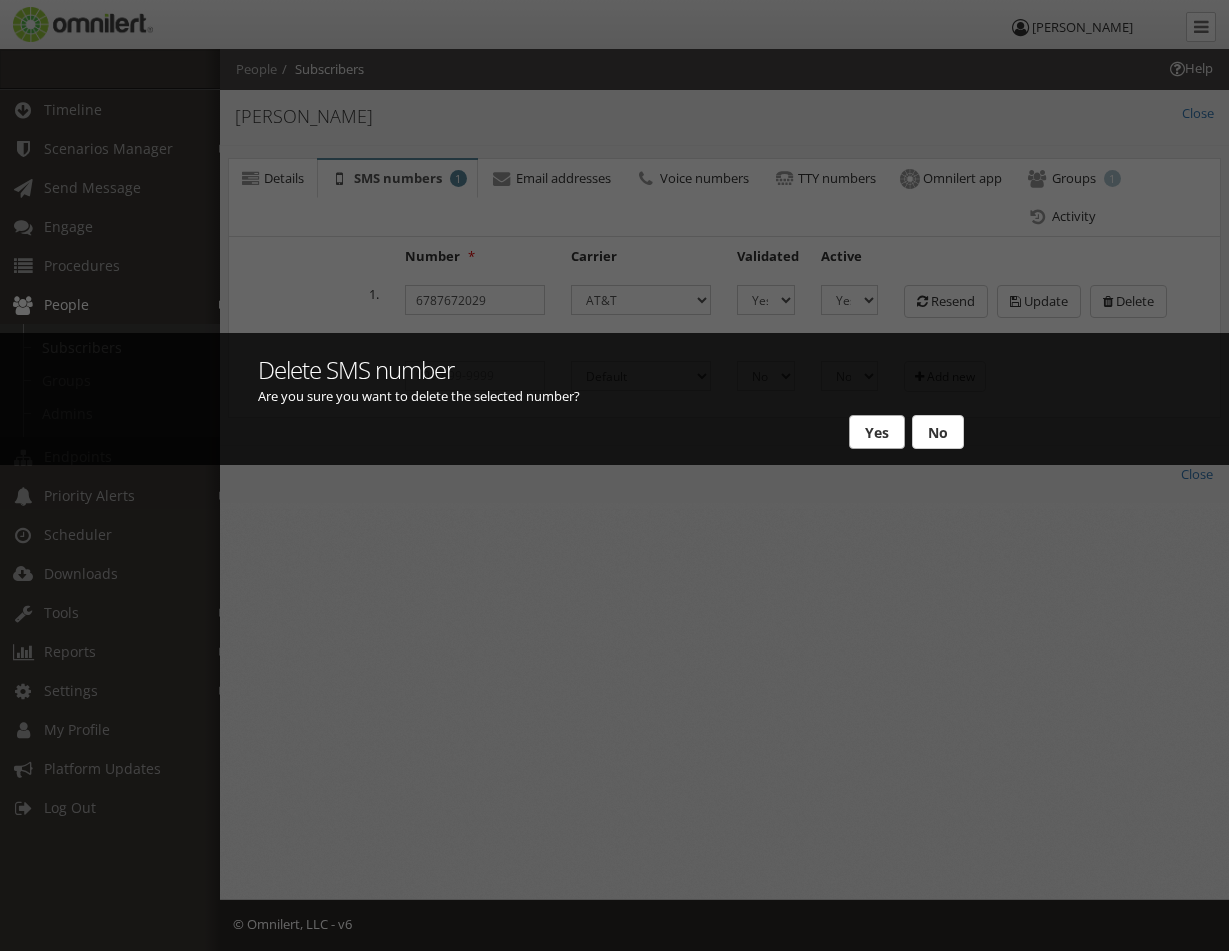 click on "Yes" at bounding box center (877, 432) 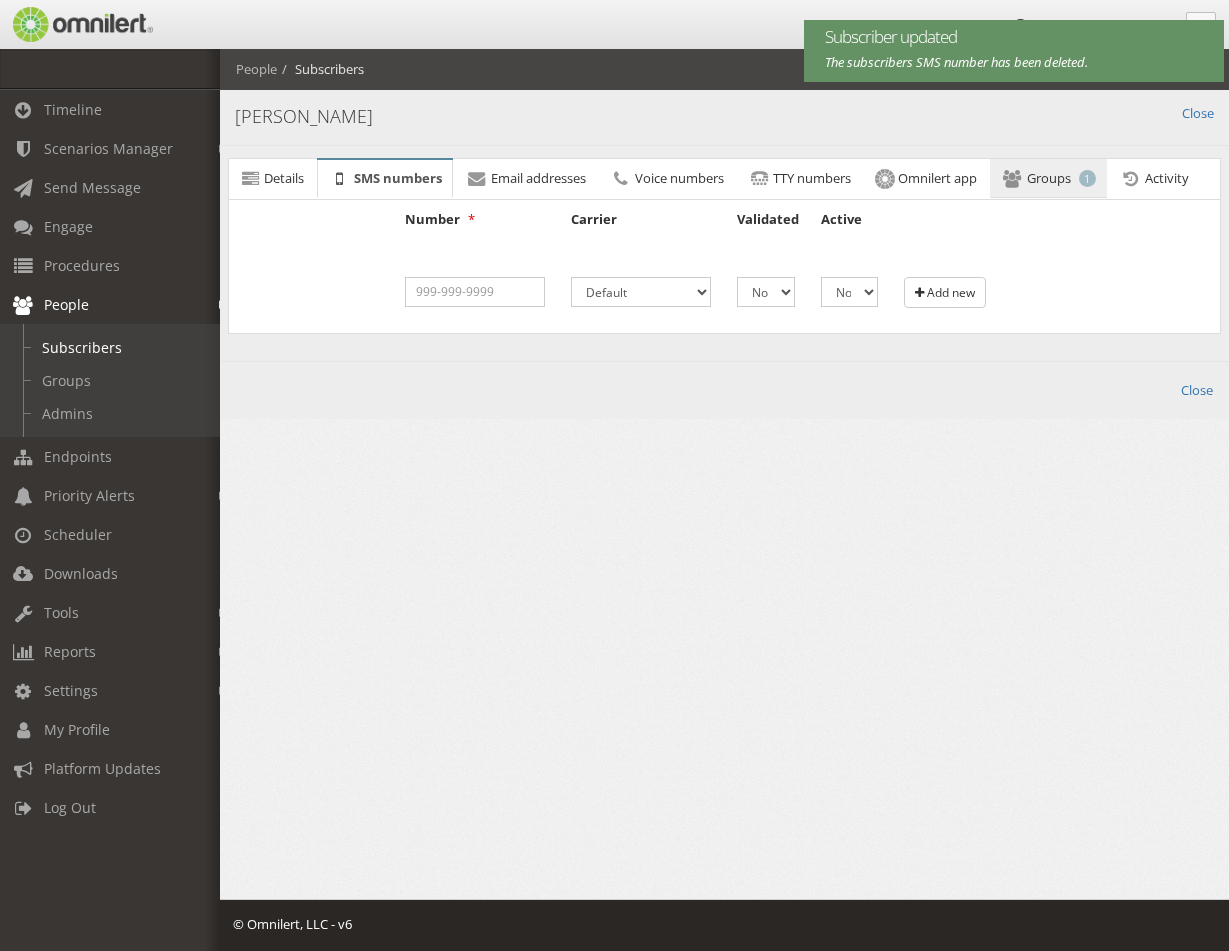click on "Groups" at bounding box center (1049, 178) 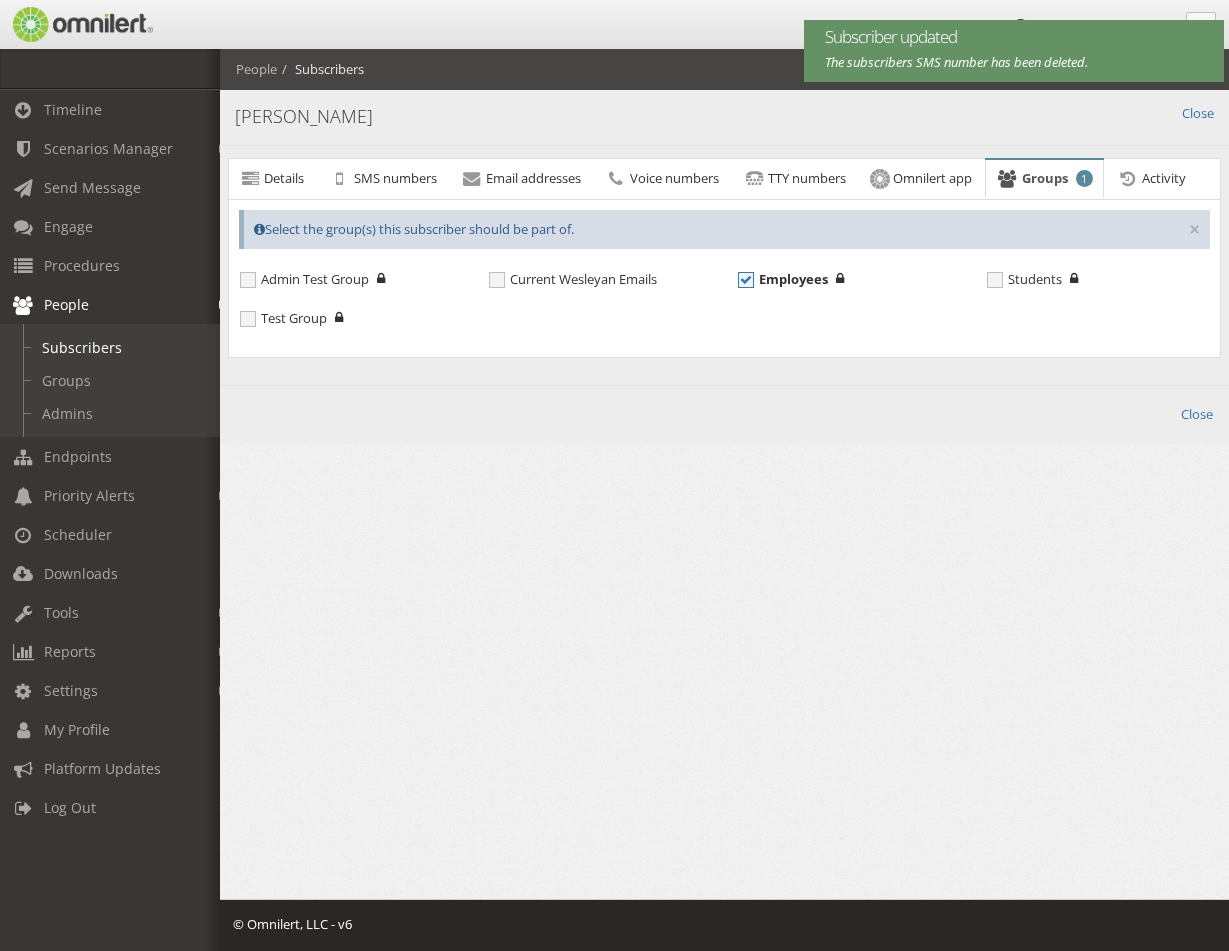 click on "Employees" at bounding box center [783, 279] 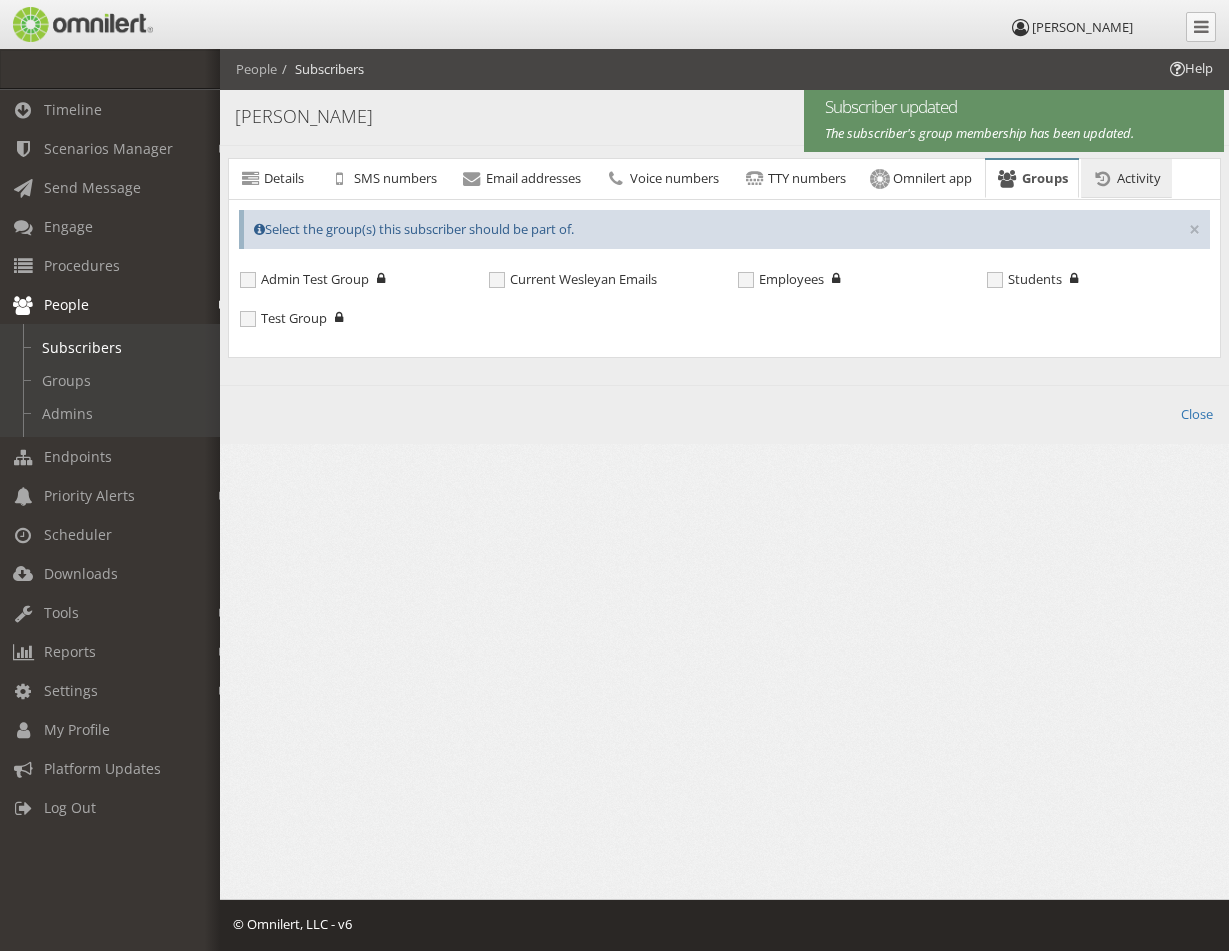 click on "Activity" at bounding box center (1139, 178) 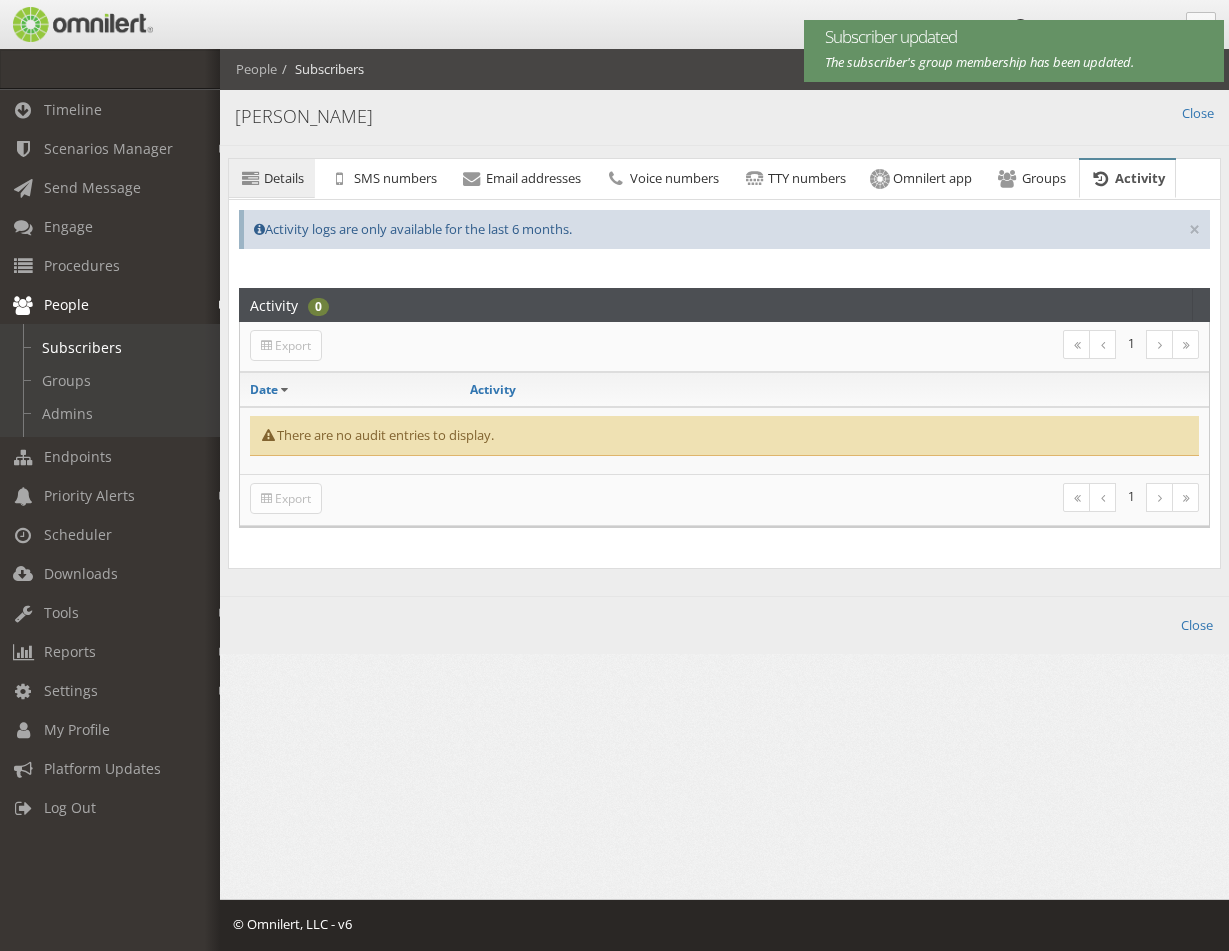 click on "Details" at bounding box center (284, 178) 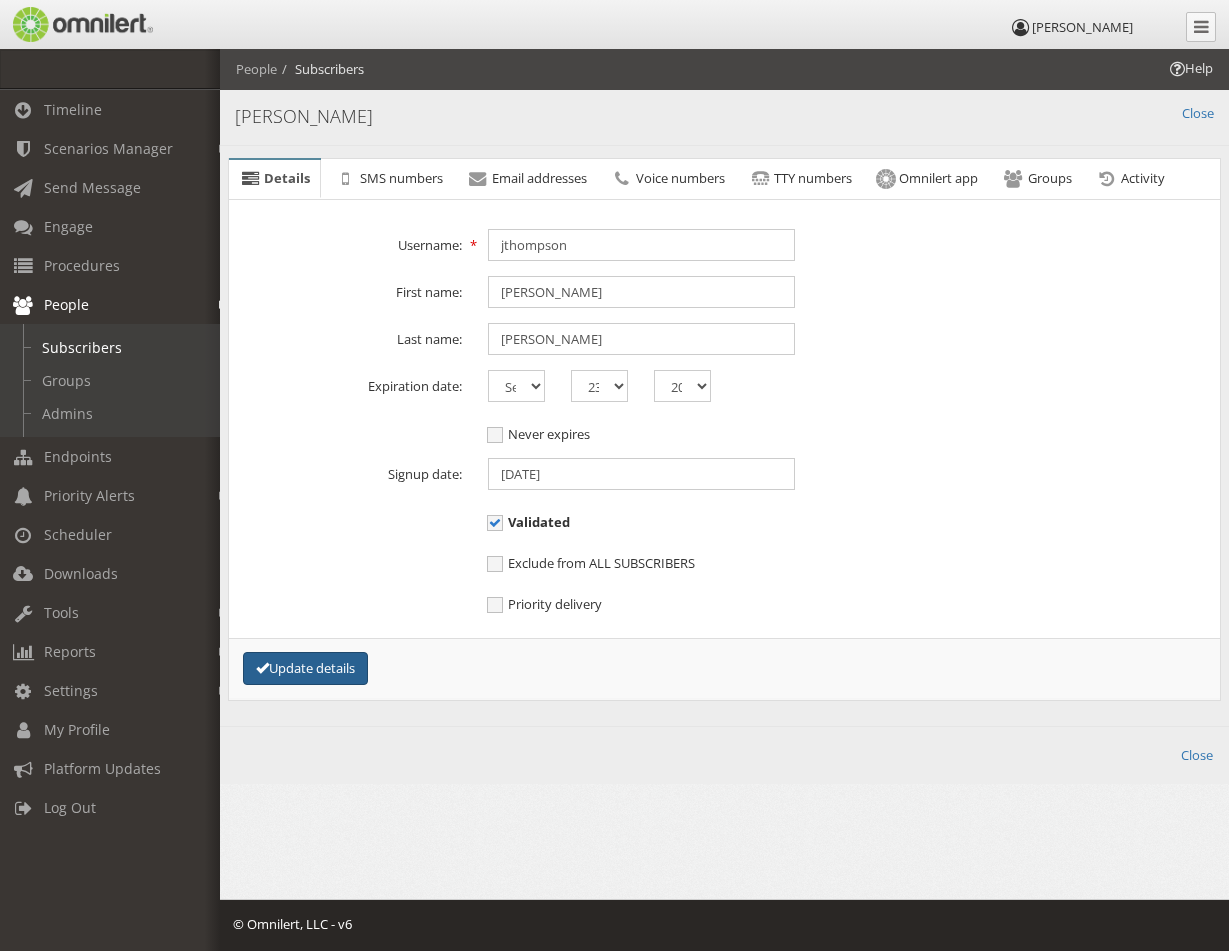 click on "Update details" at bounding box center [305, 668] 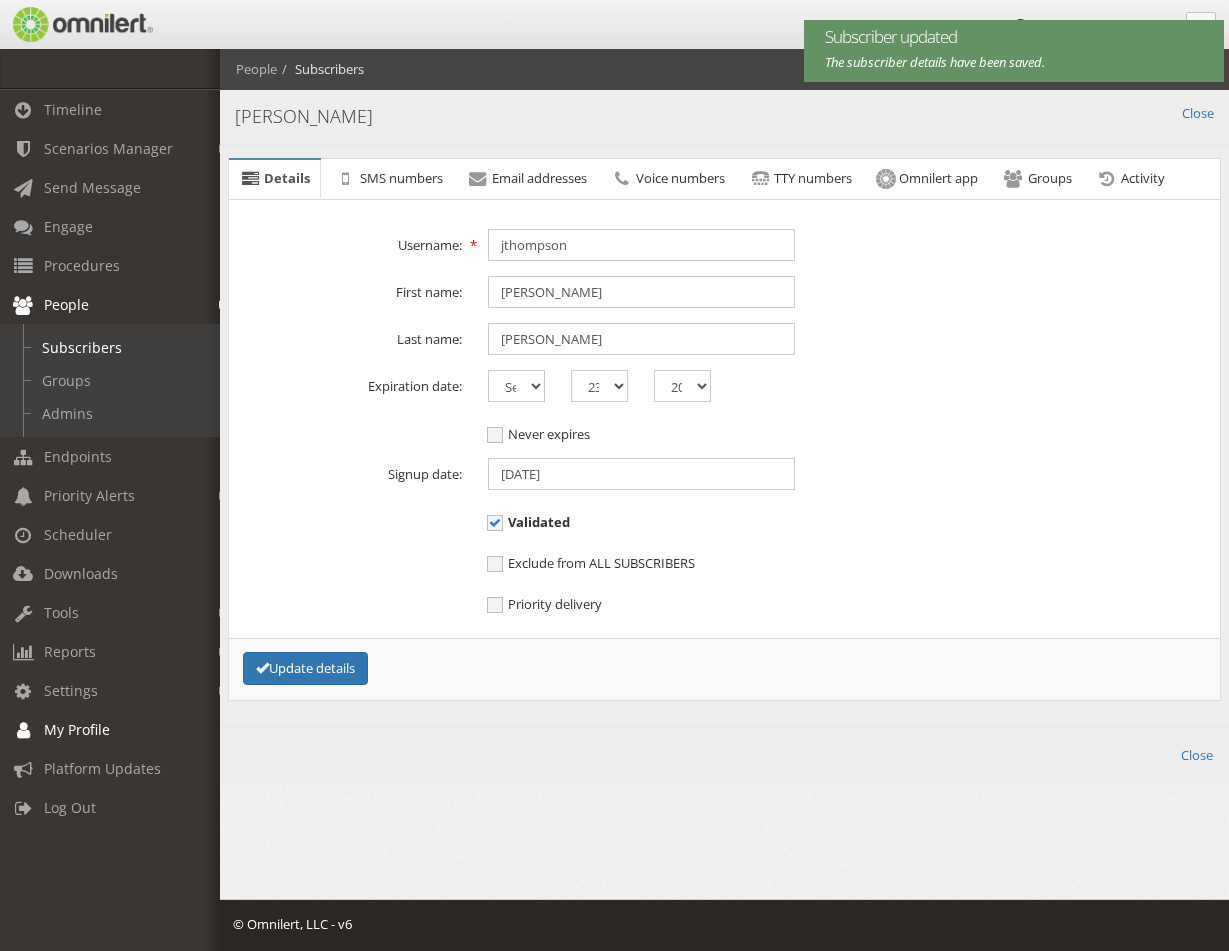 click on "My Profile" at bounding box center [77, 729] 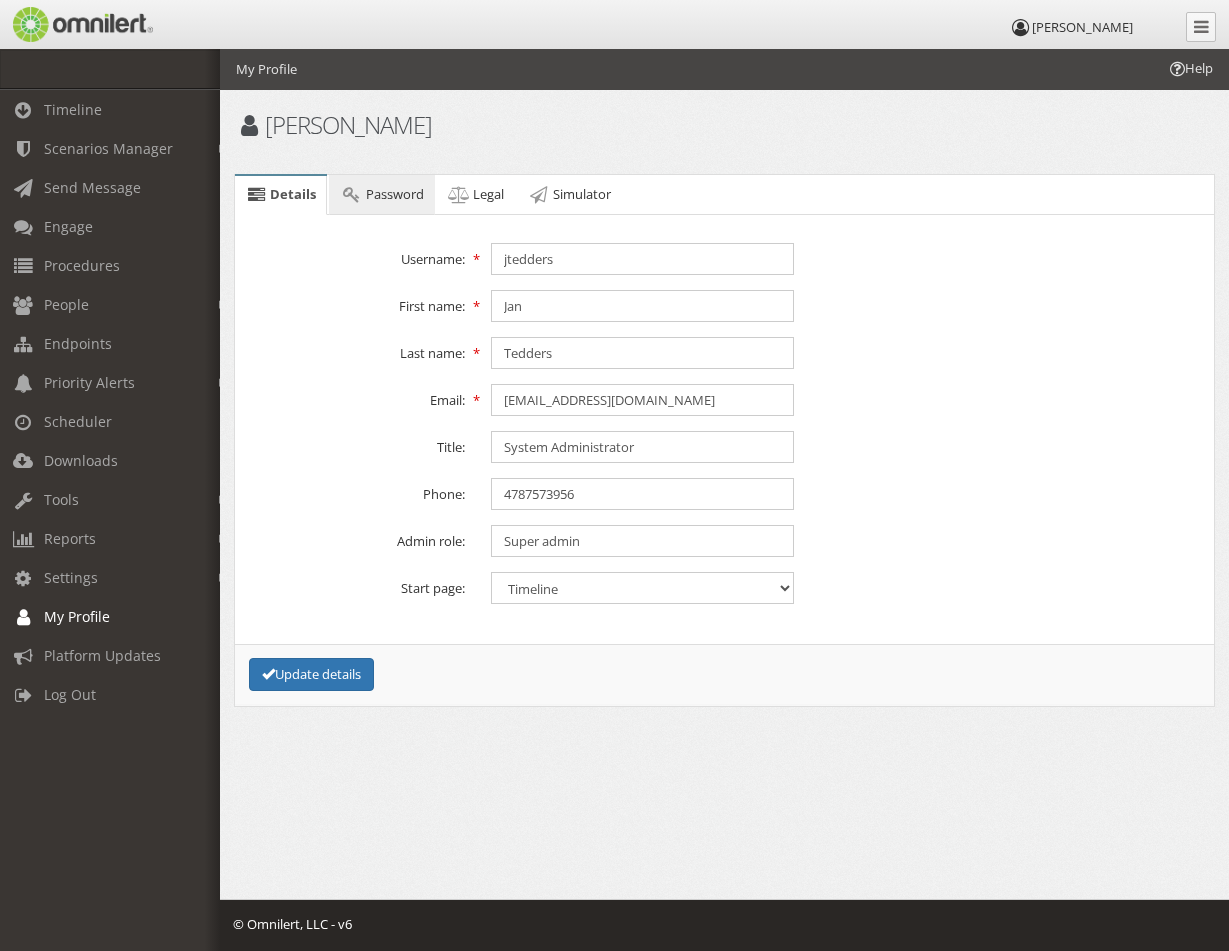 click on "Password" at bounding box center (395, 194) 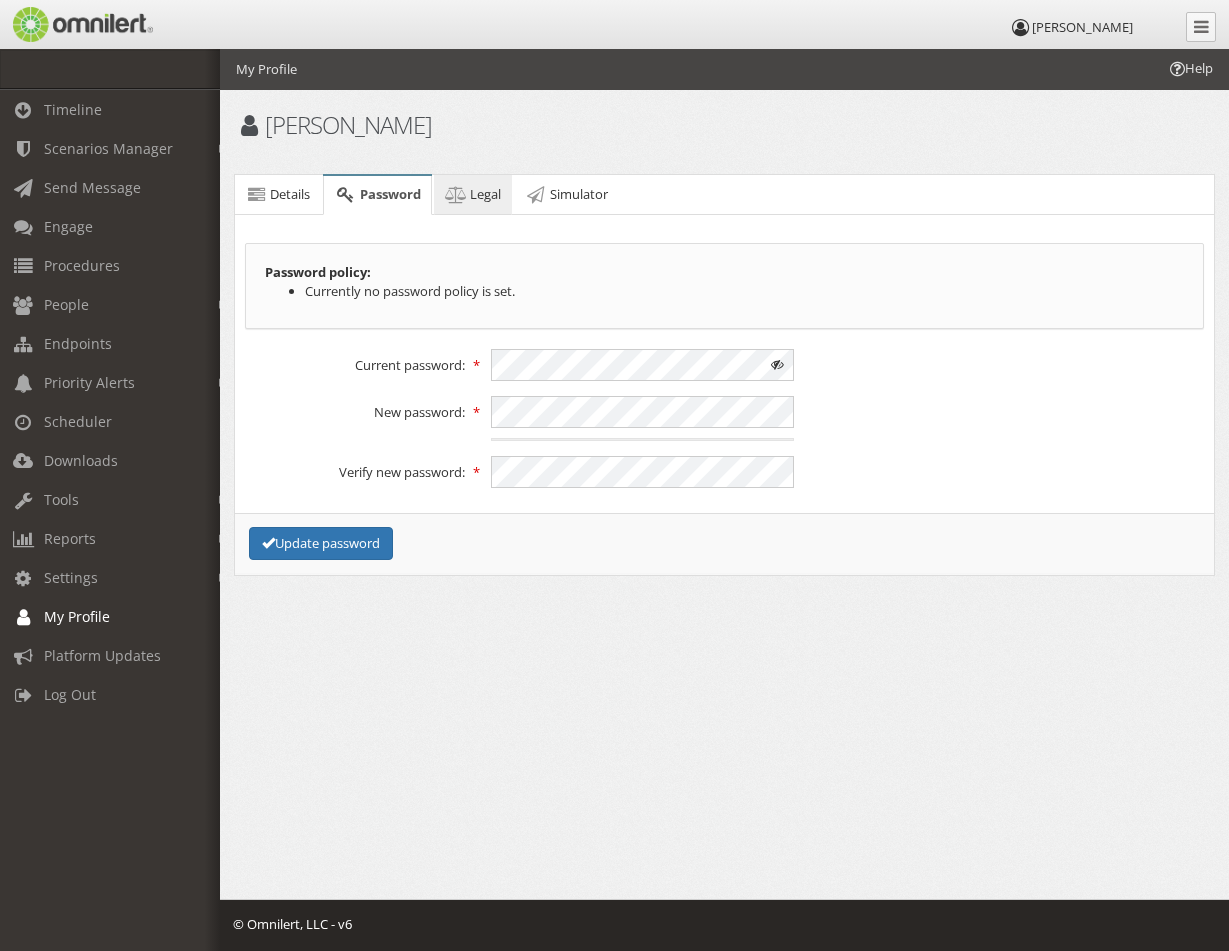 click on "Legal" at bounding box center (485, 194) 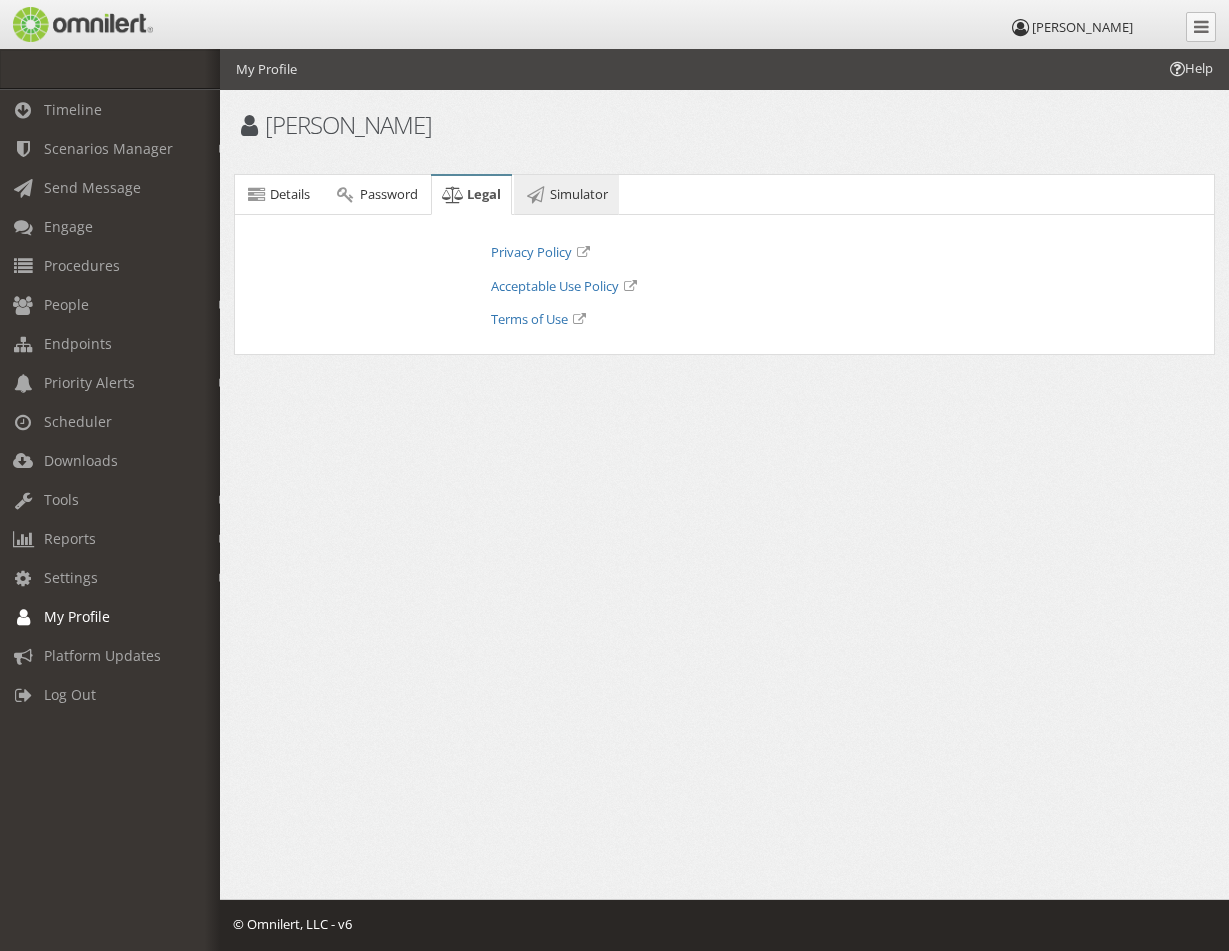 click on "Simulator" at bounding box center [579, 194] 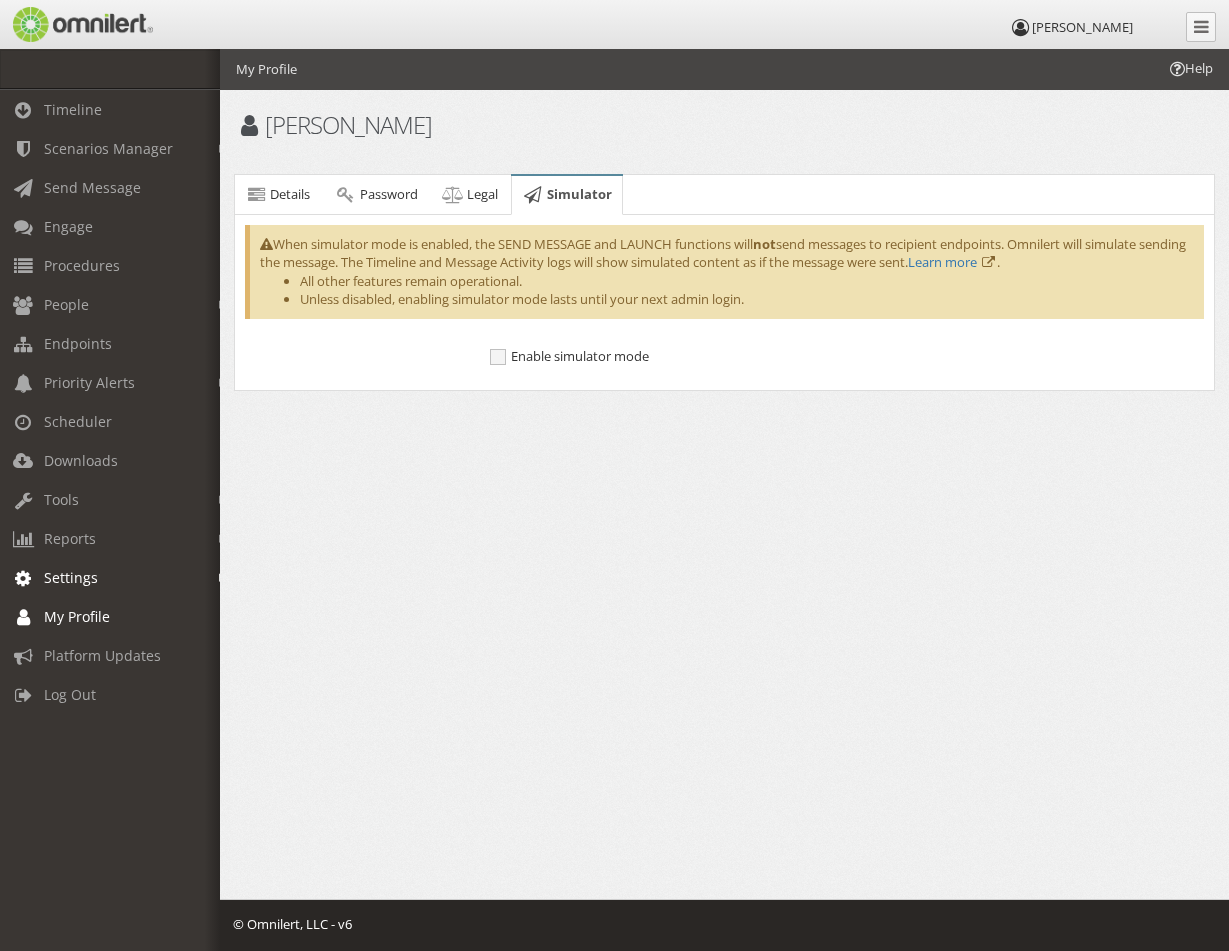 click on "Settings" at bounding box center [119, 577] 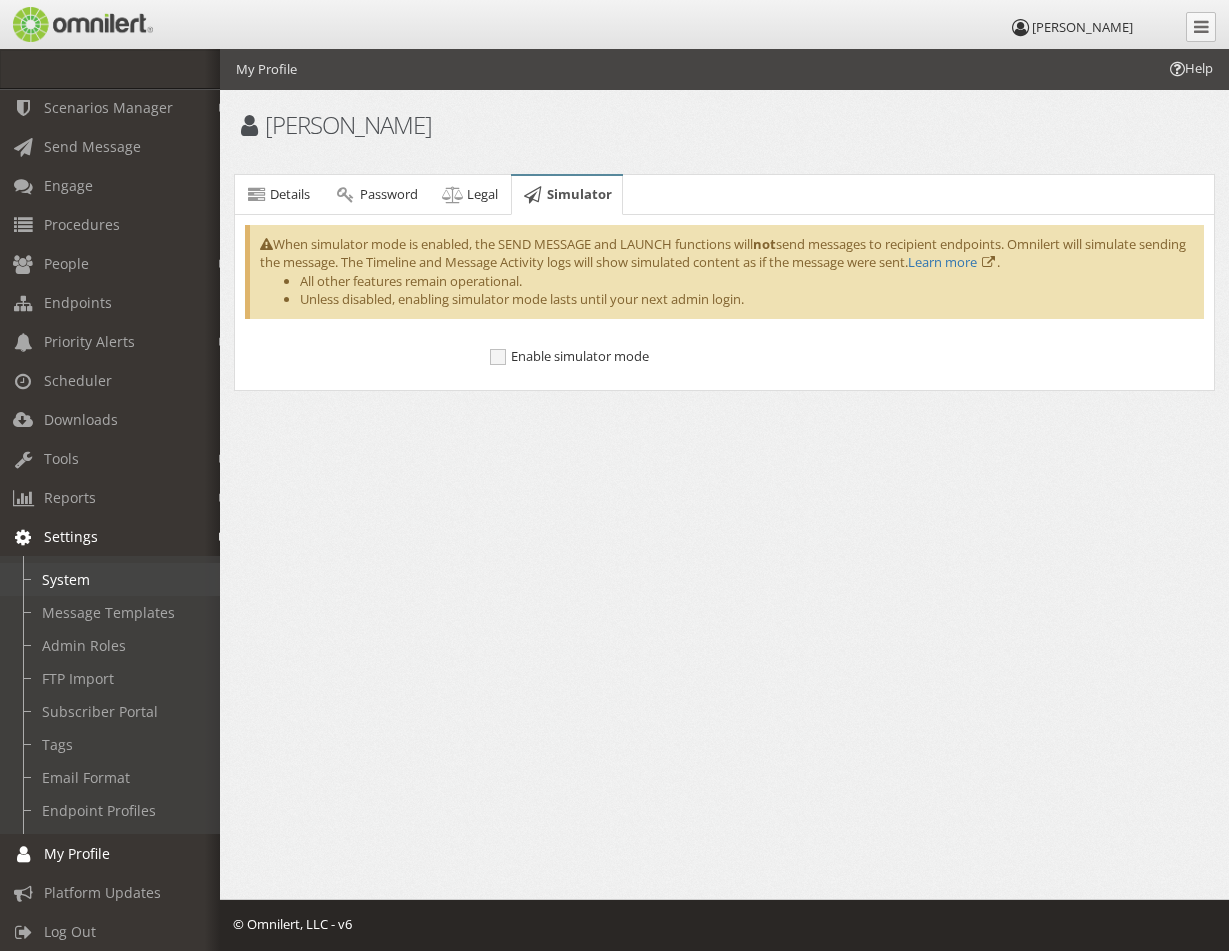 scroll, scrollTop: 64, scrollLeft: 0, axis: vertical 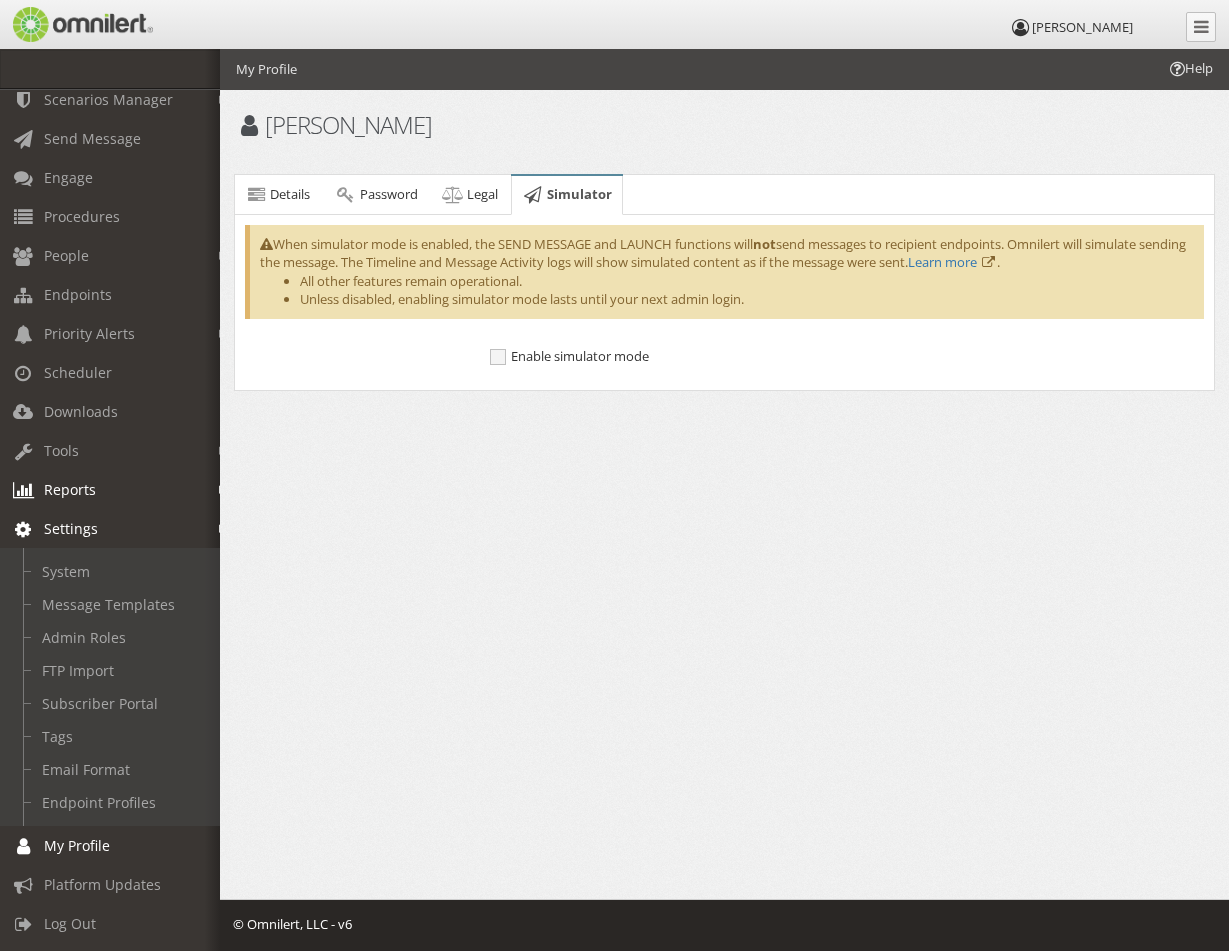 click on "Reports" at bounding box center [70, 489] 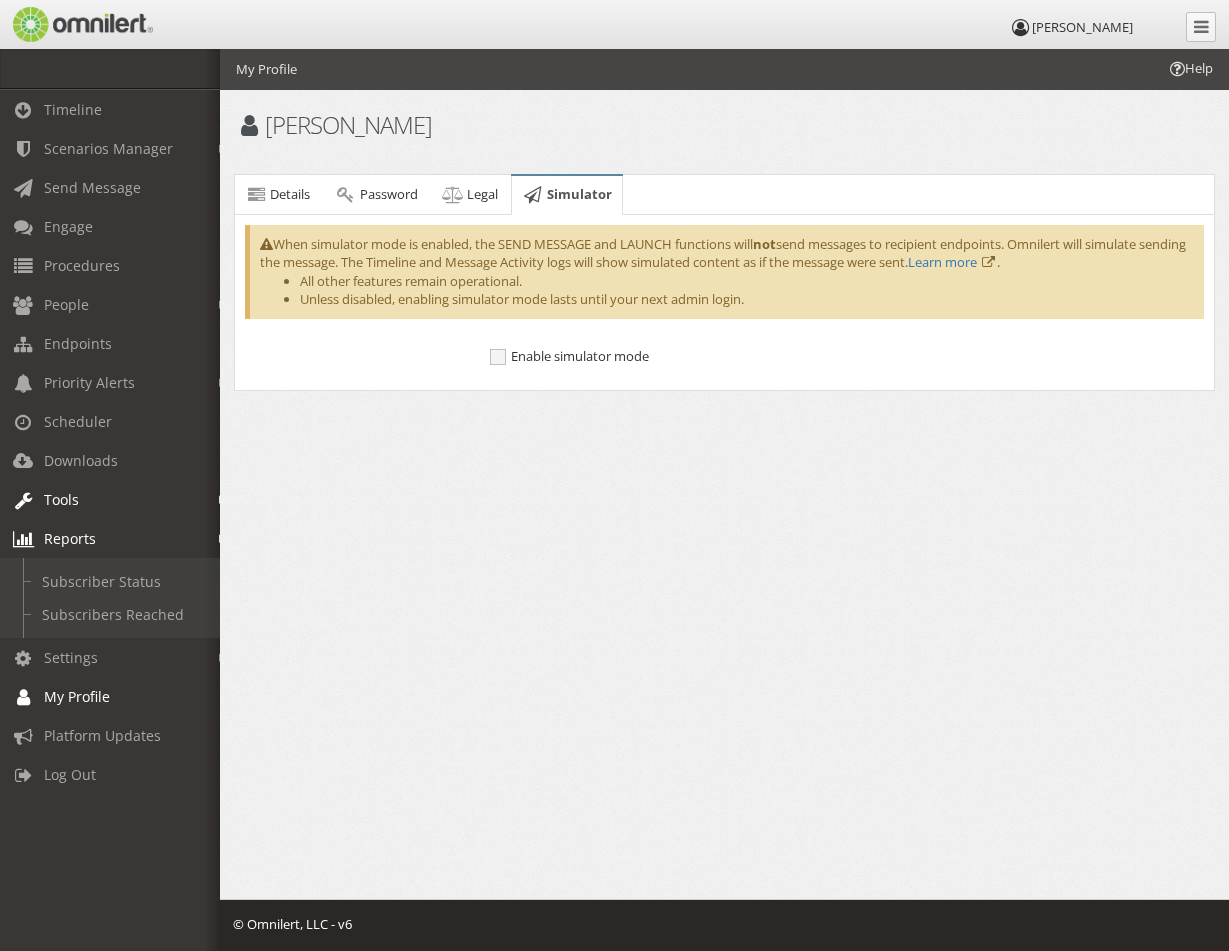 click on "Tools" at bounding box center (61, 499) 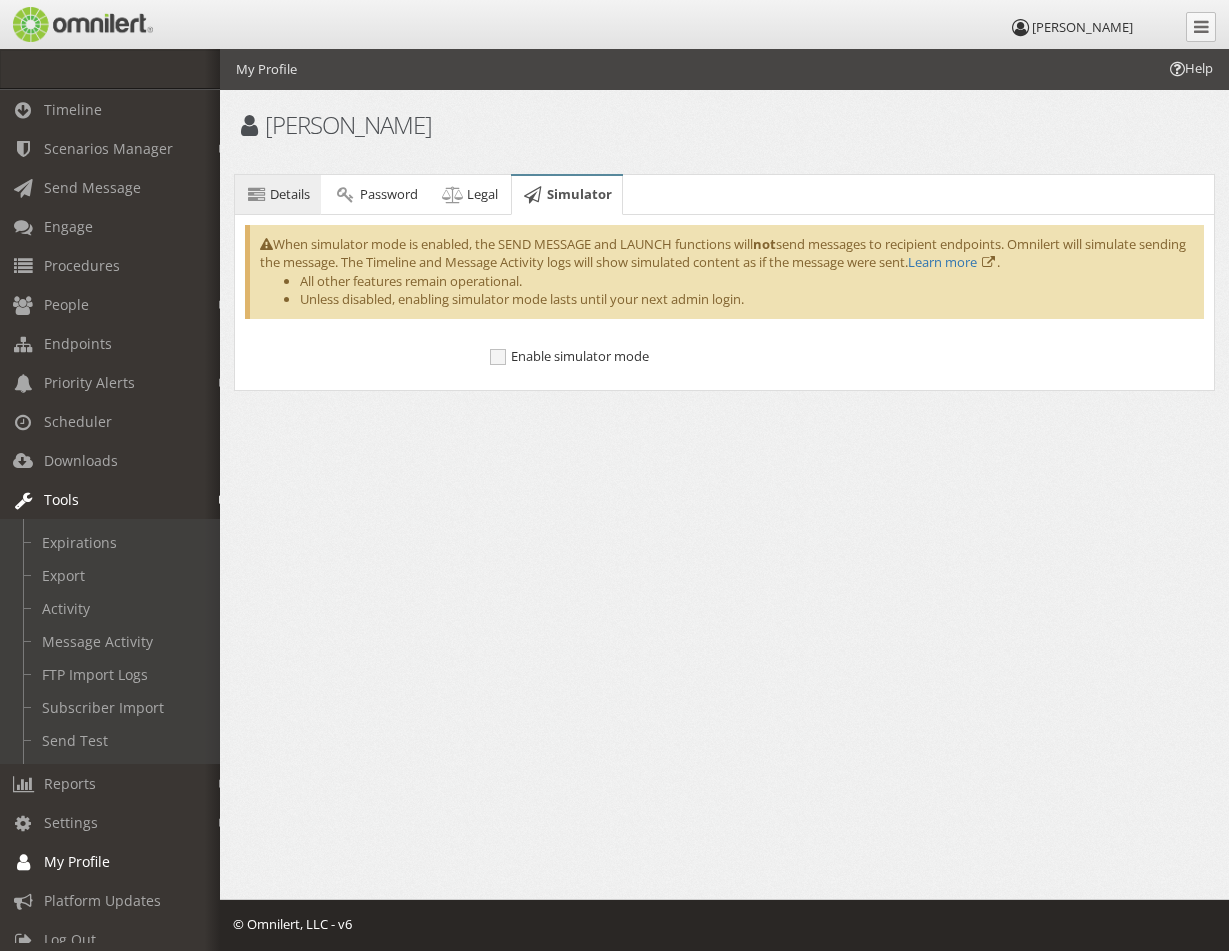 click on "Details" at bounding box center [278, 195] 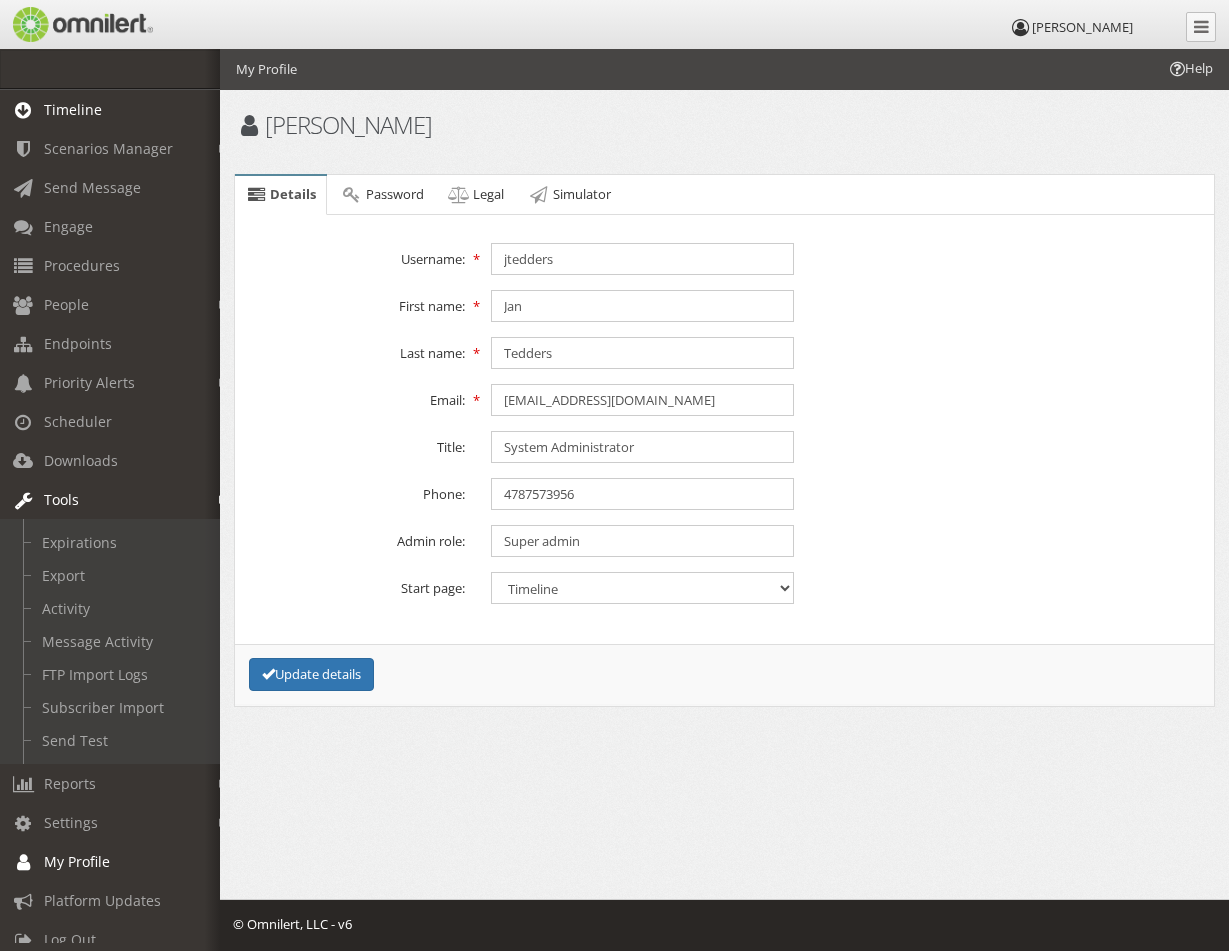 click on "Timeline" at bounding box center (73, 109) 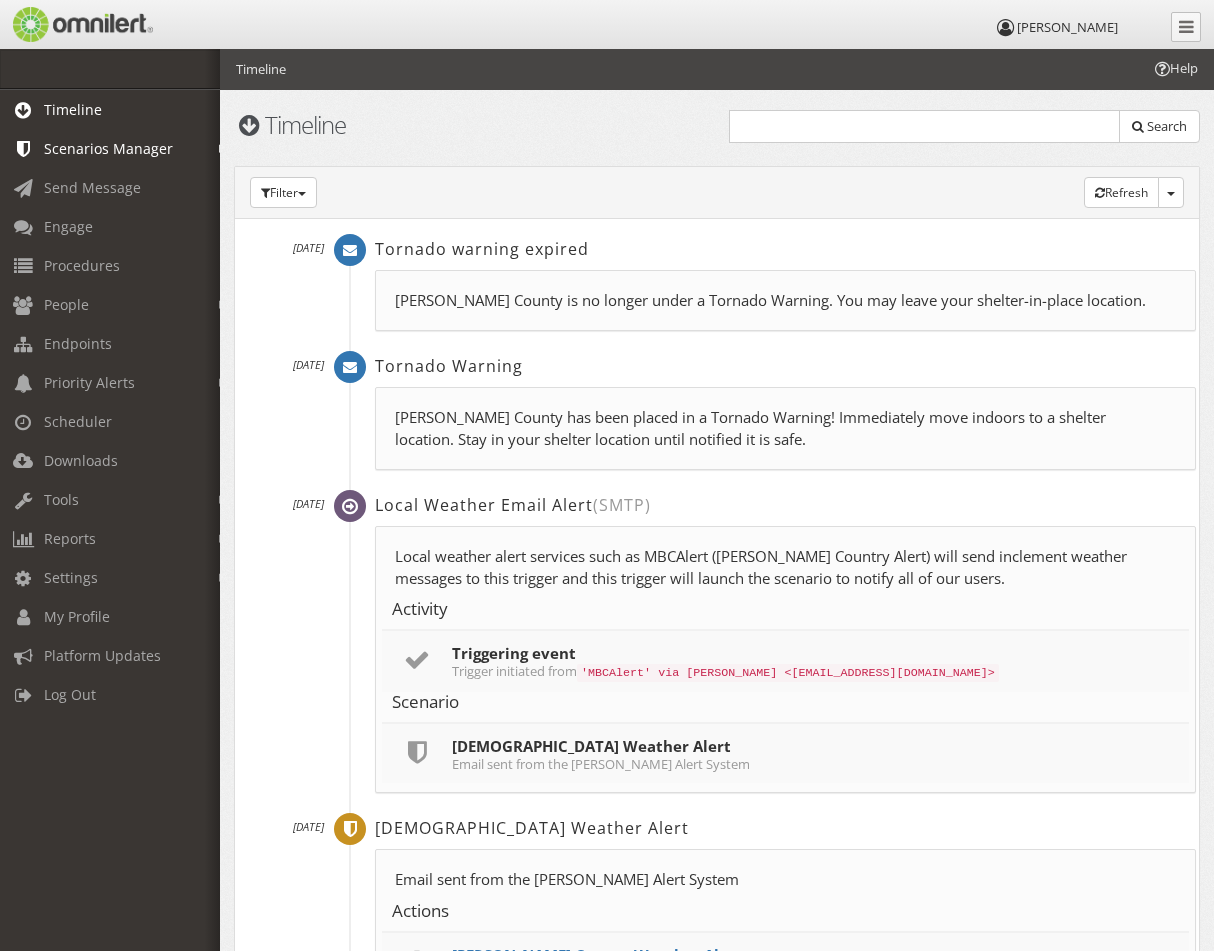 click on "Scenarios Manager" at bounding box center (108, 148) 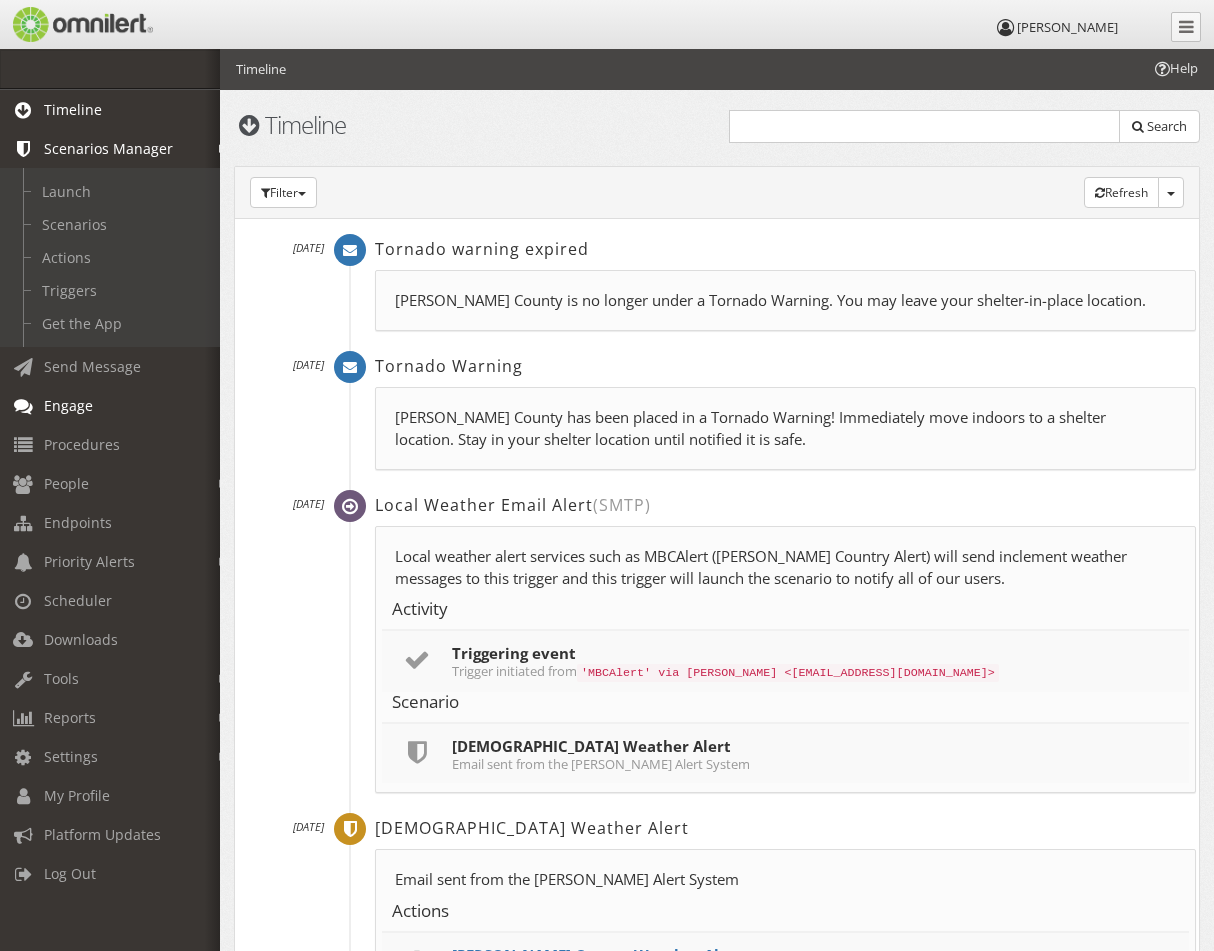 click on "Engage" at bounding box center (68, 405) 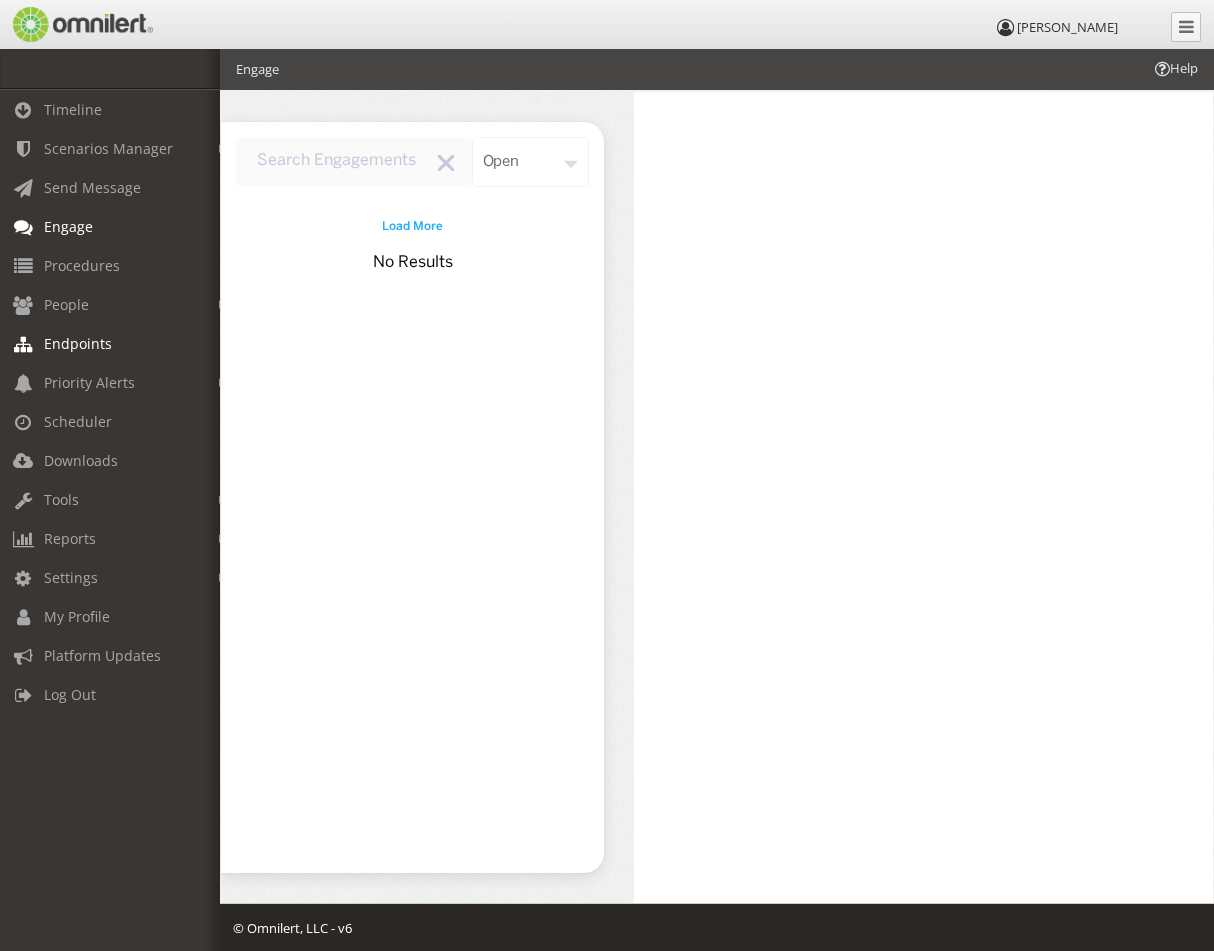 click on "Endpoints" at bounding box center (78, 343) 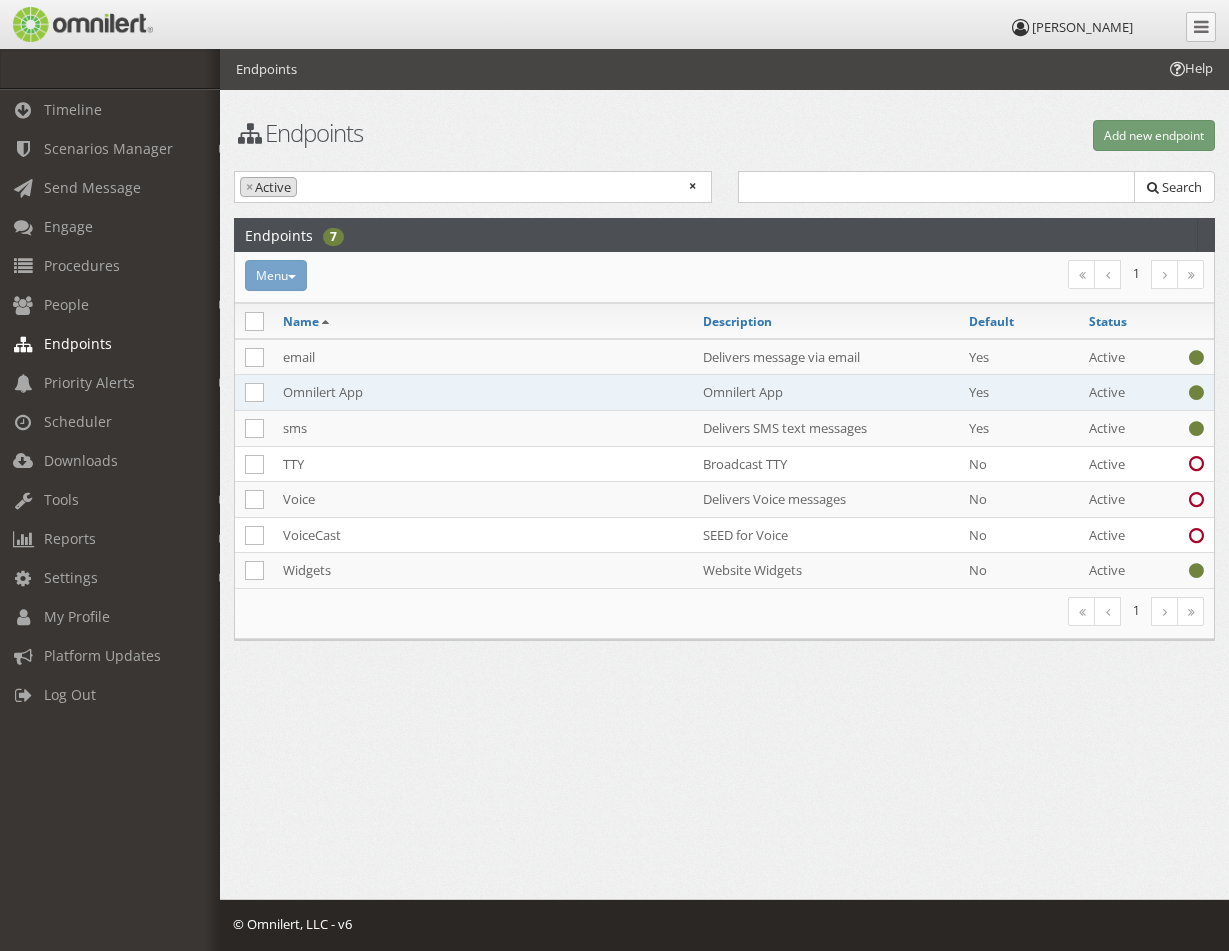 click on "Omnilert App" at bounding box center (483, 393) 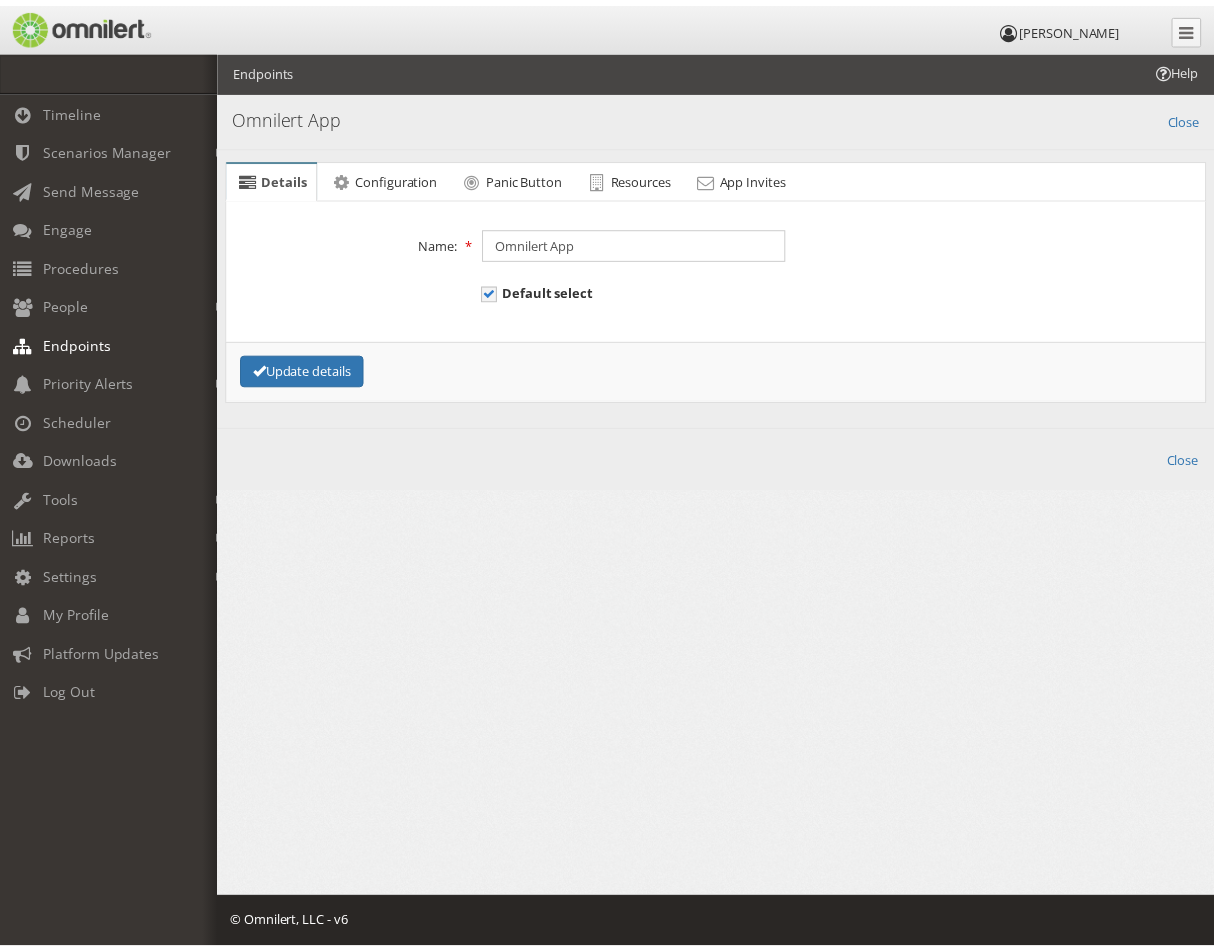scroll, scrollTop: 0, scrollLeft: 0, axis: both 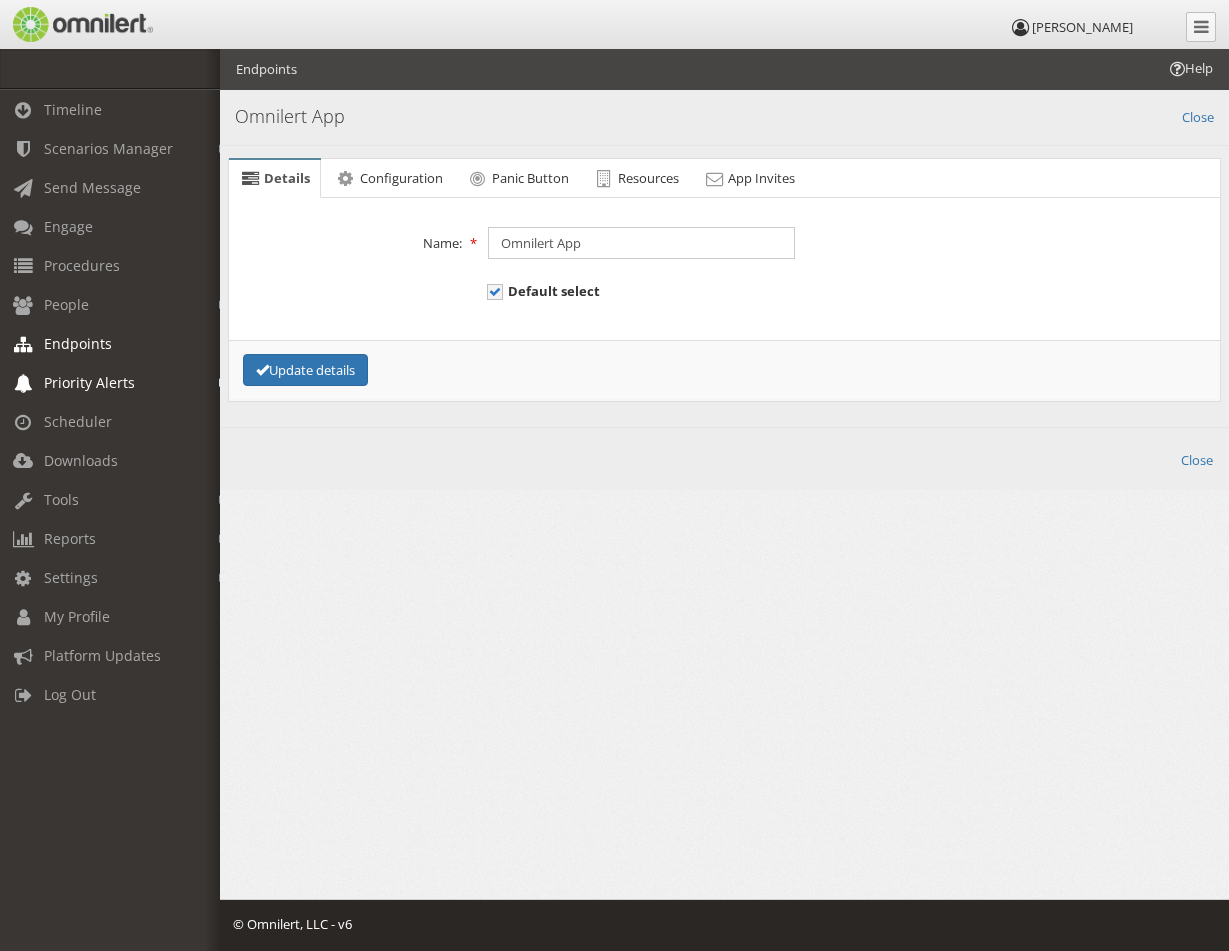 click on "Priority Alerts" at bounding box center (89, 382) 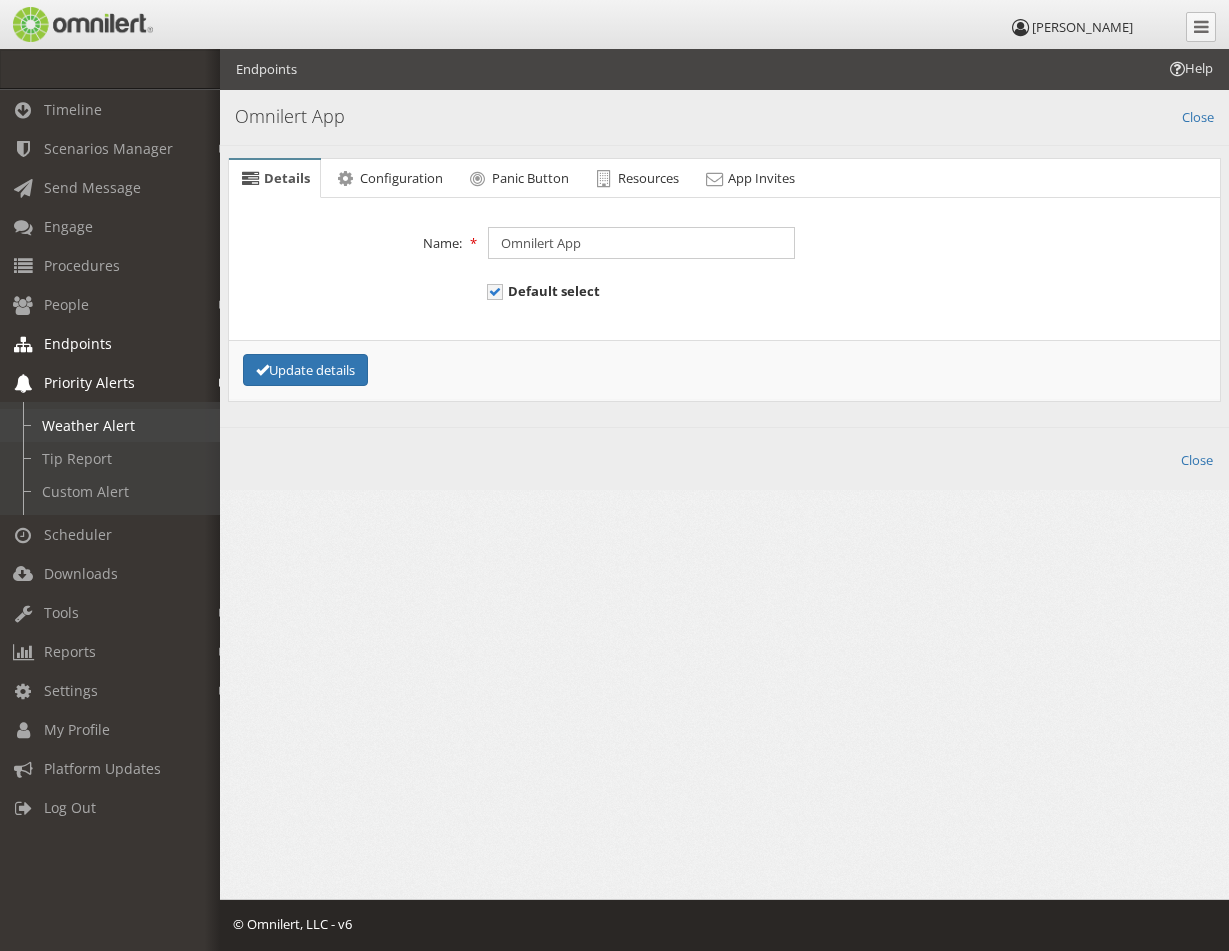 click on "Weather Alert" at bounding box center (119, 425) 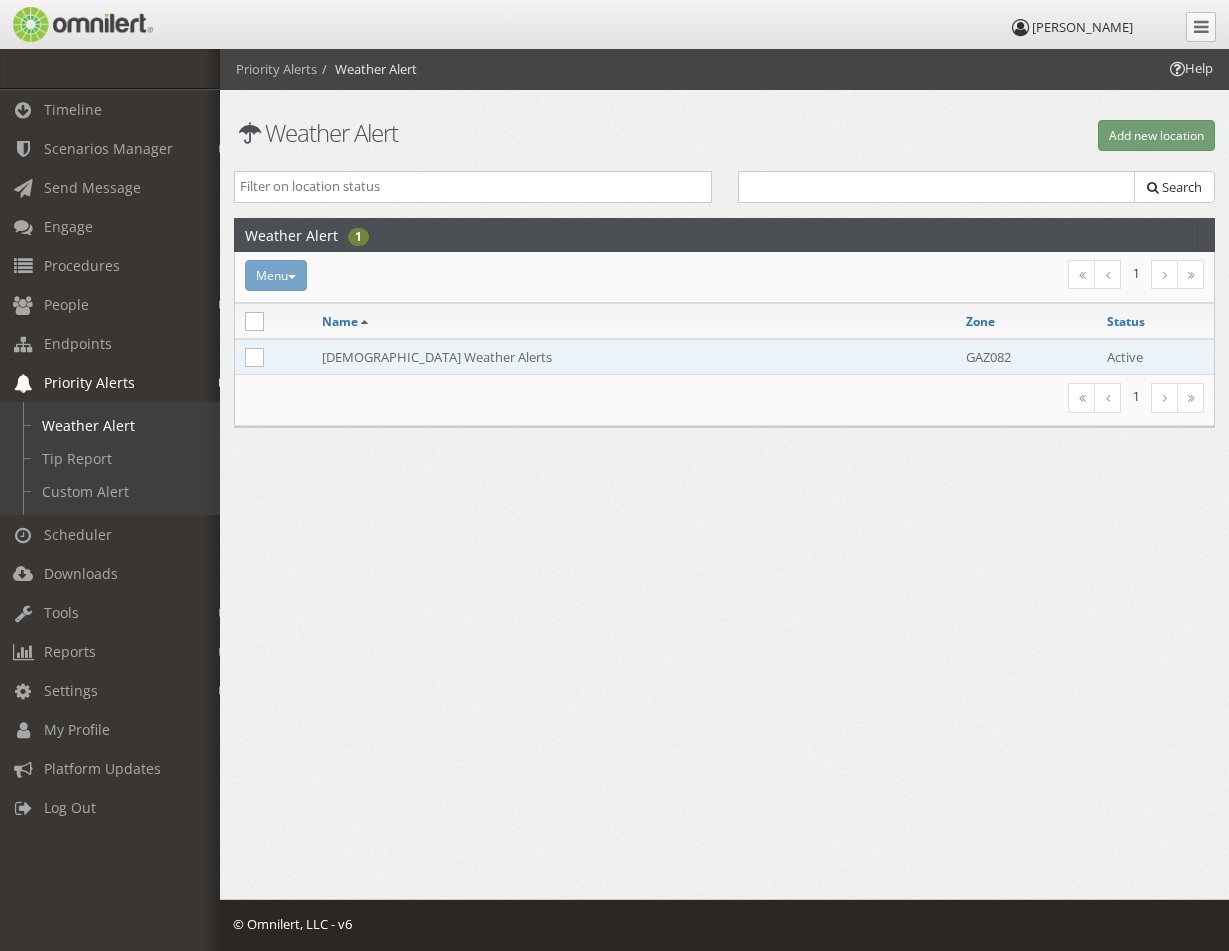 click on "[DEMOGRAPHIC_DATA] Weather Alerts" at bounding box center (634, 357) 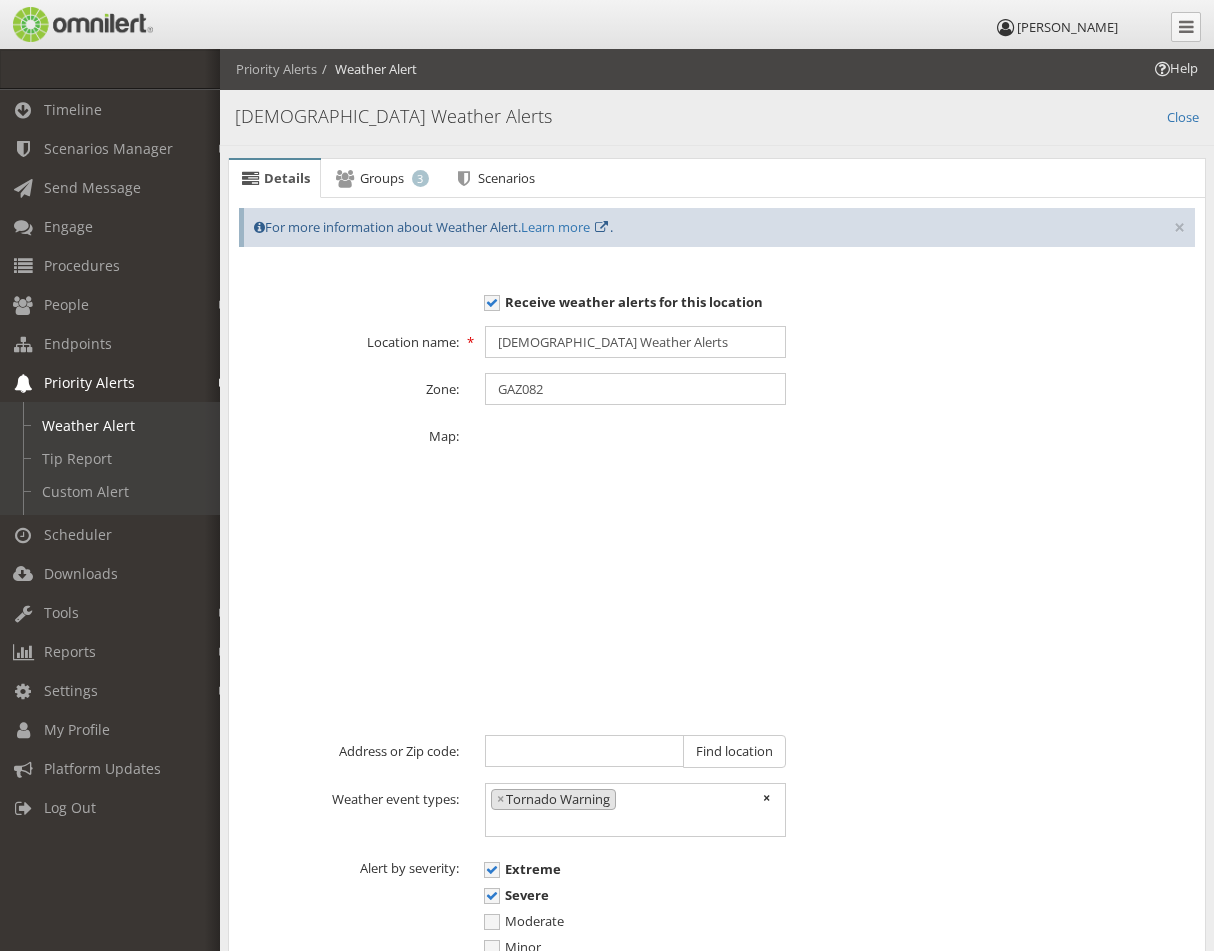 scroll, scrollTop: 1824, scrollLeft: 0, axis: vertical 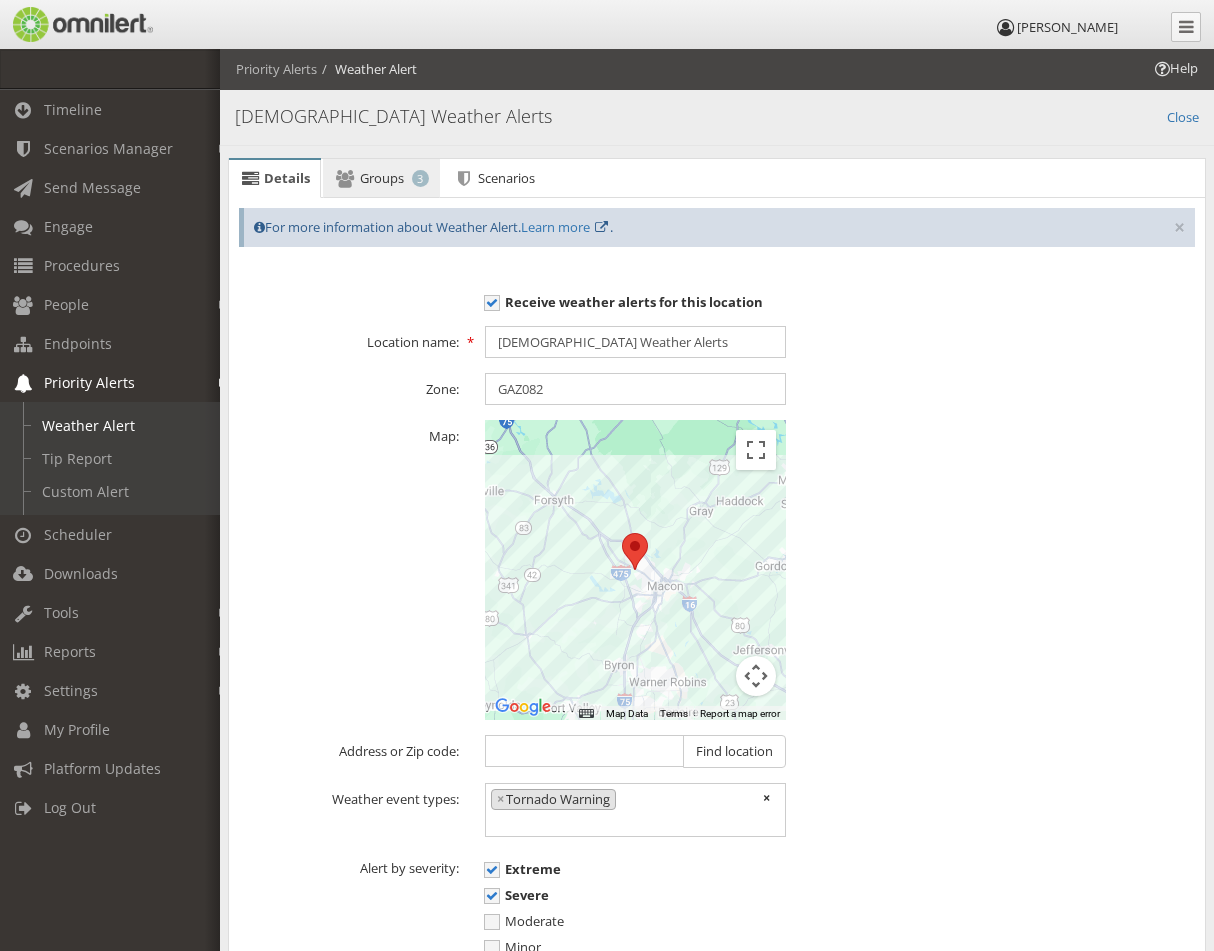 click on "Groups" at bounding box center [382, 178] 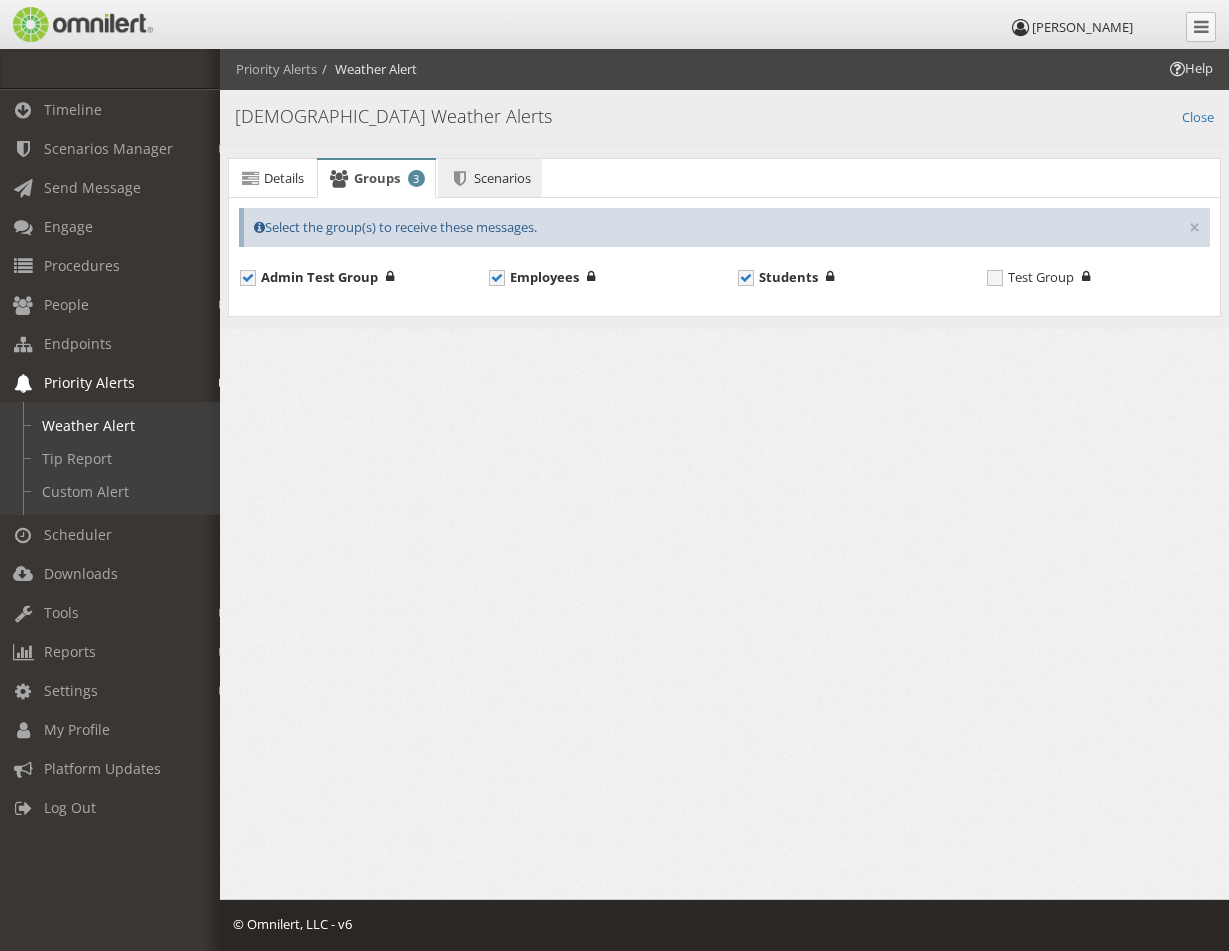 click on "Scenarios" at bounding box center (502, 178) 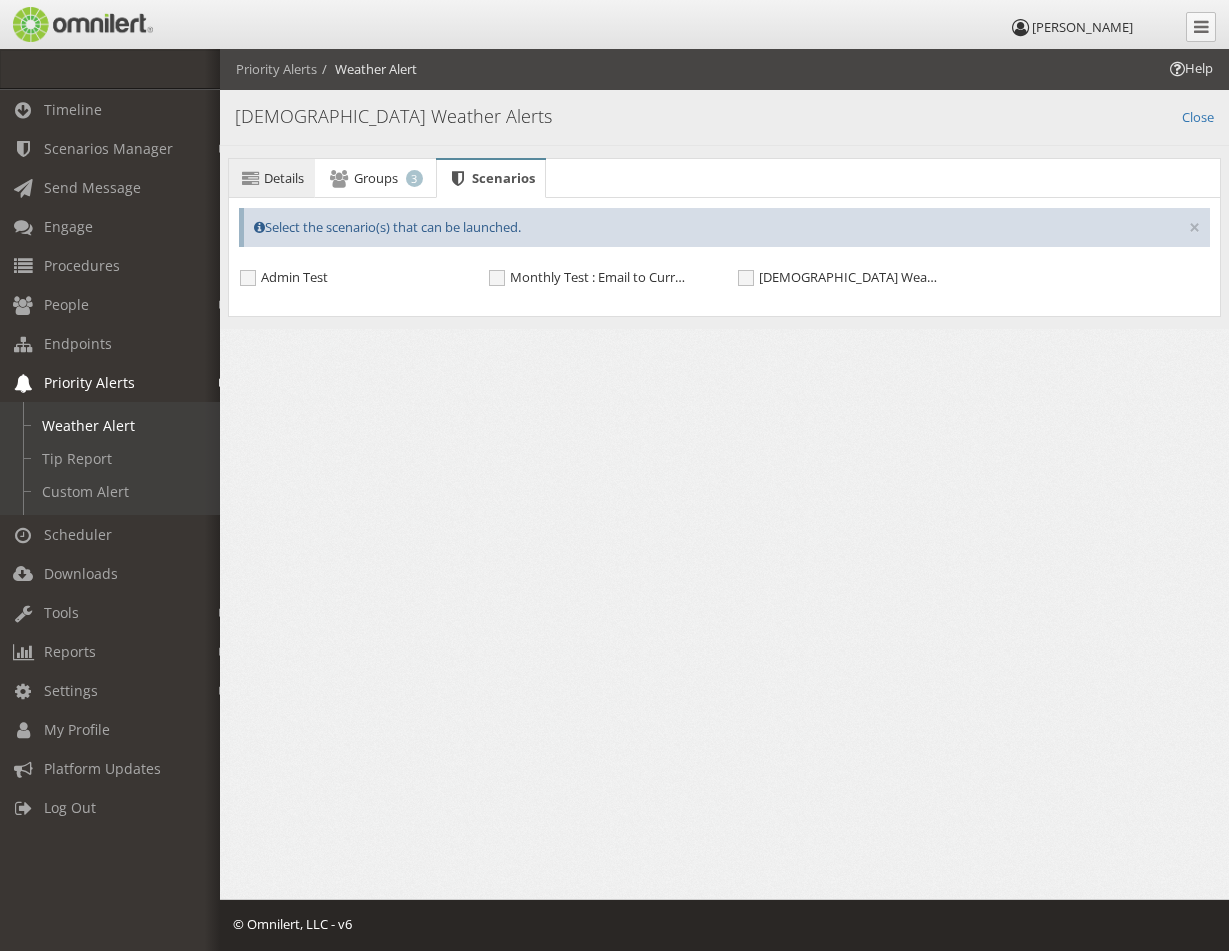 click on "Details" at bounding box center (284, 178) 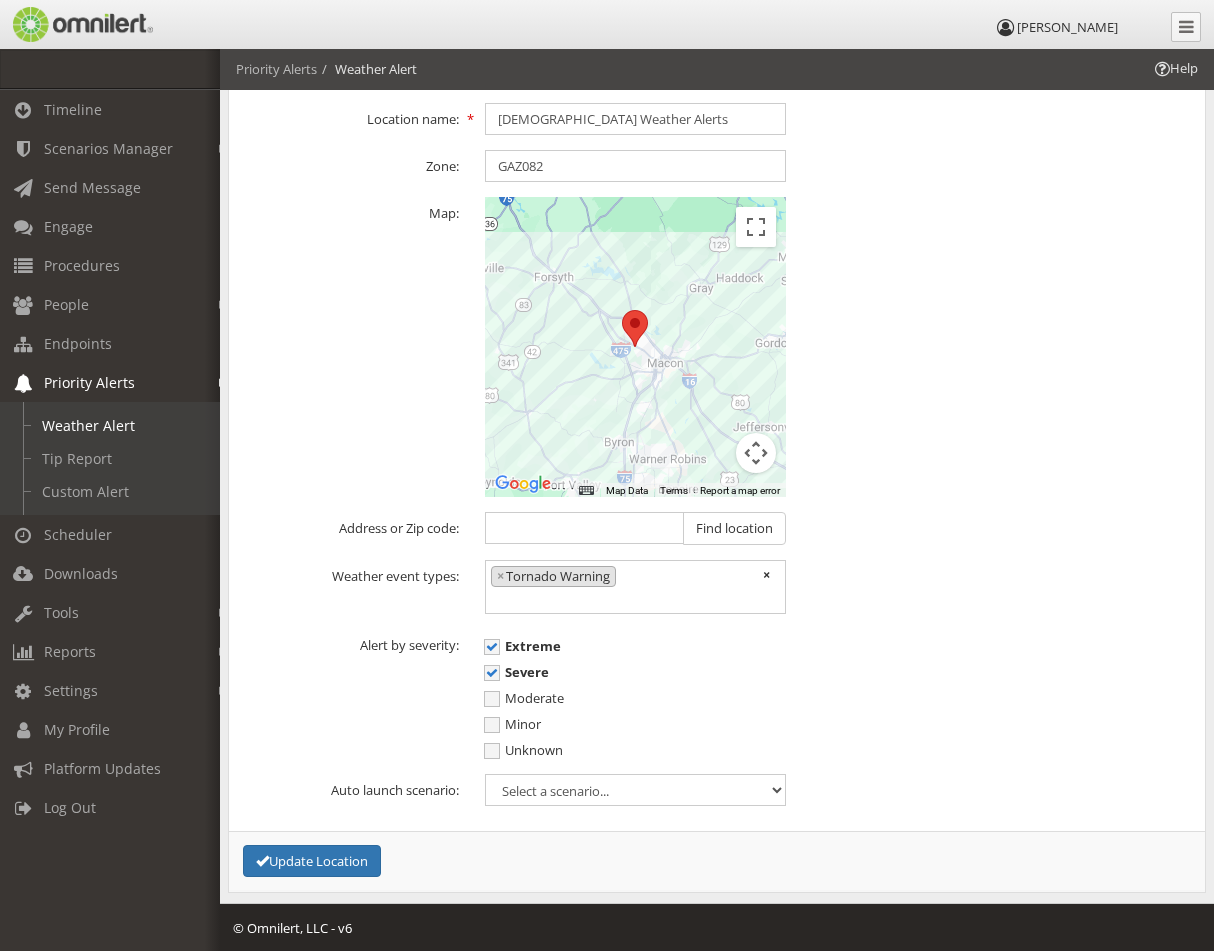 scroll, scrollTop: 227, scrollLeft: 0, axis: vertical 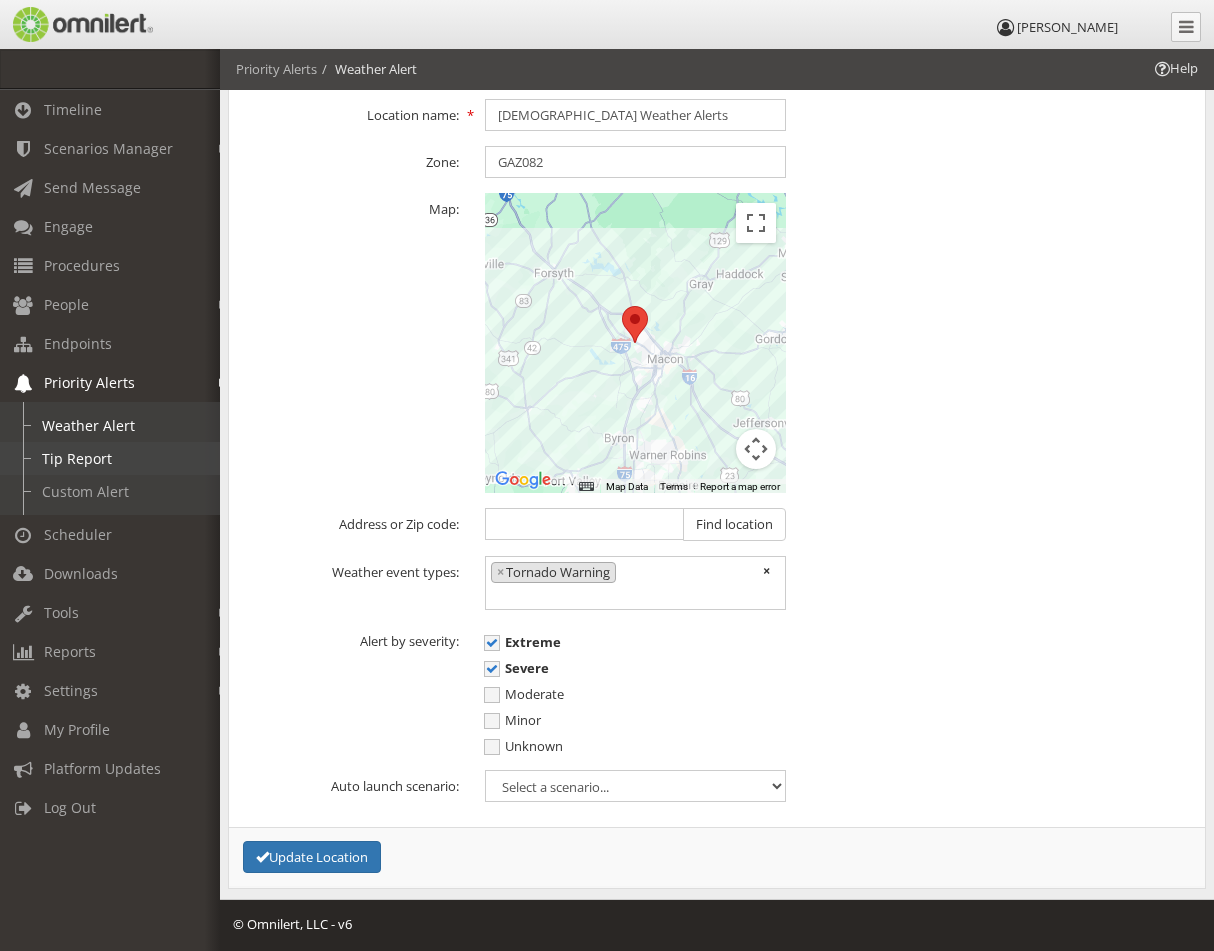 click on "Tip Report" at bounding box center [119, 458] 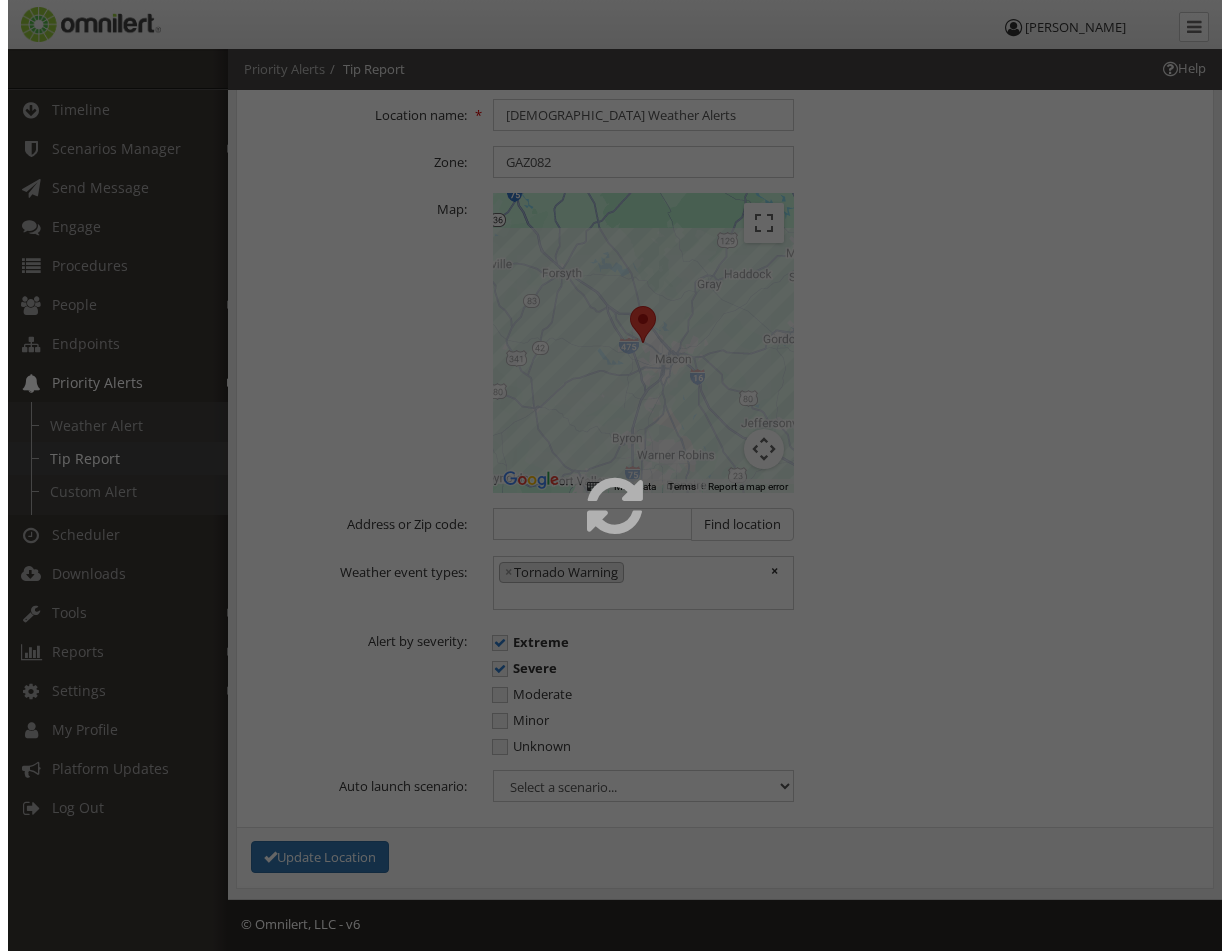 scroll, scrollTop: 0, scrollLeft: 0, axis: both 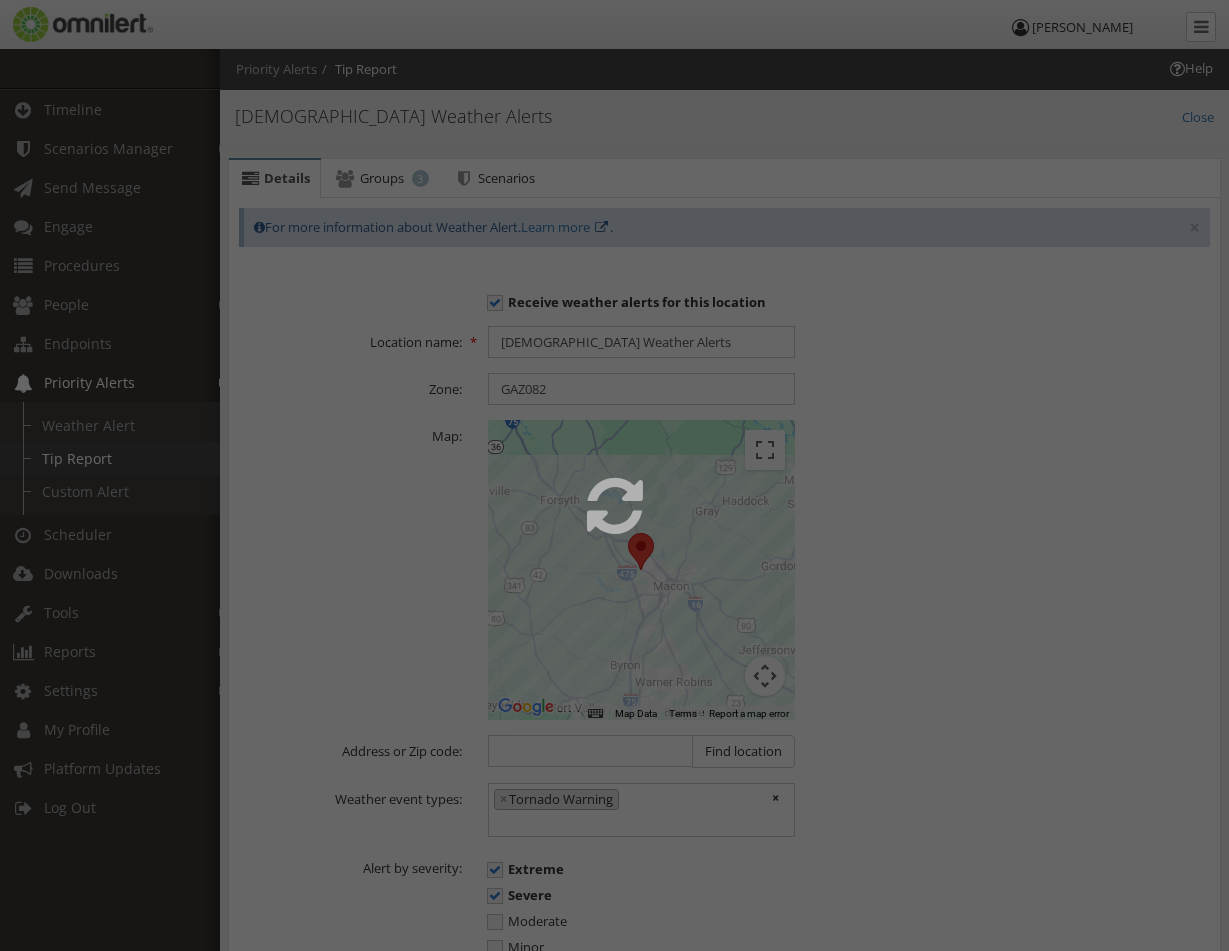 select 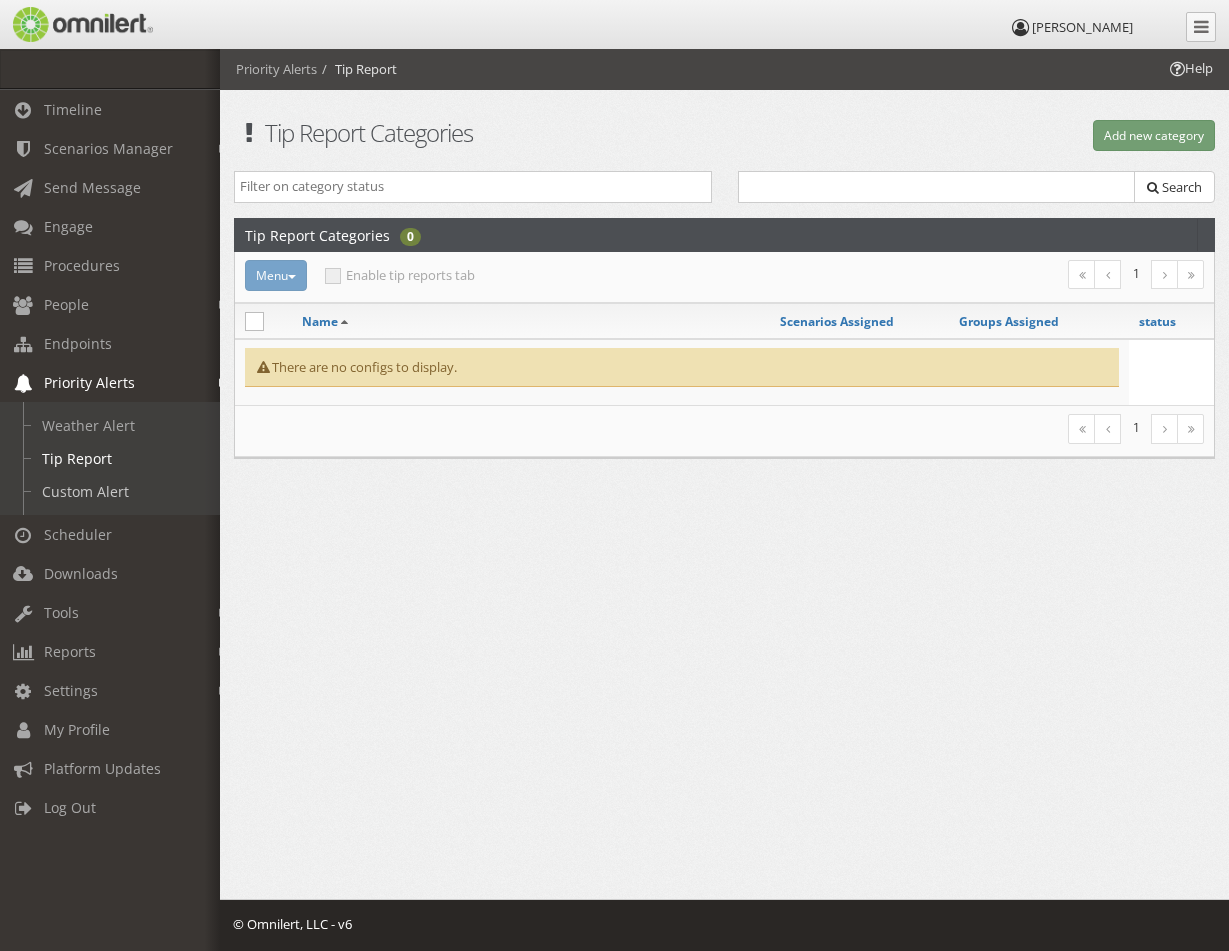 click on "Custom Alert" at bounding box center [119, 491] 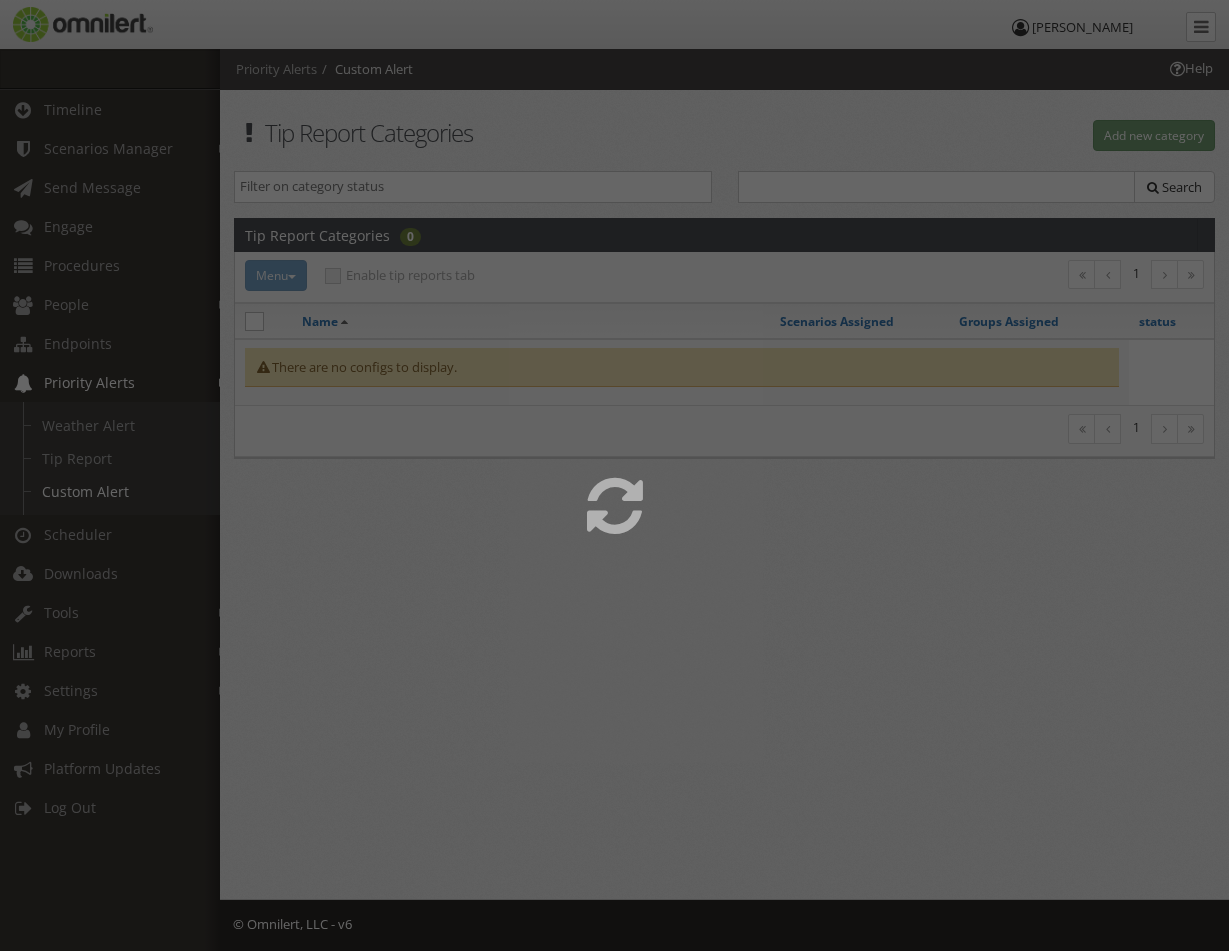 select 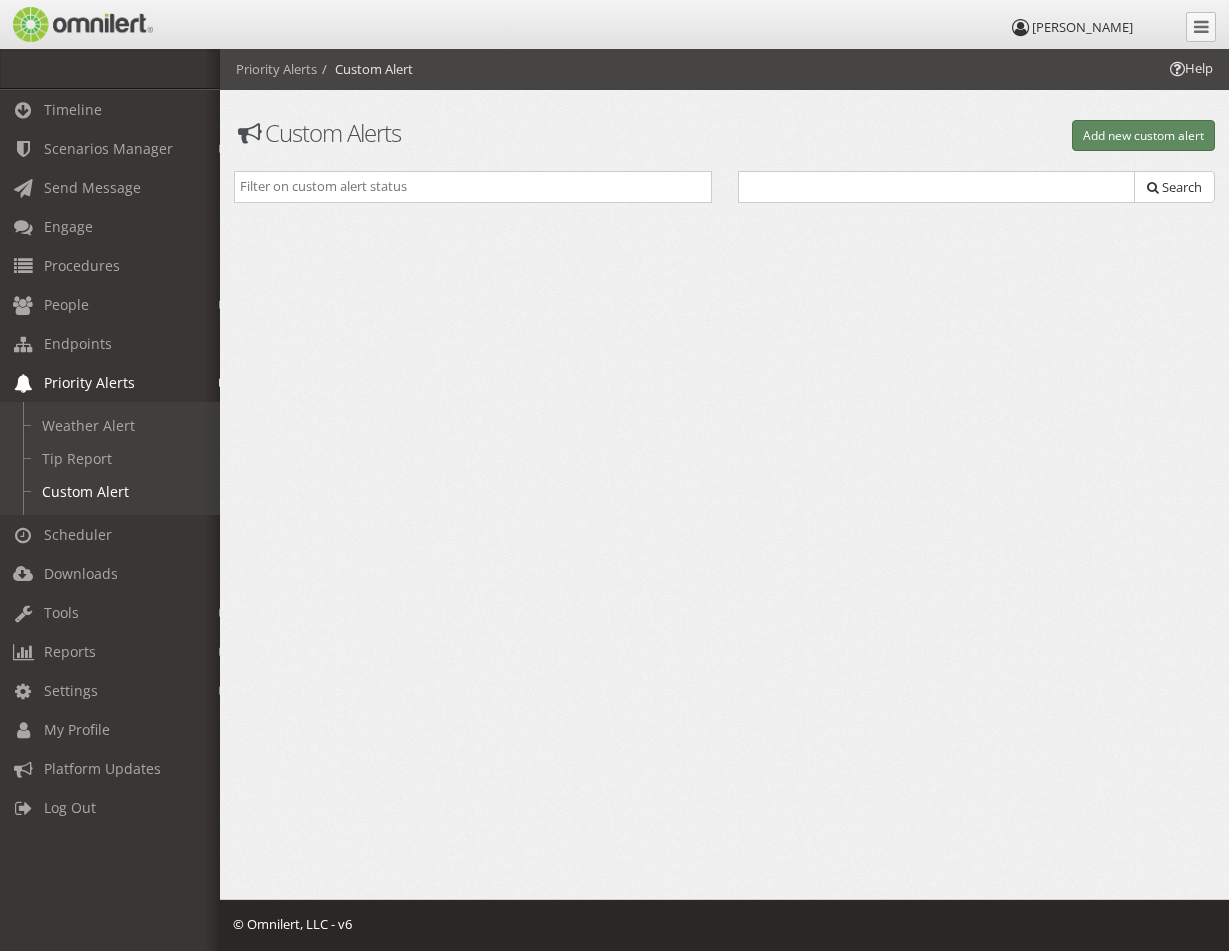click on "Add new custom alert" at bounding box center [1143, 135] 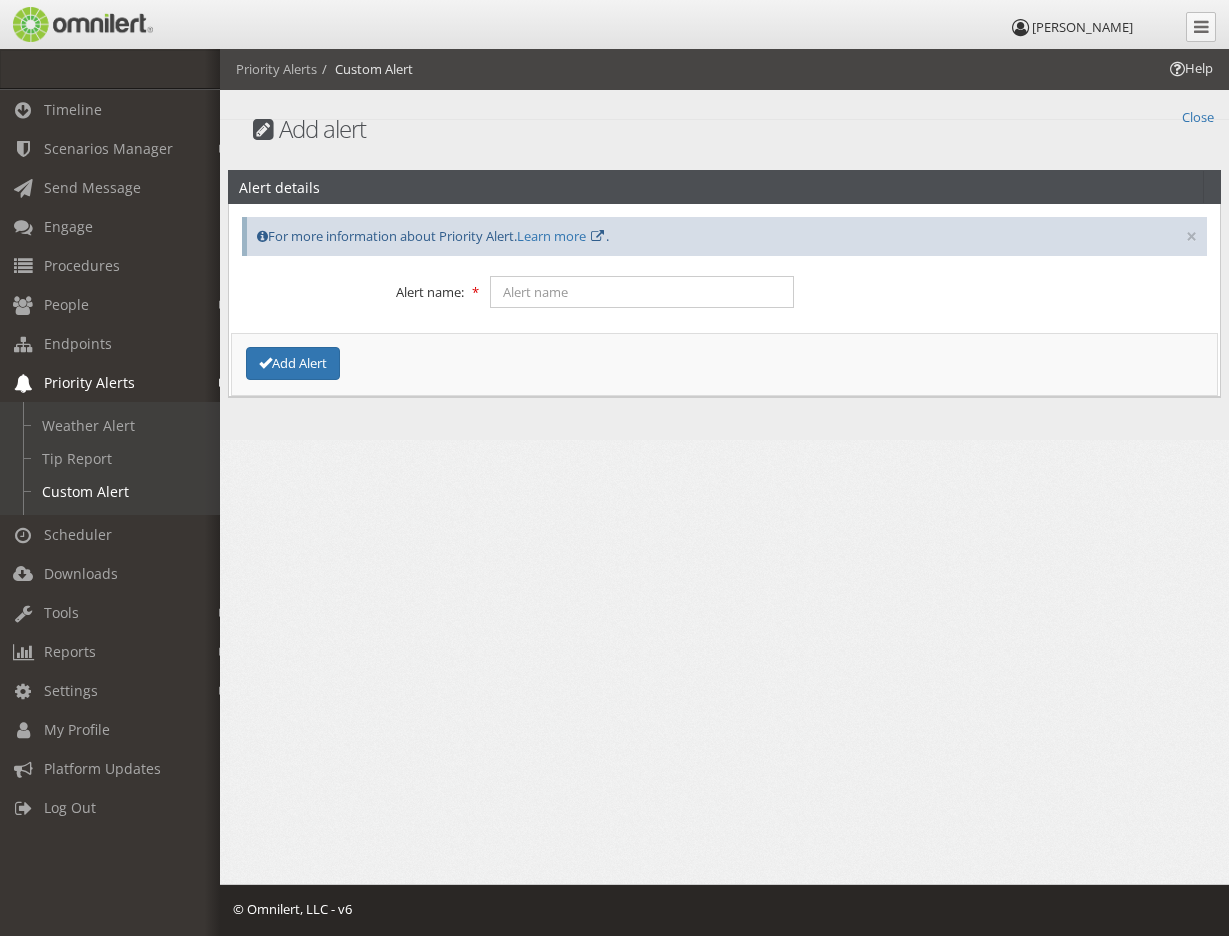click on "×
For more information about Priority Alert.  Learn more   ." at bounding box center [724, 236] 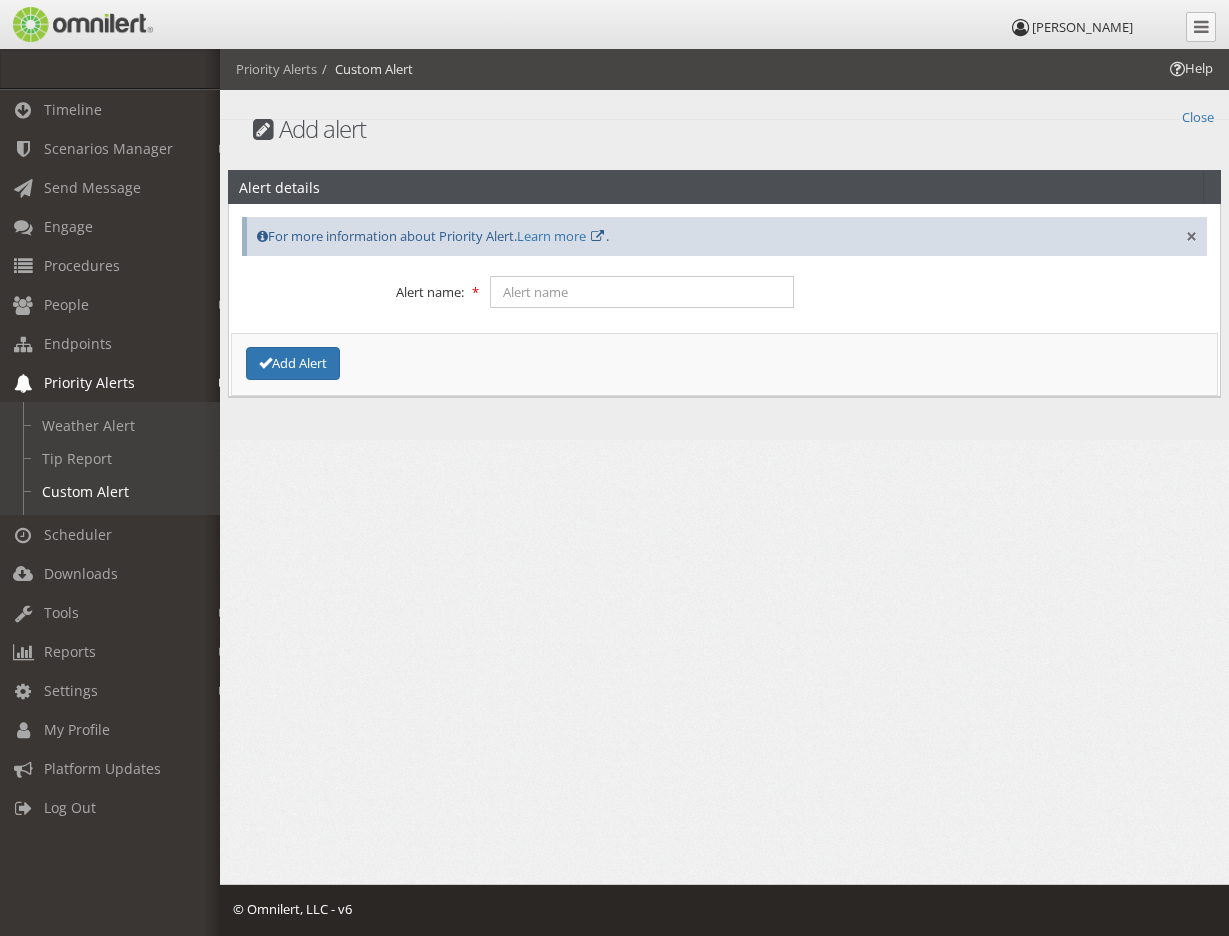 click on "×" at bounding box center [1191, 237] 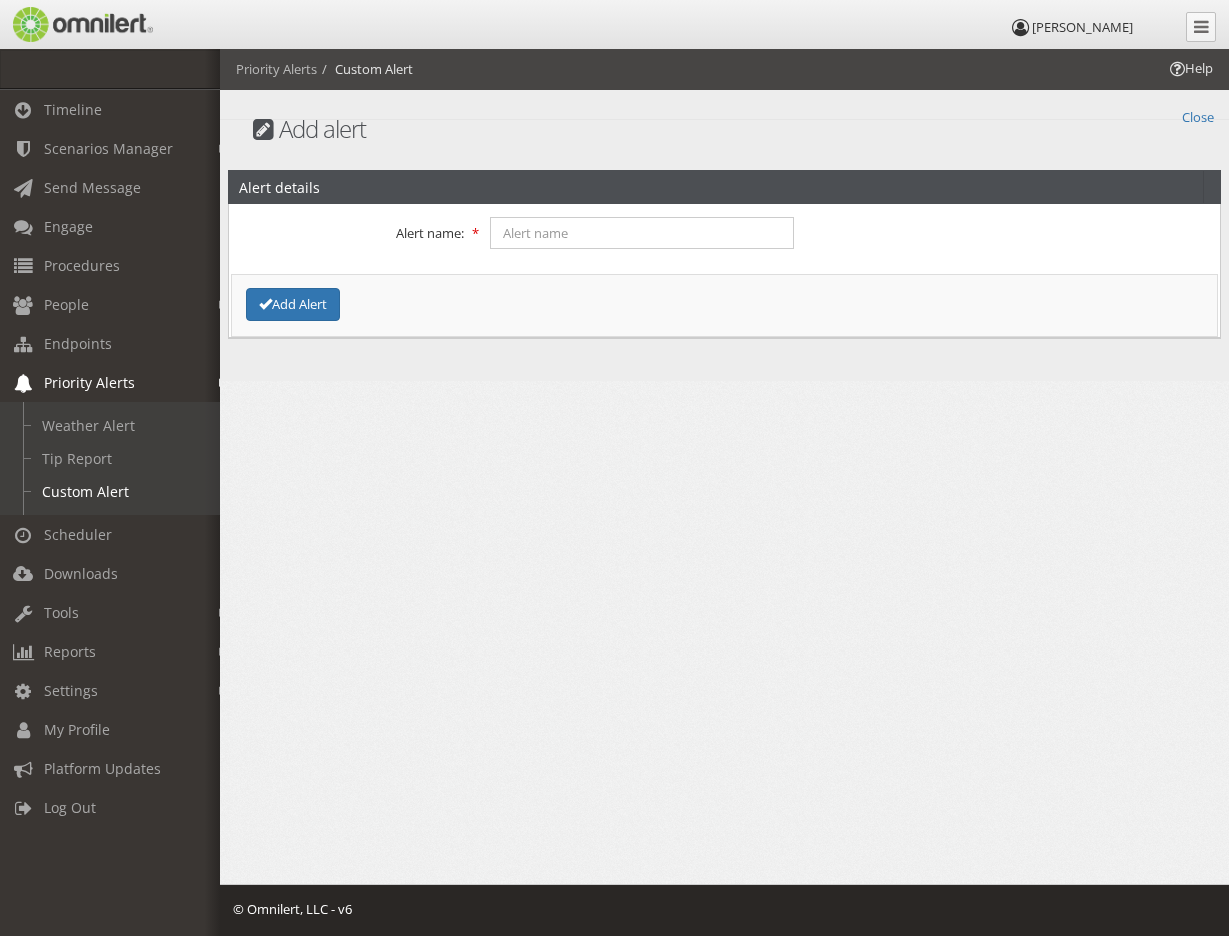 click on "Alert details
Attention!
Alert name:
Add Alert" at bounding box center (724, 250) 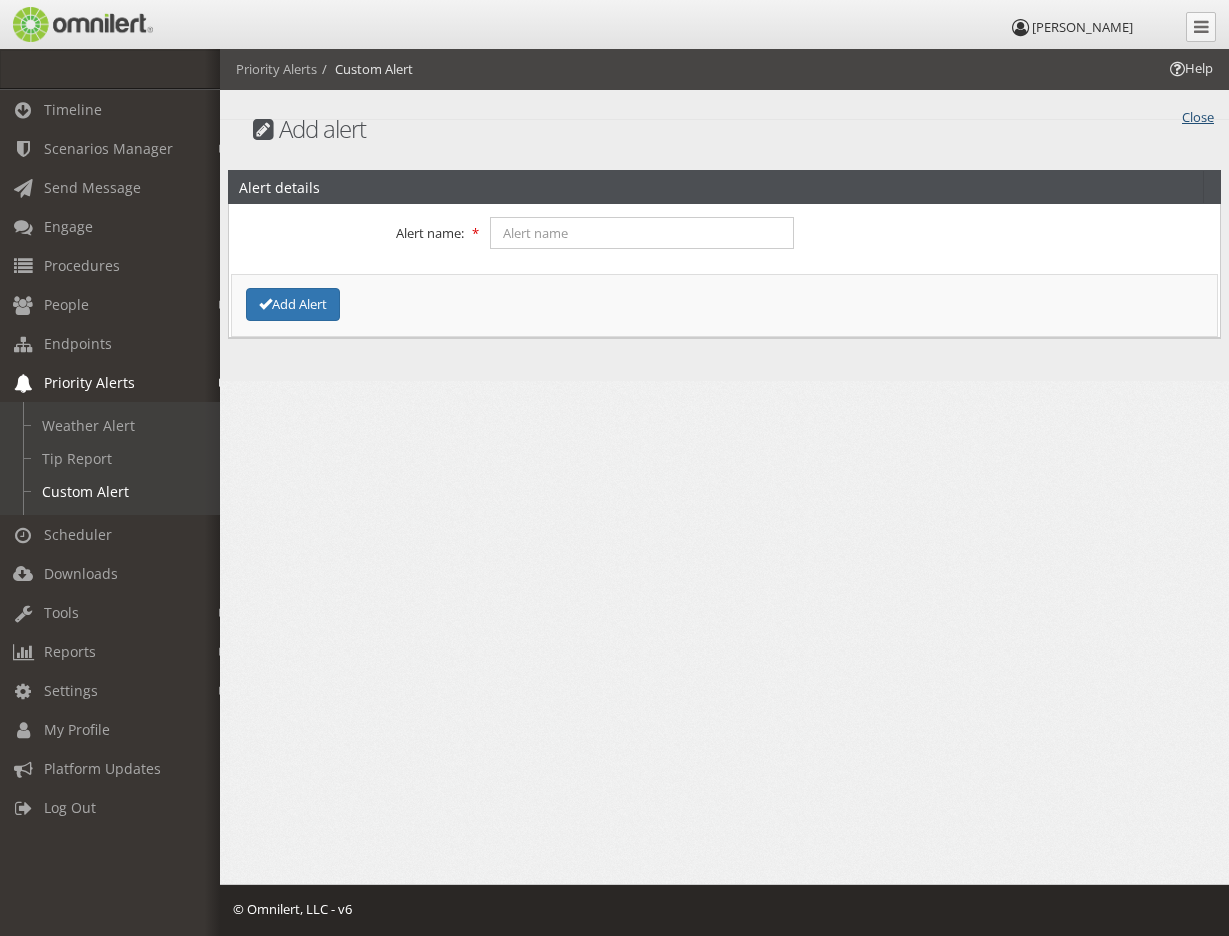 click on "Close" at bounding box center (1198, 115) 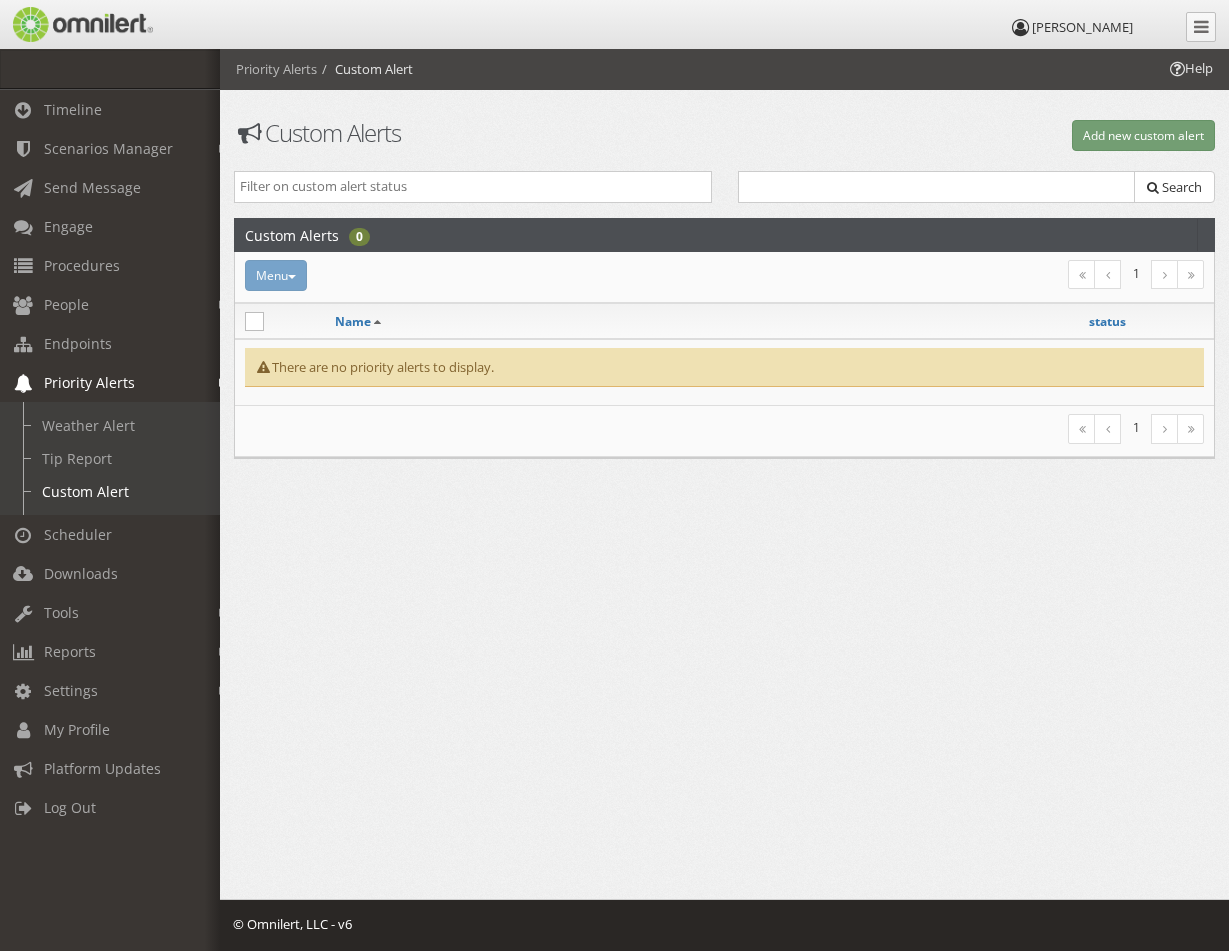 click at bounding box center [223, 383] 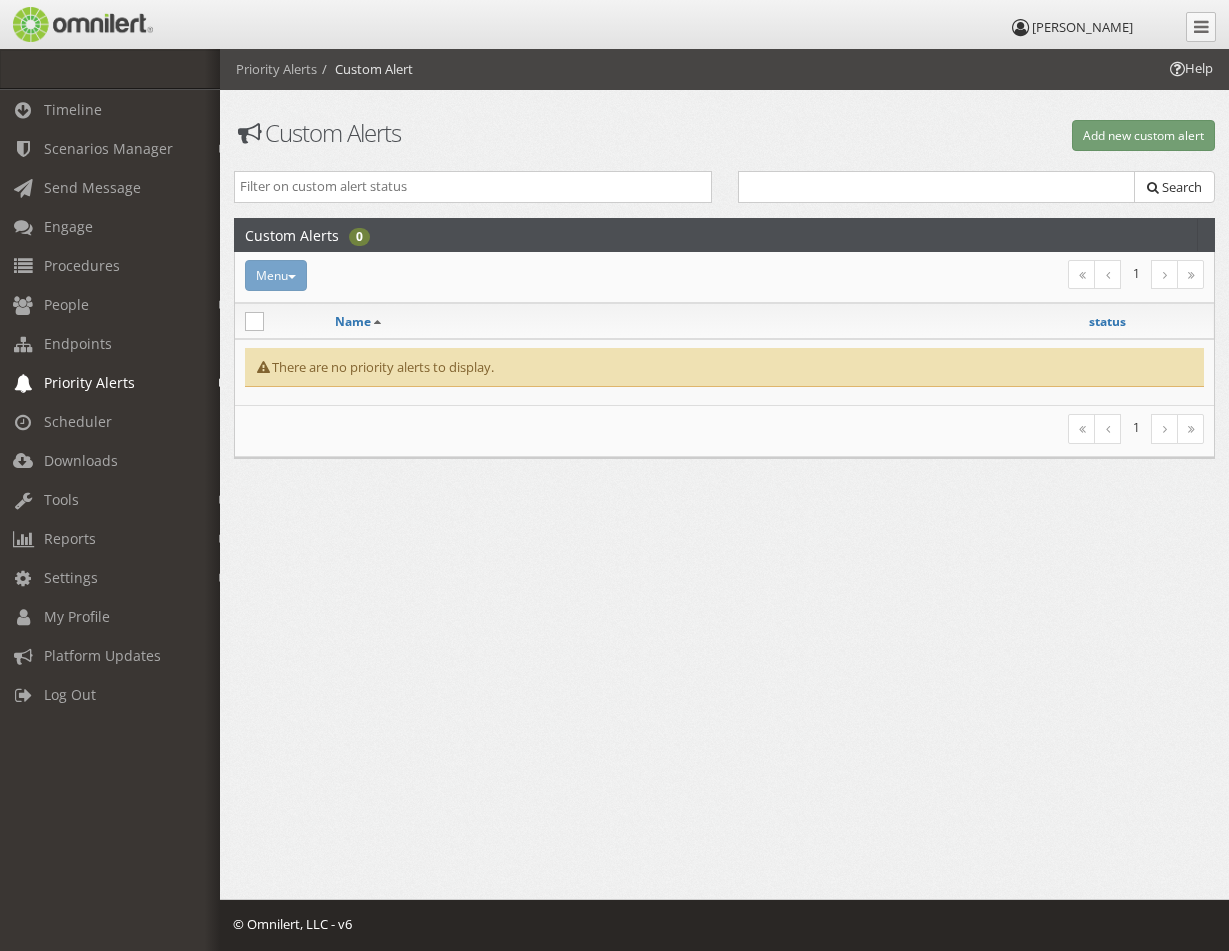 select 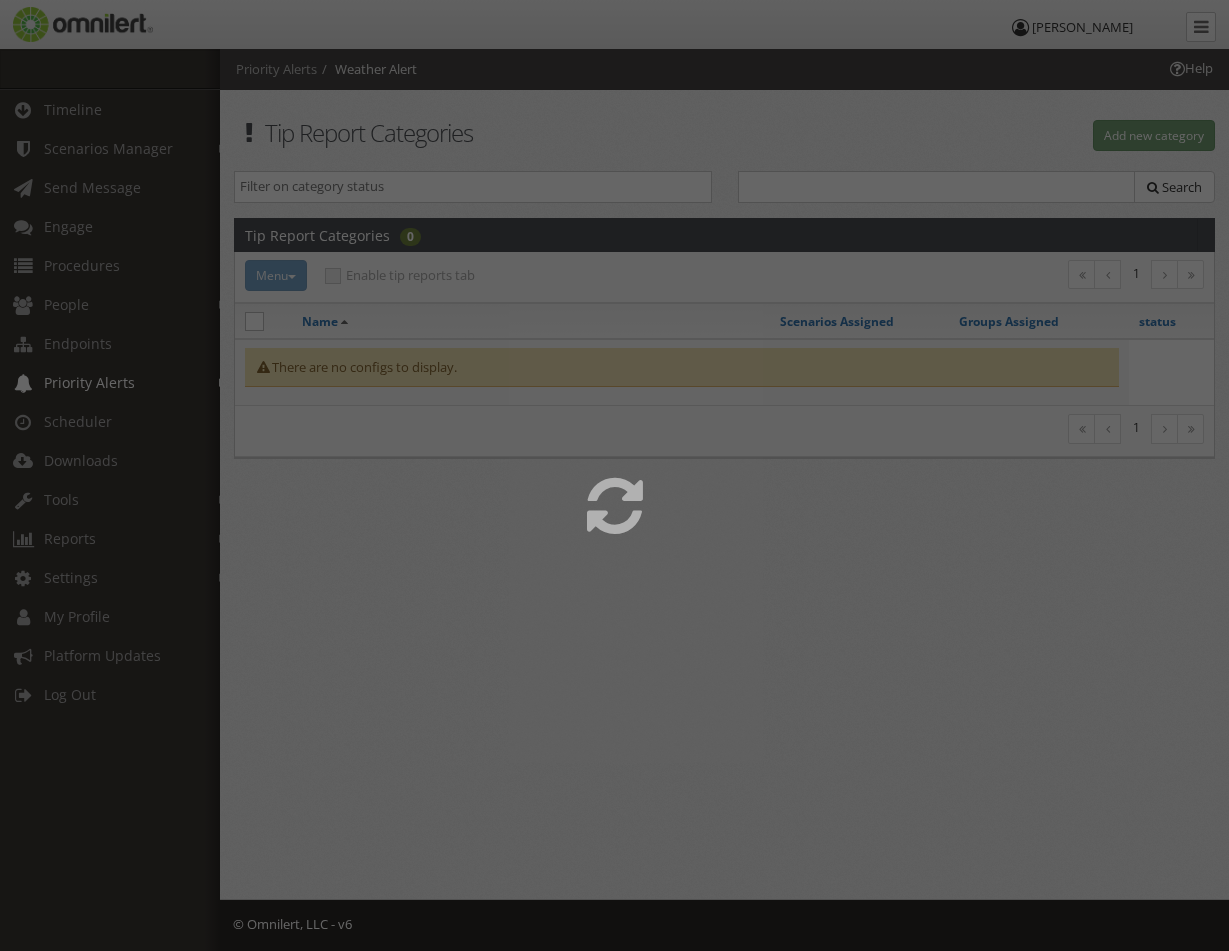 select 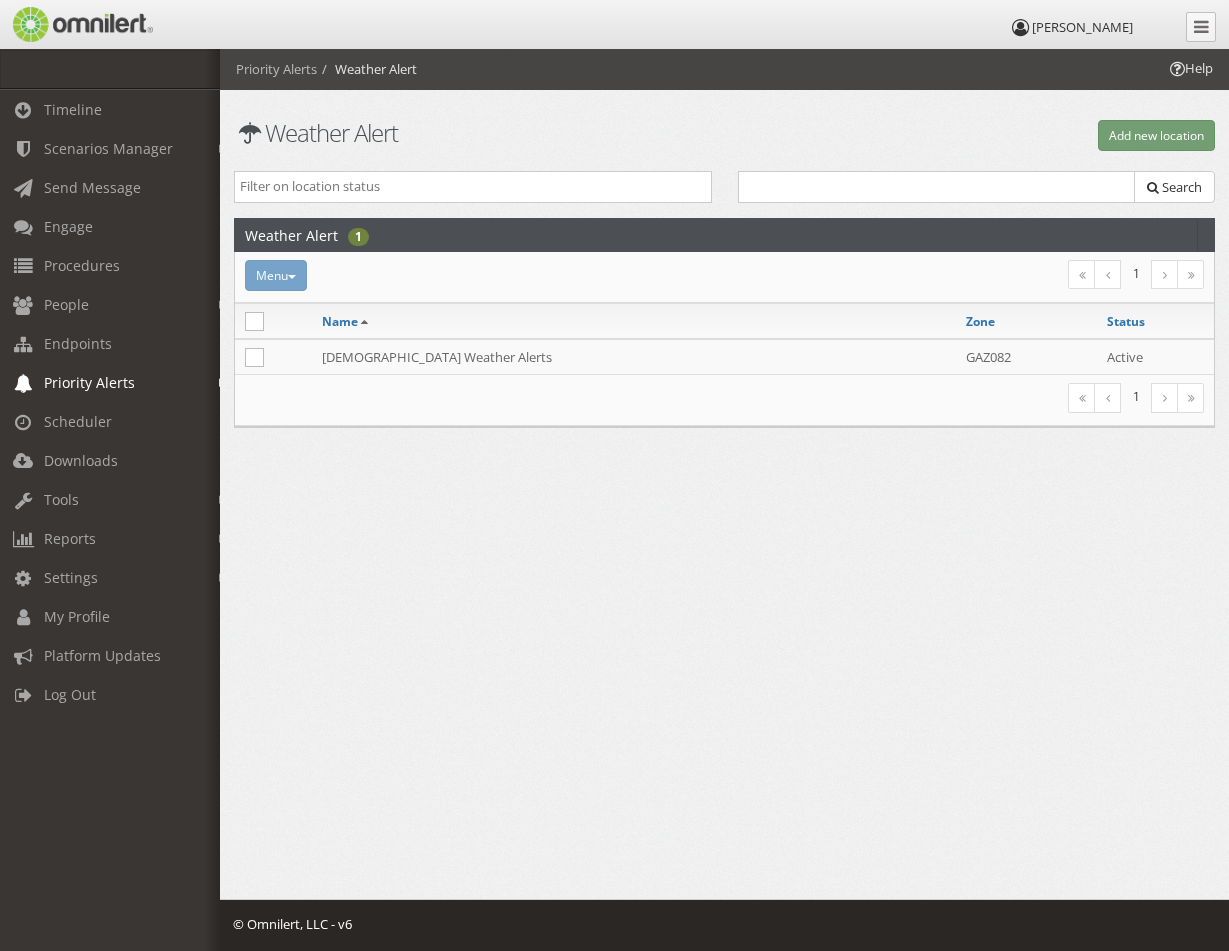 click on "Priority Alerts" at bounding box center [89, 382] 